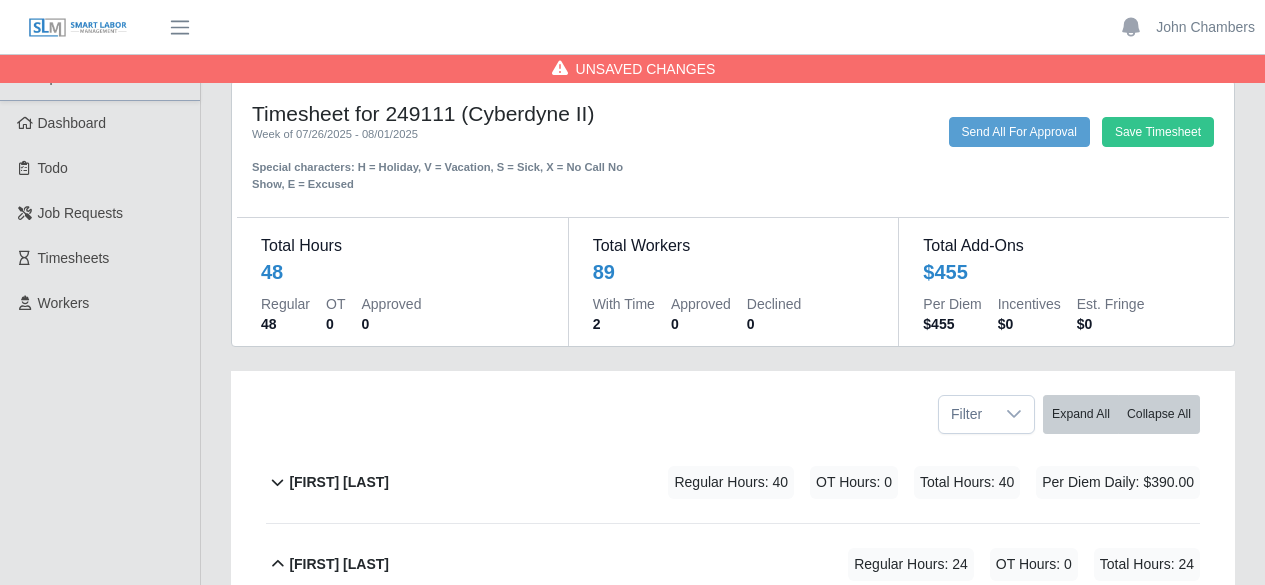 scroll, scrollTop: 500, scrollLeft: 0, axis: vertical 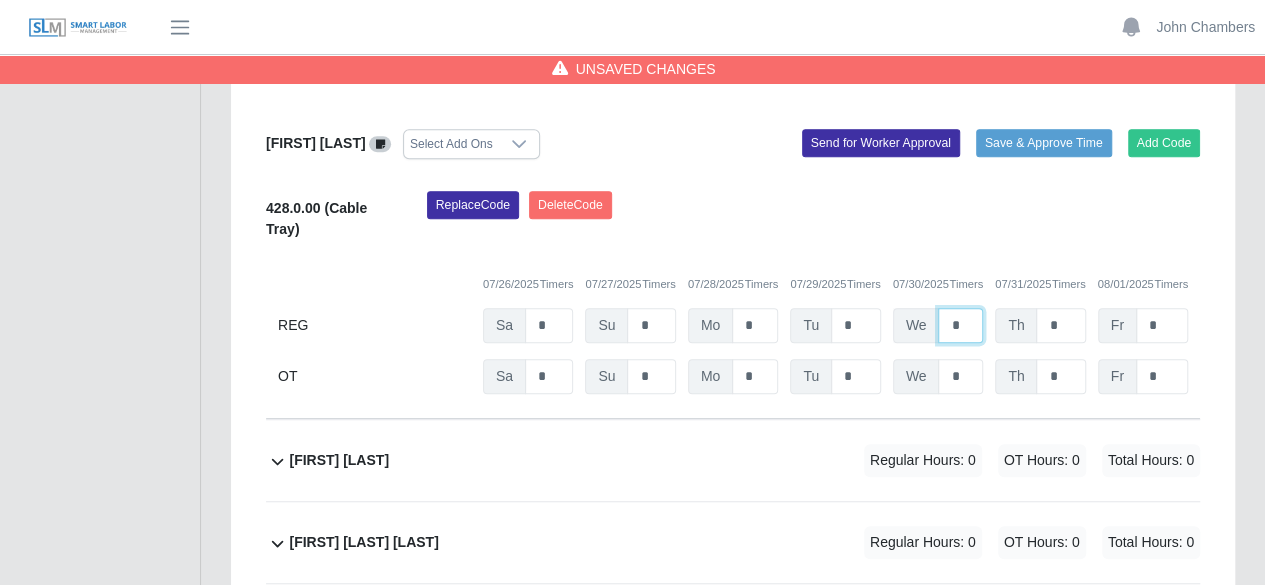 drag, startPoint x: 968, startPoint y: 326, endPoint x: 944, endPoint y: 327, distance: 24.020824 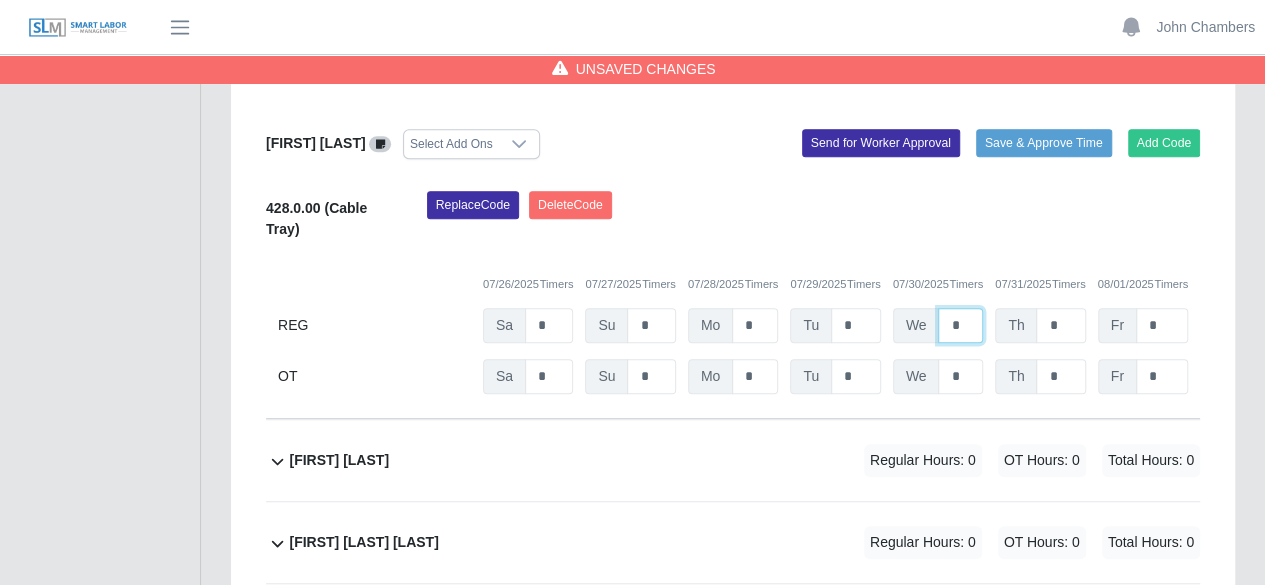 click on "*" at bounding box center (960, 325) 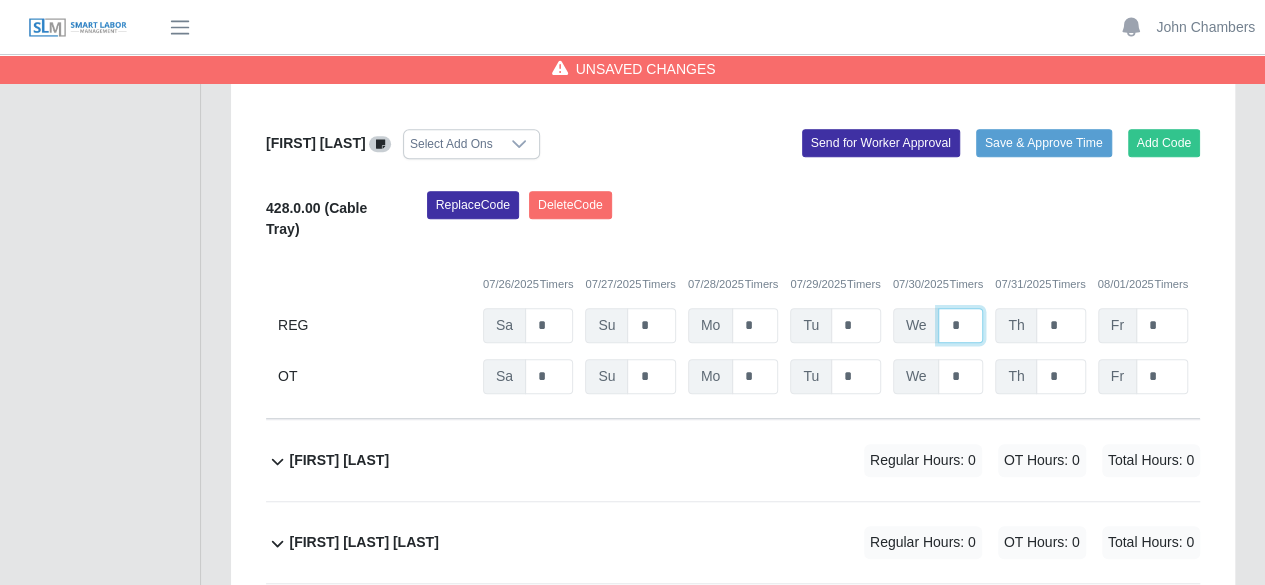 type on "*" 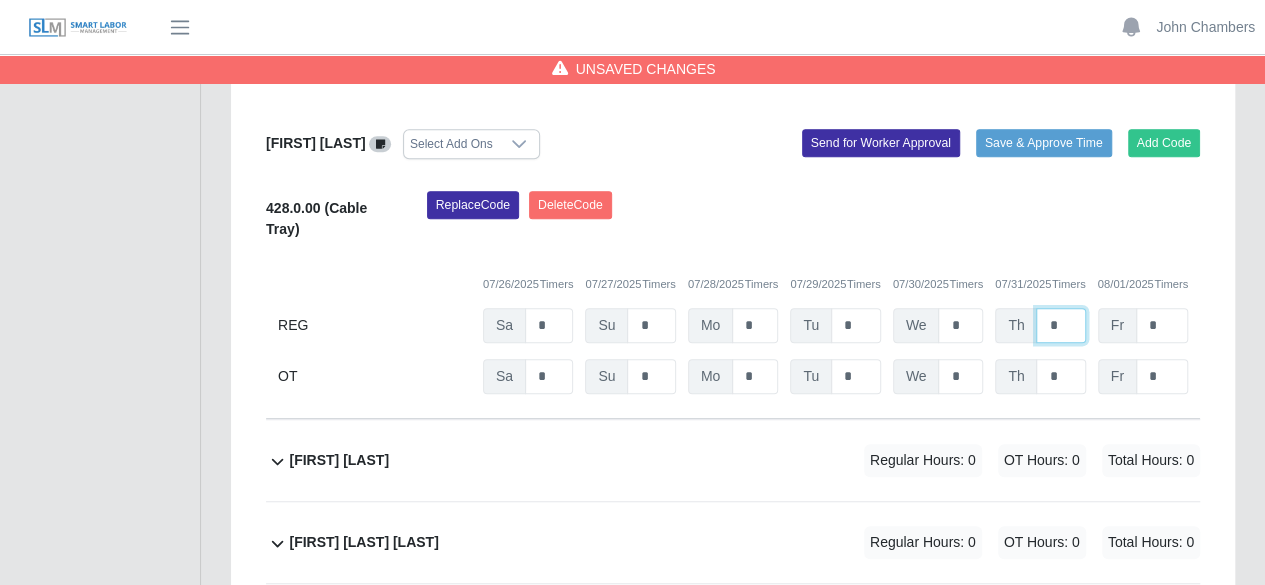 click on "*" at bounding box center [1060, 325] 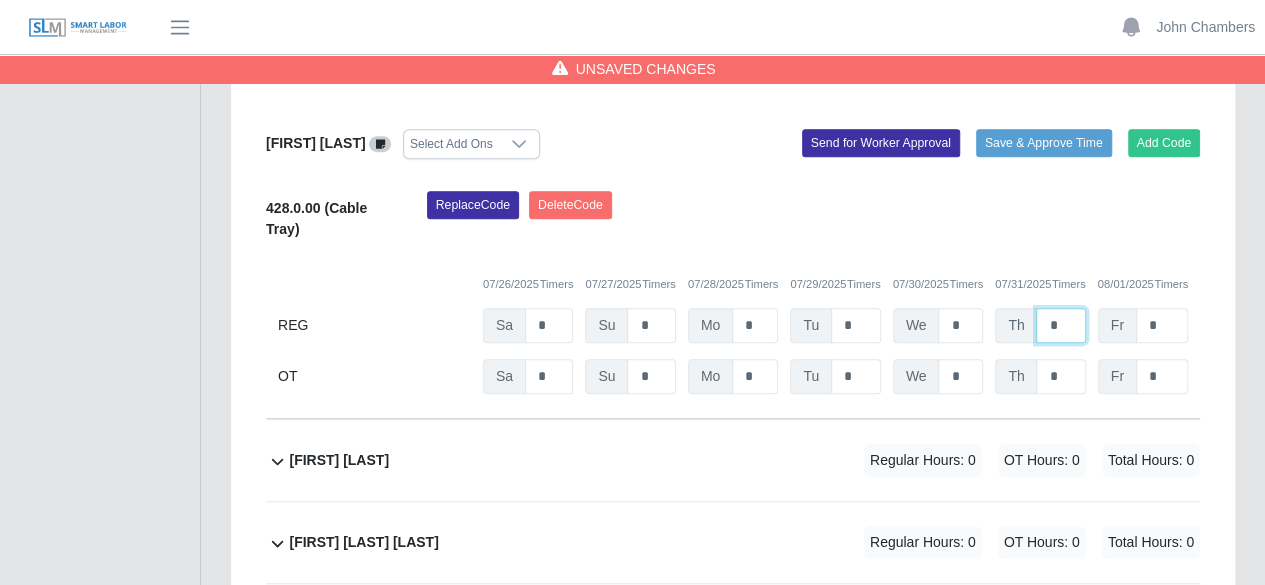 type on "*" 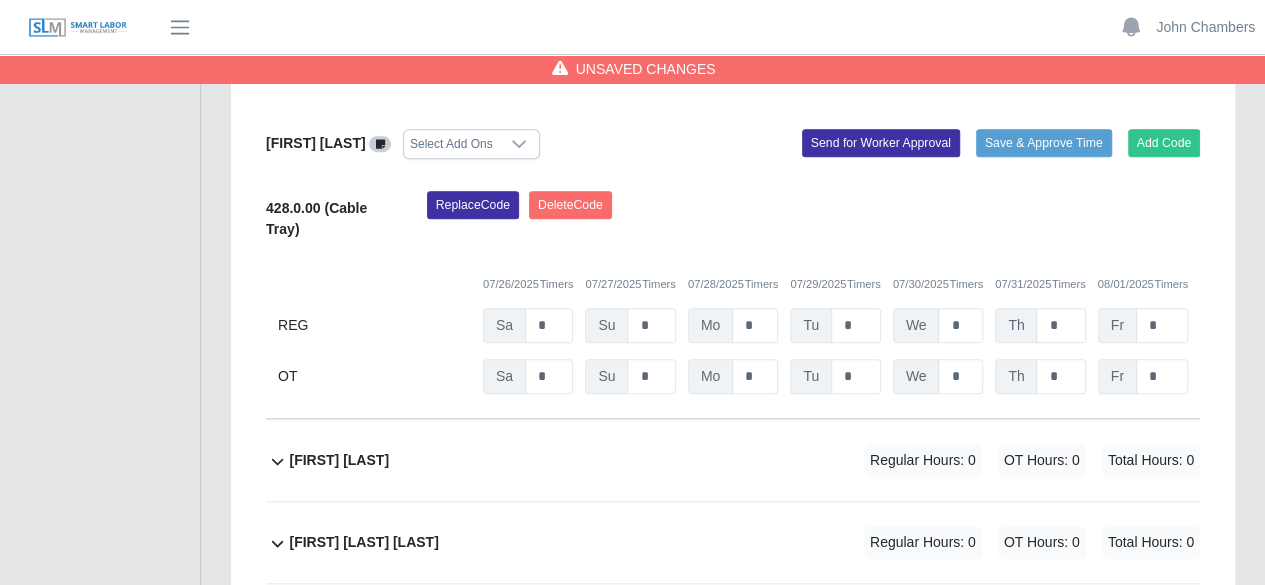 click on "Replace
Code
Delete
Code" at bounding box center (813, 221) 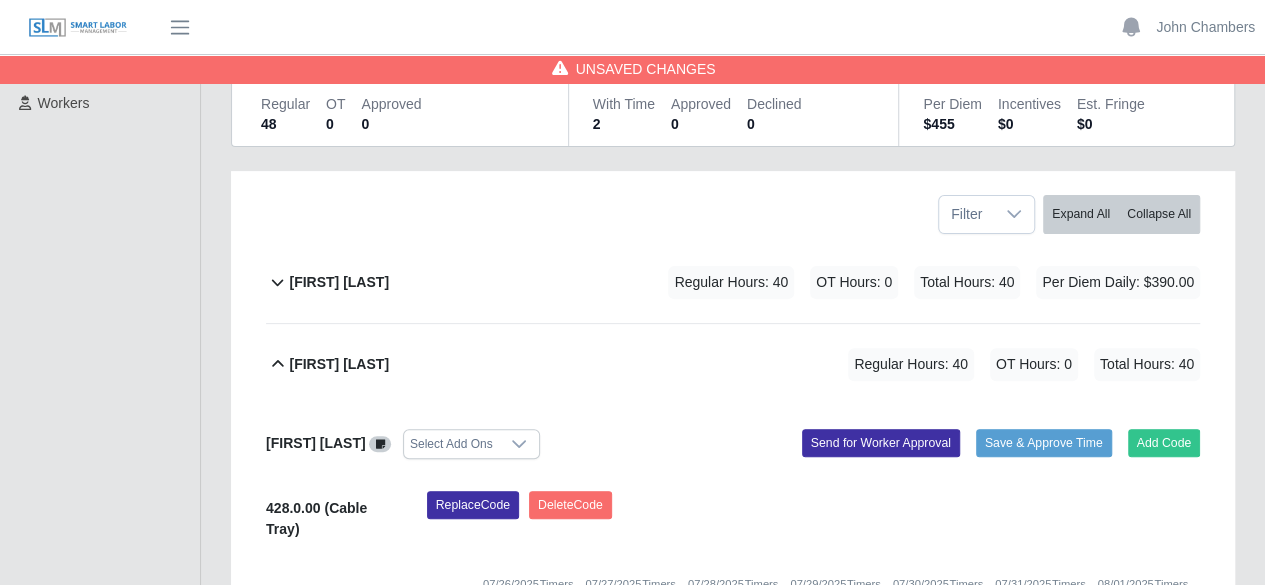 scroll, scrollTop: 0, scrollLeft: 0, axis: both 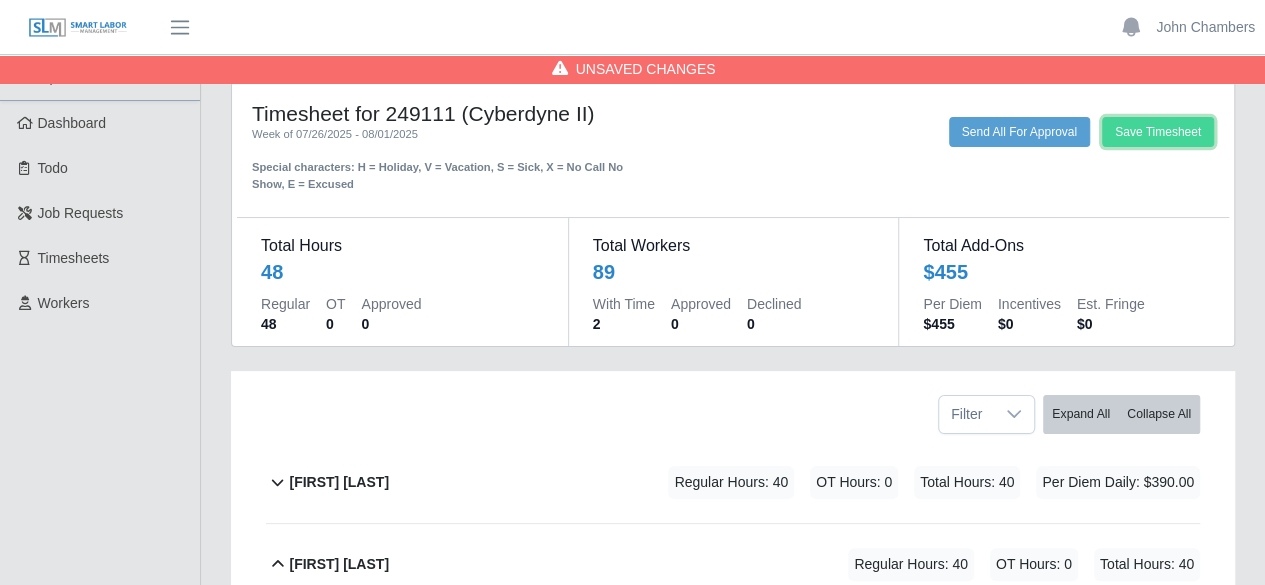 click on "Save Timesheet" at bounding box center (1158, 132) 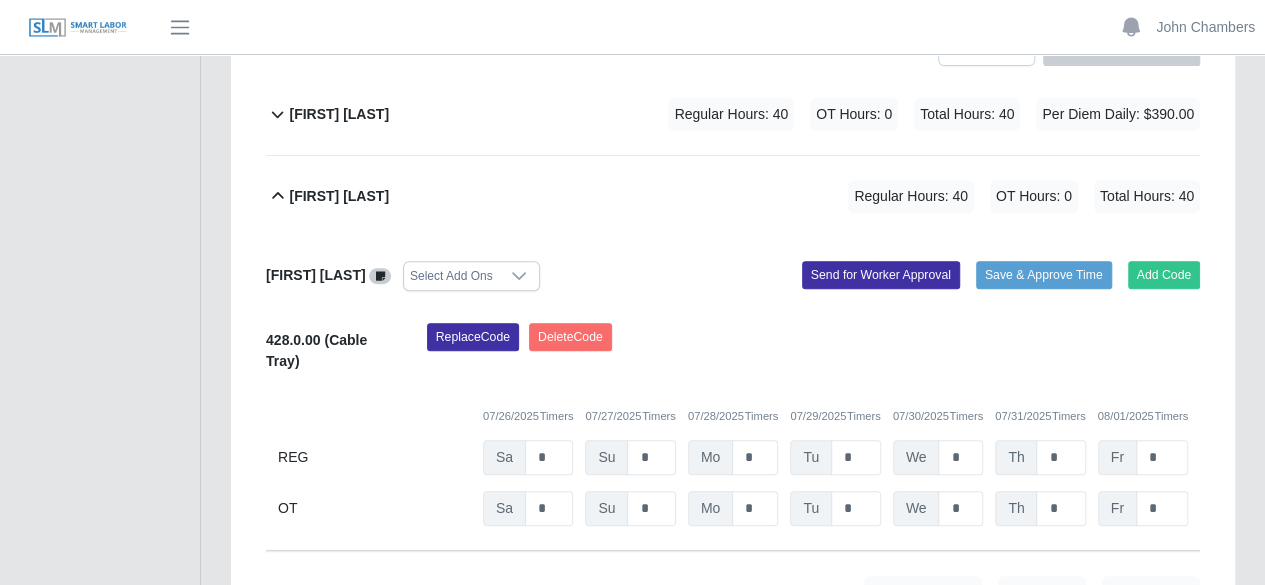 scroll, scrollTop: 400, scrollLeft: 0, axis: vertical 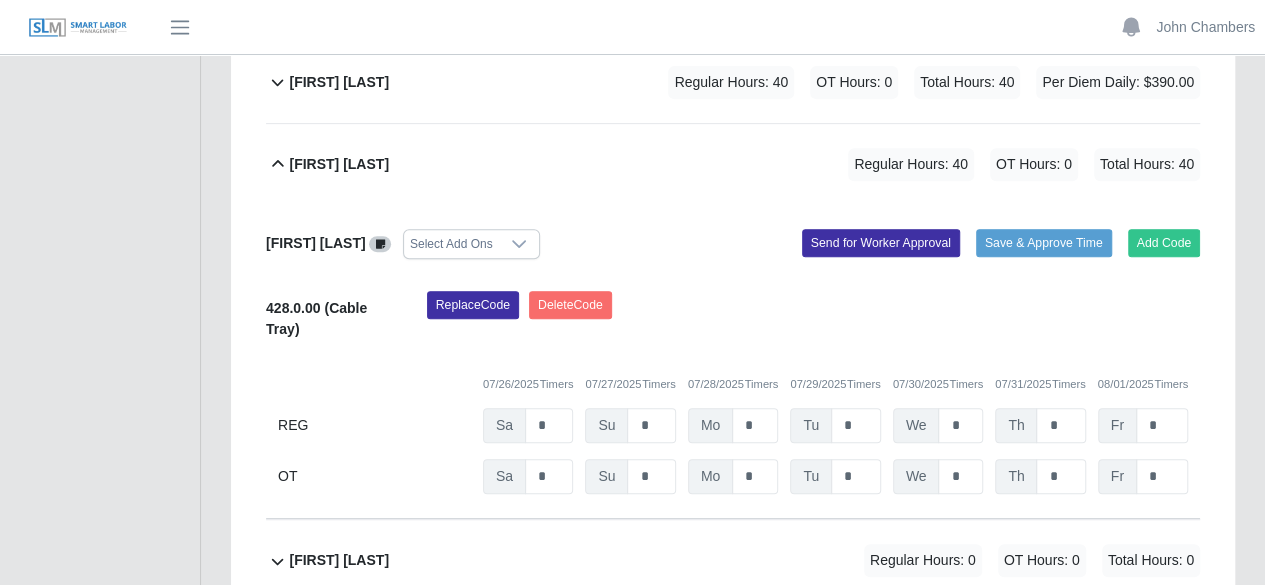 click 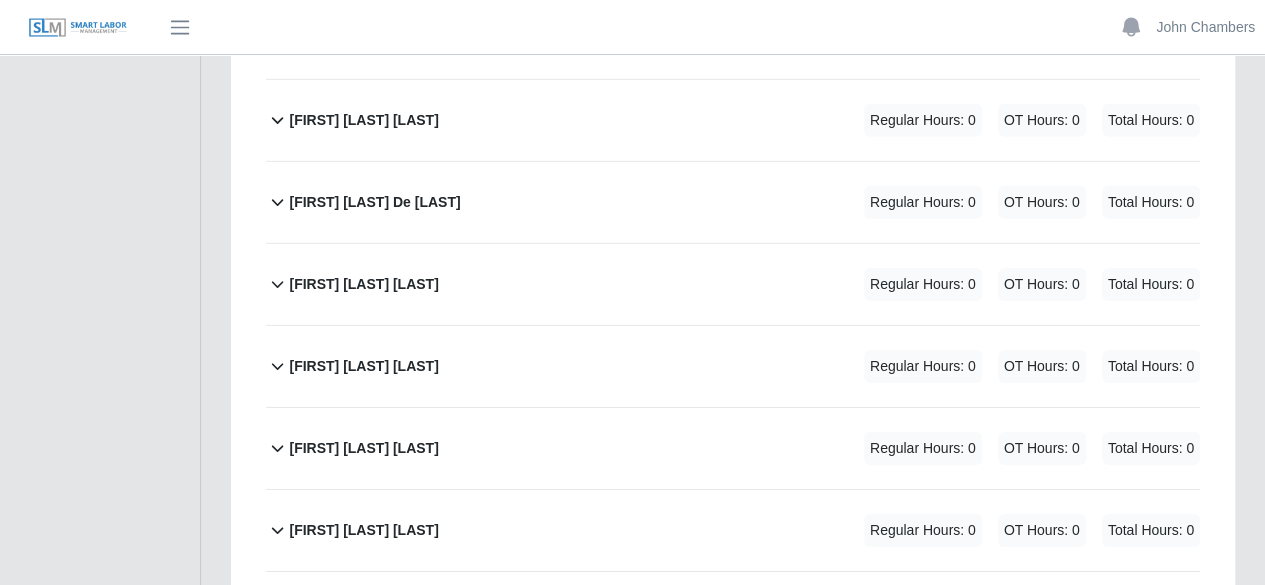 scroll, scrollTop: 3100, scrollLeft: 0, axis: vertical 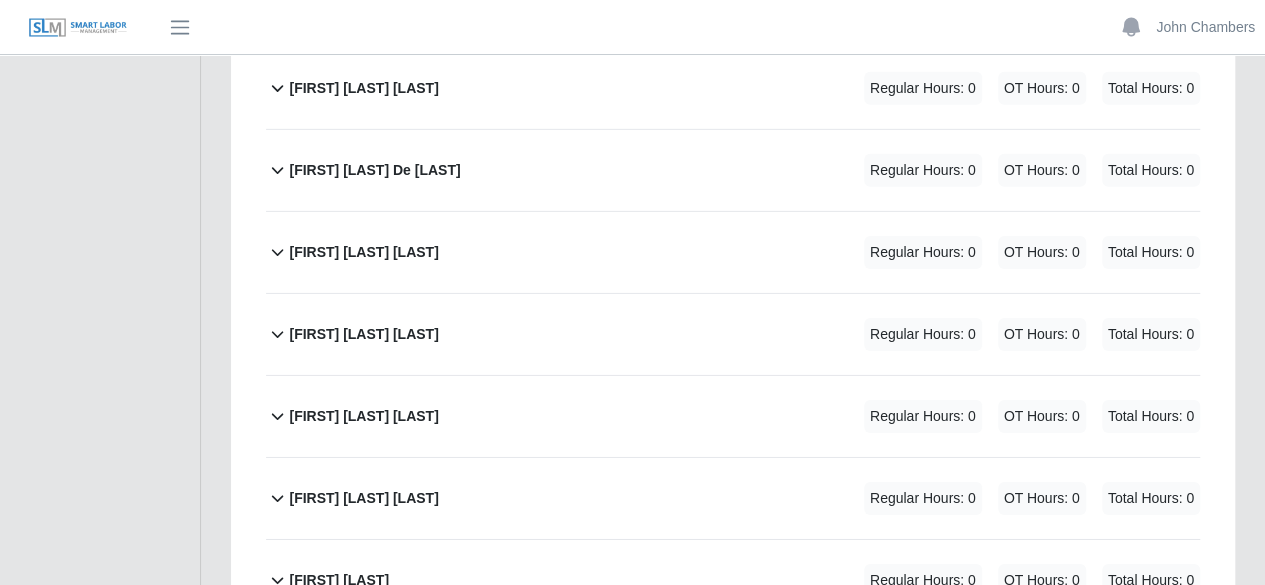 click 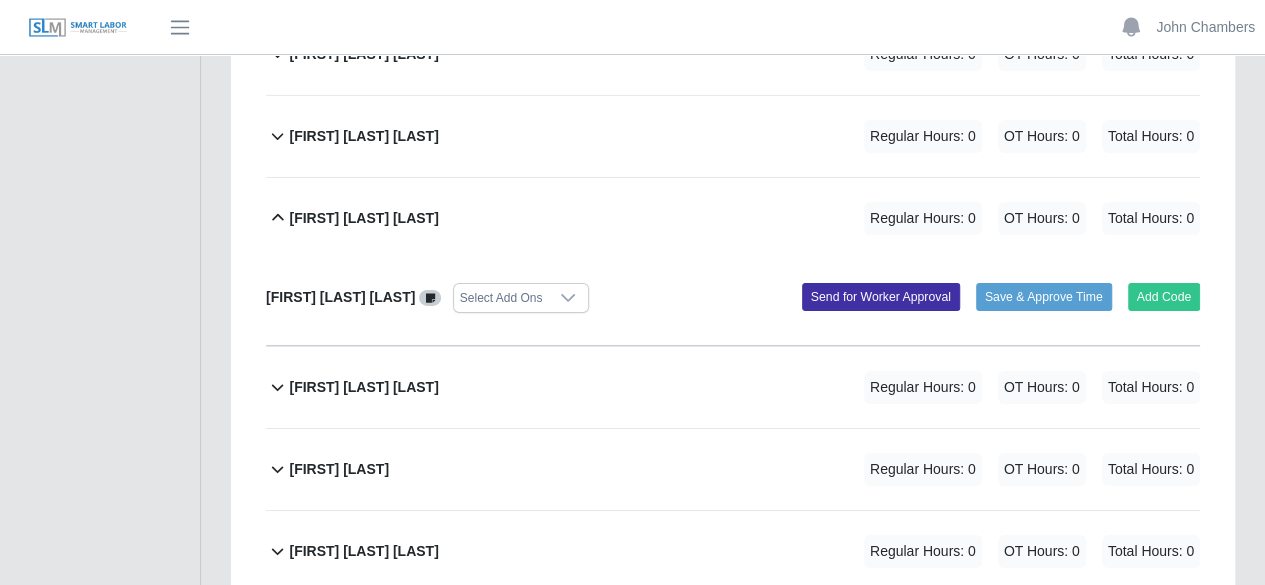 scroll, scrollTop: 3300, scrollLeft: 0, axis: vertical 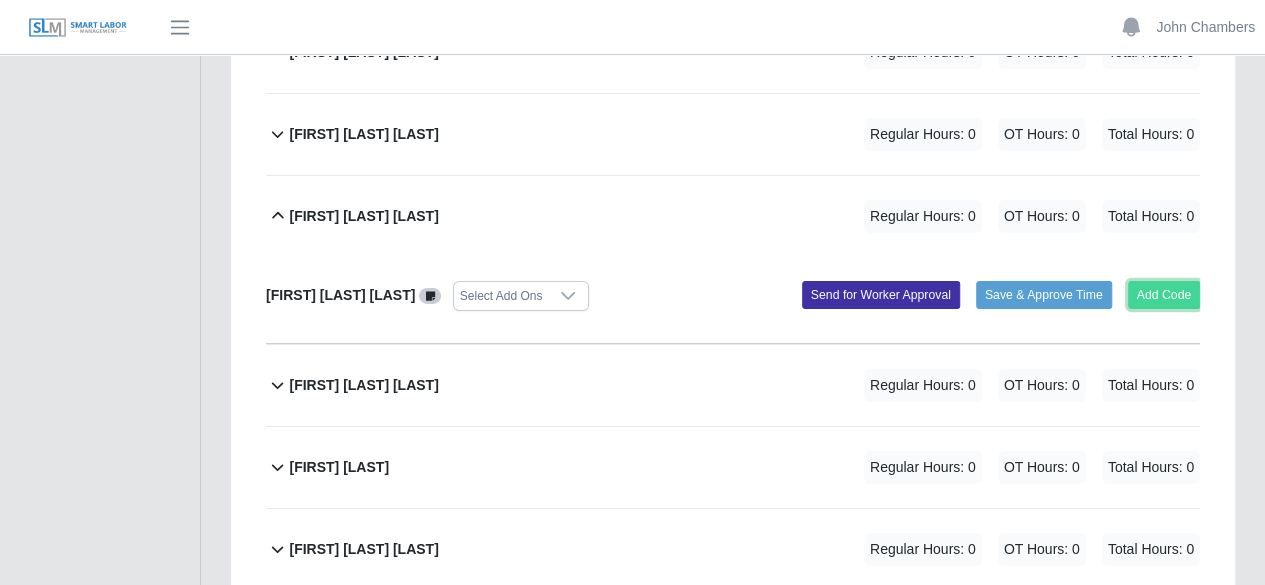 click on "Add Code" 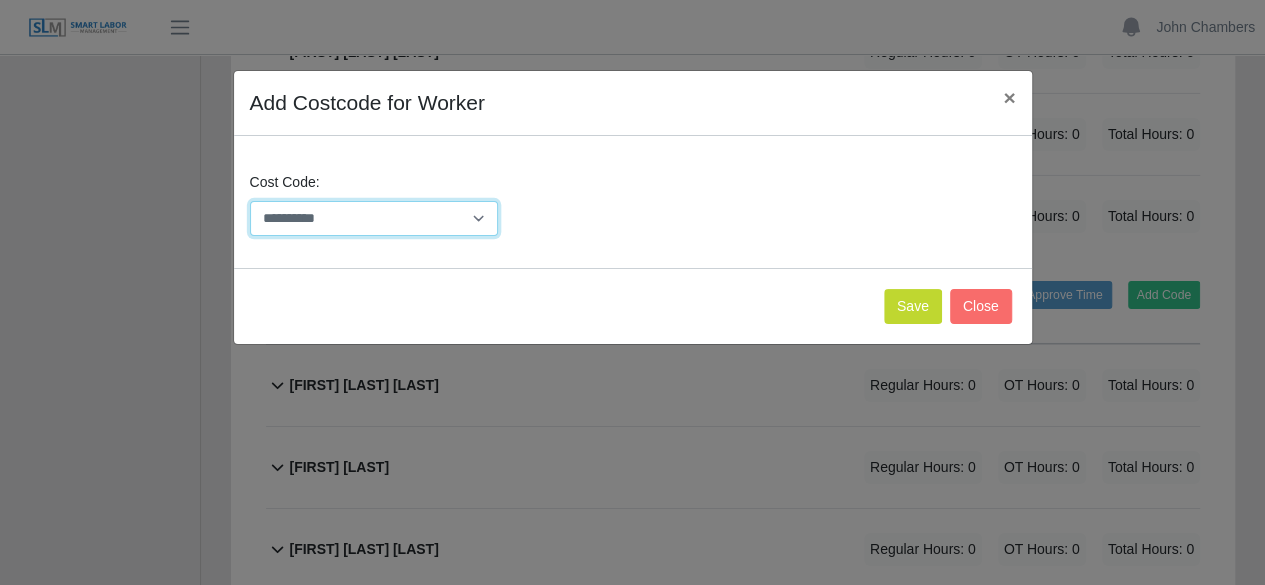 click on "**********" at bounding box center (374, 218) 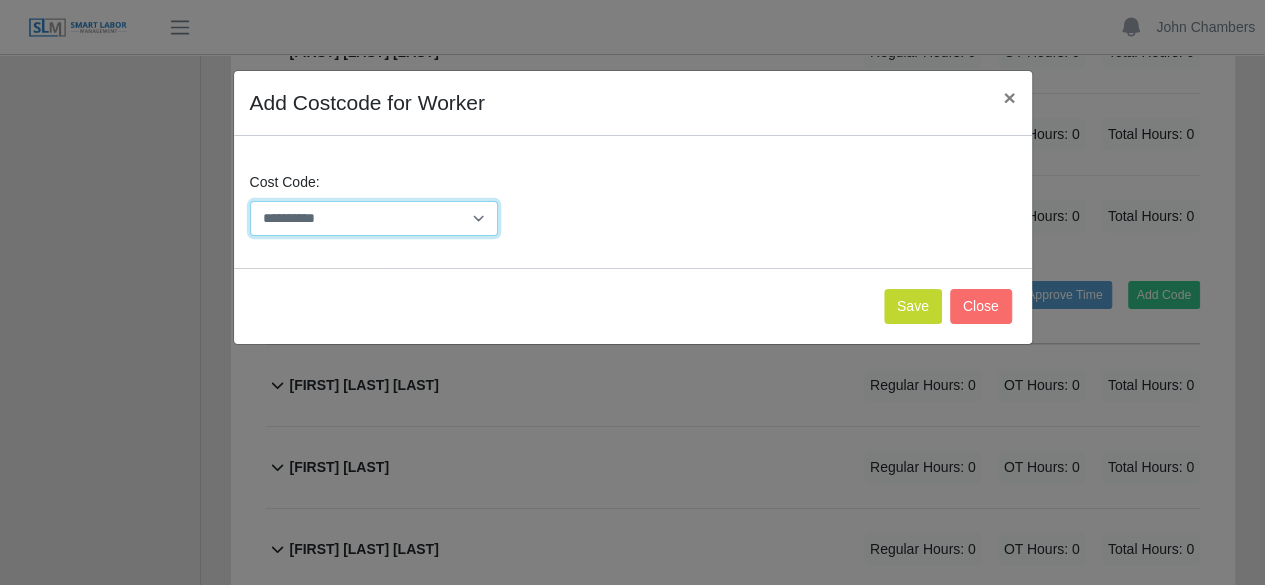 select on "**********" 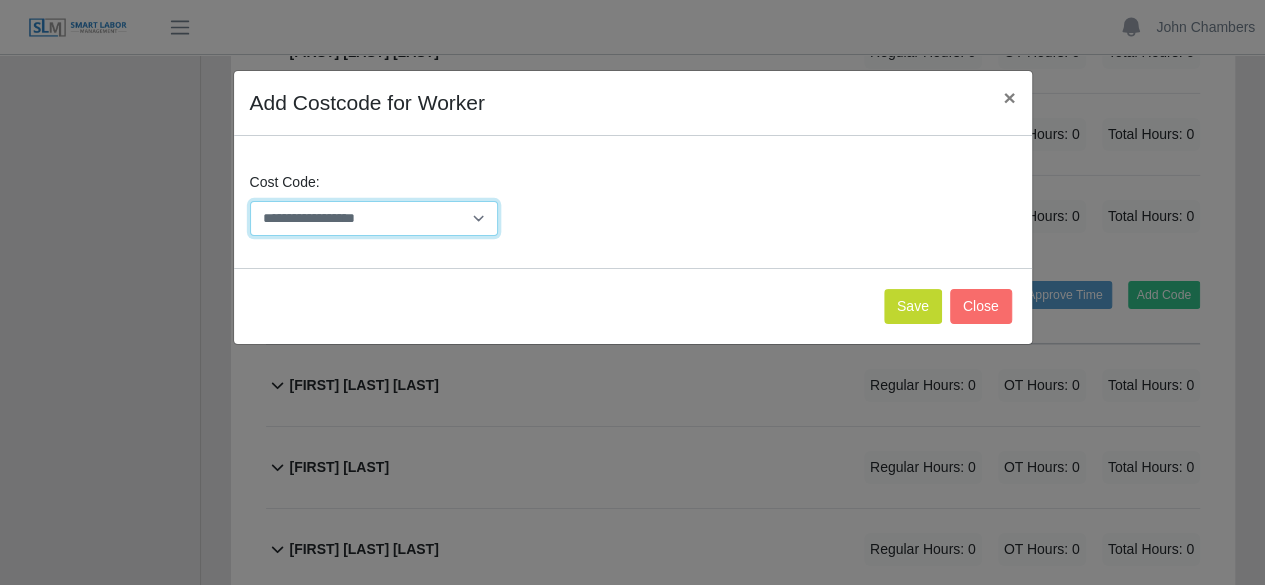 click on "**********" at bounding box center (374, 218) 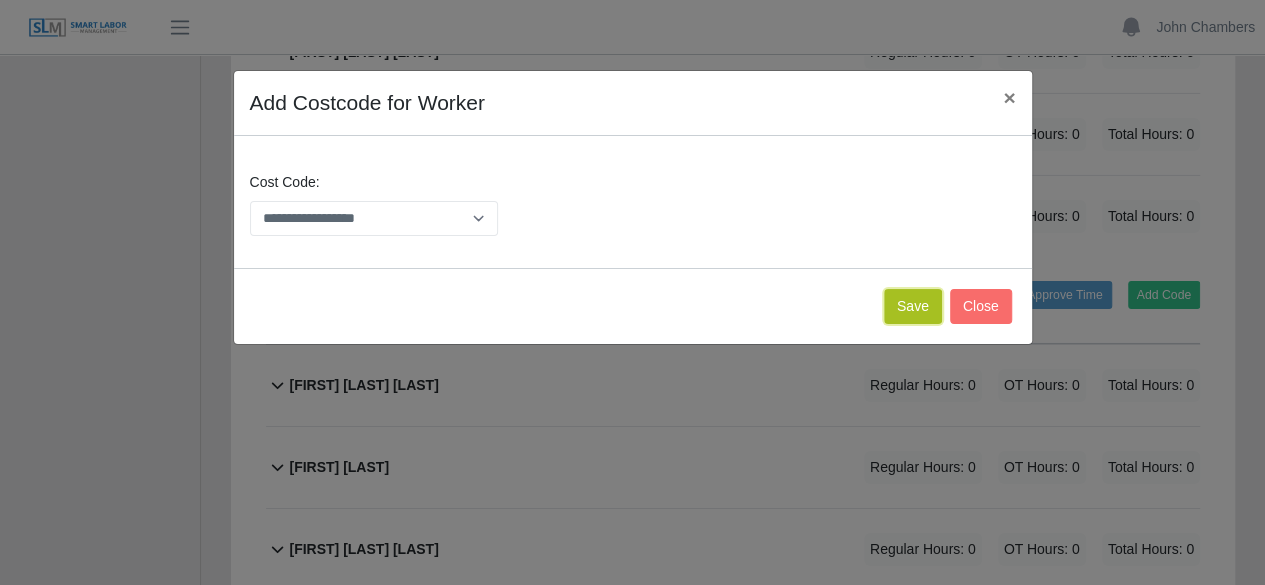 click on "Save" 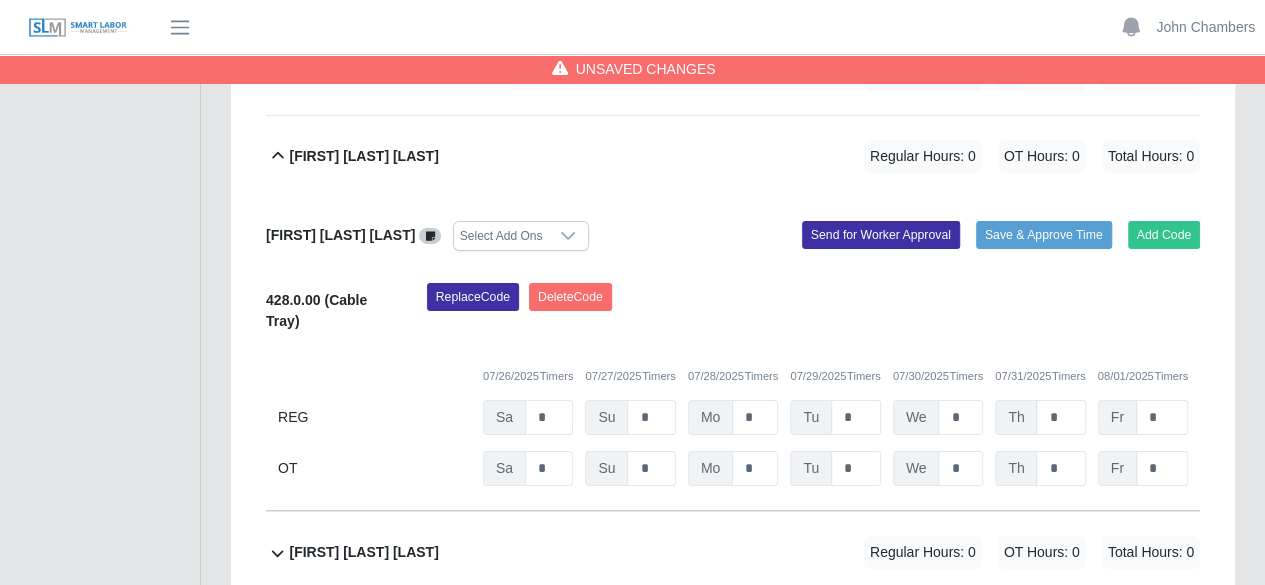 scroll, scrollTop: 3400, scrollLeft: 0, axis: vertical 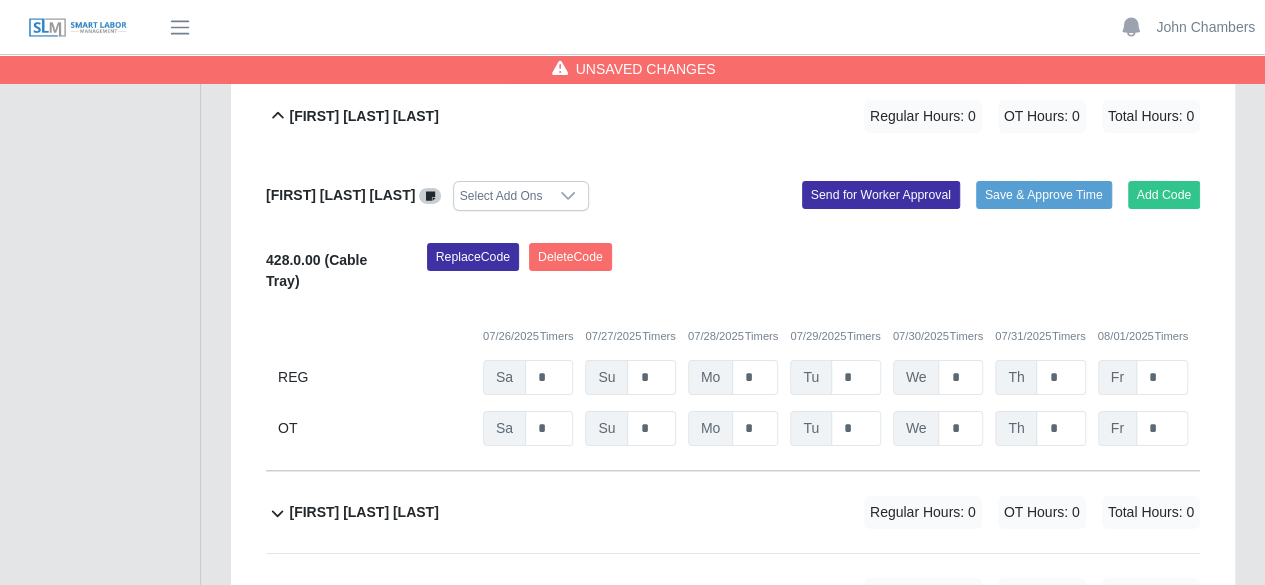 click on "[DATE]
Timers" 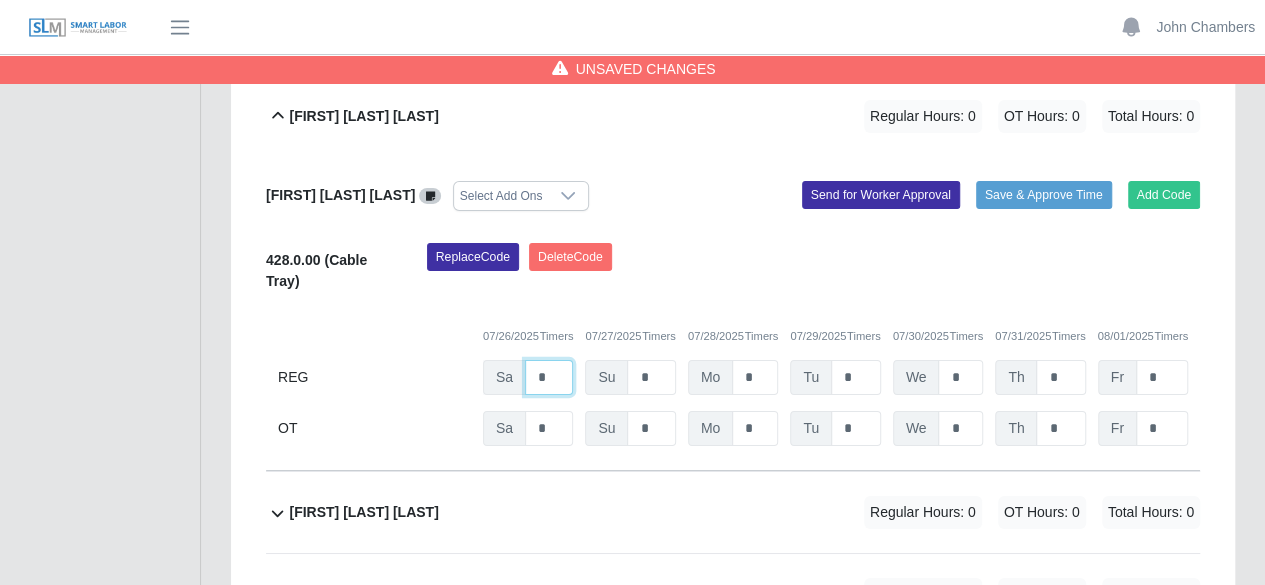 drag, startPoint x: 548, startPoint y: 361, endPoint x: 529, endPoint y: 365, distance: 19.416489 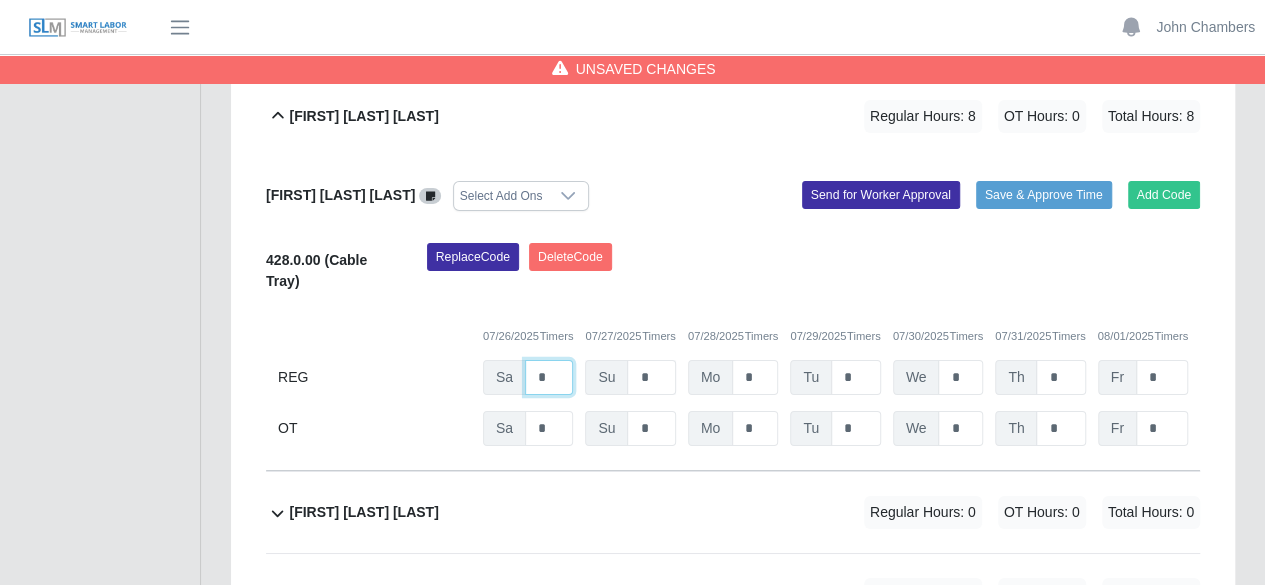 type on "*" 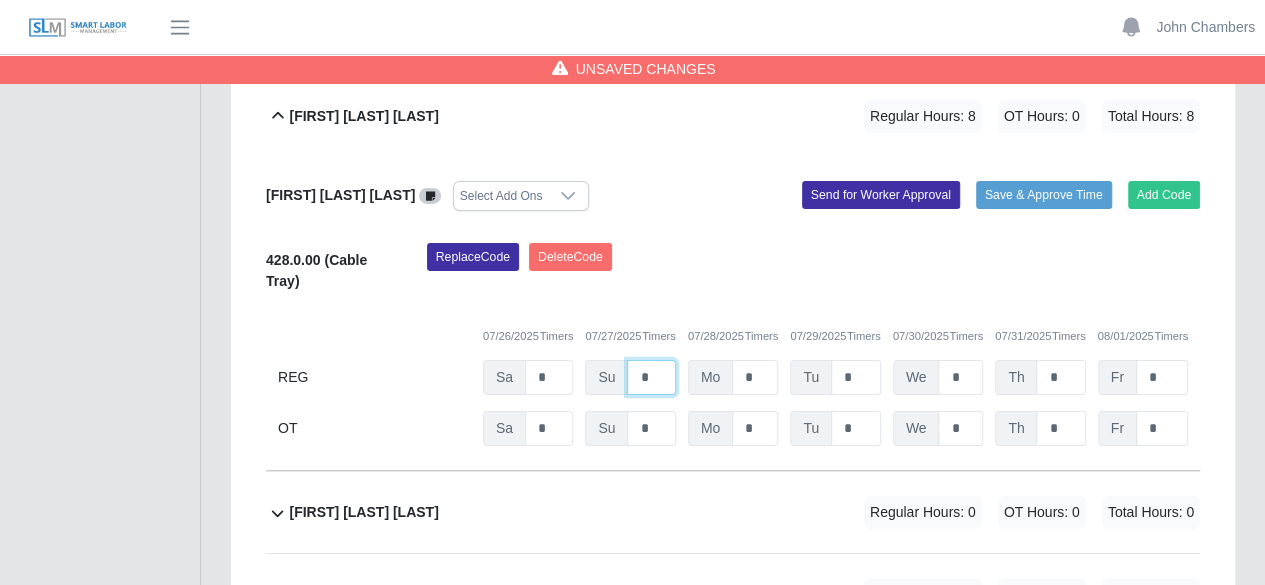 click on "*" at bounding box center (0, 0) 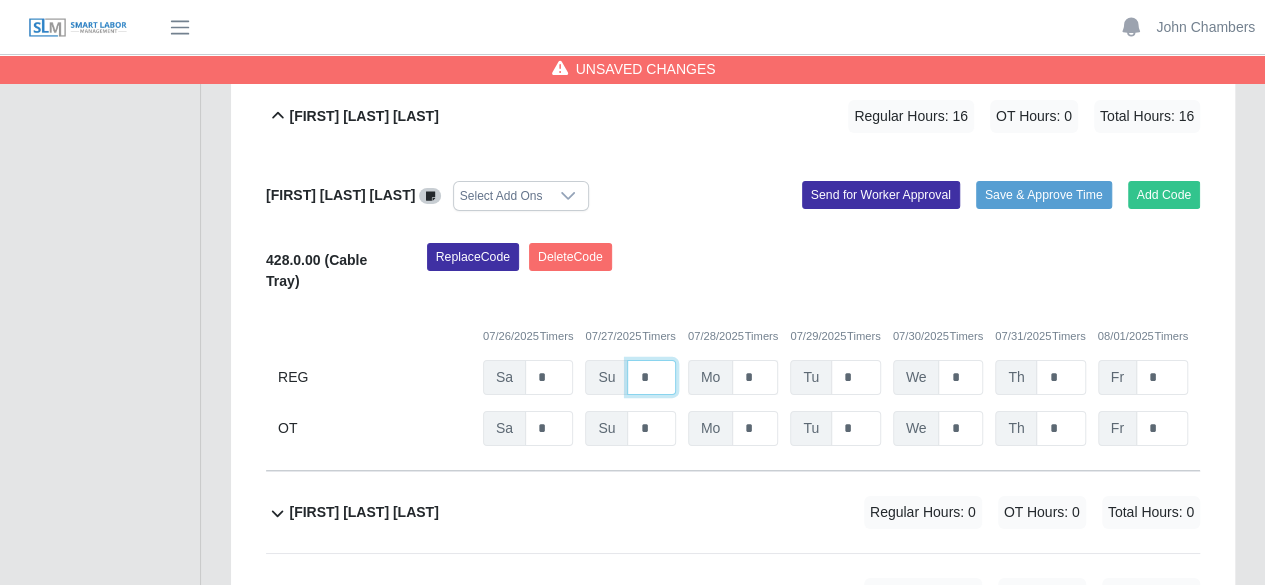 type on "*" 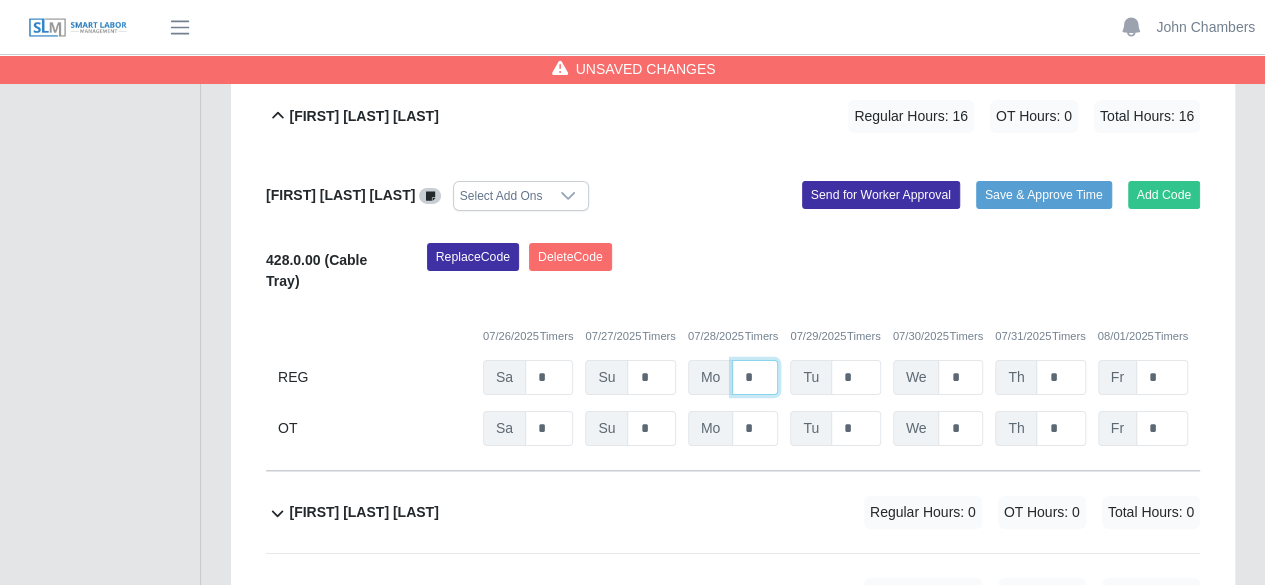 drag, startPoint x: 760, startPoint y: 363, endPoint x: 736, endPoint y: 383, distance: 31.241 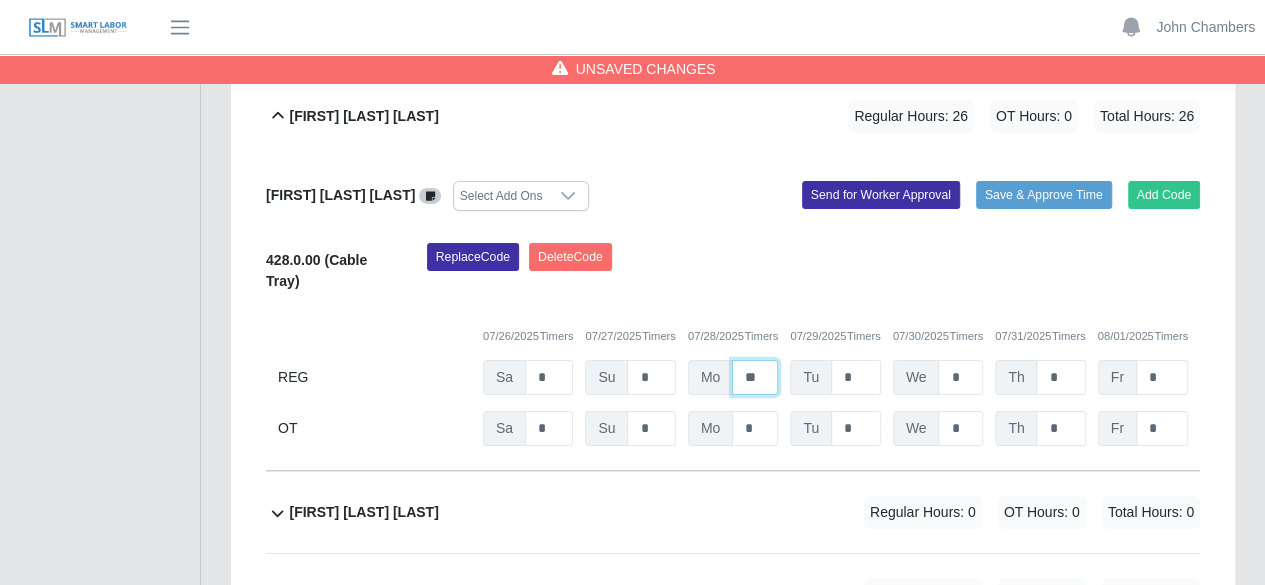 type on "**" 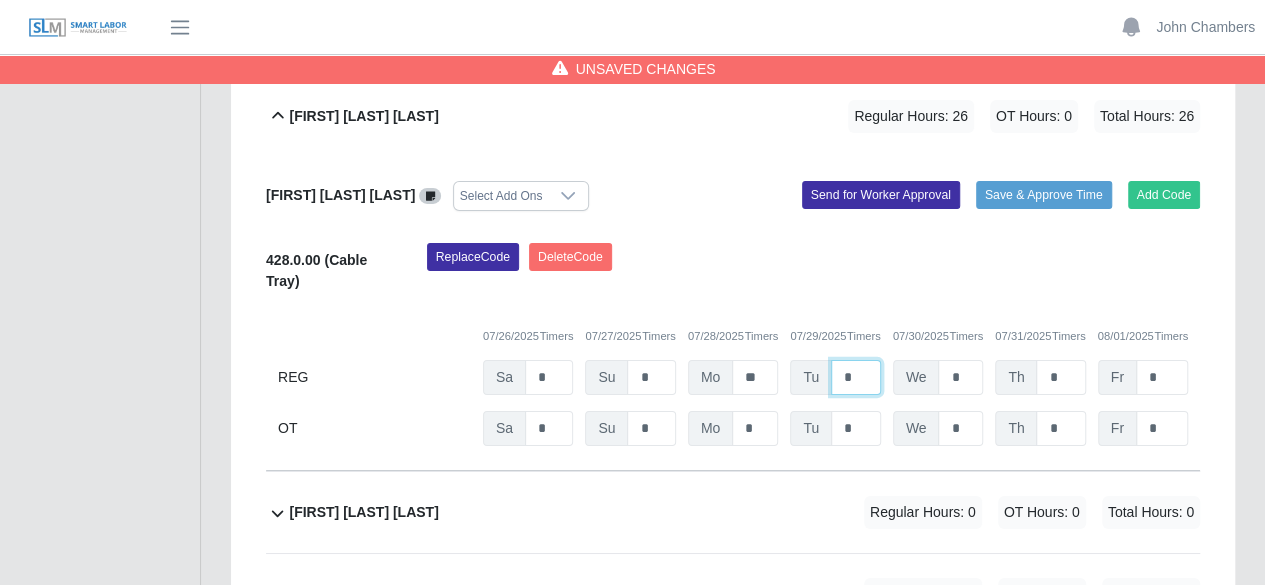 click on "*" at bounding box center (0, 0) 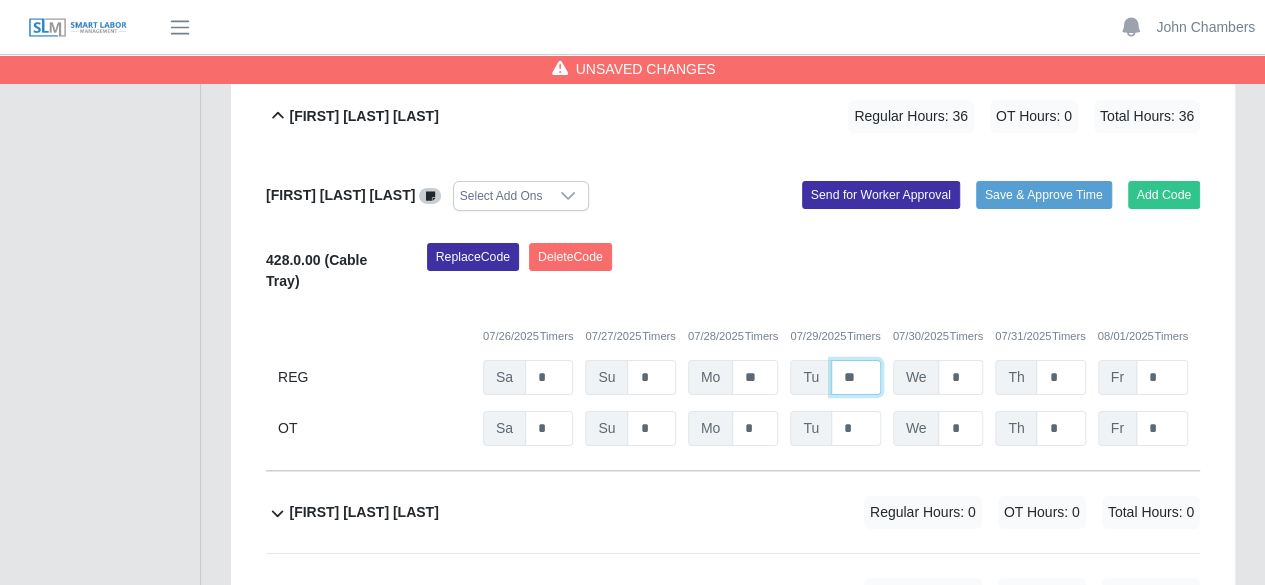 type on "**" 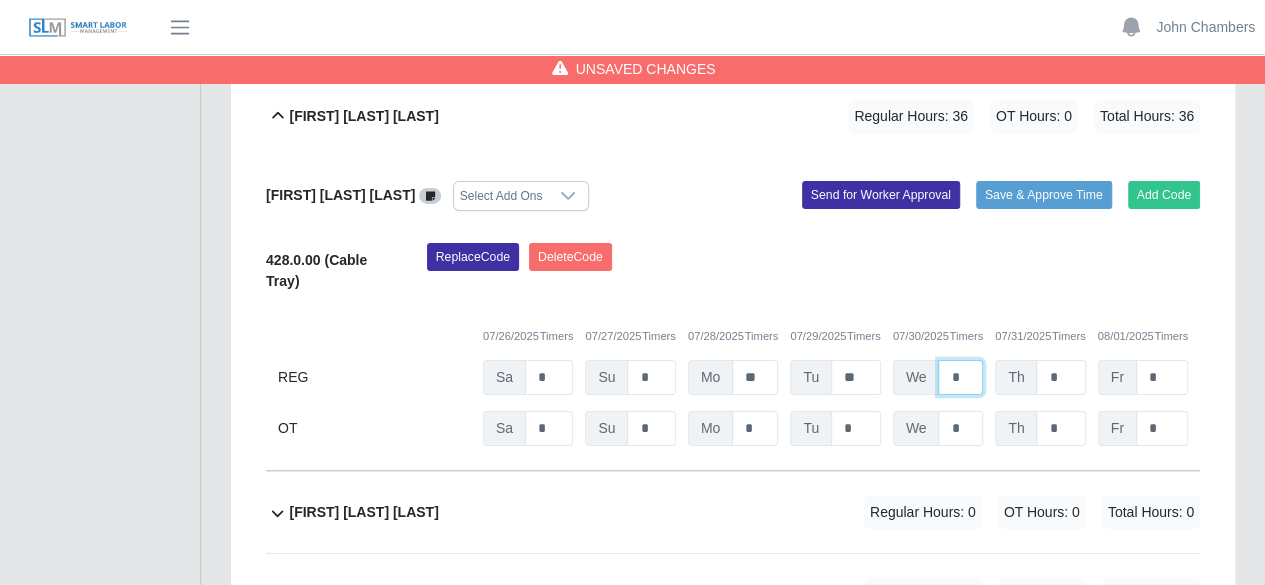 click on "*" at bounding box center (0, 0) 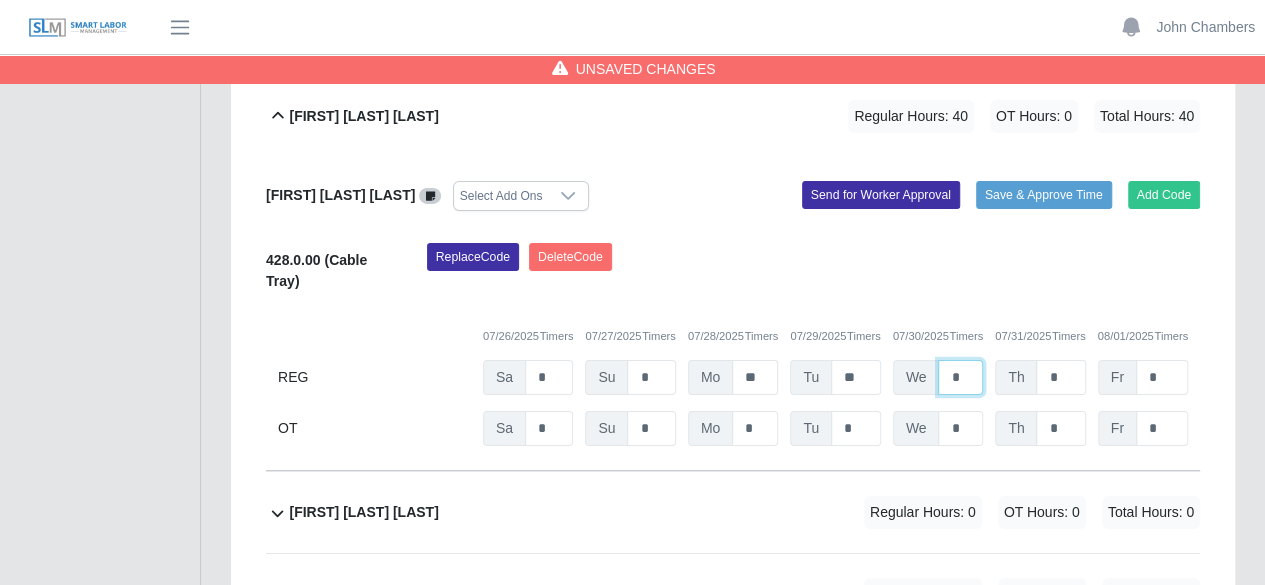 type on "*" 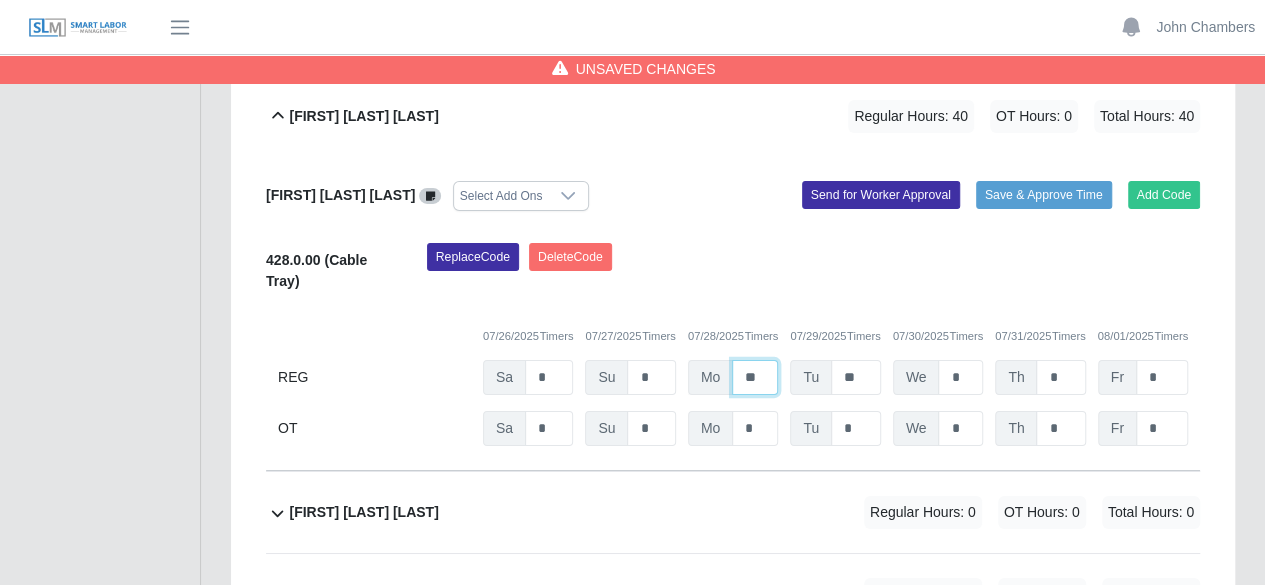 drag, startPoint x: 770, startPoint y: 365, endPoint x: 740, endPoint y: 370, distance: 30.413813 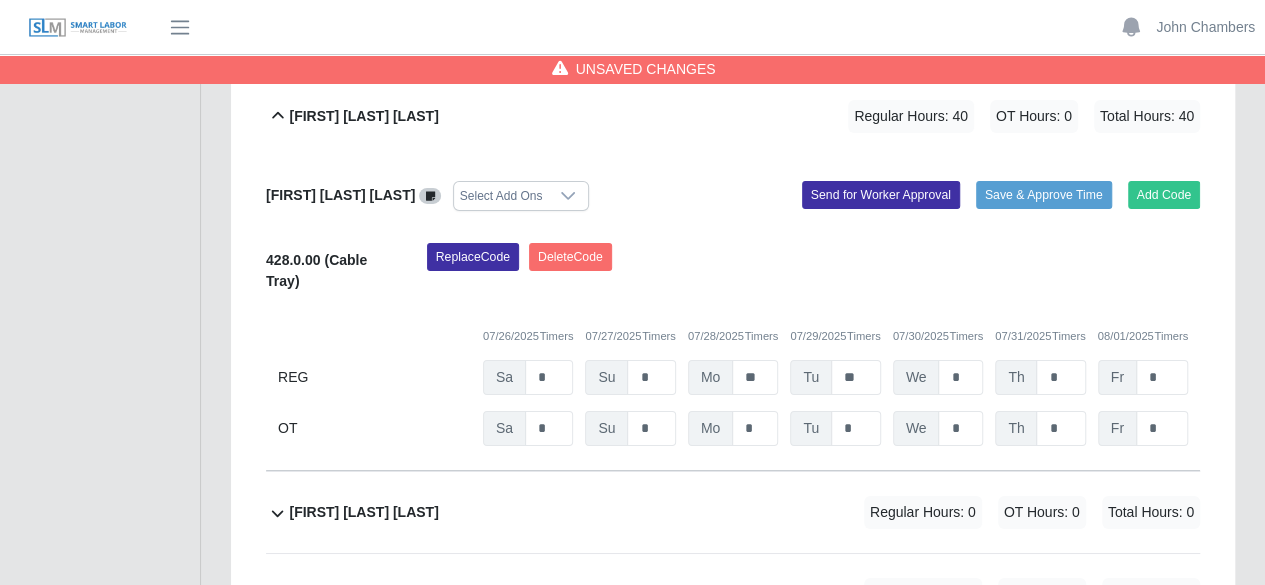 click on "REG
Sa   *   Su   *   Mo   **   Tu   **   We   *   Th   *   Fr   *" at bounding box center [733, 377] 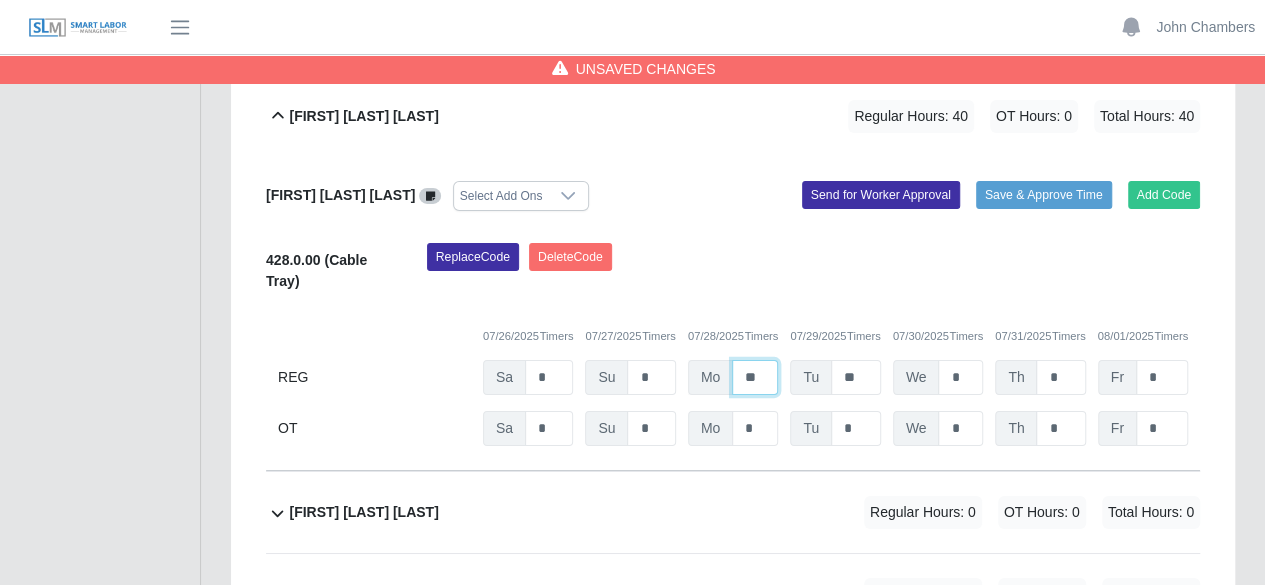 drag, startPoint x: 768, startPoint y: 366, endPoint x: 745, endPoint y: 370, distance: 23.345236 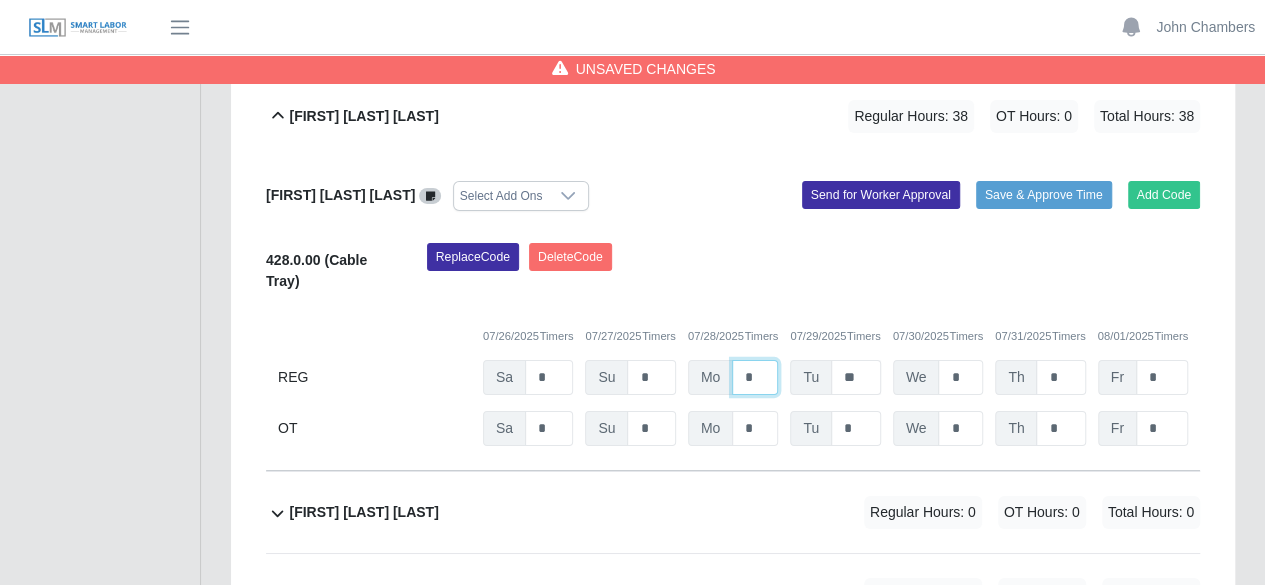 type on "*" 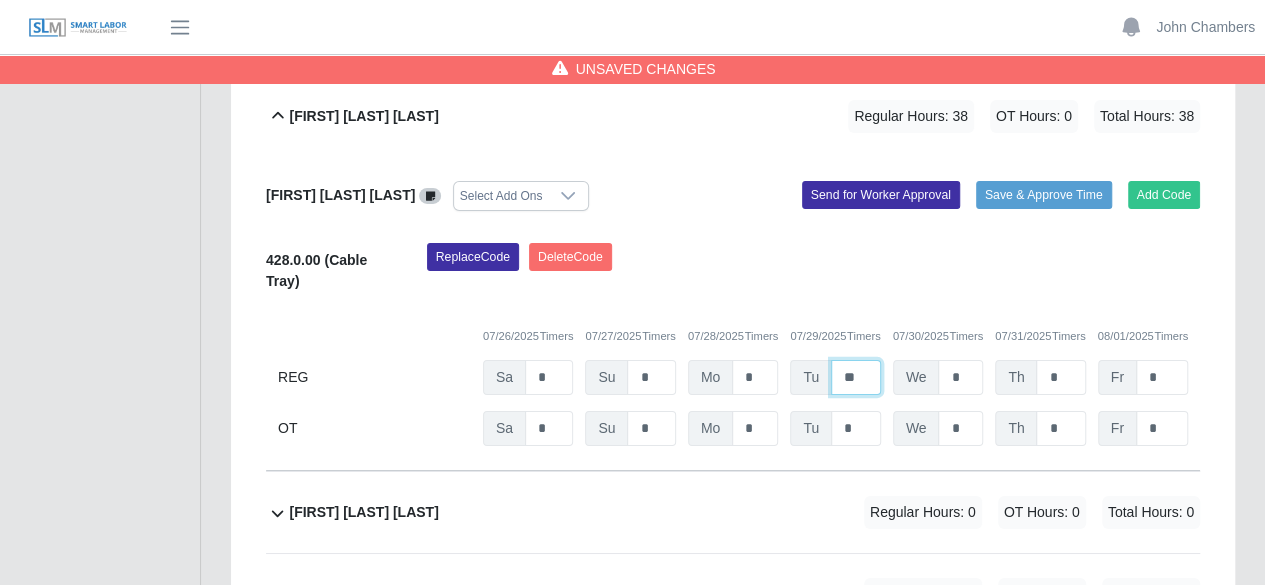 drag, startPoint x: 864, startPoint y: 365, endPoint x: 840, endPoint y: 369, distance: 24.33105 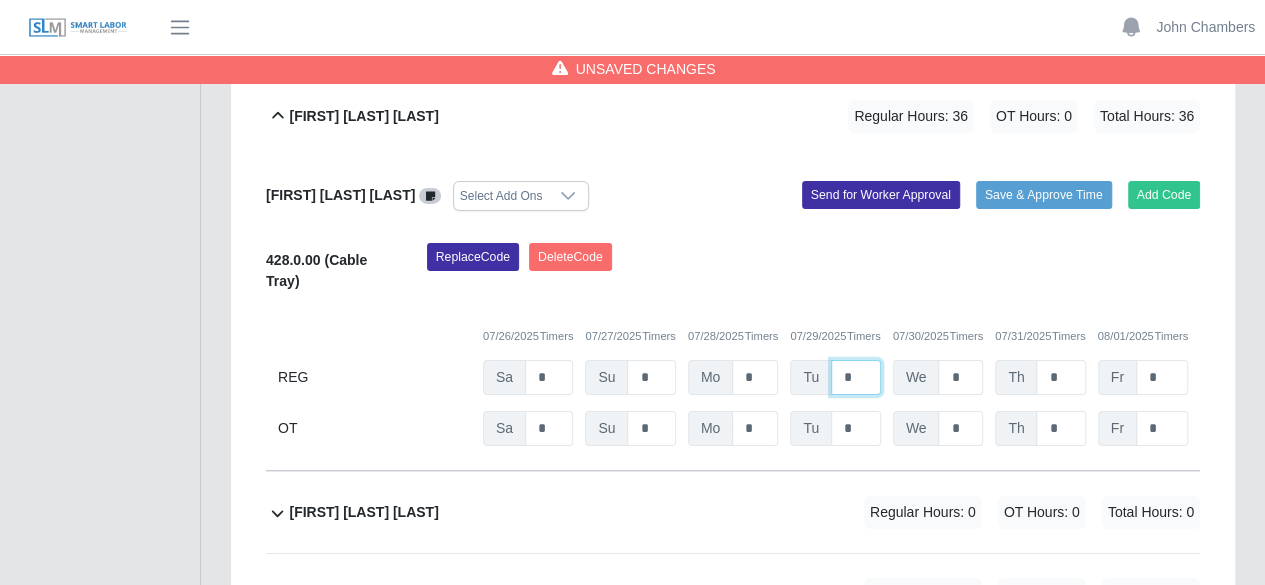 type on "*" 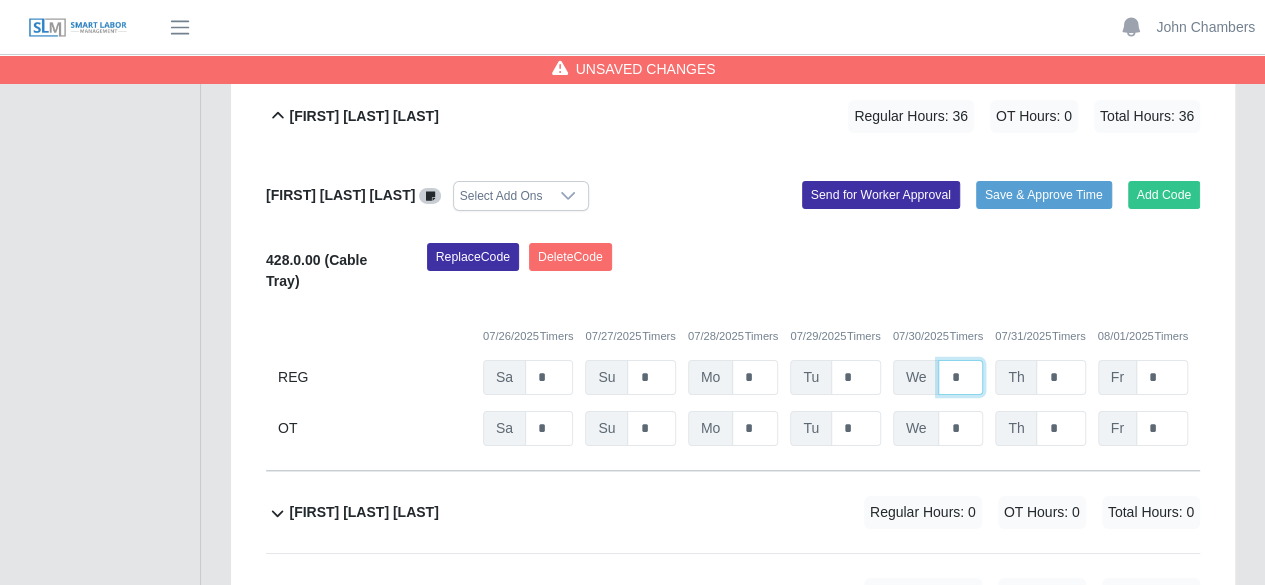 drag, startPoint x: 966, startPoint y: 367, endPoint x: 932, endPoint y: 367, distance: 34 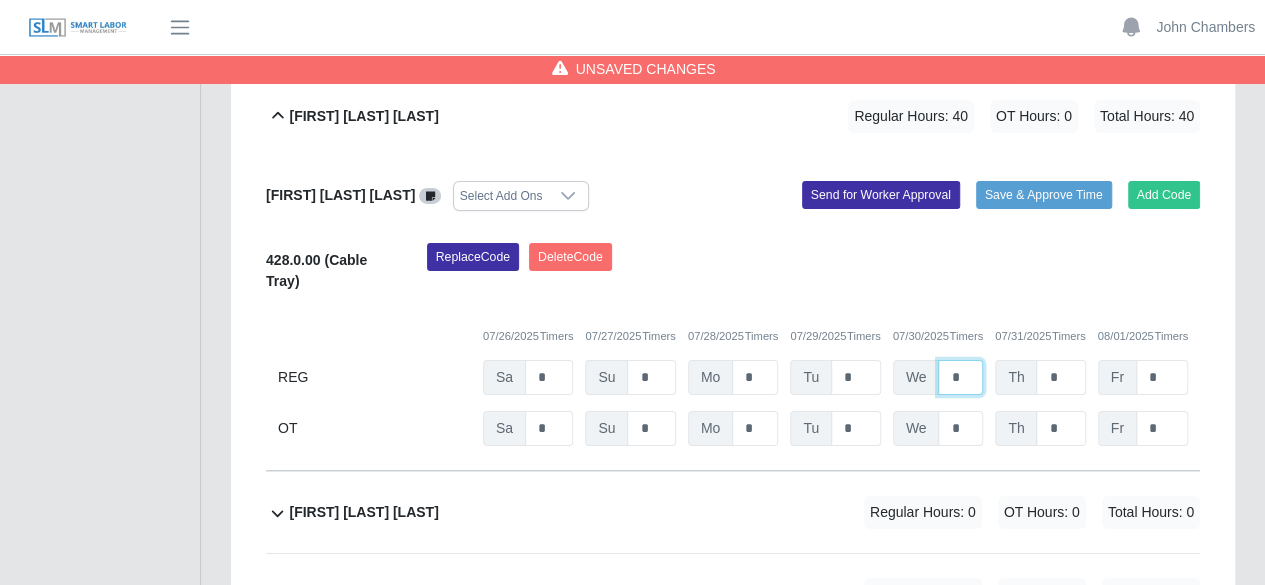 type on "*" 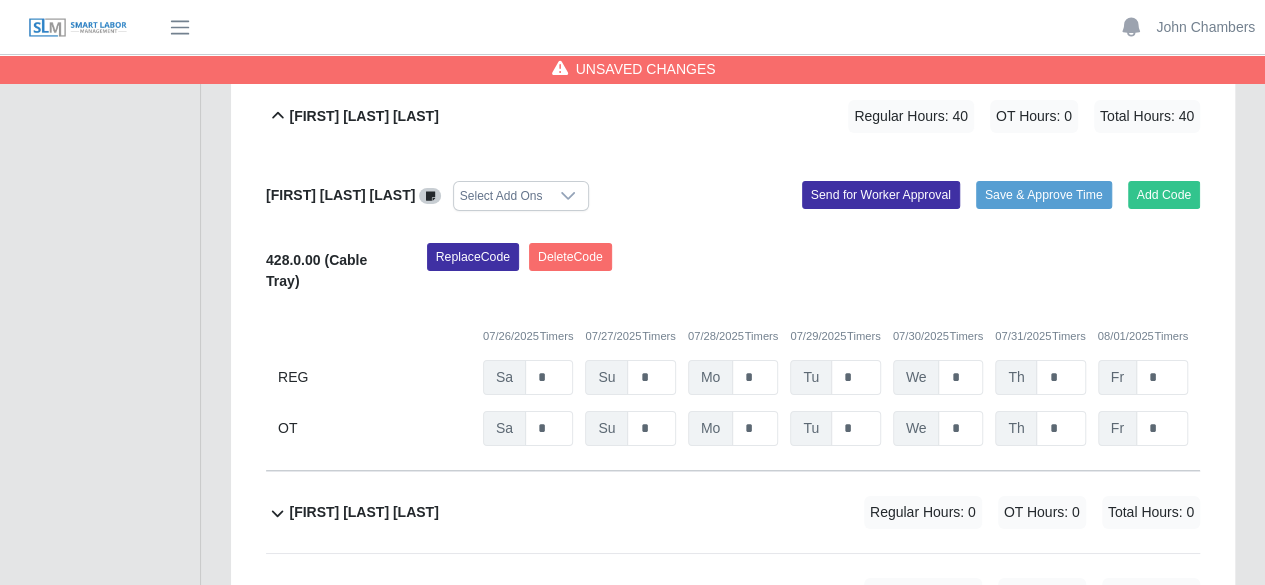 click on "Replace
Code
Delete
Code" at bounding box center (813, 273) 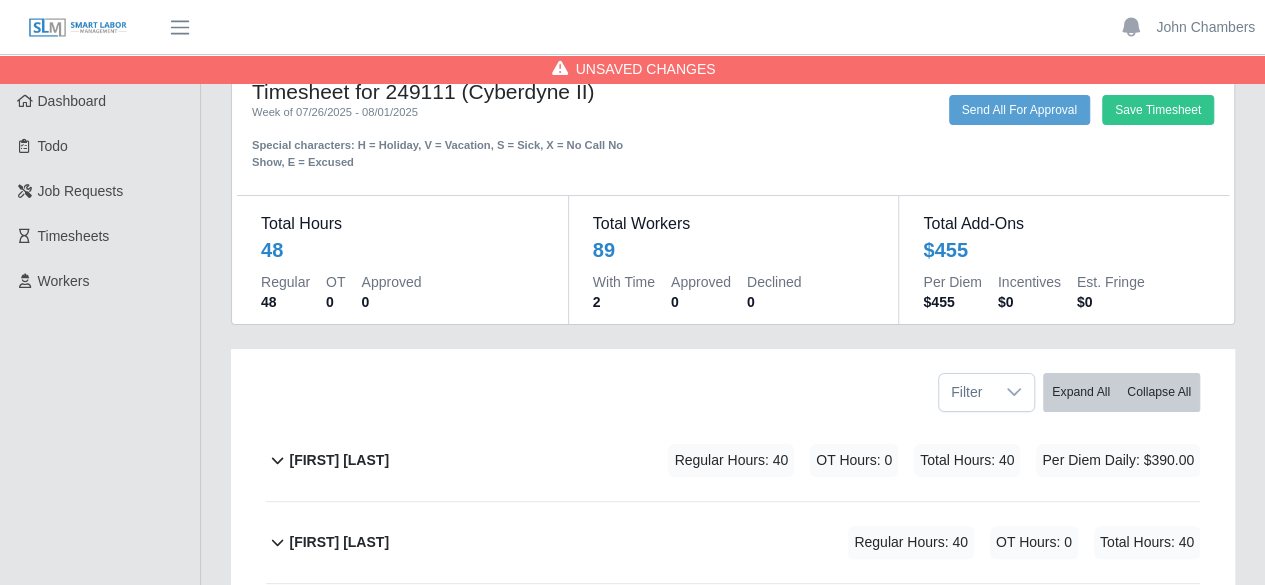 scroll, scrollTop: 0, scrollLeft: 0, axis: both 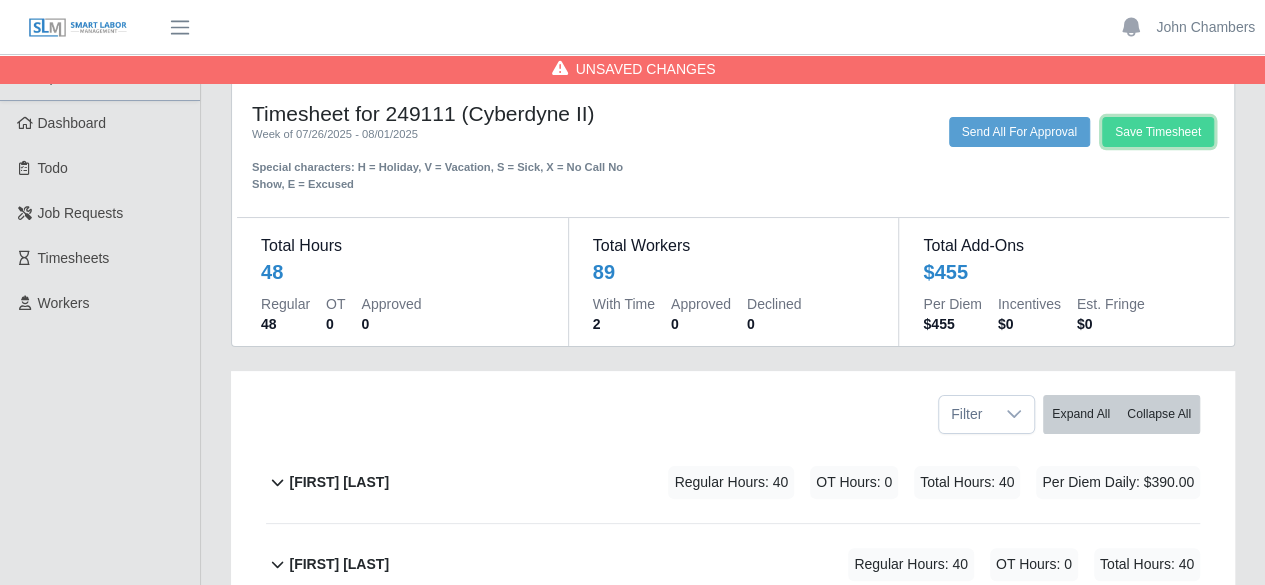 click on "Save Timesheet" at bounding box center (1158, 132) 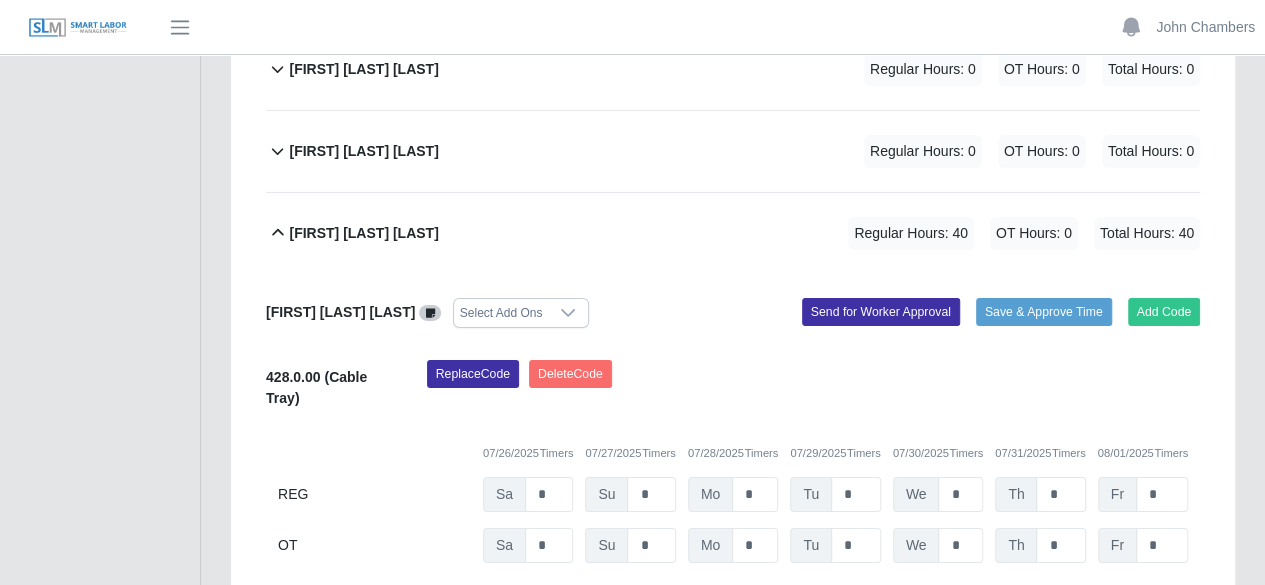scroll, scrollTop: 3300, scrollLeft: 0, axis: vertical 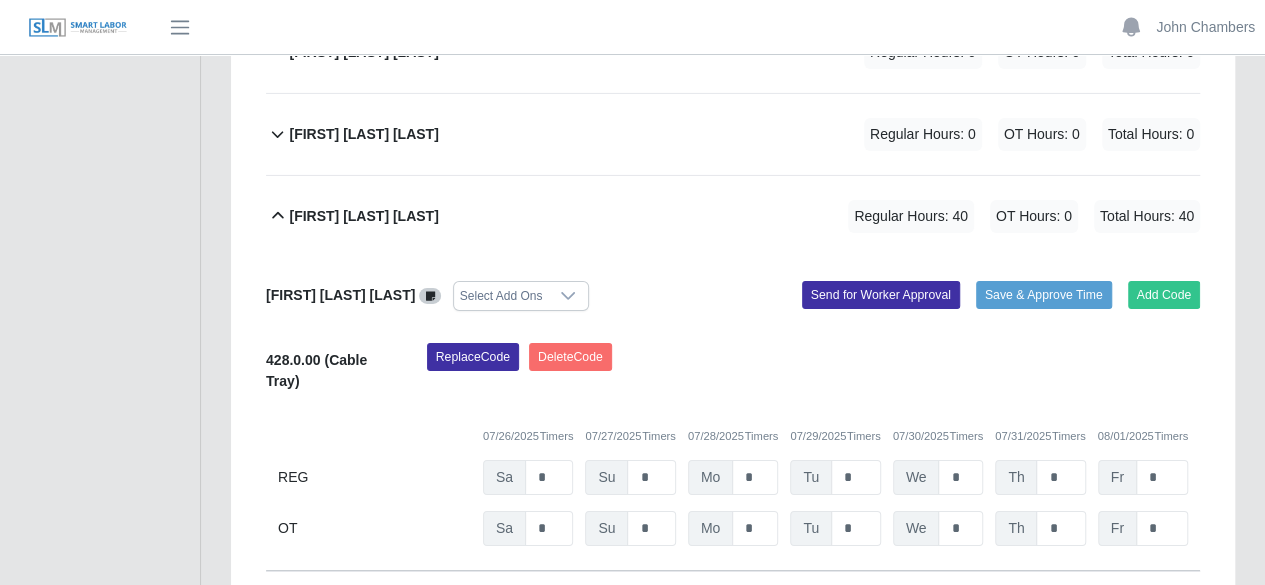 click 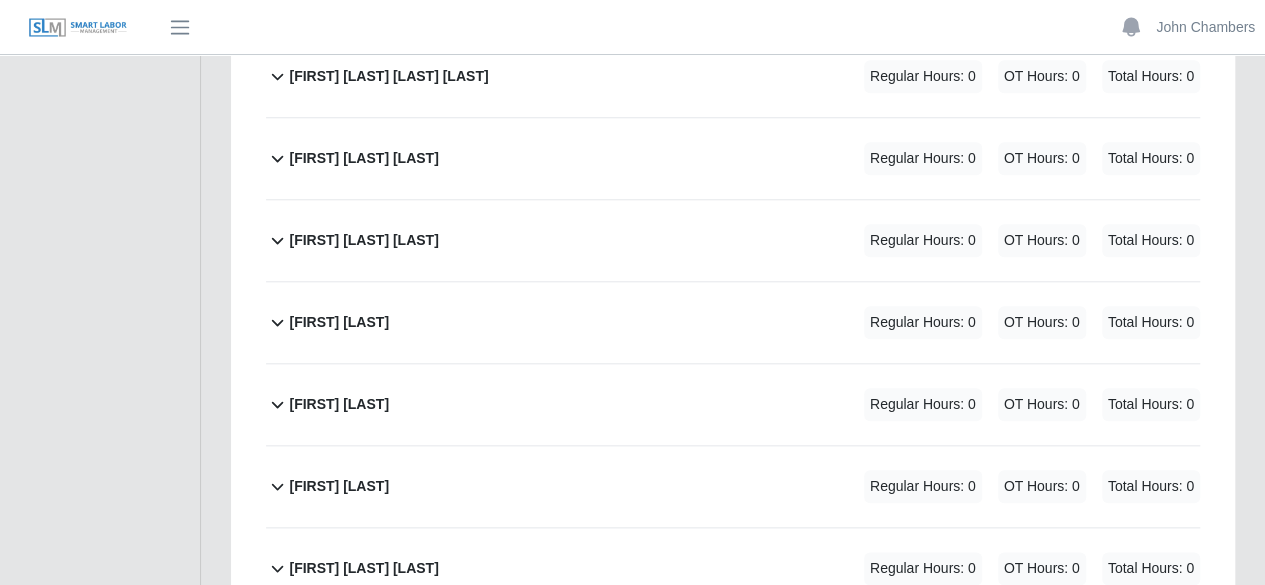 scroll, scrollTop: 4700, scrollLeft: 0, axis: vertical 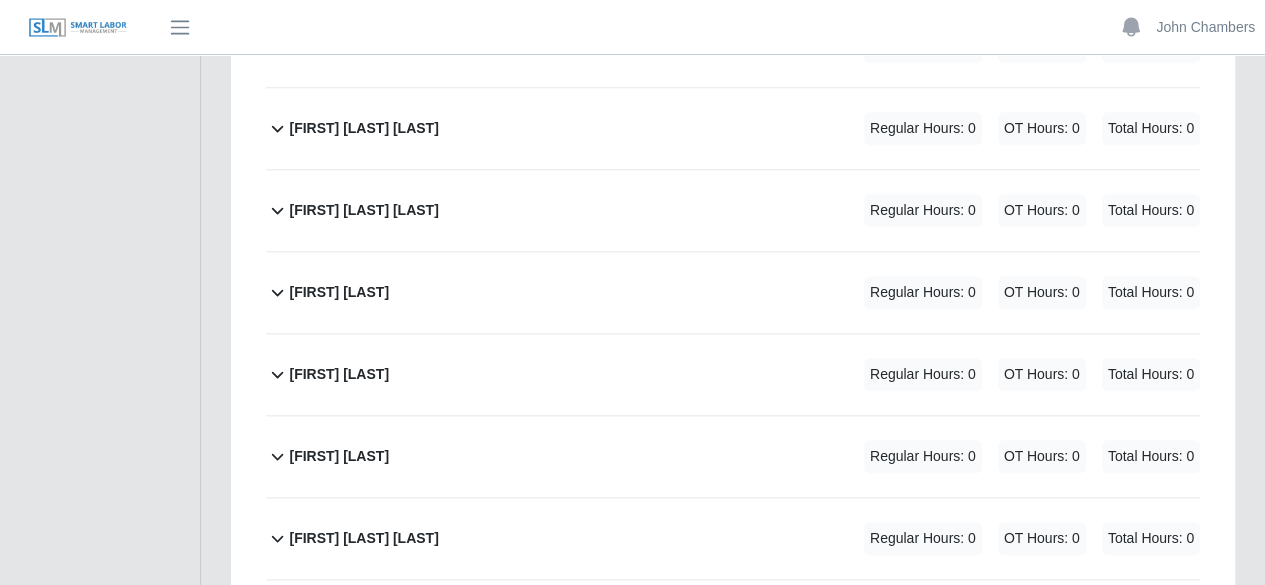 click 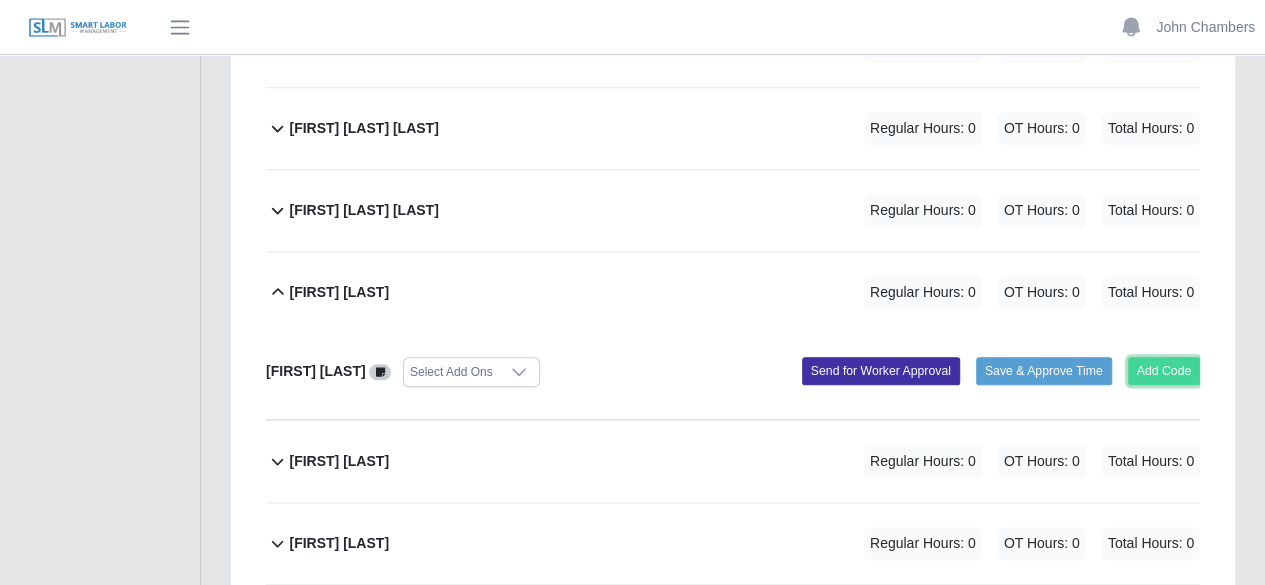 click on "Add Code" 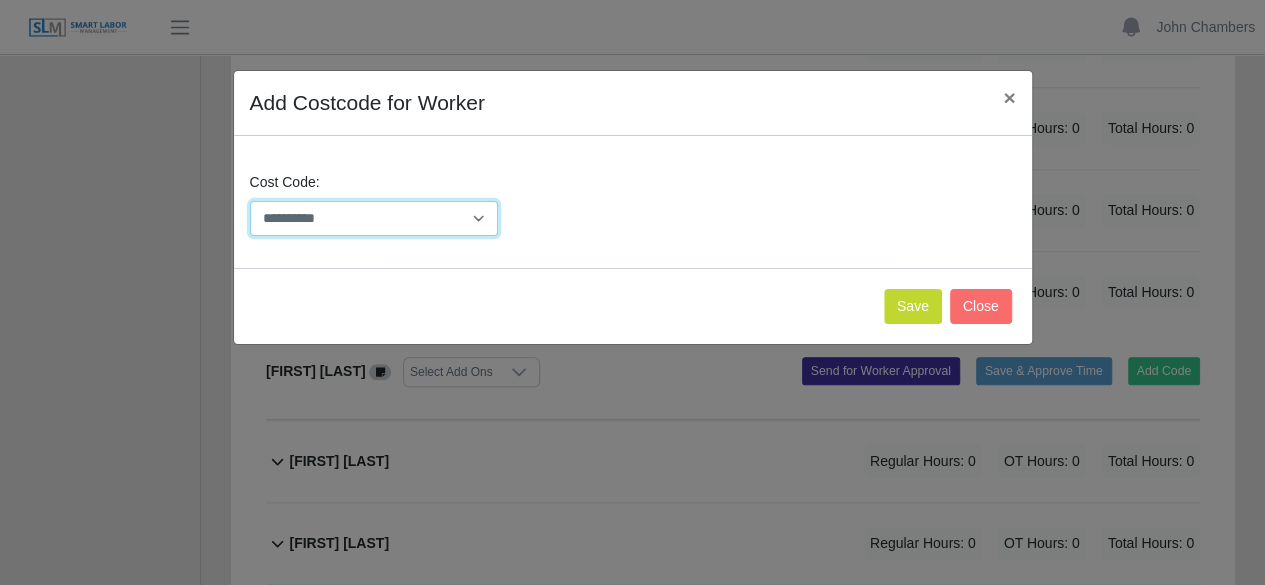 click on "**********" at bounding box center [374, 218] 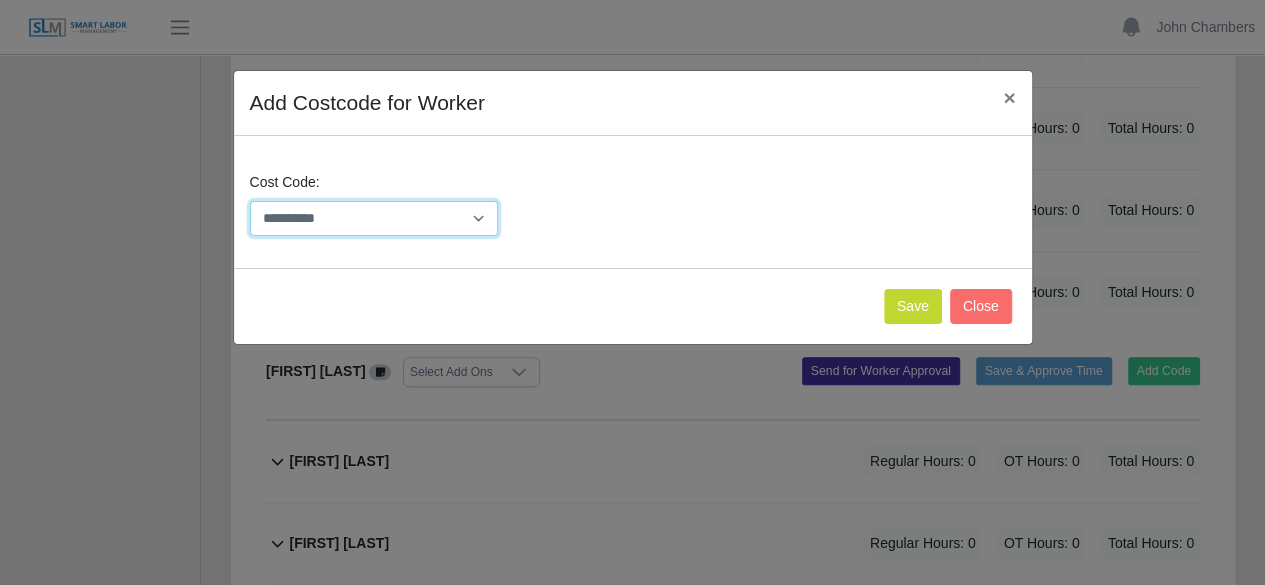 select on "**********" 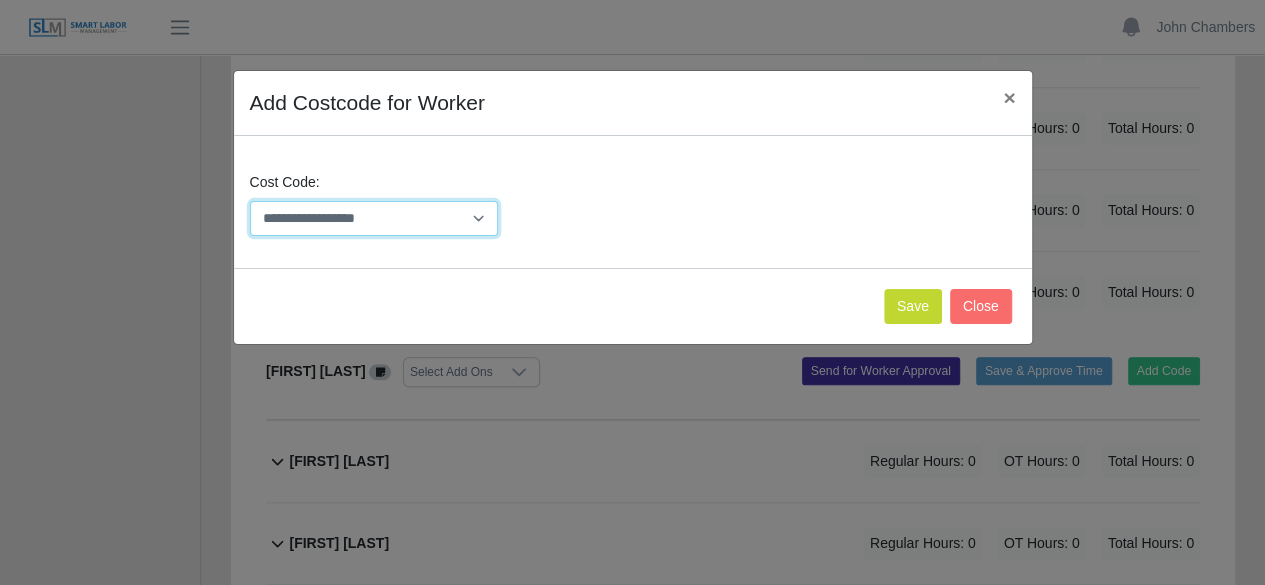 click on "**********" at bounding box center [374, 218] 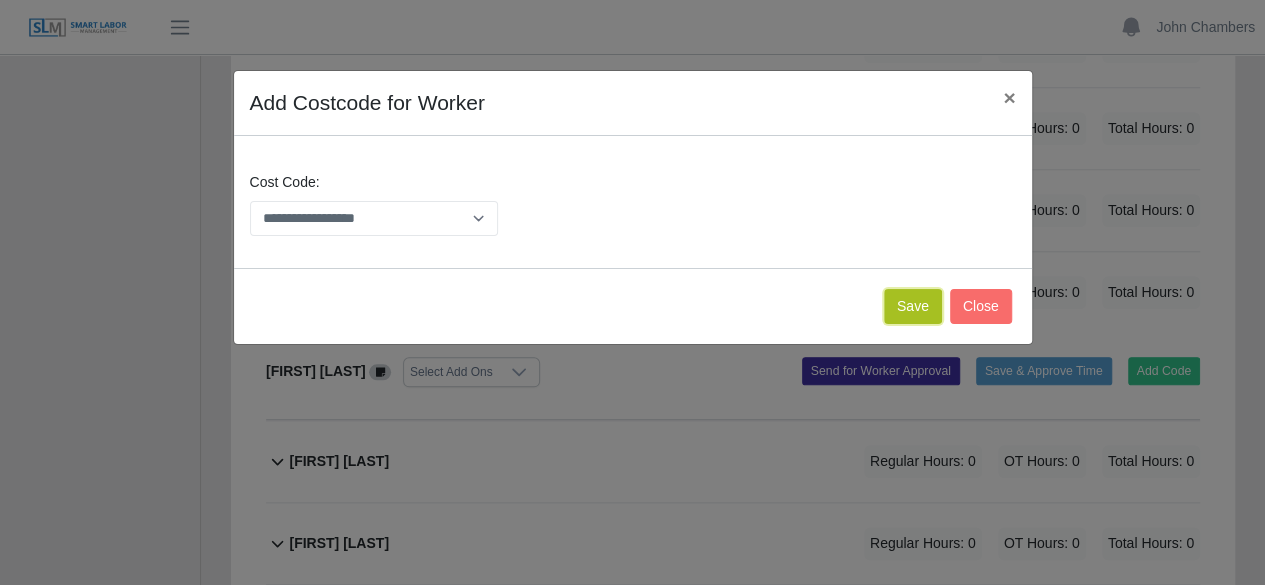 click on "Save" 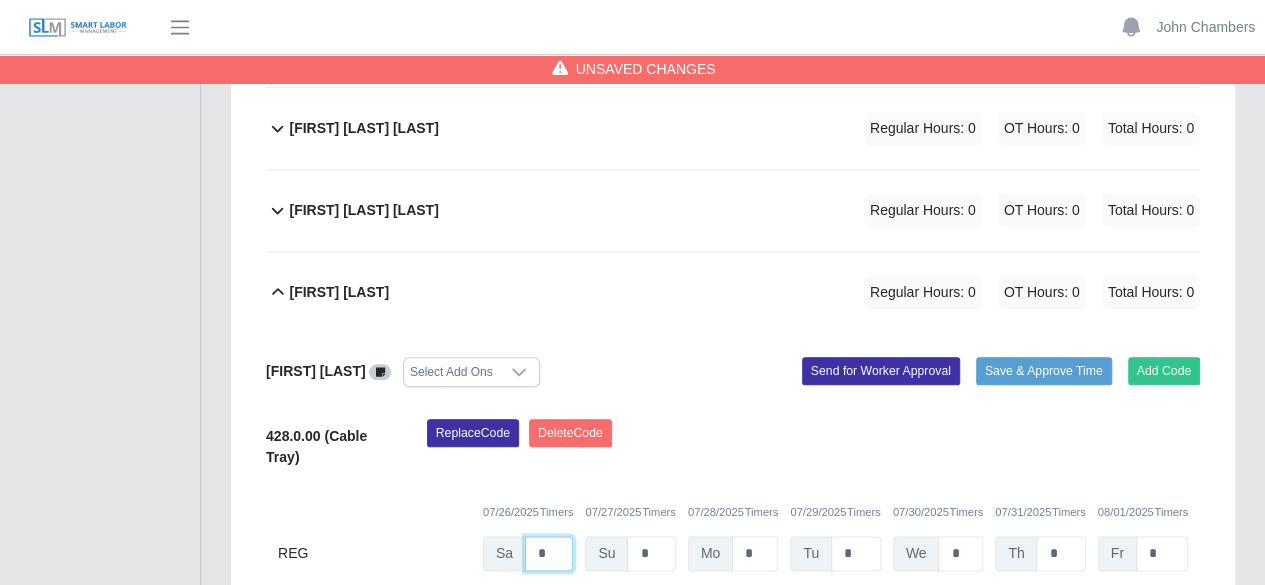 drag, startPoint x: 557, startPoint y: 536, endPoint x: 521, endPoint y: 537, distance: 36.013885 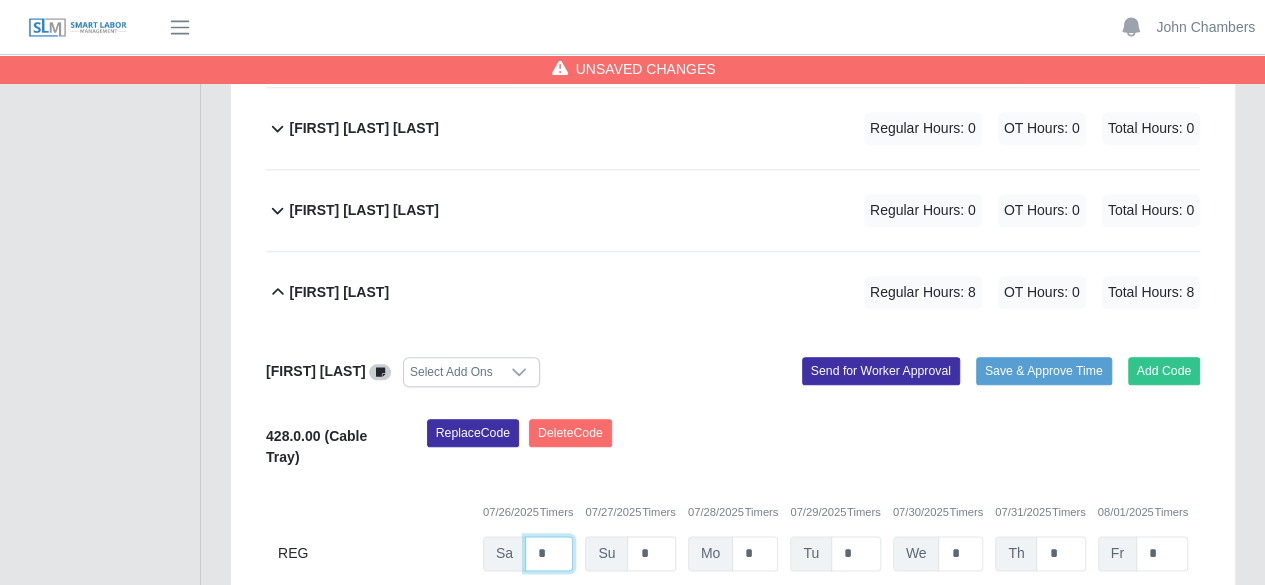 type on "*" 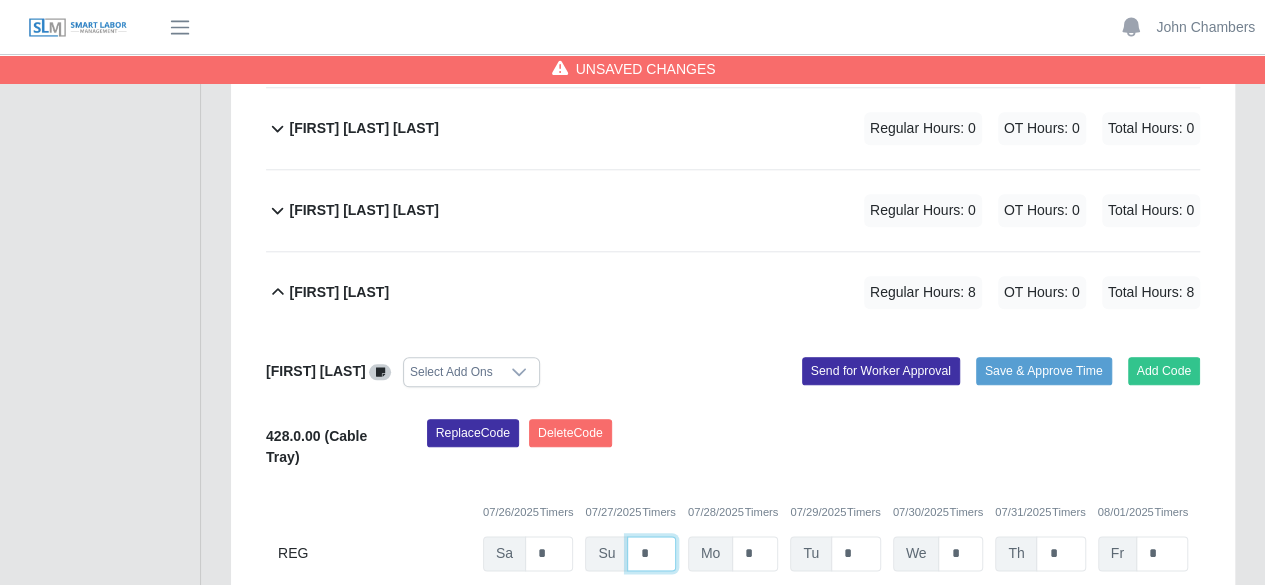 click on "*" at bounding box center (0, 0) 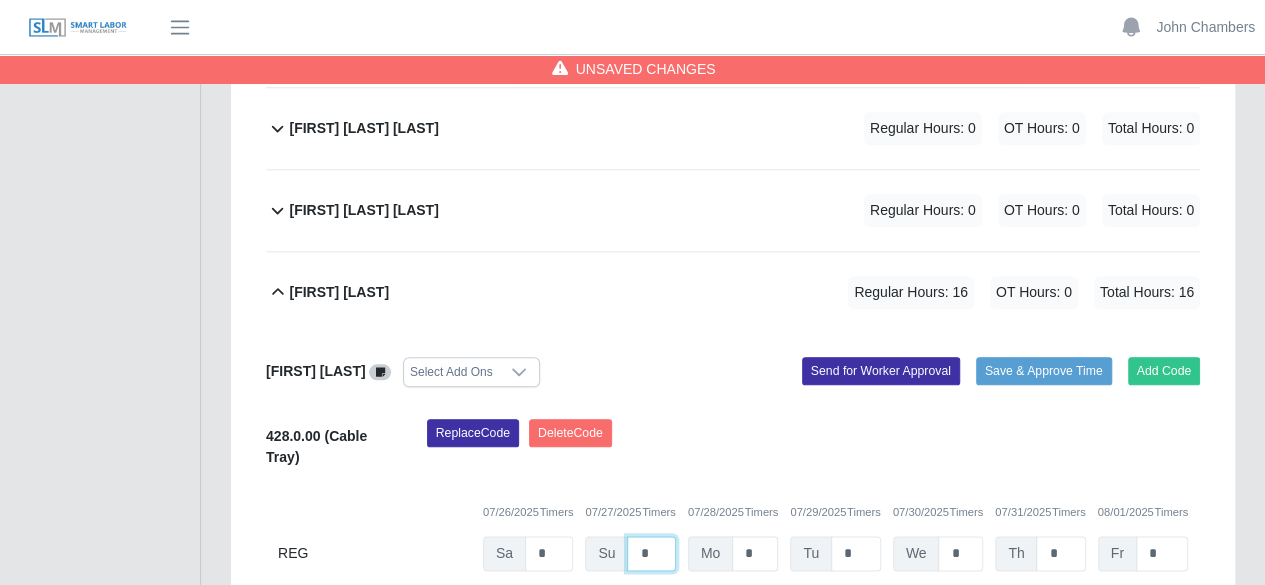 type on "*" 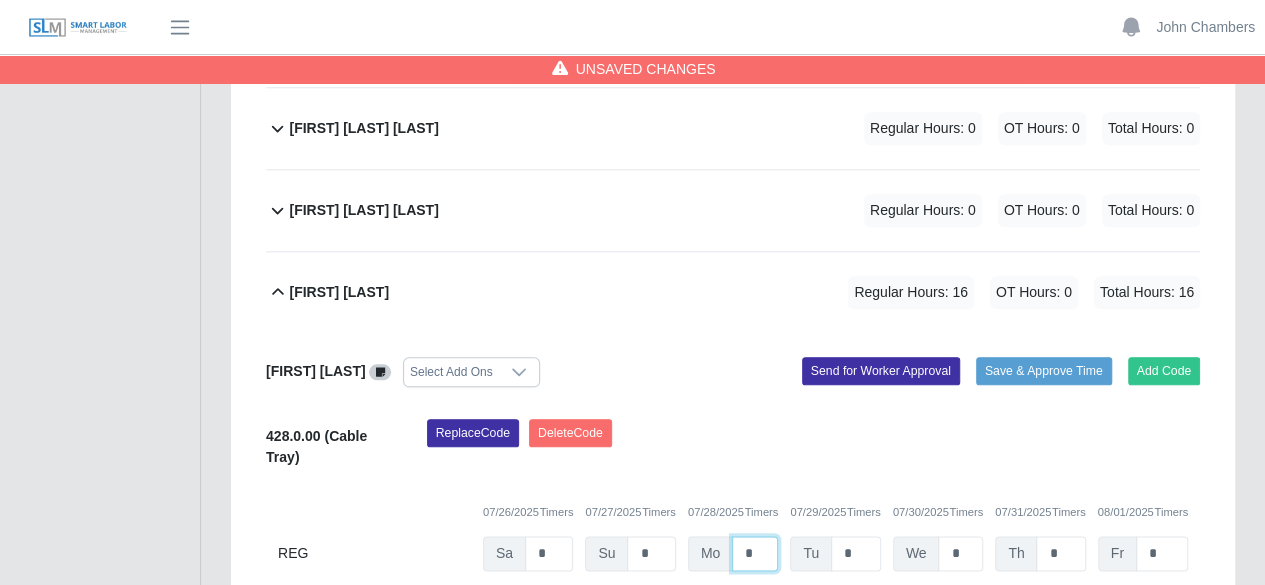click on "*" at bounding box center (0, 0) 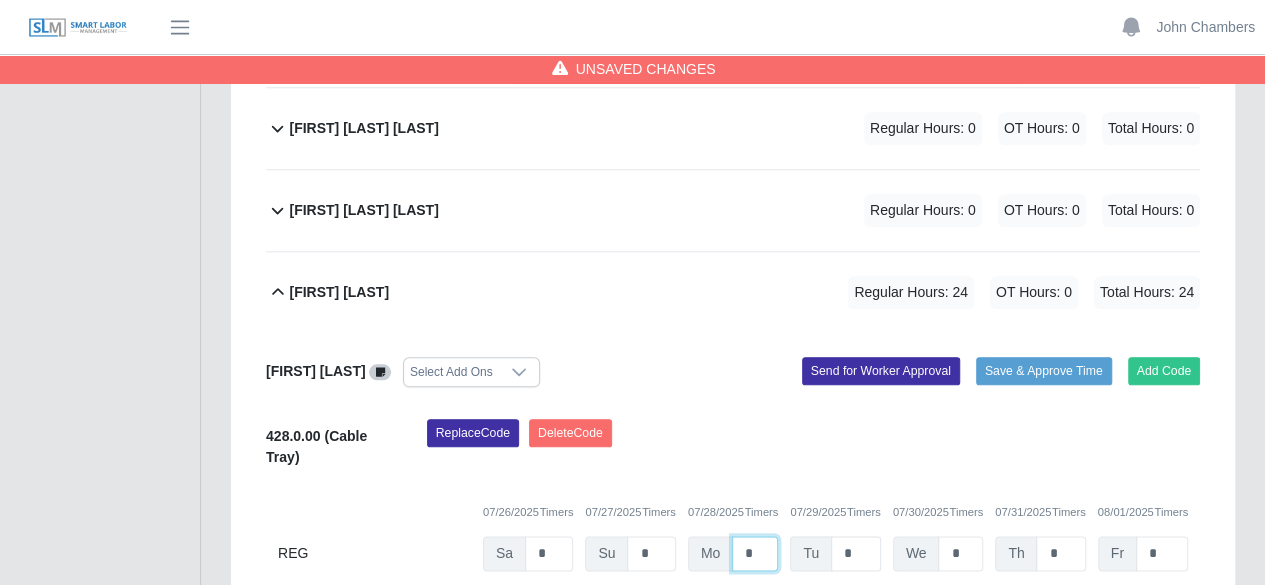 type on "*" 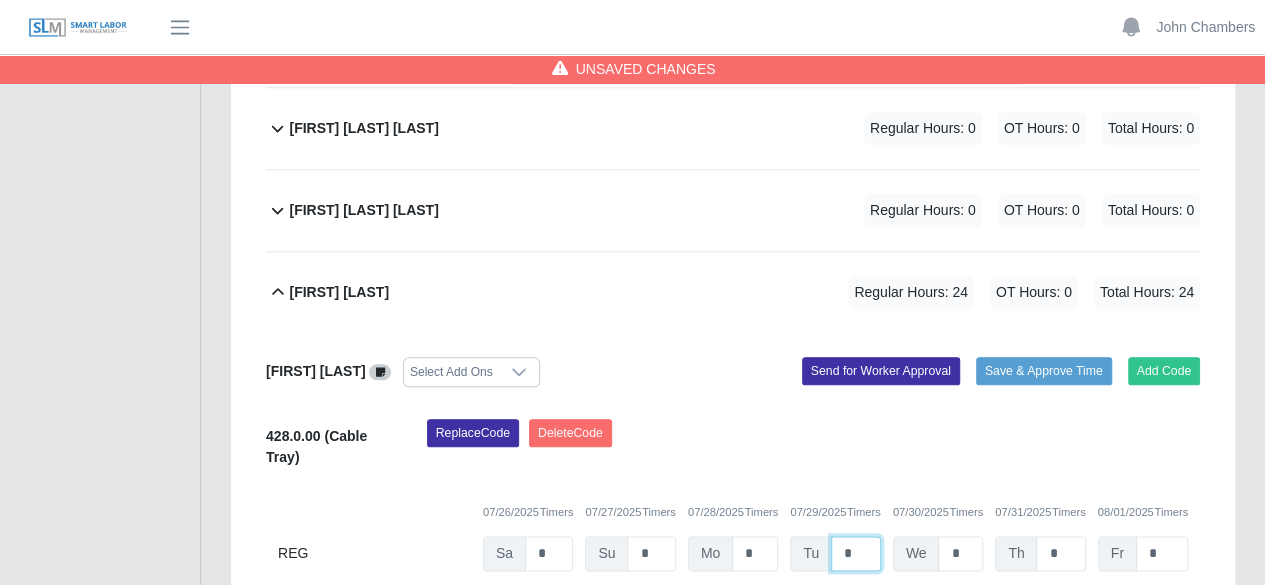 click on "*" at bounding box center [0, 0] 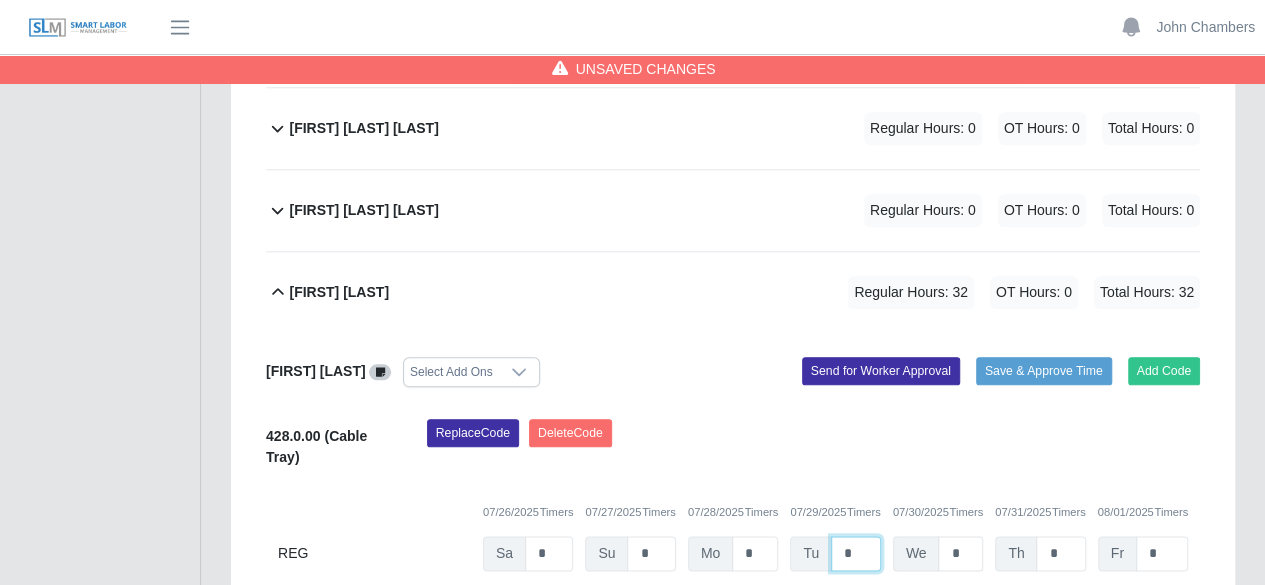 type on "*" 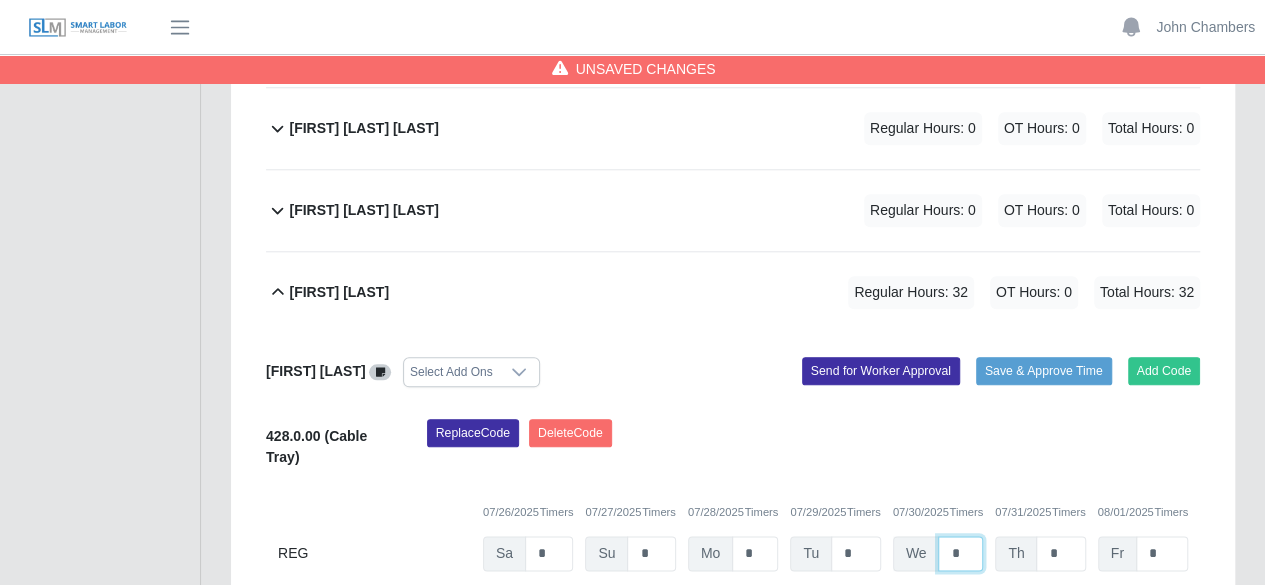 click on "*" at bounding box center [0, 0] 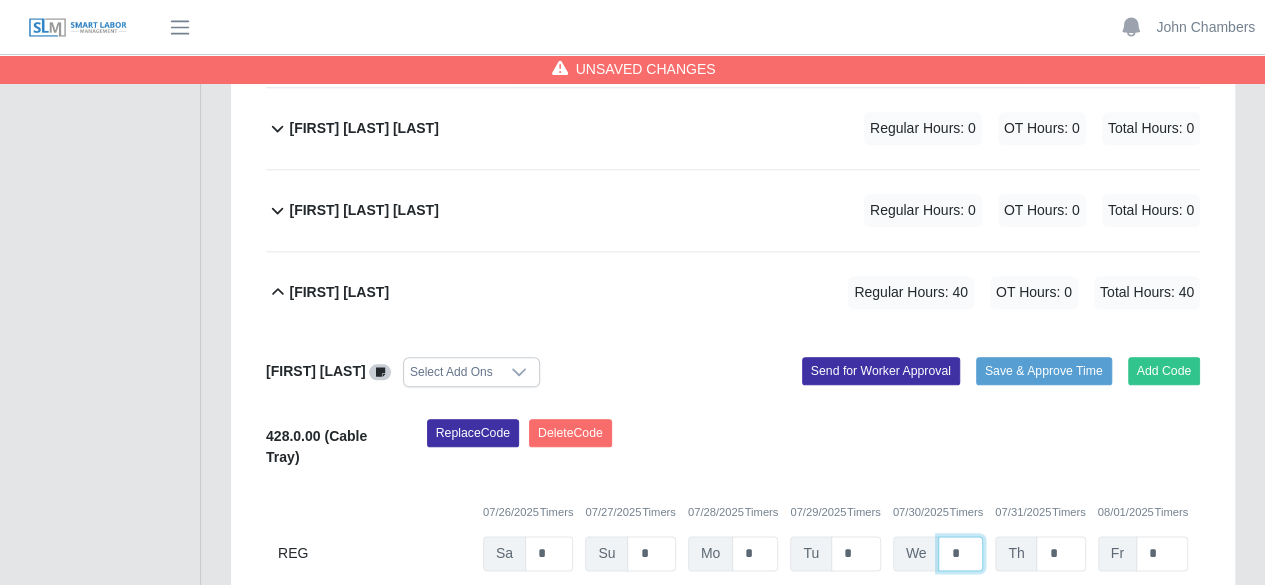 type on "*" 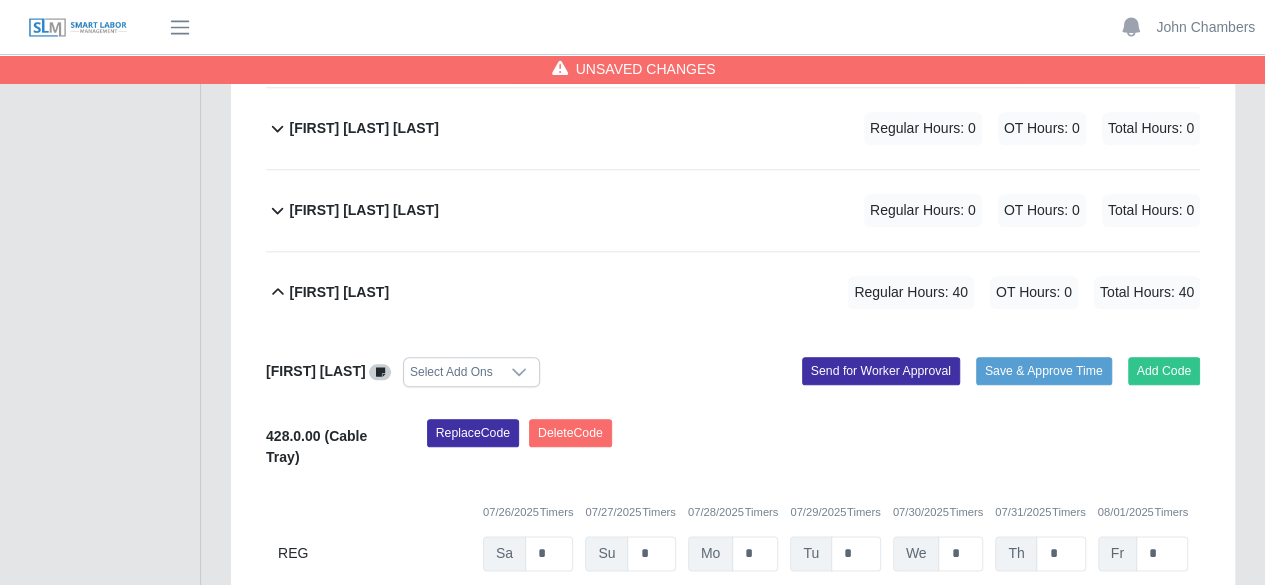 click on "Replace
Code
Delete
Code" at bounding box center [813, 449] 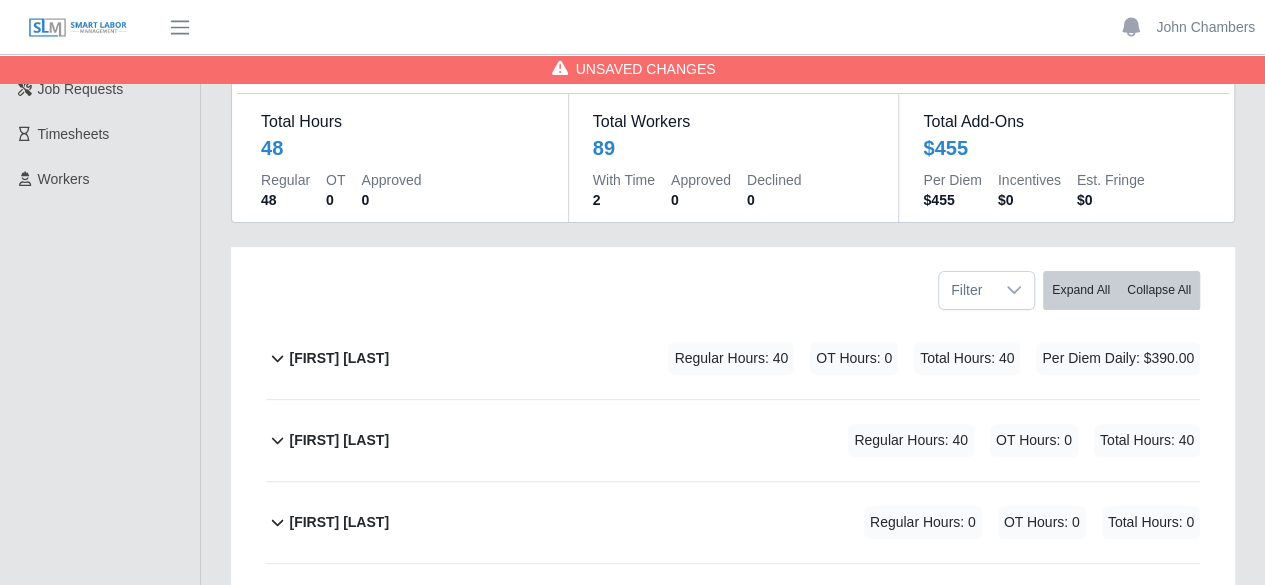 scroll, scrollTop: 0, scrollLeft: 0, axis: both 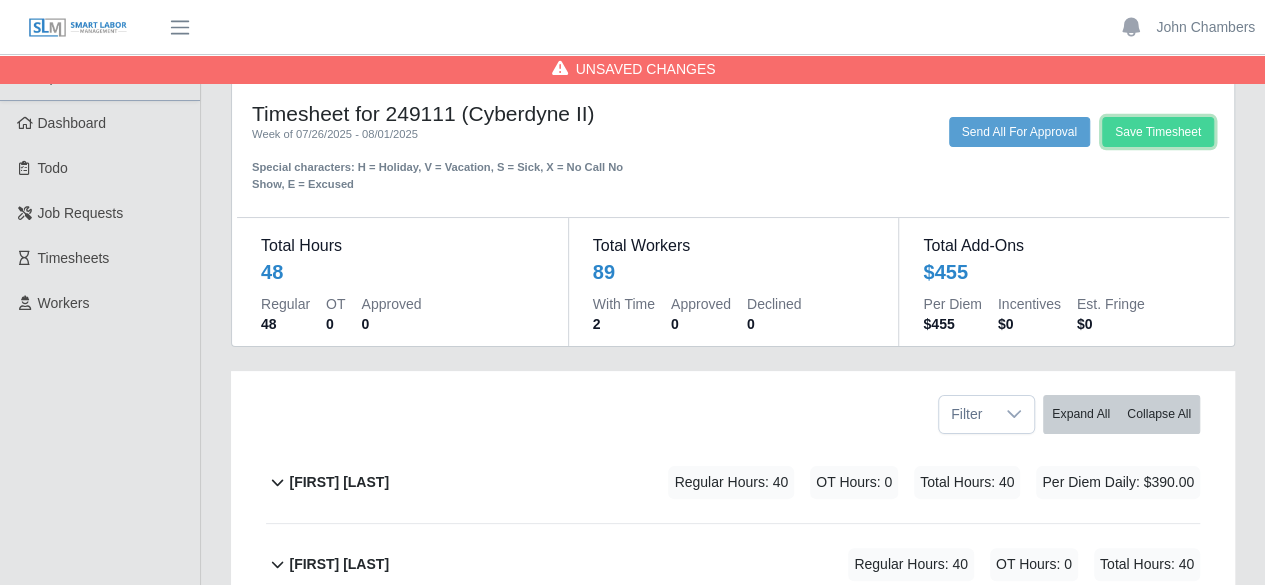 click on "Save Timesheet" at bounding box center (1158, 132) 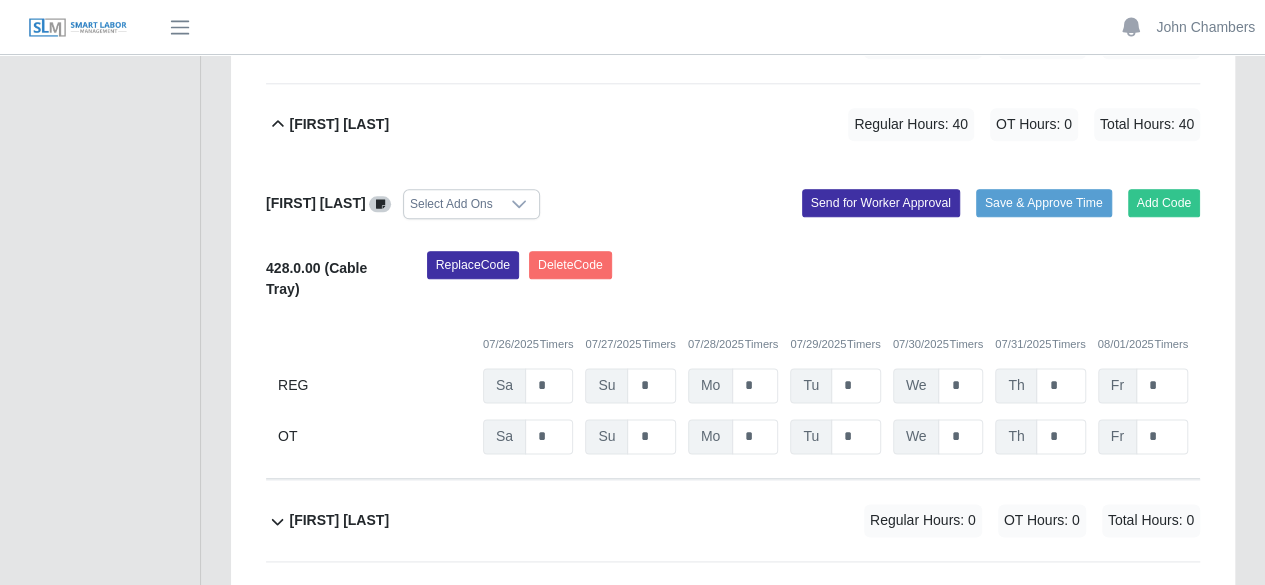 scroll, scrollTop: 4900, scrollLeft: 0, axis: vertical 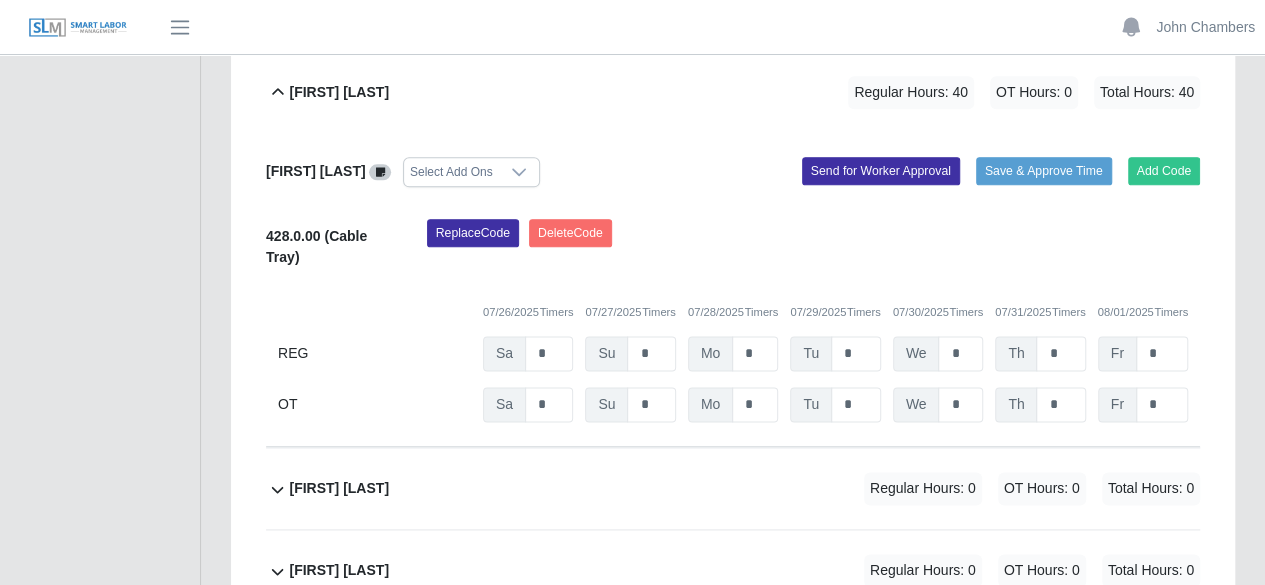 click 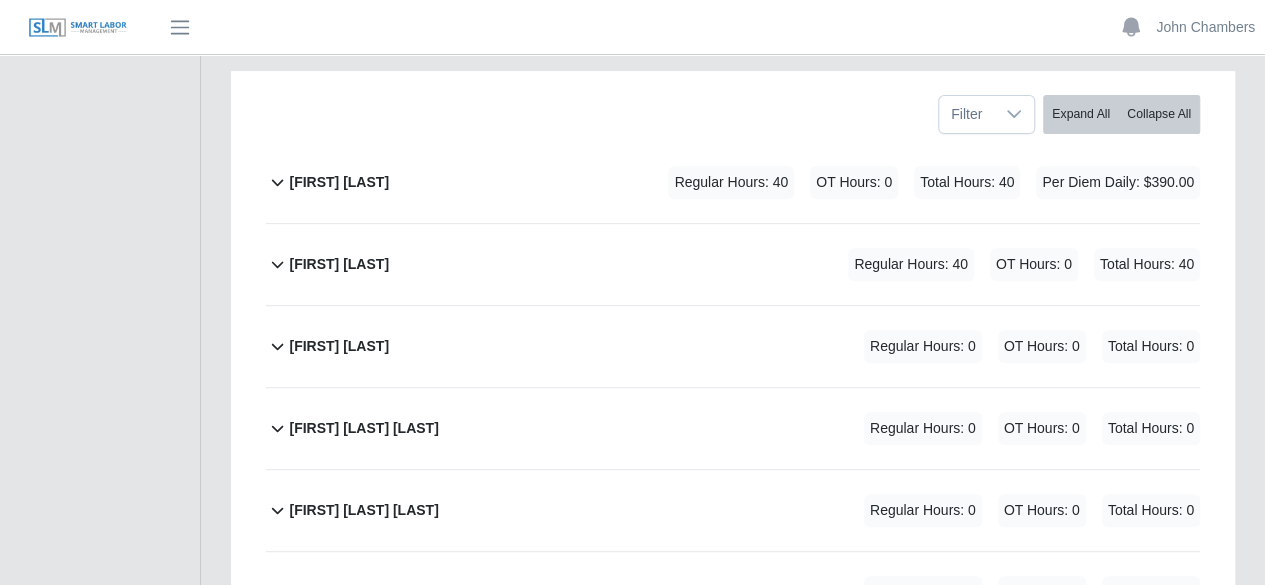 scroll, scrollTop: 400, scrollLeft: 0, axis: vertical 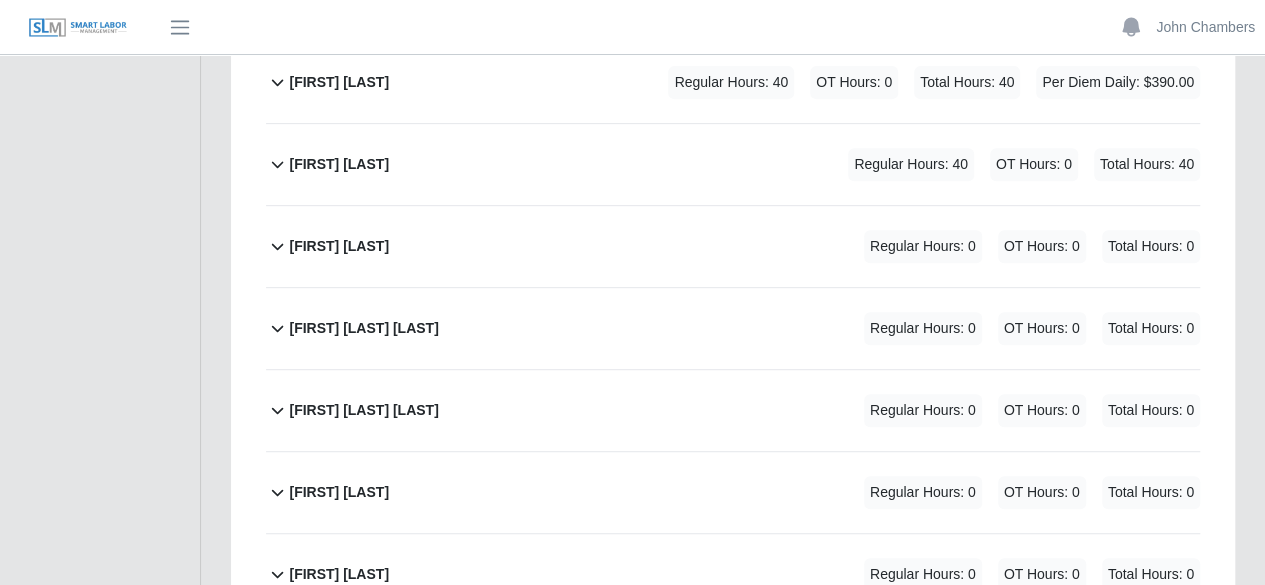 click 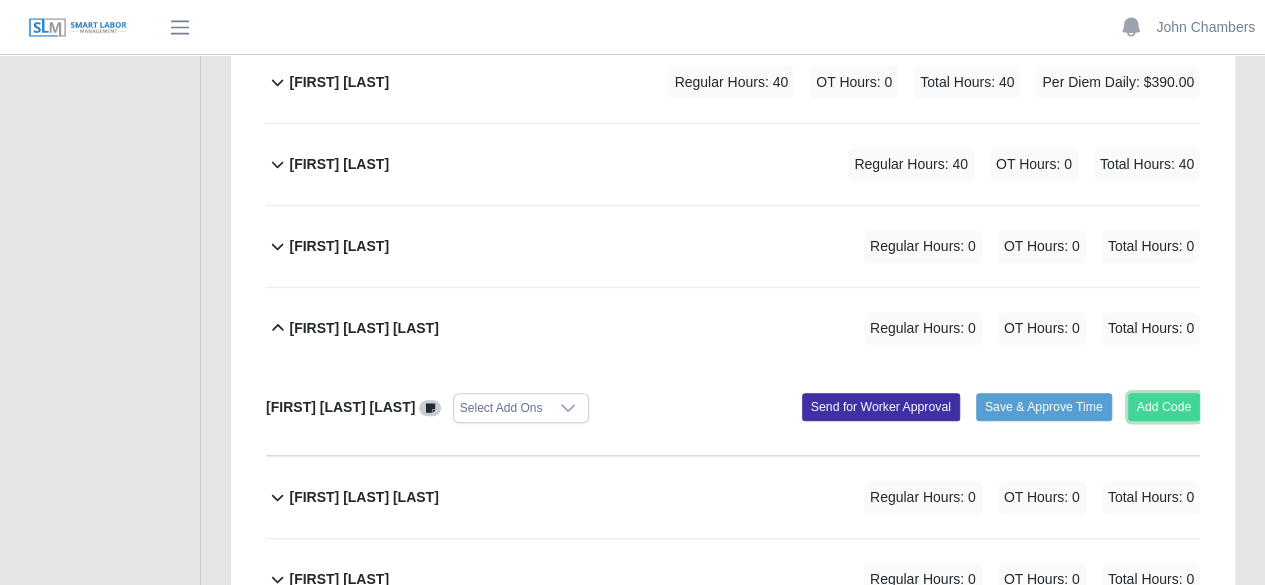 click on "Add Code" 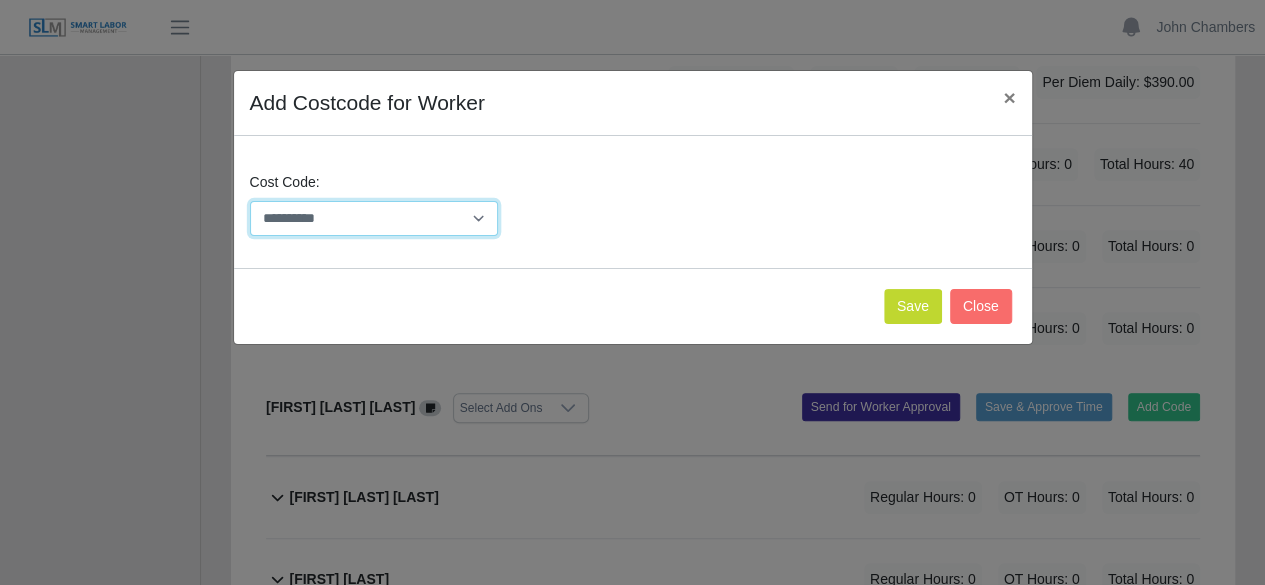 click on "**********" at bounding box center (374, 218) 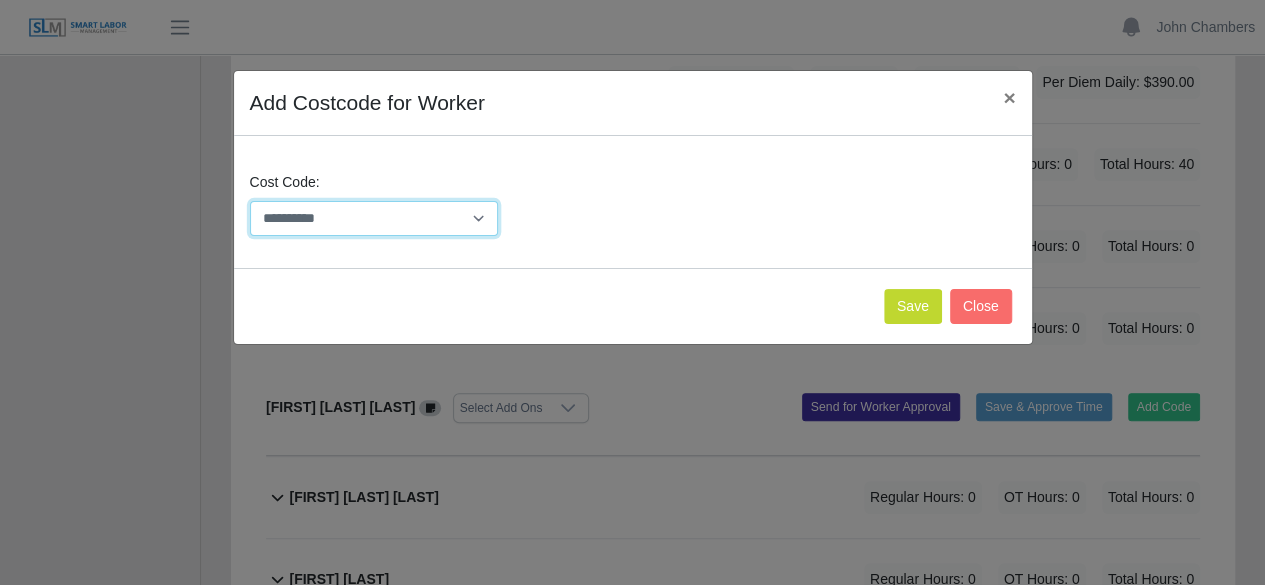 select on "**********" 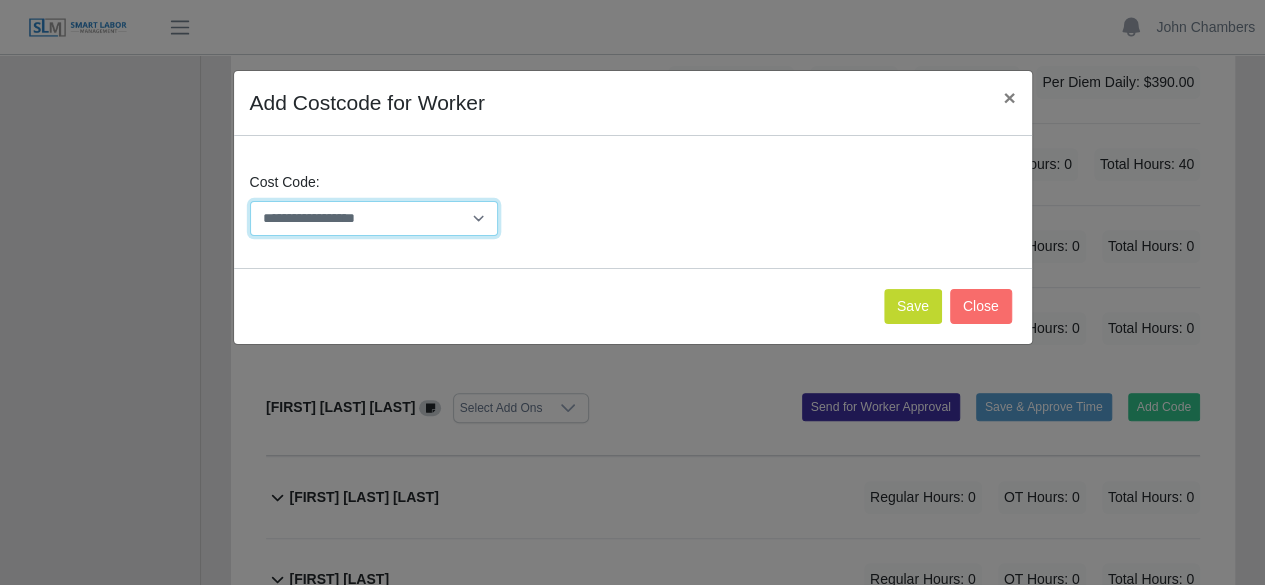 click on "**********" at bounding box center [374, 218] 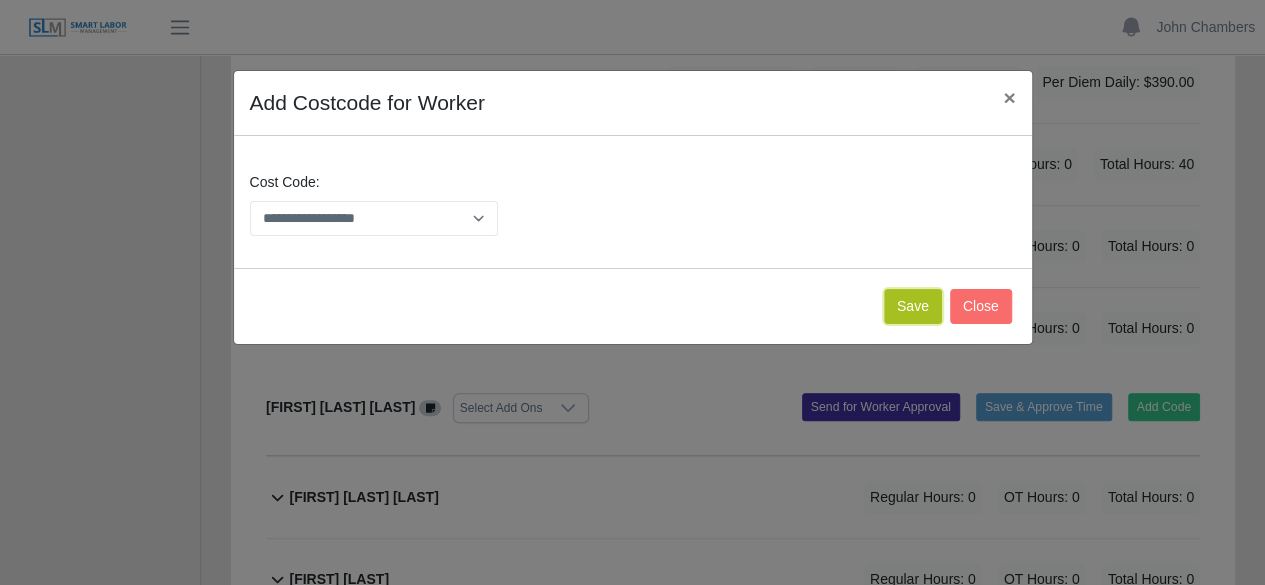 click on "Save" 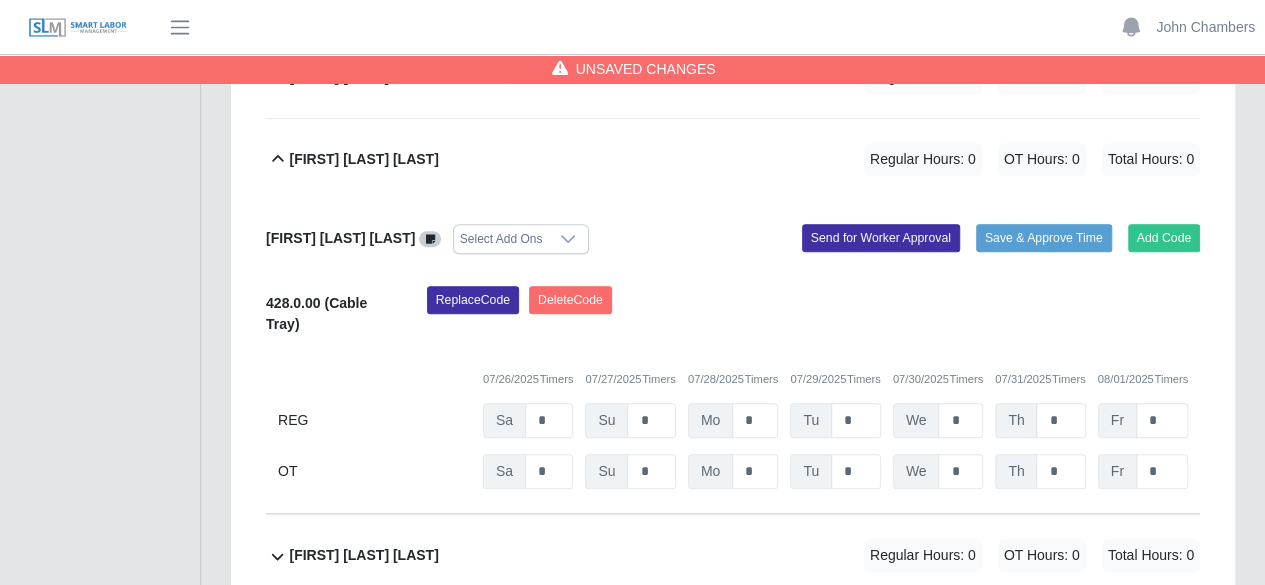 scroll, scrollTop: 600, scrollLeft: 0, axis: vertical 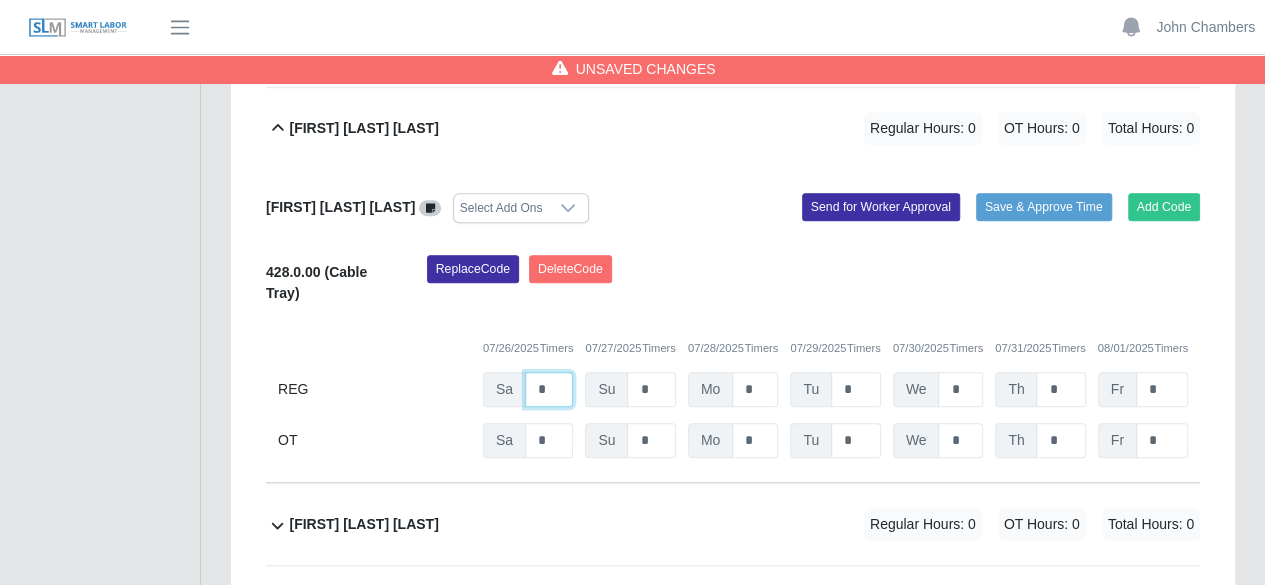 click on "*" at bounding box center [0, 0] 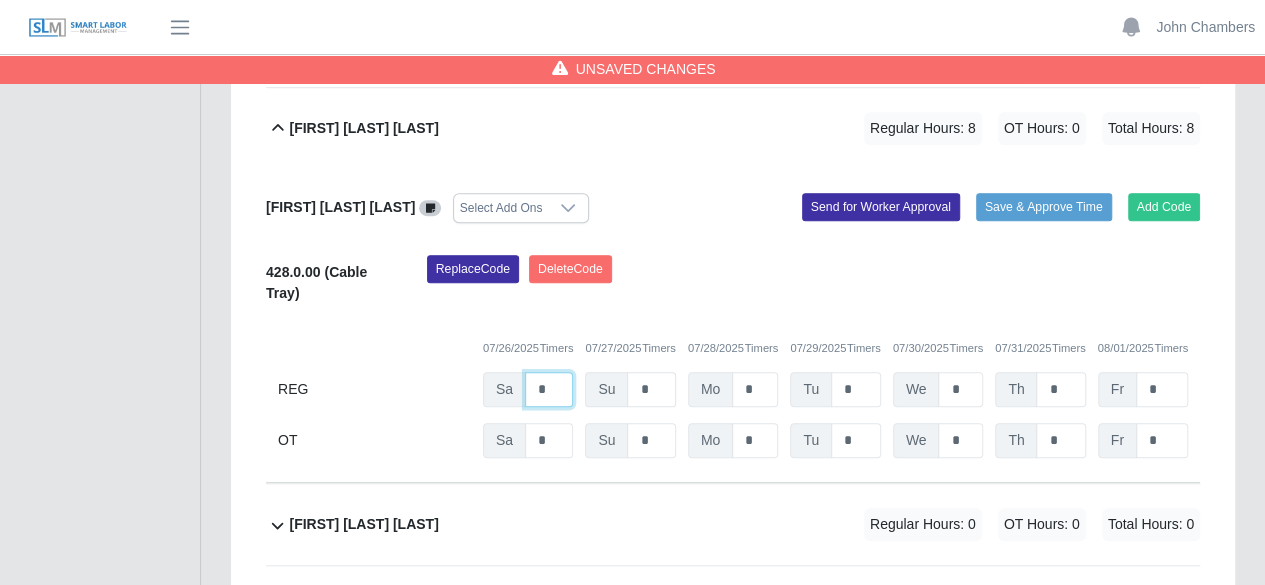 type on "*" 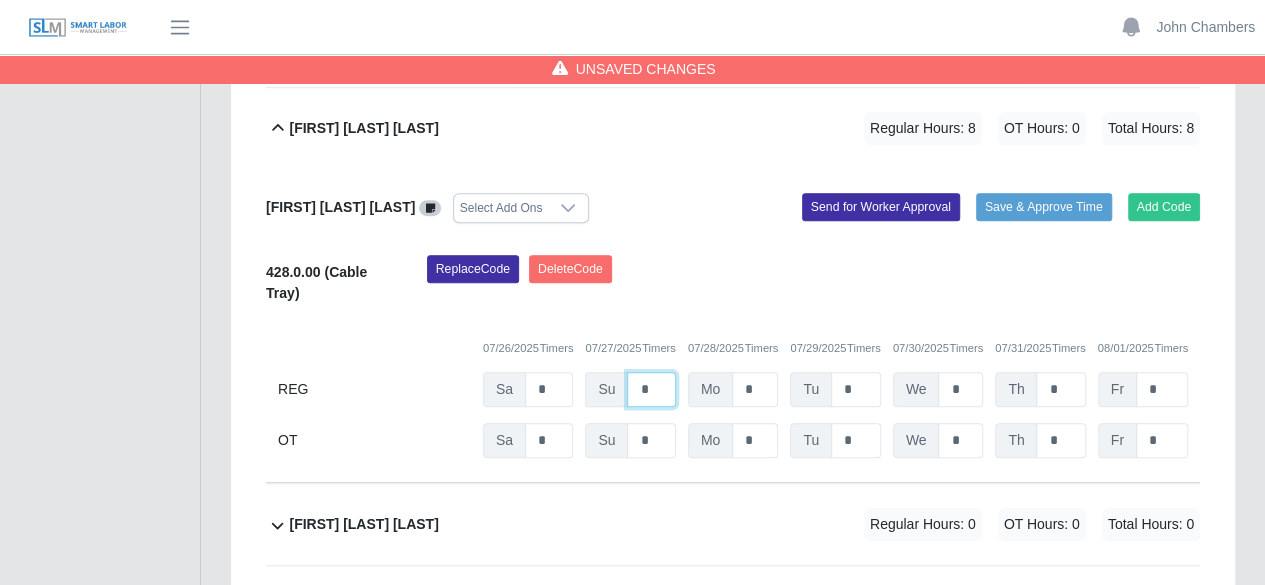 click on "*" at bounding box center [0, 0] 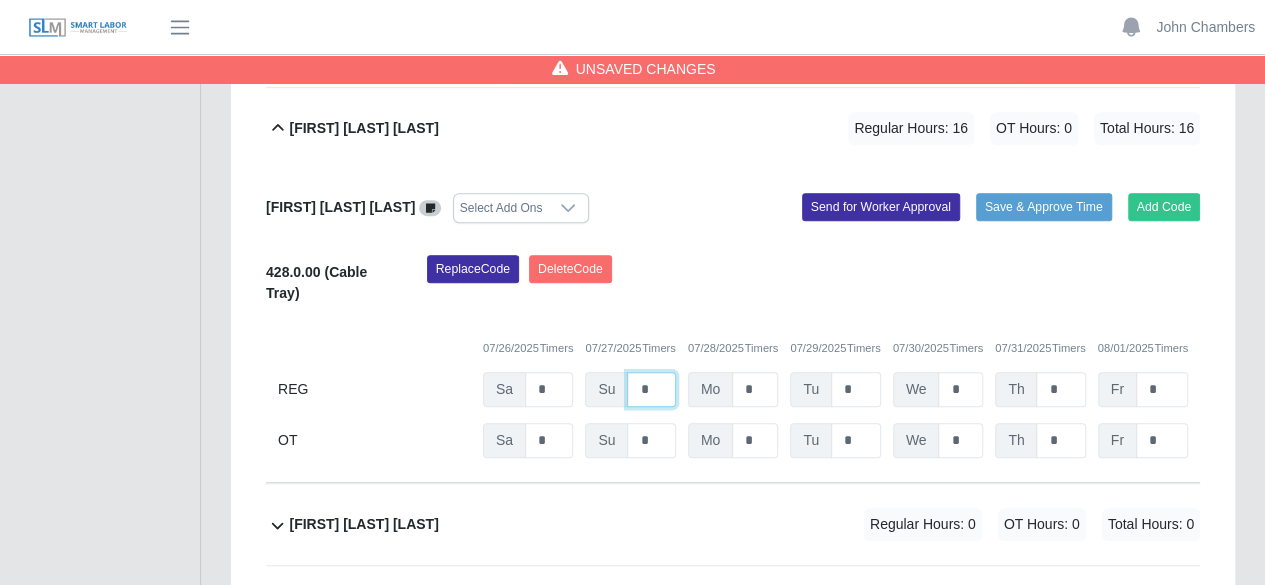 type on "*" 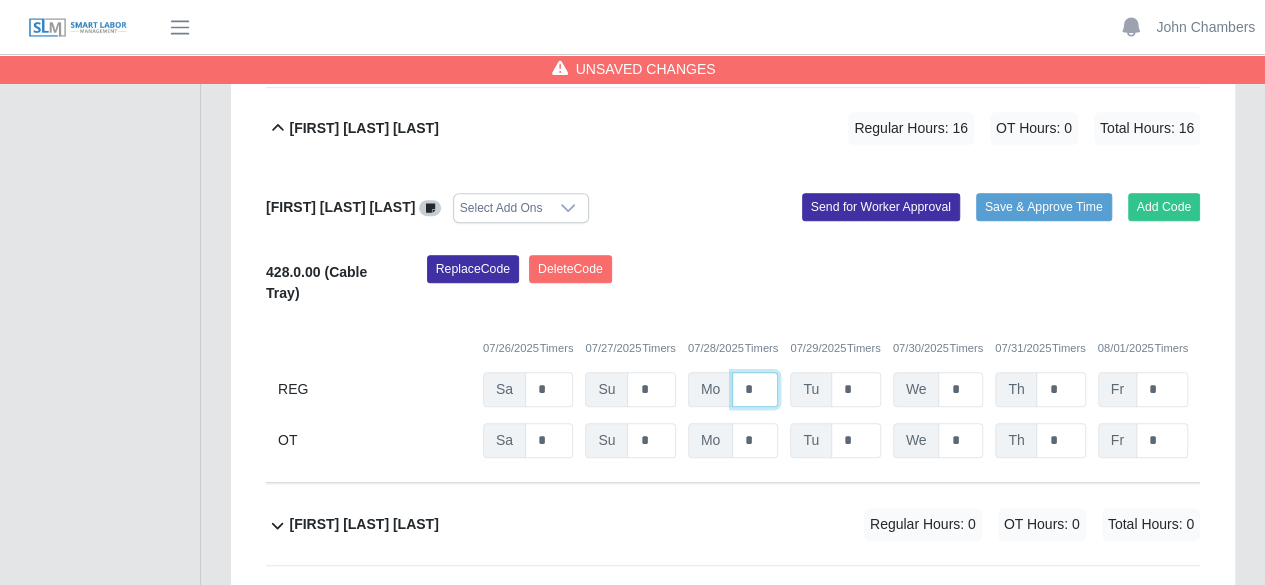 click on "*" at bounding box center (0, 0) 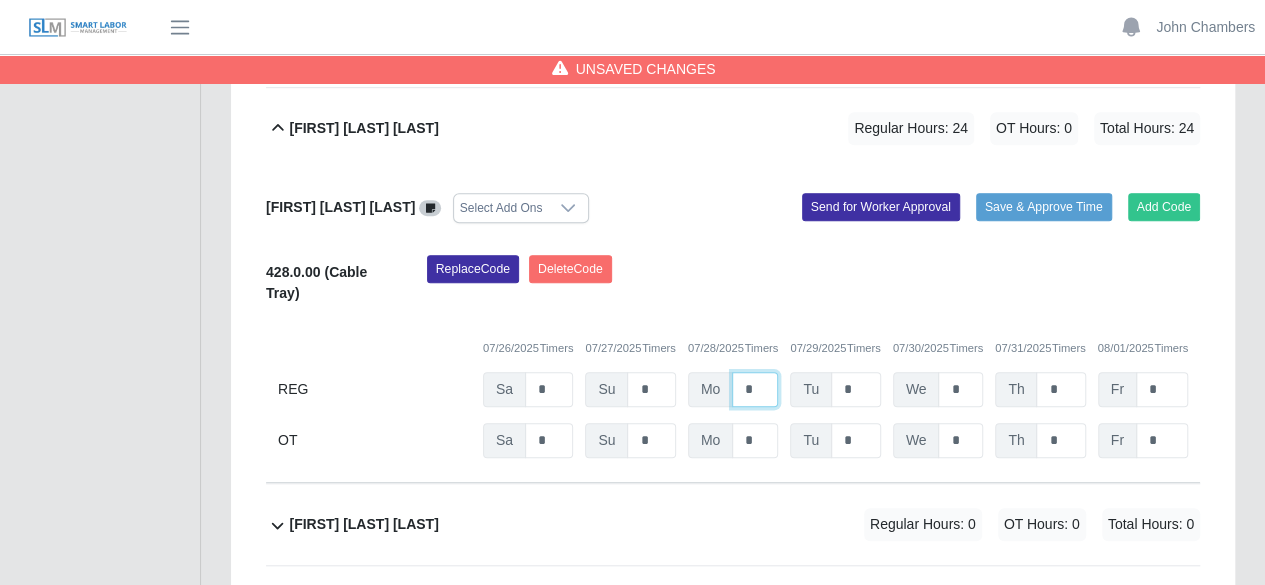 type on "*" 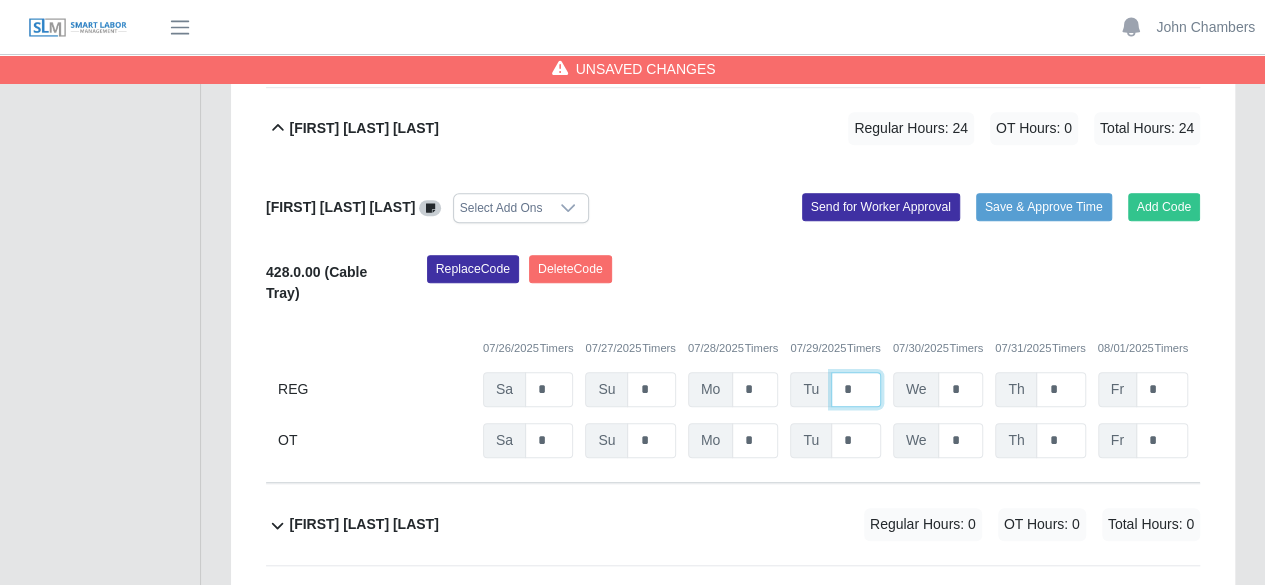 click on "*" at bounding box center (0, 0) 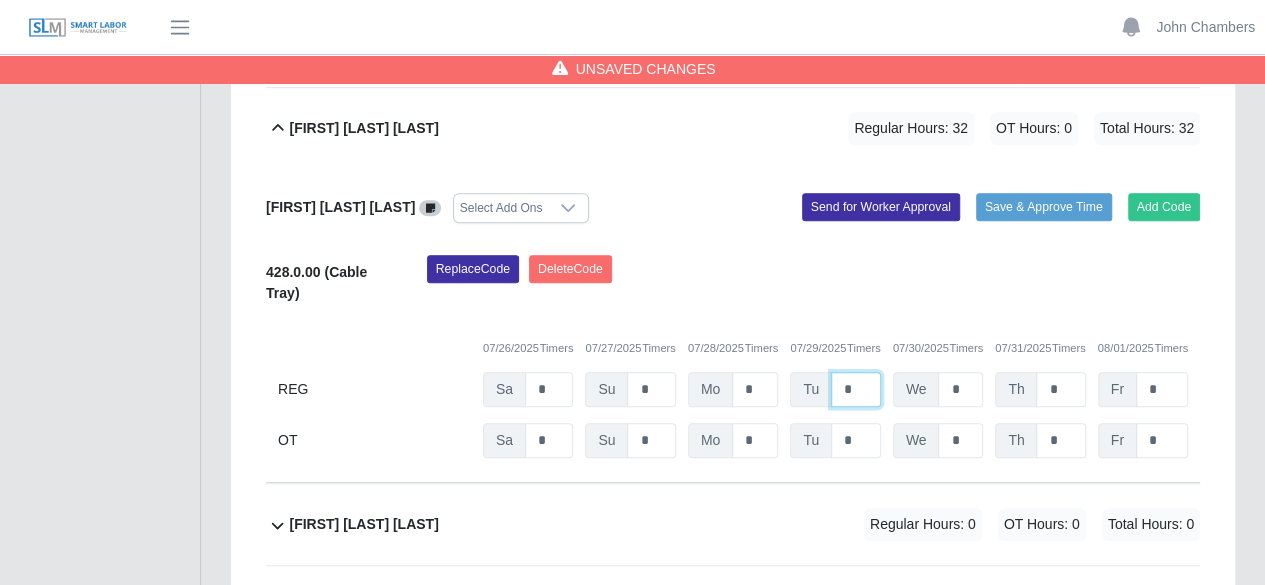 type on "*" 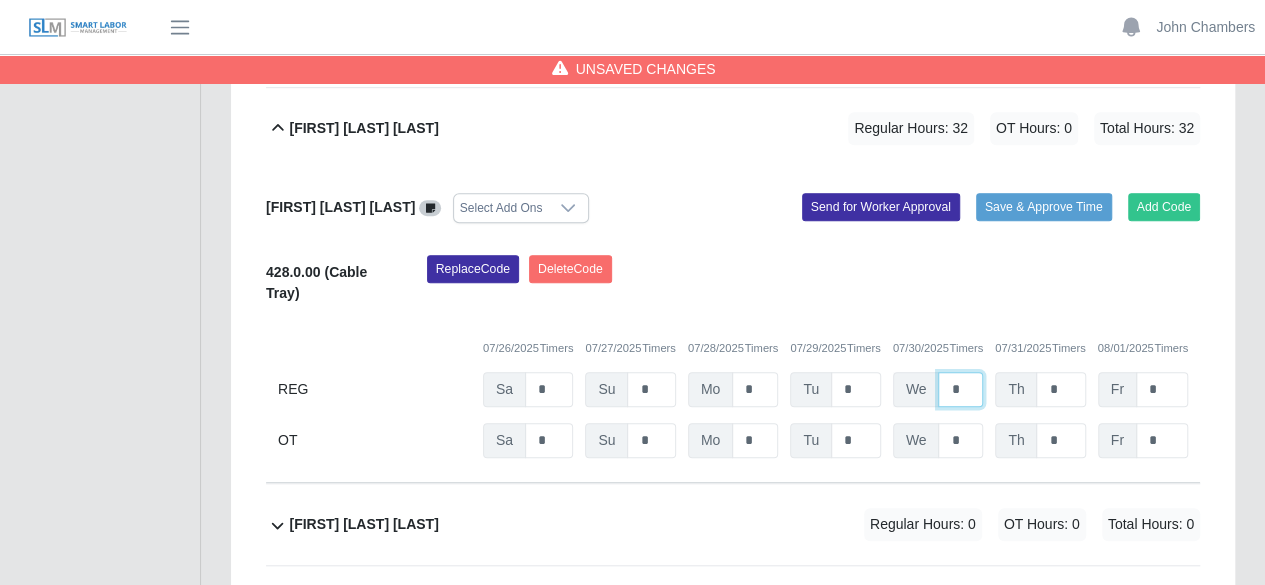 click on "*" at bounding box center [0, 0] 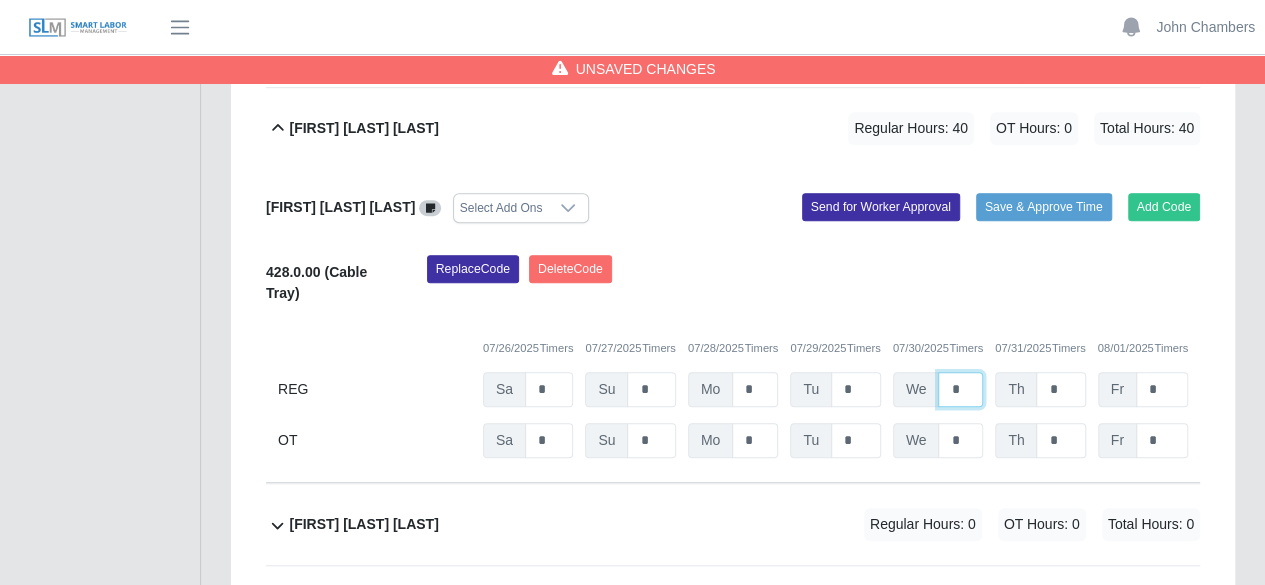 type on "*" 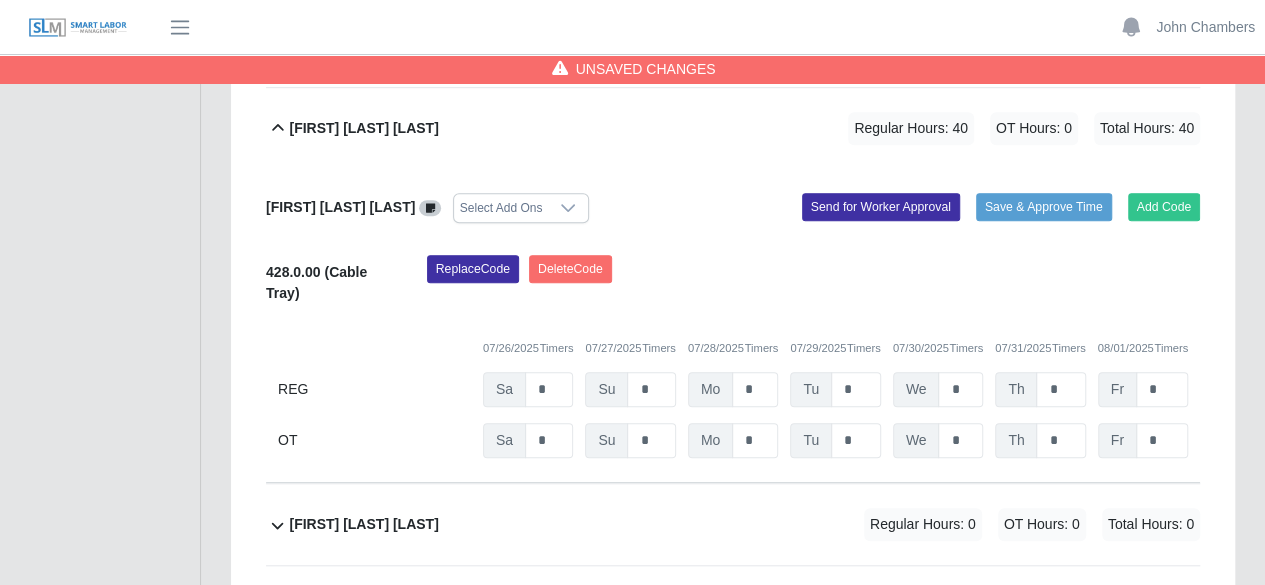 click on "Replace
Code
Delete
Code" at bounding box center [813, 285] 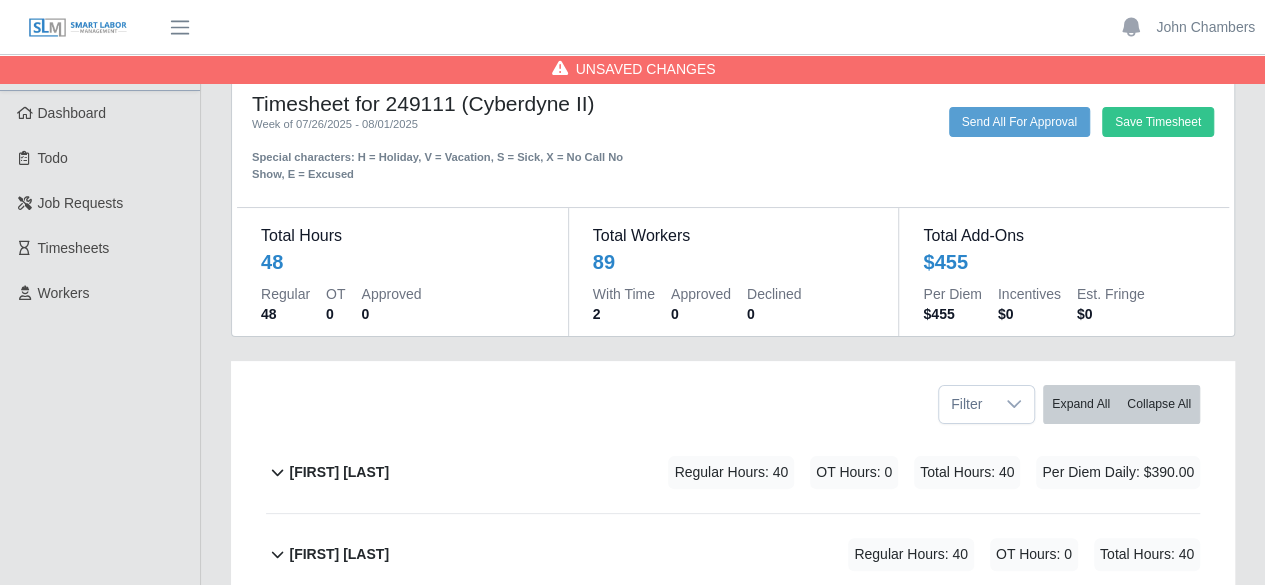 scroll, scrollTop: 0, scrollLeft: 0, axis: both 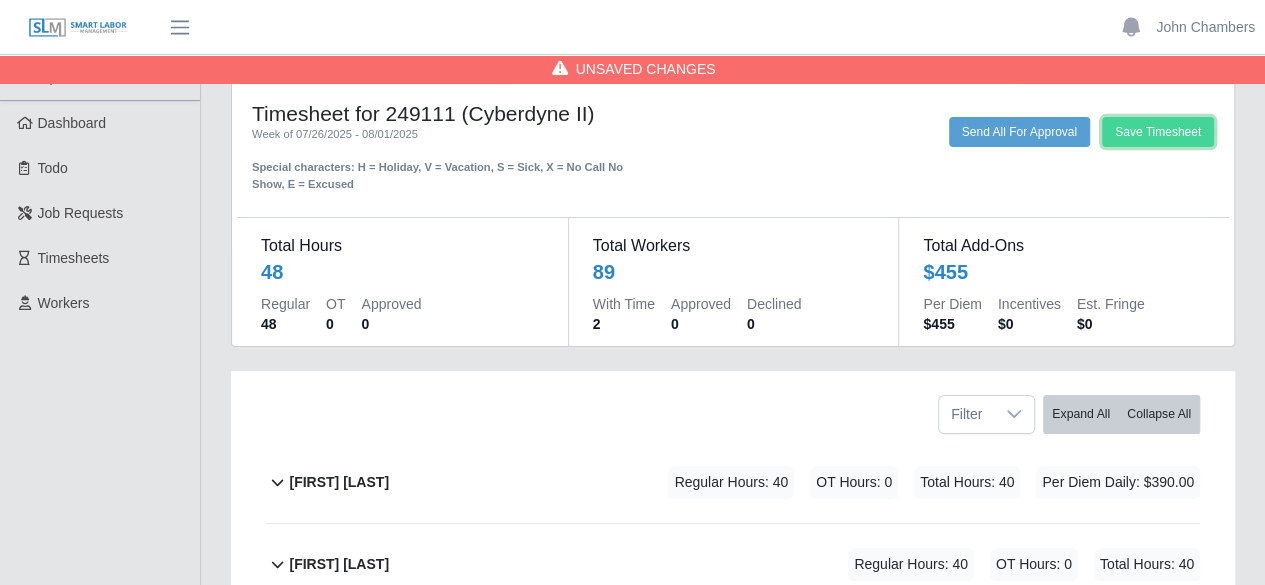 click on "Save Timesheet" at bounding box center [1158, 132] 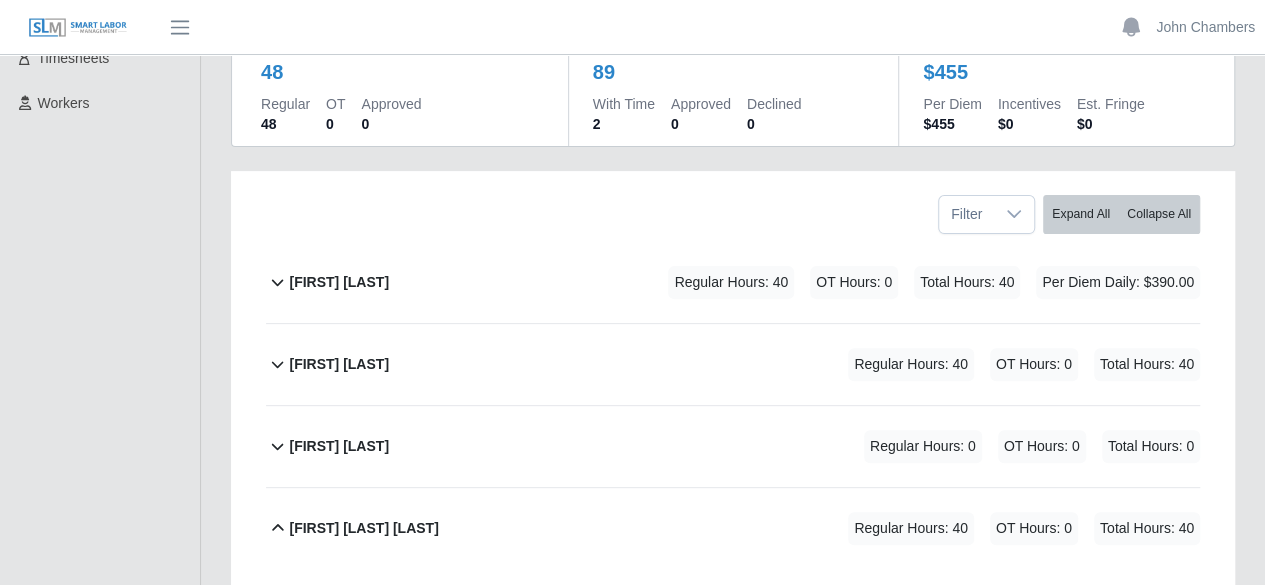 scroll, scrollTop: 300, scrollLeft: 0, axis: vertical 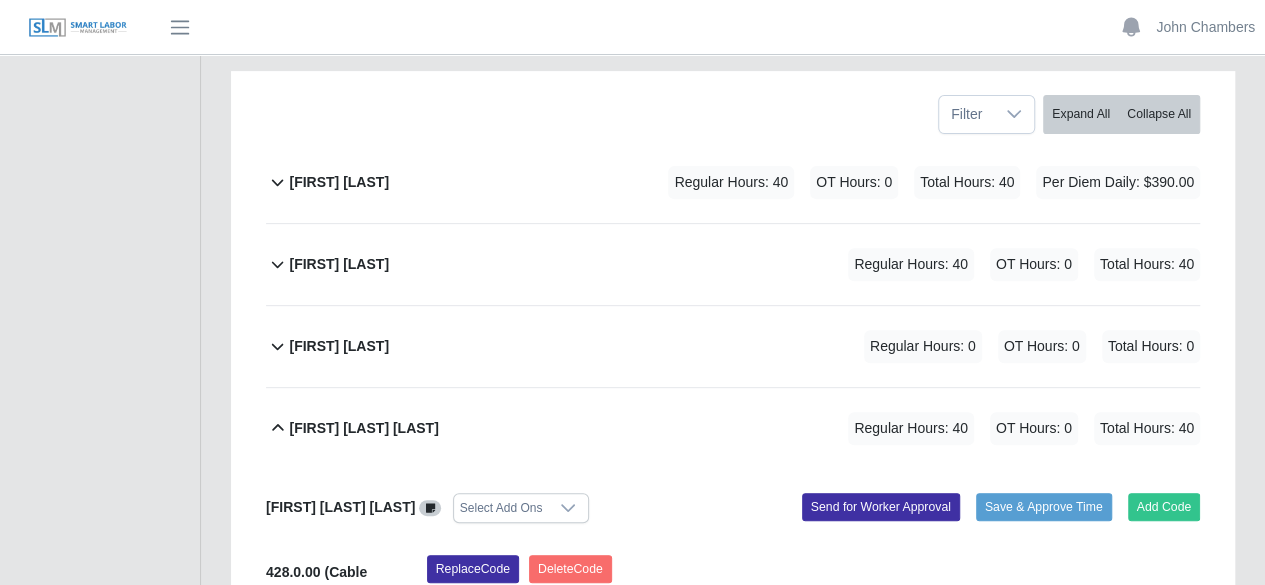 click 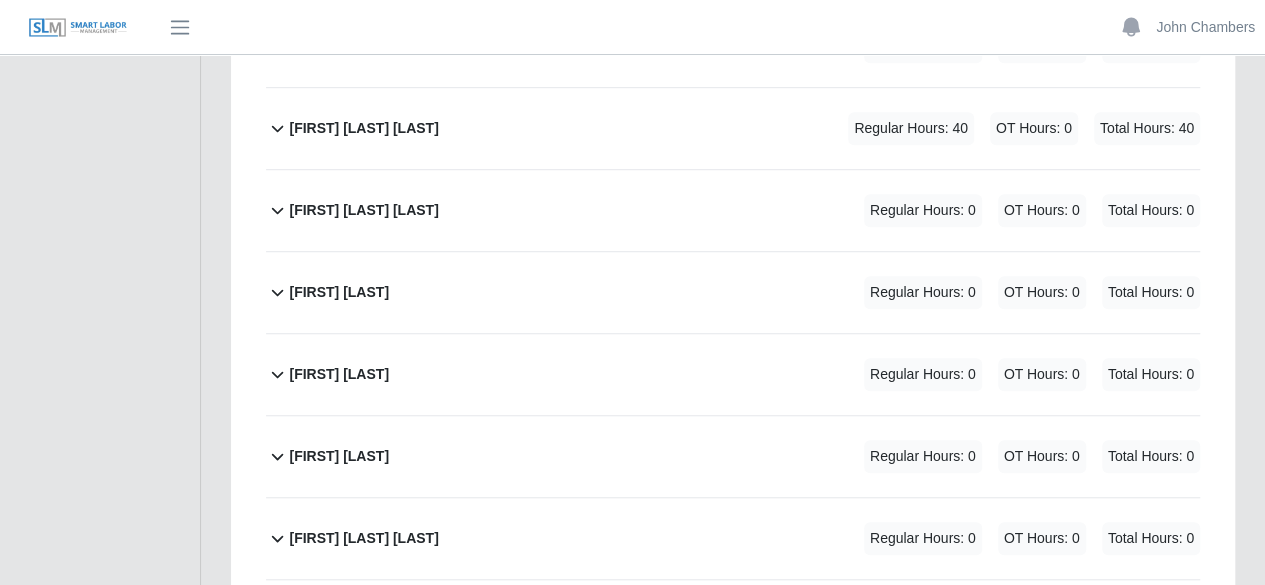 scroll, scrollTop: 700, scrollLeft: 0, axis: vertical 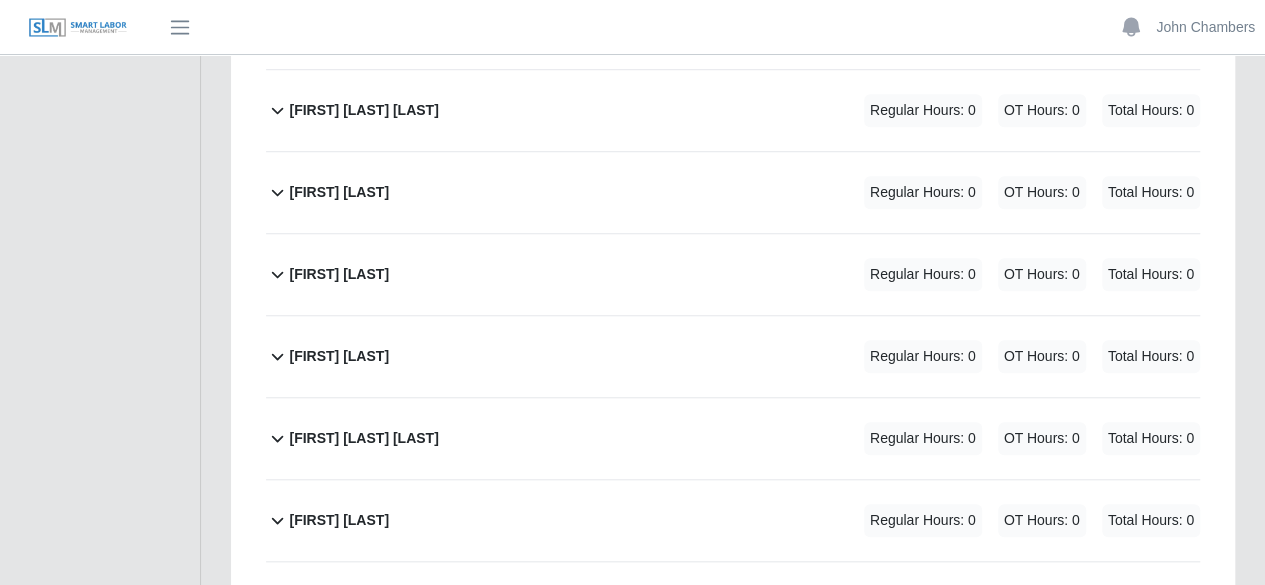 click 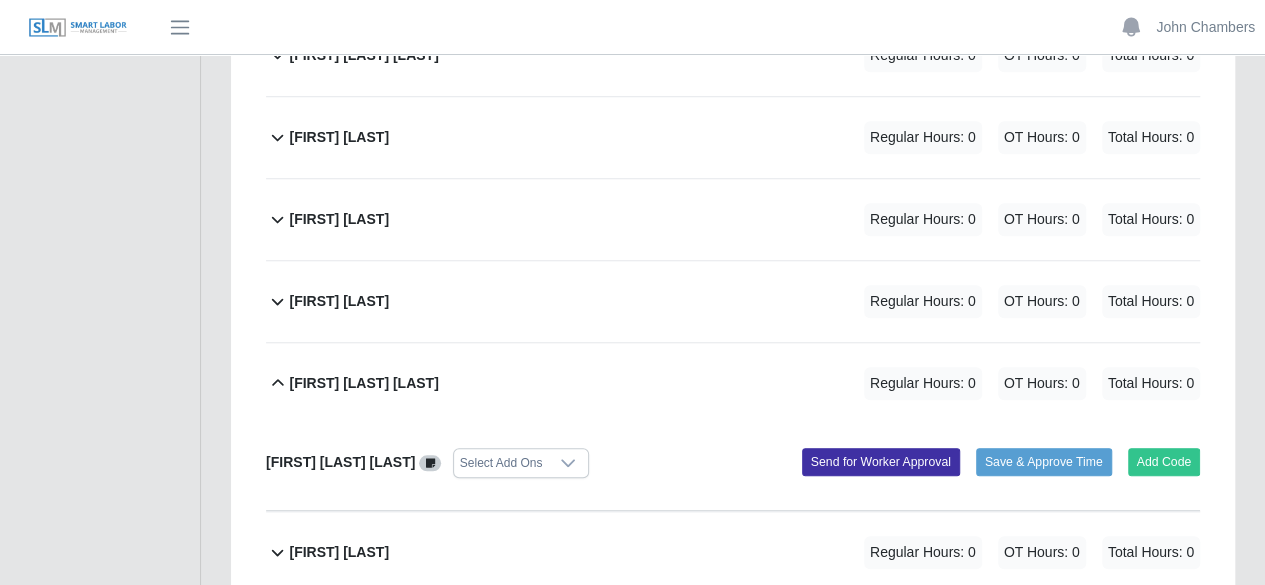 scroll, scrollTop: 800, scrollLeft: 0, axis: vertical 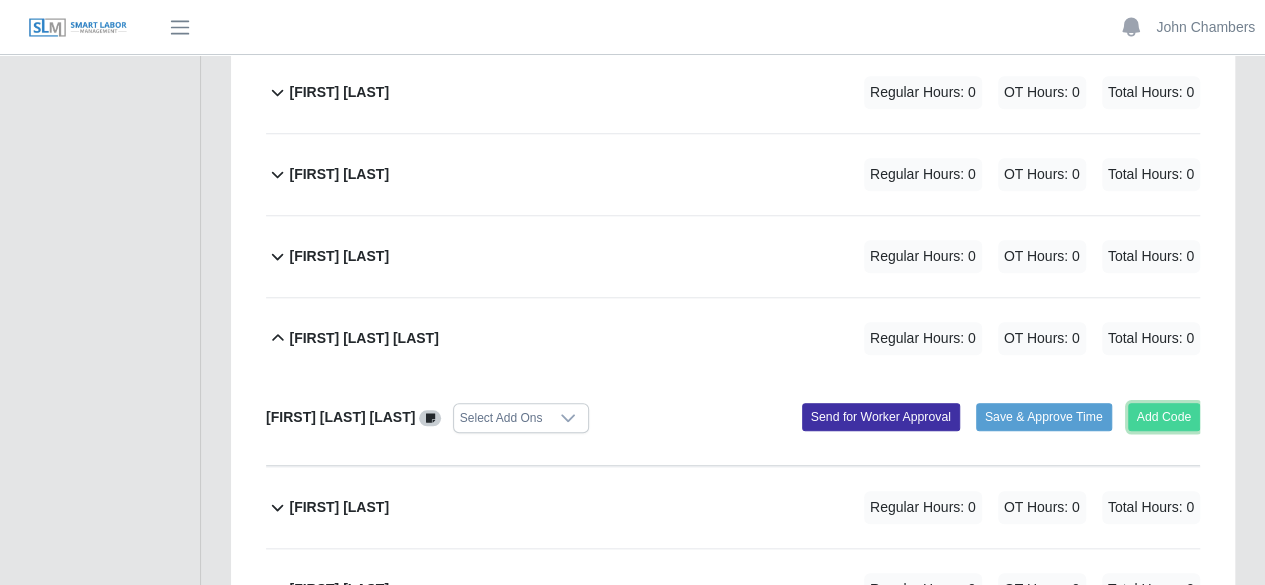 click on "Add Code" 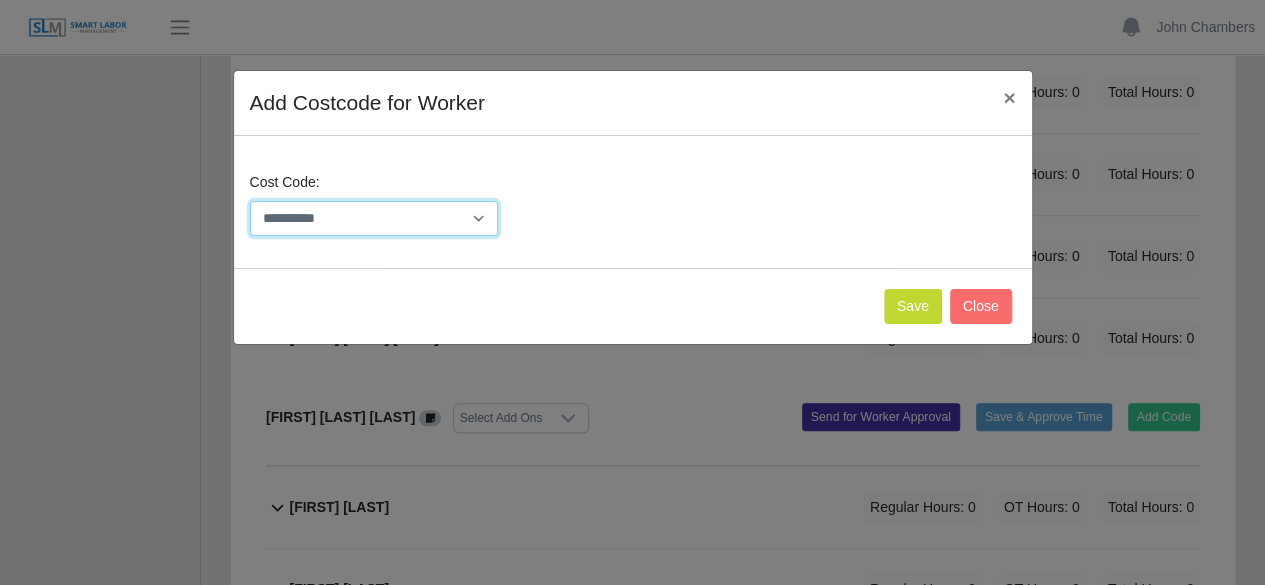 click on "**********" at bounding box center [374, 218] 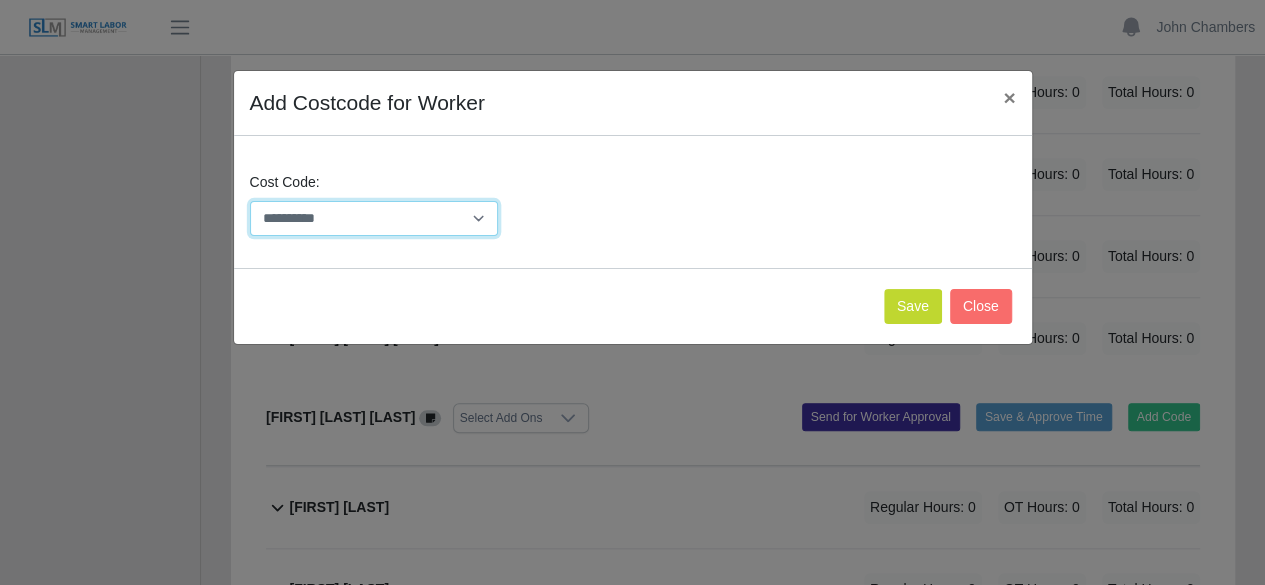 select on "**********" 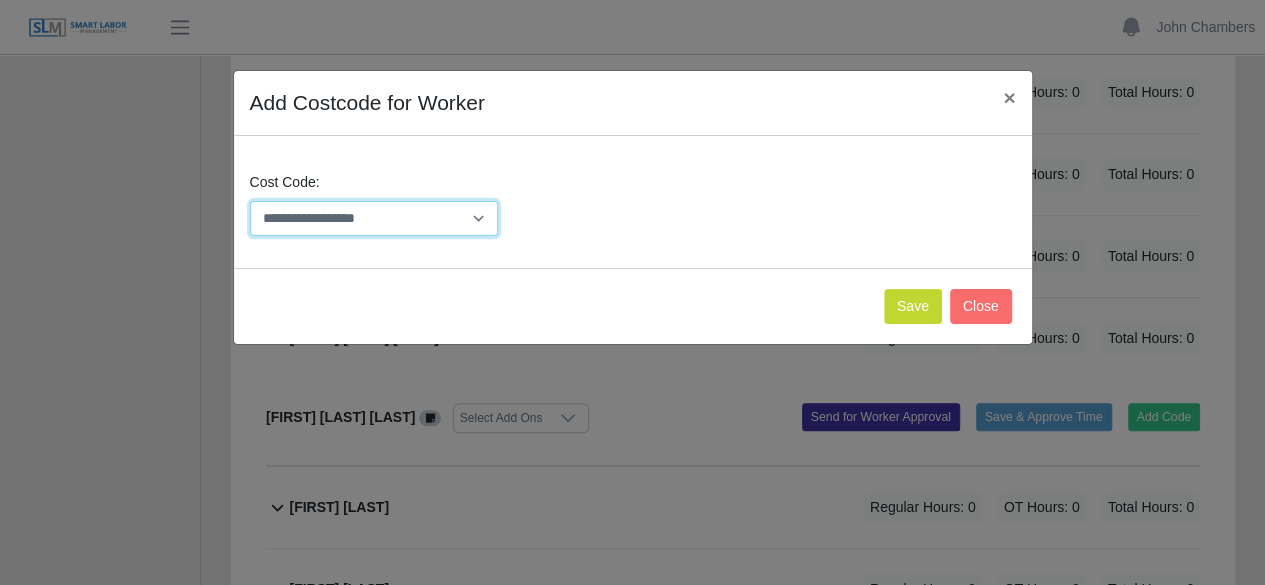click on "**********" at bounding box center (374, 218) 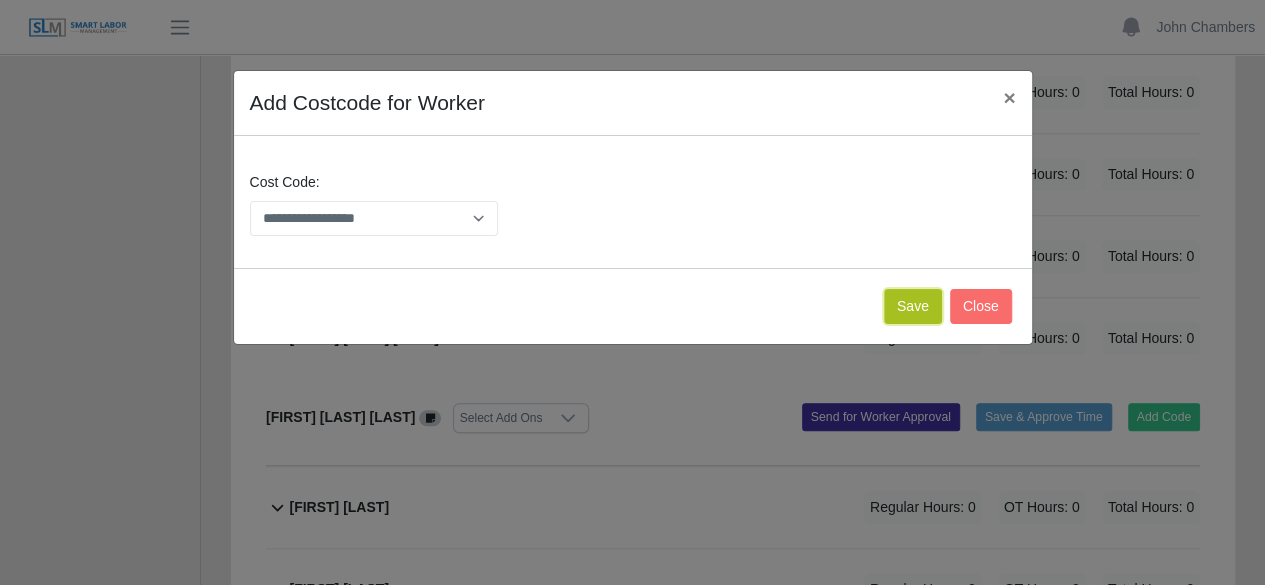 click on "Save" 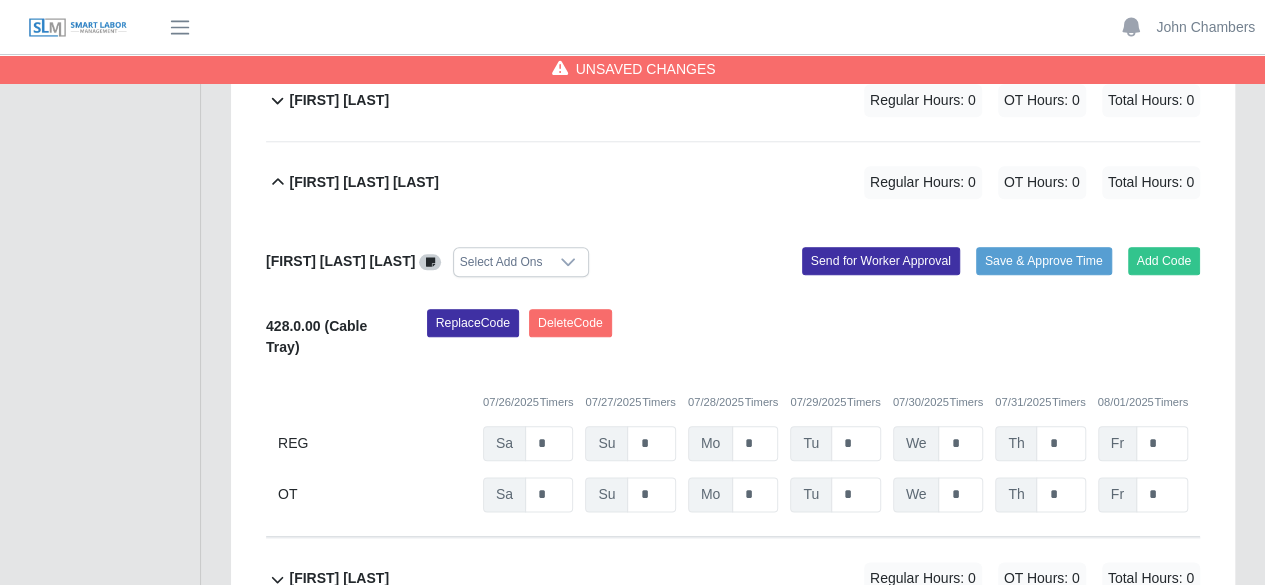 scroll, scrollTop: 1000, scrollLeft: 0, axis: vertical 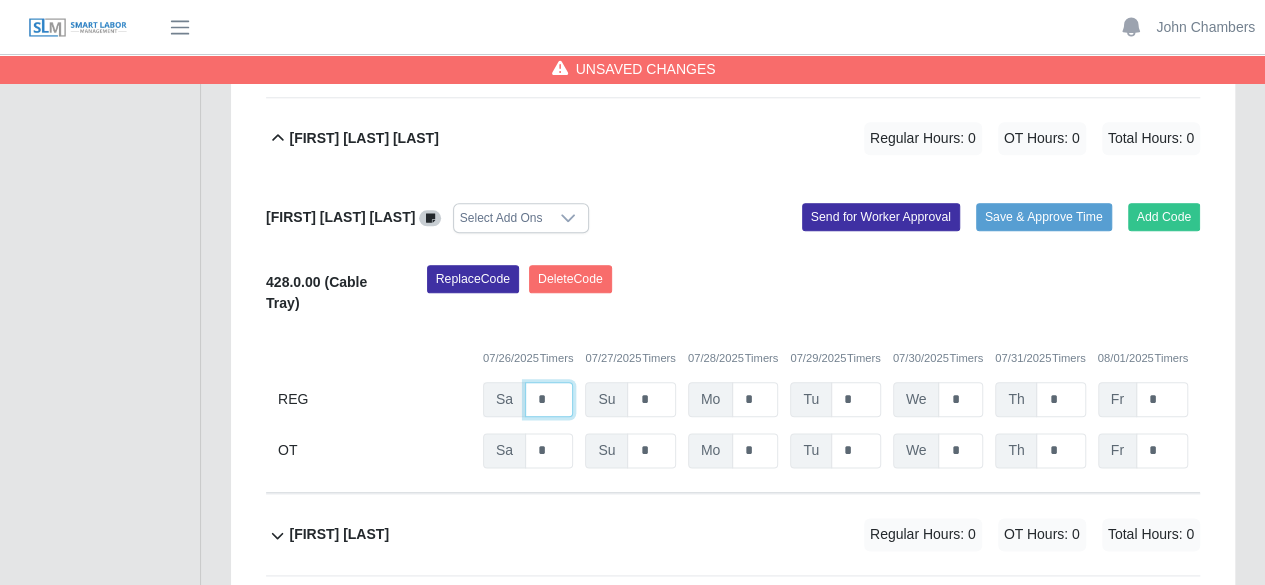 click on "*" at bounding box center [0, 0] 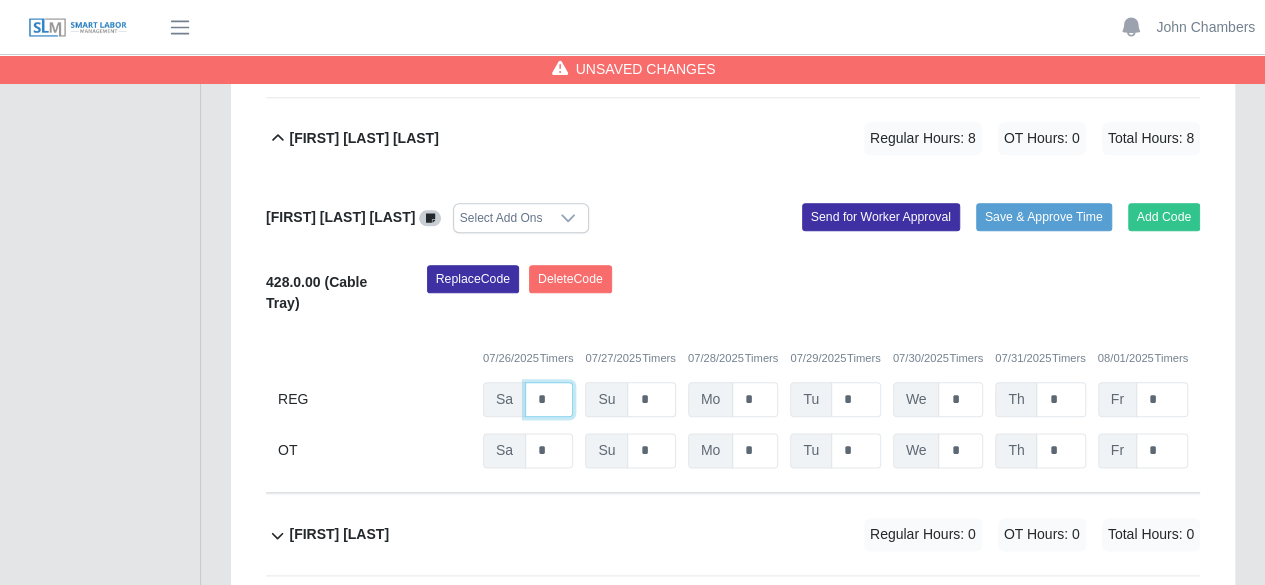 type on "*" 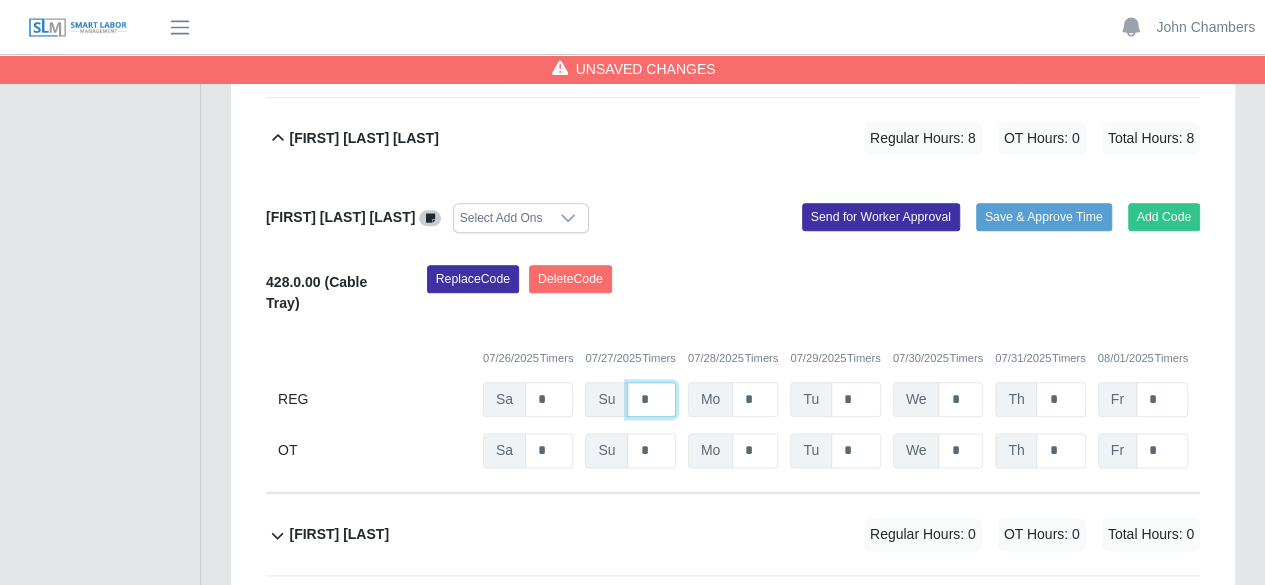 click on "*" at bounding box center [0, 0] 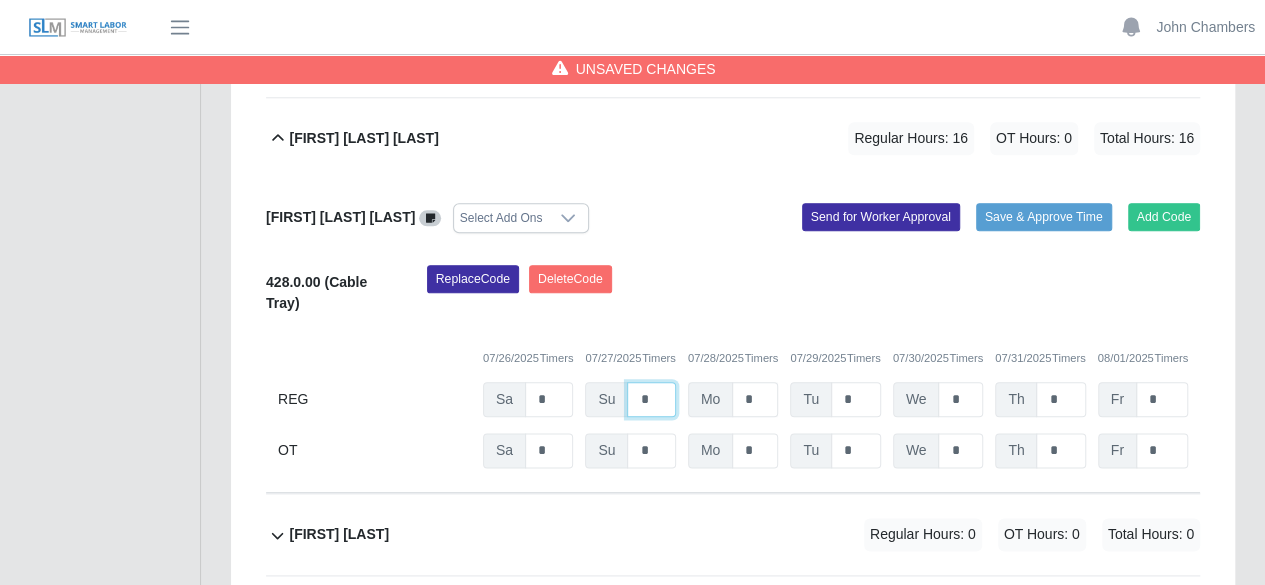 type on "*" 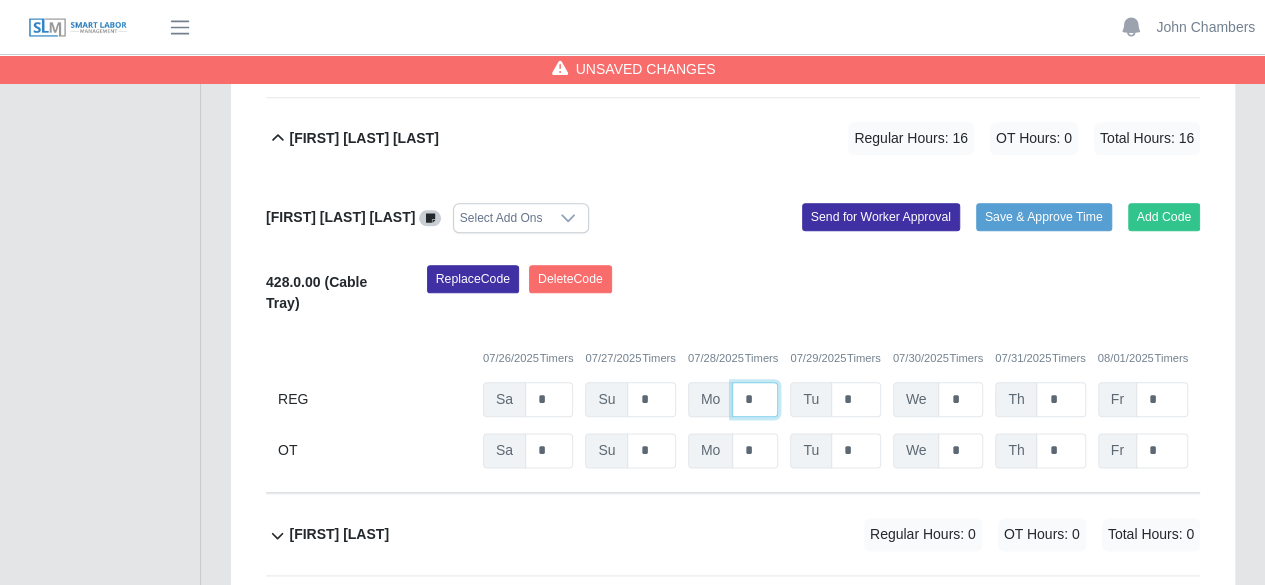 click on "*" at bounding box center [0, 0] 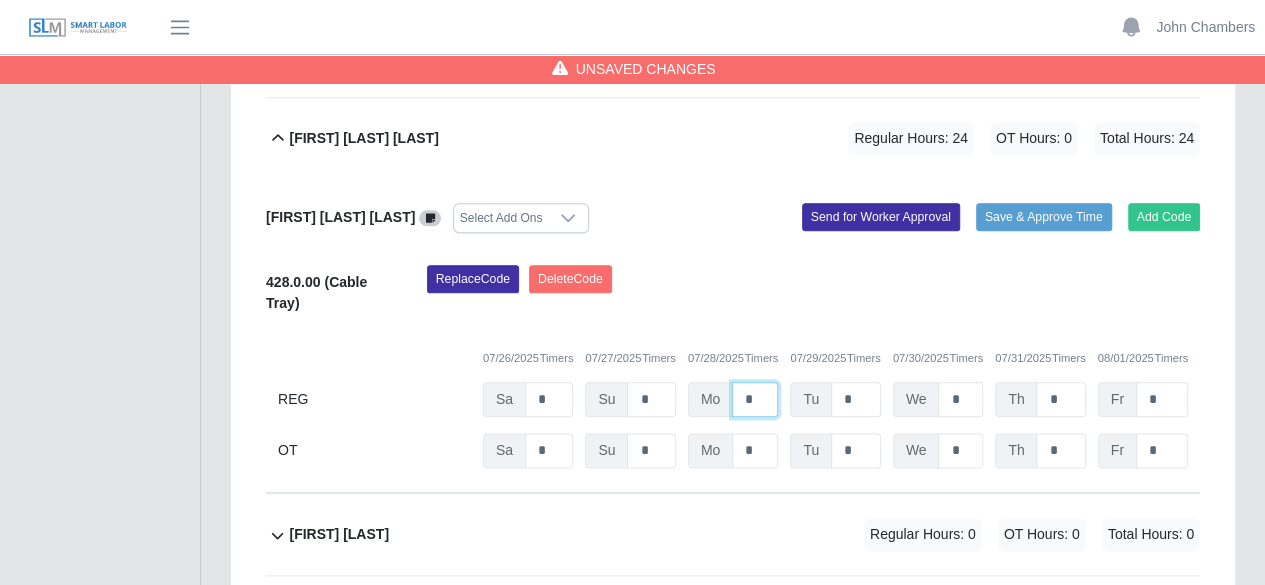 type on "*" 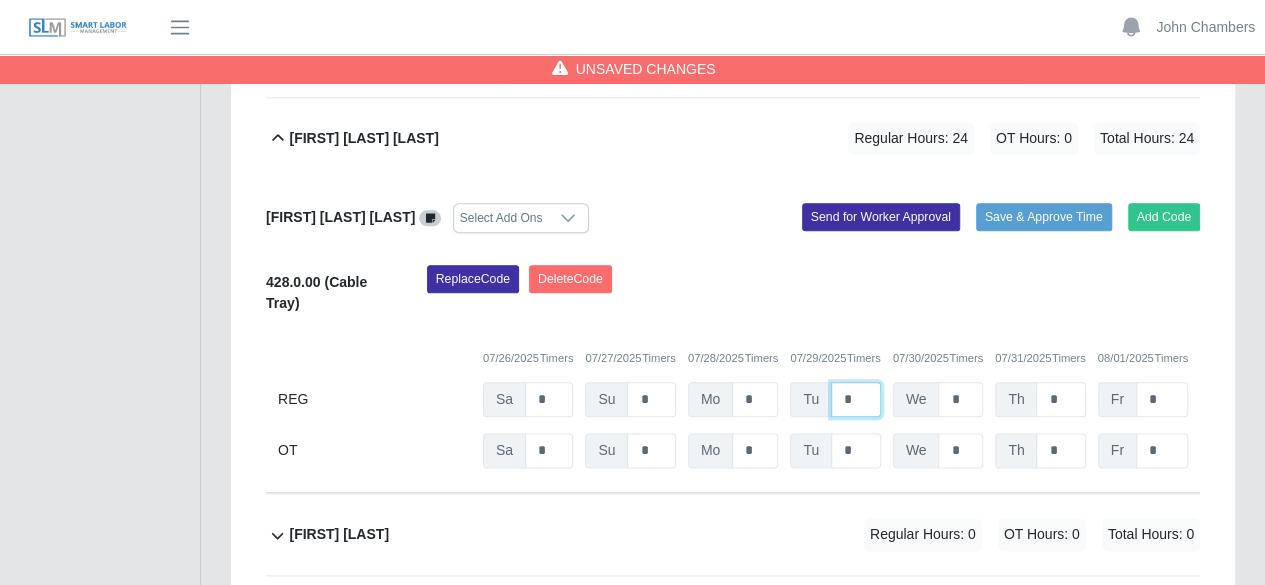 click on "*" at bounding box center (0, 0) 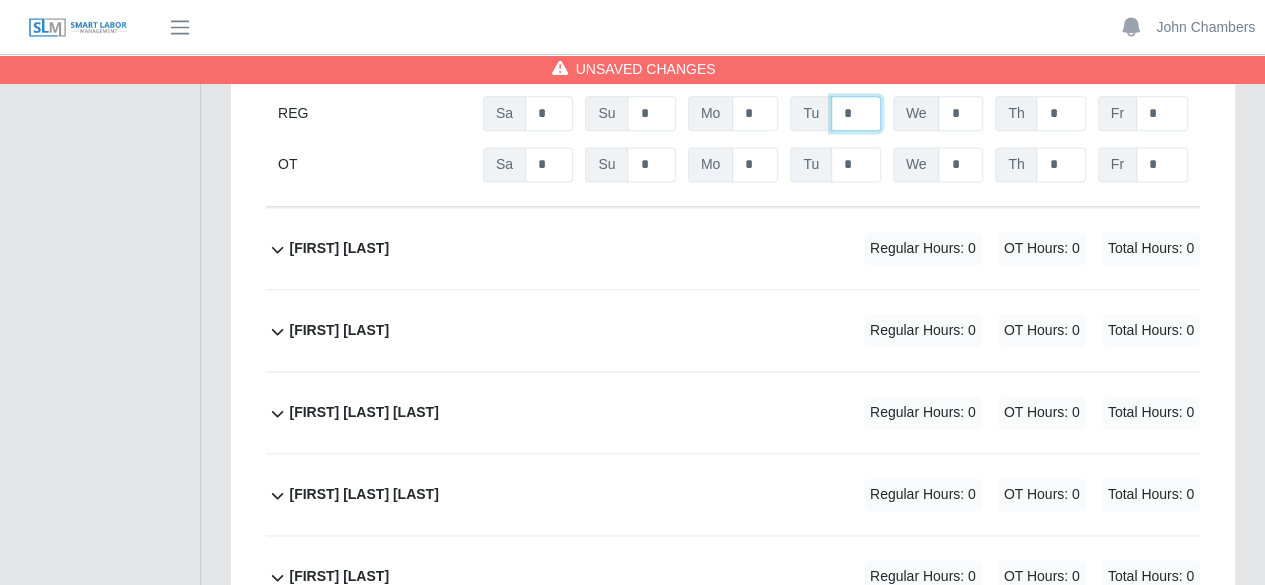 scroll, scrollTop: 1300, scrollLeft: 0, axis: vertical 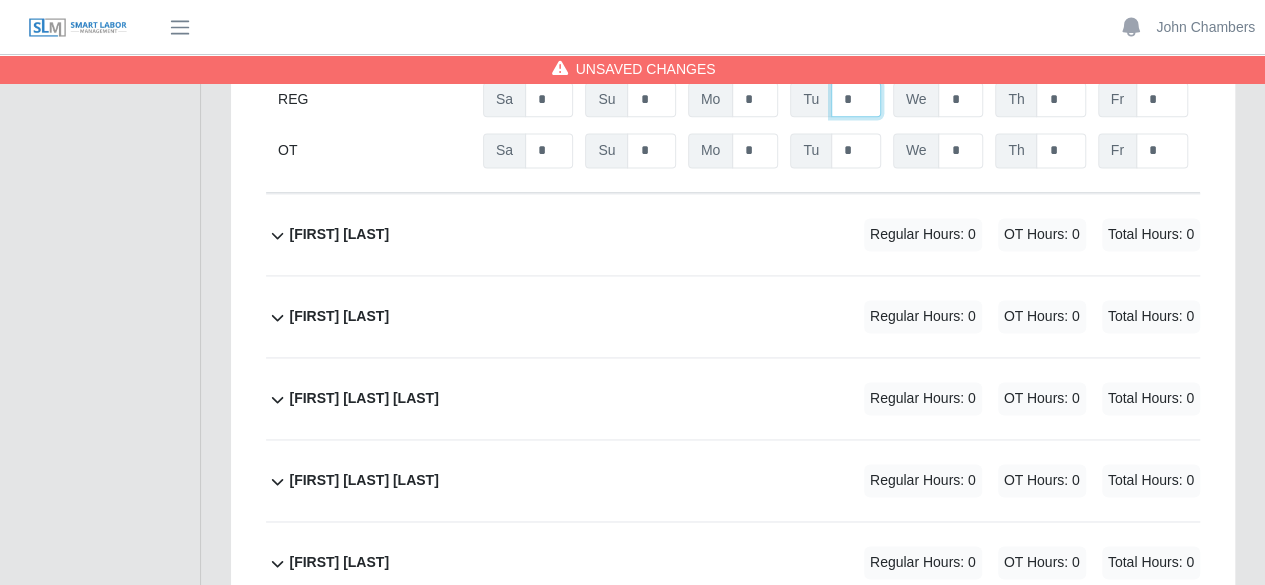 type on "*" 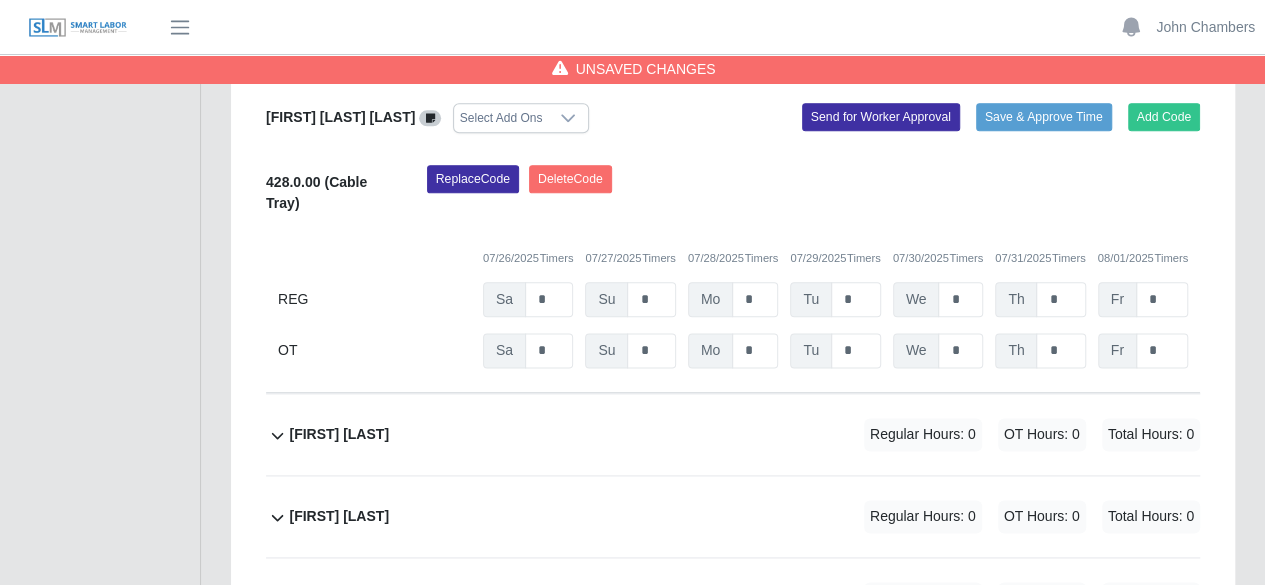scroll, scrollTop: 1100, scrollLeft: 0, axis: vertical 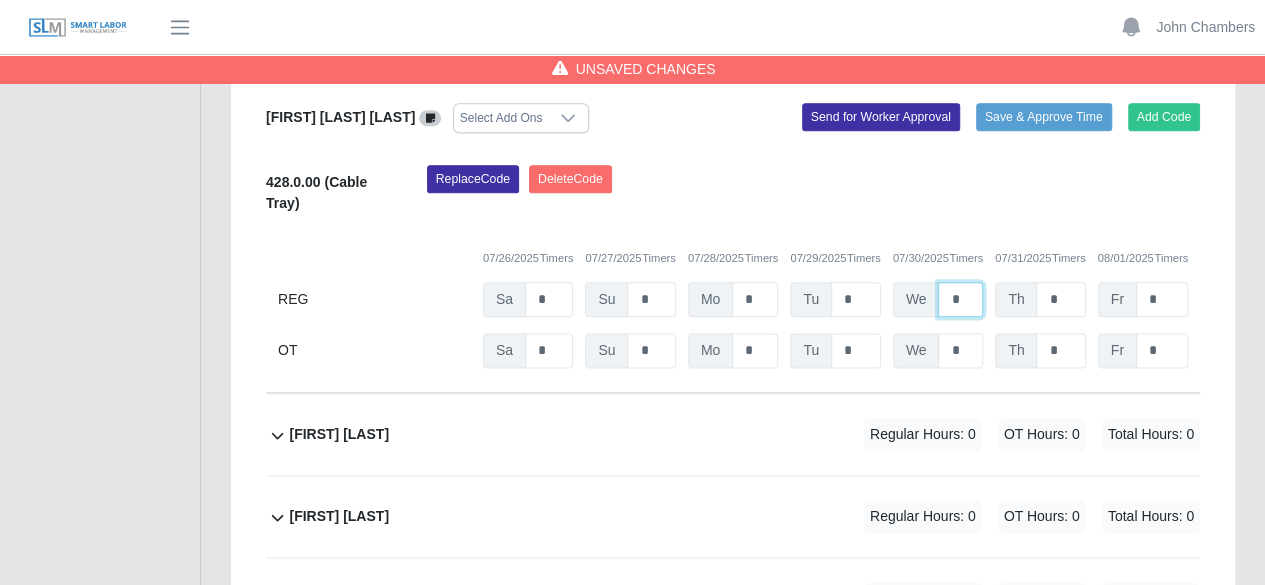 click on "*" at bounding box center (0, 0) 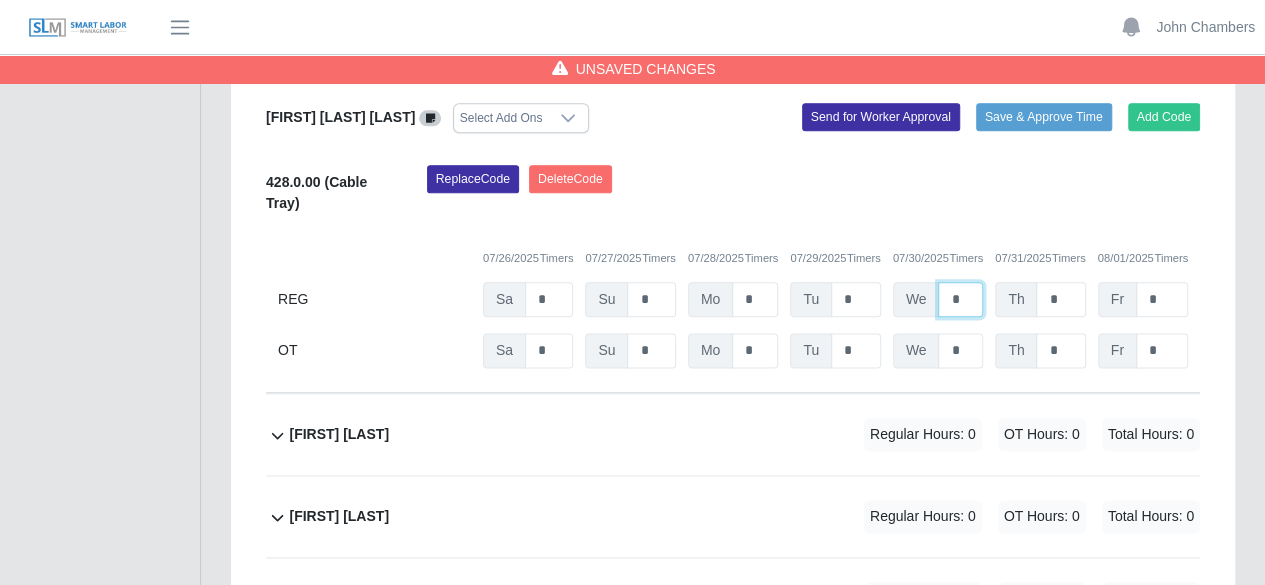 type on "*" 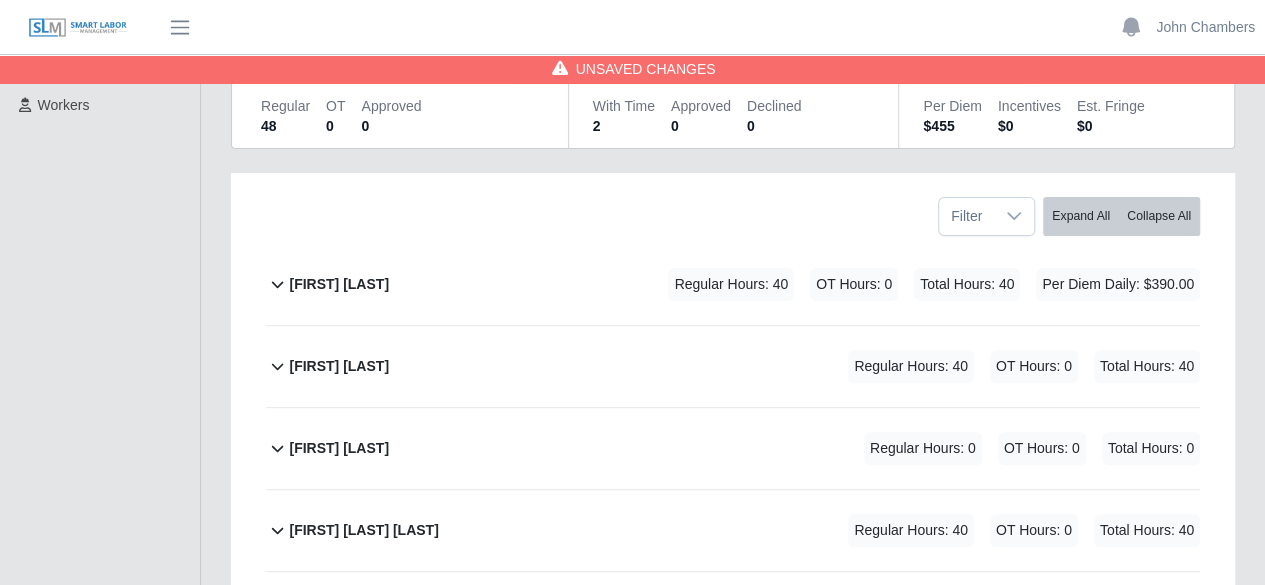 scroll, scrollTop: 0, scrollLeft: 0, axis: both 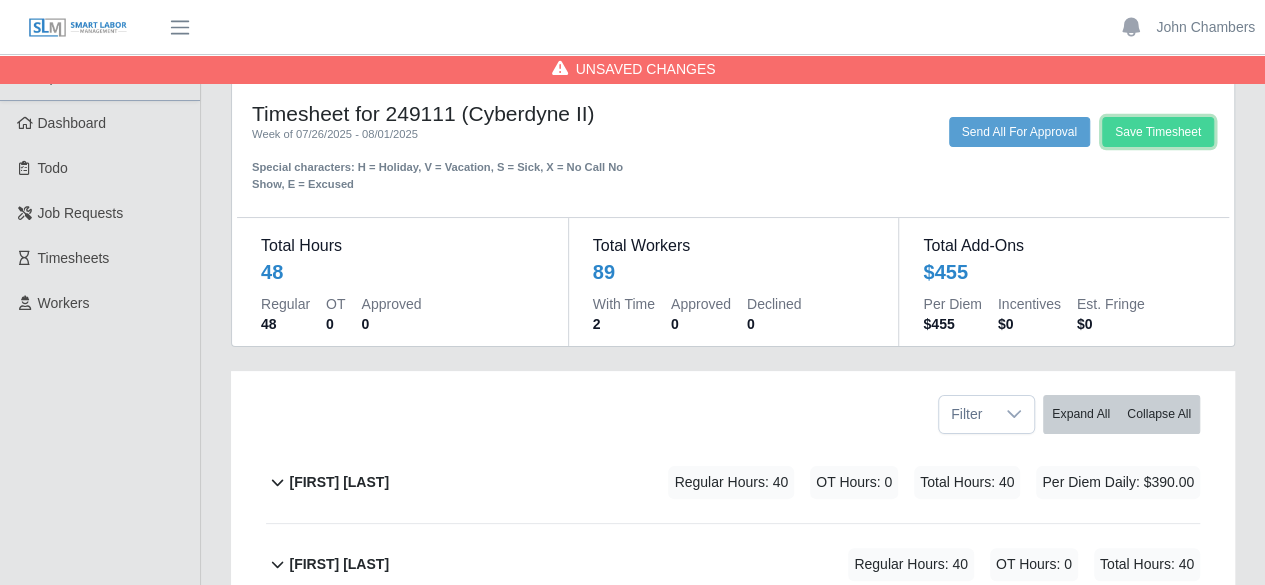 click on "Save Timesheet" at bounding box center [1158, 132] 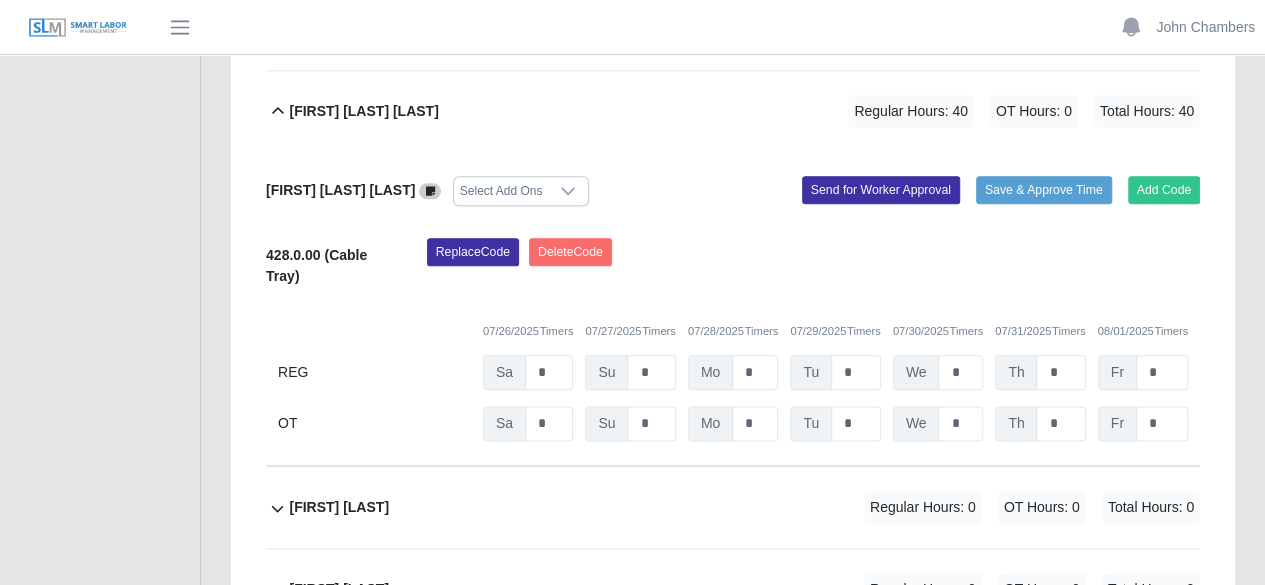 scroll, scrollTop: 800, scrollLeft: 0, axis: vertical 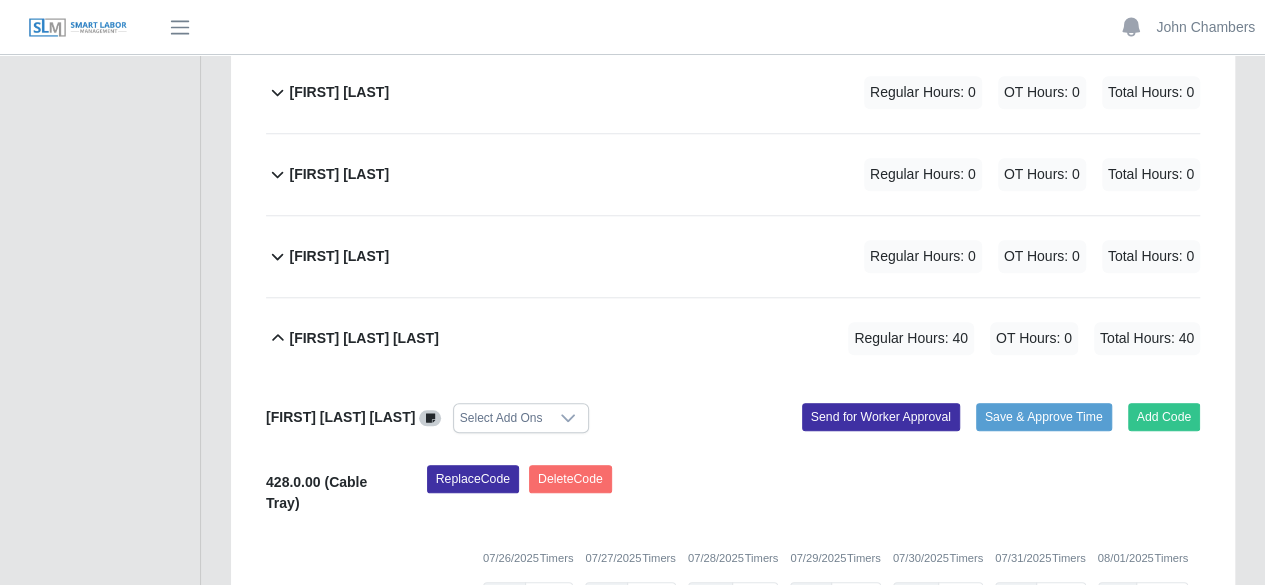 click 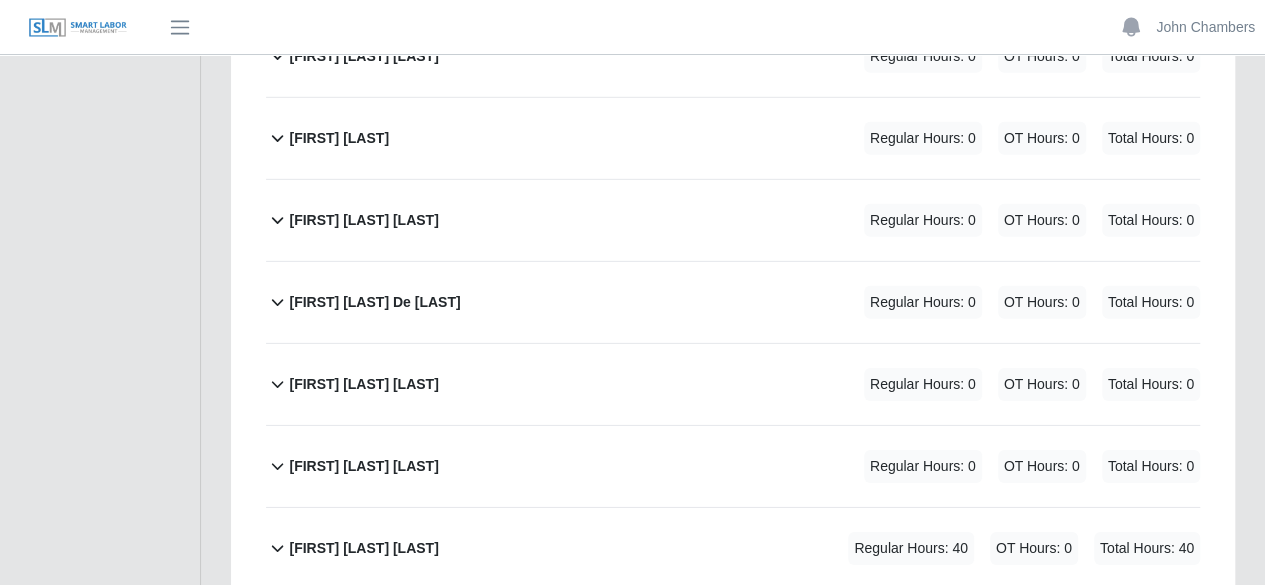 scroll, scrollTop: 3000, scrollLeft: 0, axis: vertical 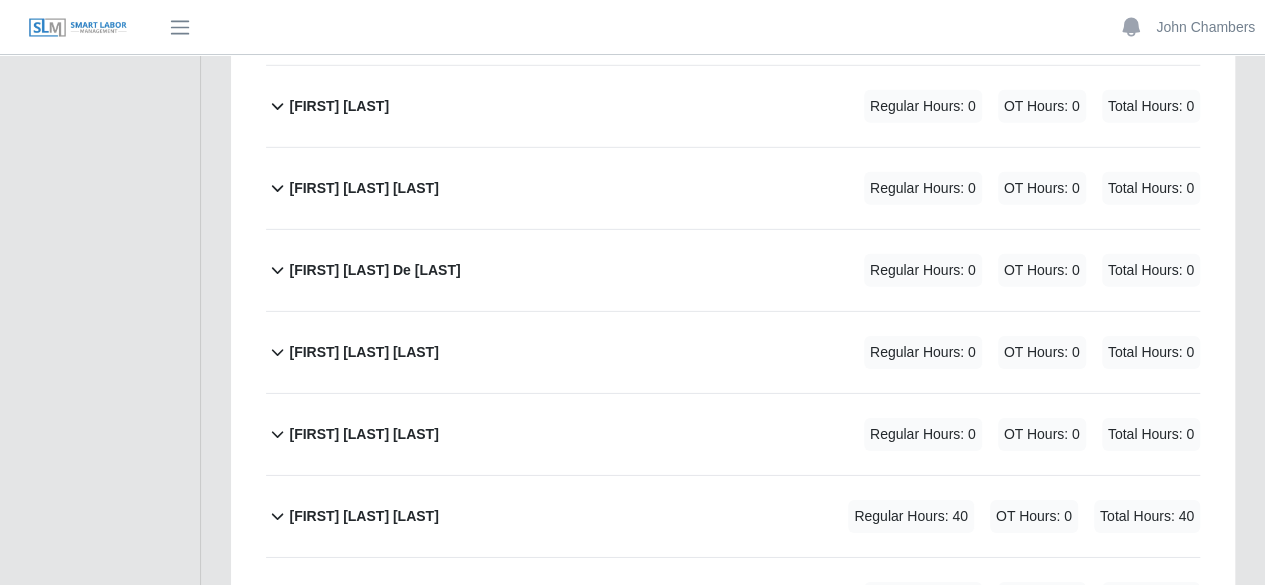 click 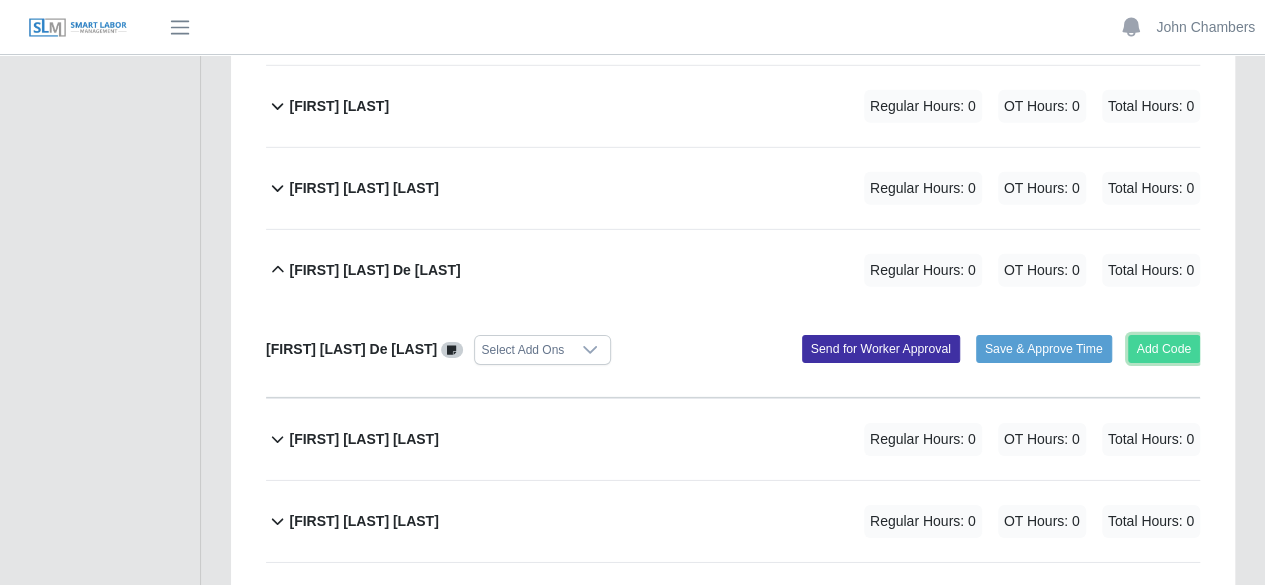 click on "Add Code" 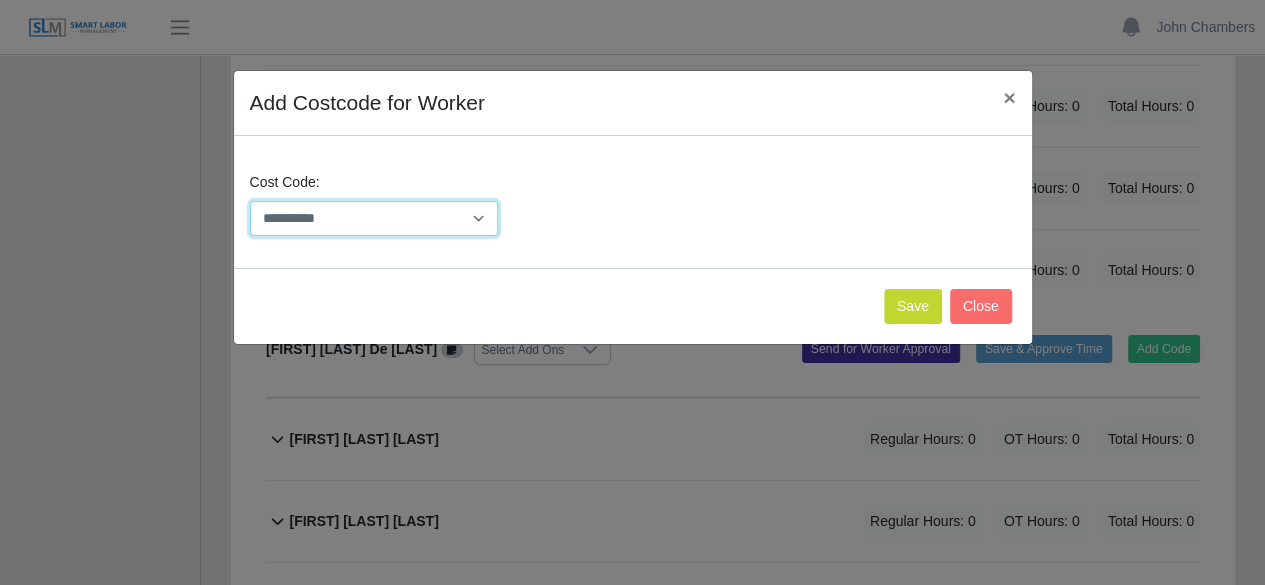 click on "**********" at bounding box center (374, 218) 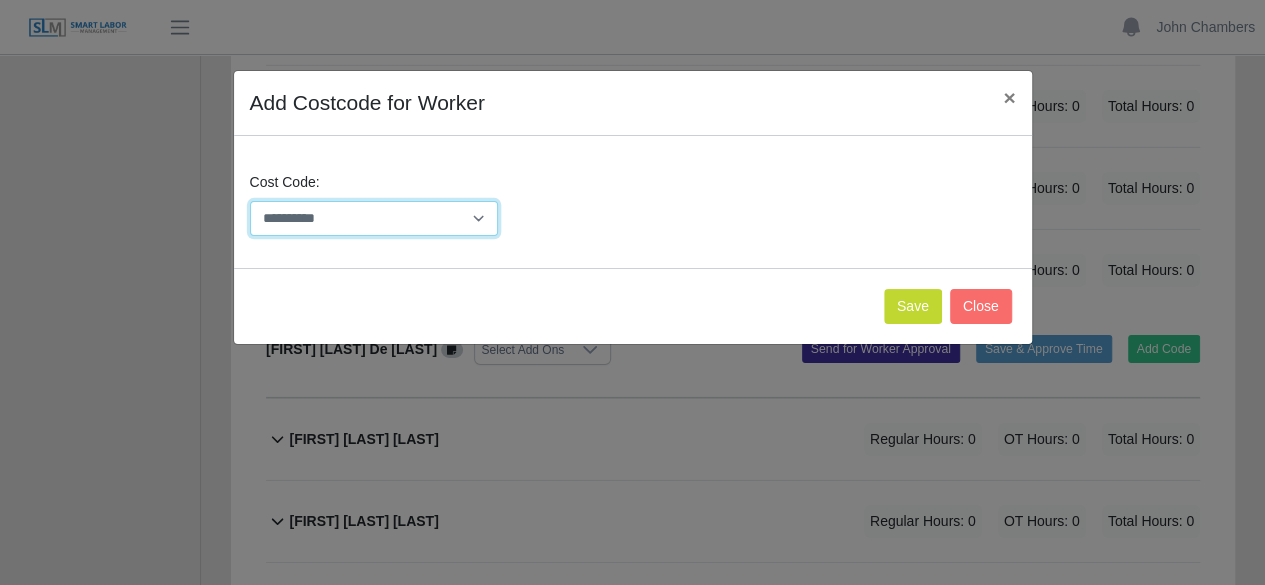 select on "**********" 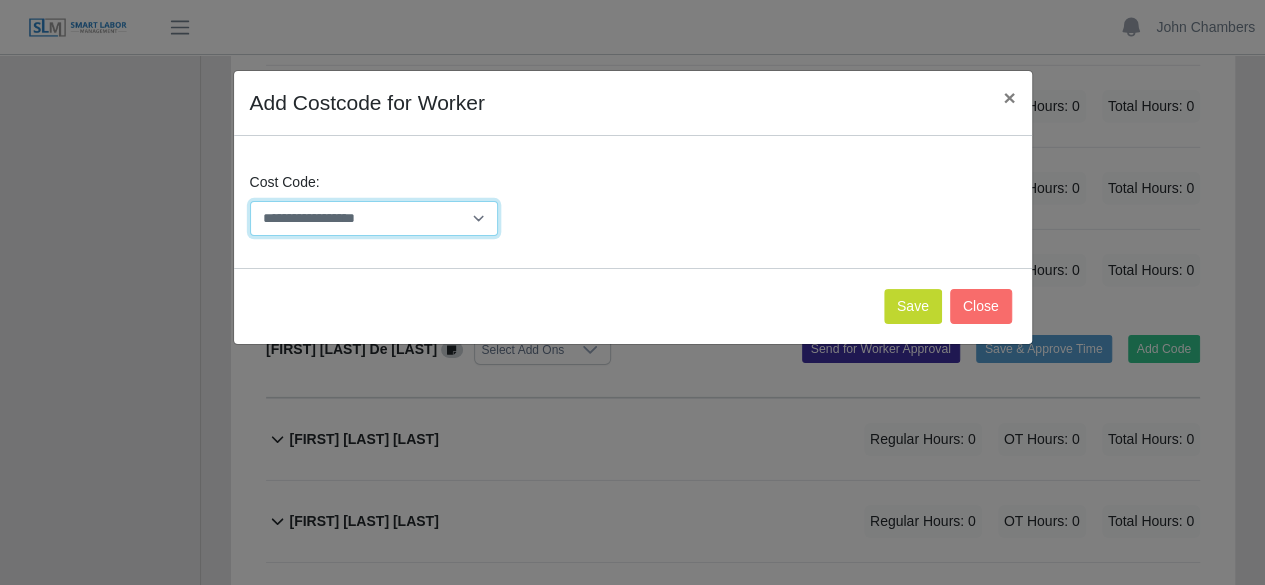 click on "**********" at bounding box center (374, 218) 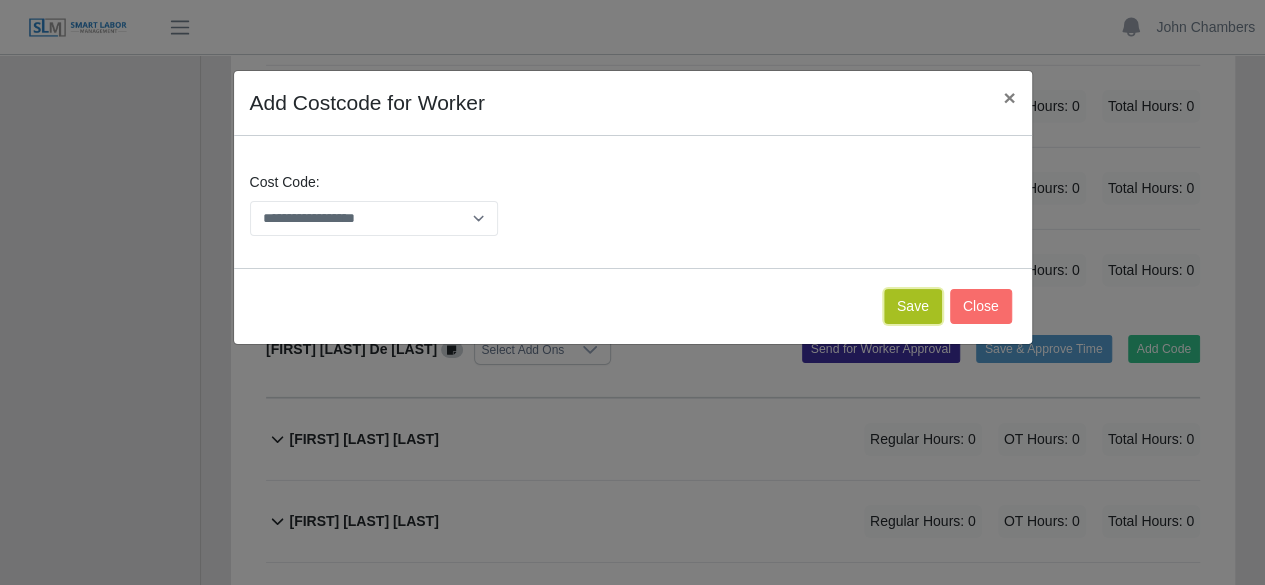 click on "Save" 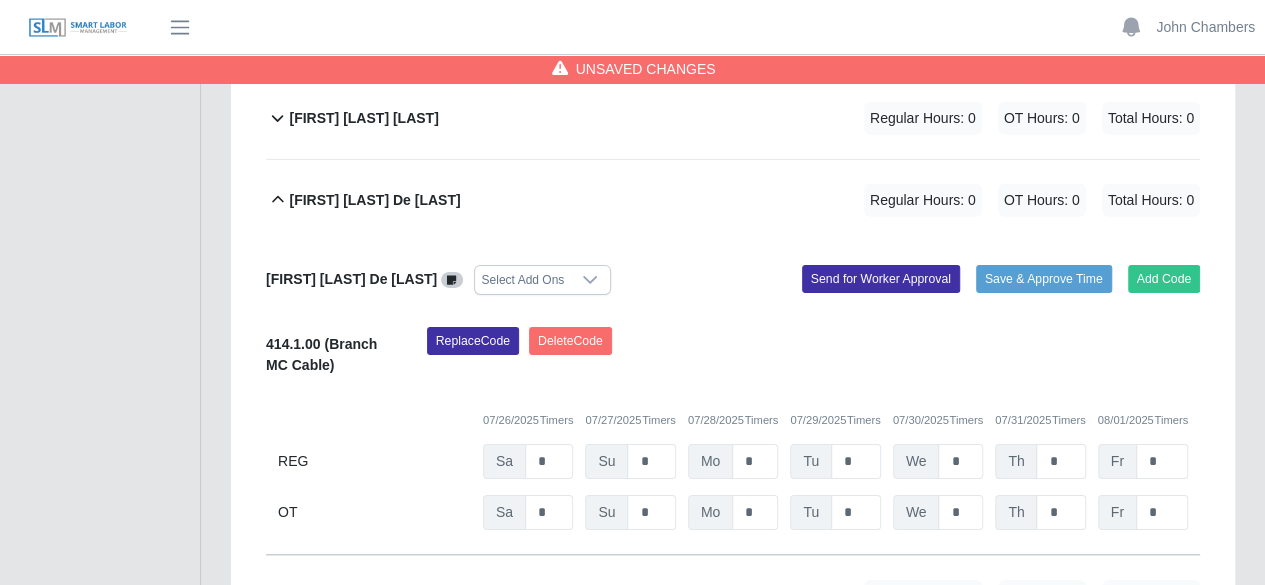 scroll, scrollTop: 3100, scrollLeft: 0, axis: vertical 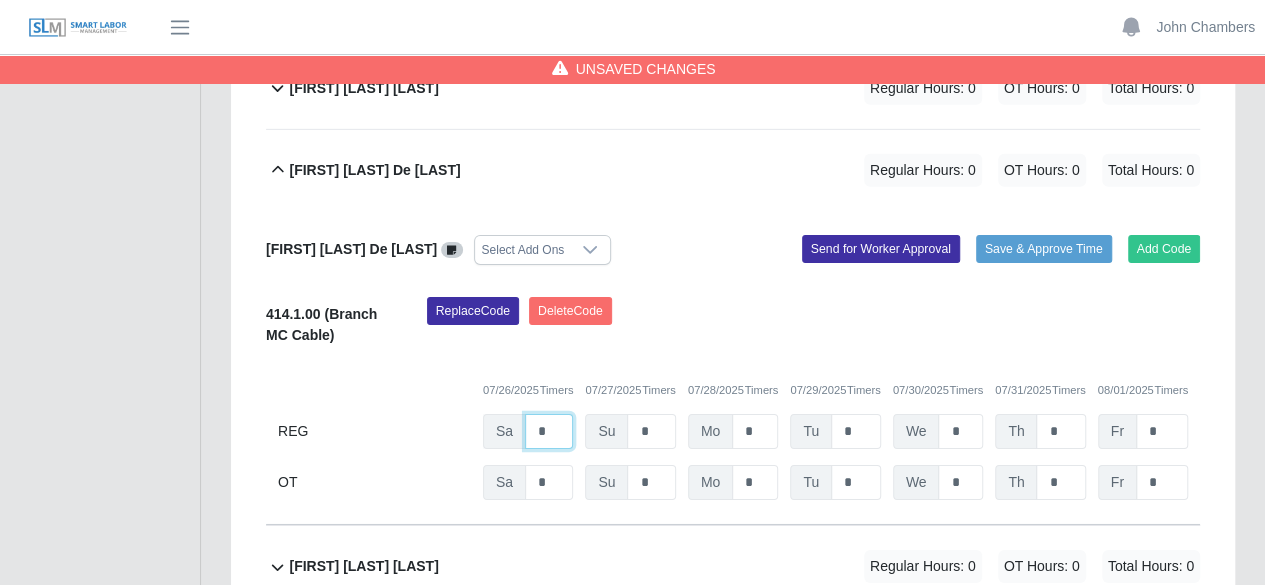 click on "*" at bounding box center [0, 0] 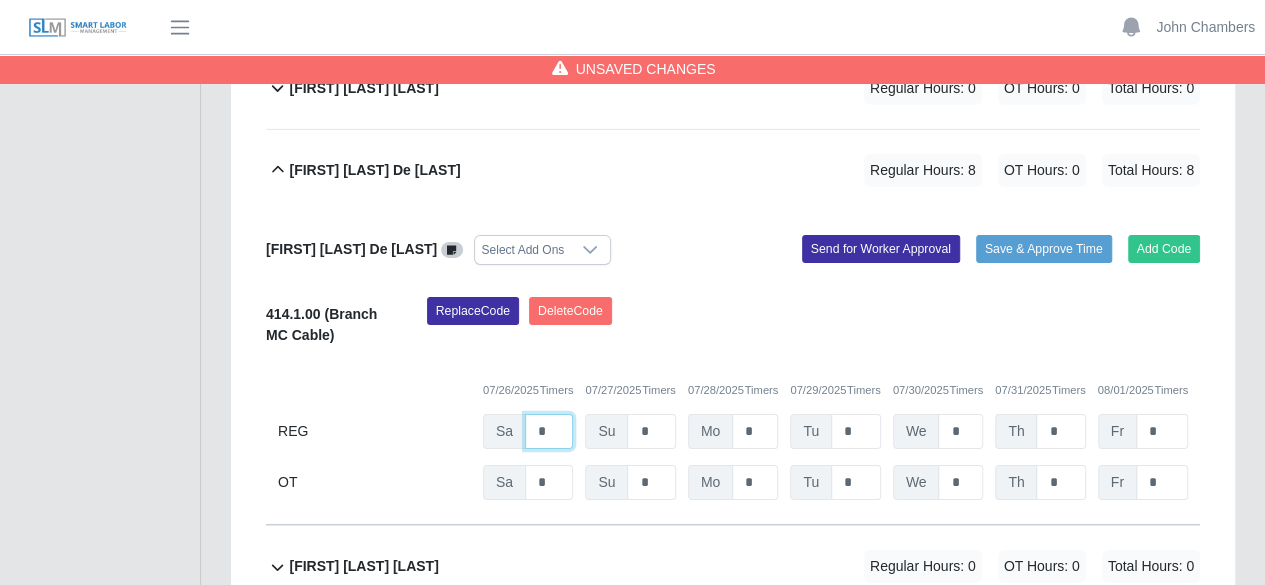 type on "*" 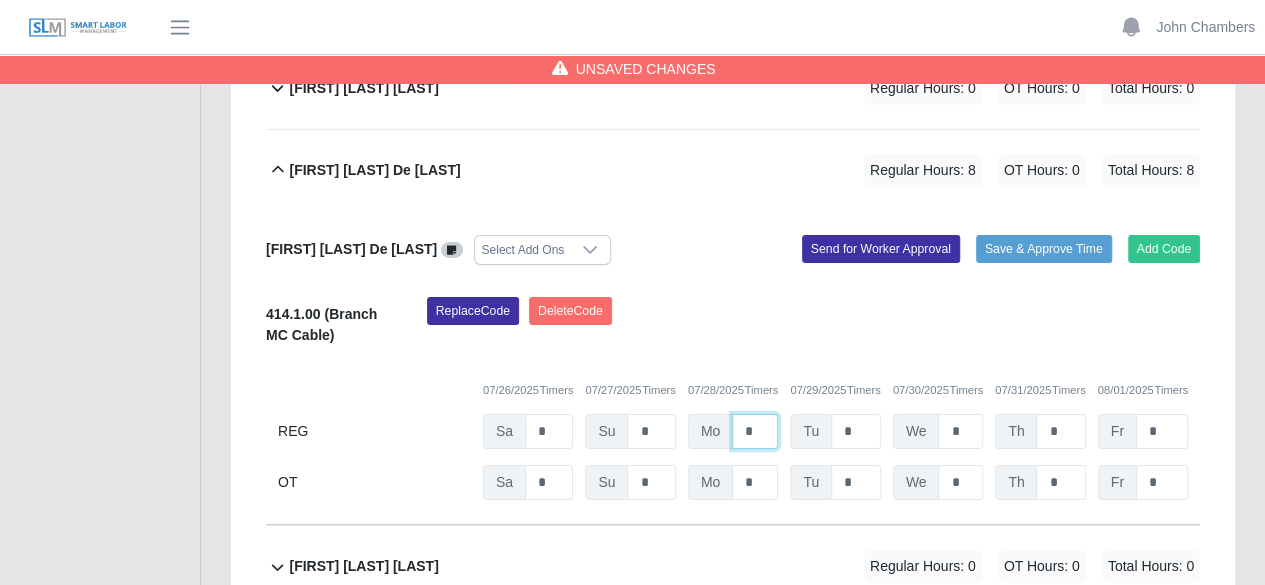 click on "*" at bounding box center [0, 0] 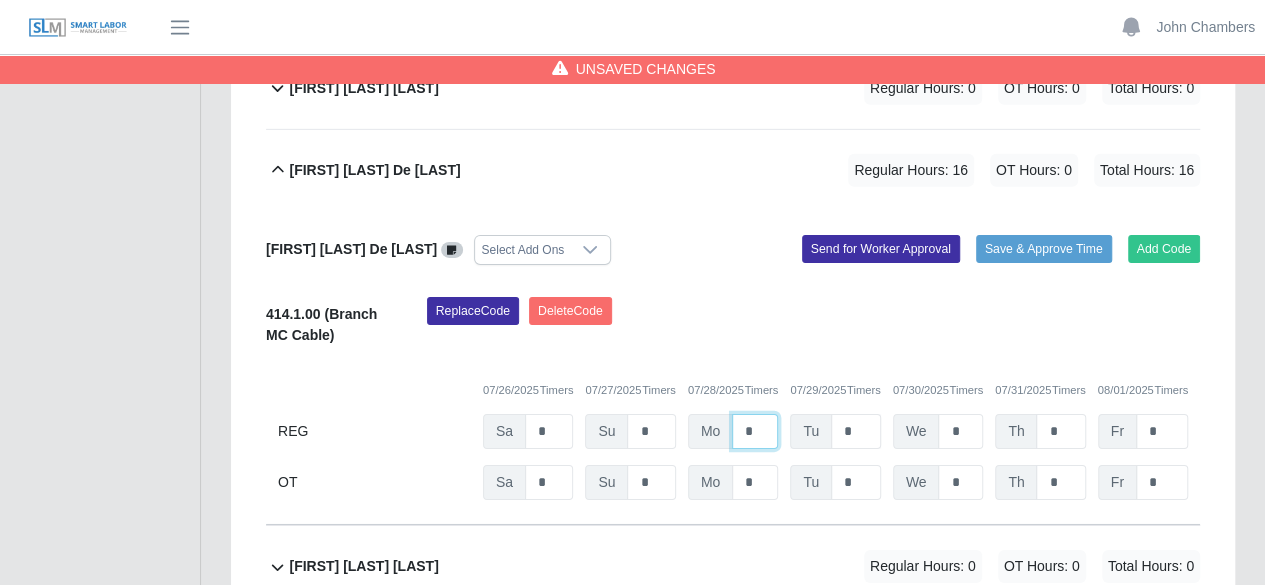 type on "*" 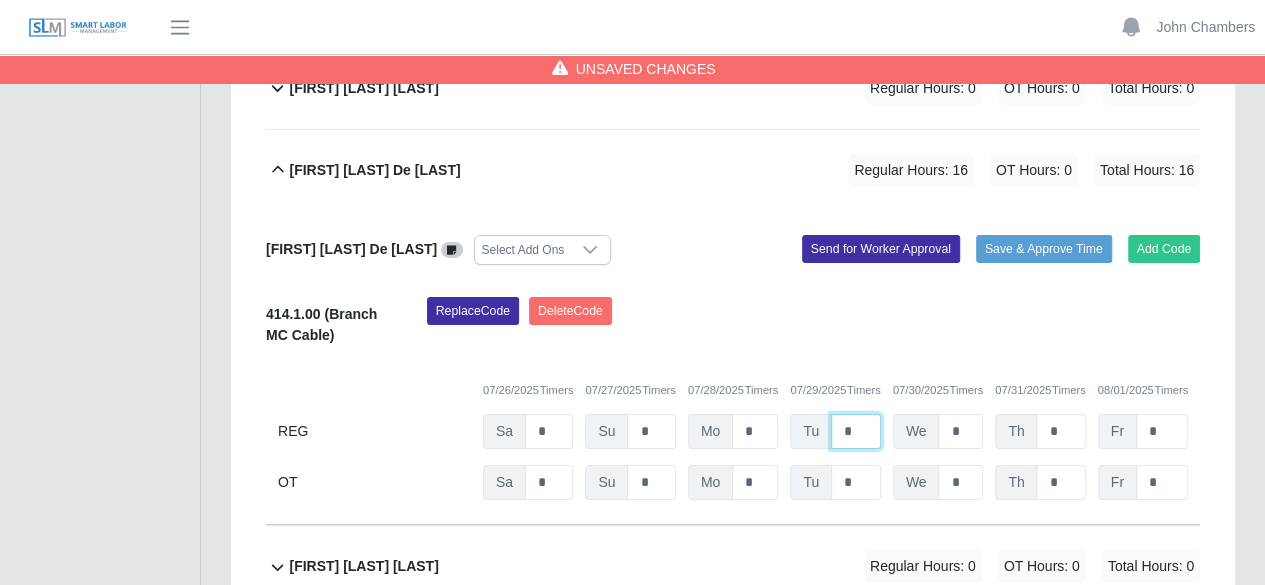 click on "*" at bounding box center [0, 0] 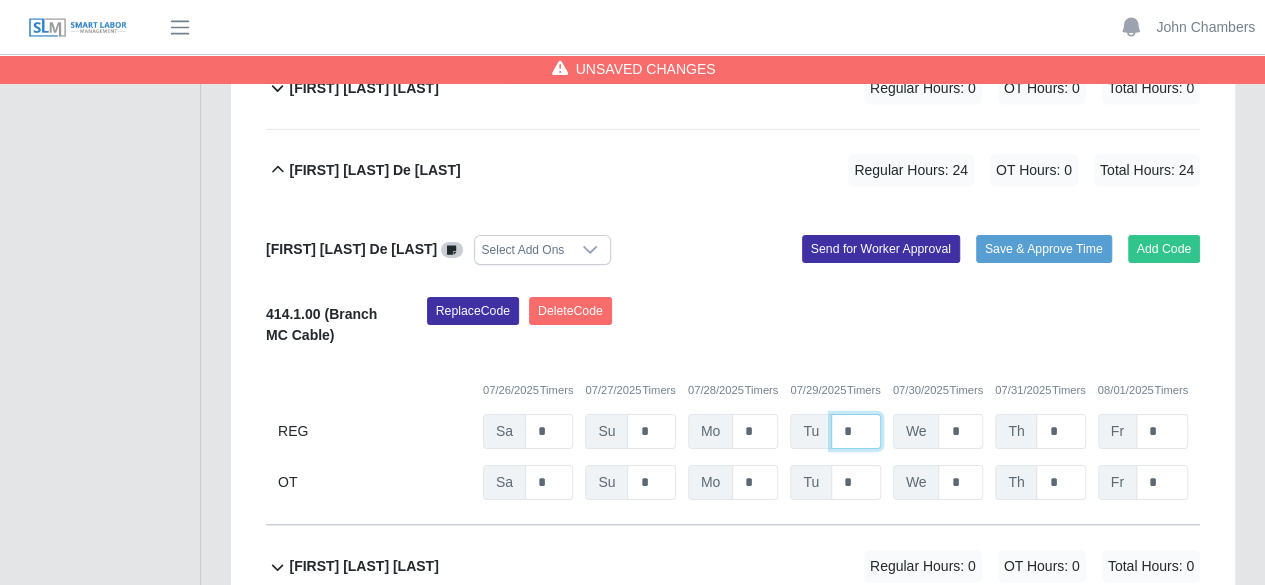 type on "*" 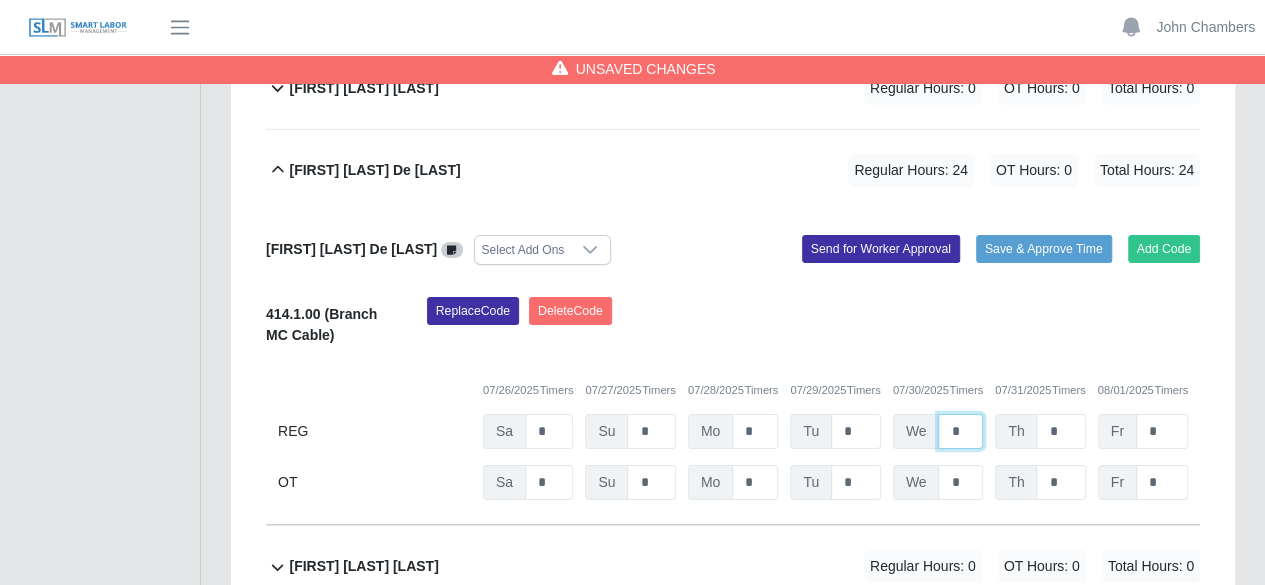 click on "*" at bounding box center (0, 0) 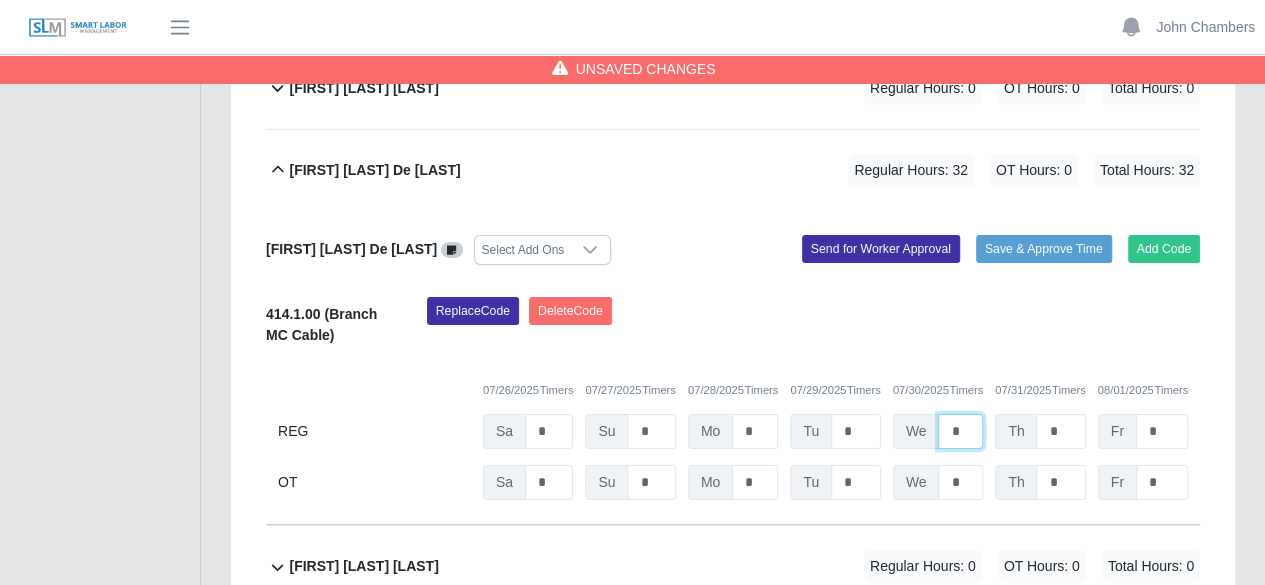 type on "*" 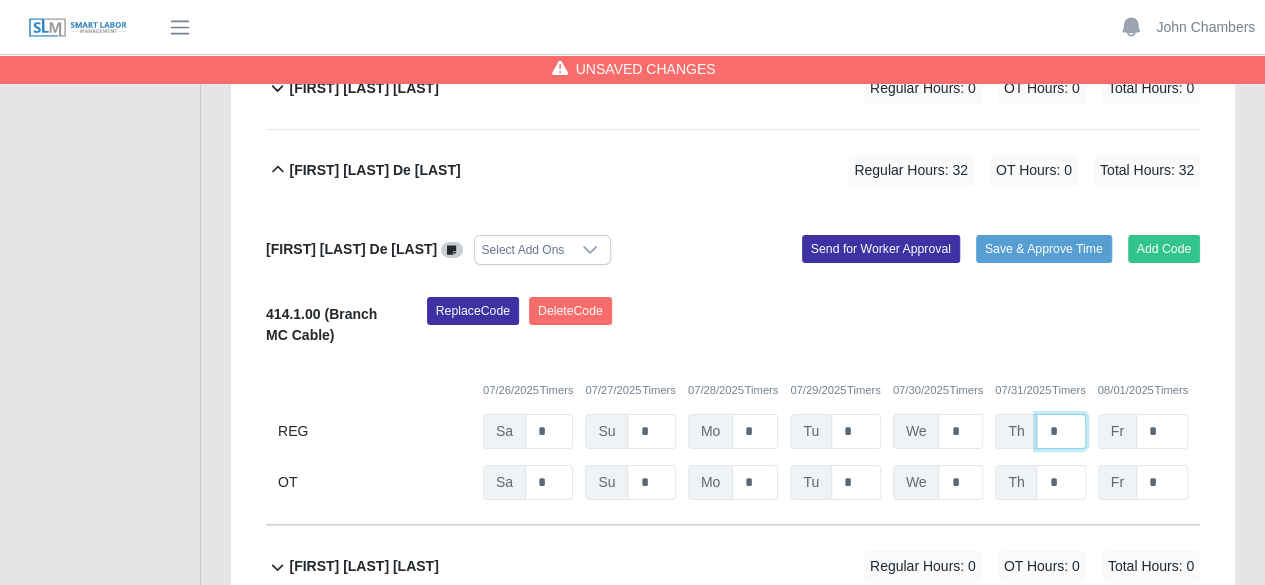 click on "*" at bounding box center (0, 0) 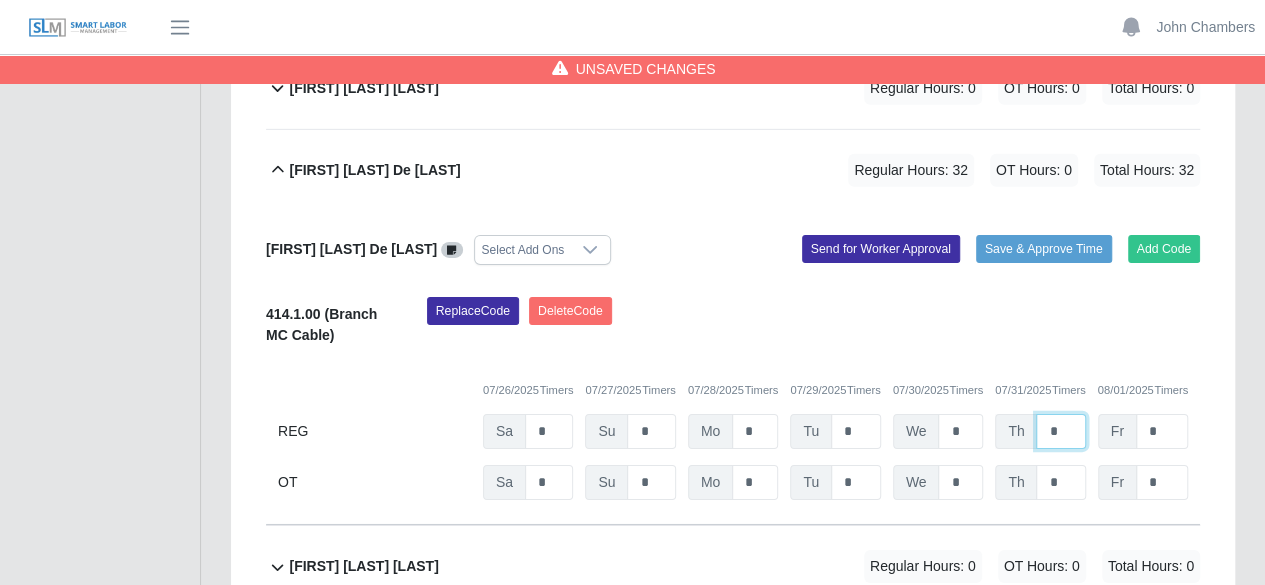 click on "*" at bounding box center (0, 0) 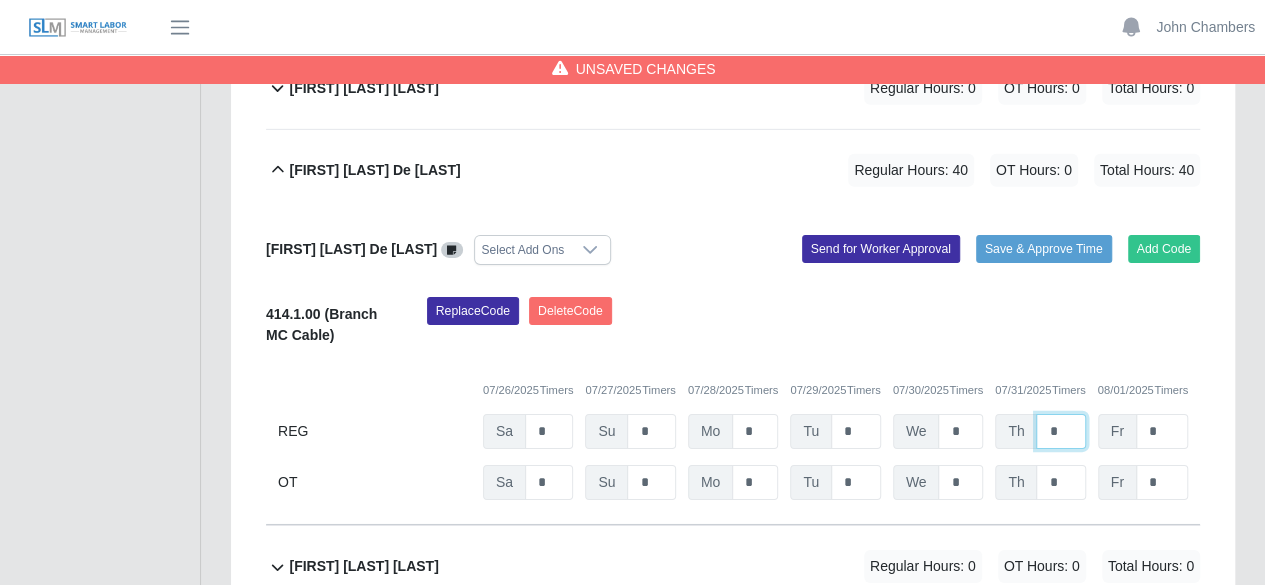 type on "*" 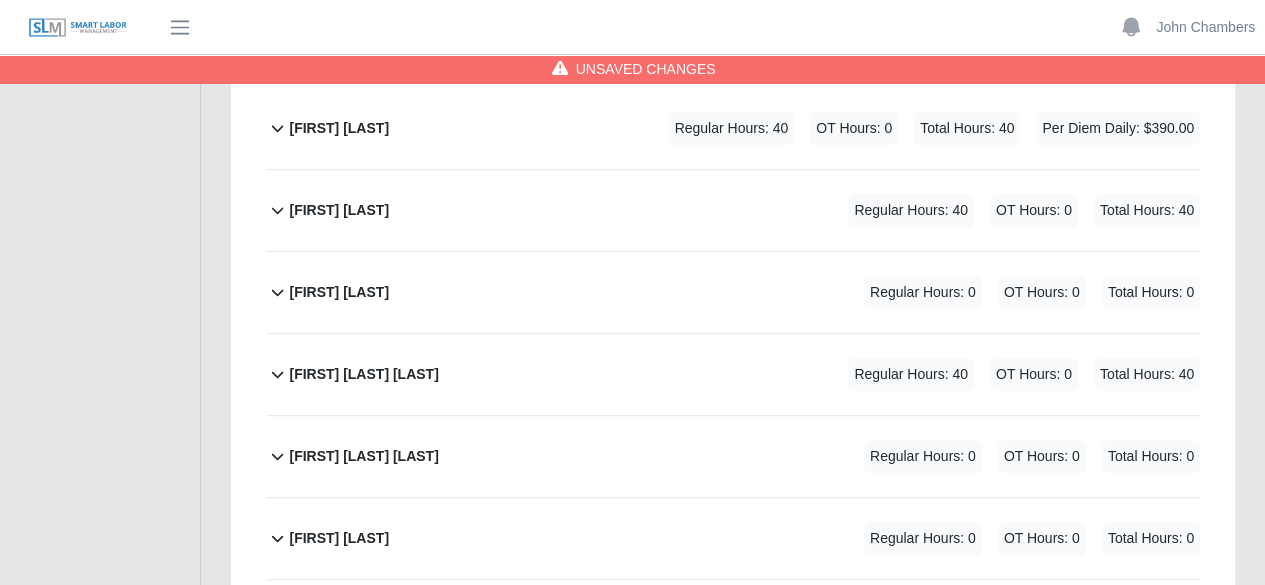 scroll, scrollTop: 0, scrollLeft: 0, axis: both 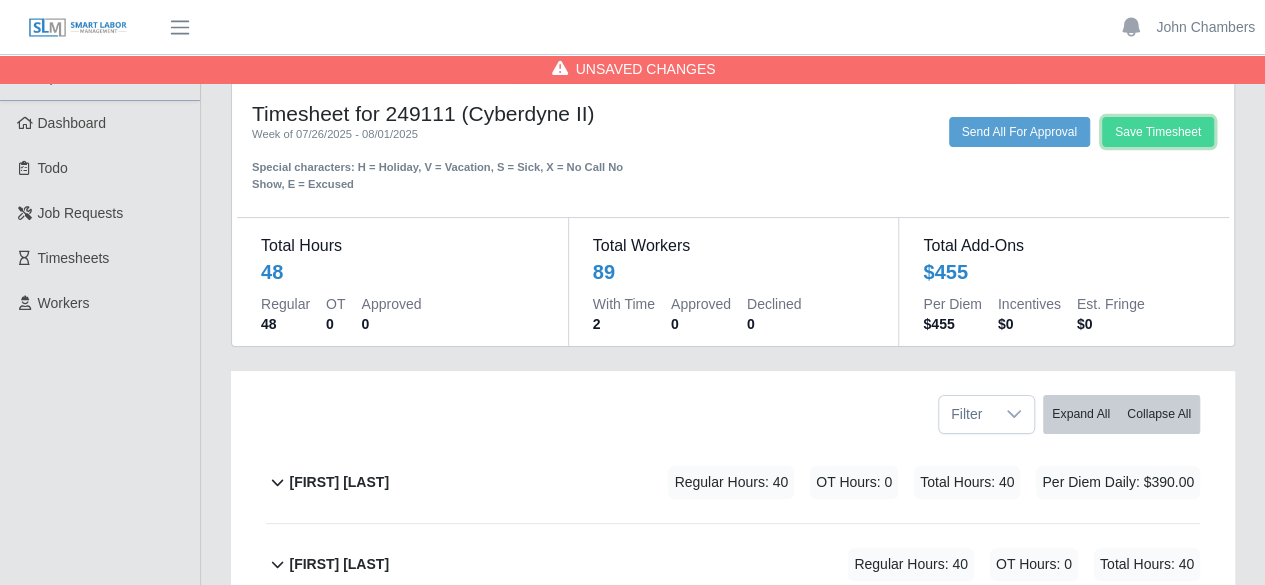 click on "Save Timesheet" at bounding box center (1158, 132) 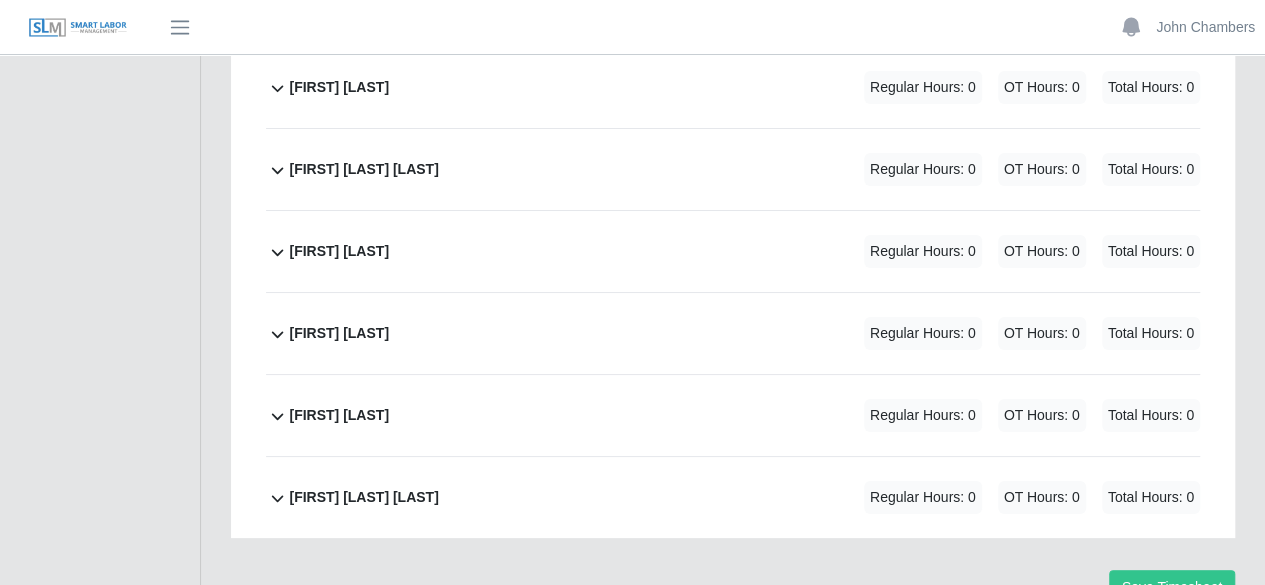 scroll, scrollTop: 7484, scrollLeft: 0, axis: vertical 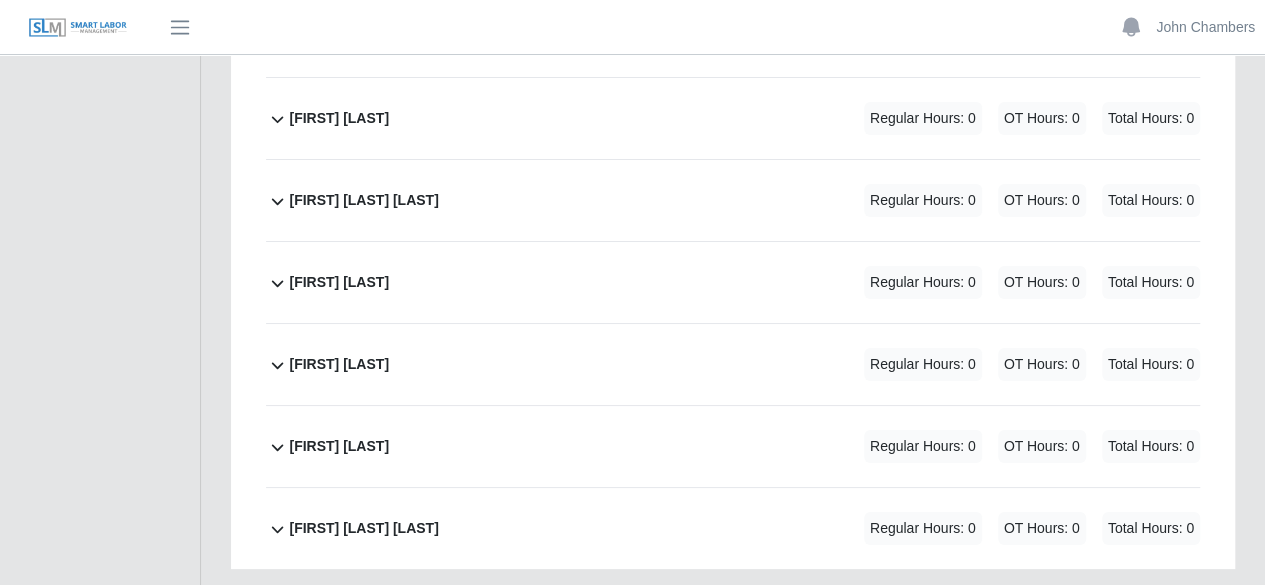 click 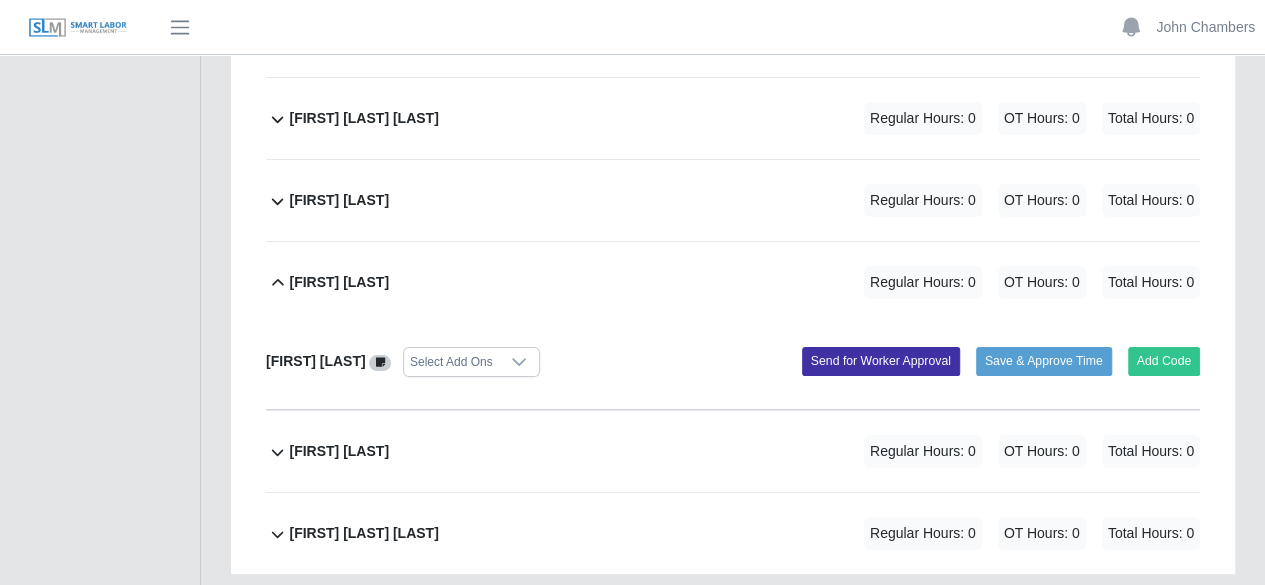 scroll, scrollTop: 7570, scrollLeft: 0, axis: vertical 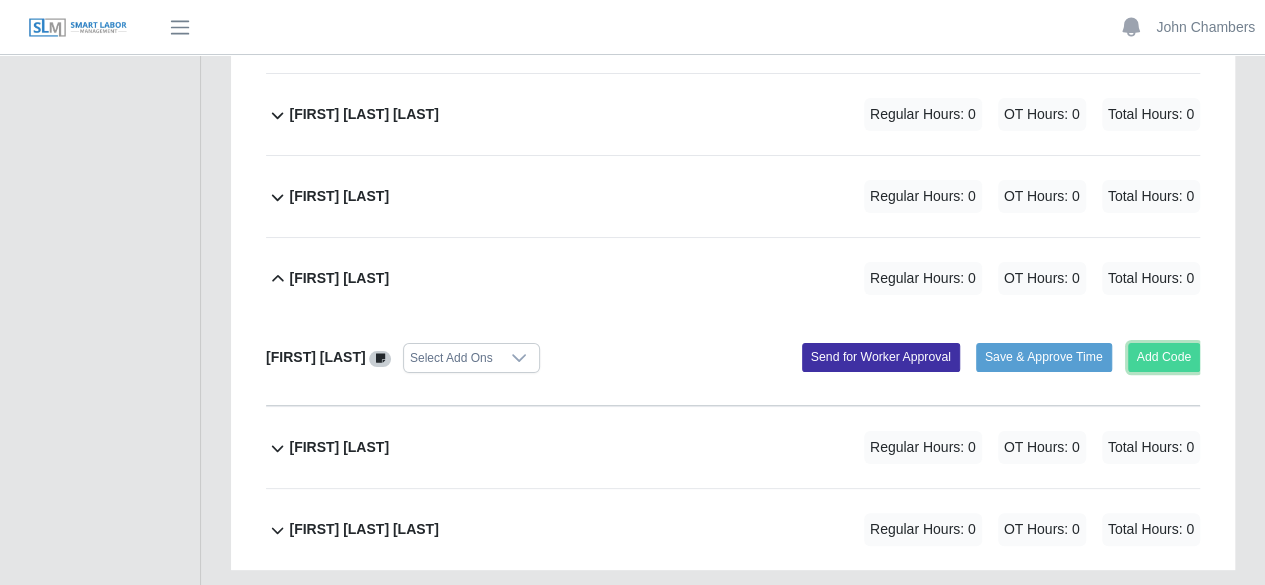click on "Add Code" 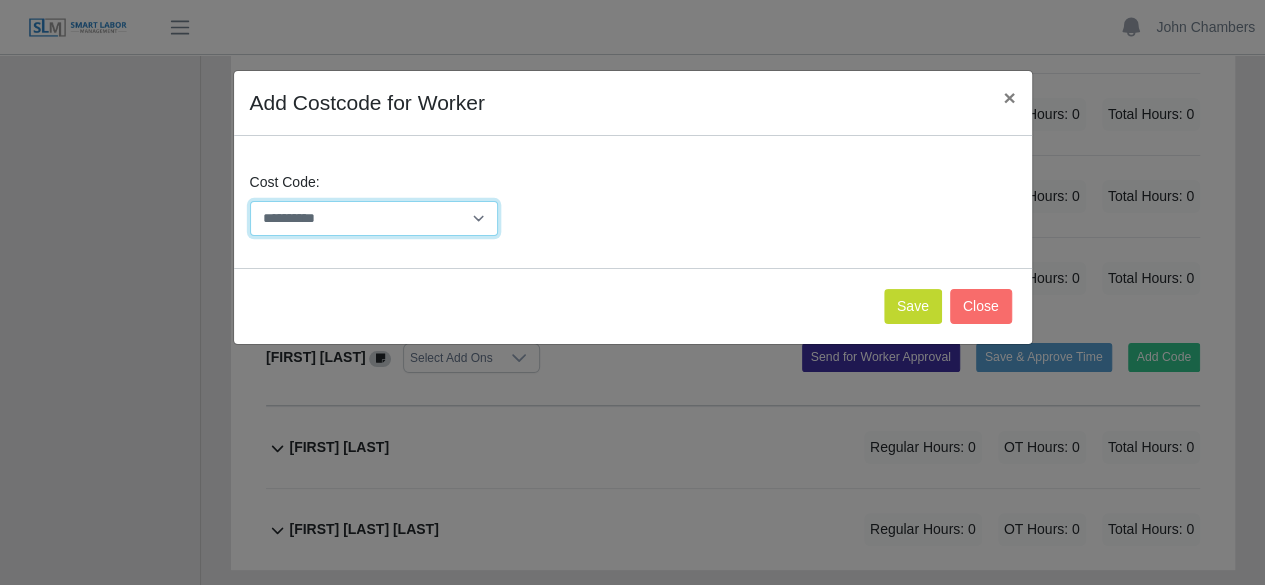 click on "**********" at bounding box center (374, 218) 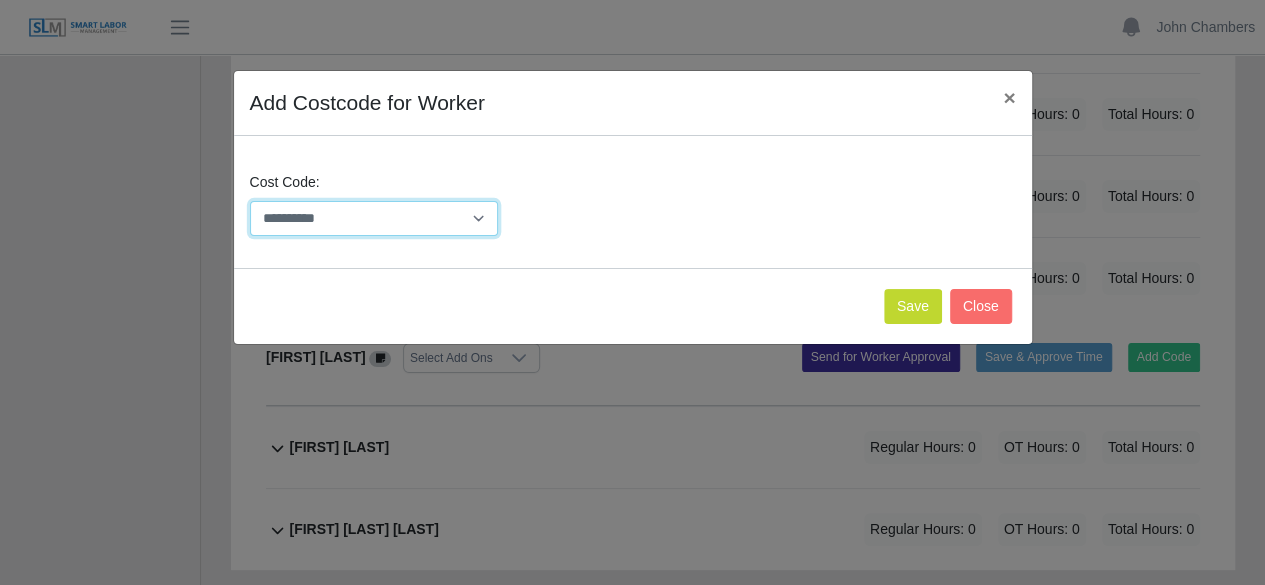 select on "**********" 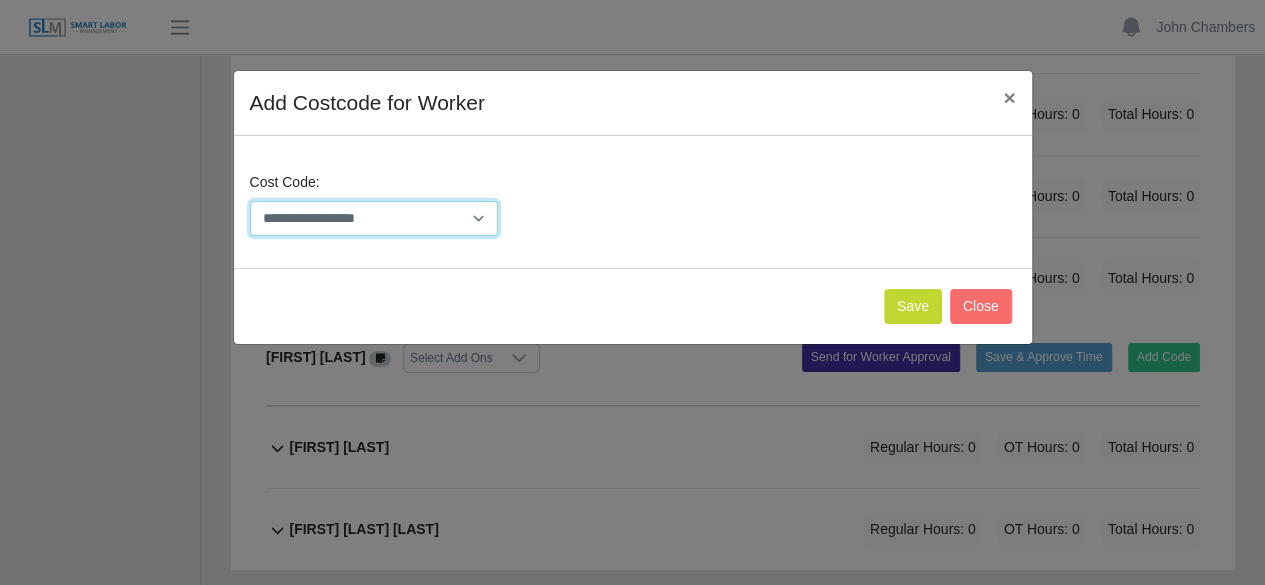 click on "**********" at bounding box center [374, 218] 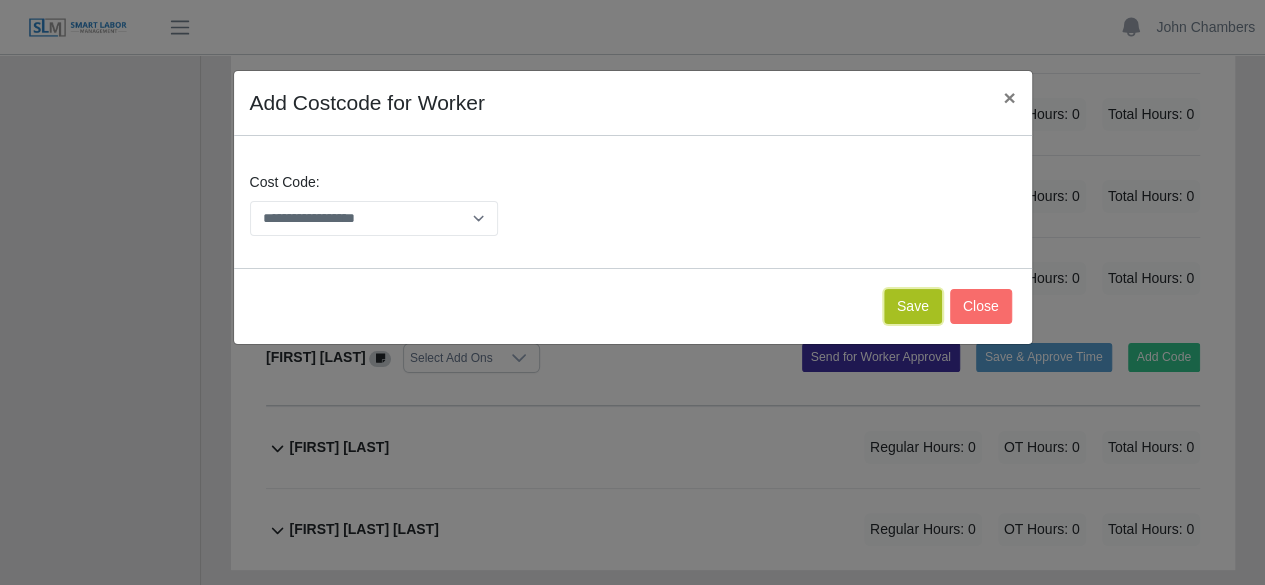 click on "Save" 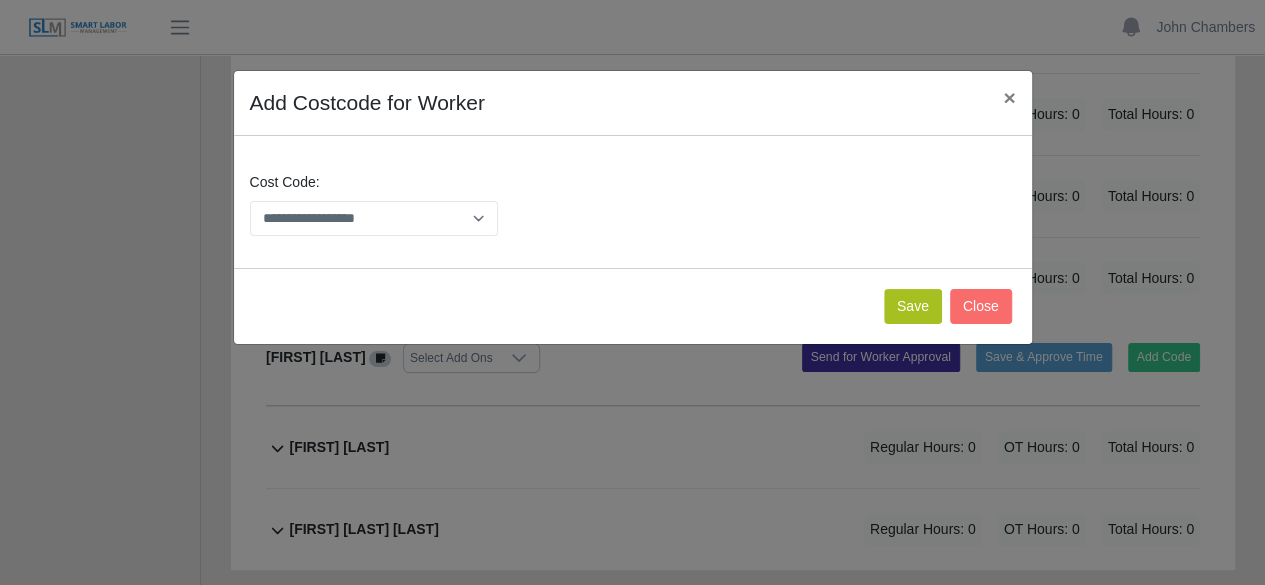 scroll, scrollTop: 7798, scrollLeft: 0, axis: vertical 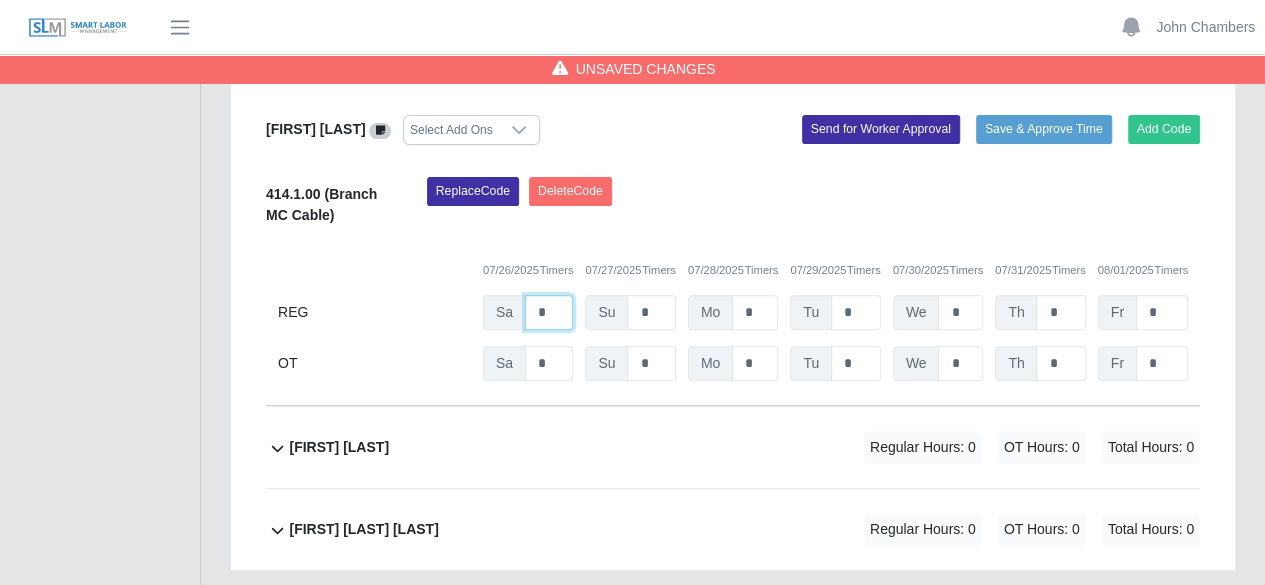 click on "*" at bounding box center [0, 0] 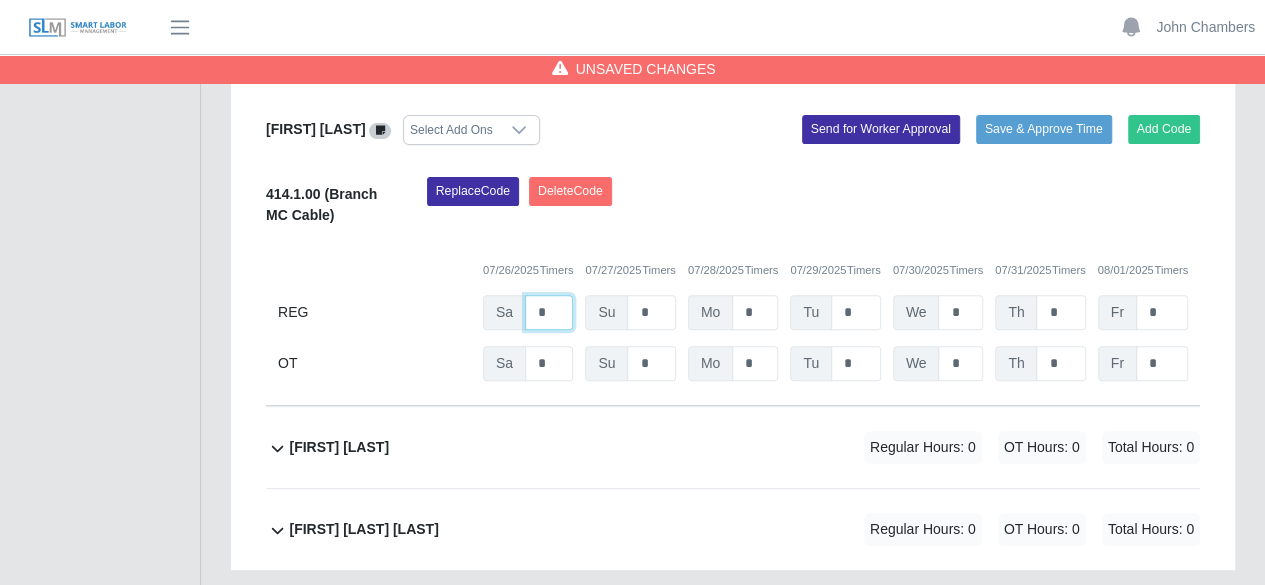 type on "*" 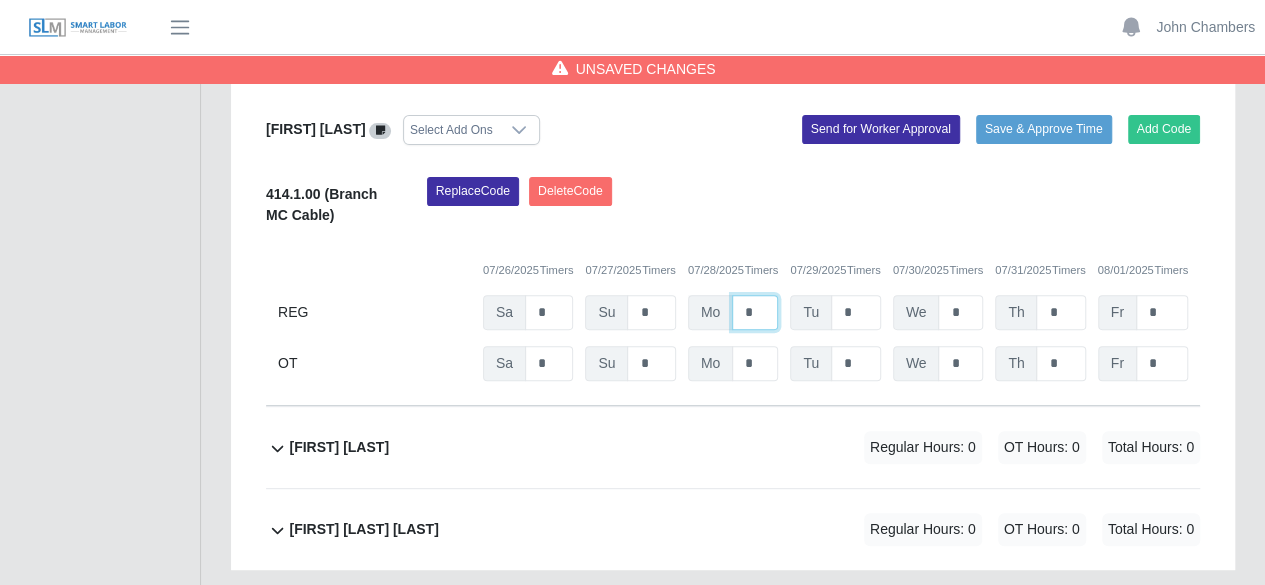 click on "*" at bounding box center (0, 0) 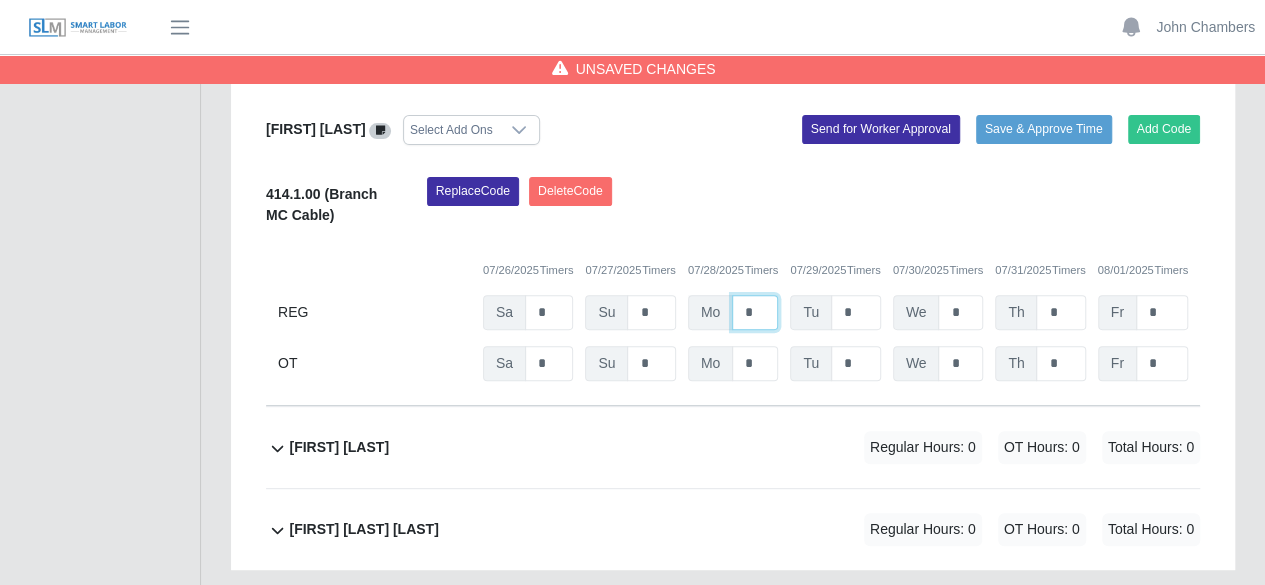 type on "*" 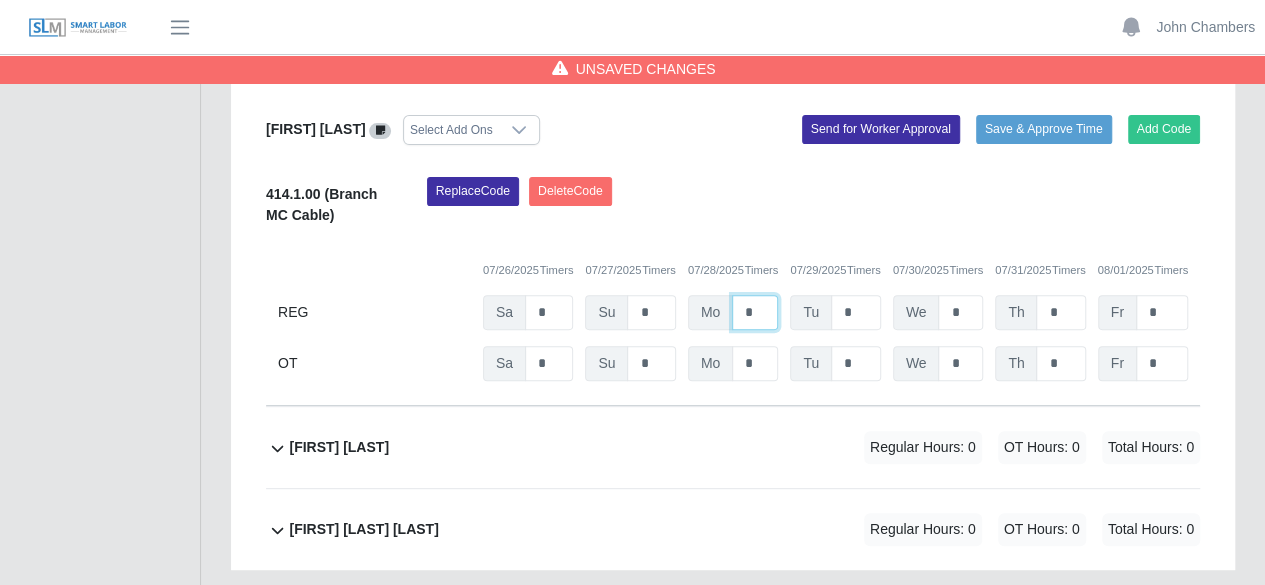 type on "*" 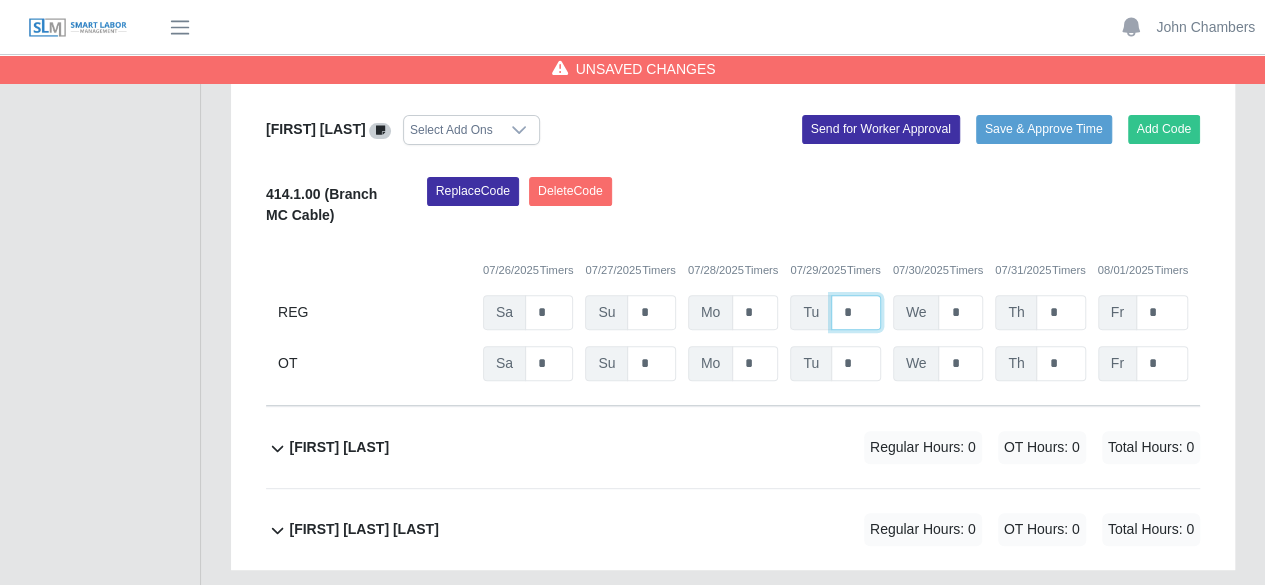 click on "*" at bounding box center [0, 0] 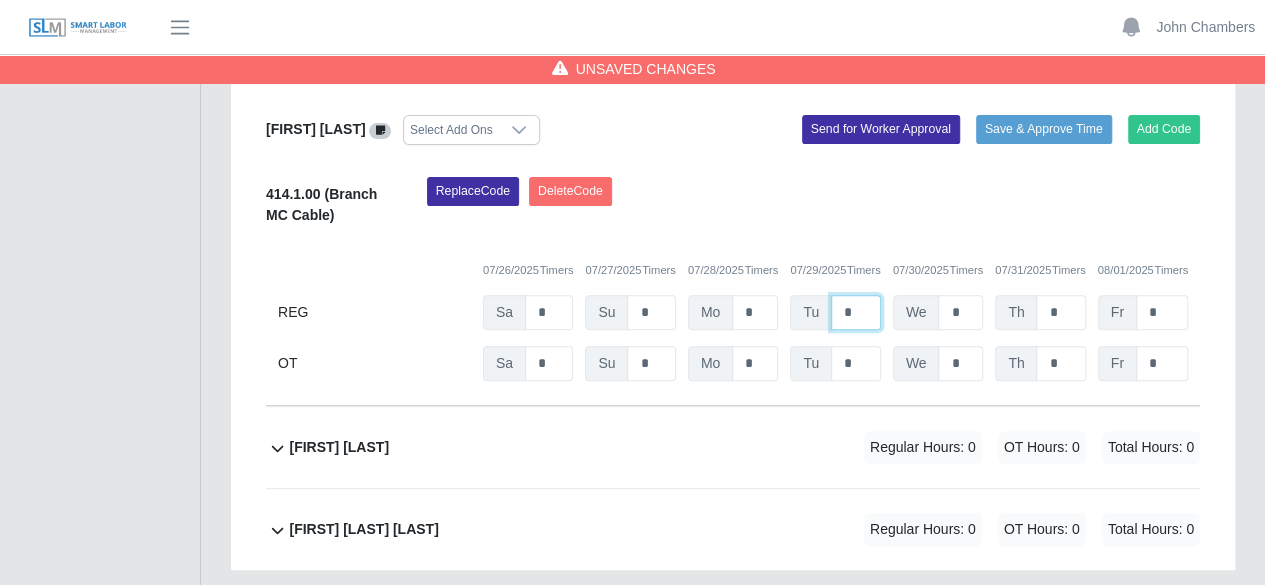 type on "*" 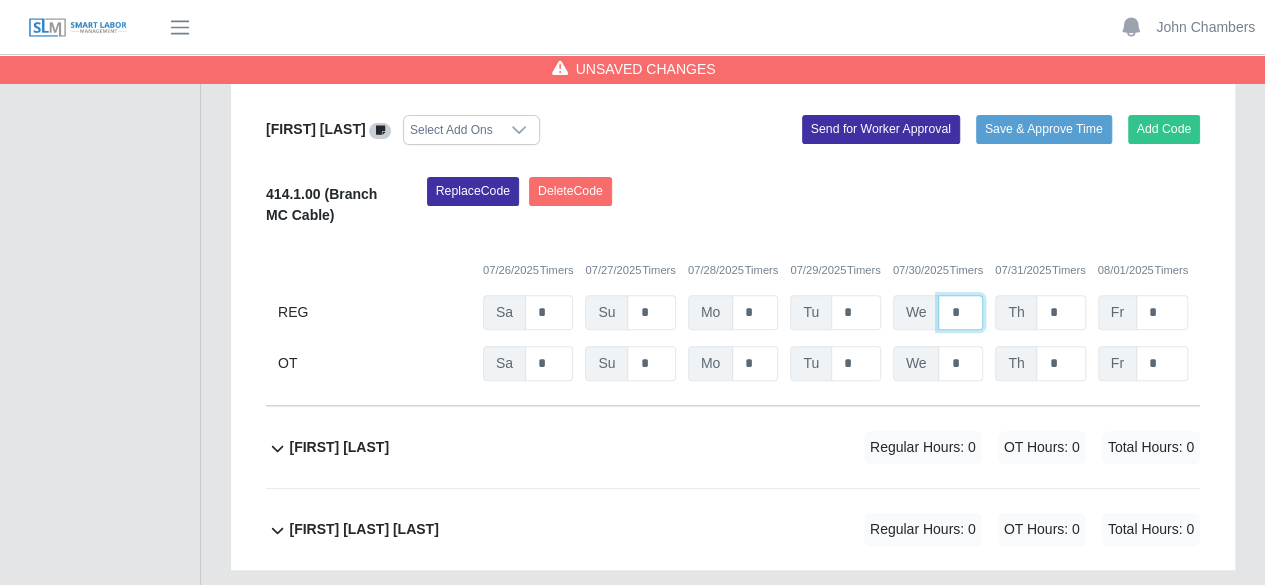 click on "*" at bounding box center (0, 0) 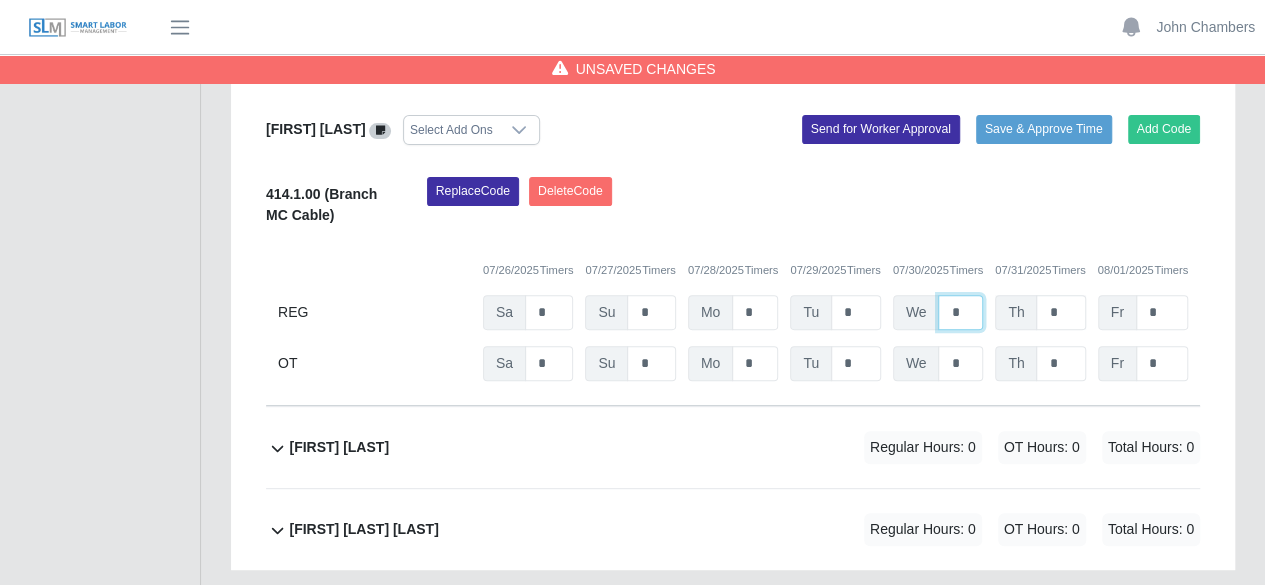 type on "*" 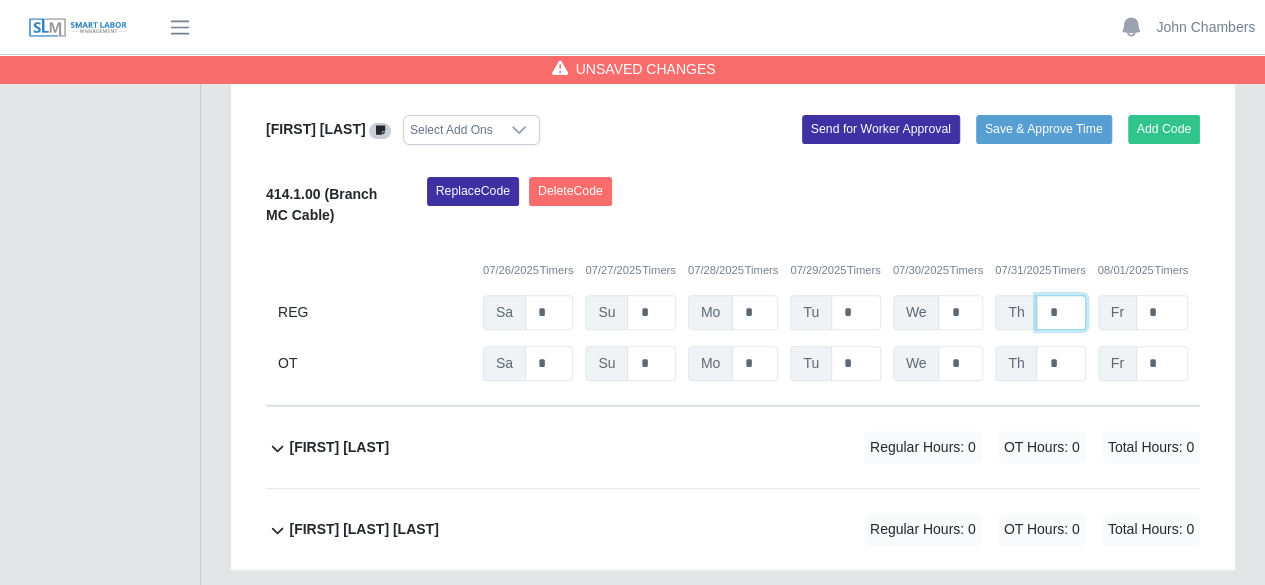 click on "*" at bounding box center (0, 0) 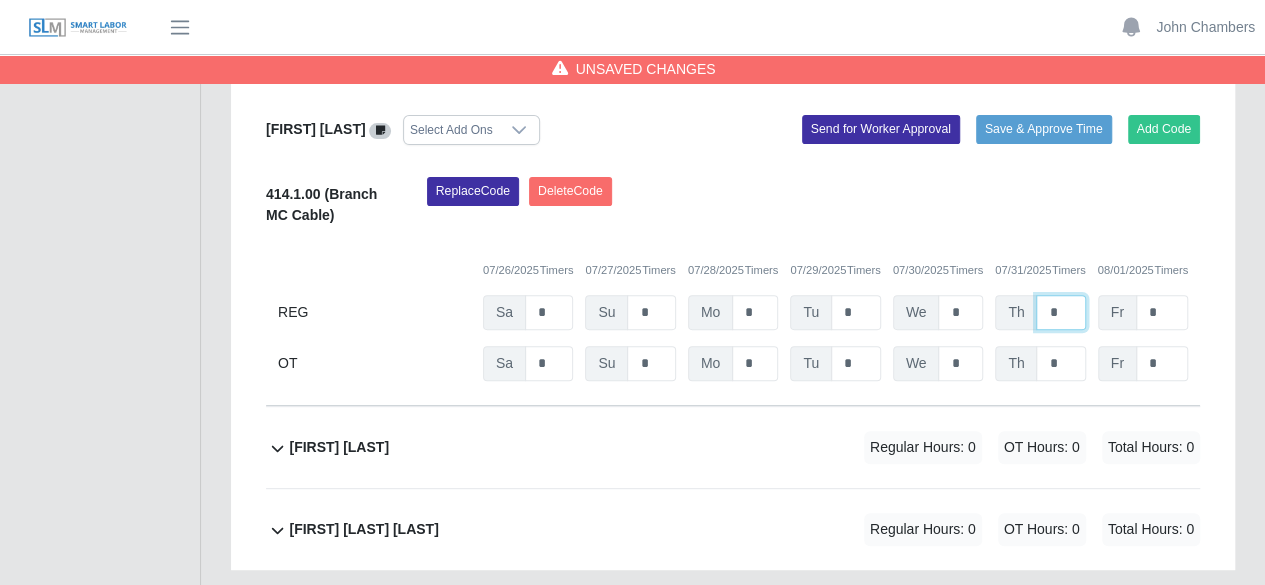 type on "*" 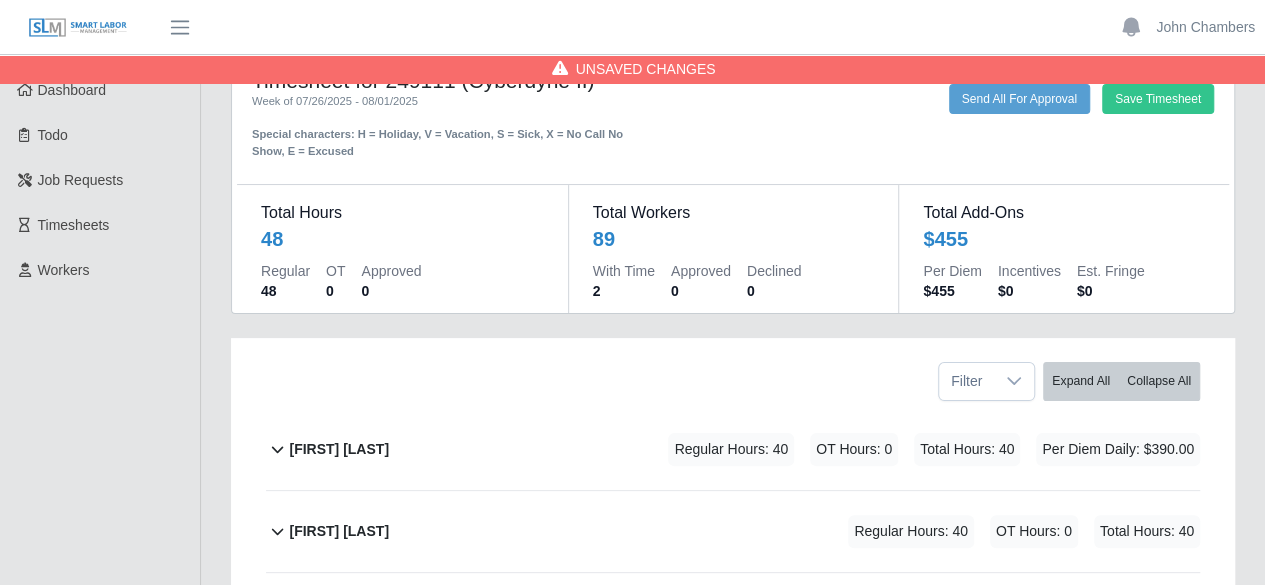 scroll, scrollTop: 0, scrollLeft: 0, axis: both 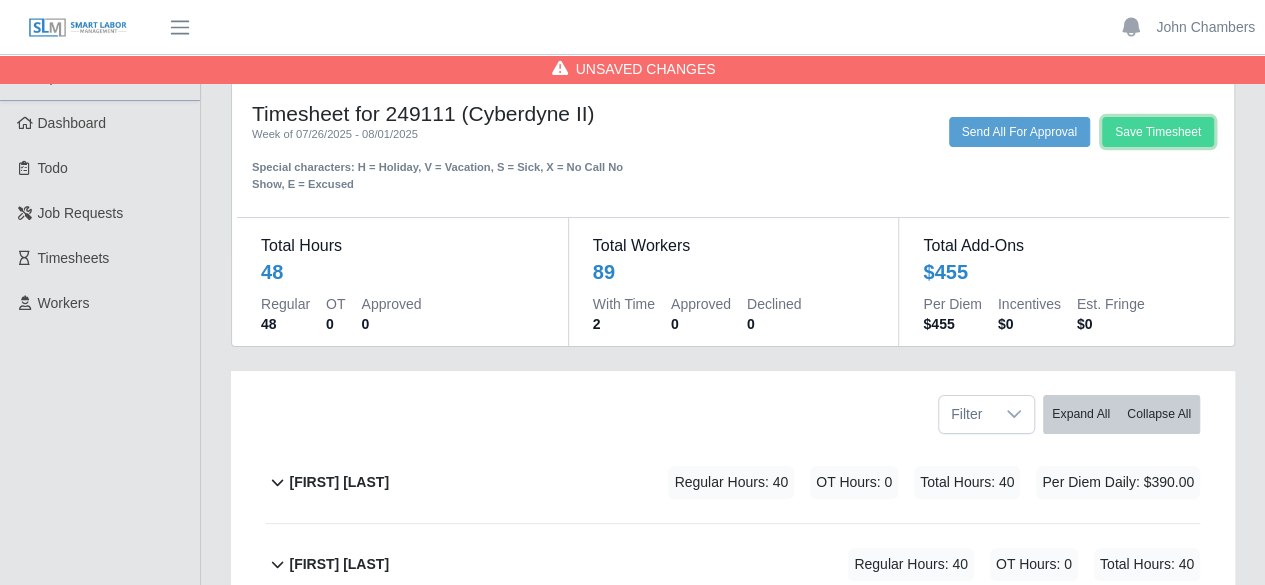 click on "Save Timesheet" at bounding box center [1158, 132] 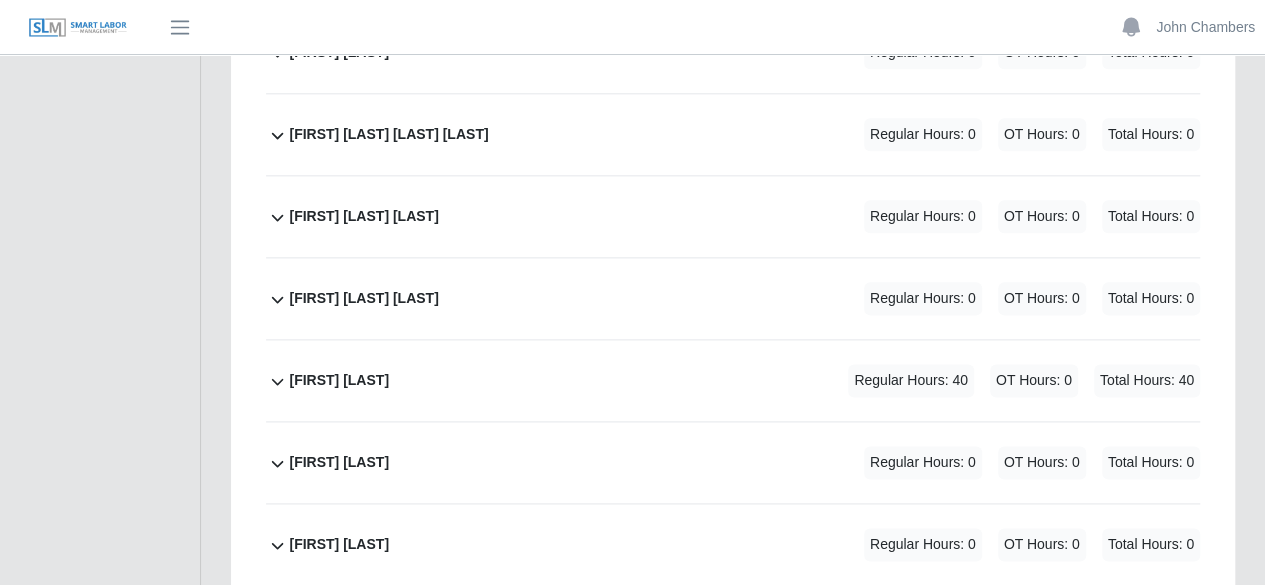 scroll, scrollTop: 4898, scrollLeft: 0, axis: vertical 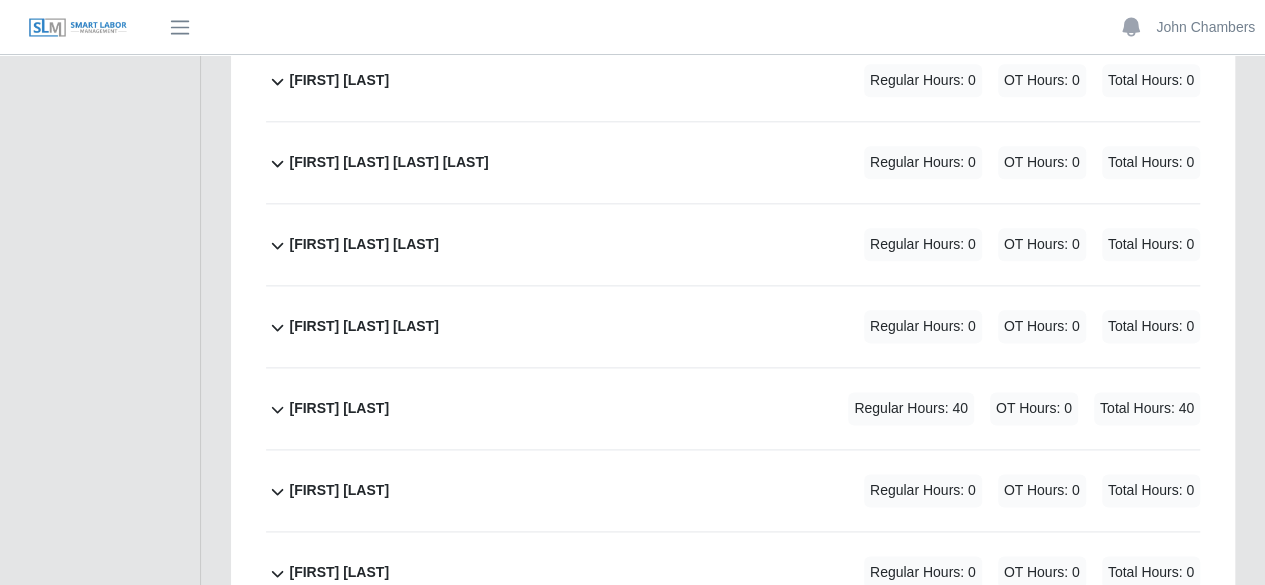click 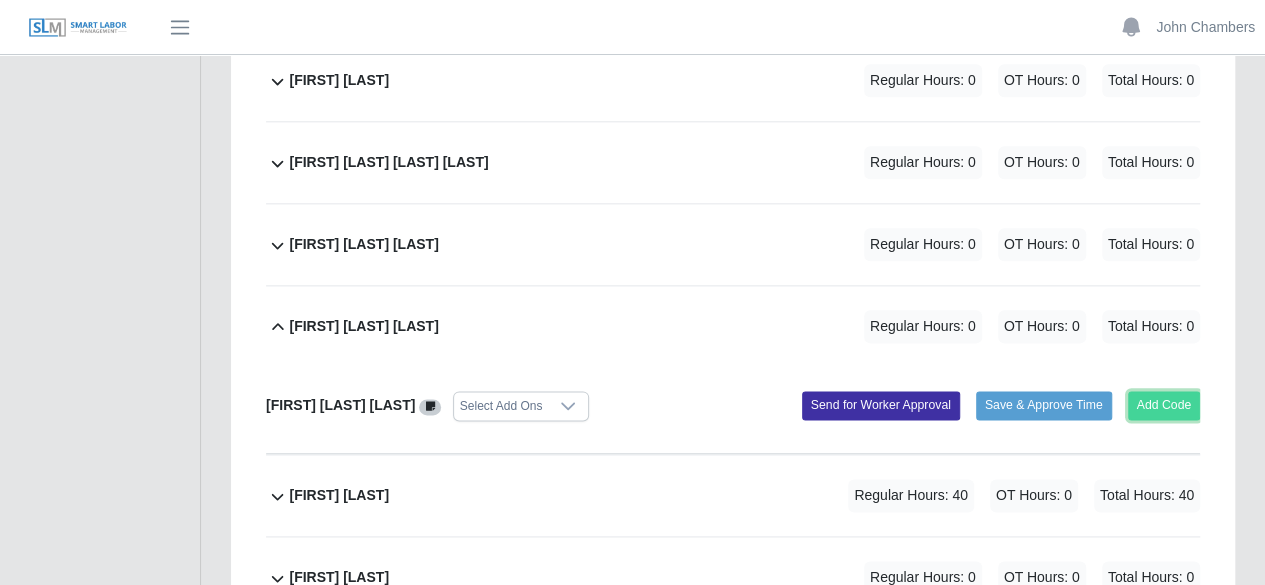click on "Add Code" 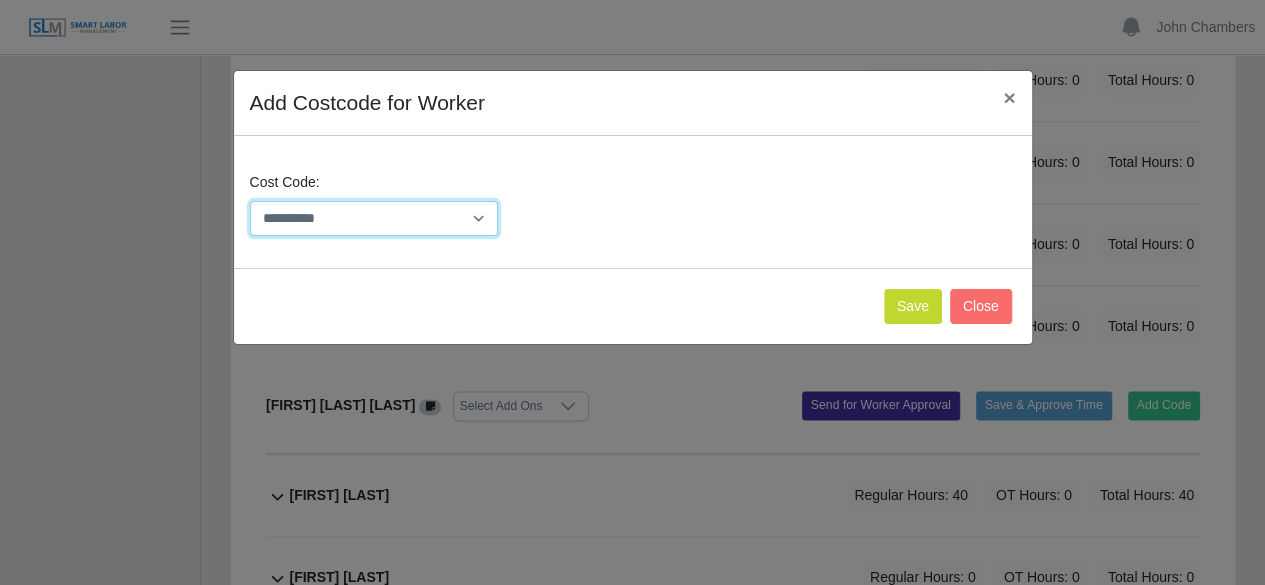 click on "**********" at bounding box center [374, 218] 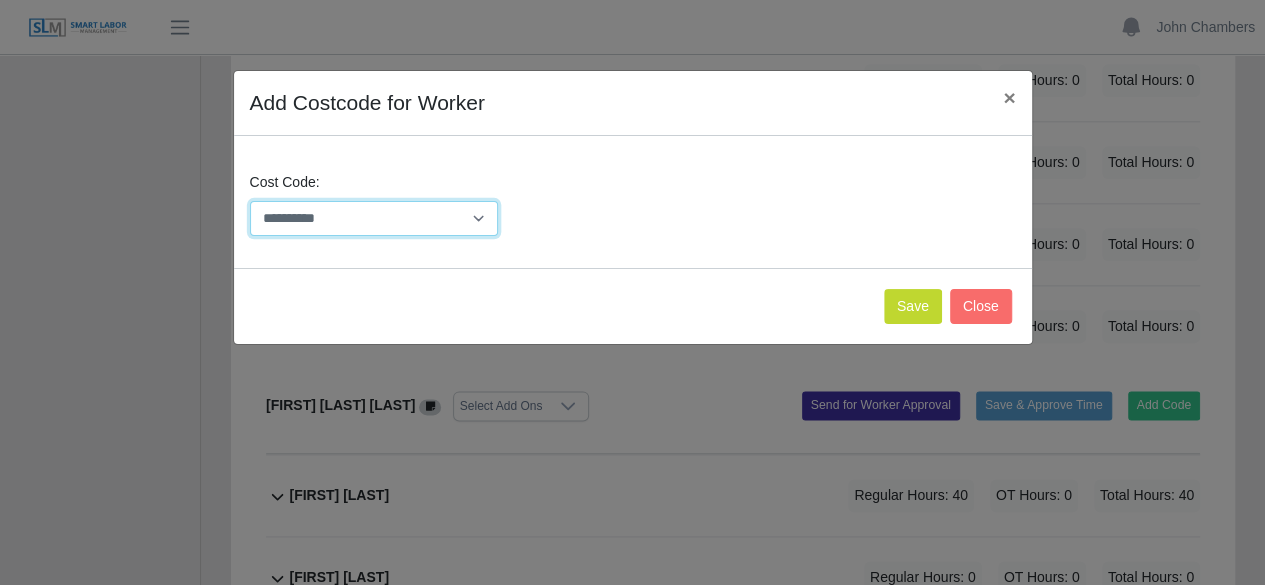 select on "**********" 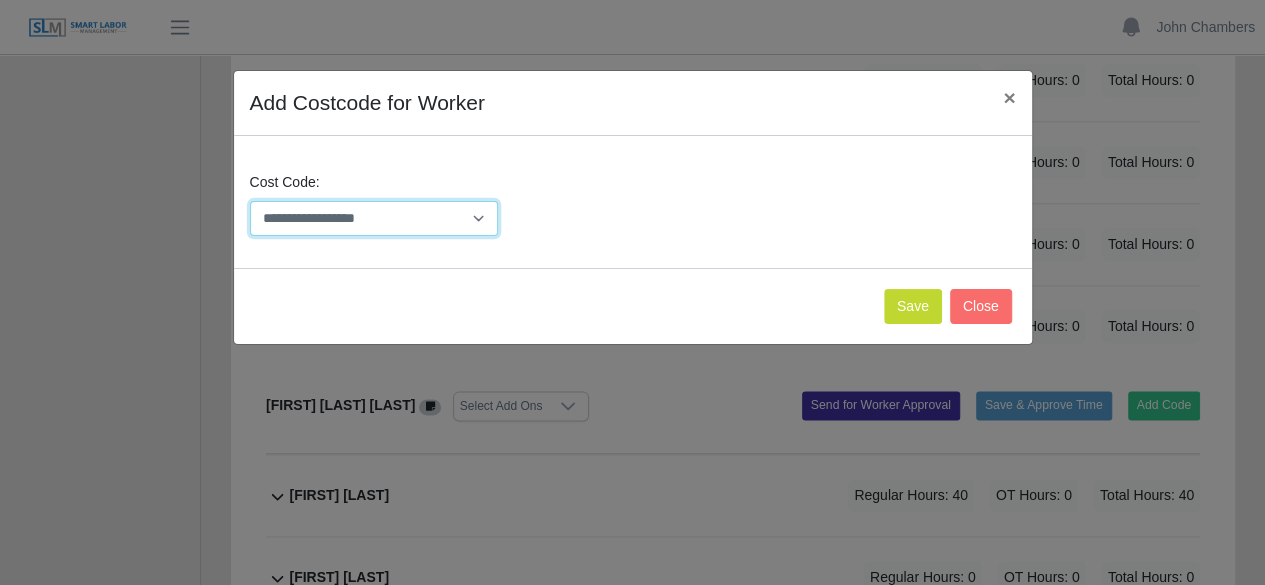 click on "**********" at bounding box center [374, 218] 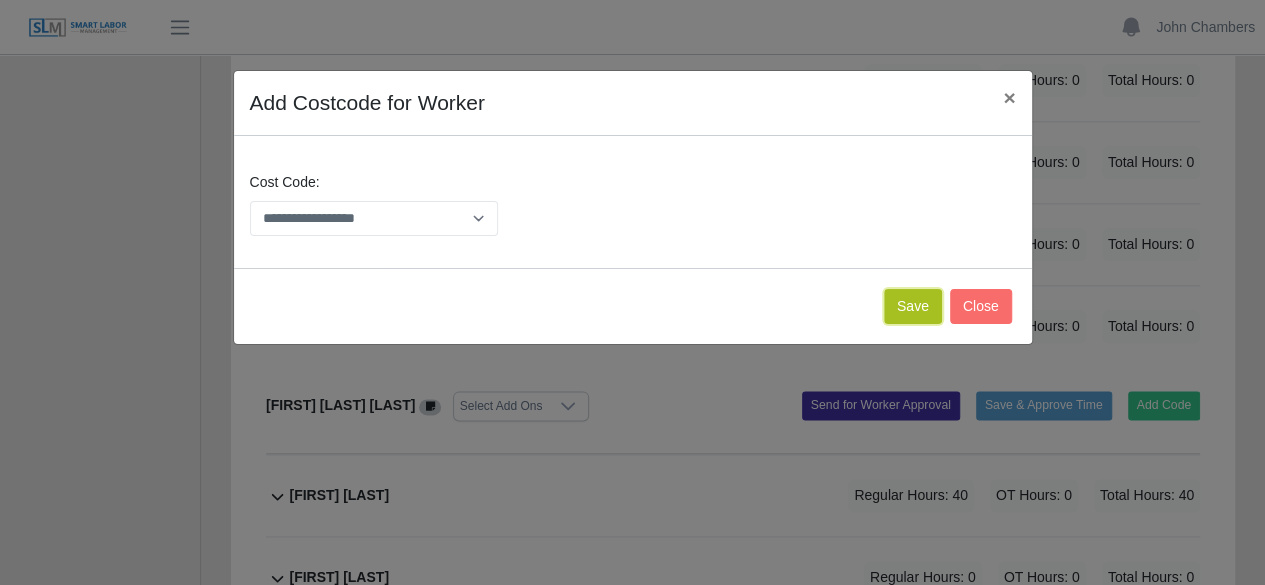 click on "Save" 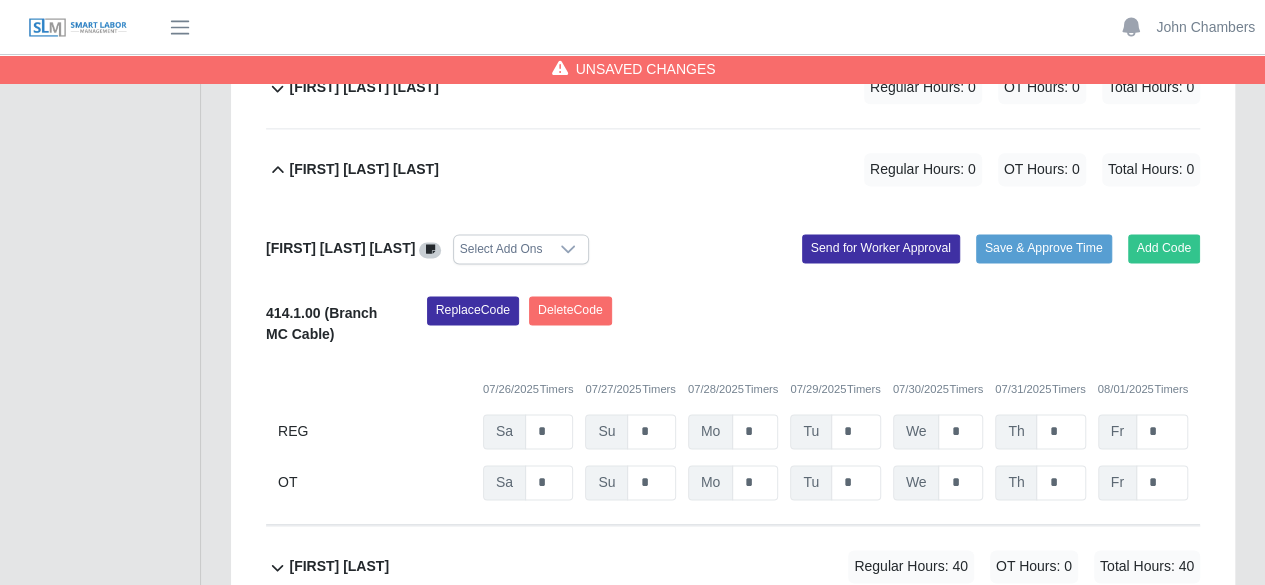 scroll, scrollTop: 5098, scrollLeft: 0, axis: vertical 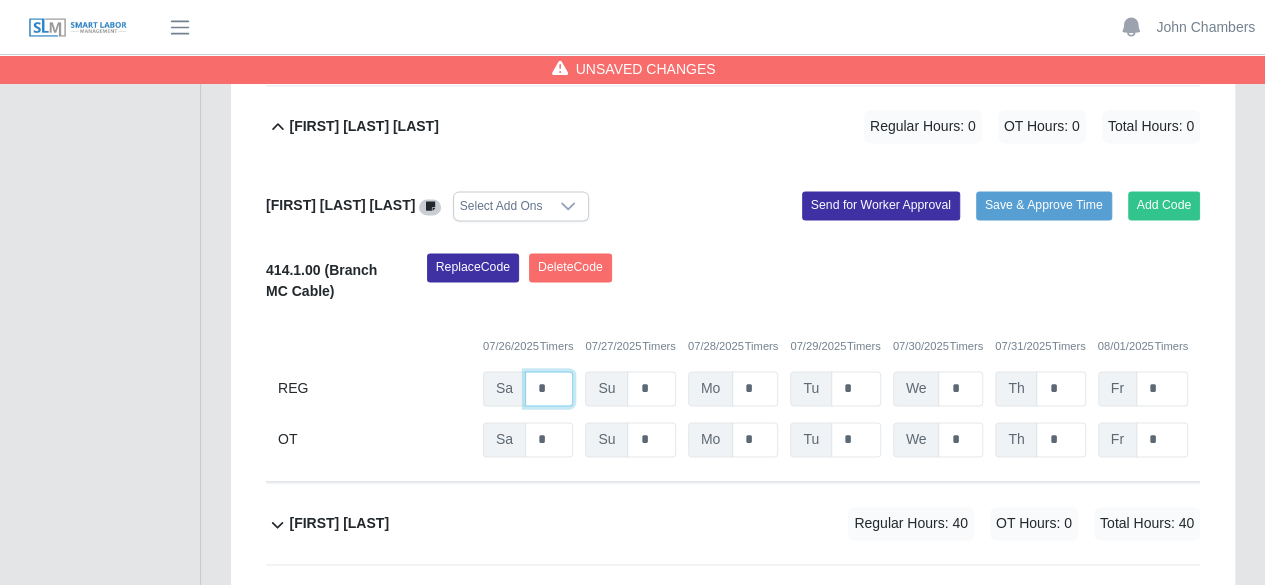 click on "*" at bounding box center (0, 0) 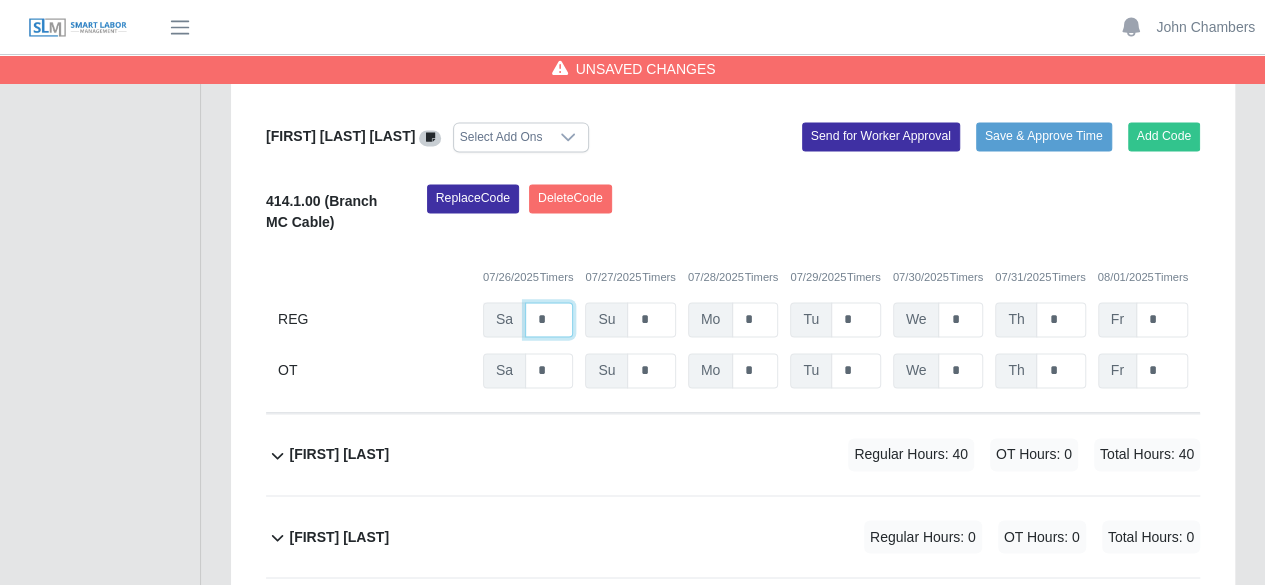 scroll, scrollTop: 5198, scrollLeft: 0, axis: vertical 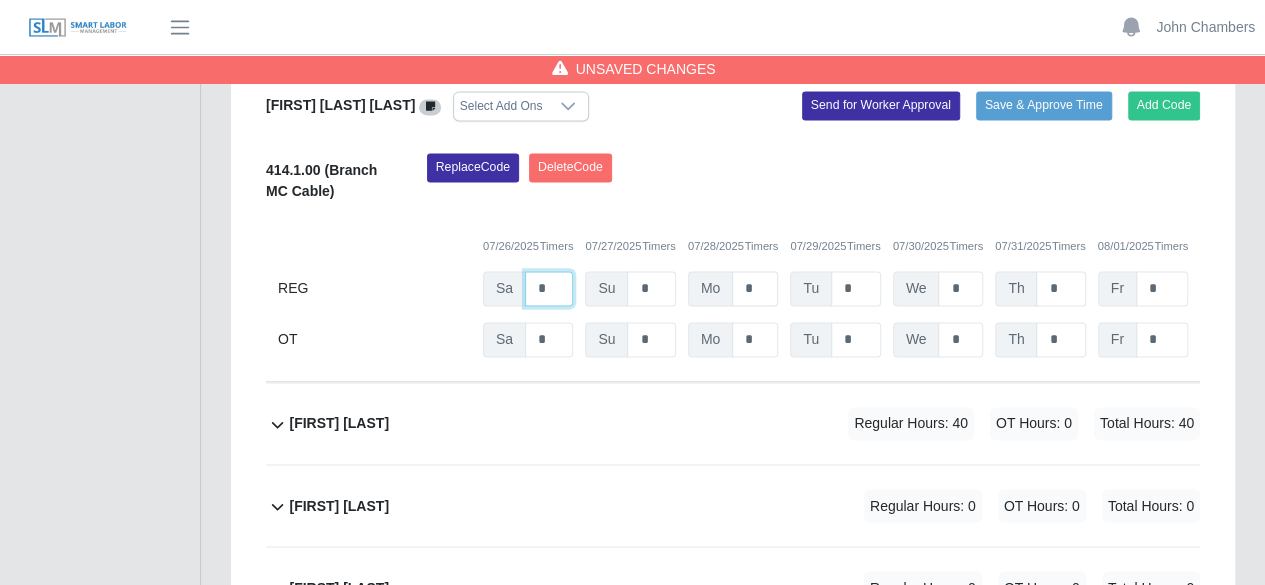 type on "*" 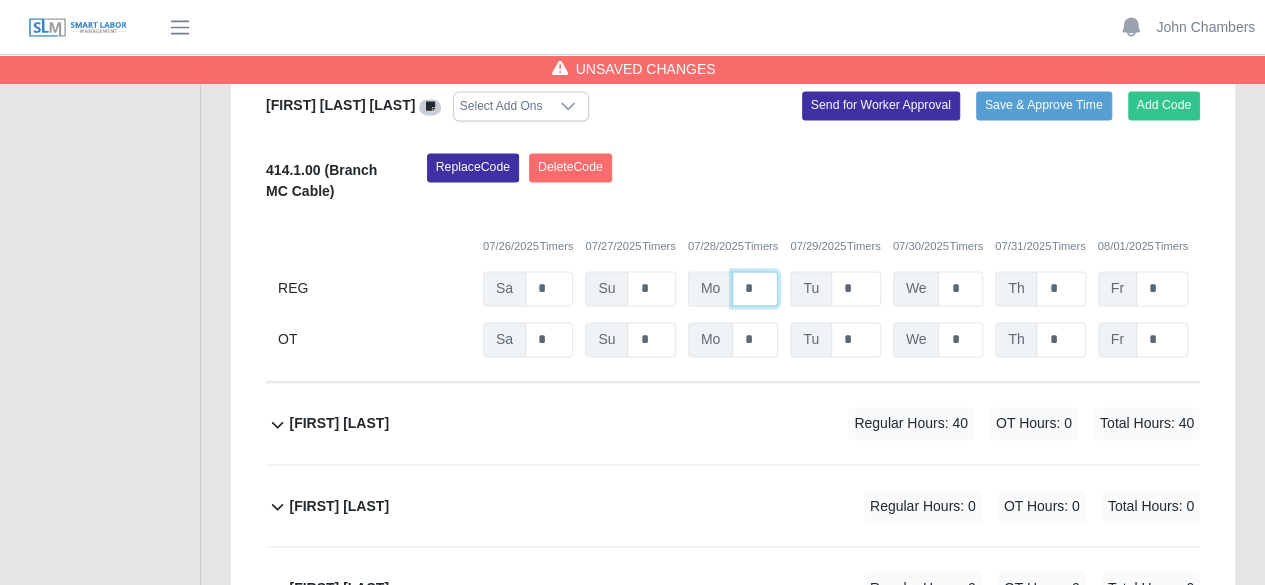 click on "*" at bounding box center [0, 0] 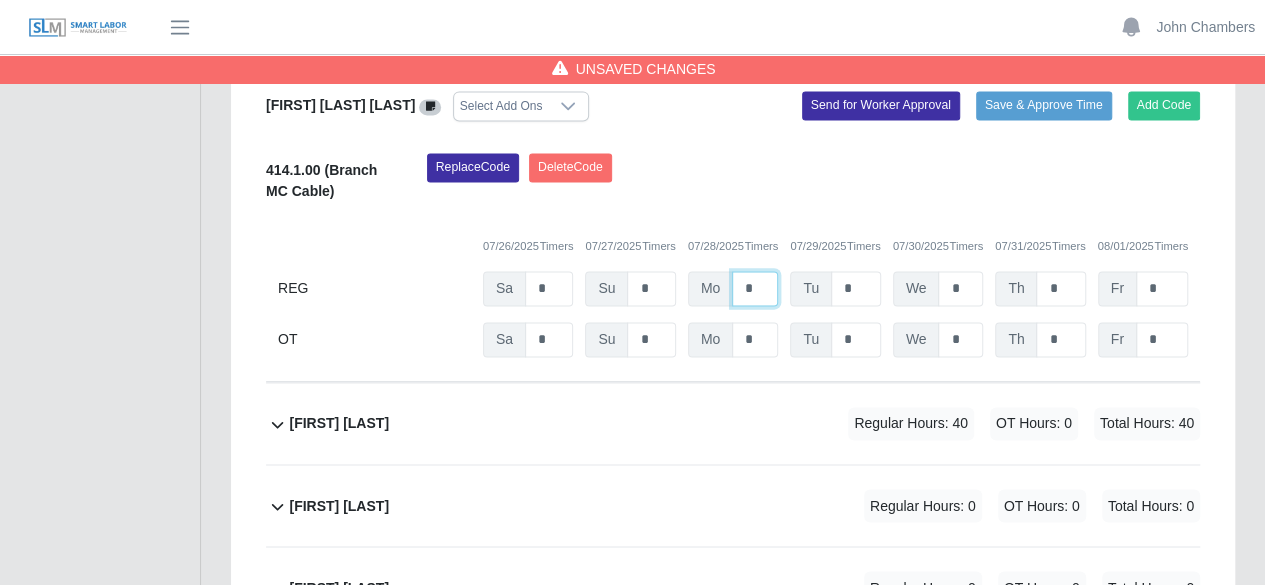 type on "*" 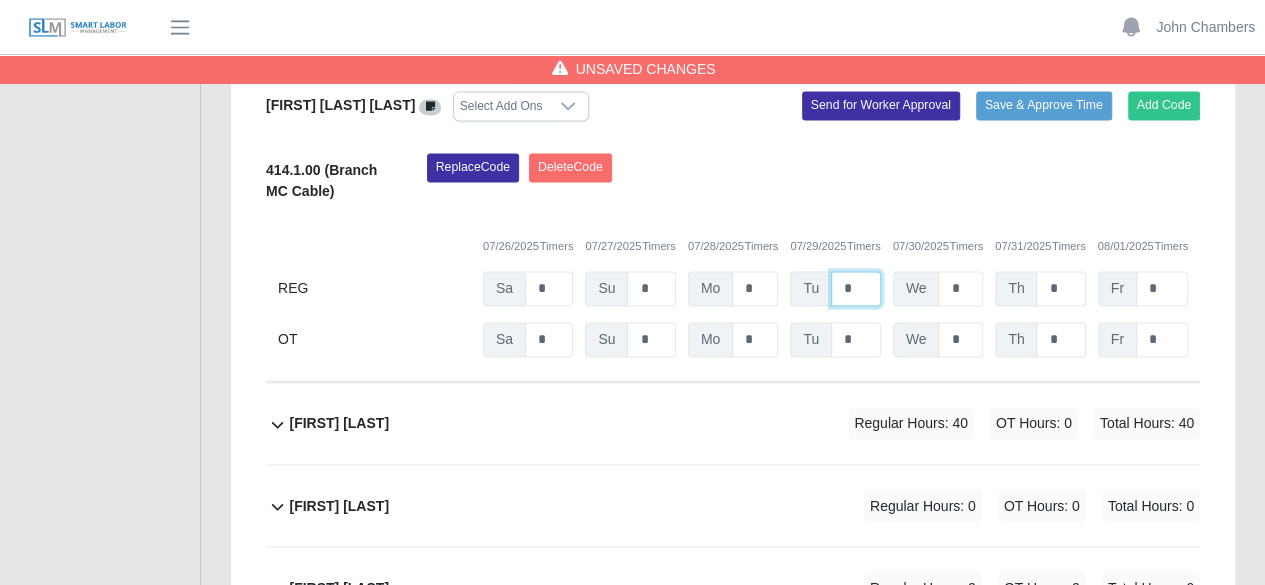 click on "*" at bounding box center [0, 0] 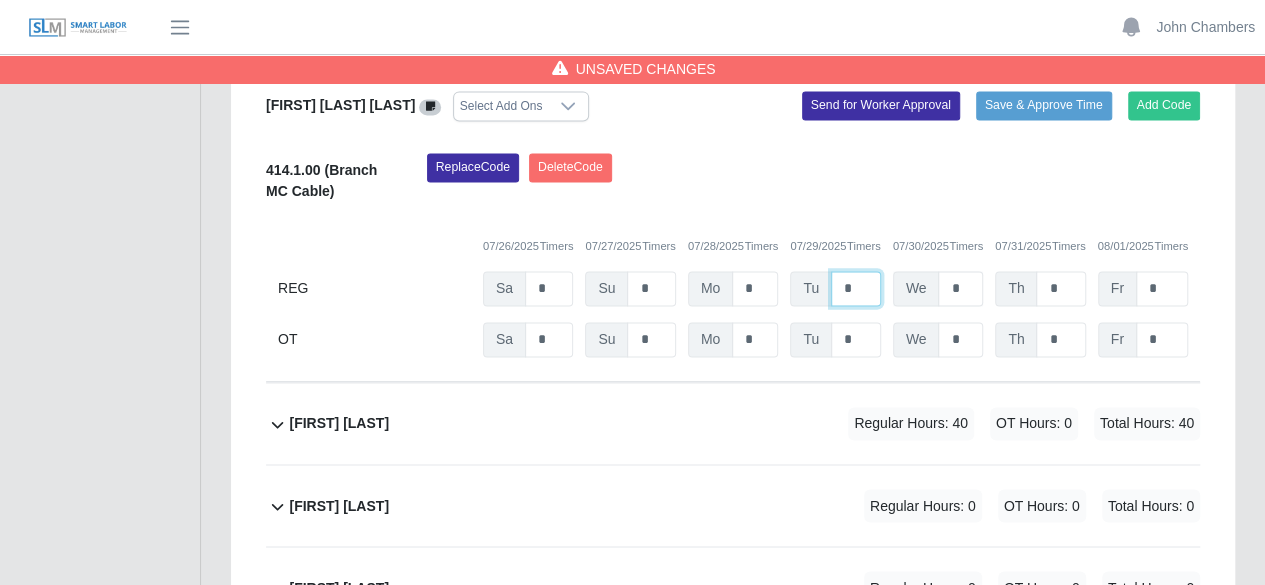 type on "*" 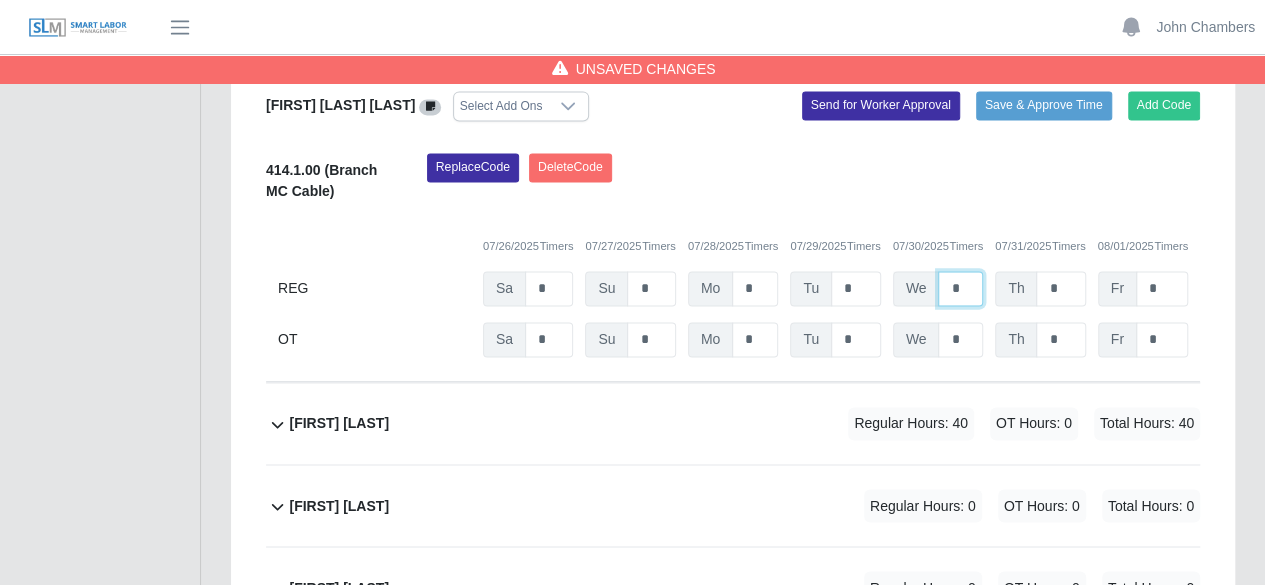 click on "*" at bounding box center (0, 0) 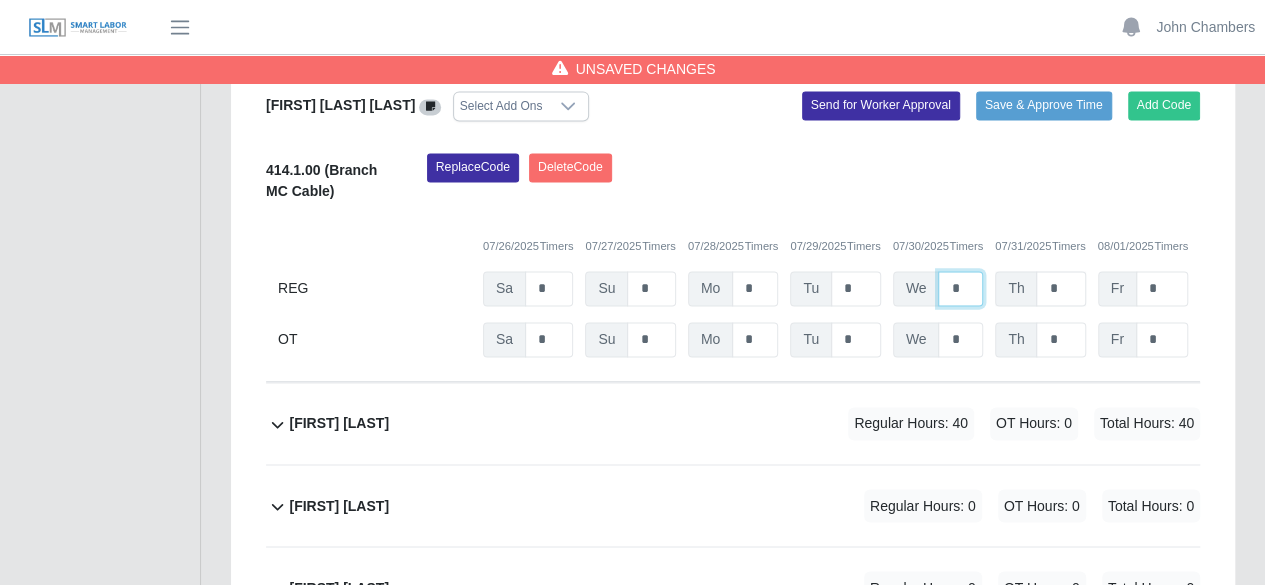 type on "*" 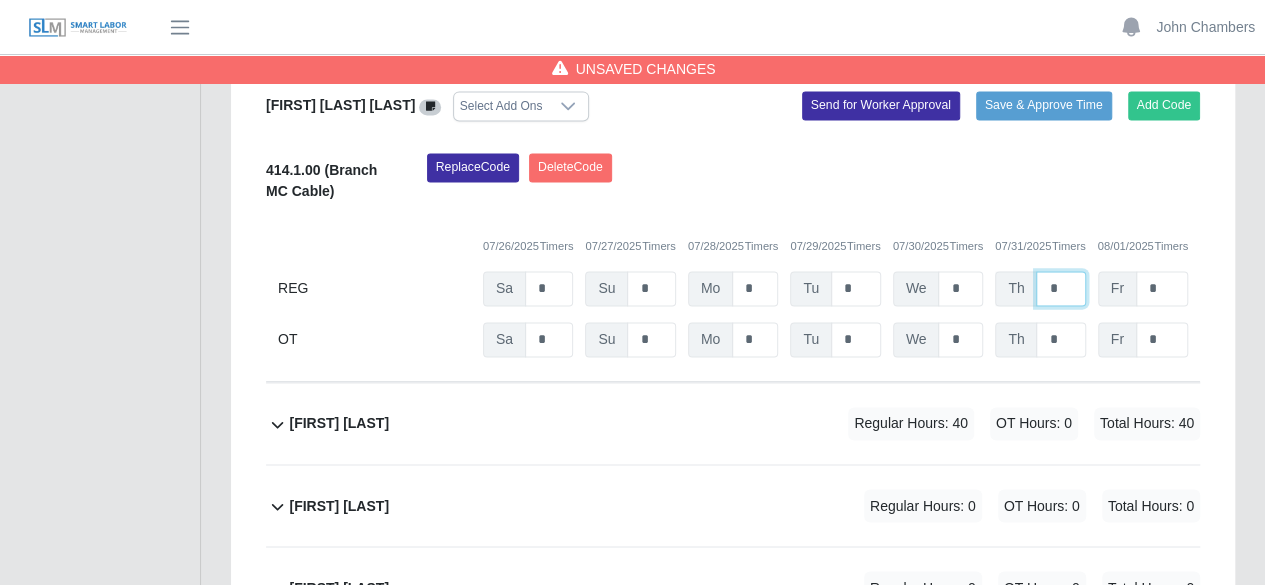 click on "*" at bounding box center (0, 0) 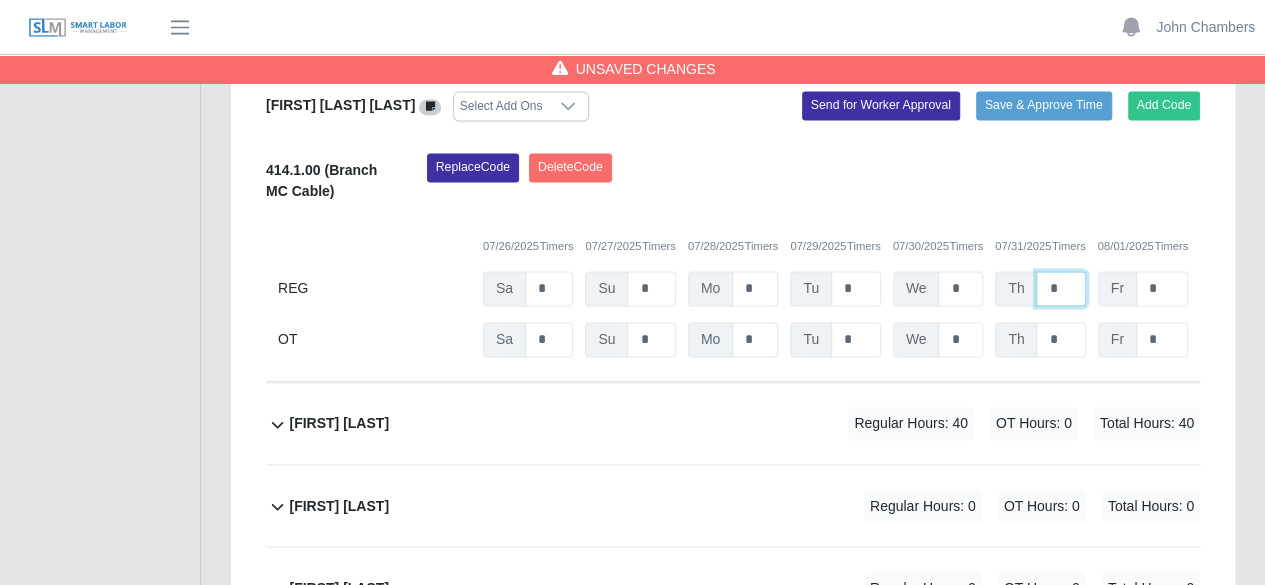 type on "*" 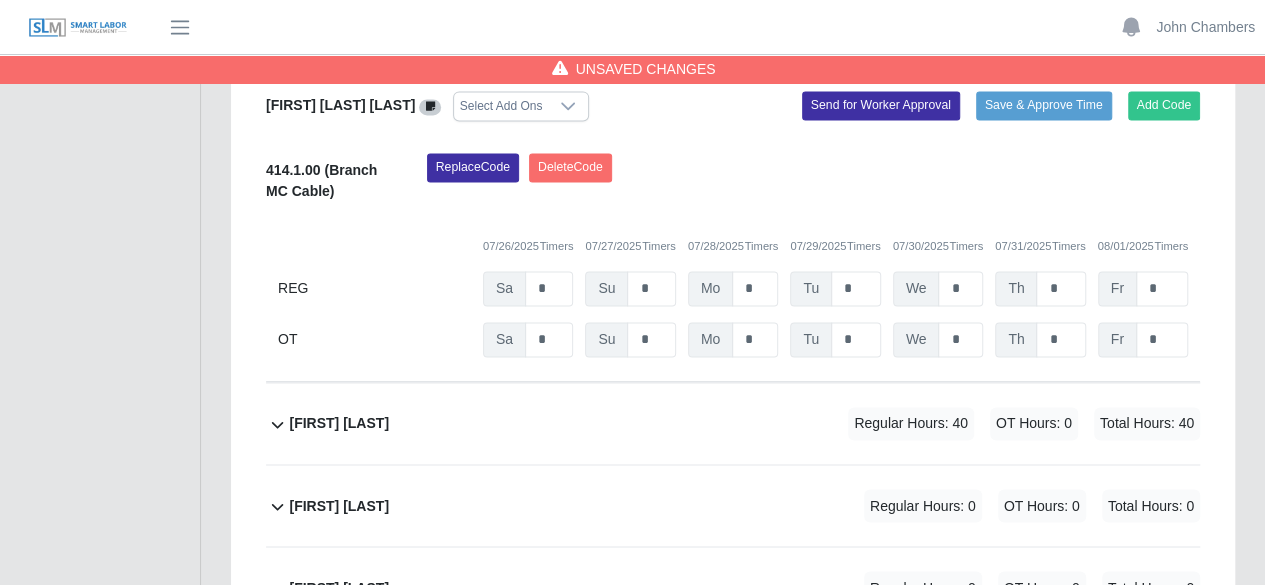 click on "Replace
Code
Delete
Code" at bounding box center [813, 183] 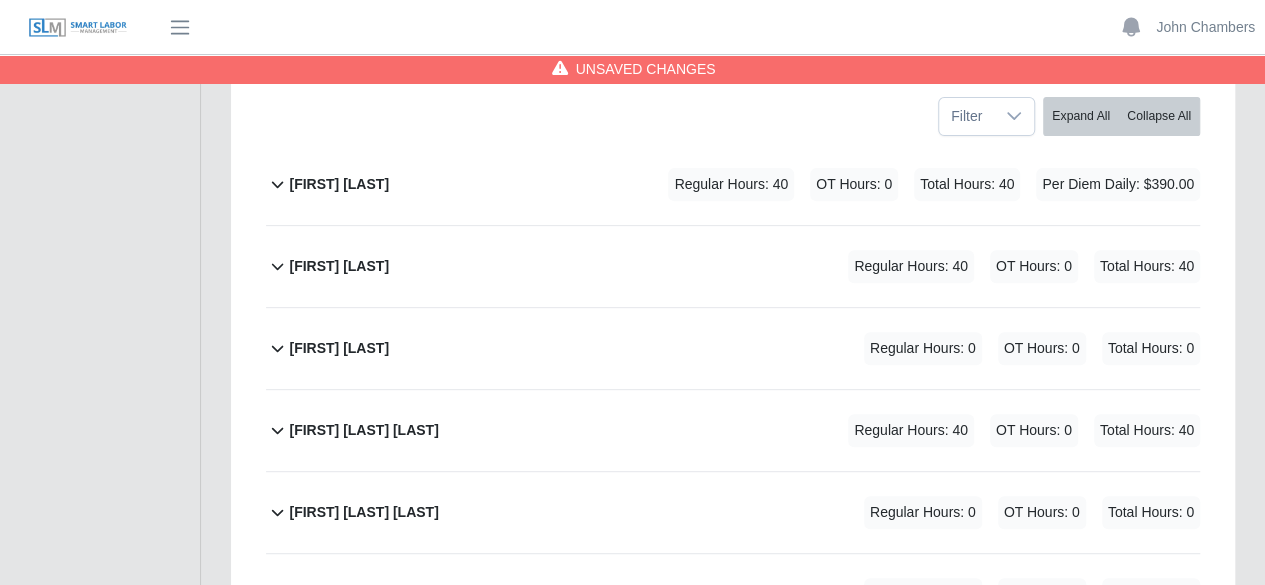 scroll, scrollTop: 0, scrollLeft: 0, axis: both 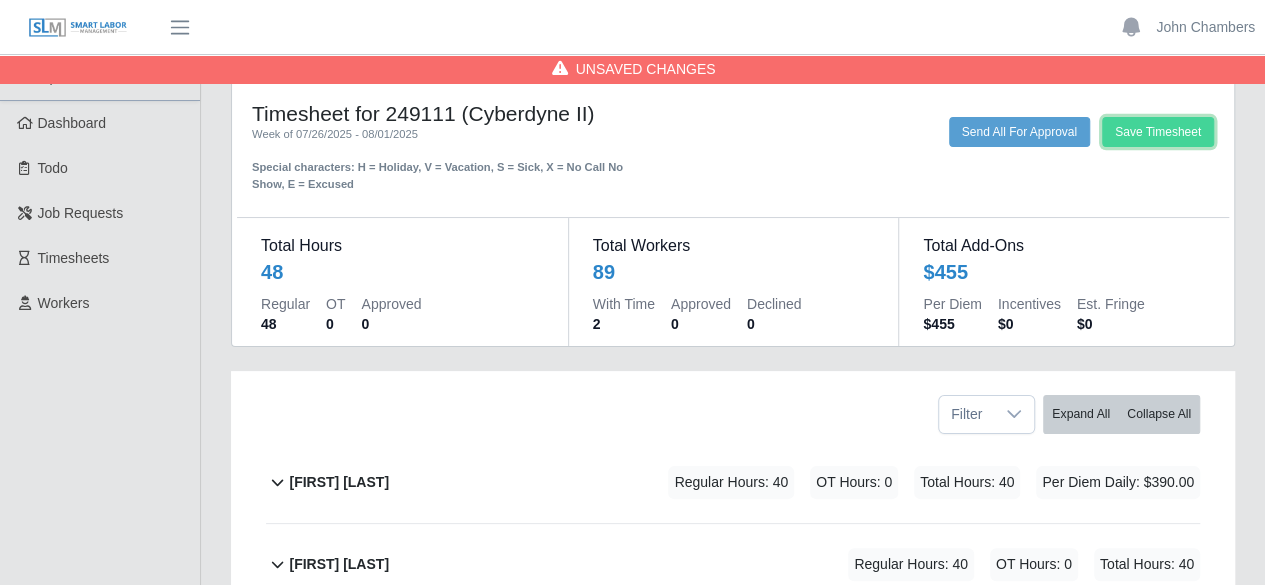 click on "Save Timesheet" at bounding box center [1158, 132] 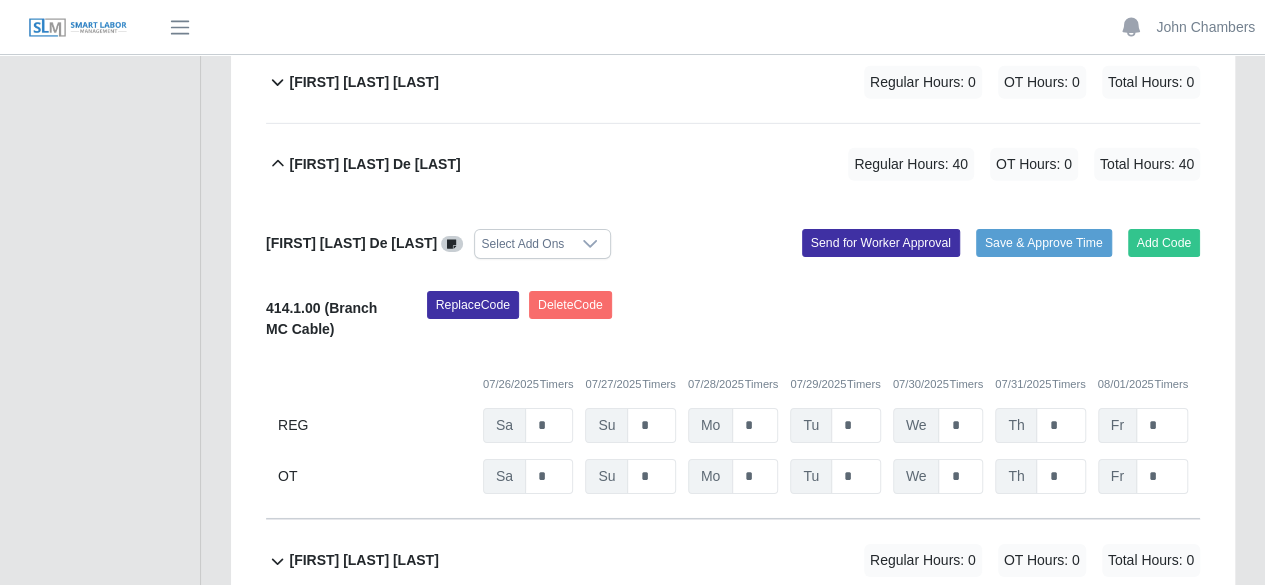scroll, scrollTop: 3000, scrollLeft: 0, axis: vertical 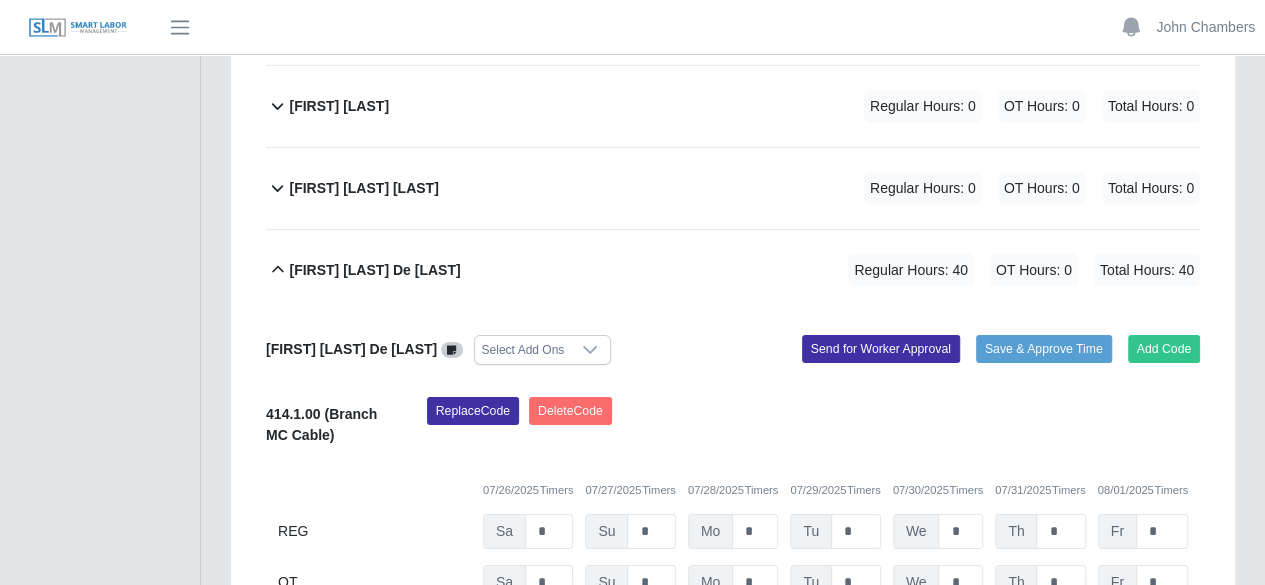 click 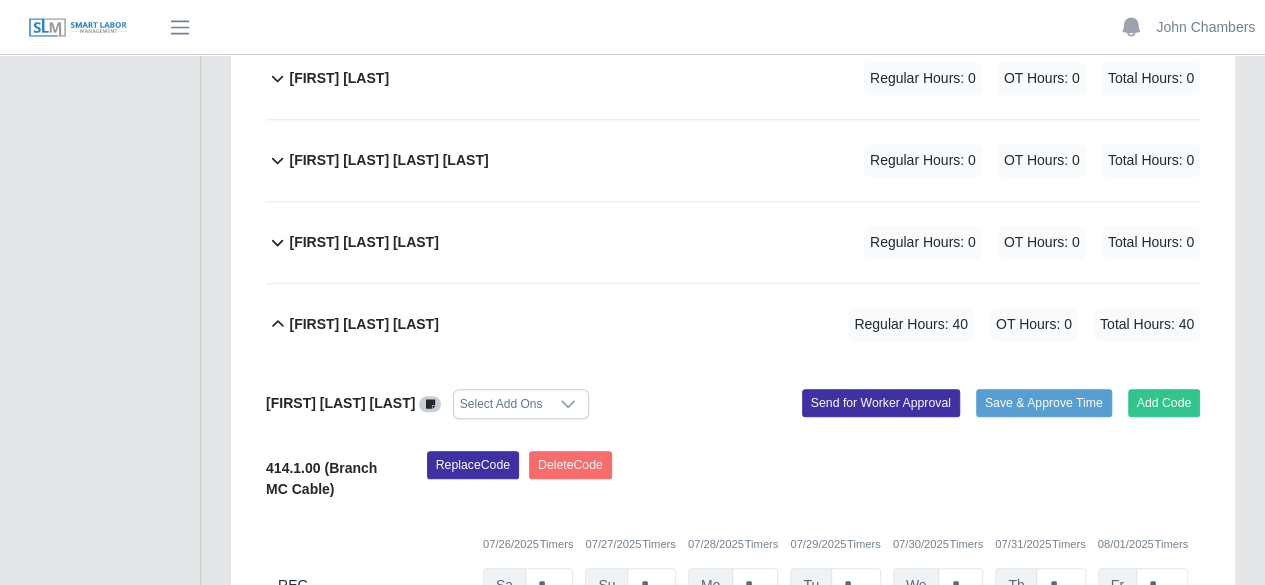scroll, scrollTop: 4600, scrollLeft: 0, axis: vertical 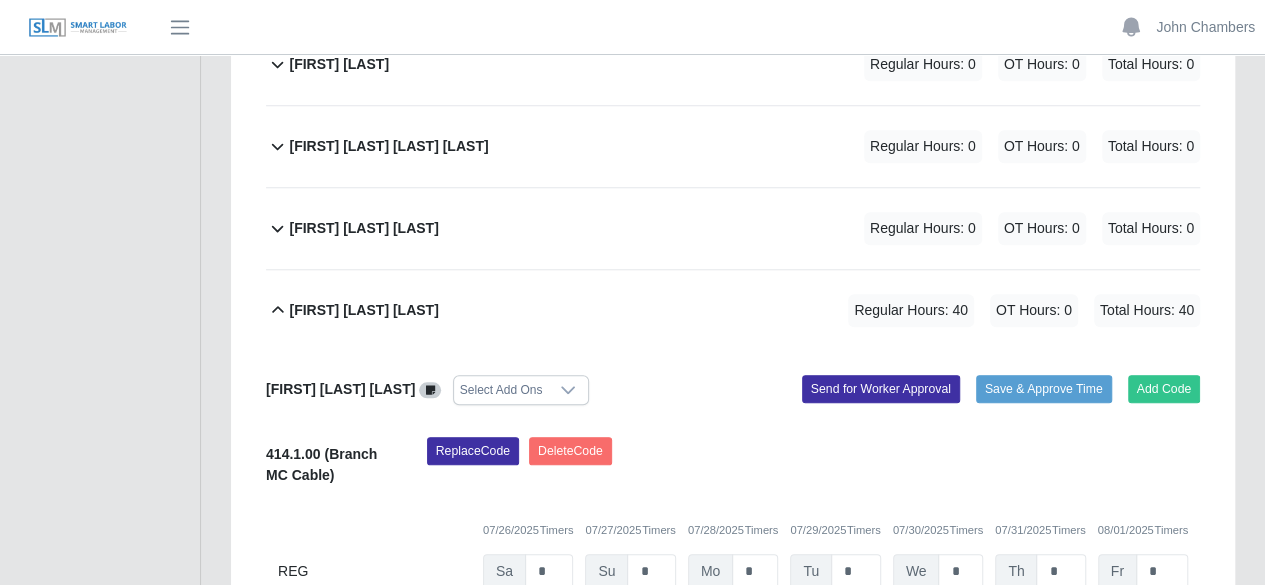 click 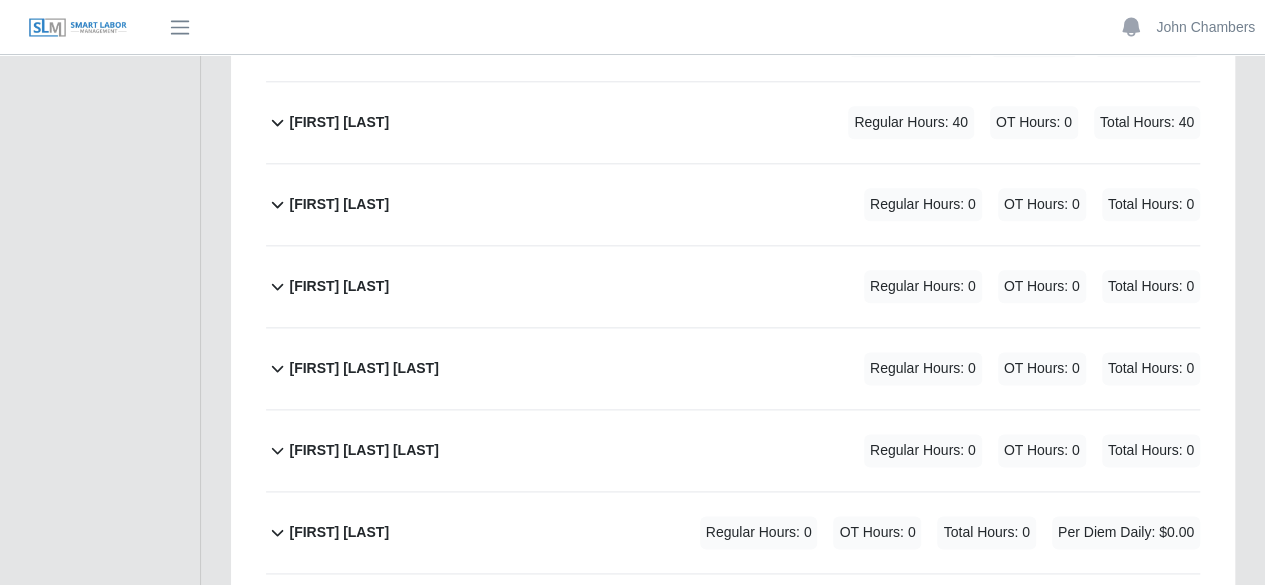 scroll, scrollTop: 4900, scrollLeft: 0, axis: vertical 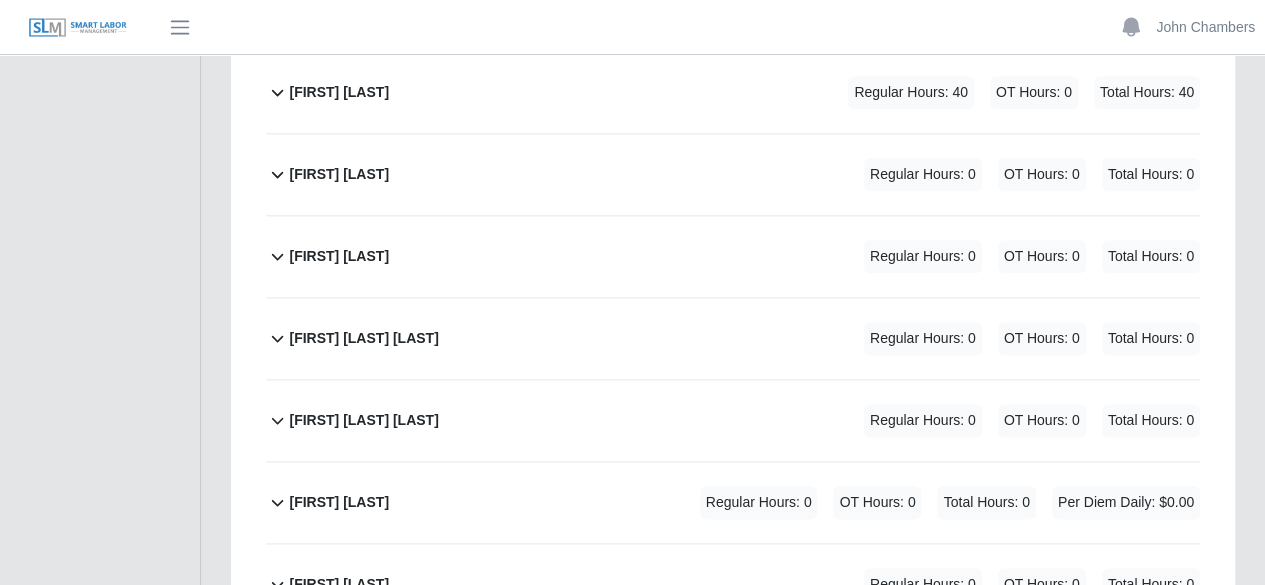 click 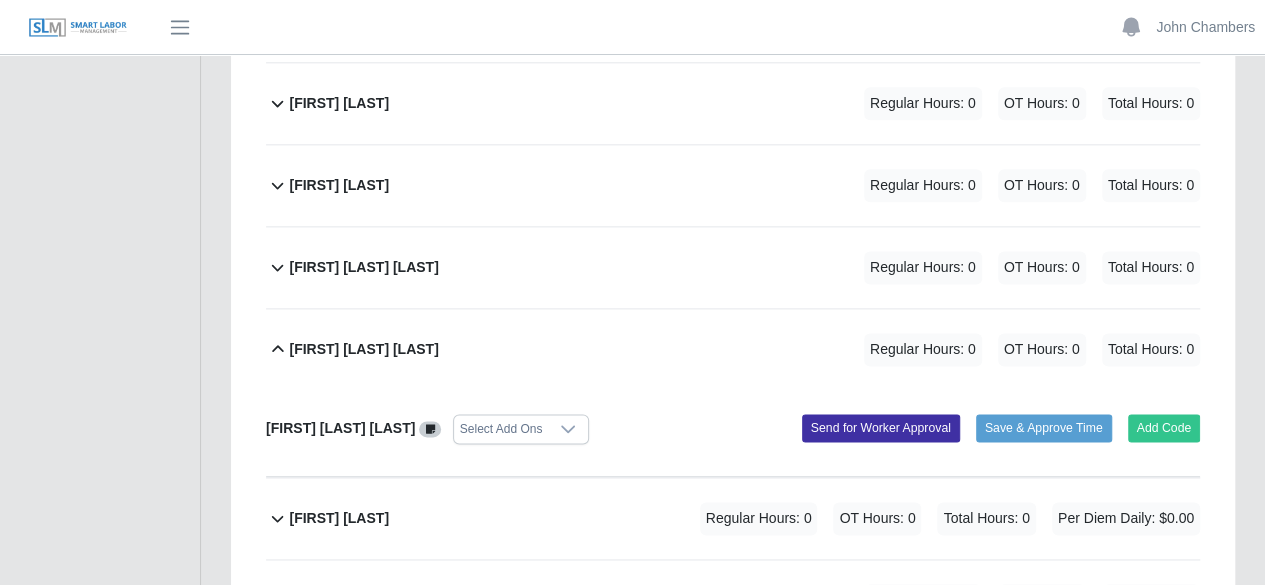scroll, scrollTop: 5000, scrollLeft: 0, axis: vertical 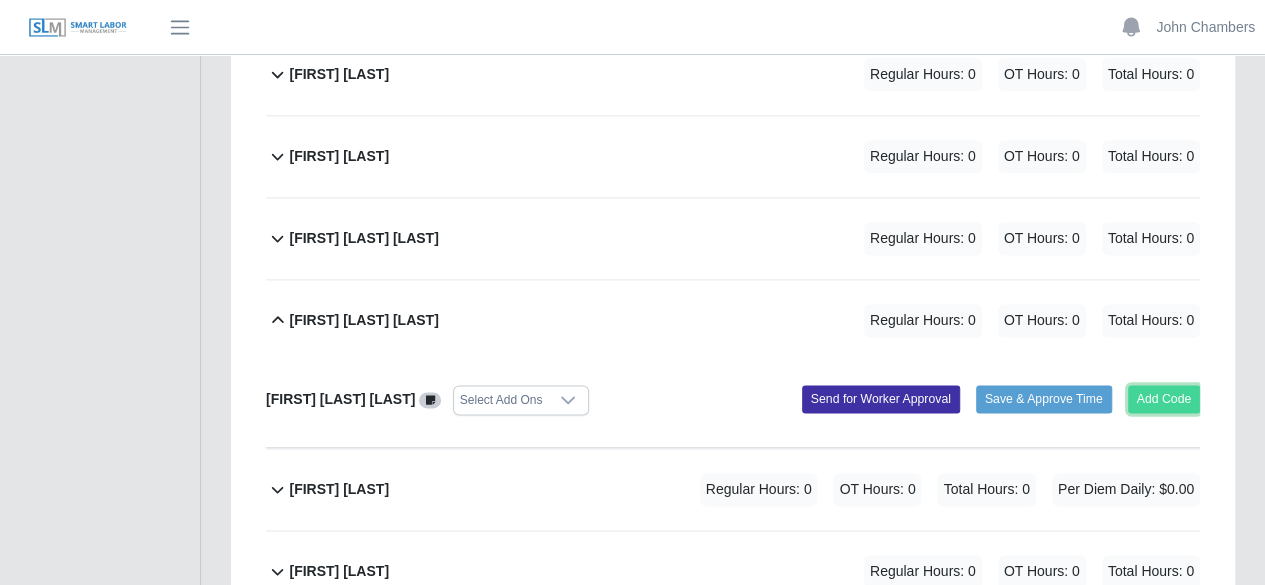 click on "Add Code" 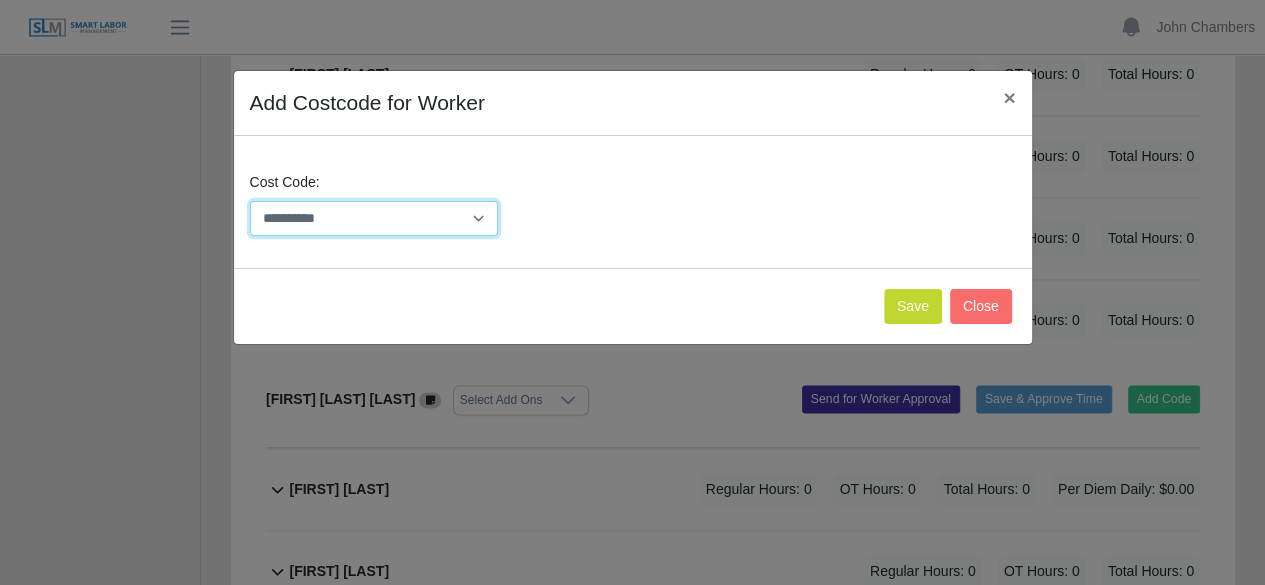 click on "**********" at bounding box center [374, 218] 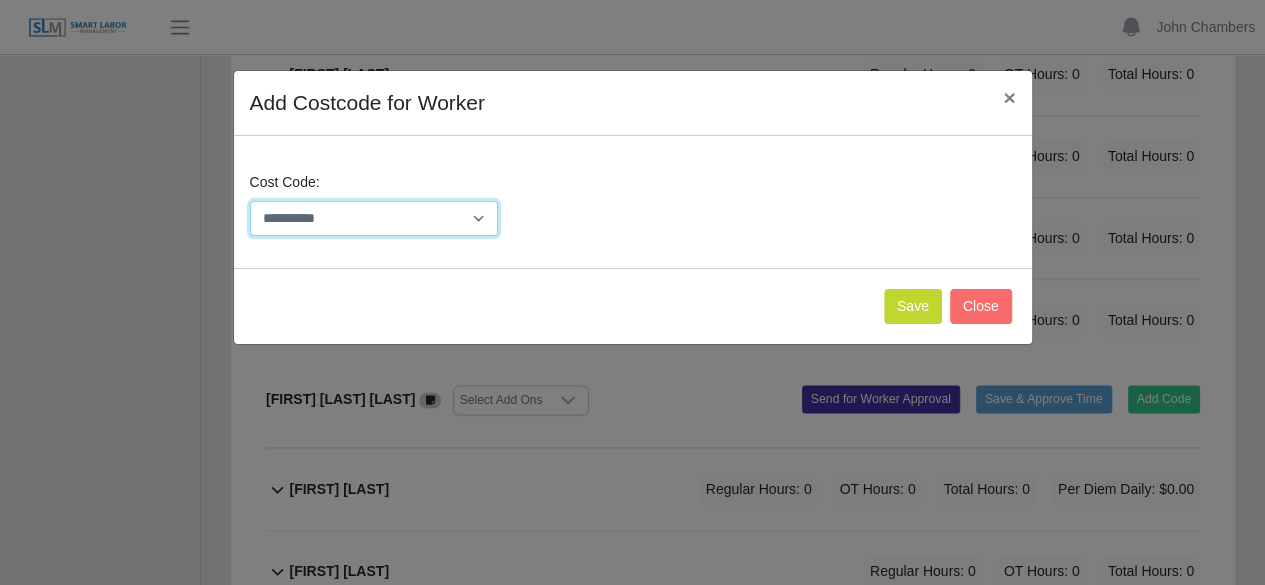 select on "**********" 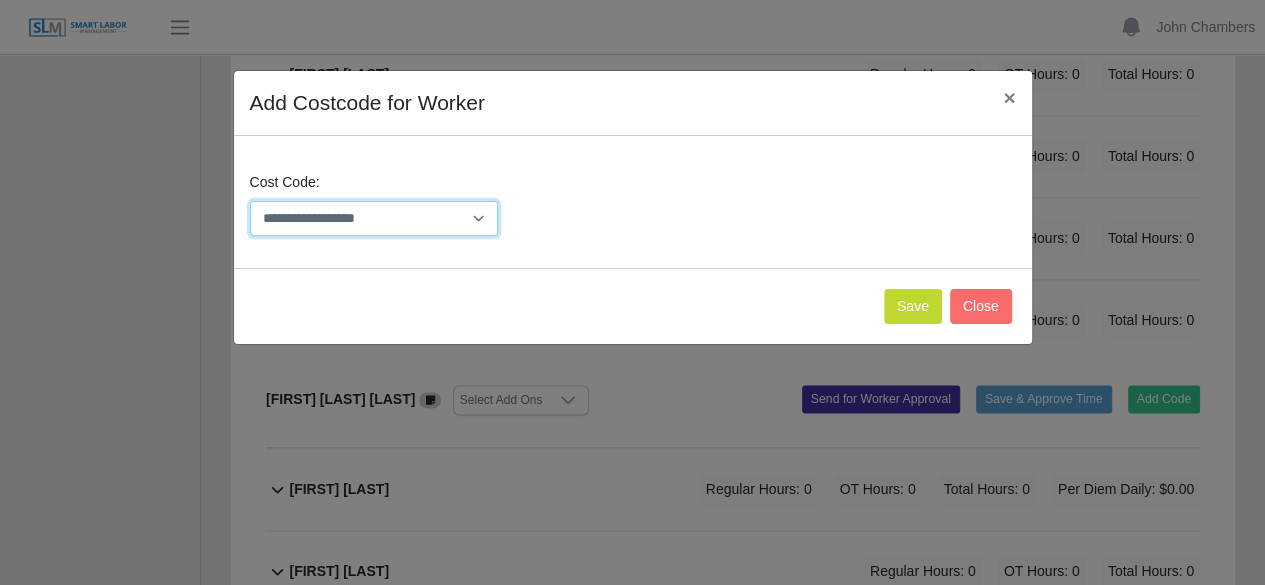 click on "**********" at bounding box center (374, 218) 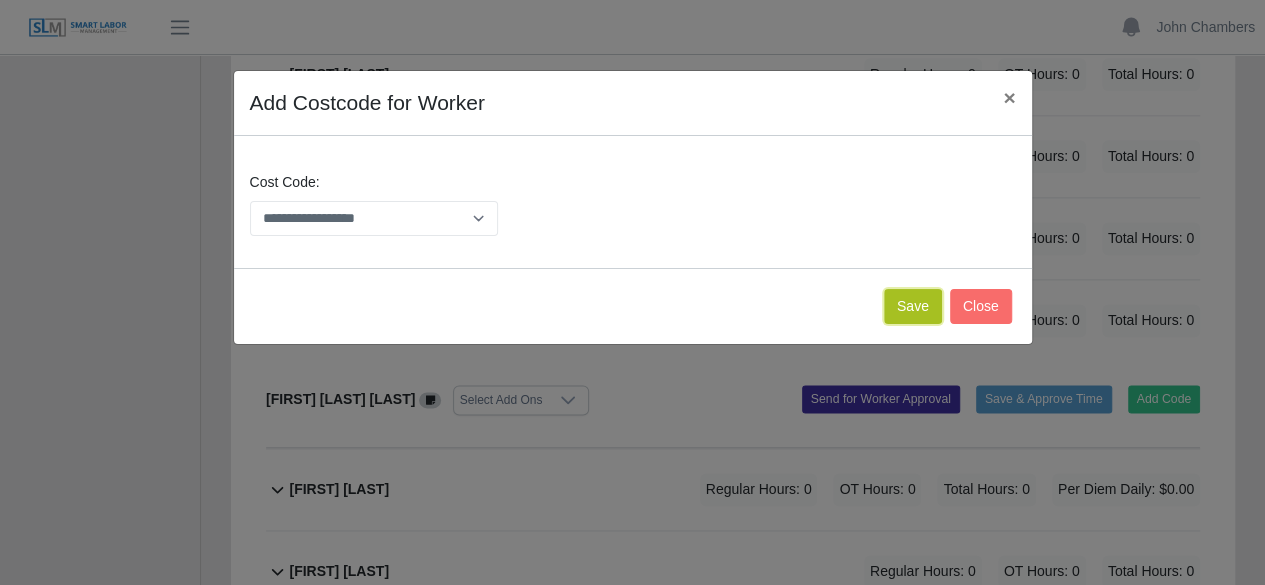 click on "Save" 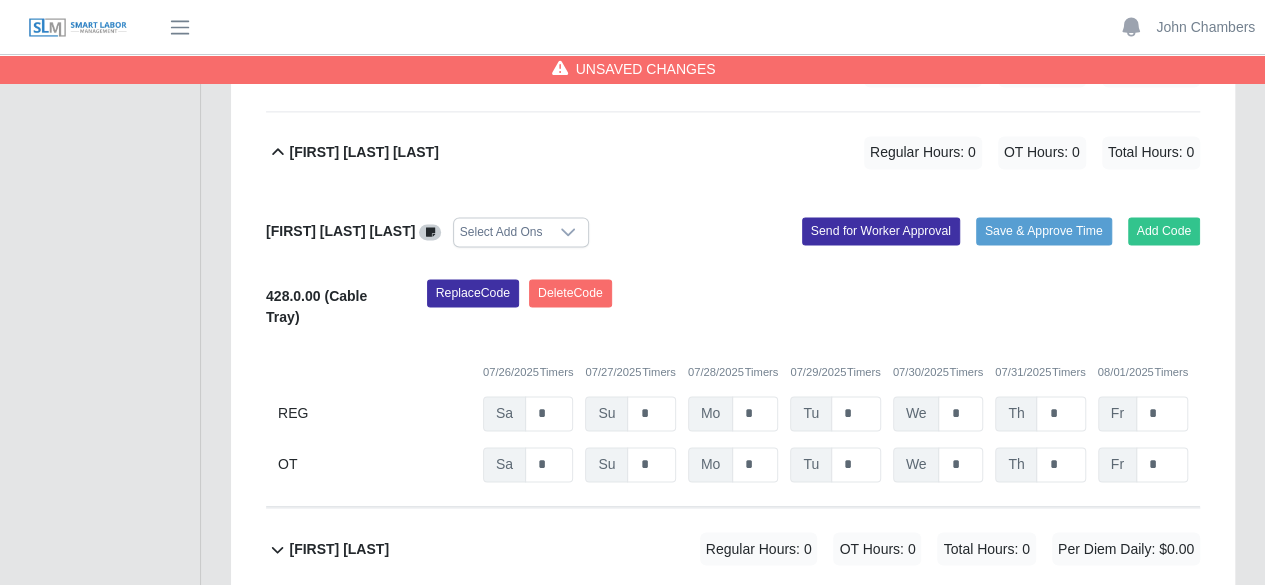 scroll, scrollTop: 5200, scrollLeft: 0, axis: vertical 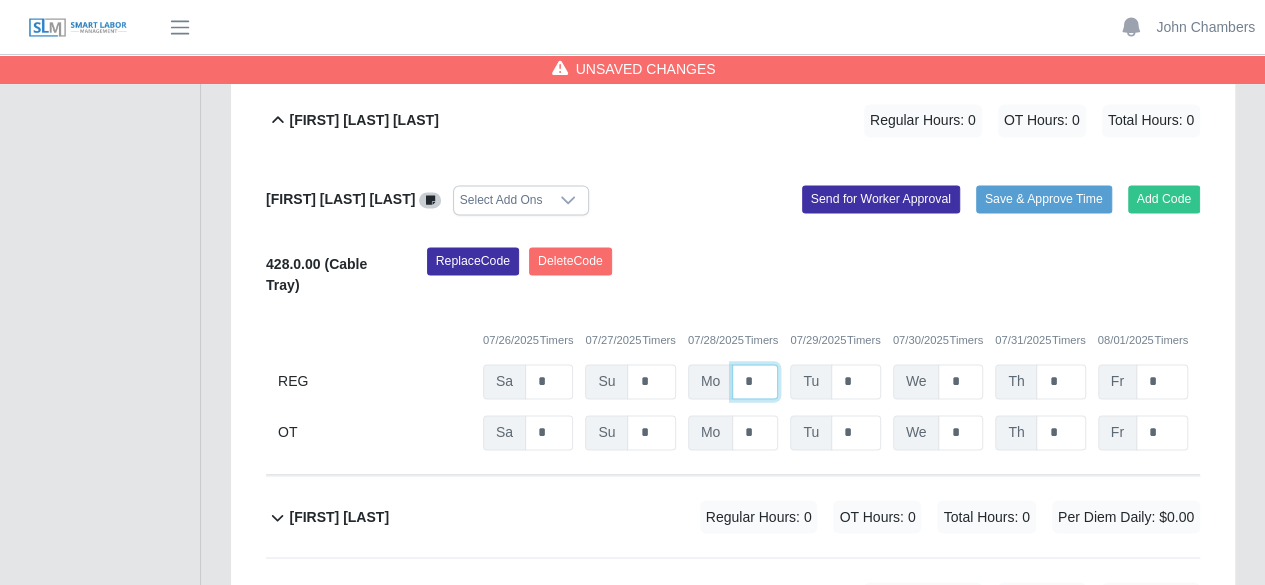 click on "*" at bounding box center (0, 0) 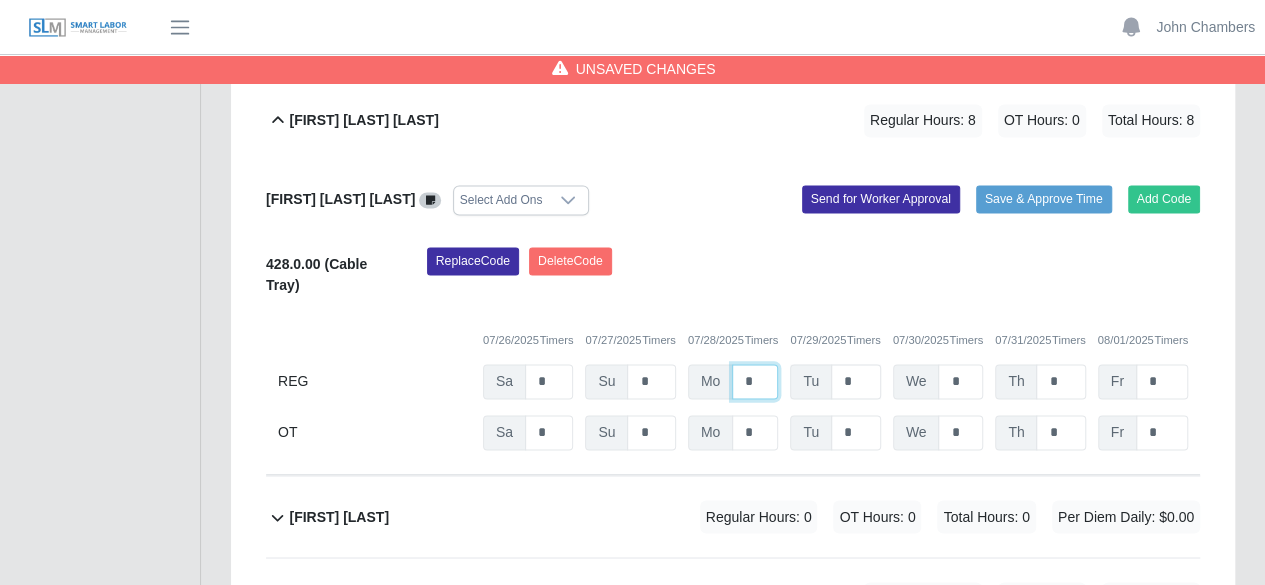 type on "*" 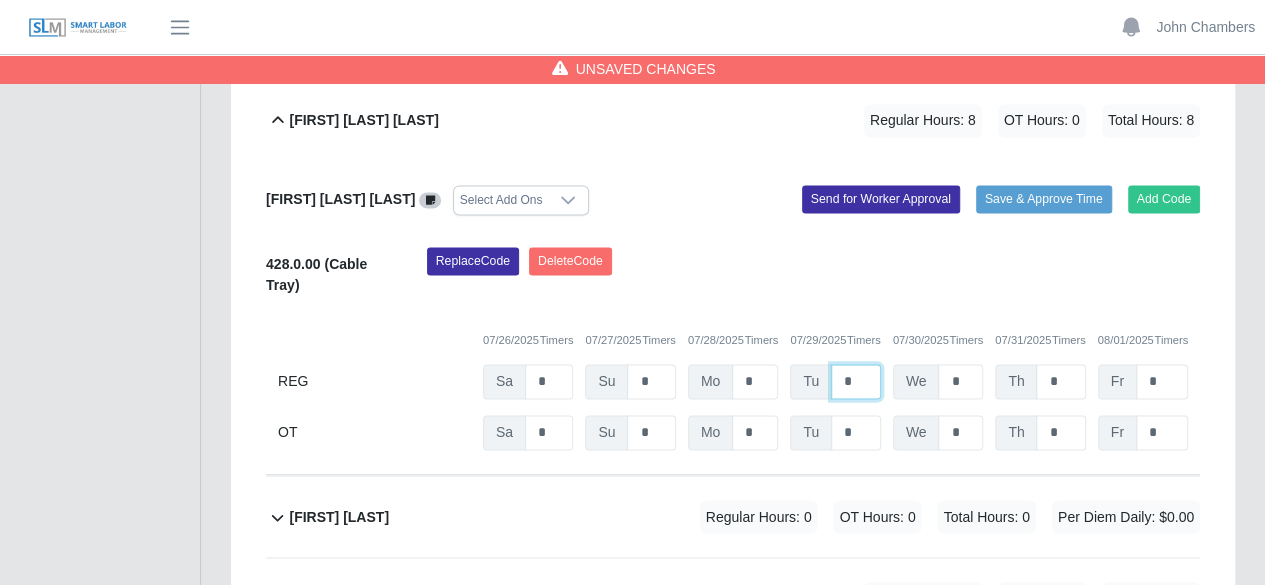 click on "*" at bounding box center [0, 0] 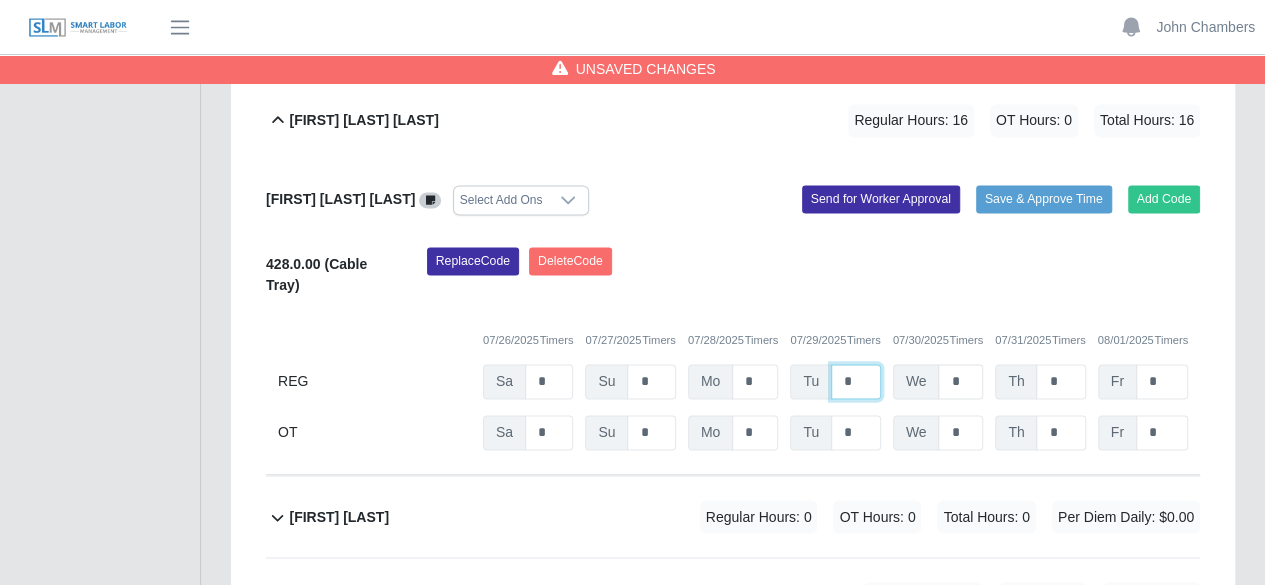 type on "*" 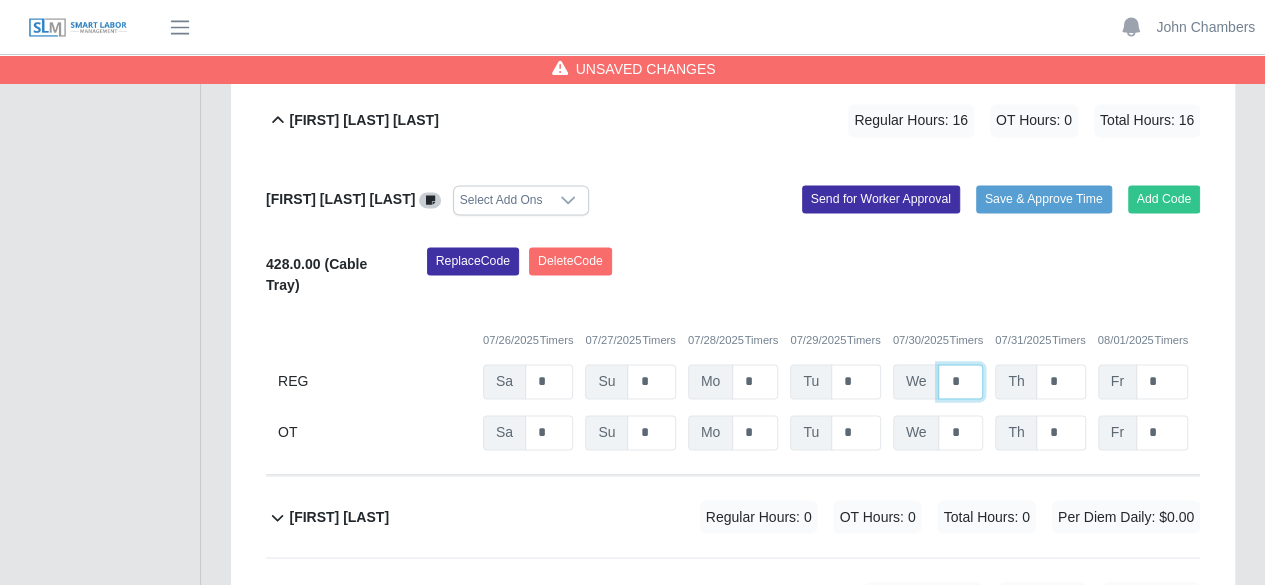 click on "*" at bounding box center (0, 0) 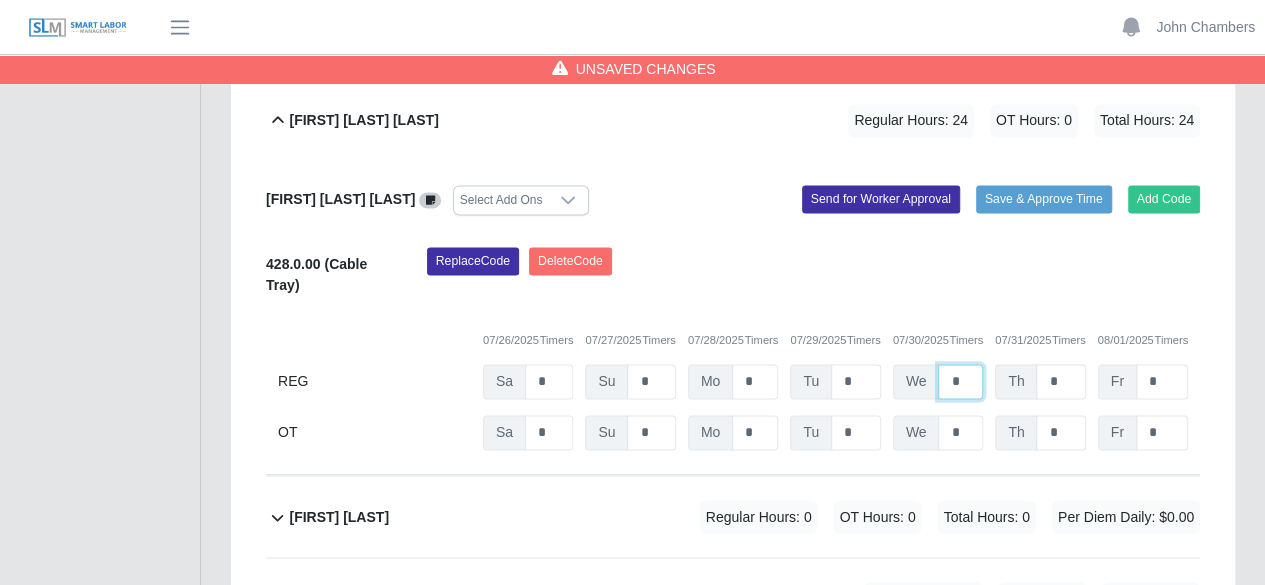 type on "*" 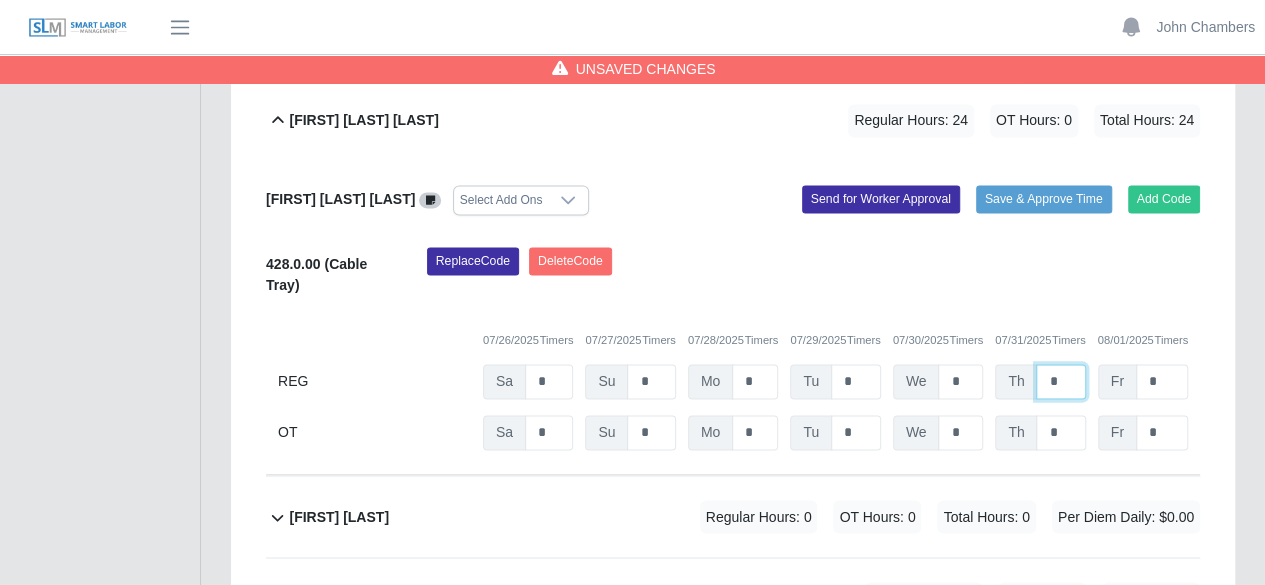 click on "*" at bounding box center (0, 0) 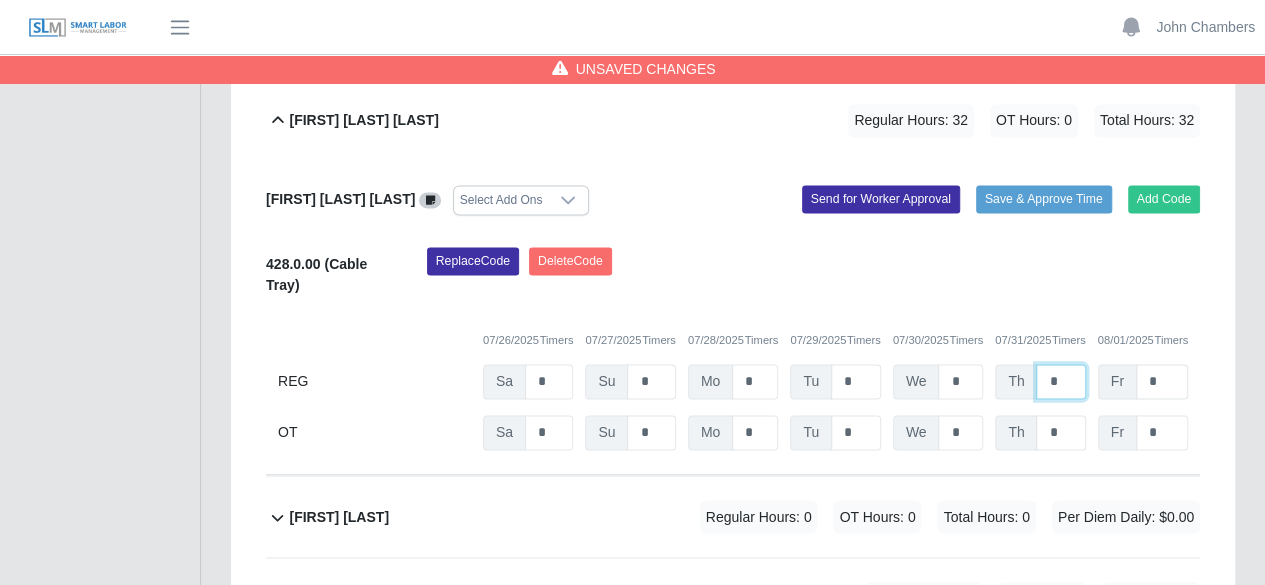 type on "*" 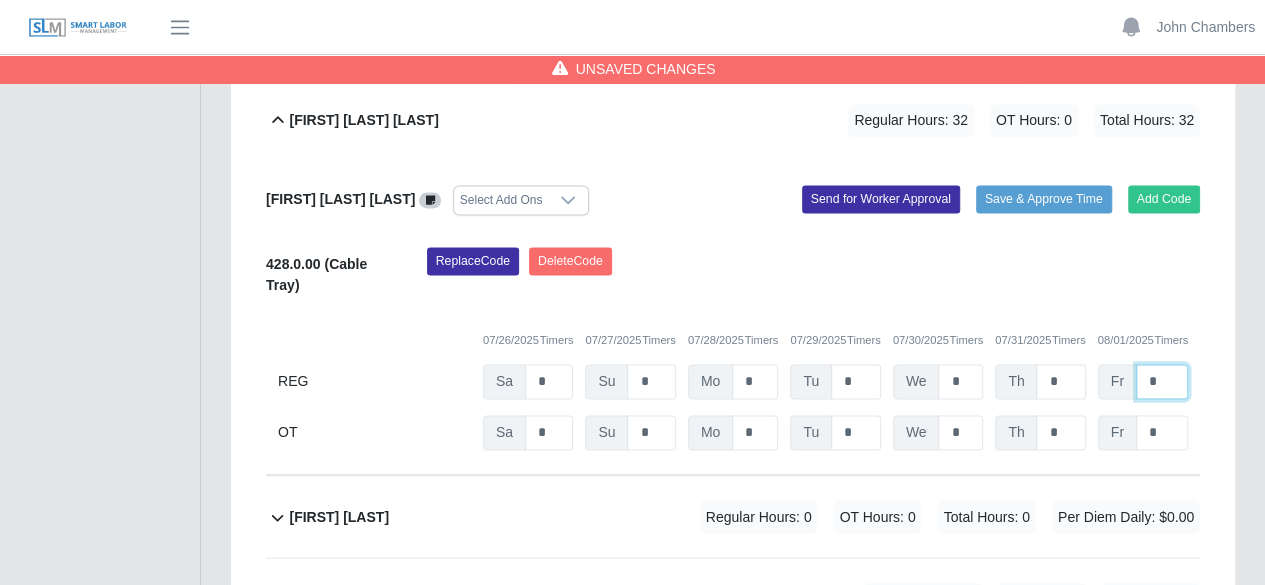 click on "*" at bounding box center (0, 0) 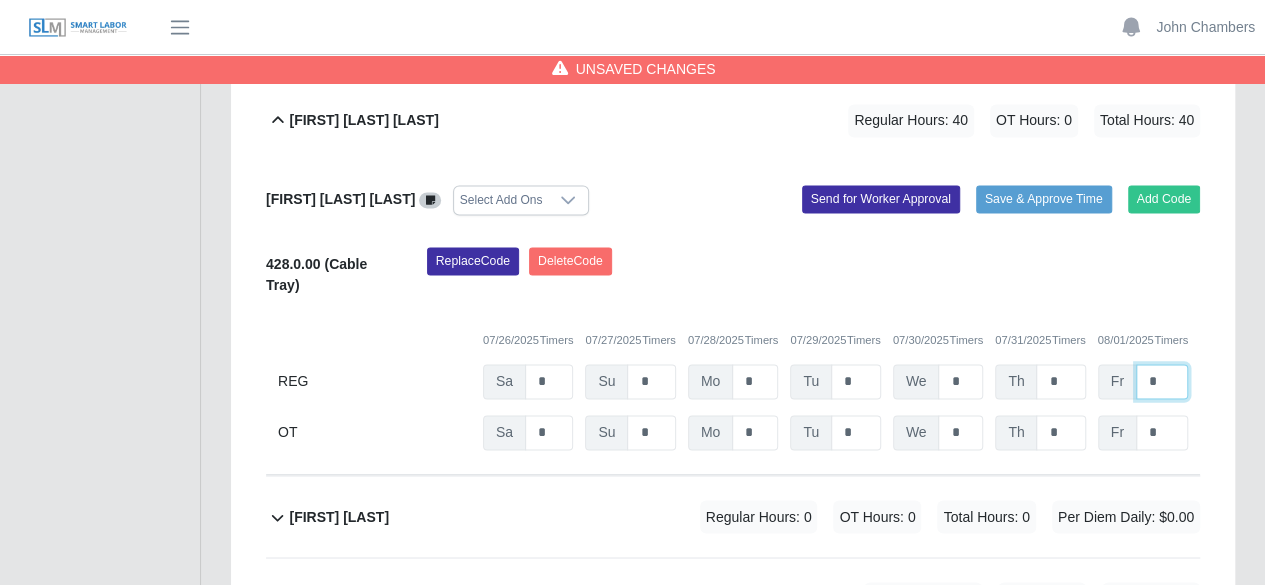 type on "*" 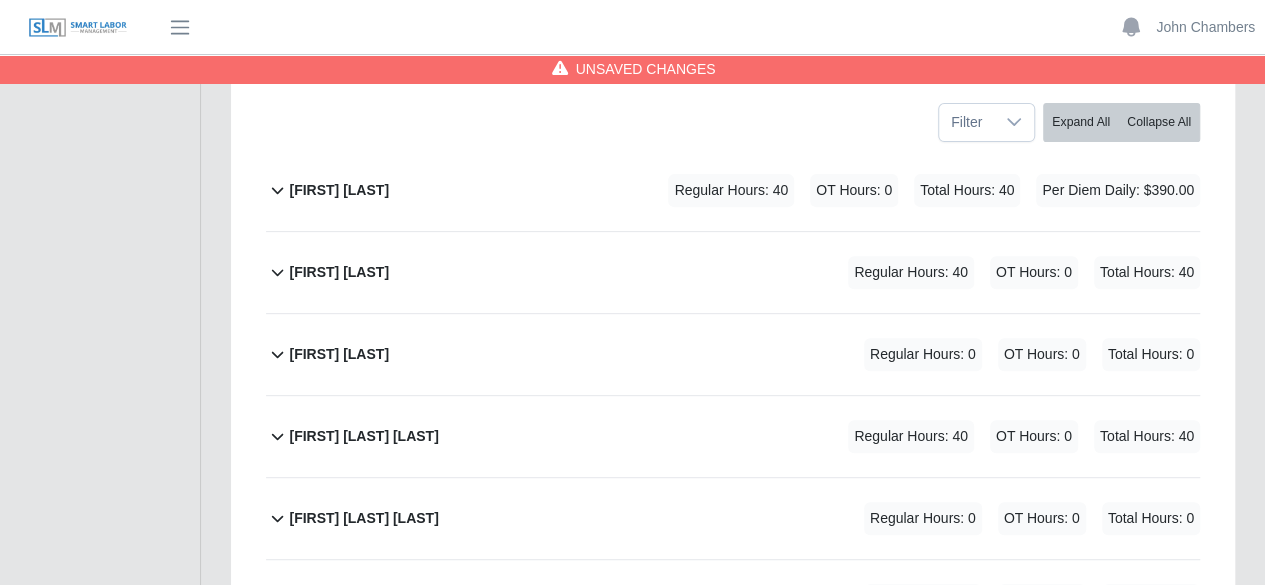 scroll, scrollTop: 0, scrollLeft: 0, axis: both 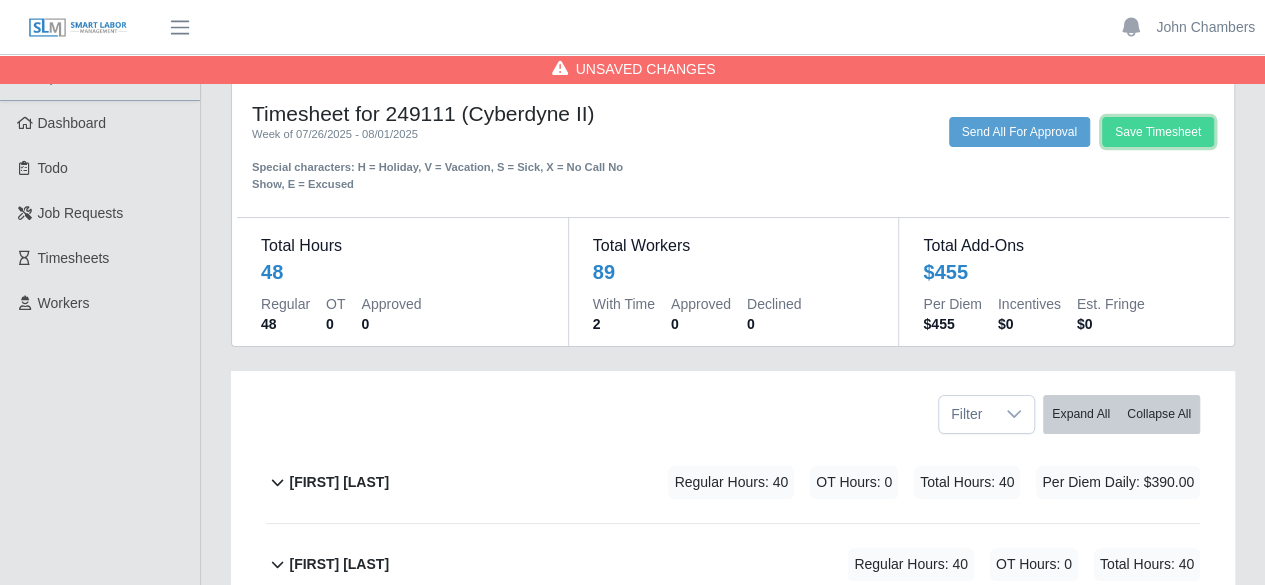 click on "Save Timesheet" at bounding box center (1158, 132) 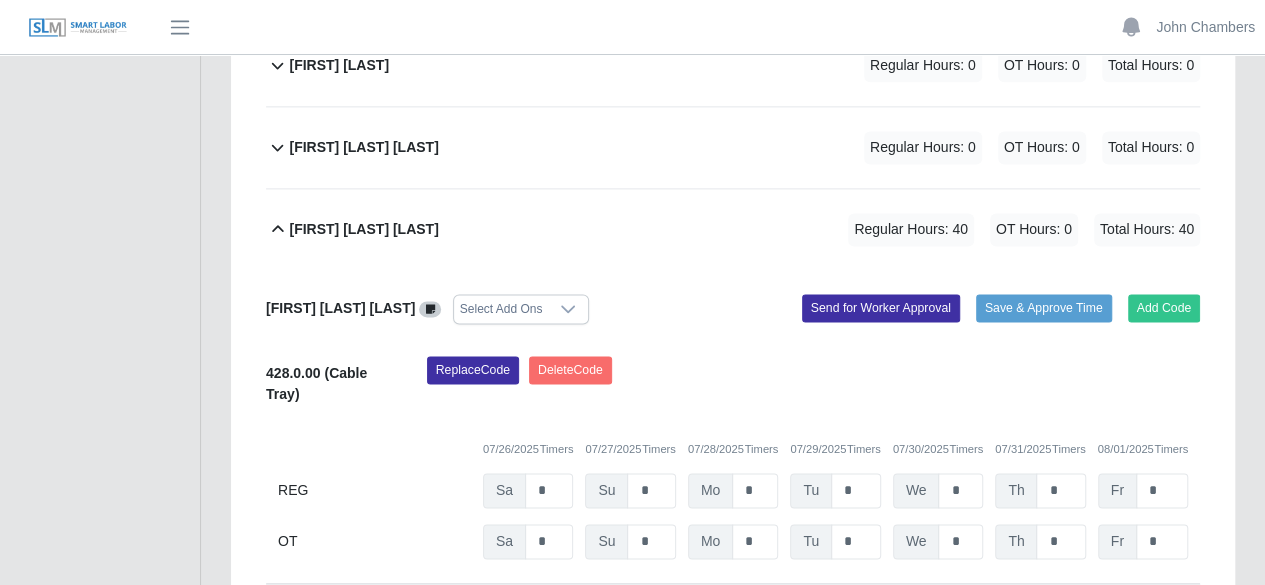 scroll, scrollTop: 5100, scrollLeft: 0, axis: vertical 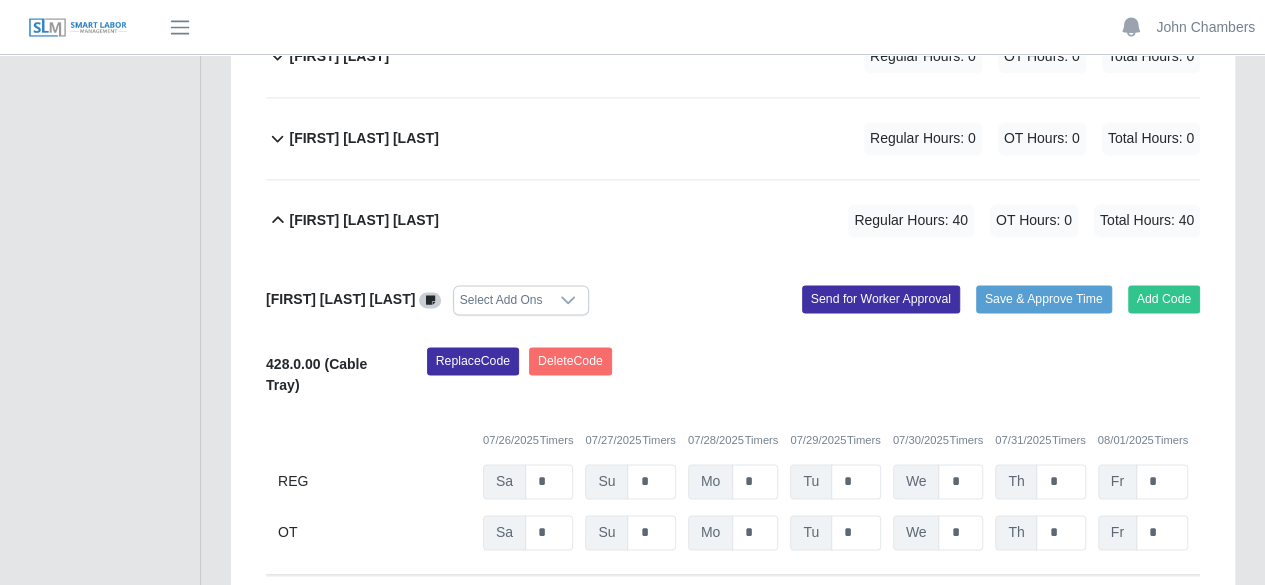 click 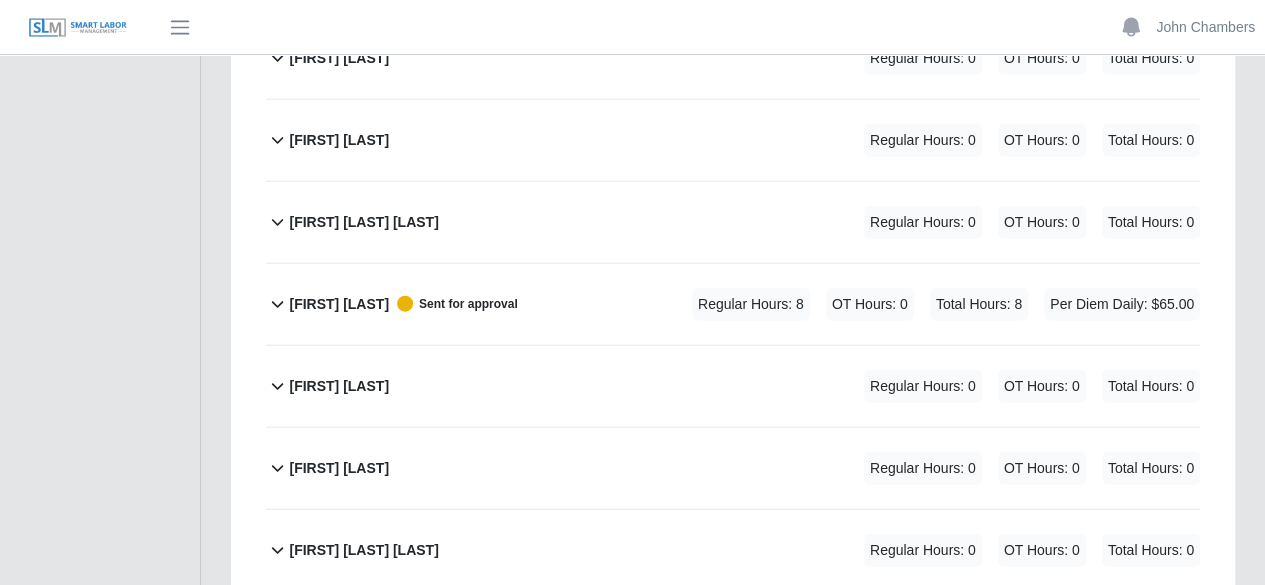 scroll, scrollTop: 6100, scrollLeft: 0, axis: vertical 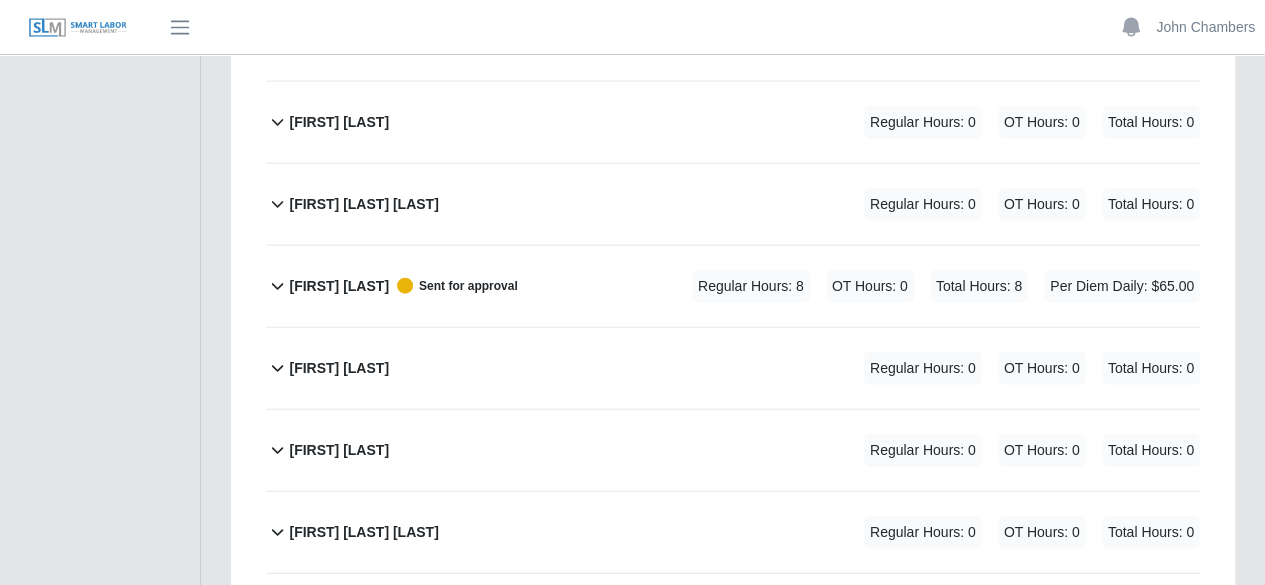 click 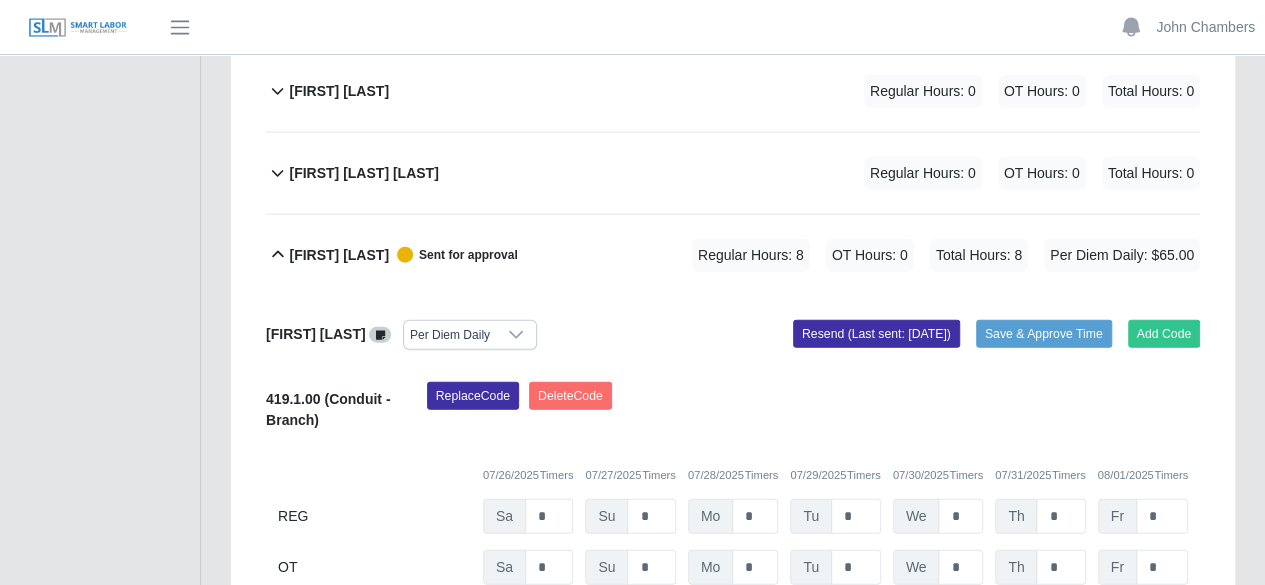 scroll, scrollTop: 6100, scrollLeft: 0, axis: vertical 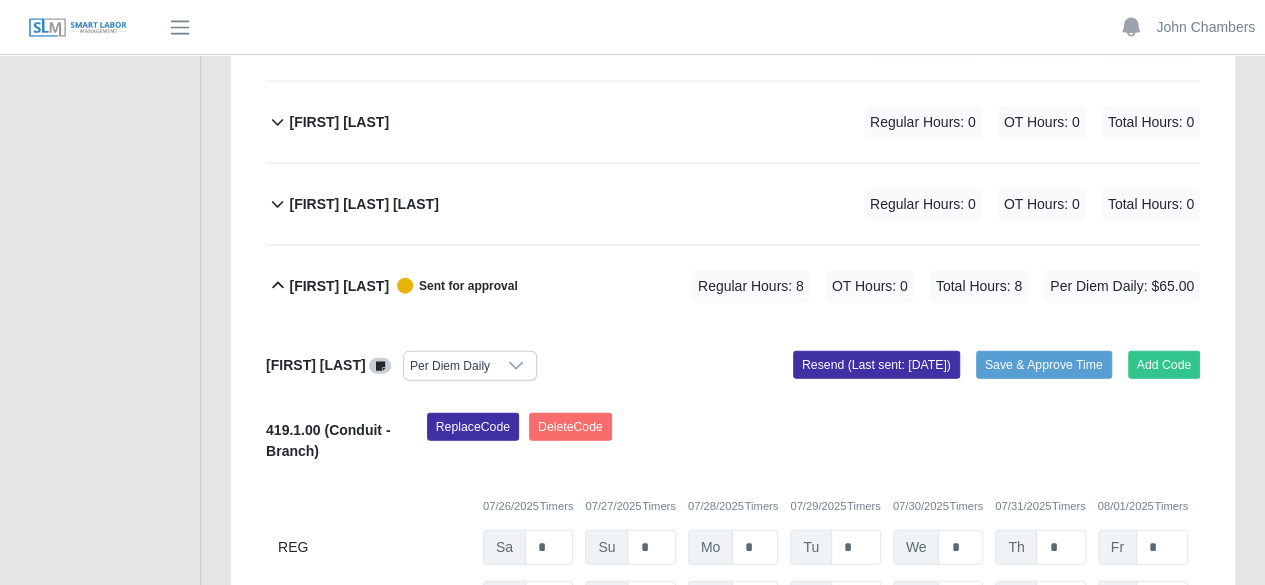 click 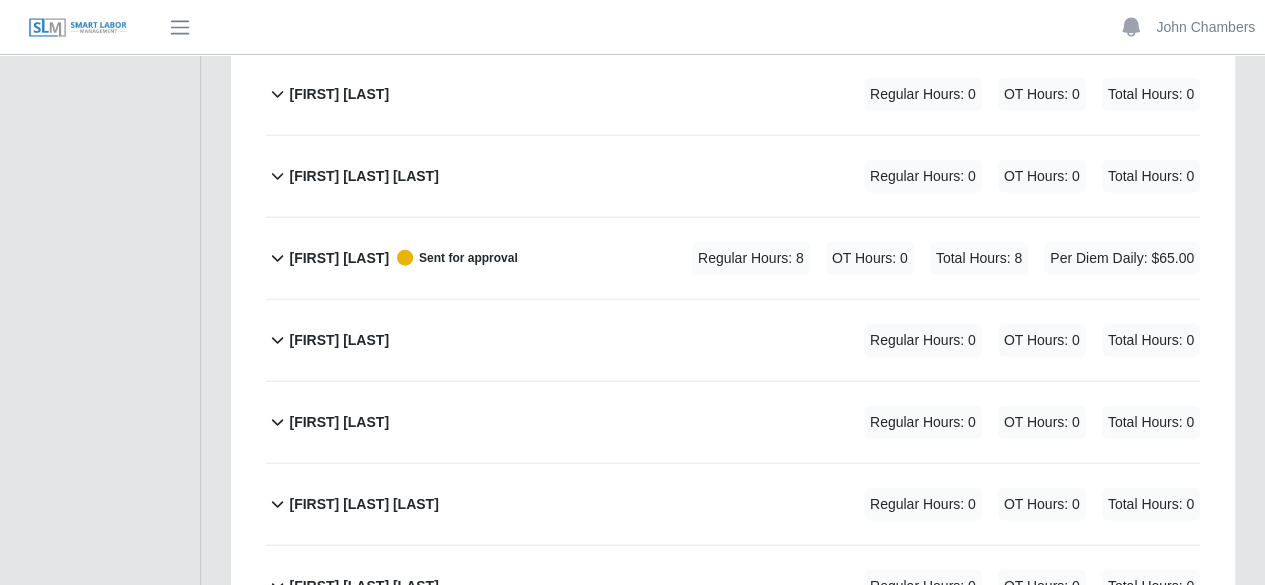 scroll, scrollTop: 6100, scrollLeft: 0, axis: vertical 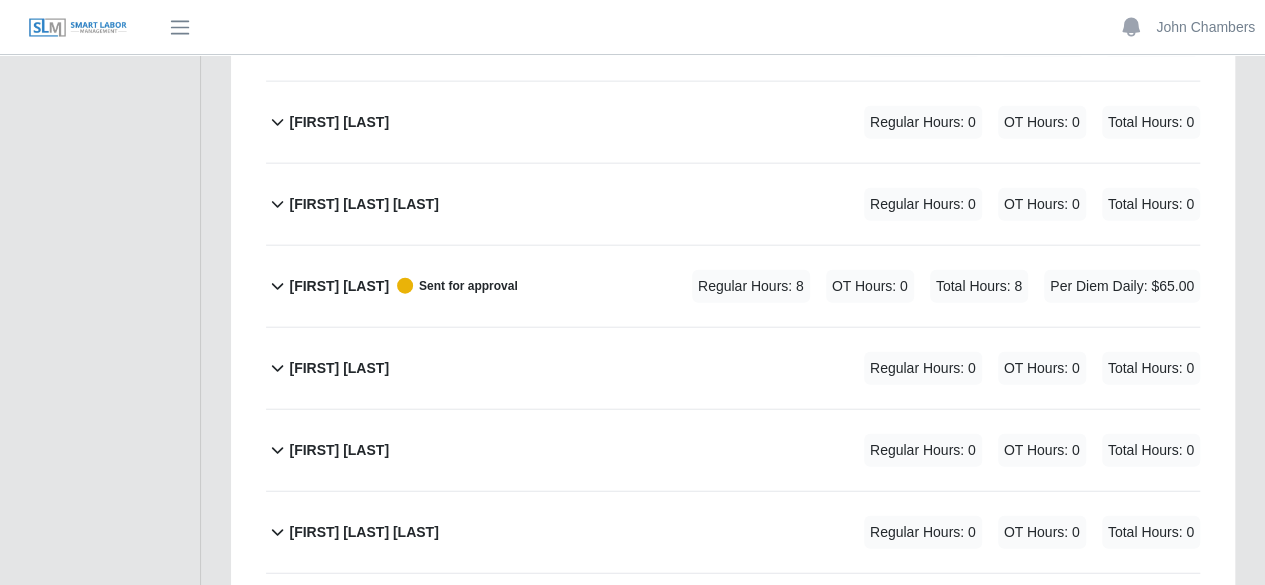 click 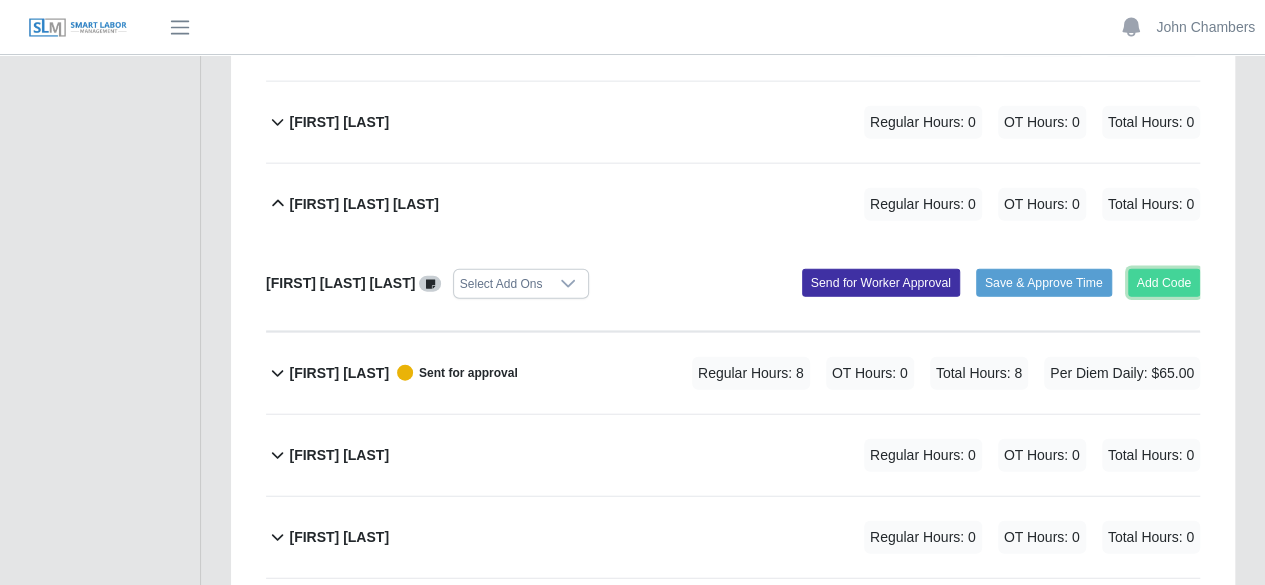 click on "Add Code" 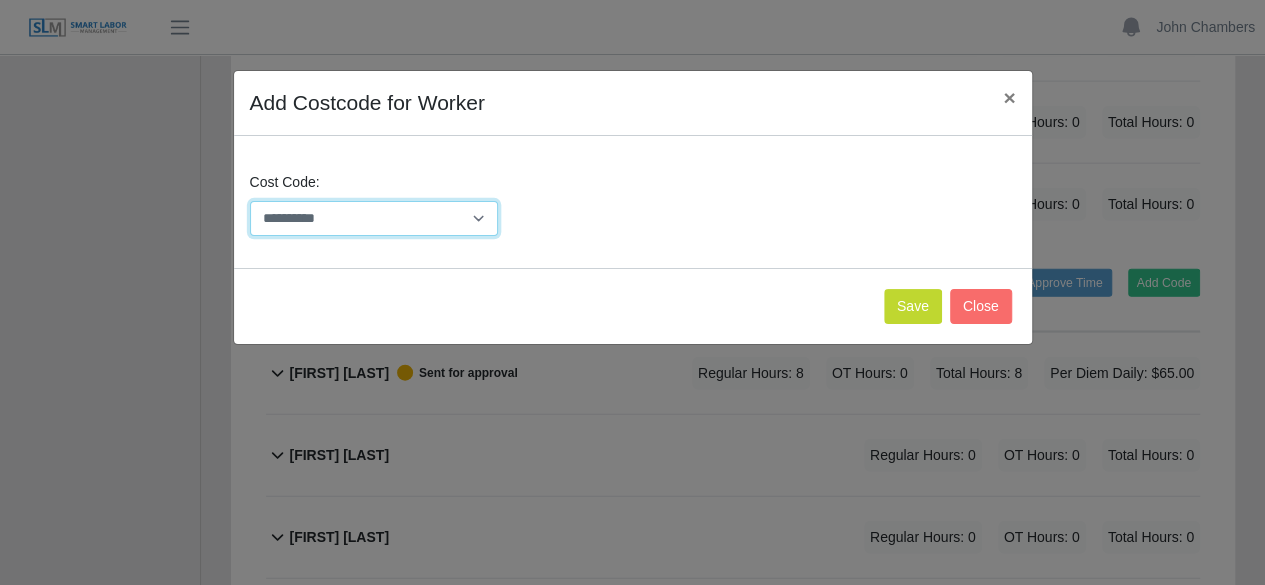 click on "**********" at bounding box center [374, 218] 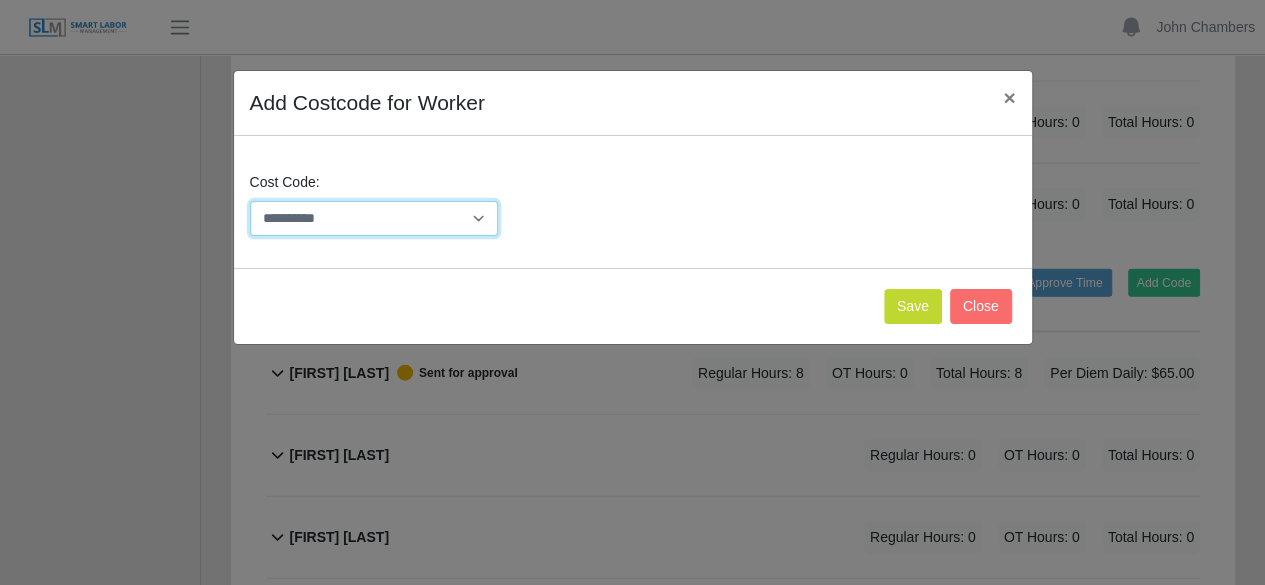 select on "**********" 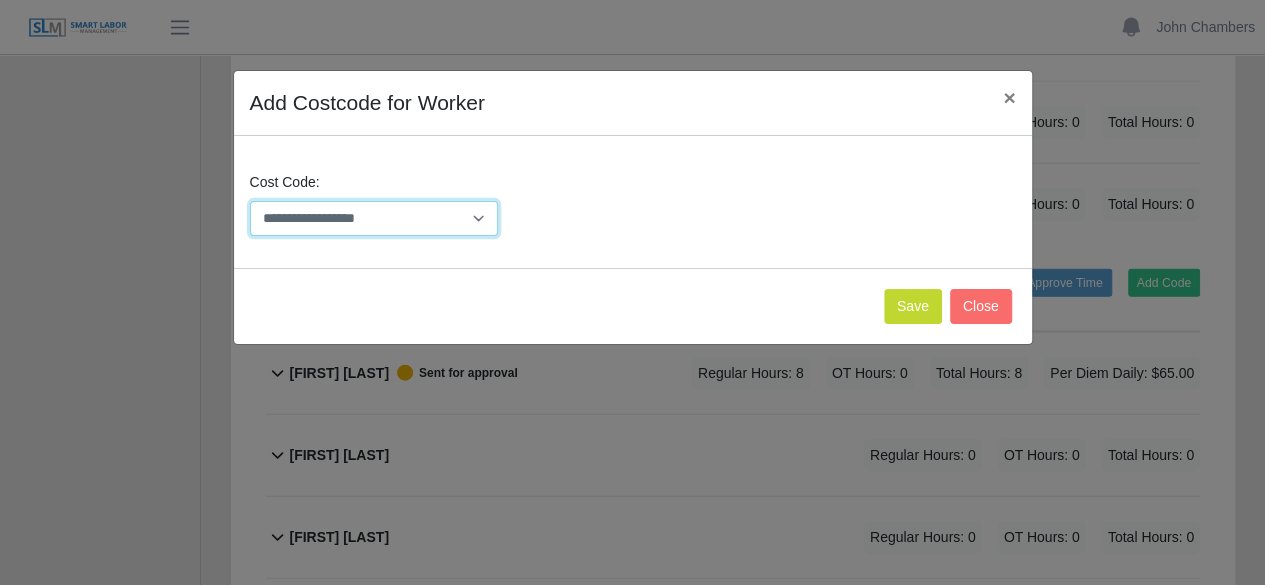 click on "**********" at bounding box center (374, 218) 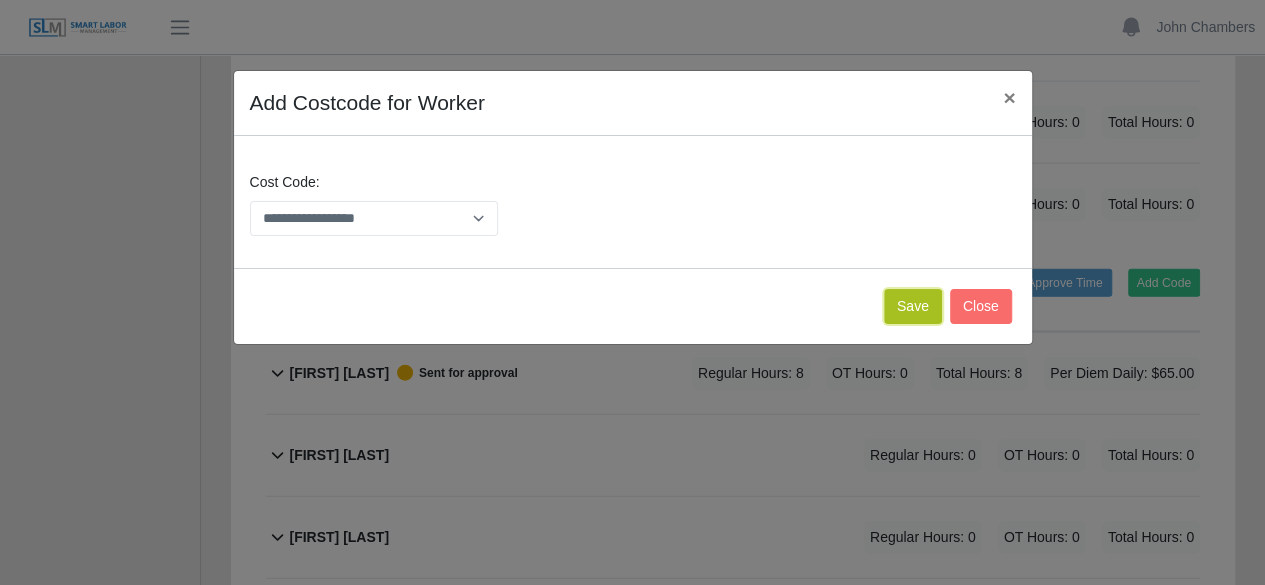 click on "Save" 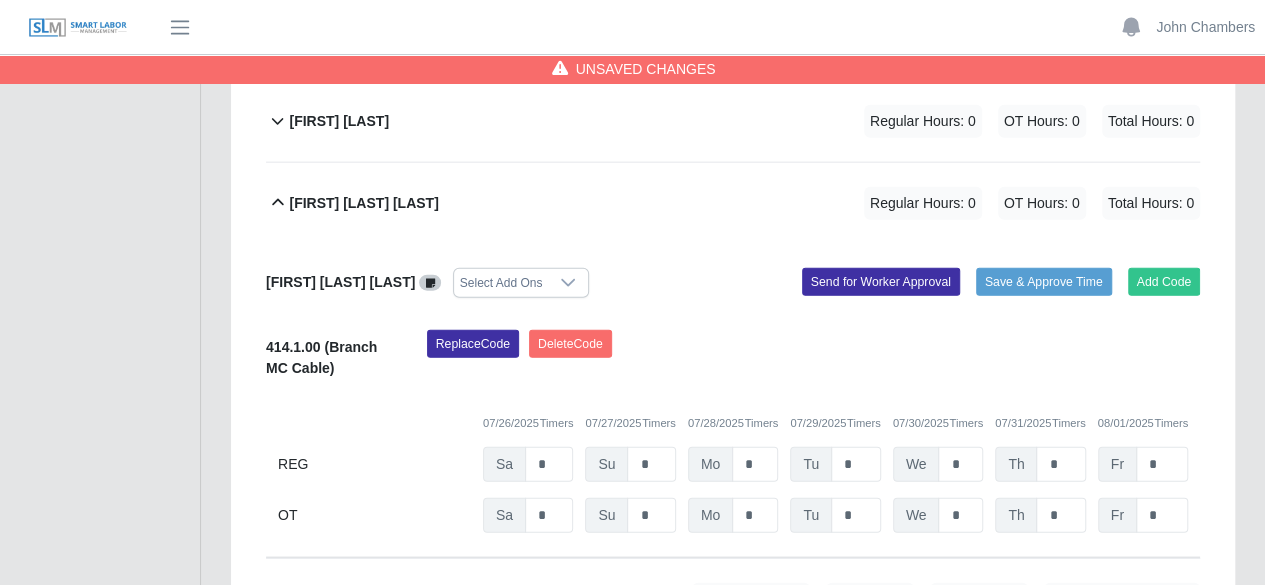 scroll, scrollTop: 6100, scrollLeft: 0, axis: vertical 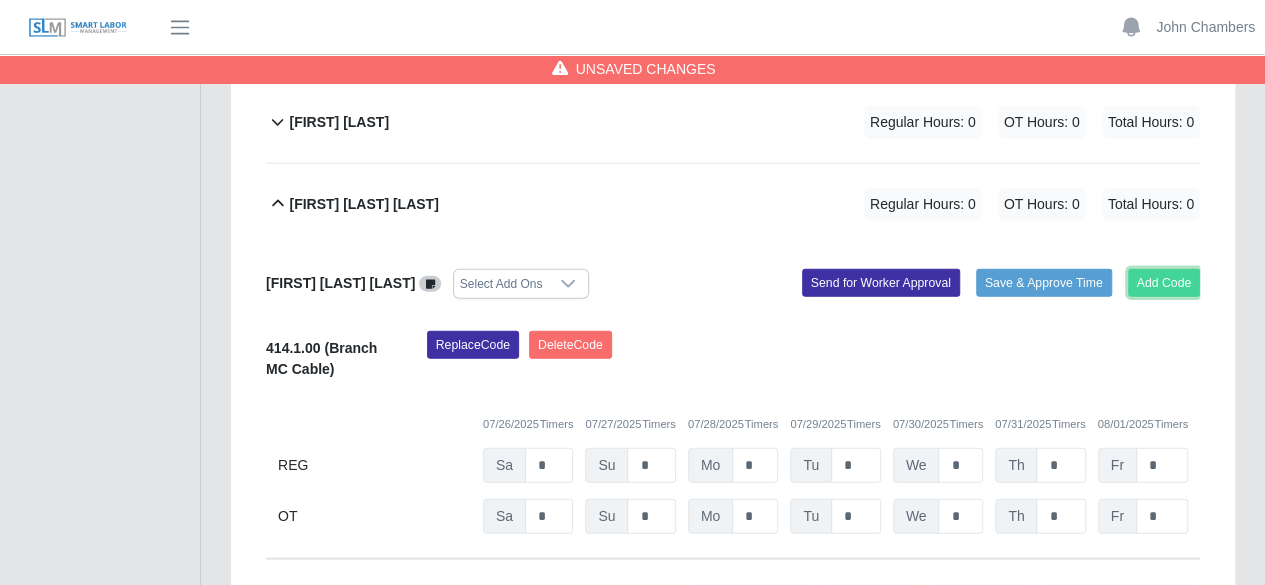 click on "Add Code" 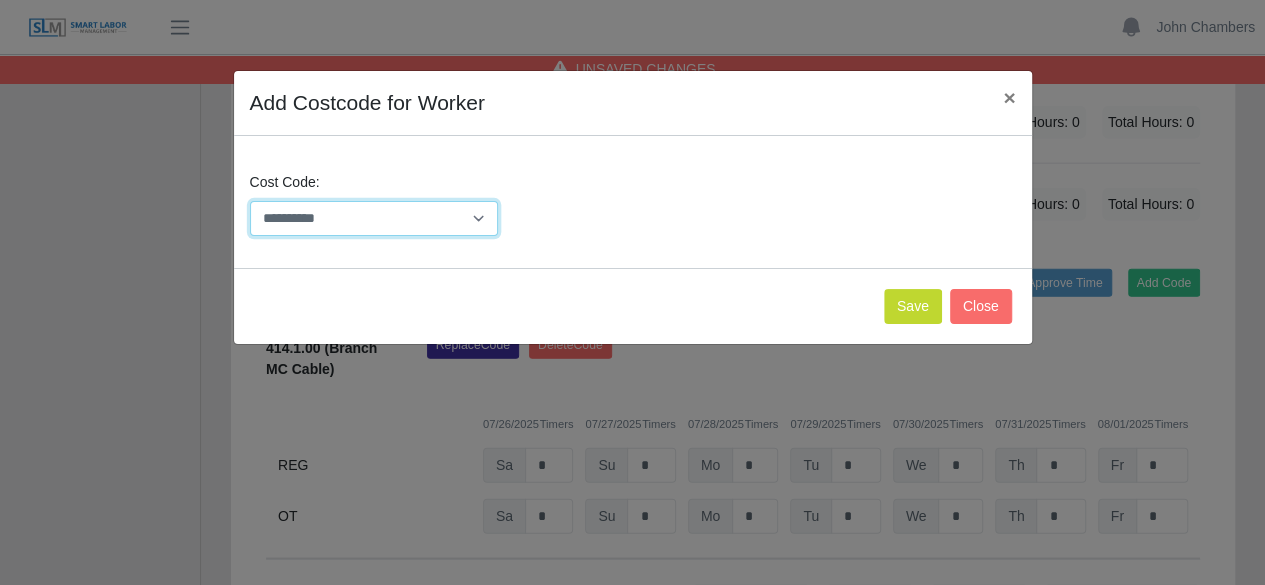 click on "**********" at bounding box center (374, 218) 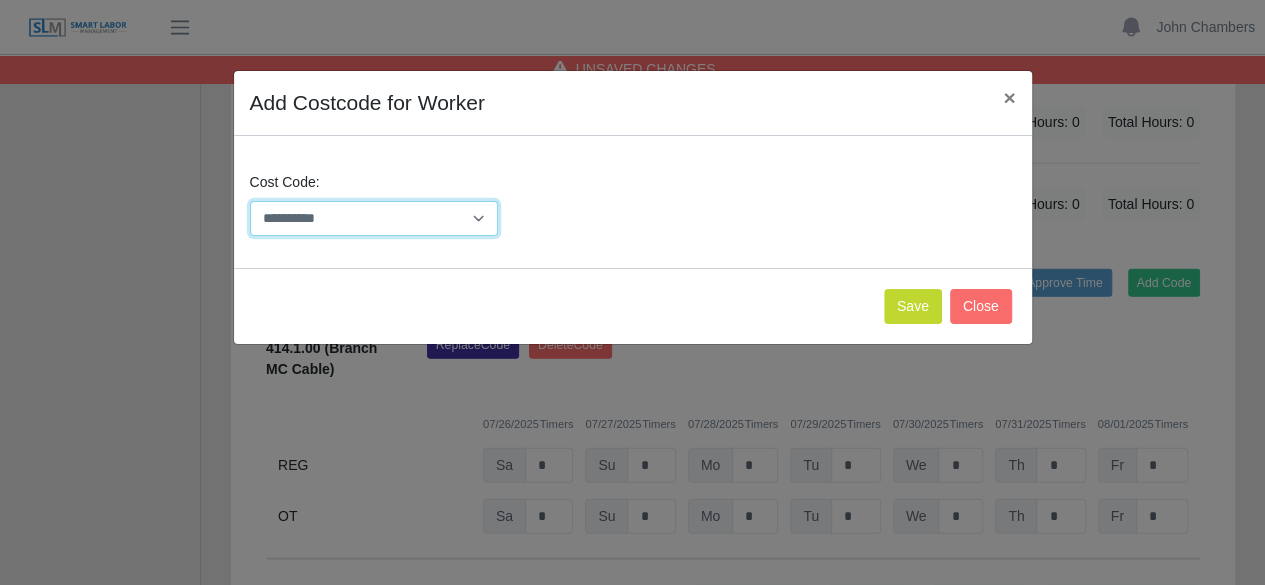 click on "**********" at bounding box center [374, 218] 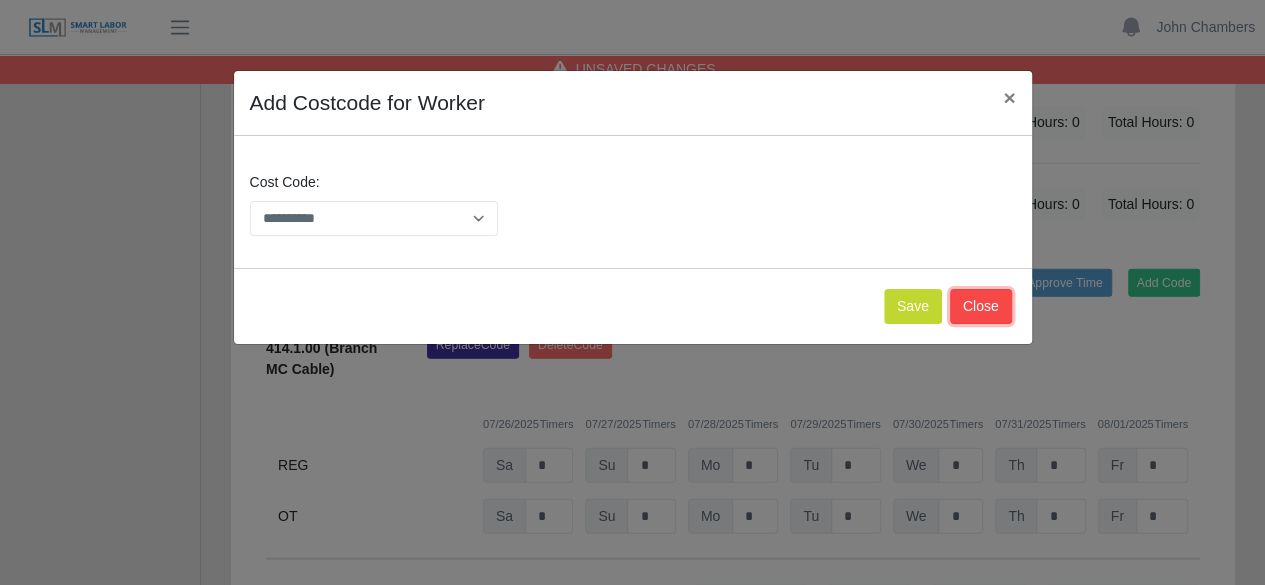 click on "Close" 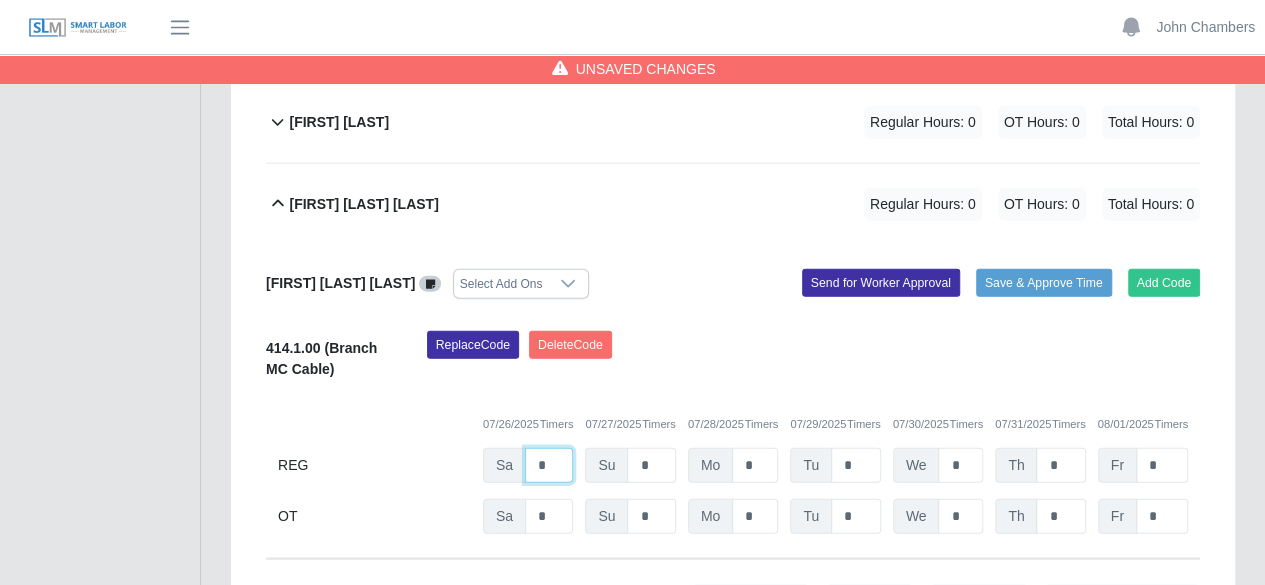 drag, startPoint x: 553, startPoint y: 443, endPoint x: 500, endPoint y: 443, distance: 53 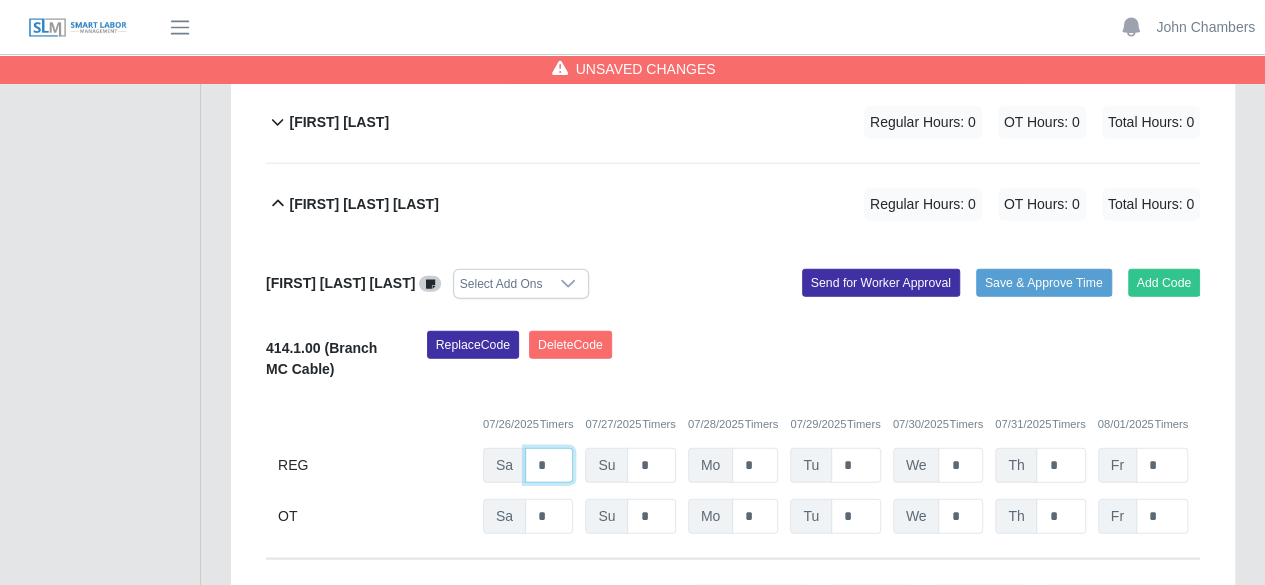 click on "Sa   *" at bounding box center (0, 0) 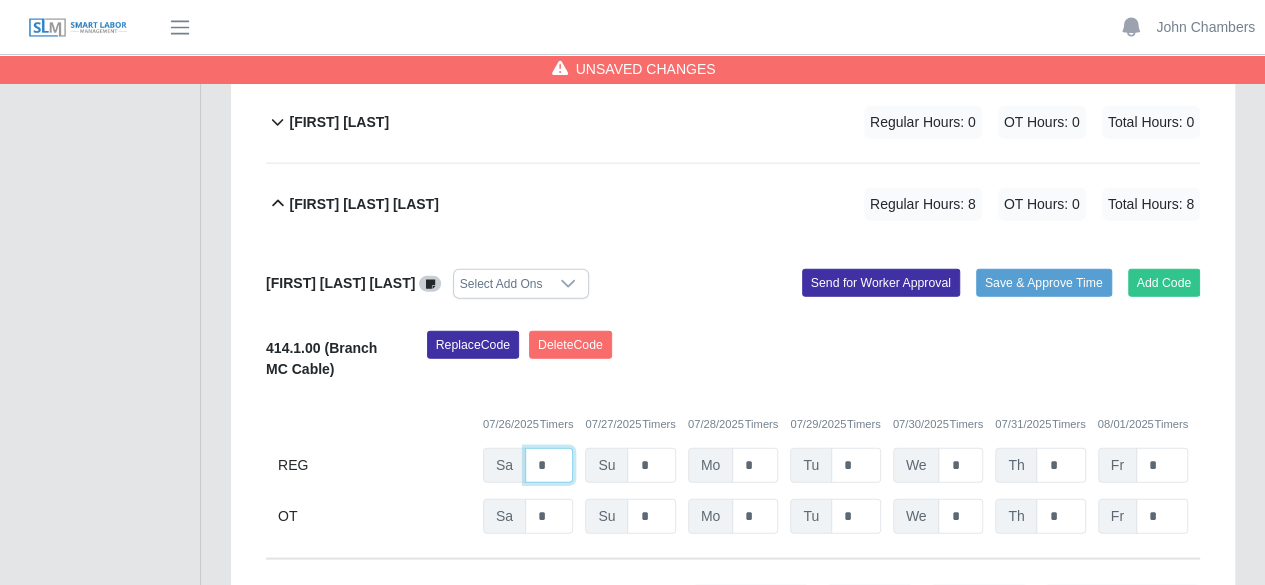 type on "*" 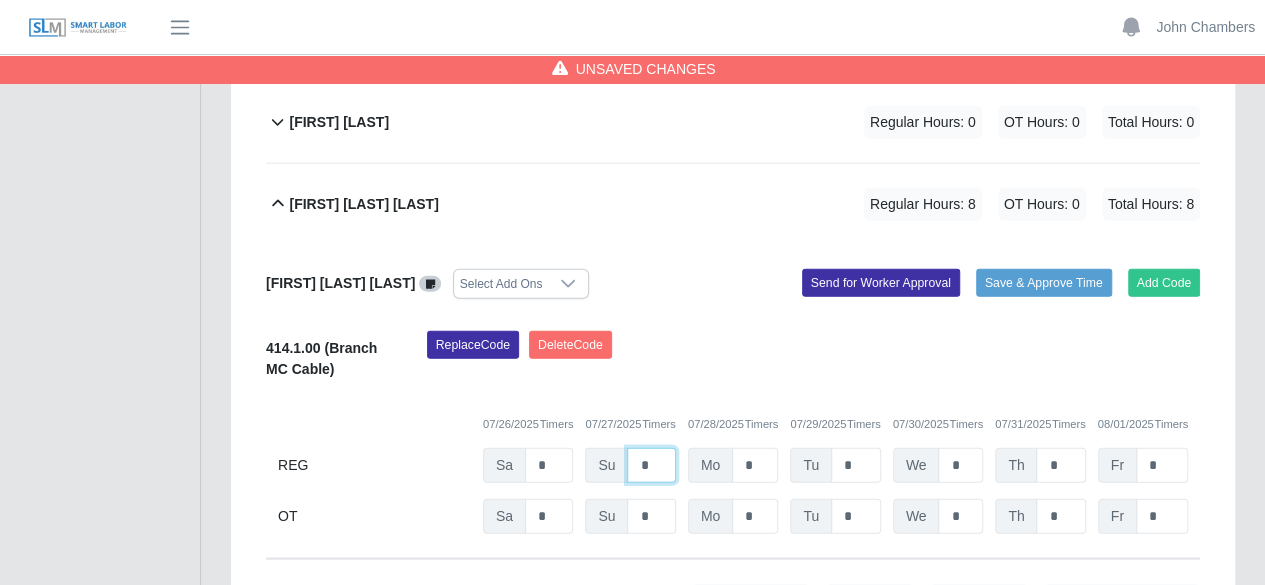 click on "*" at bounding box center [0, 0] 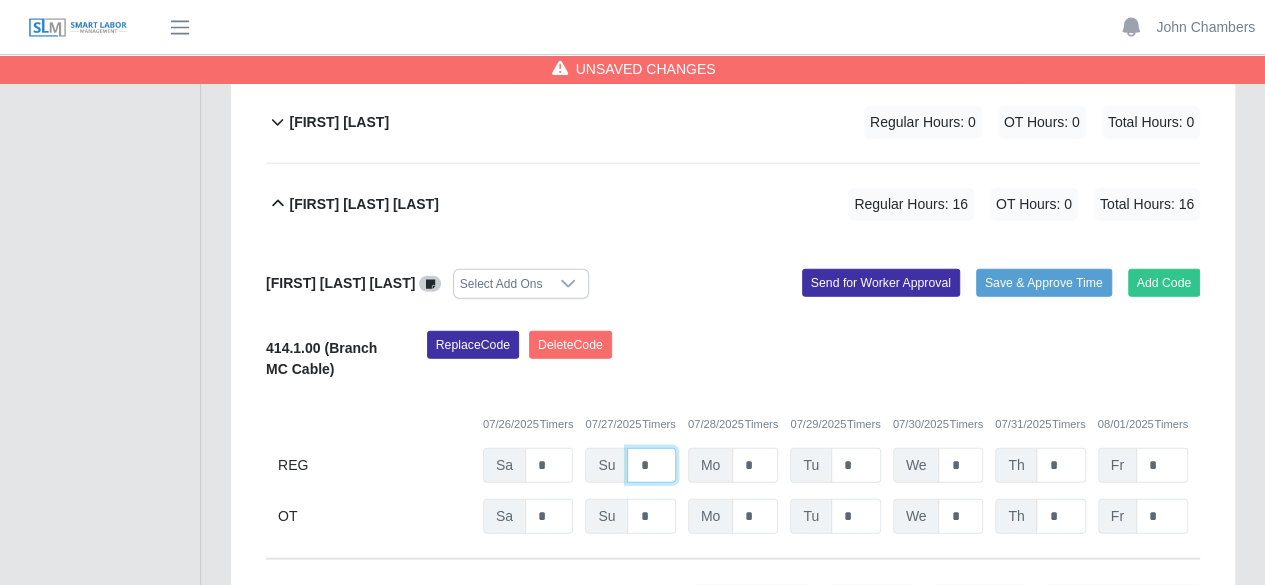 type on "*" 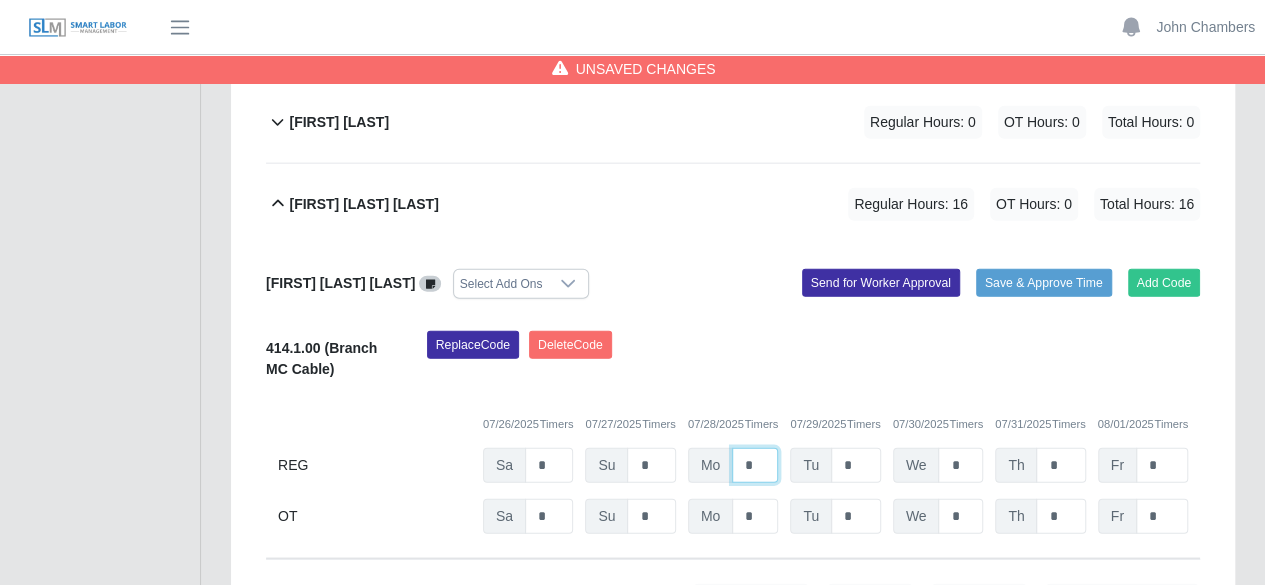 click on "*" at bounding box center [0, 0] 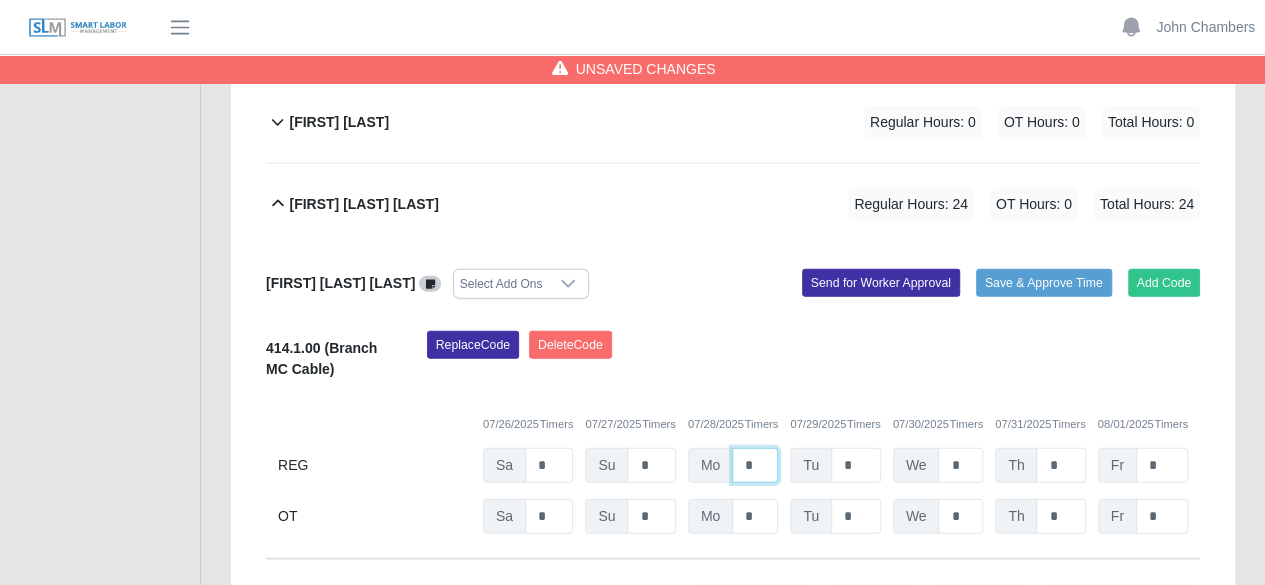 type on "*" 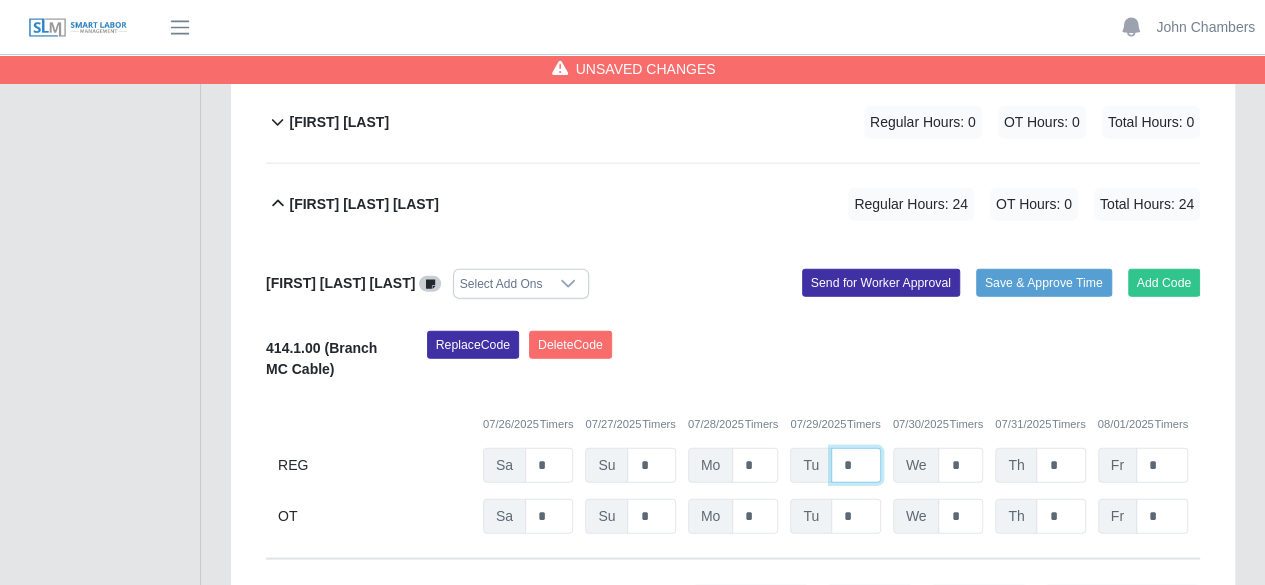 click on "*" at bounding box center [0, 0] 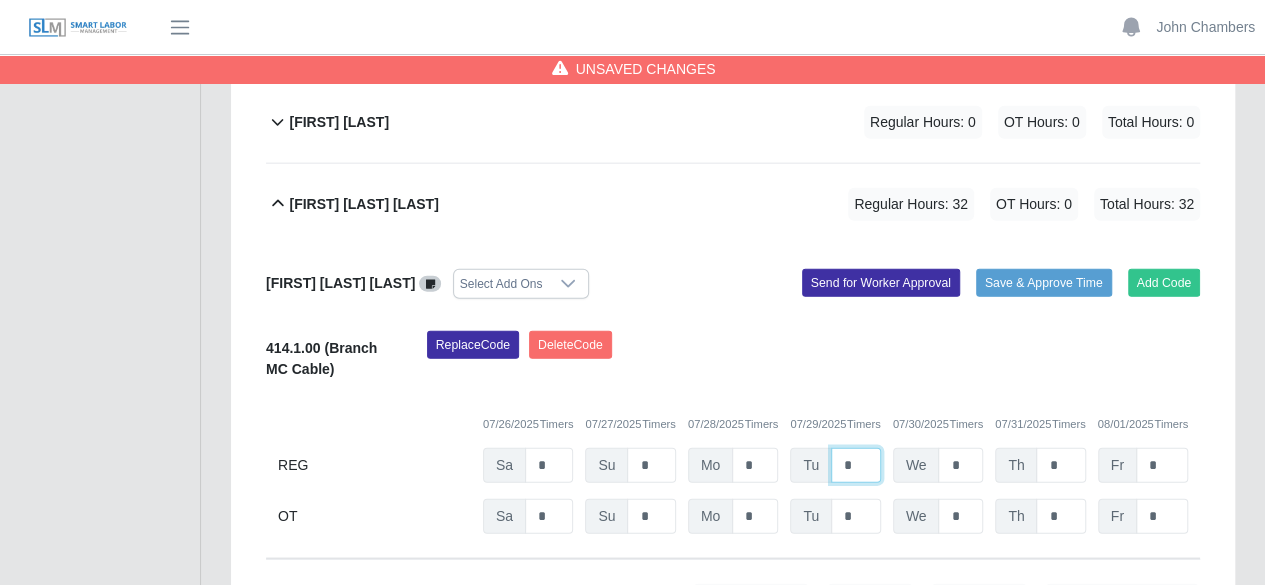 type on "*" 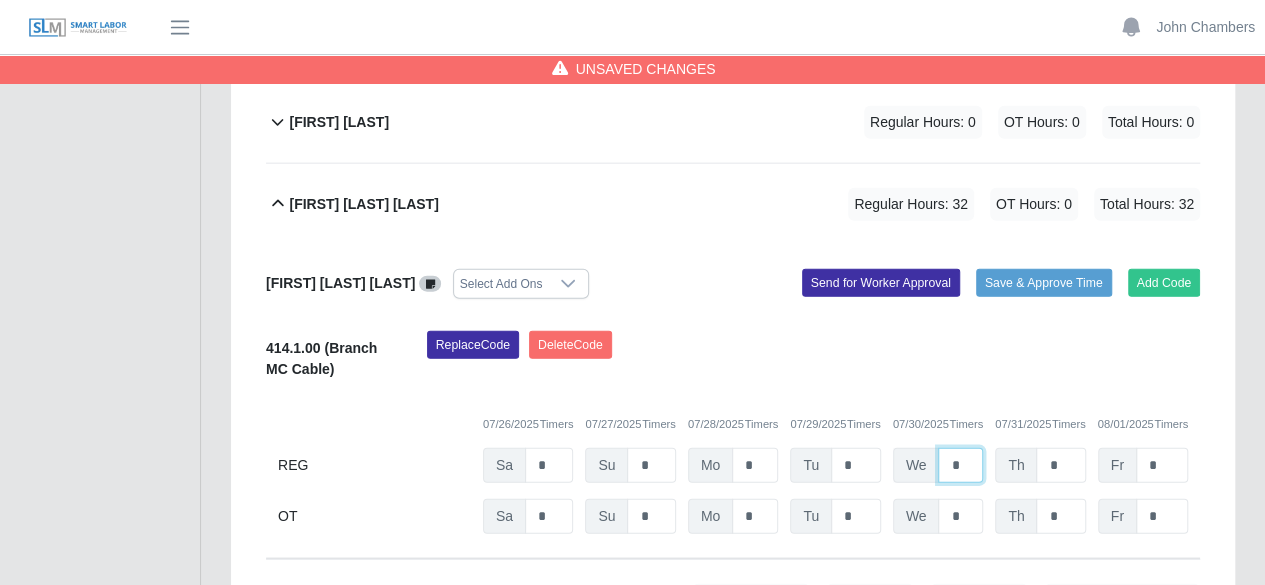 click on "*" at bounding box center (0, 0) 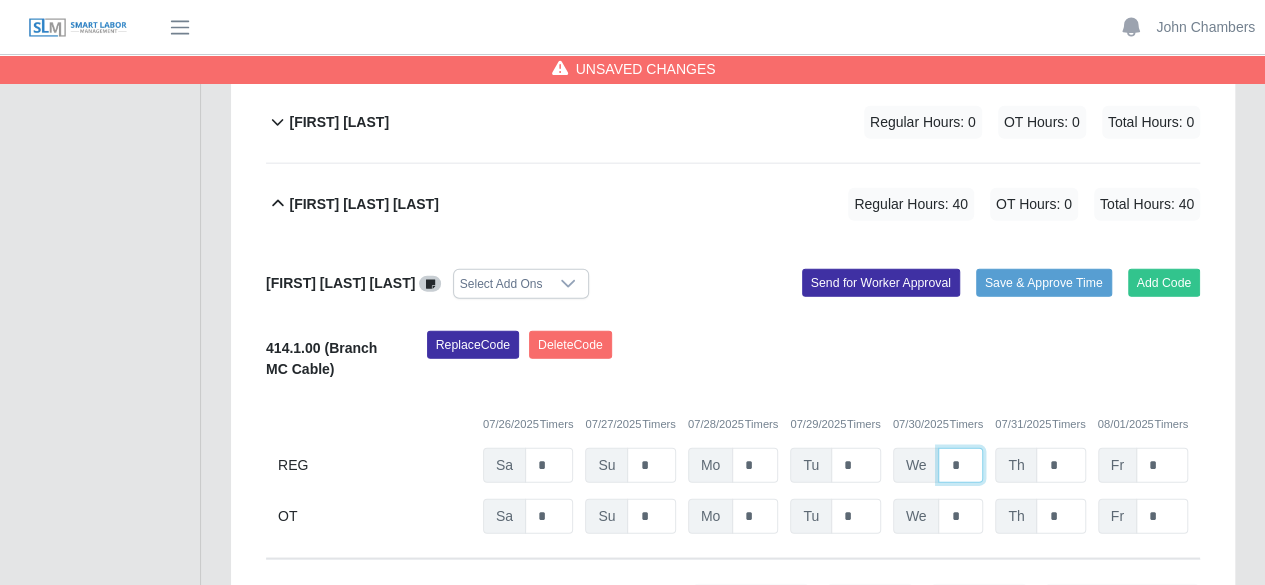 type on "*" 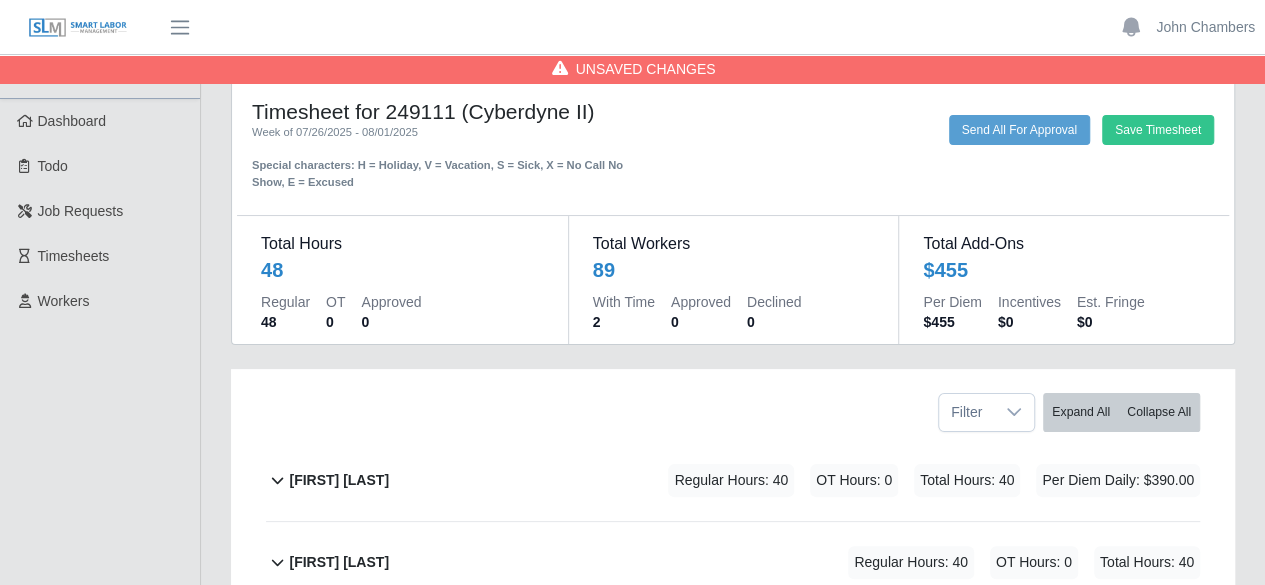 scroll, scrollTop: 0, scrollLeft: 0, axis: both 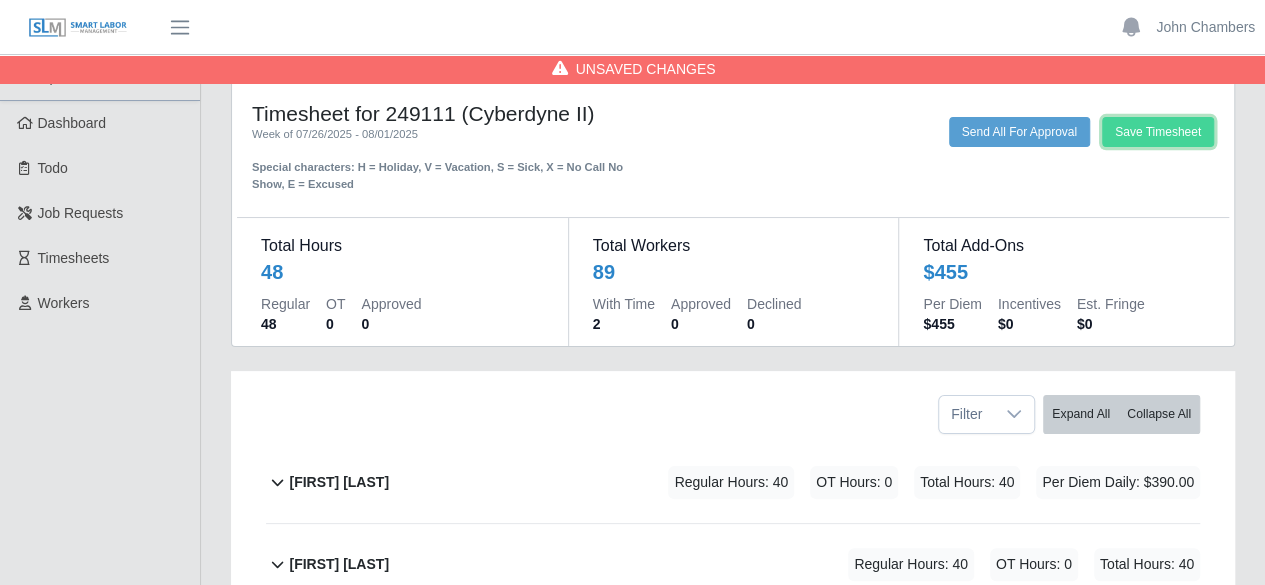click on "Save Timesheet" at bounding box center [1158, 132] 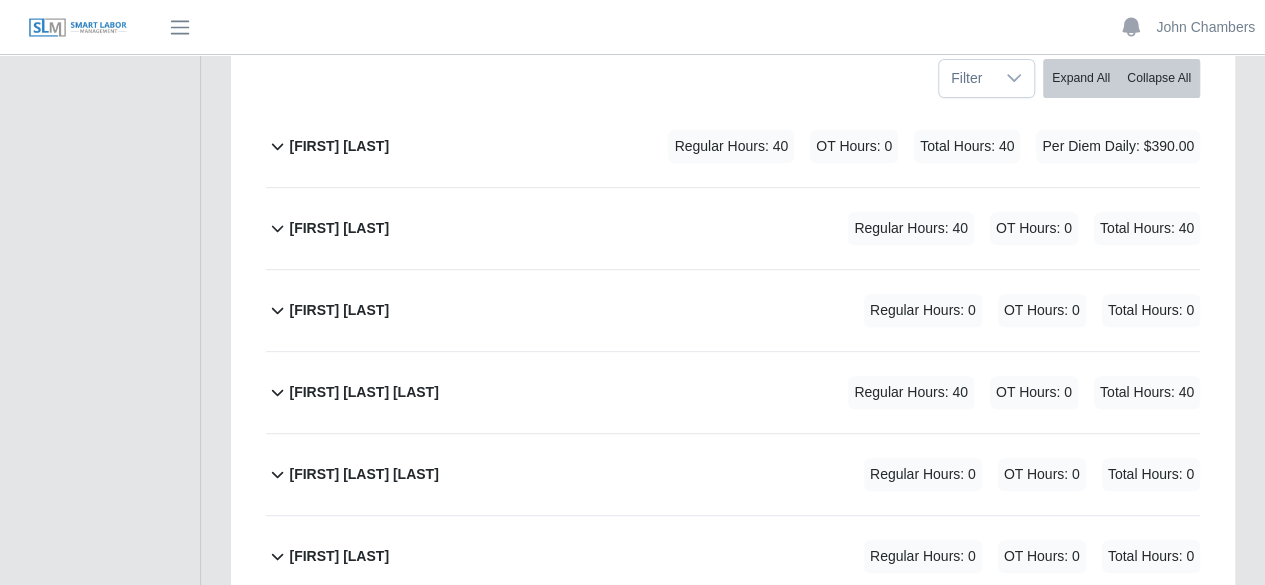 scroll, scrollTop: 0, scrollLeft: 0, axis: both 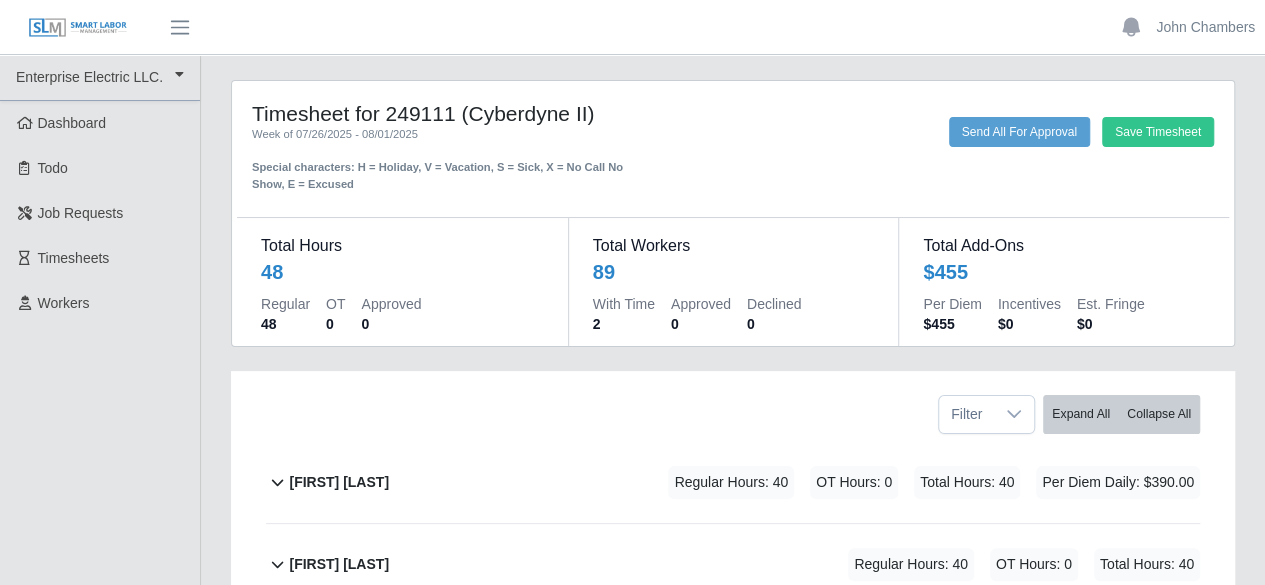 click on "[FIRST] [LAST]  Account  Settings Logout" 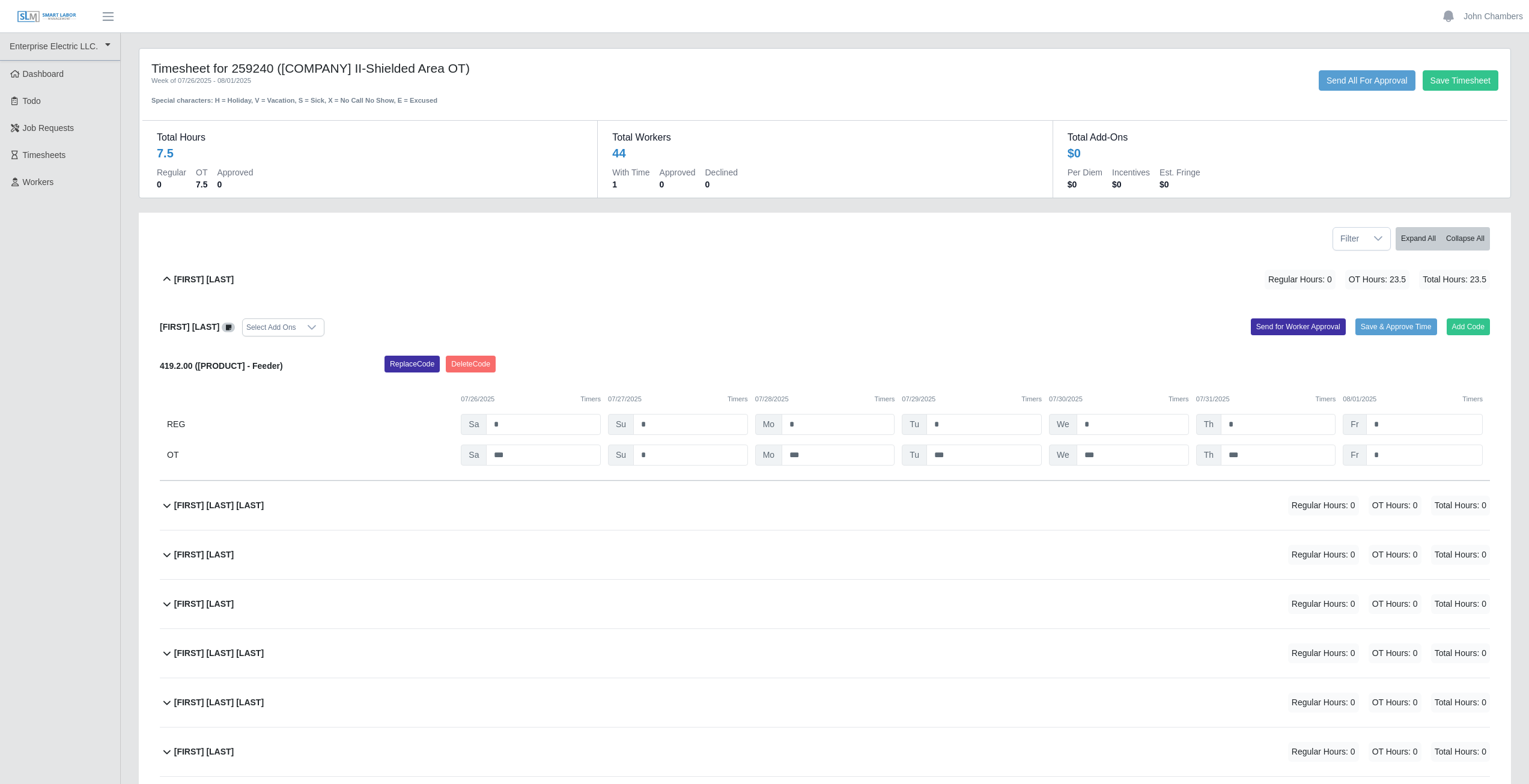 scroll, scrollTop: 0, scrollLeft: 0, axis: both 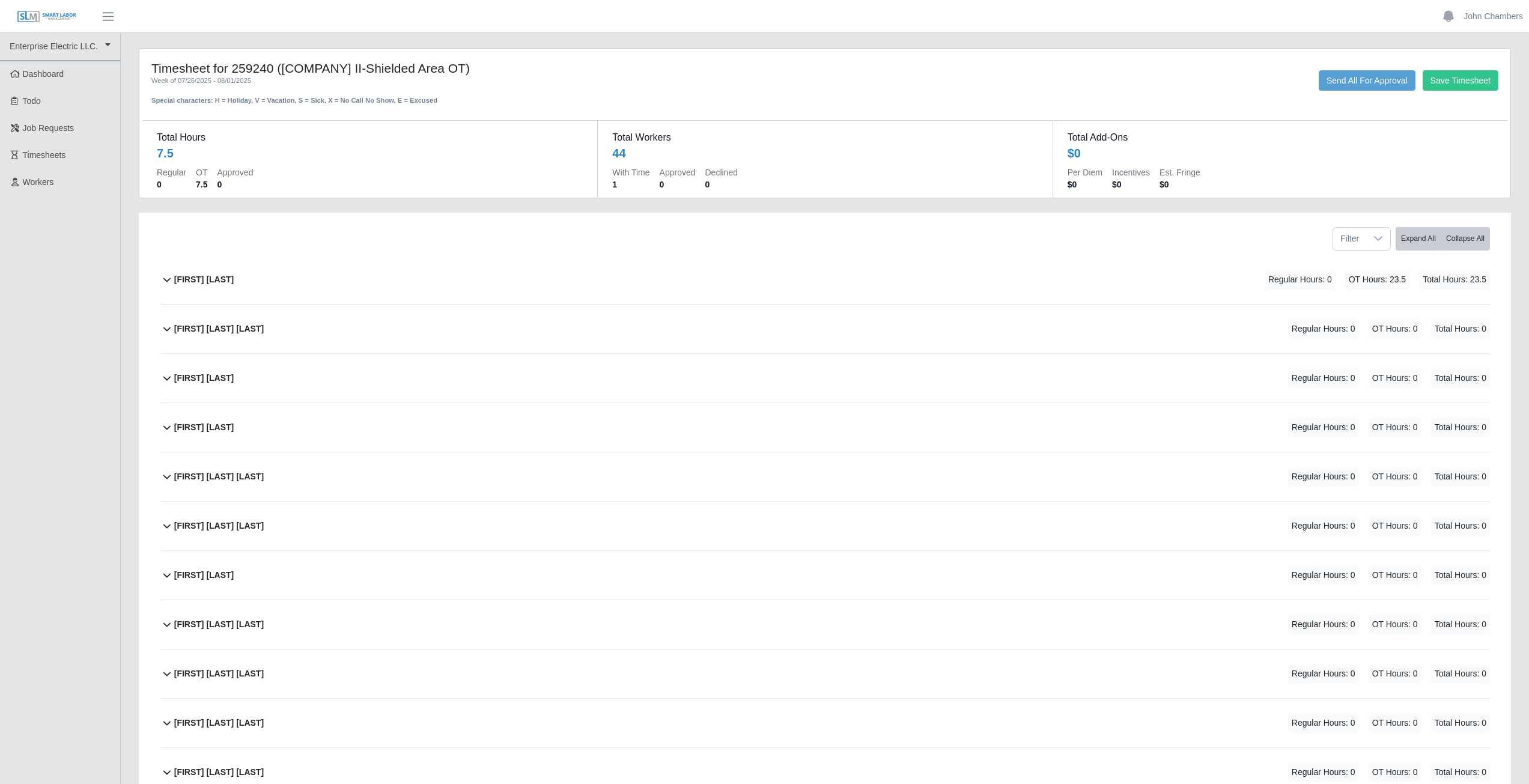click on "Timesheet for 259240
(Cyberdyne II-Shielded Area OT)
Week of 07/26/2025 -
08/01/2025
Special characters: H = Holiday,  V = Vacation, S = Sick, X = No Call No Show,  E = Excused
Save Timesheet
Send All For Approval
Total Hours   7.5   Regular   0 OT   7.5 Approved   0 Total Workers   44   With Time   1 Approved   0 Declined   0 Total Add-Ons   $0   Per Diem   $0 Incentives   $0 Est. Fringe   $0" at bounding box center (825, 123) 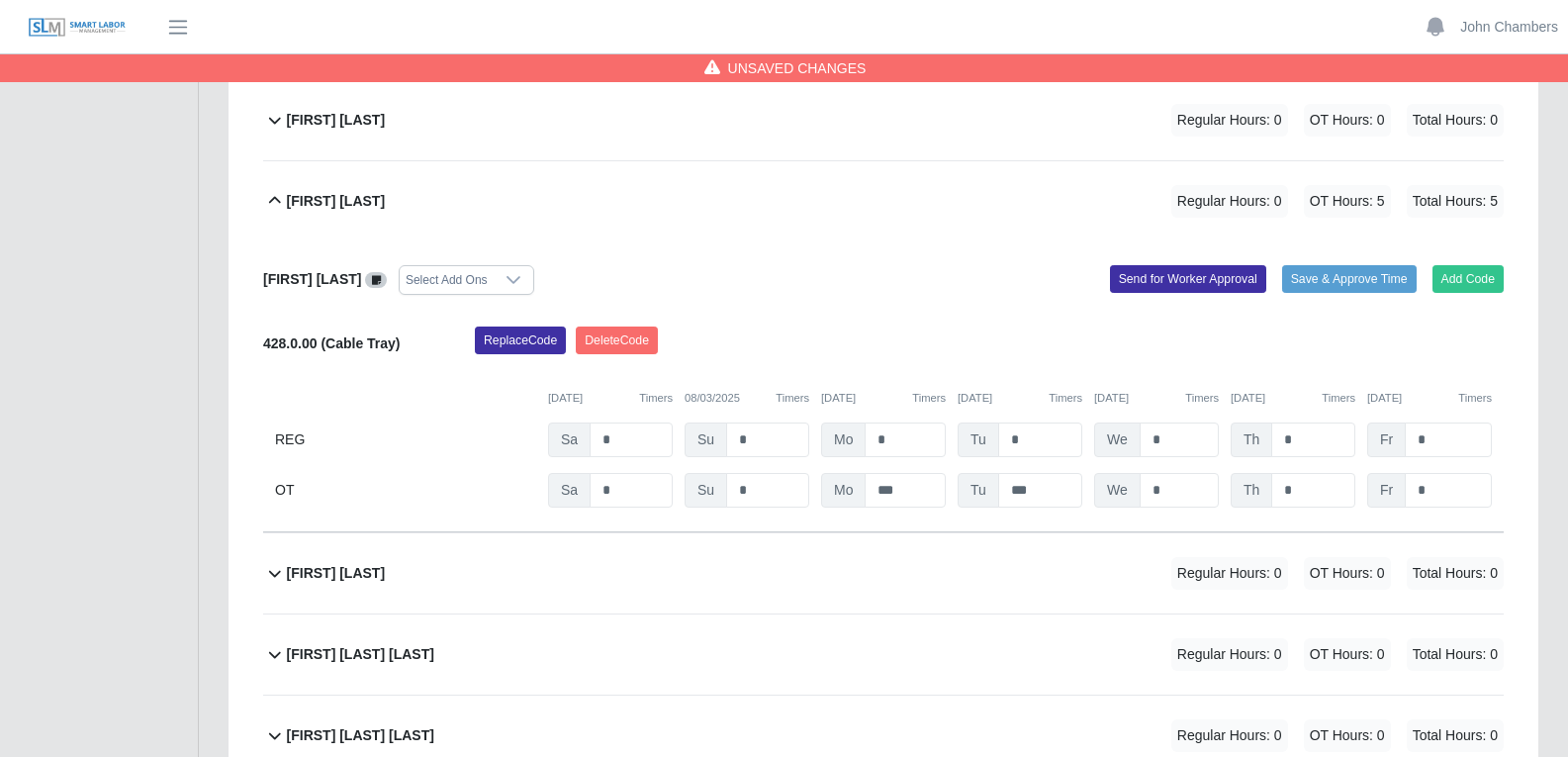 scroll, scrollTop: 396, scrollLeft: 0, axis: vertical 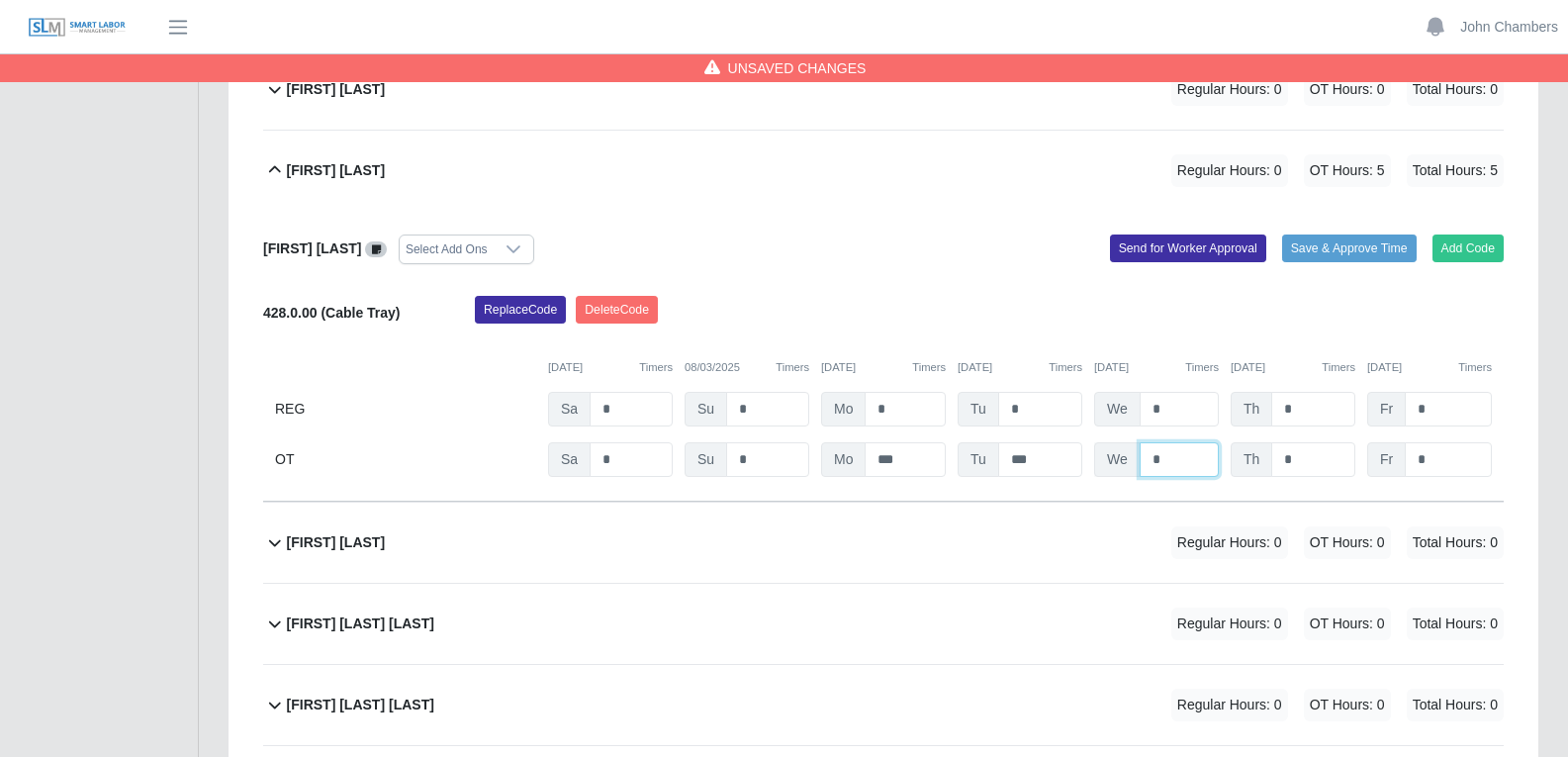 click on "*" at bounding box center (1179, 459) 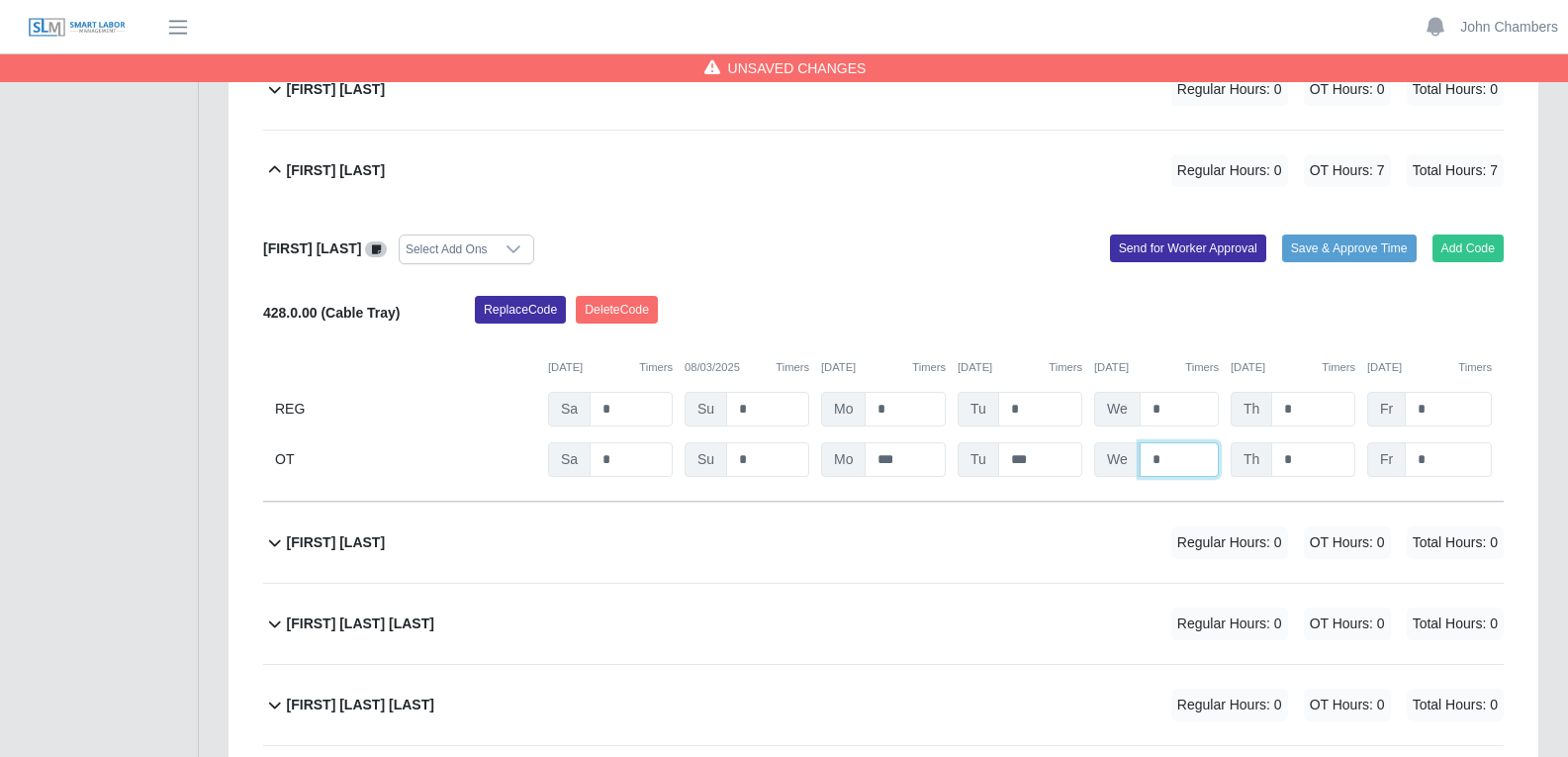 type on "*" 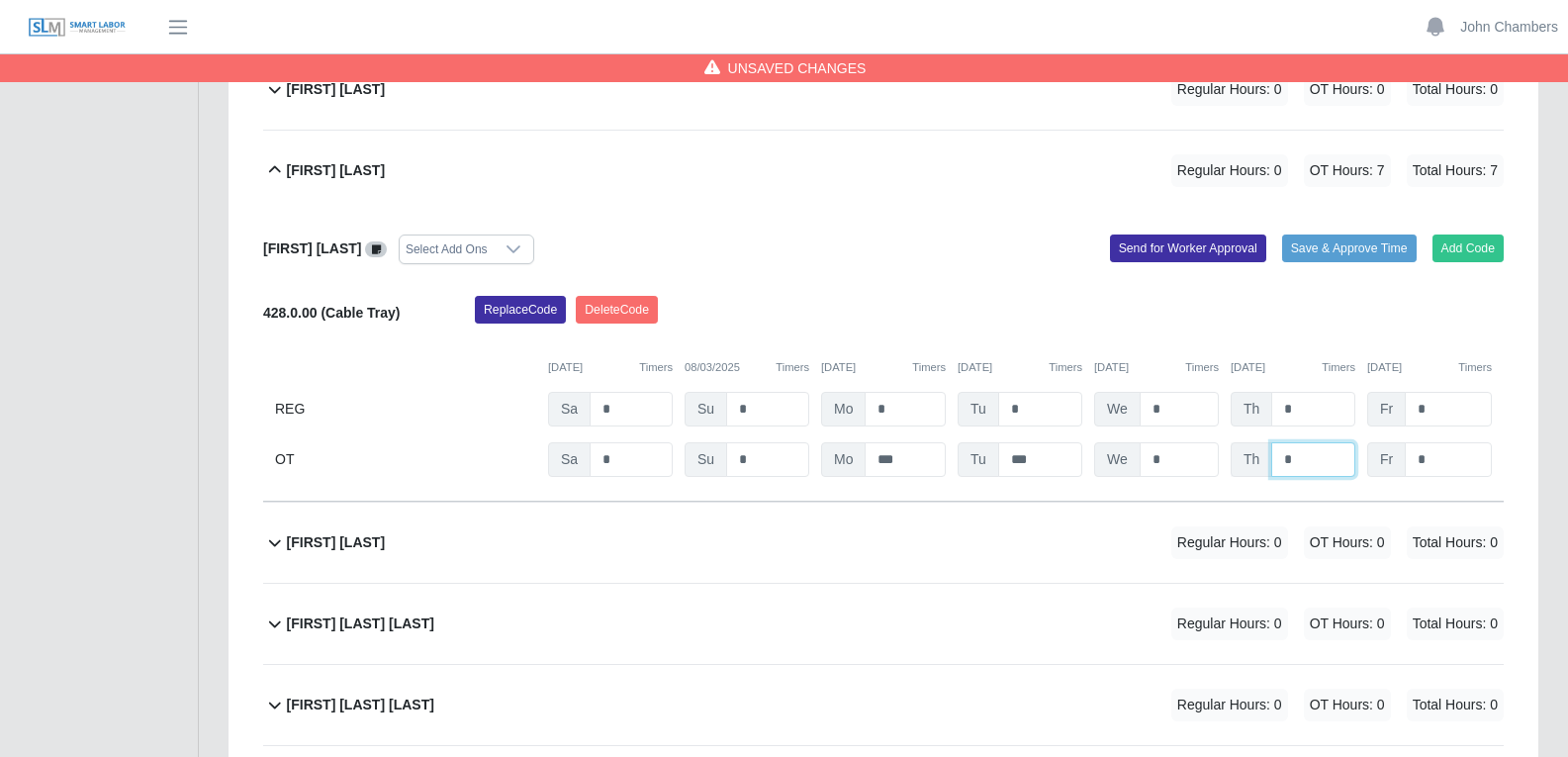click on "*" at bounding box center (1313, 459) 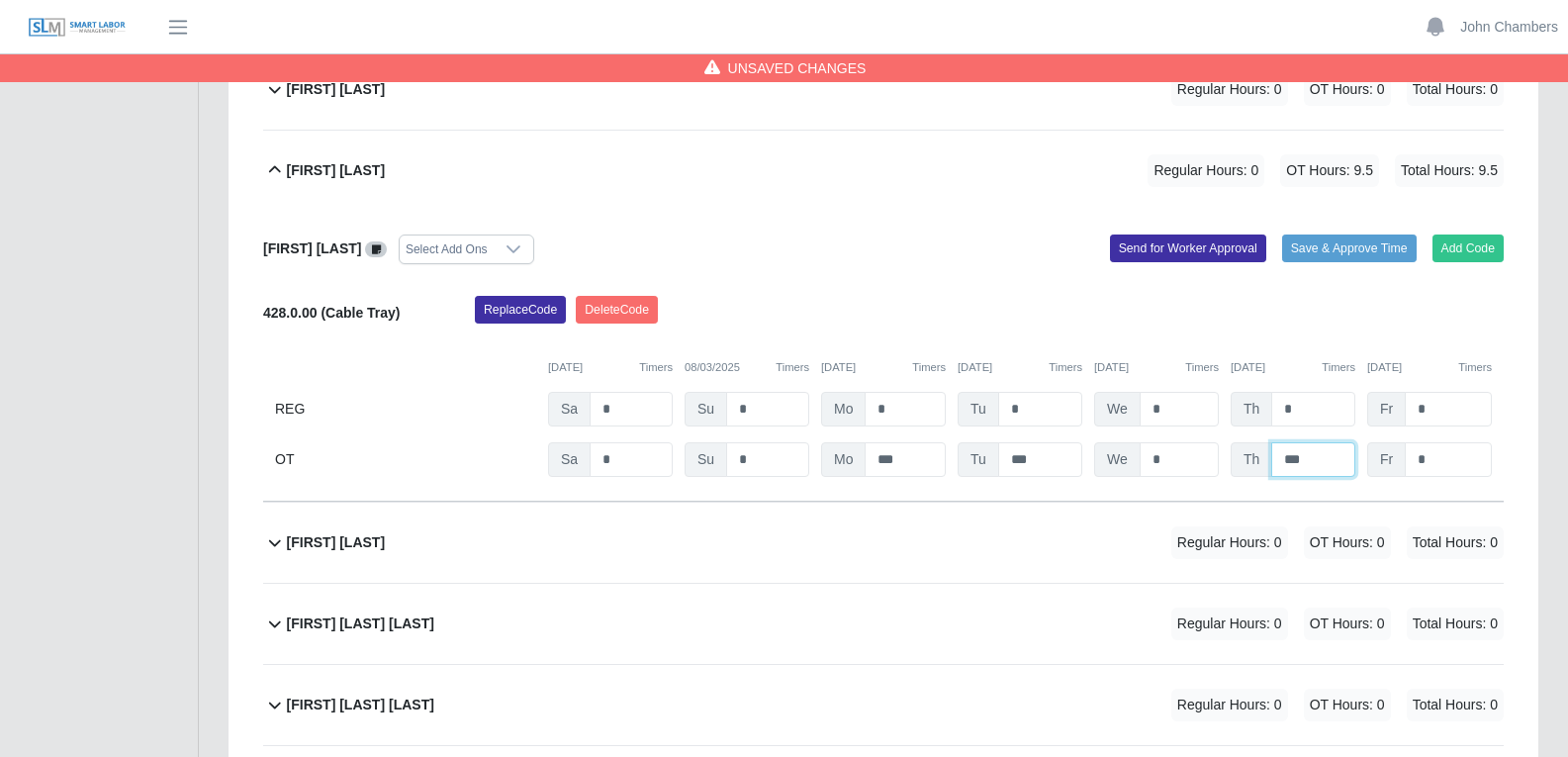 type on "***" 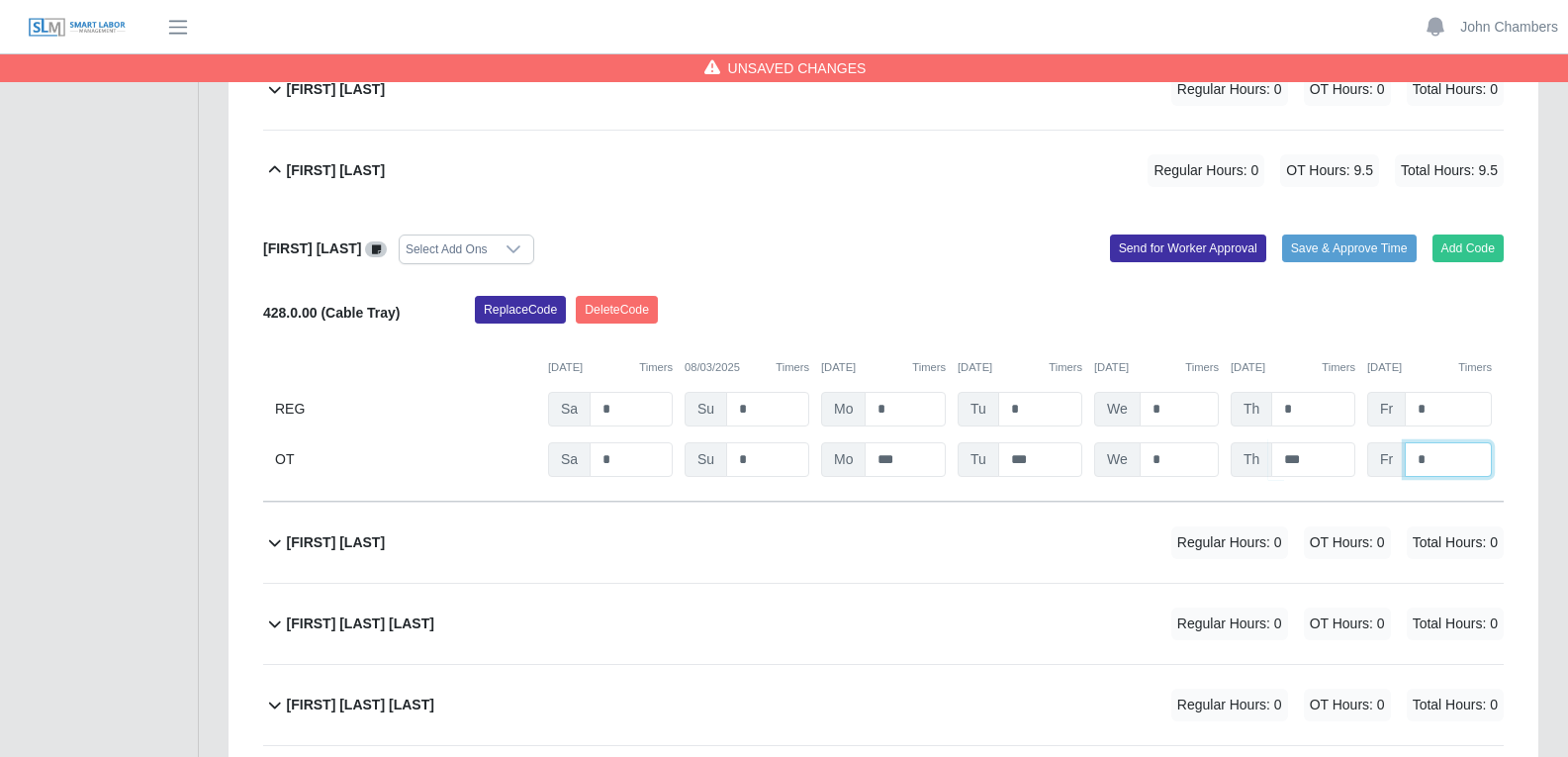 click on "*" at bounding box center [1448, 459] 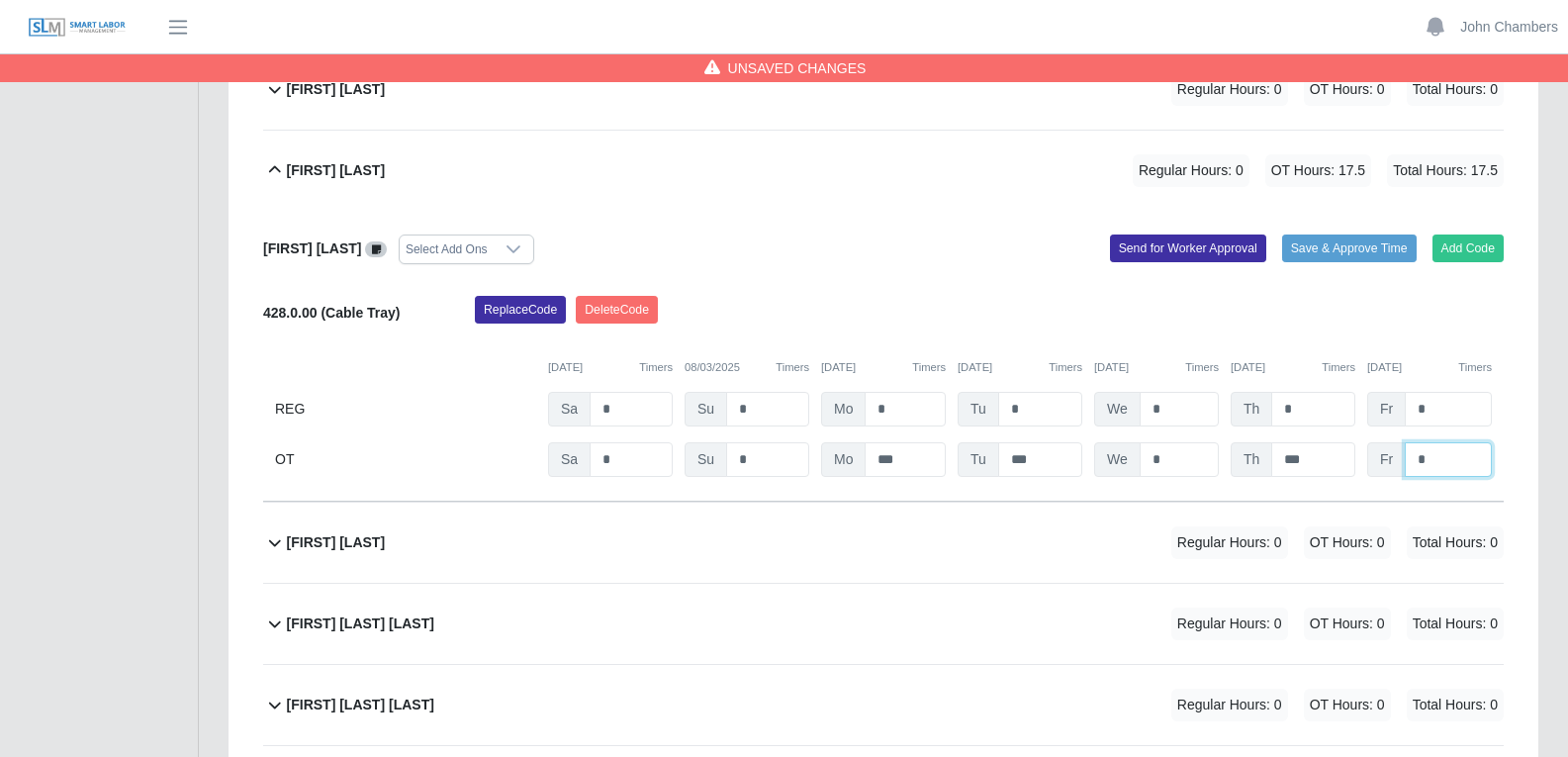 type on "*" 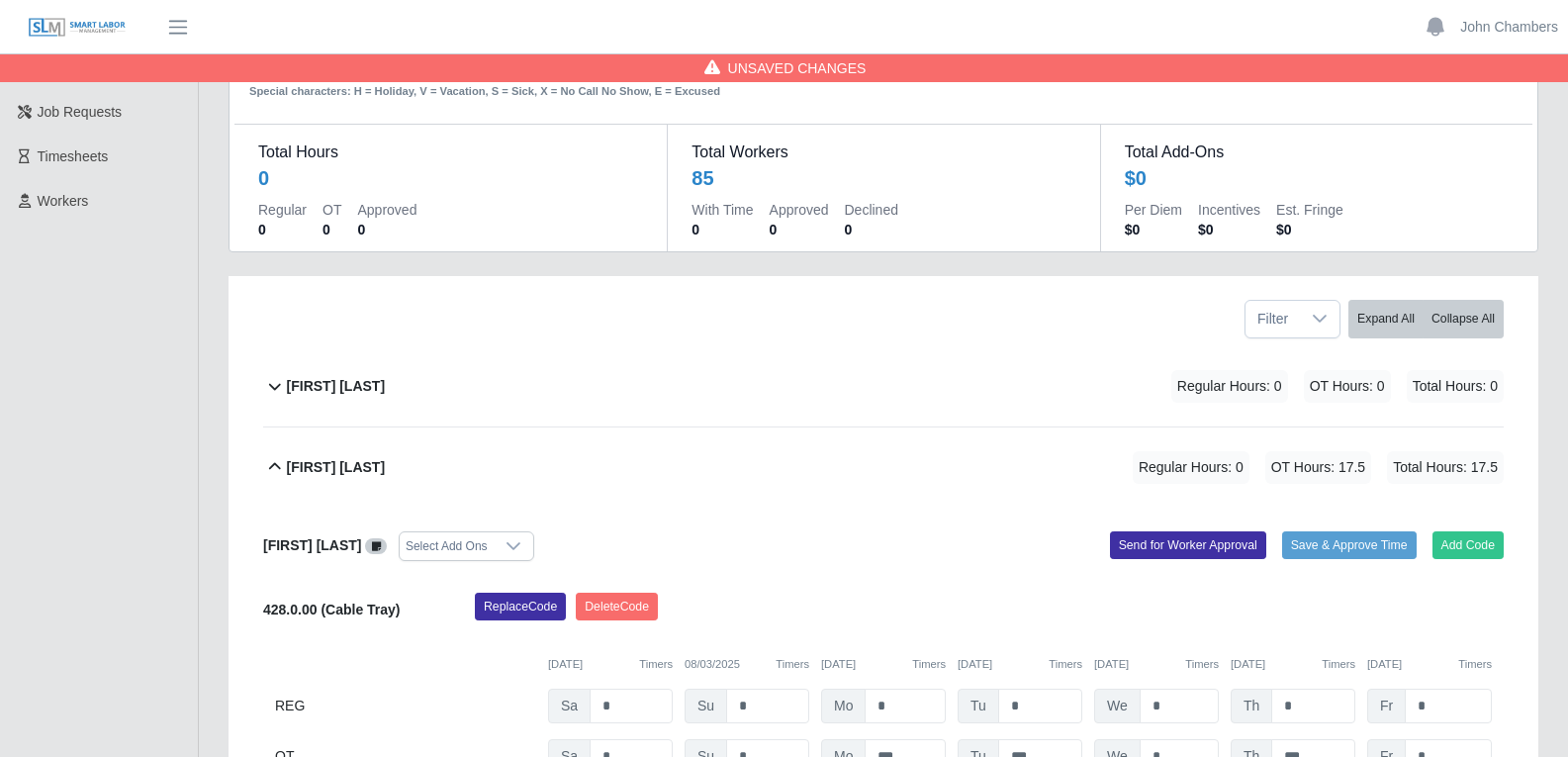 scroll, scrollTop: 0, scrollLeft: 0, axis: both 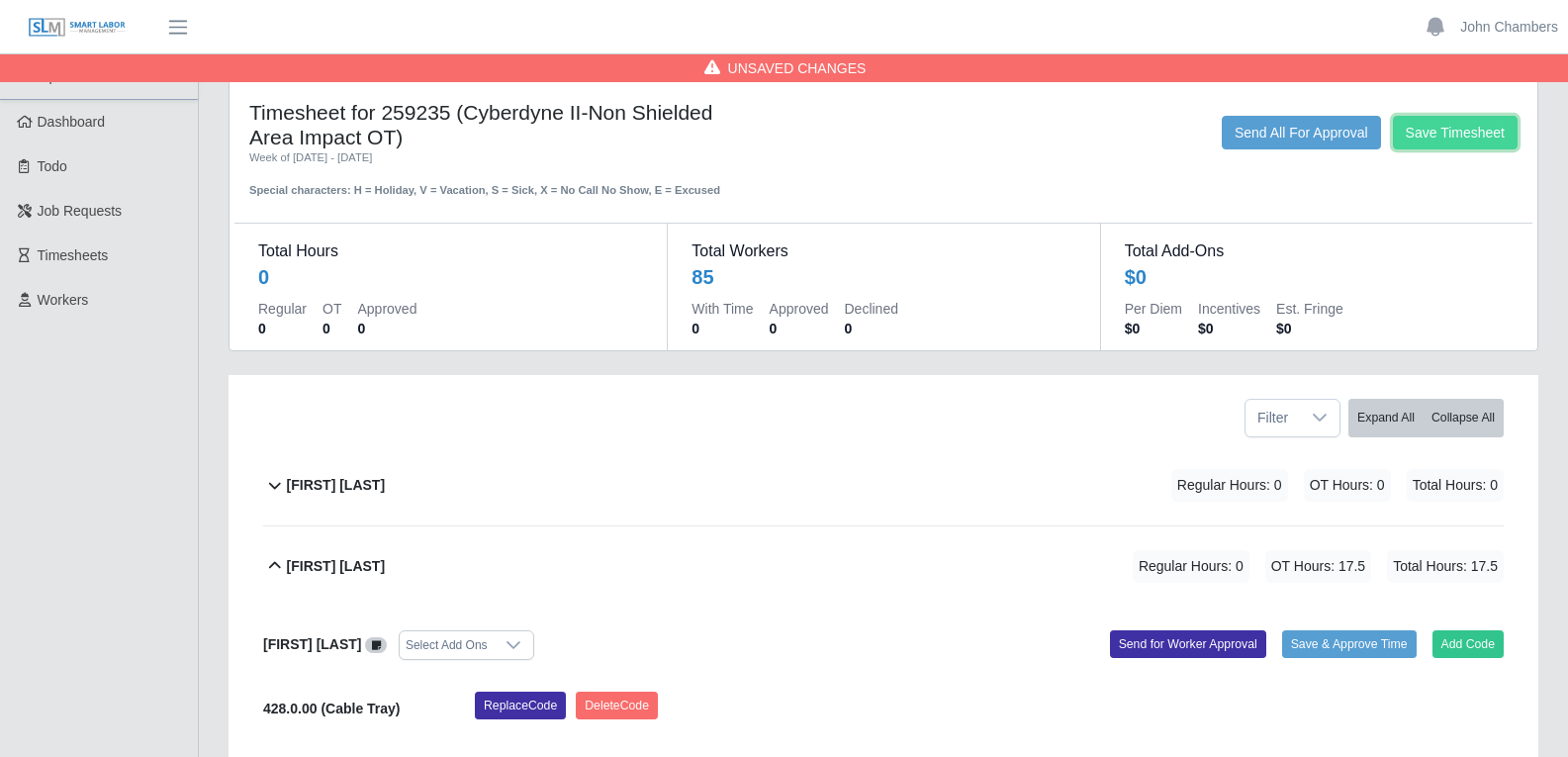 click on "Save Timesheet" at bounding box center (1455, 133) 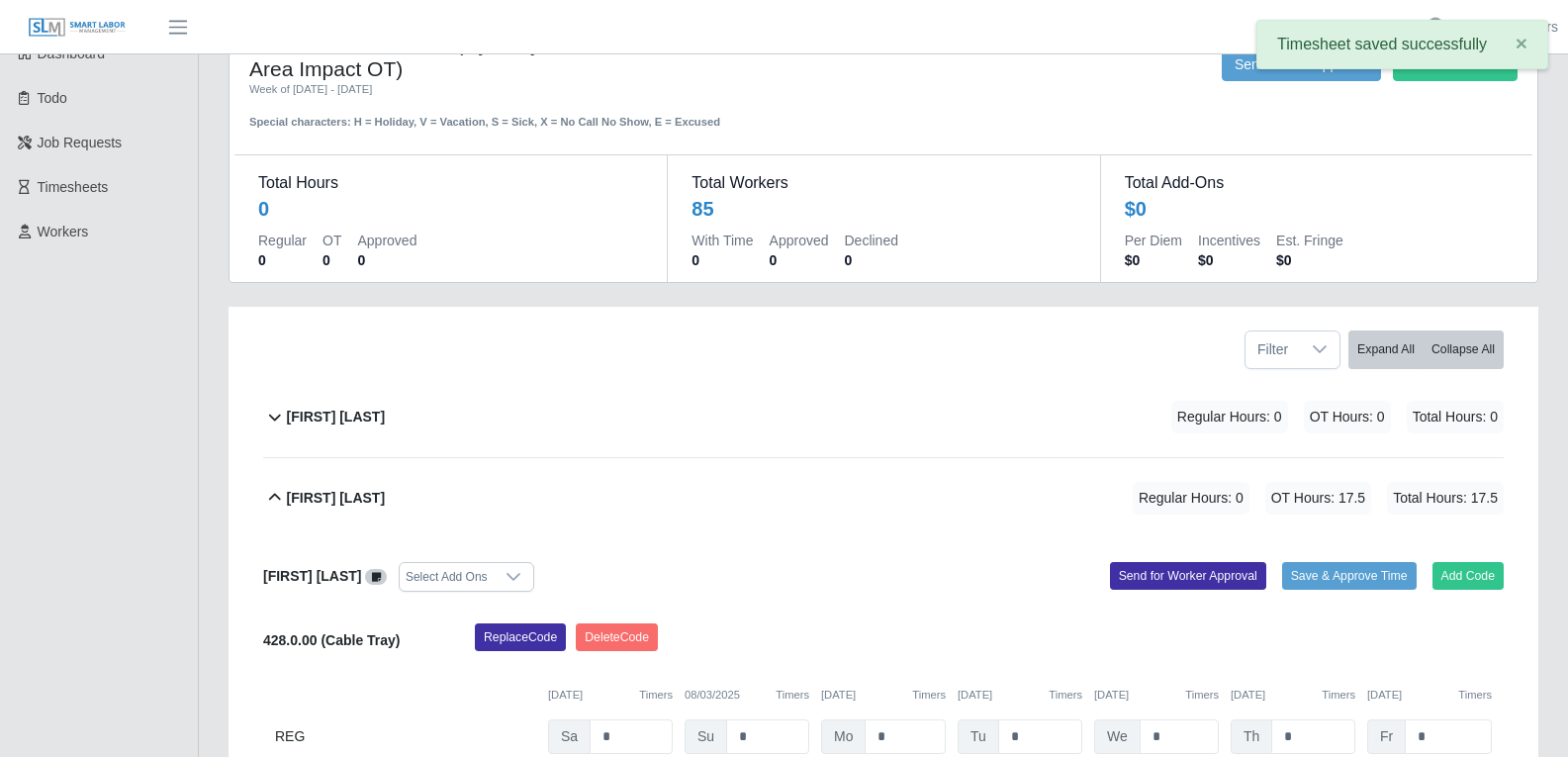 scroll, scrollTop: 198, scrollLeft: 0, axis: vertical 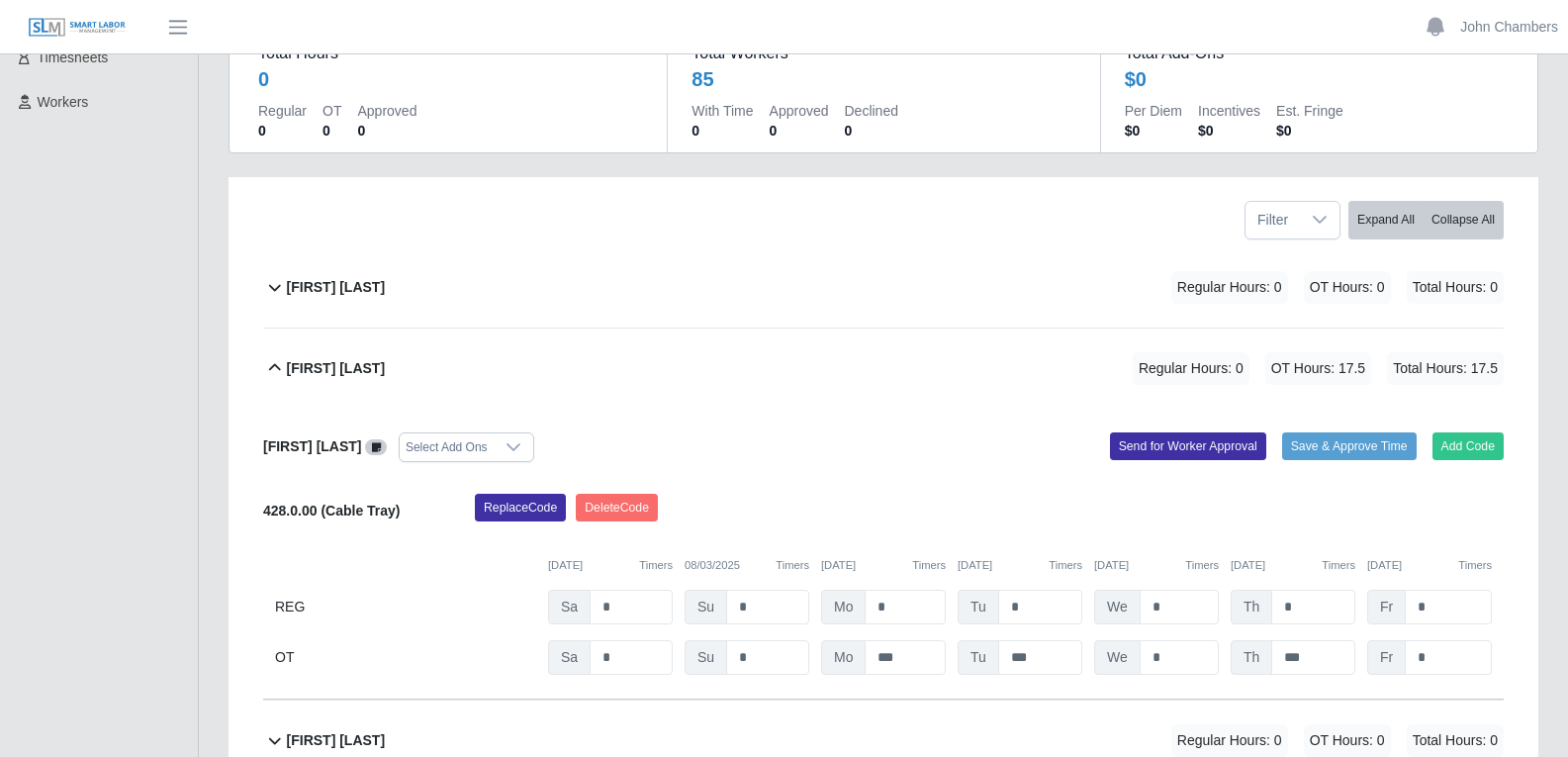click 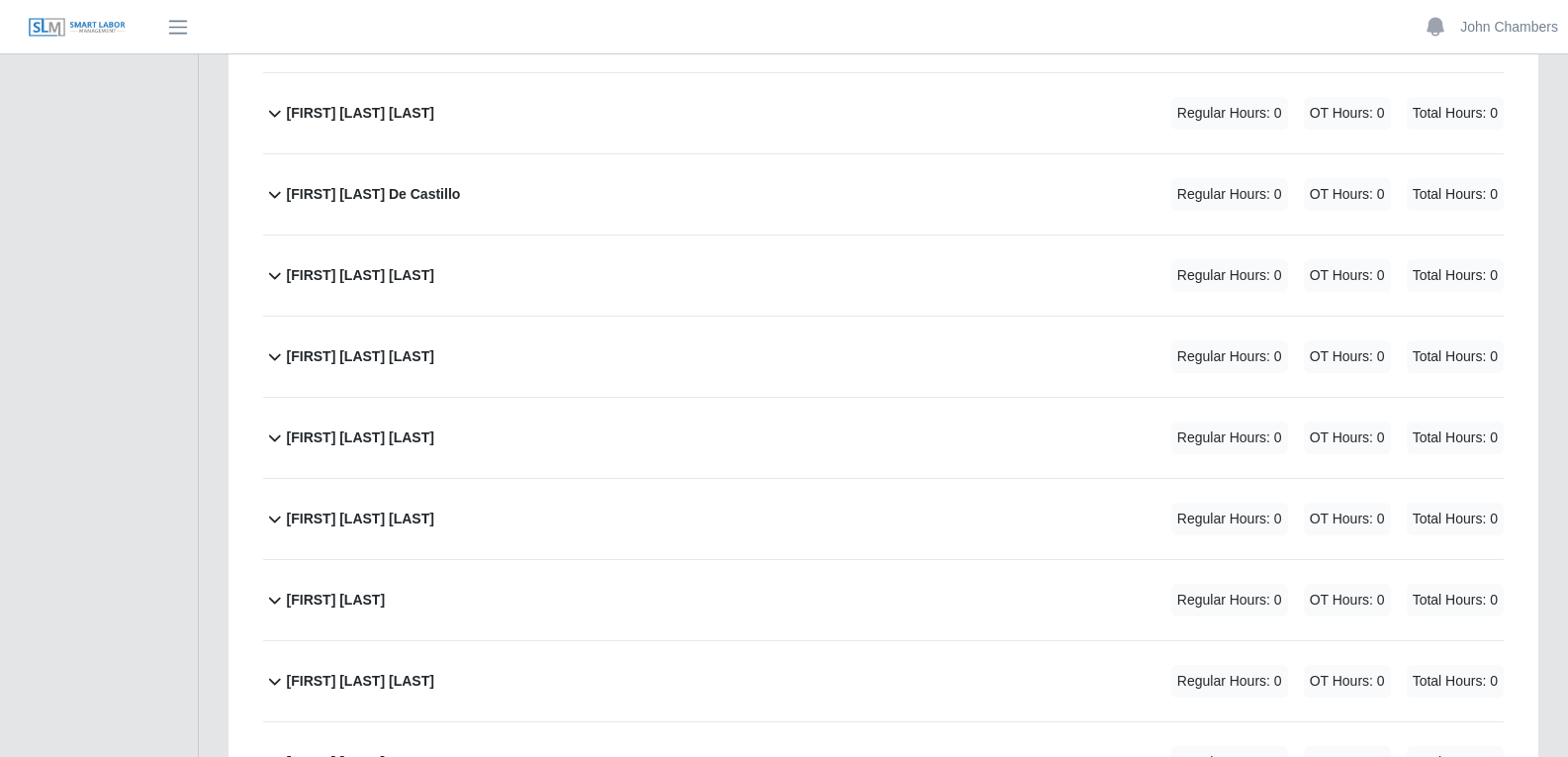 scroll, scrollTop: 3068, scrollLeft: 0, axis: vertical 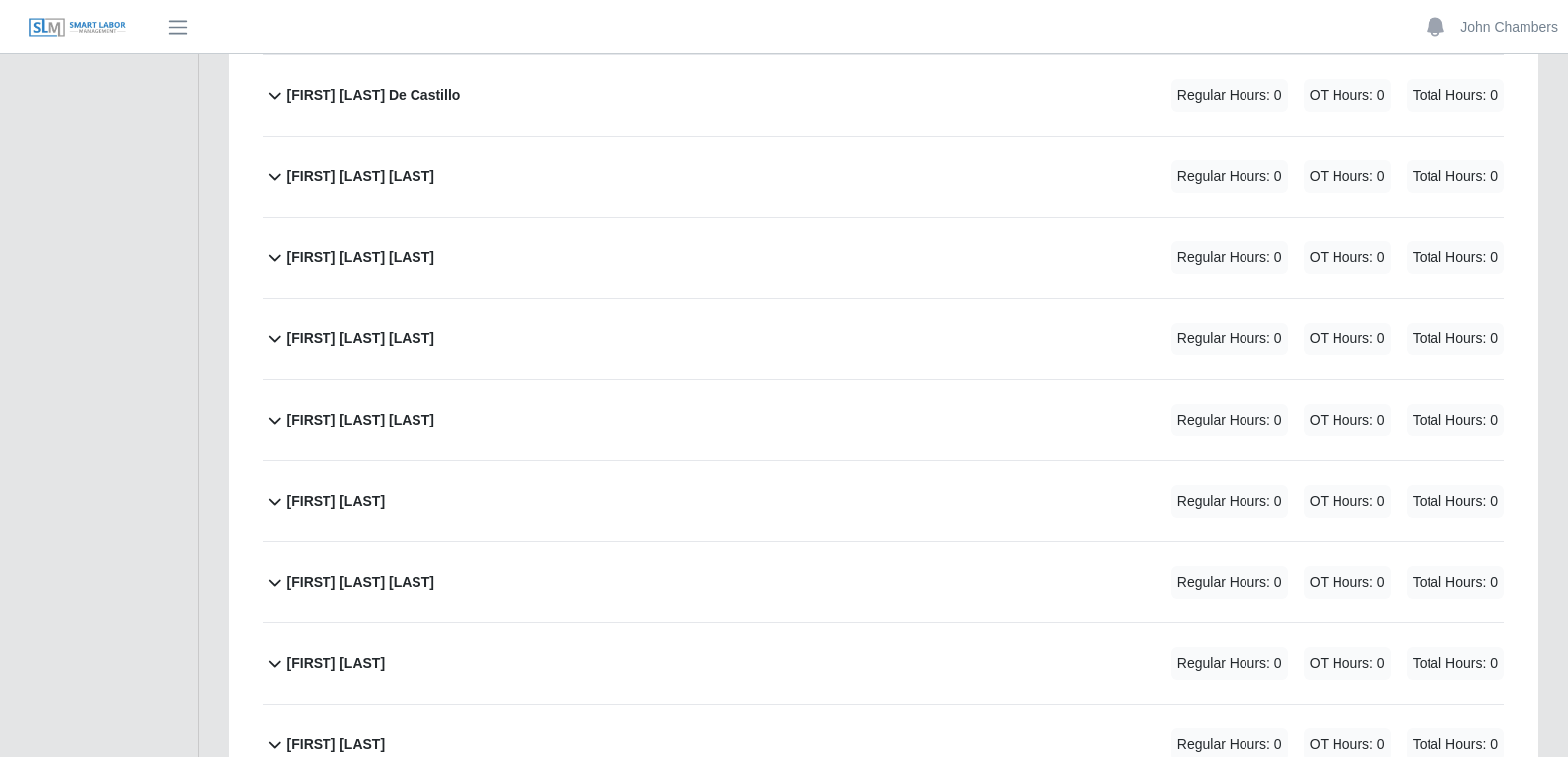 click 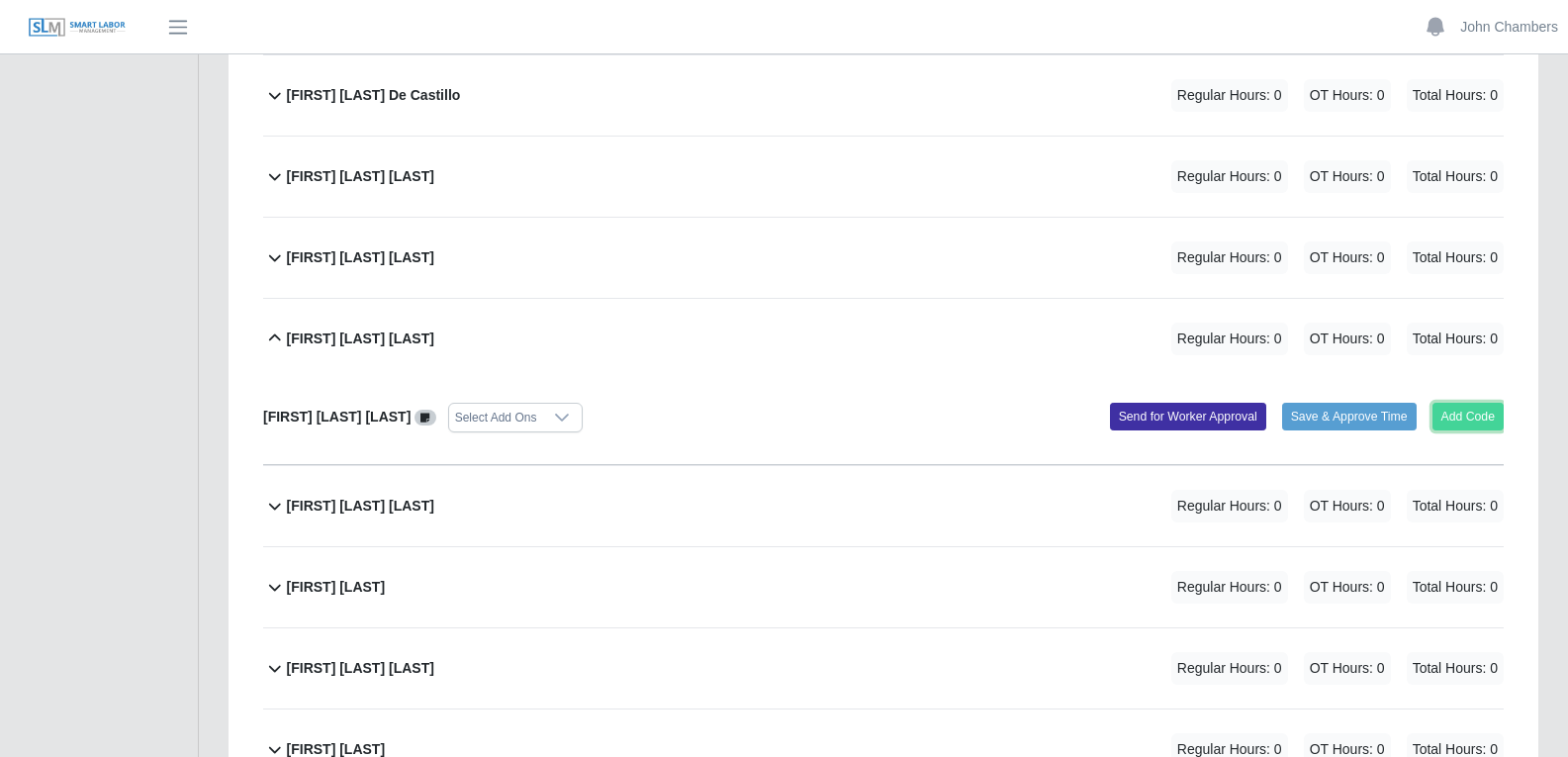 click on "Add Code" 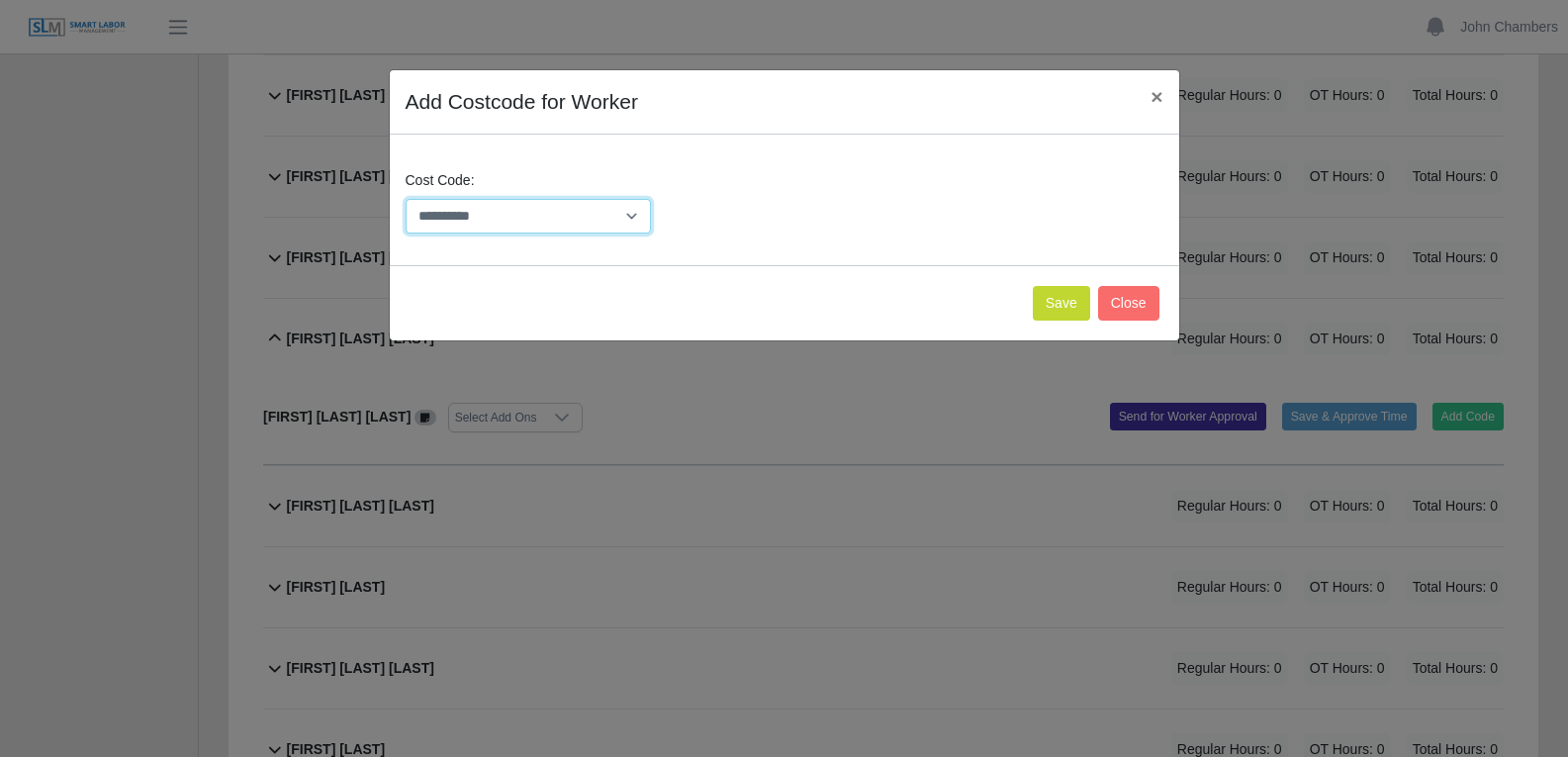 click on "**********" at bounding box center [528, 216] 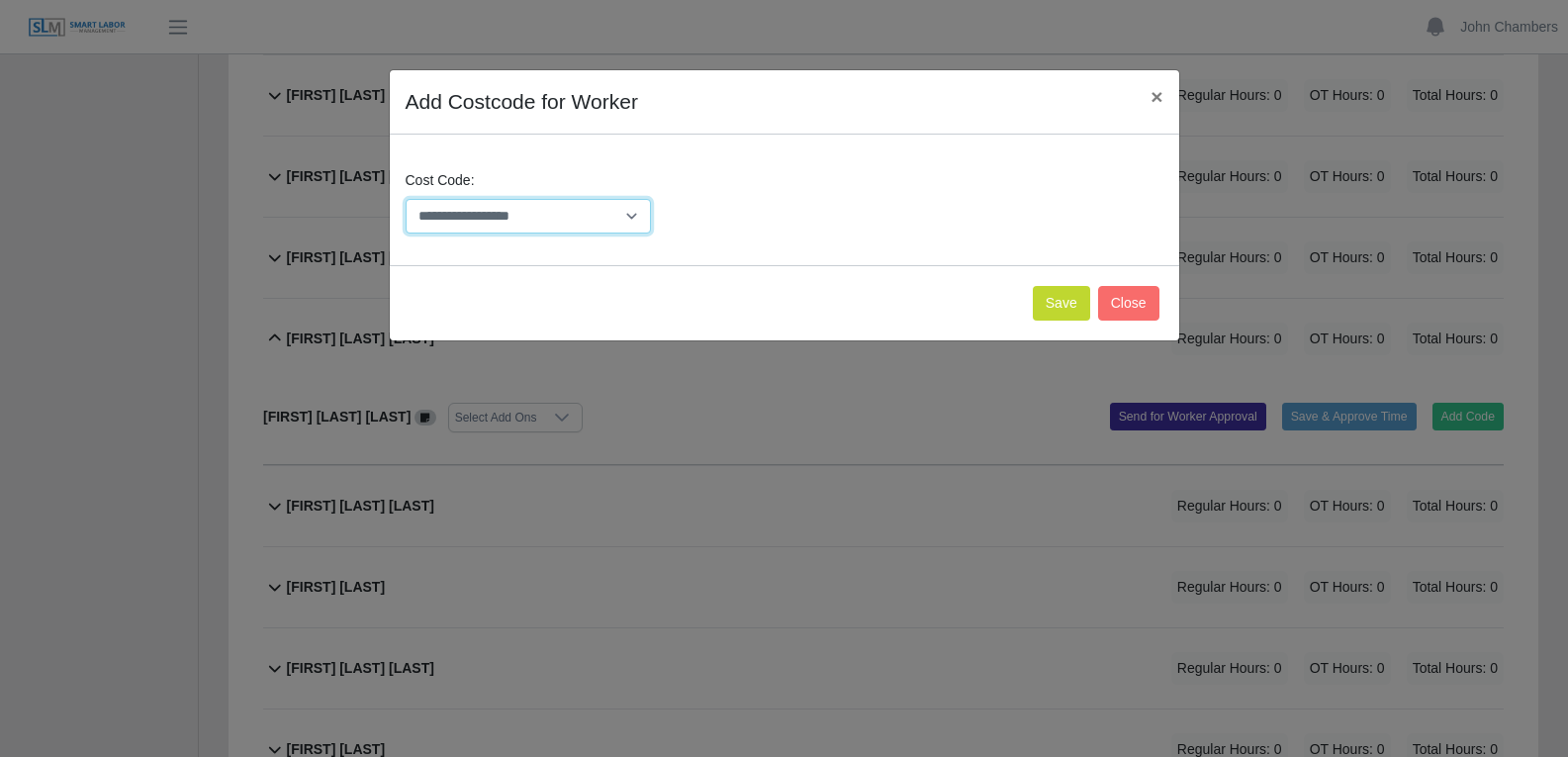 click on "**********" at bounding box center (528, 216) 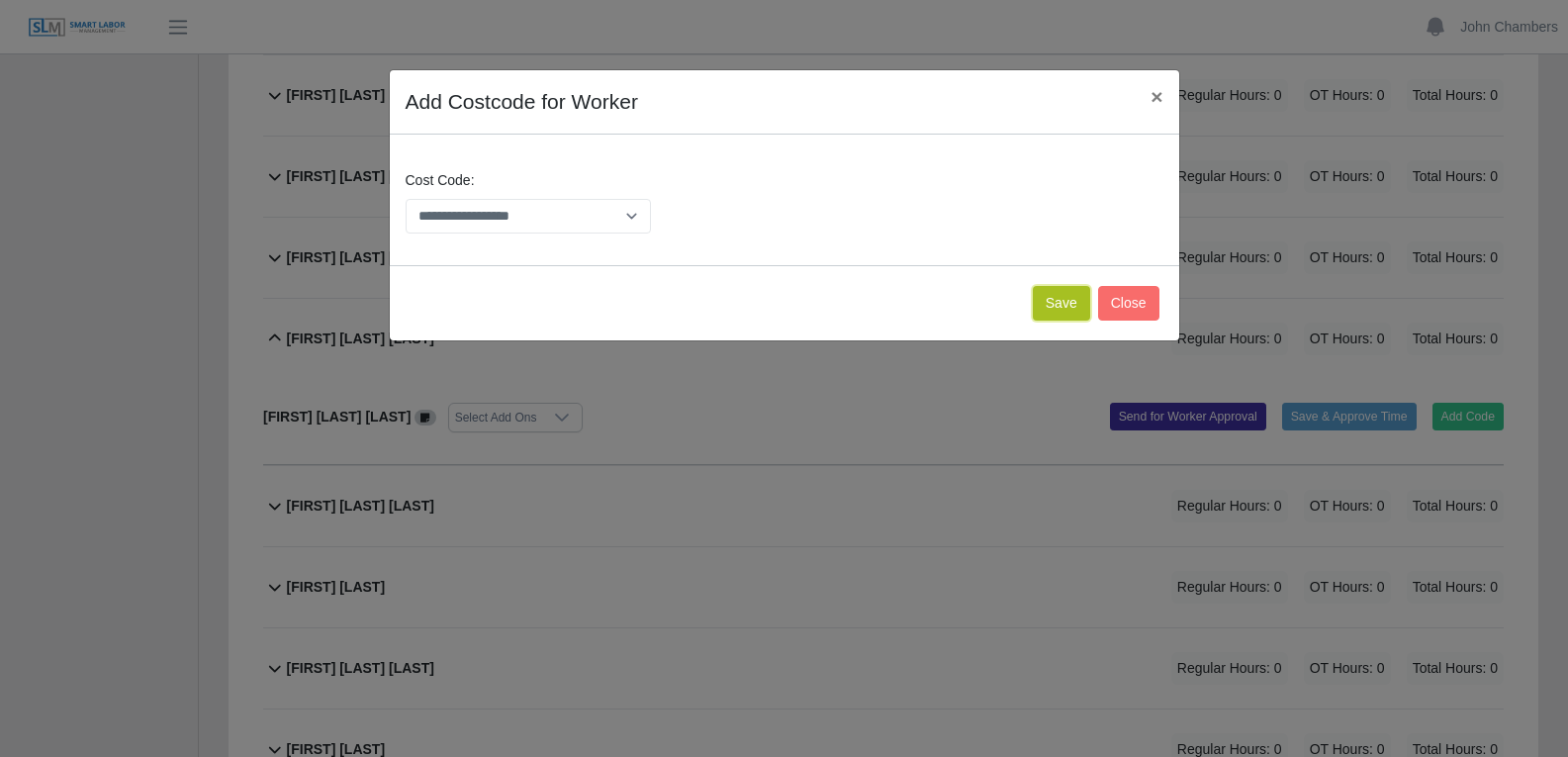 click on "Save" 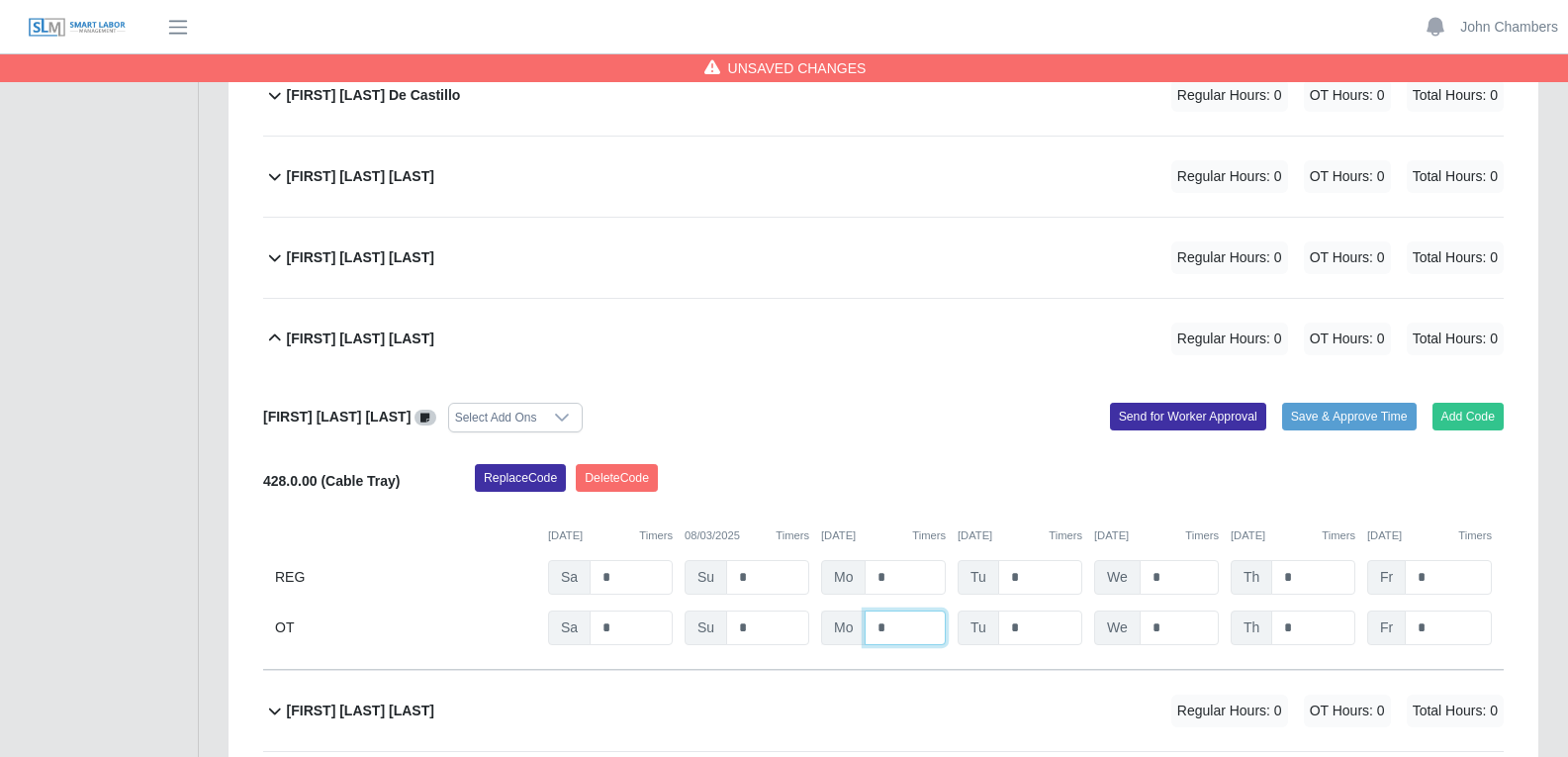 drag, startPoint x: 898, startPoint y: 633, endPoint x: 875, endPoint y: 632, distance: 23.021729 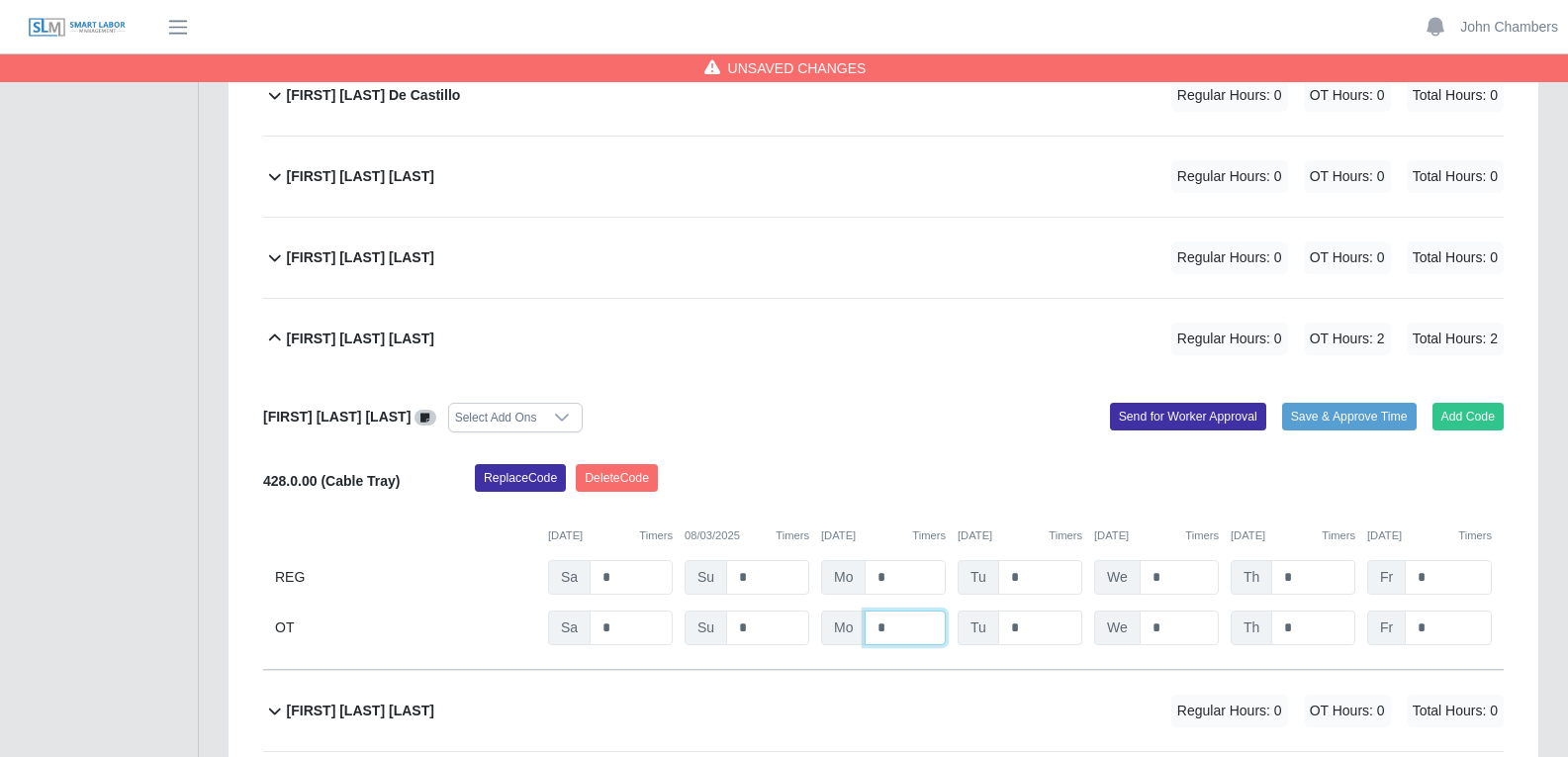 type on "*" 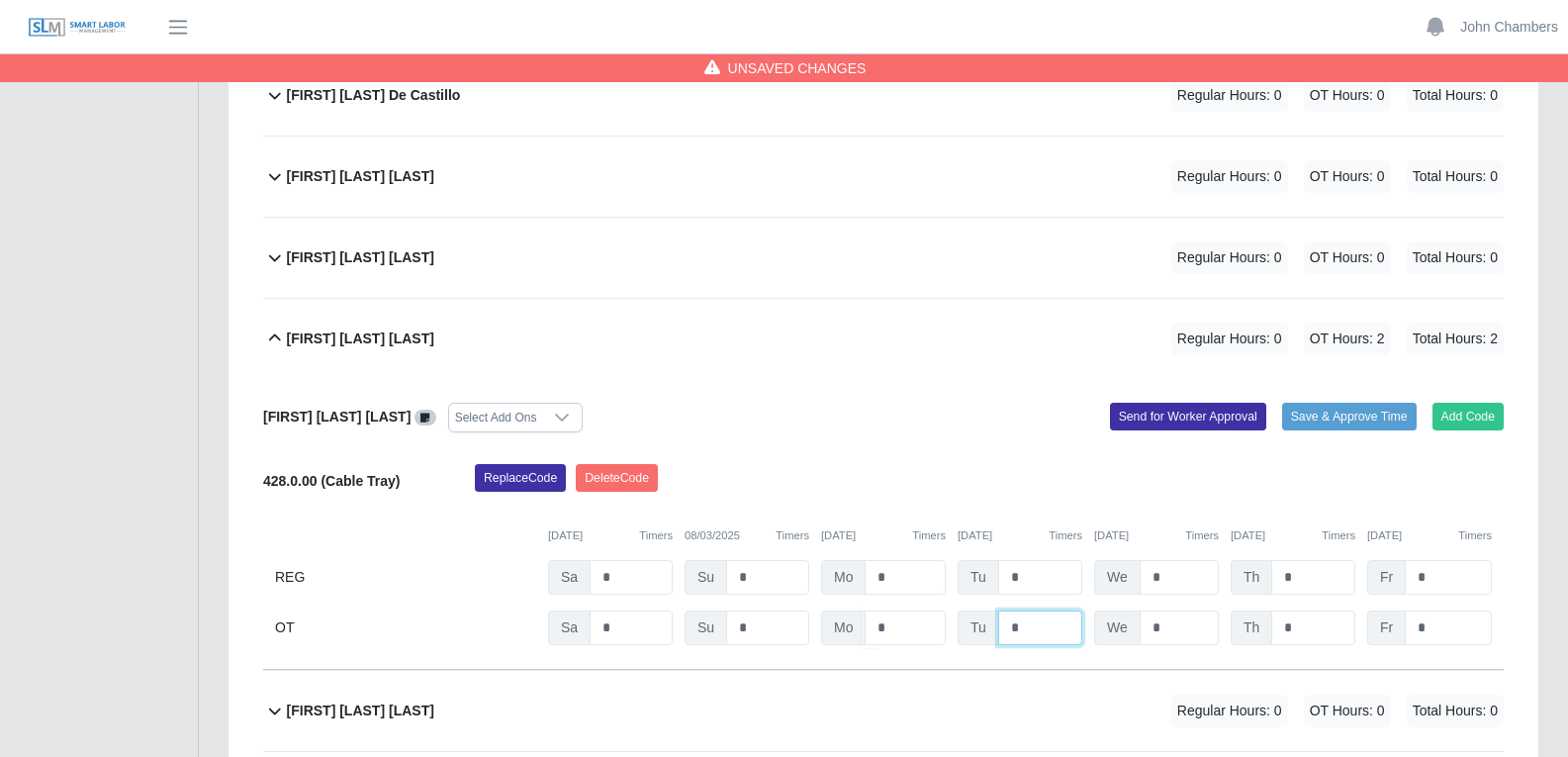 click on "*" at bounding box center (0, 0) 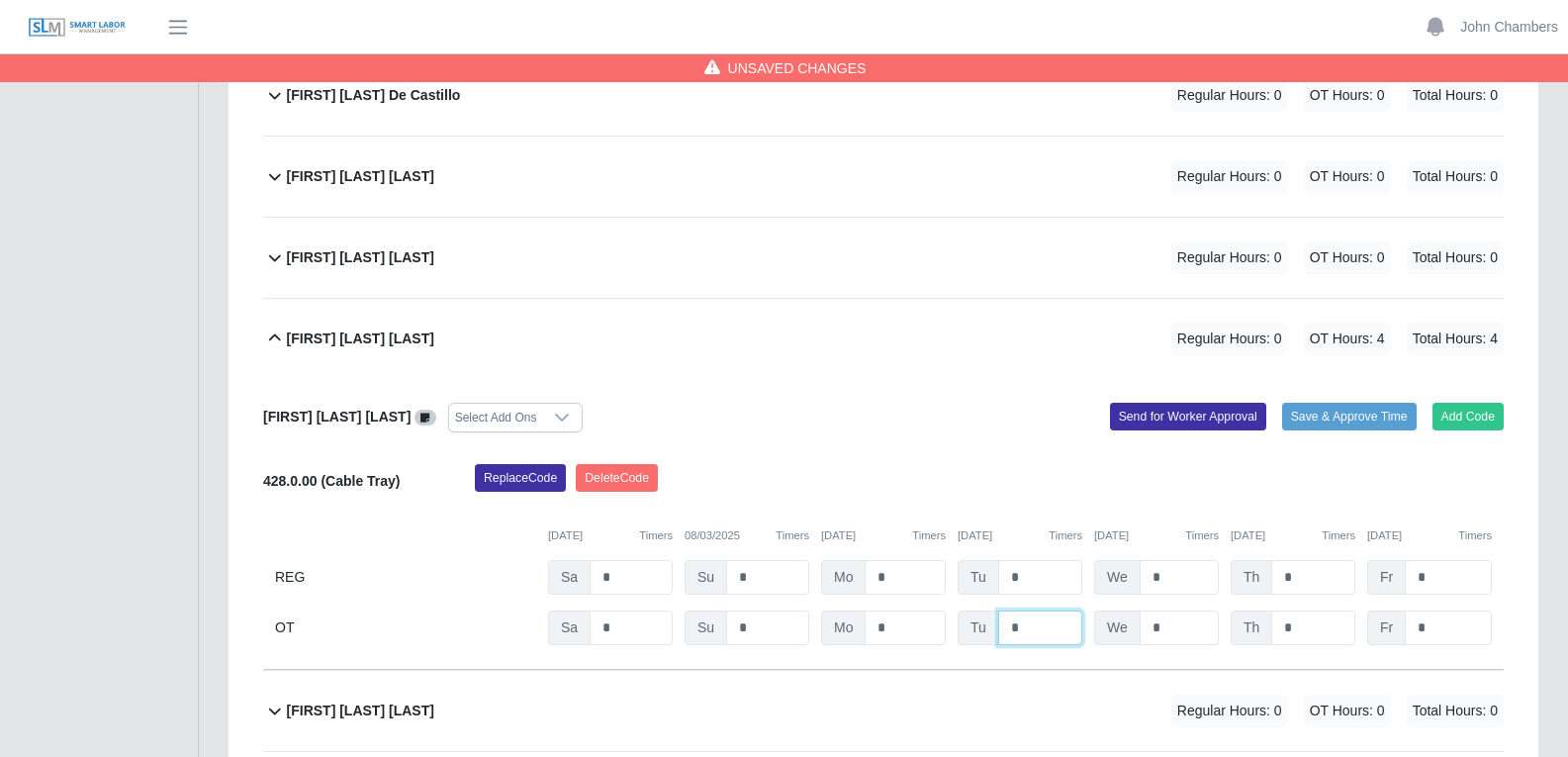 type on "*" 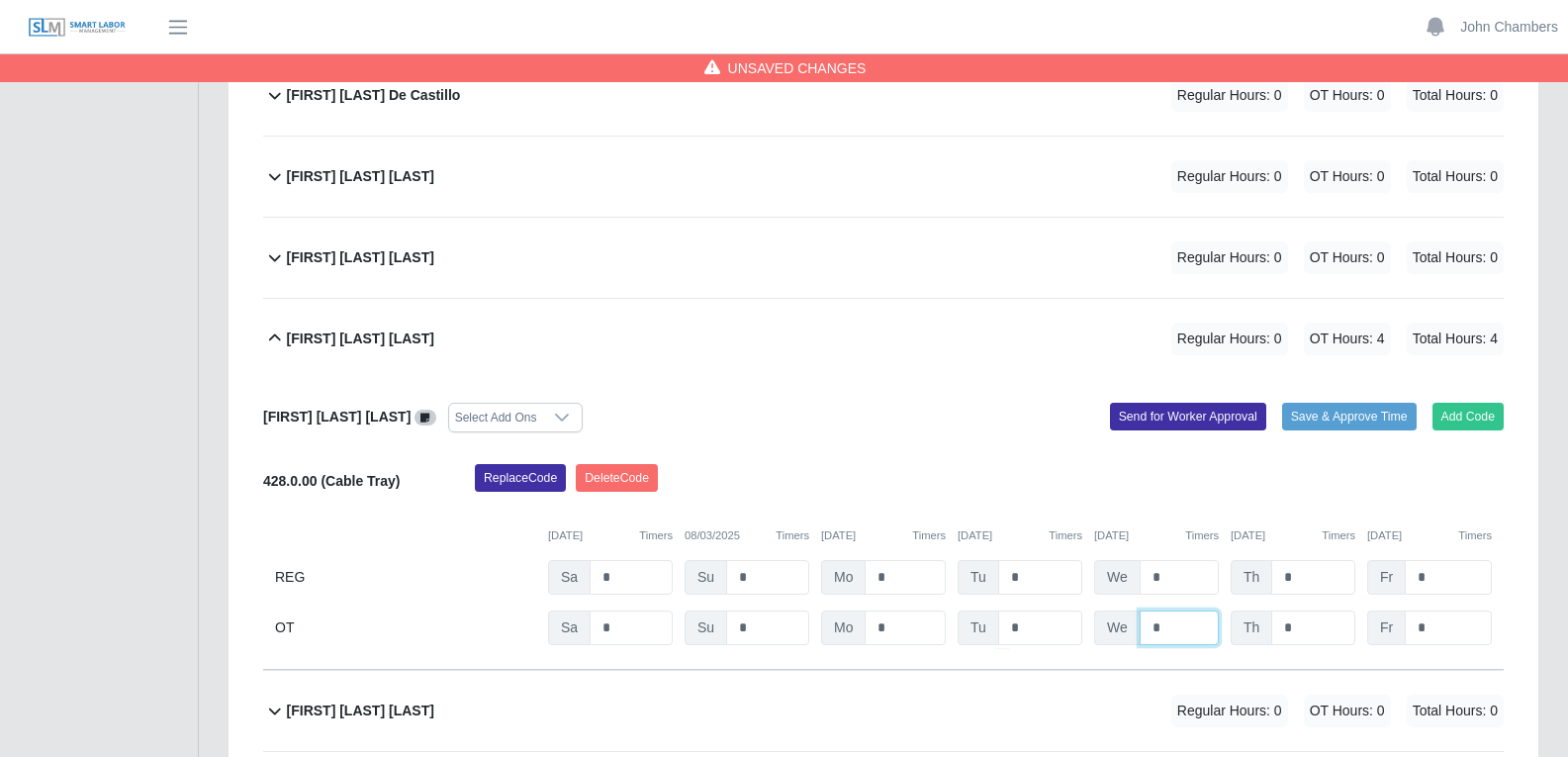 click on "*" at bounding box center [0, 0] 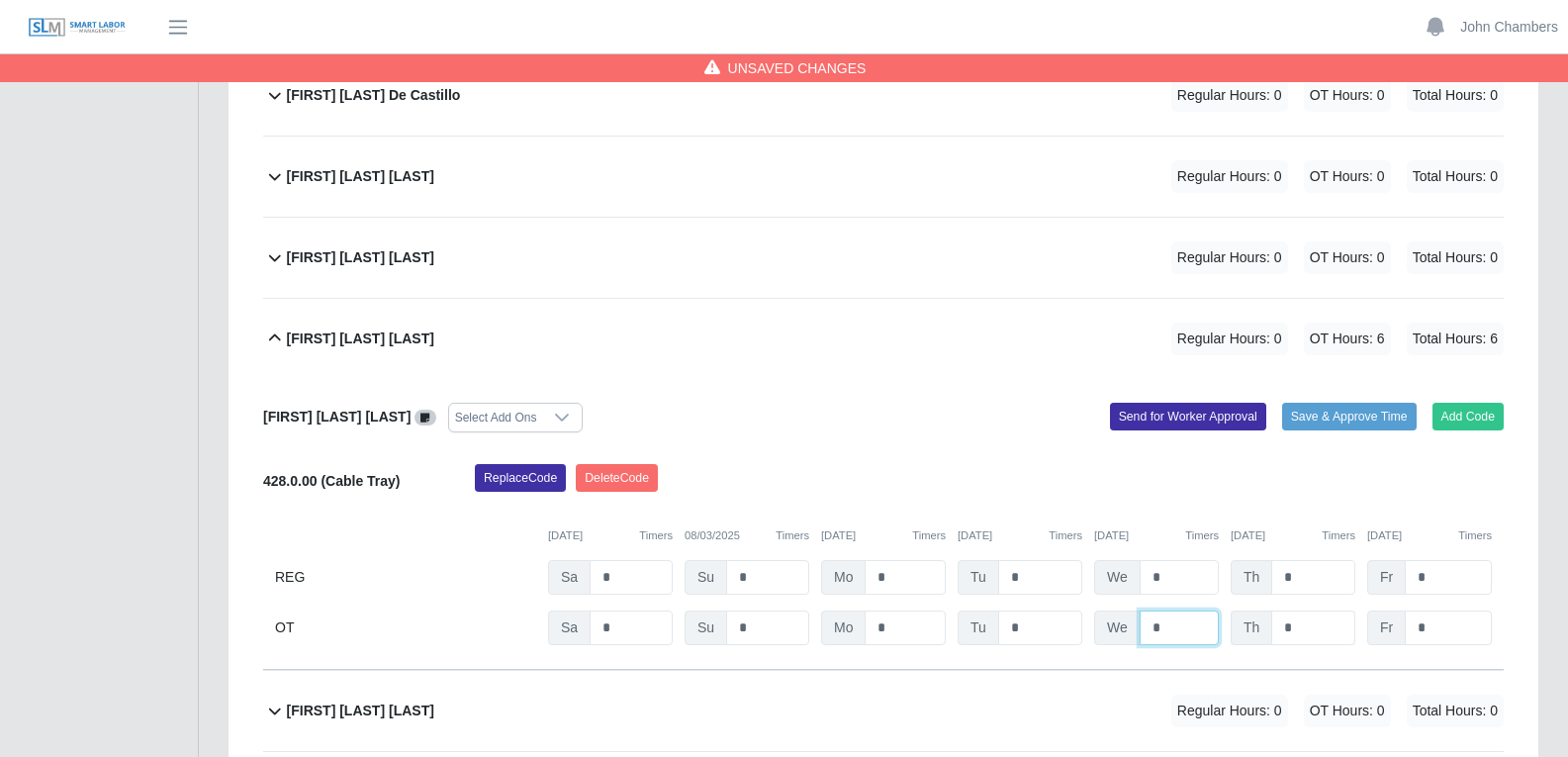 type on "*" 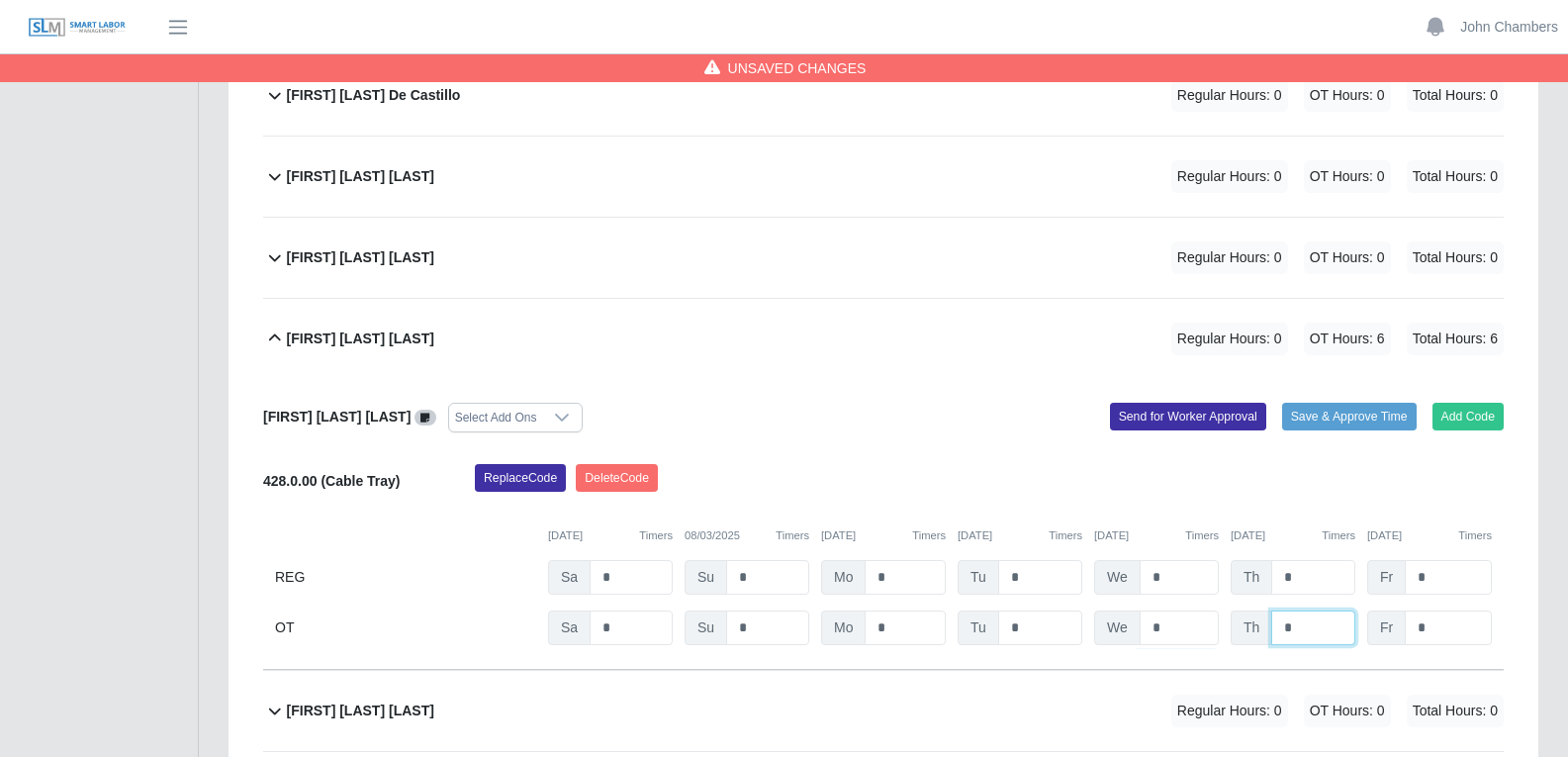 click on "*" at bounding box center (0, 0) 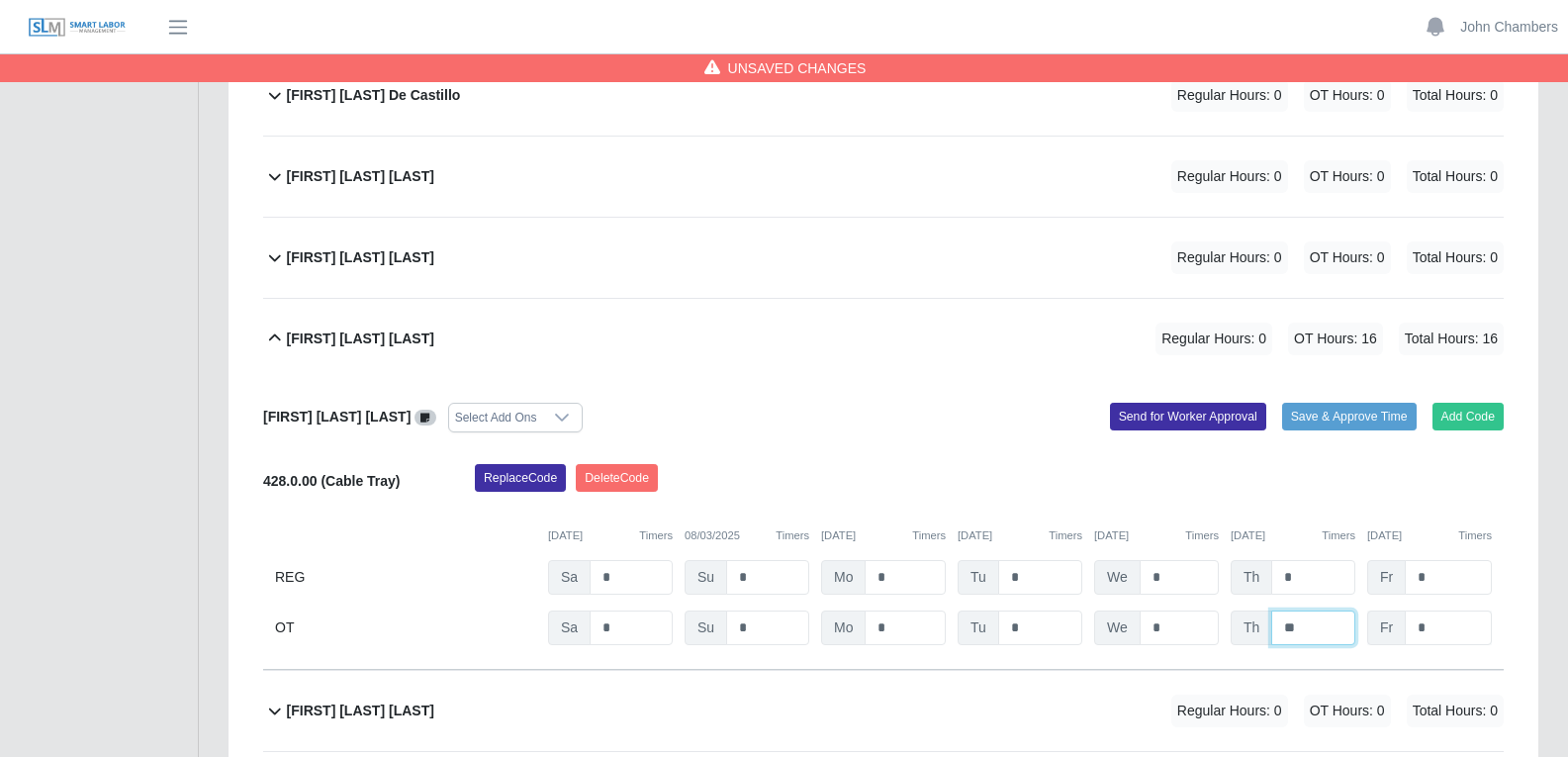 type on "**" 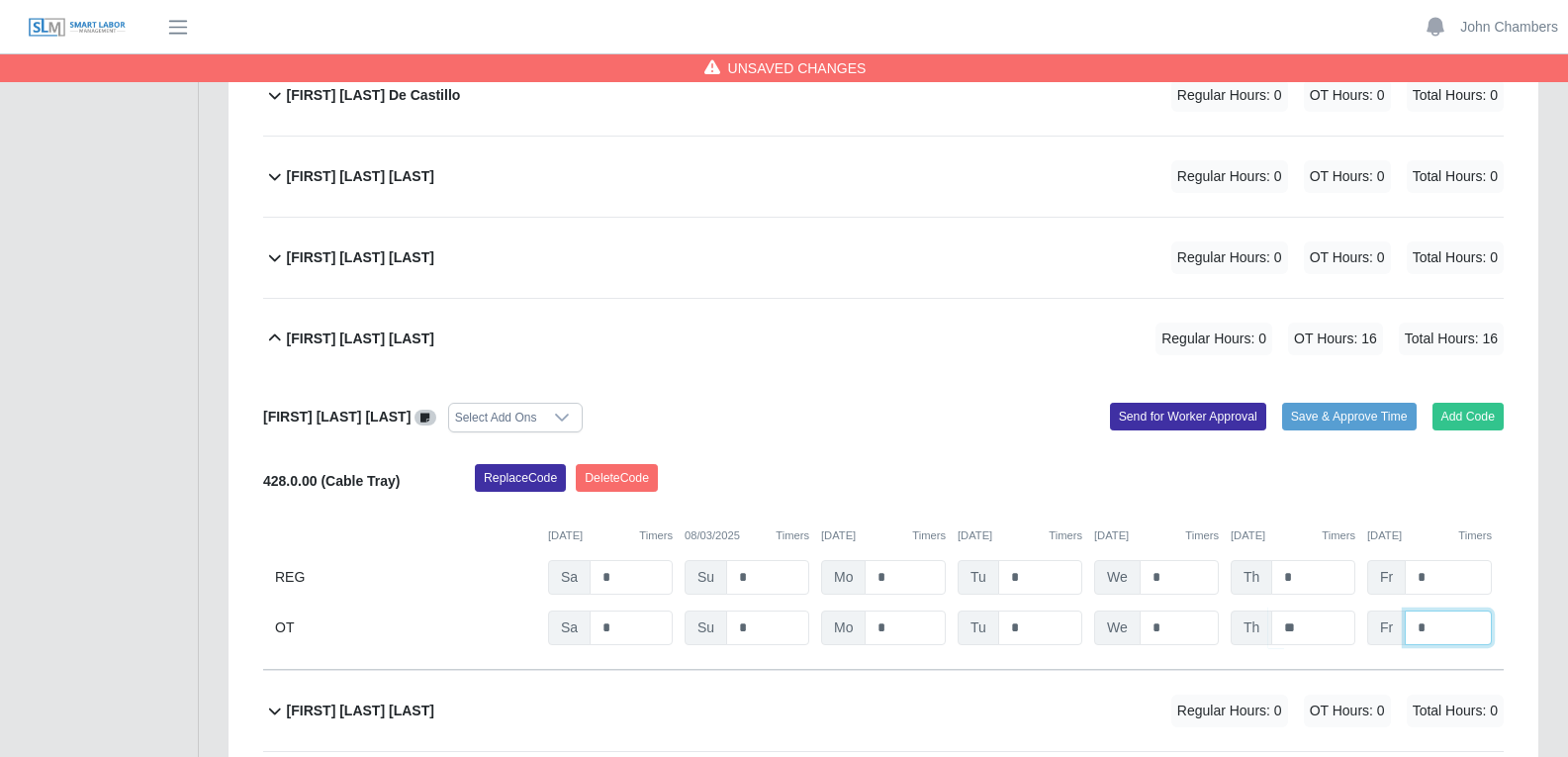 click on "*" at bounding box center (0, 0) 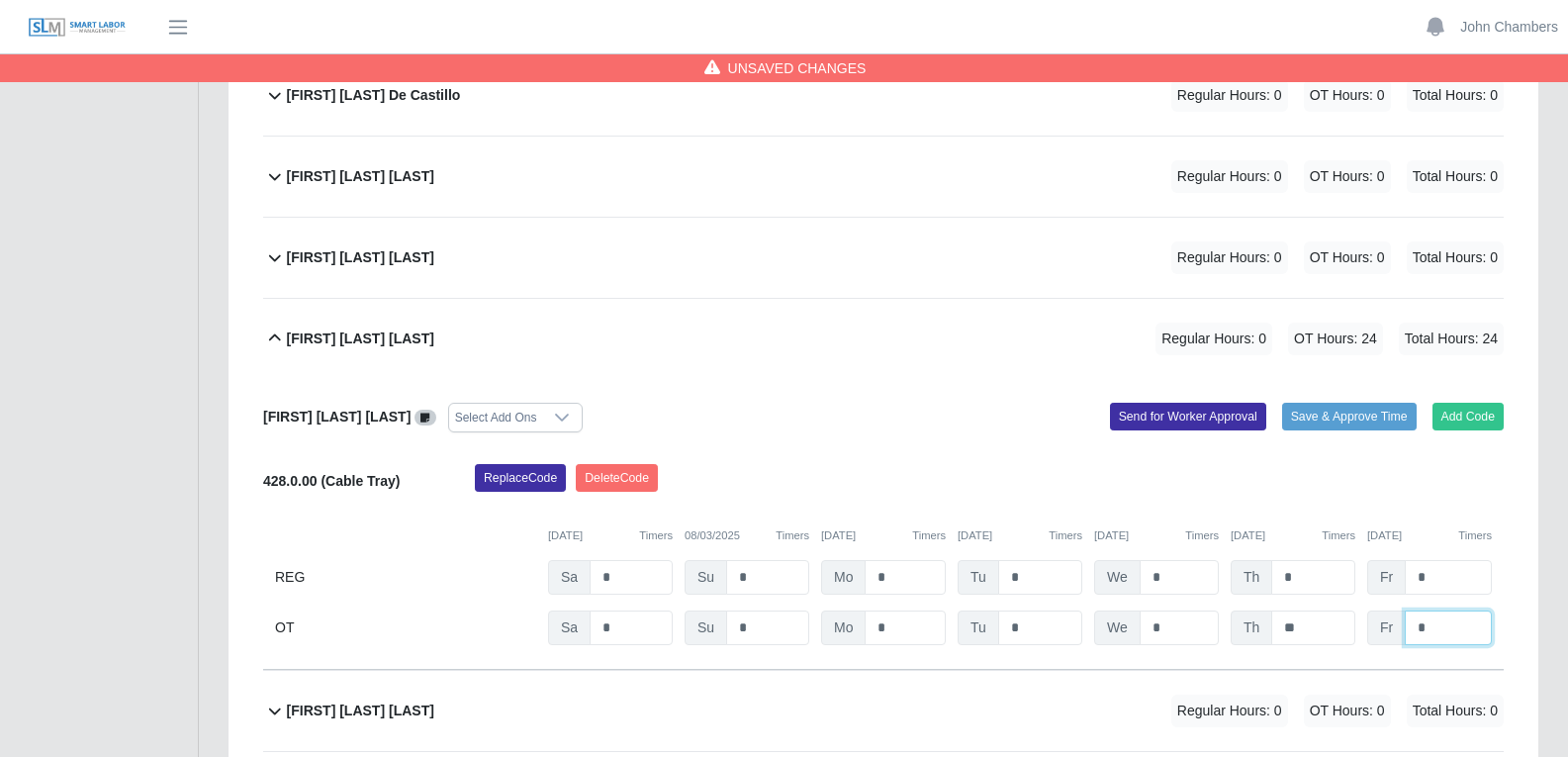 type on "*" 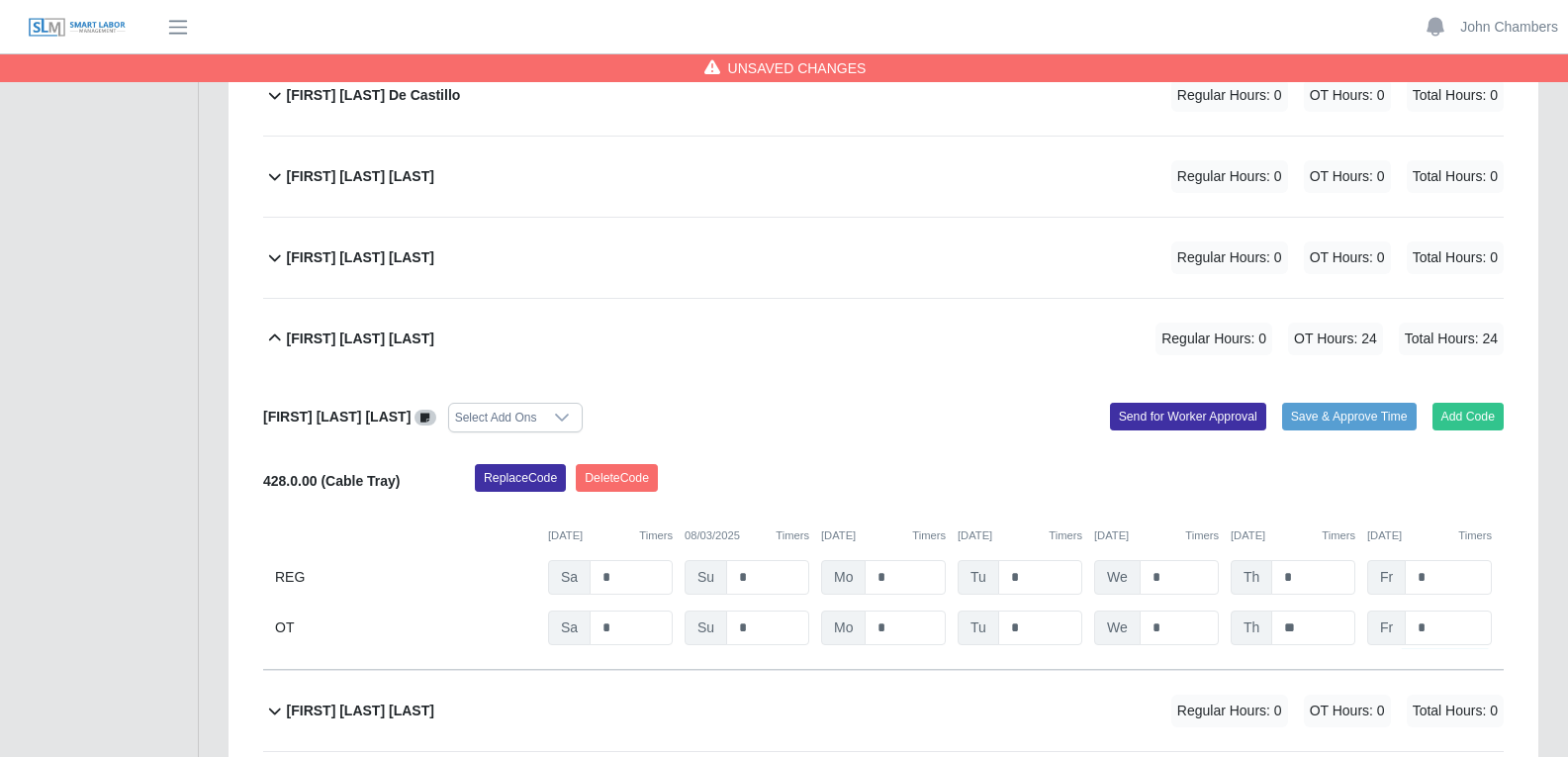 click on "Add Code
Save & Approve Time
Send for Worker Approval" at bounding box center [1201, 418] 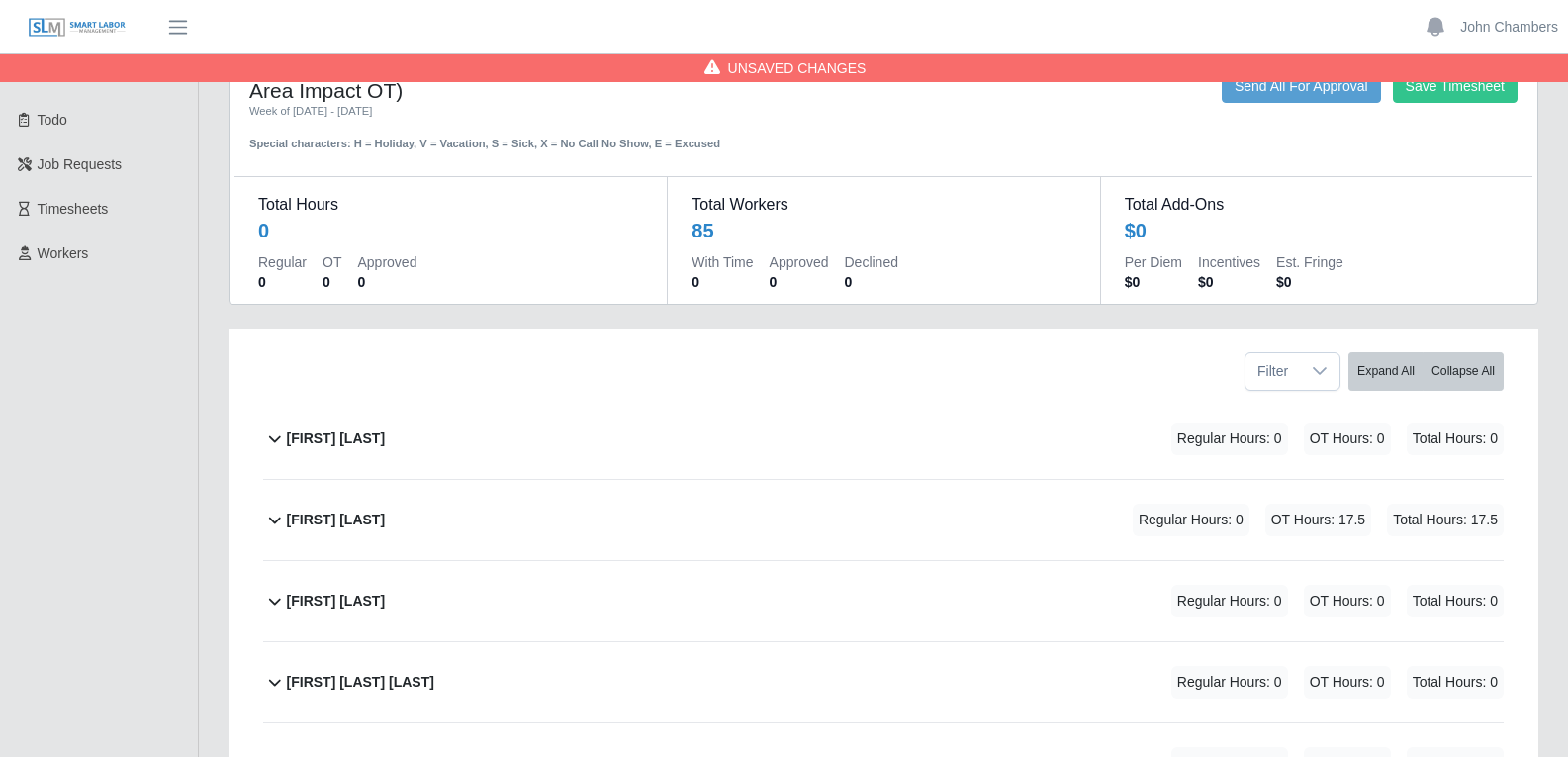 scroll, scrollTop: 0, scrollLeft: 0, axis: both 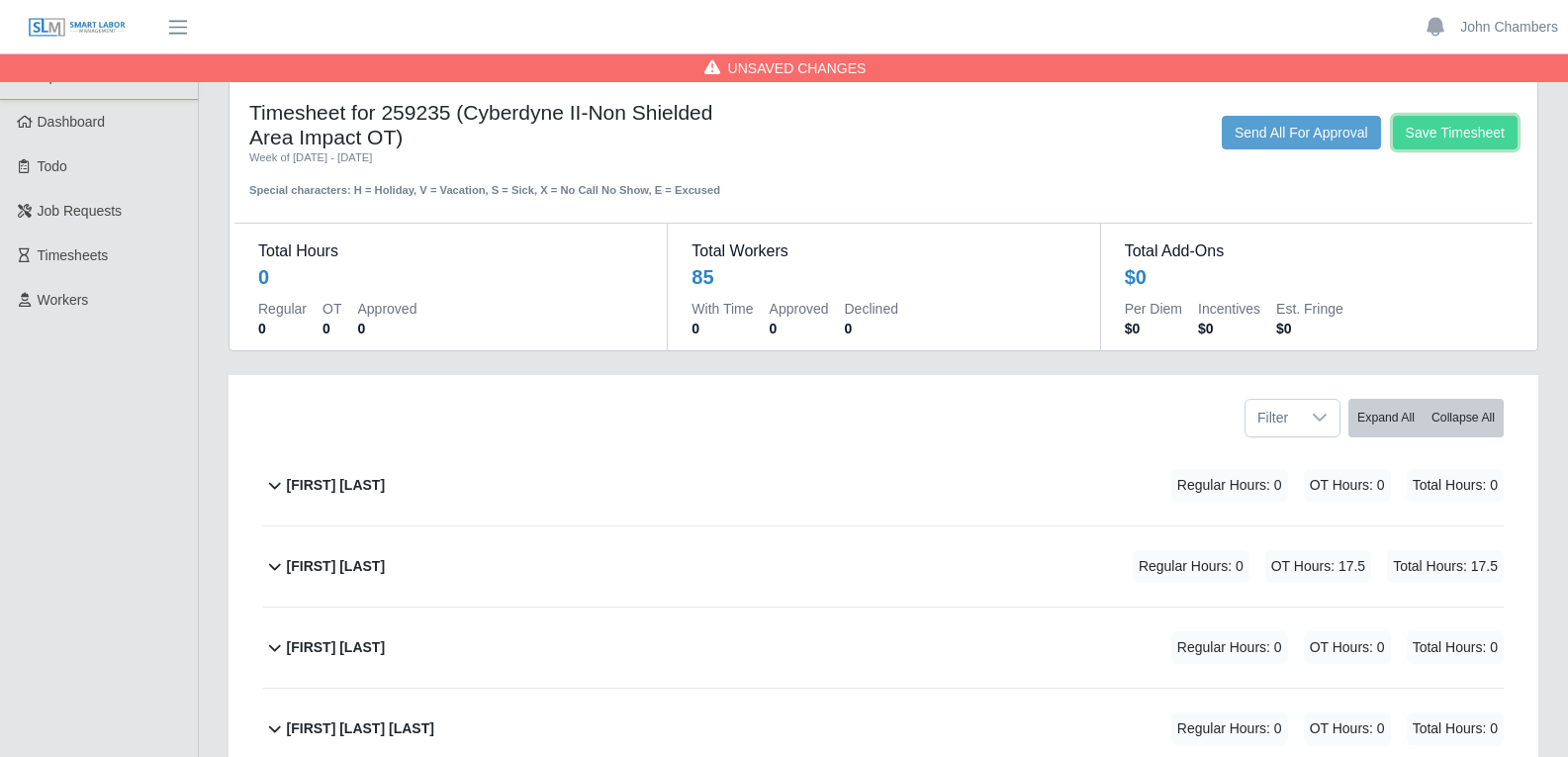 click on "Save Timesheet" at bounding box center (1455, 133) 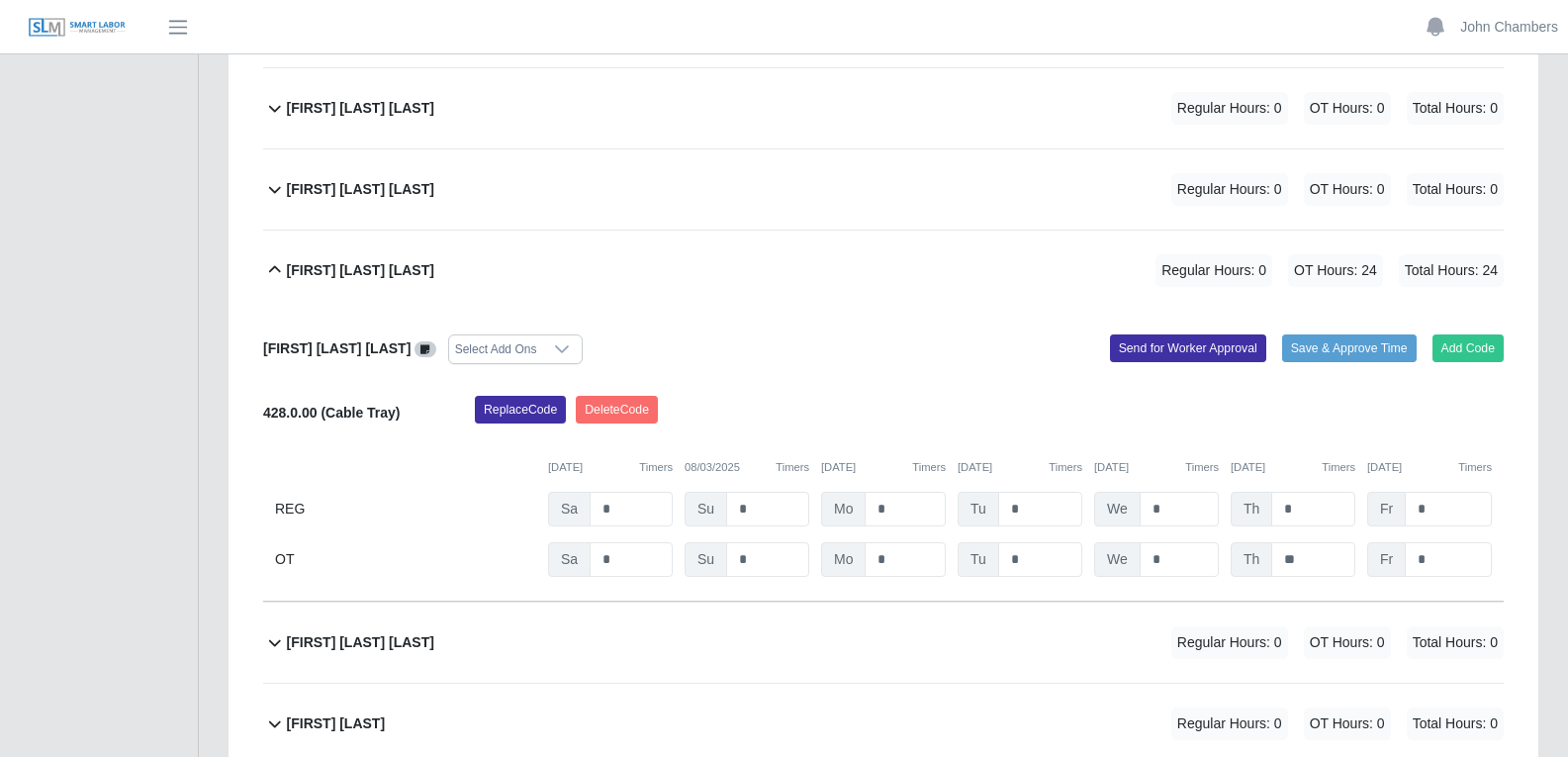 scroll, scrollTop: 3167, scrollLeft: 0, axis: vertical 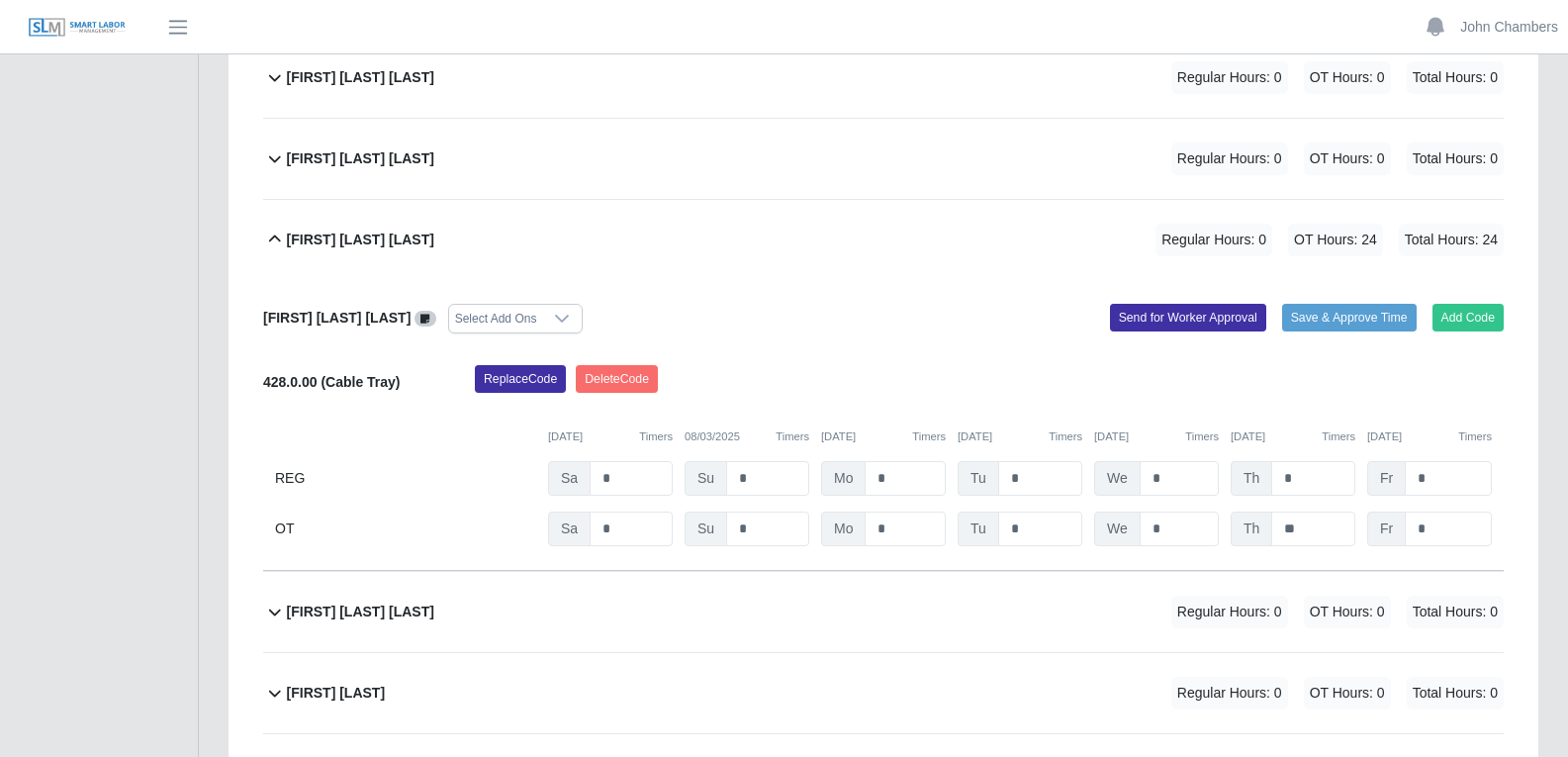click 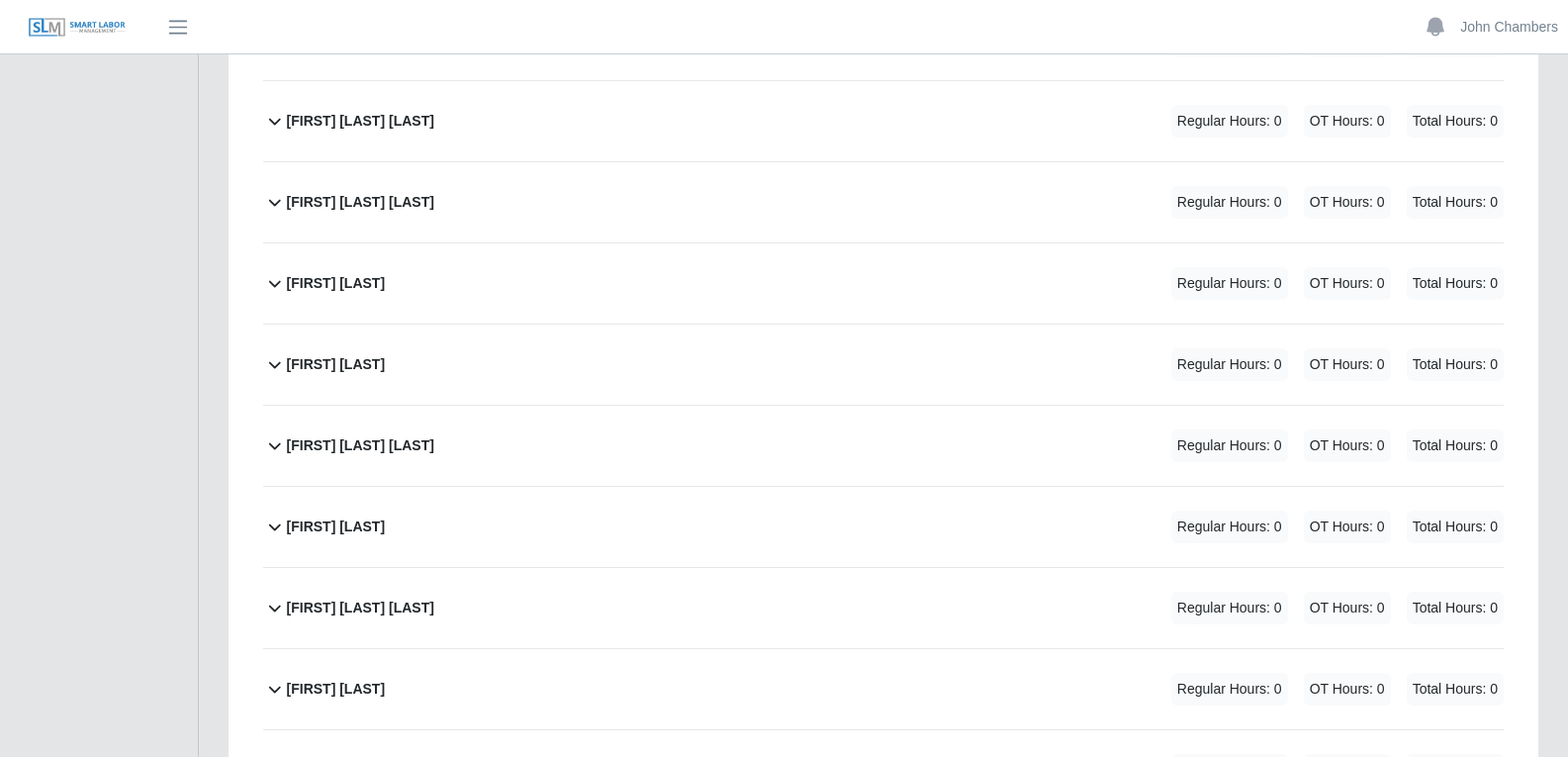 scroll, scrollTop: 4552, scrollLeft: 0, axis: vertical 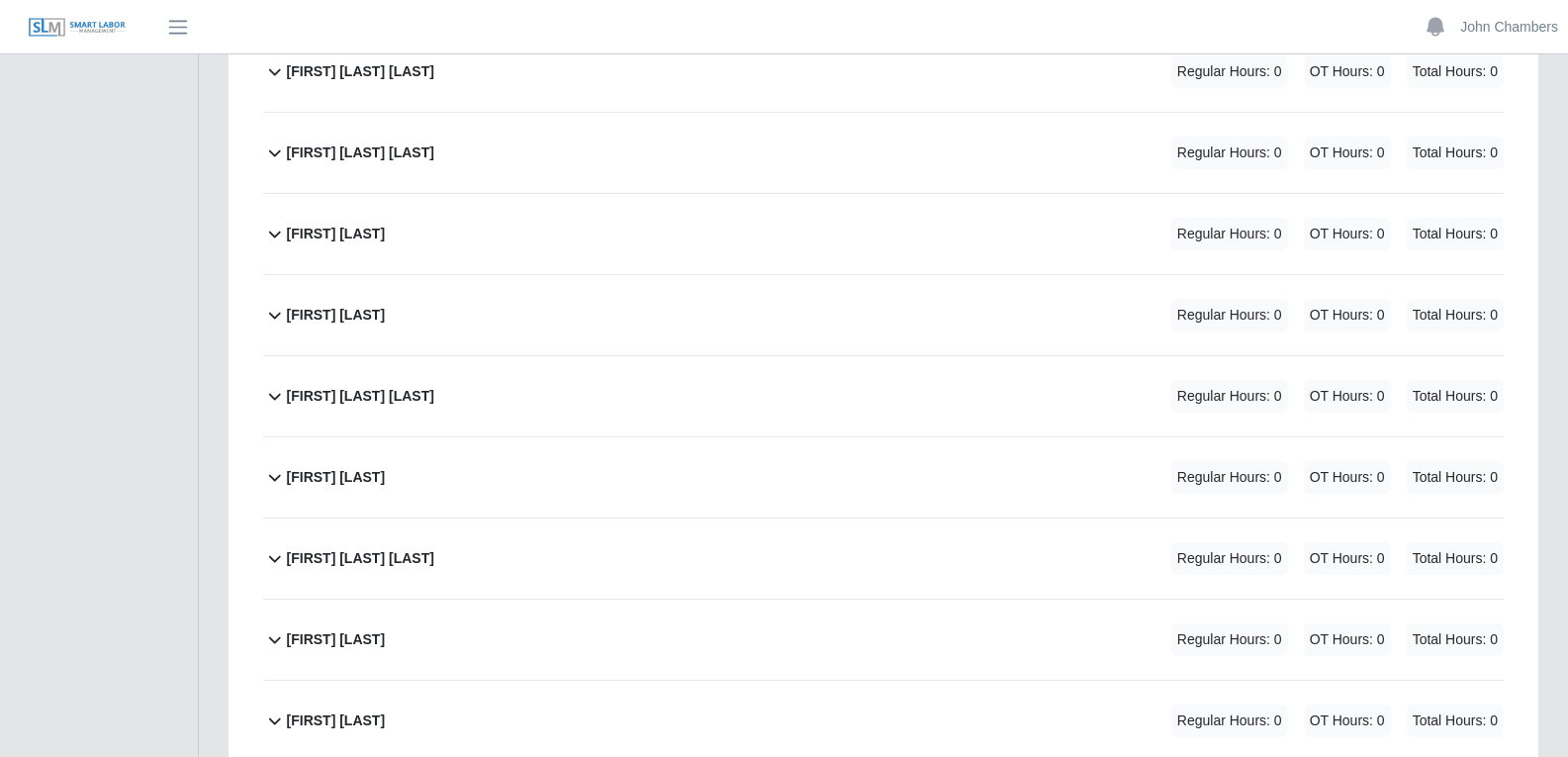 click 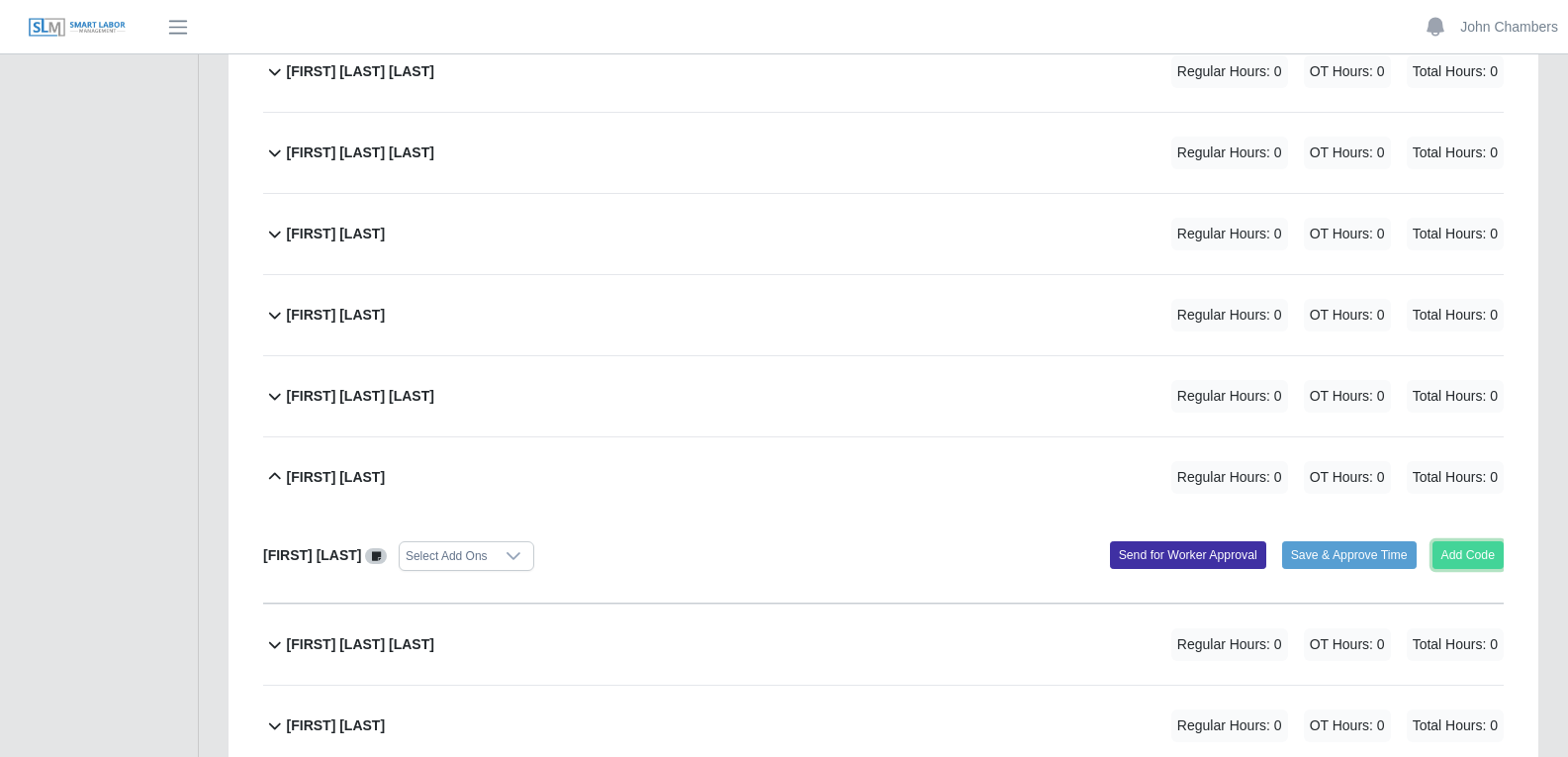 click on "Add Code" 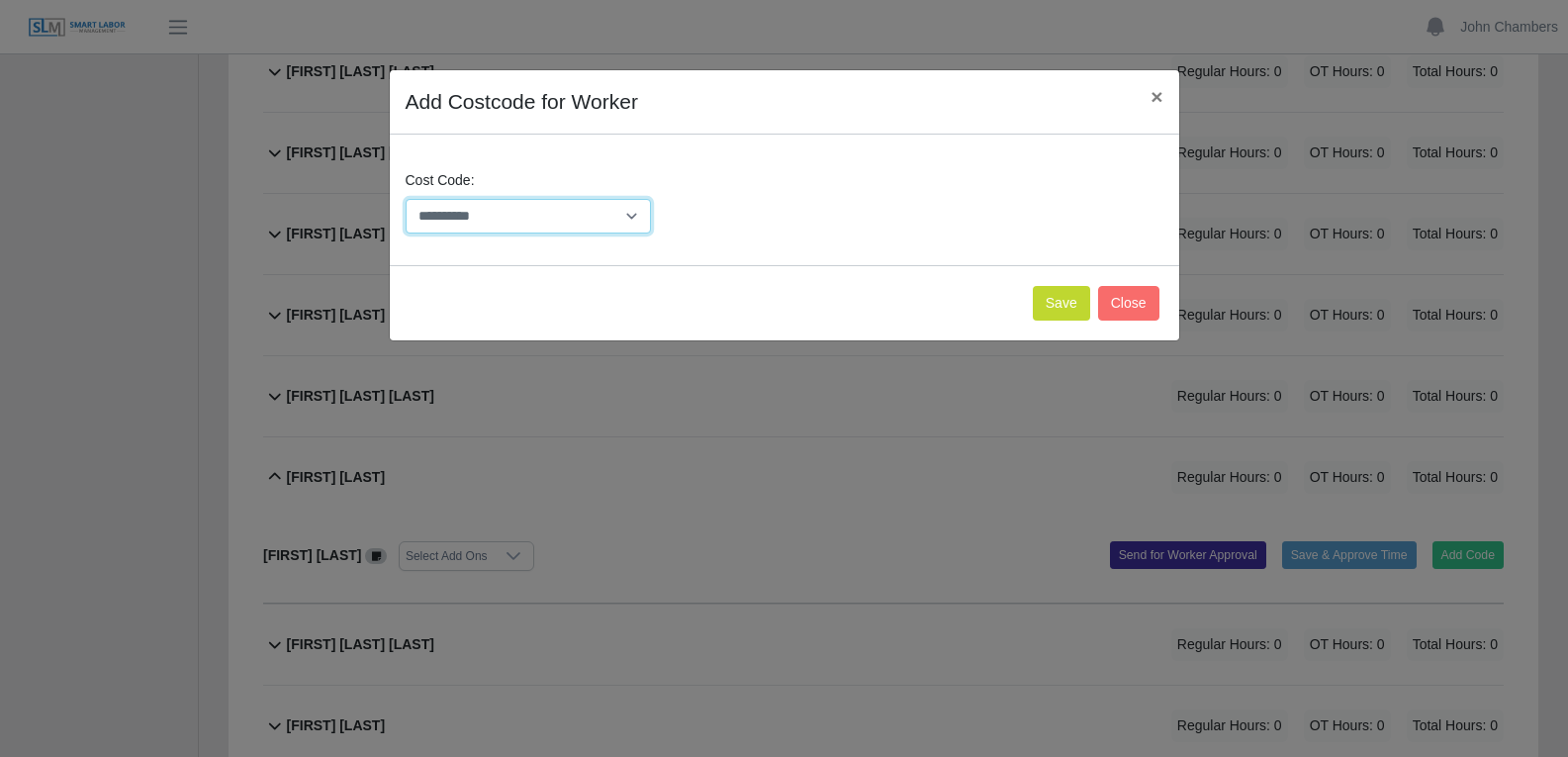 click on "**********" at bounding box center (528, 216) 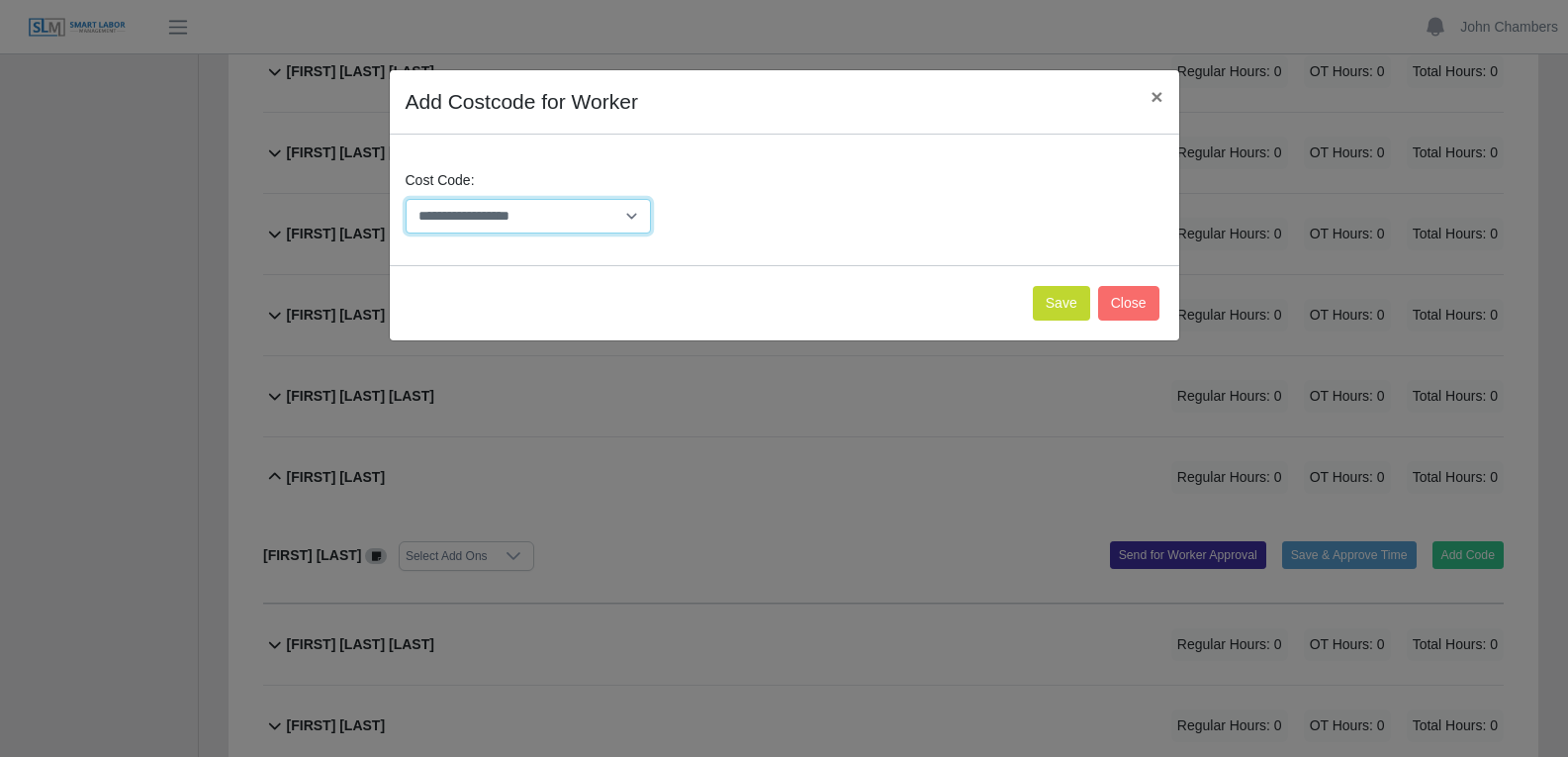 click on "**********" at bounding box center [528, 216] 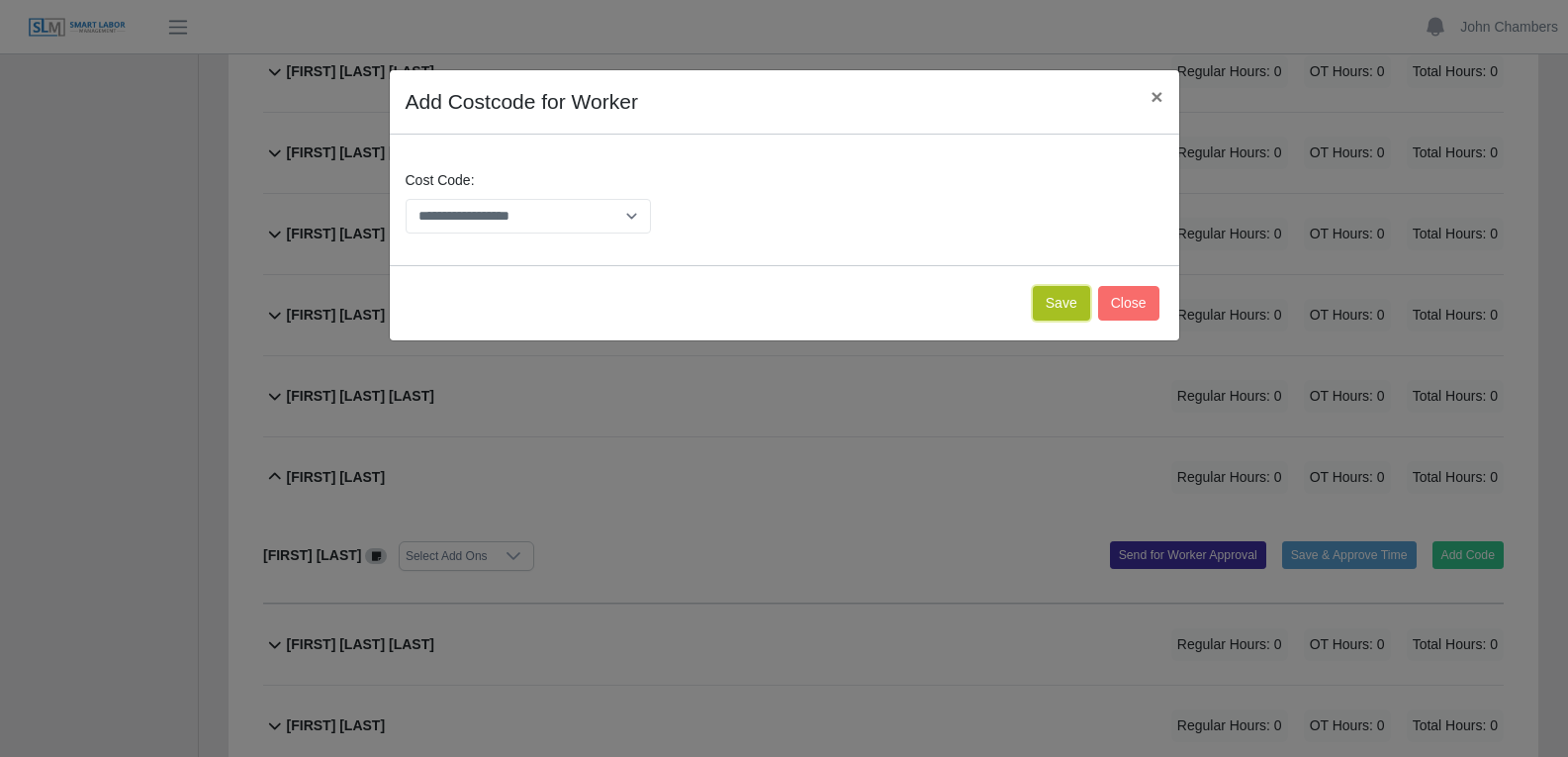 click on "Save" 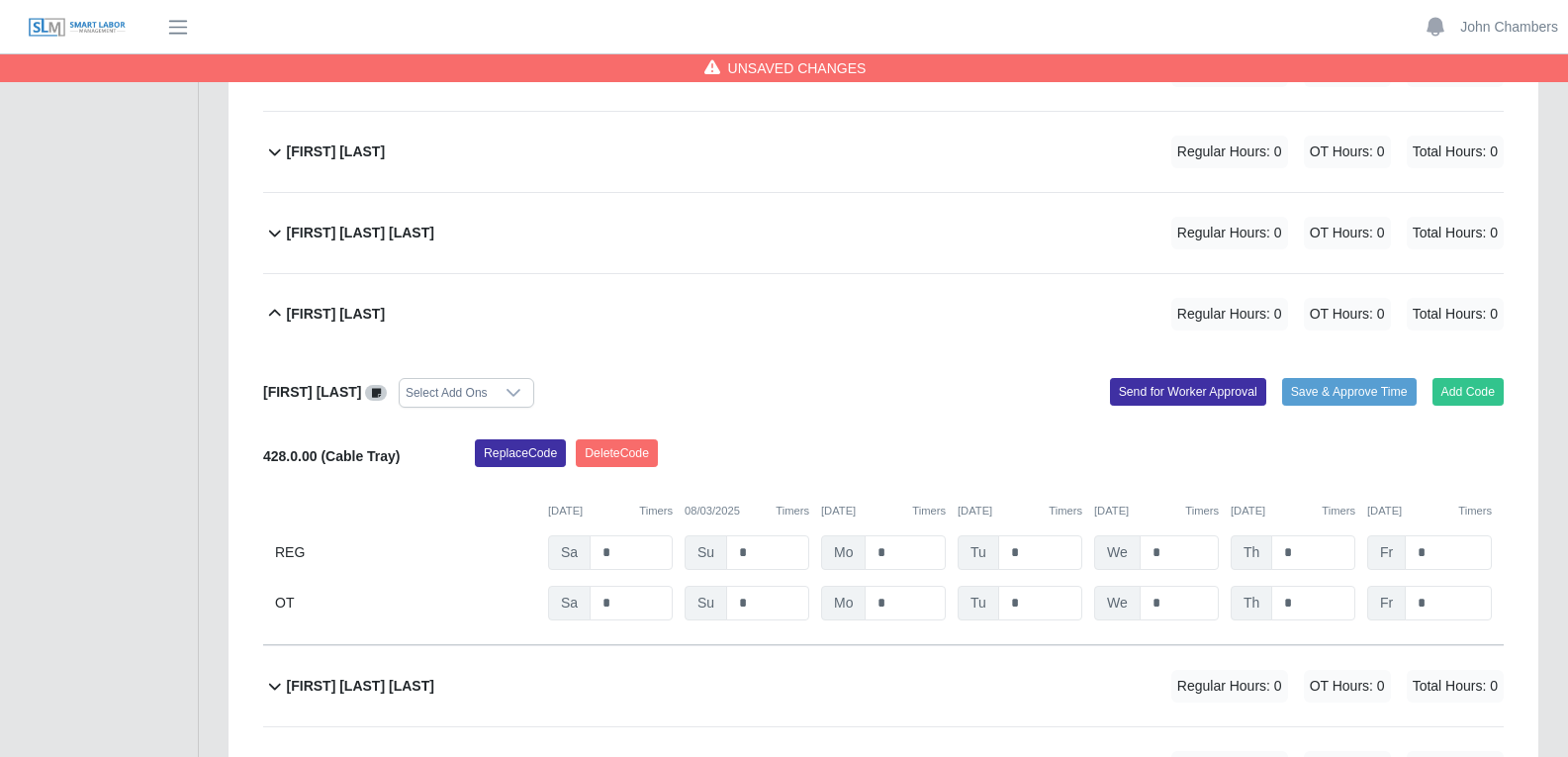 scroll, scrollTop: 4750, scrollLeft: 0, axis: vertical 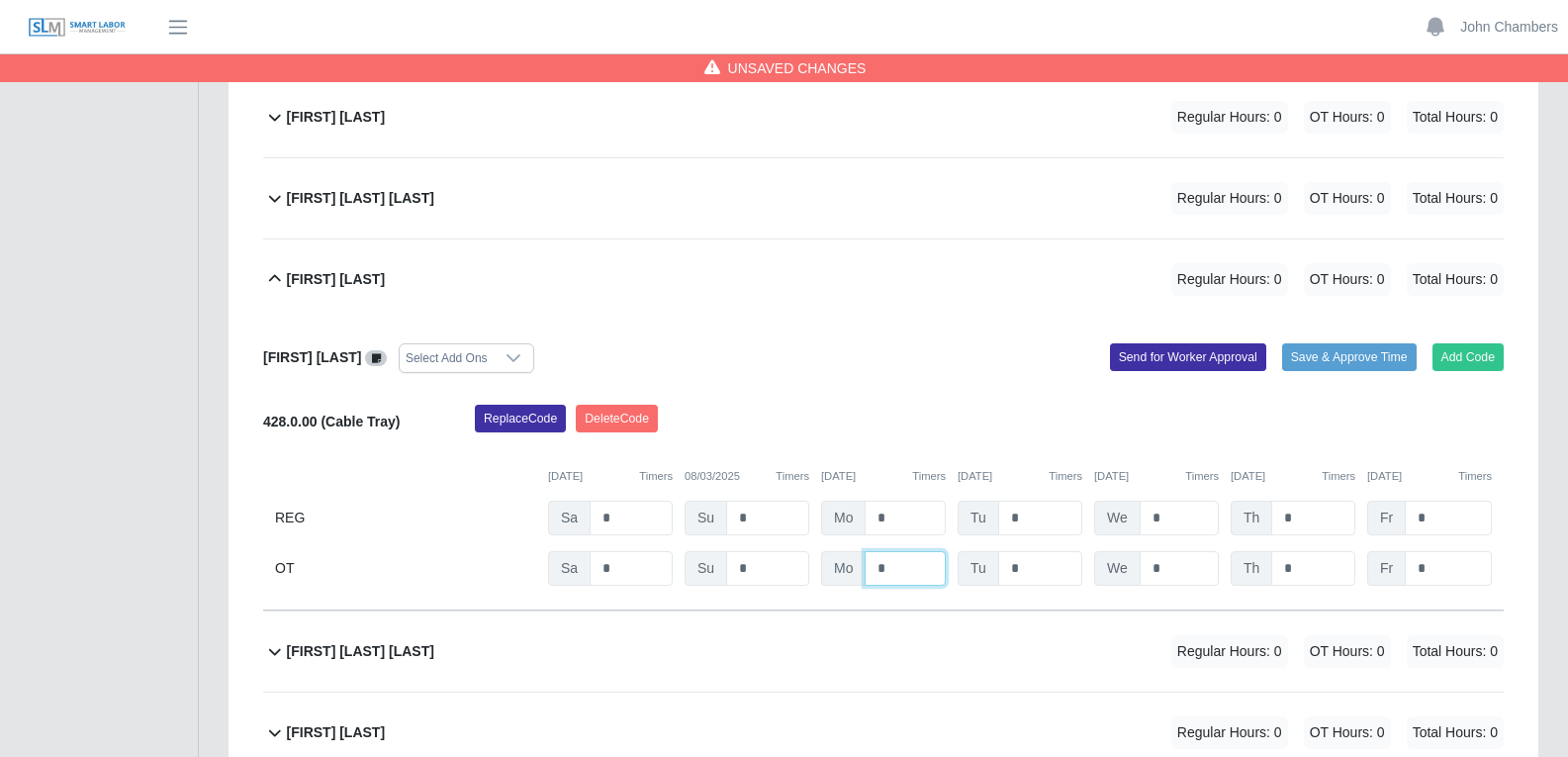 click on "*" at bounding box center (0, 0) 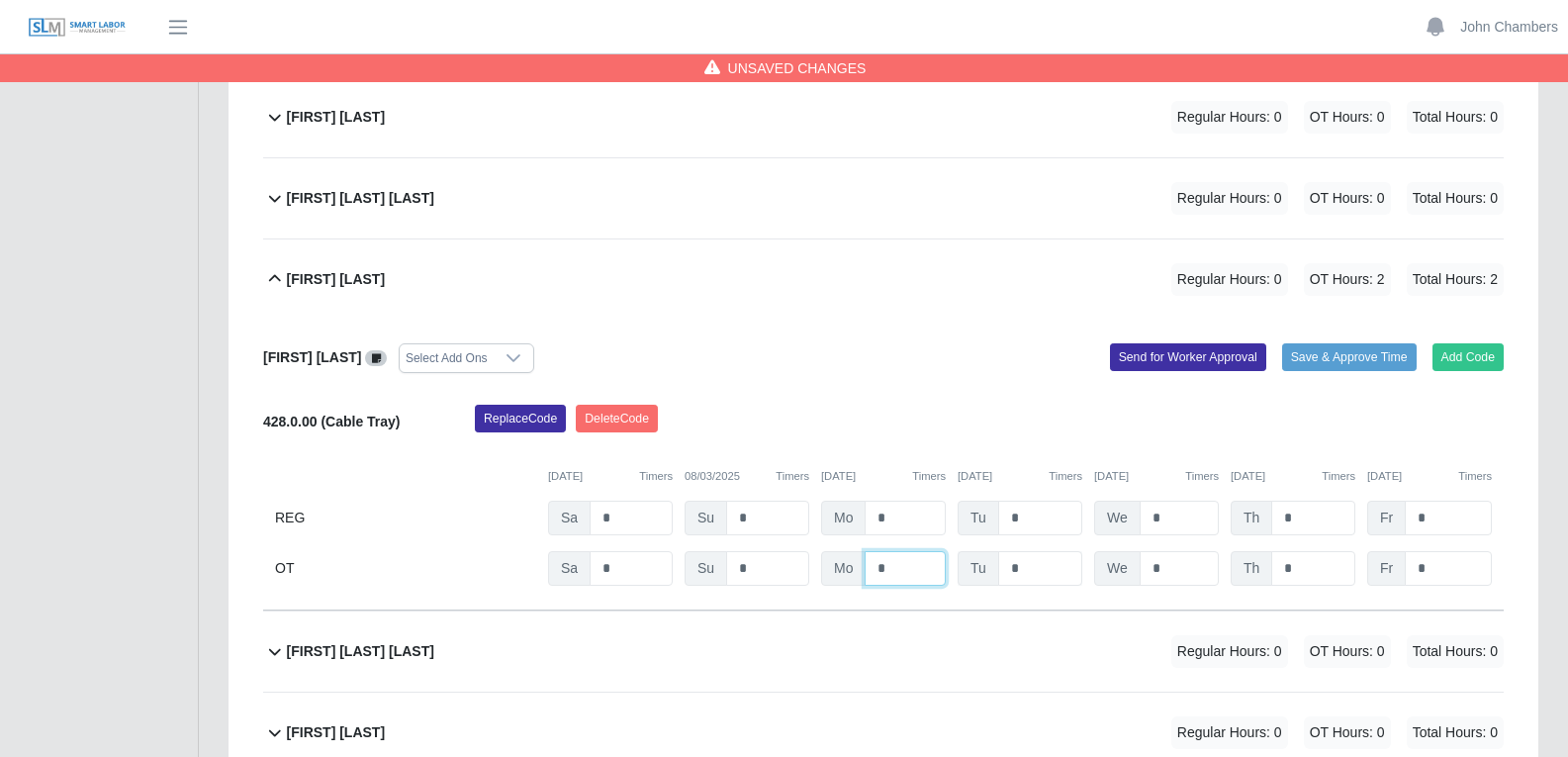 type on "*" 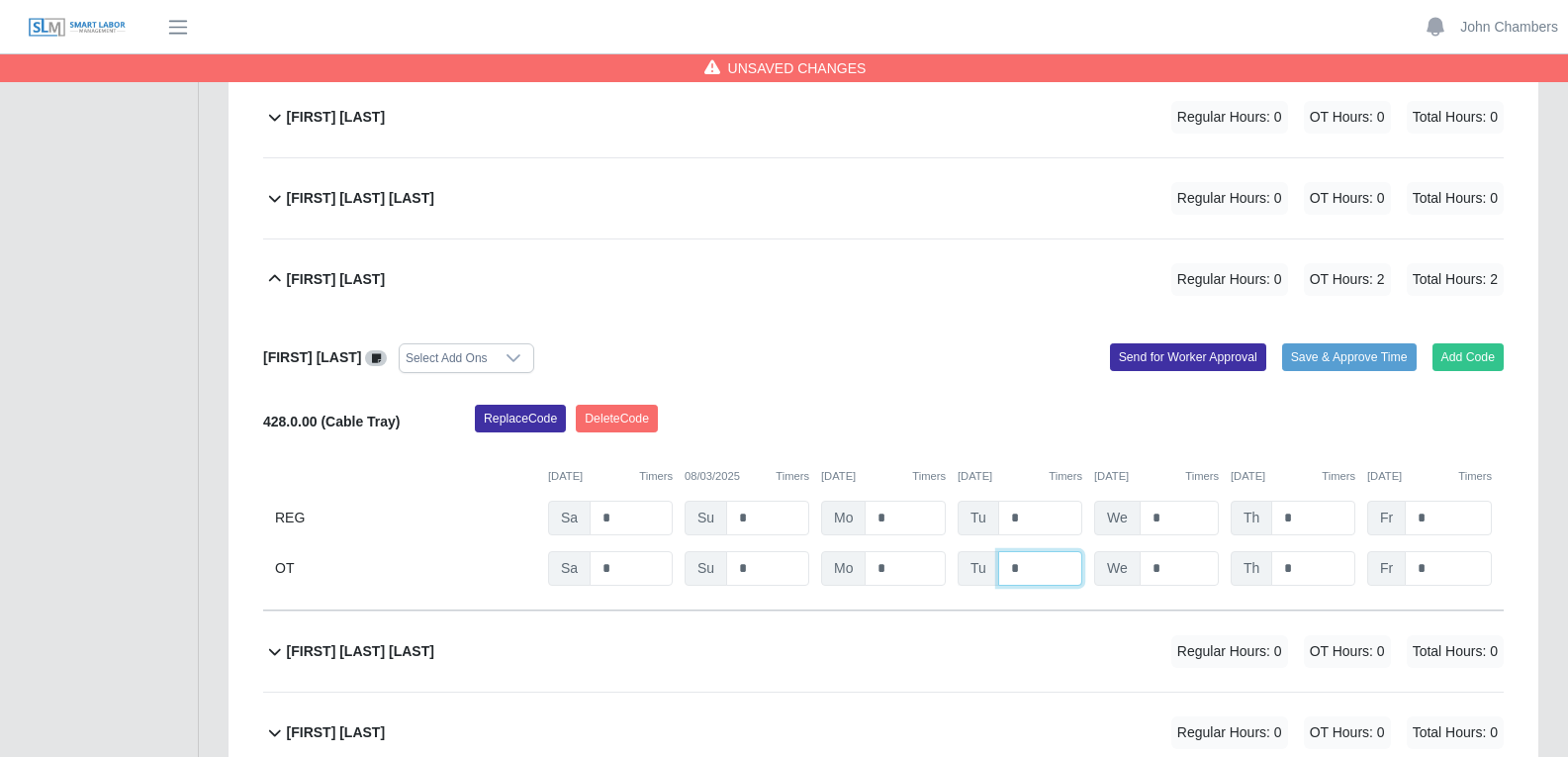 click on "*" at bounding box center [0, 0] 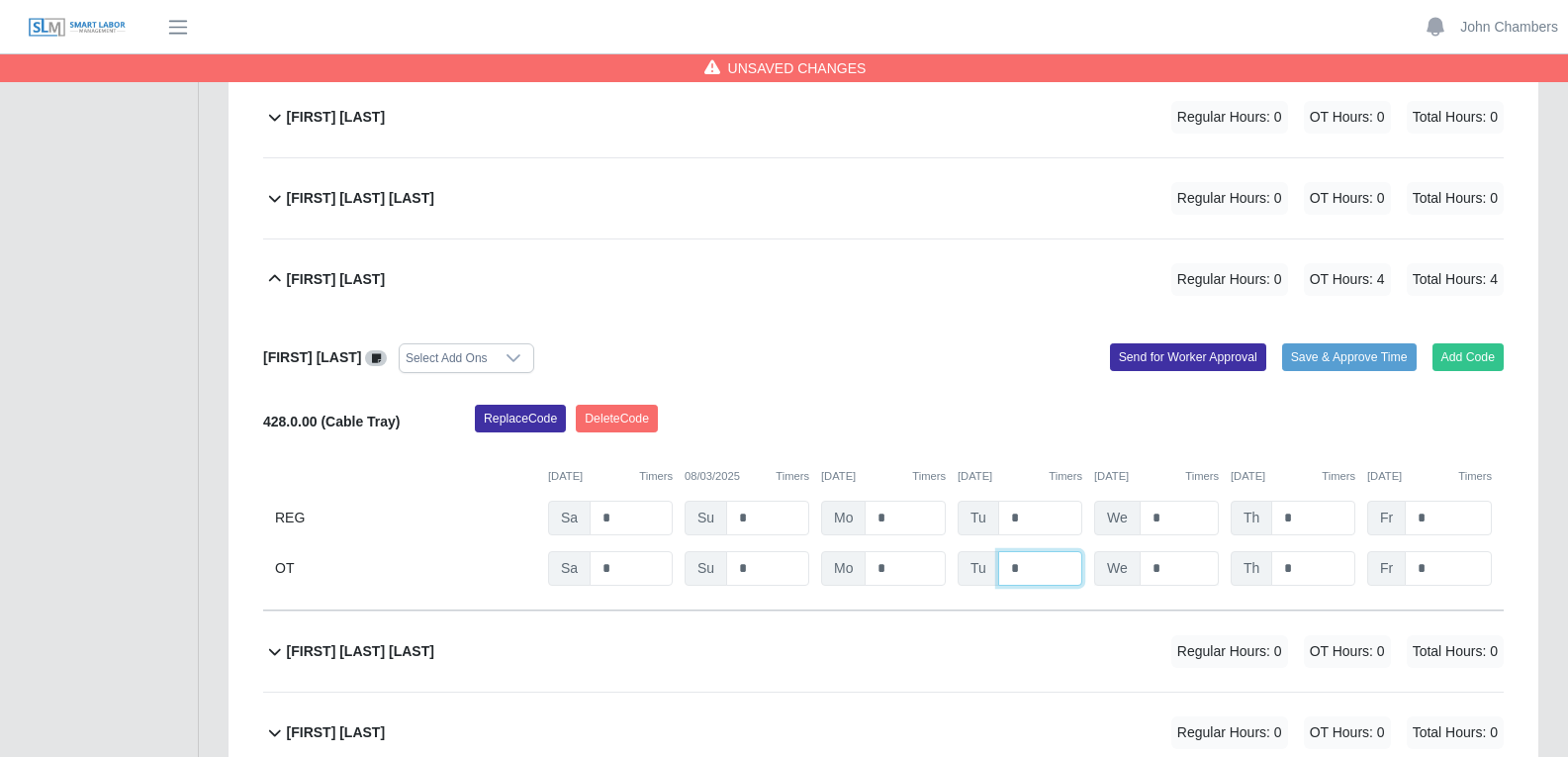 type on "*" 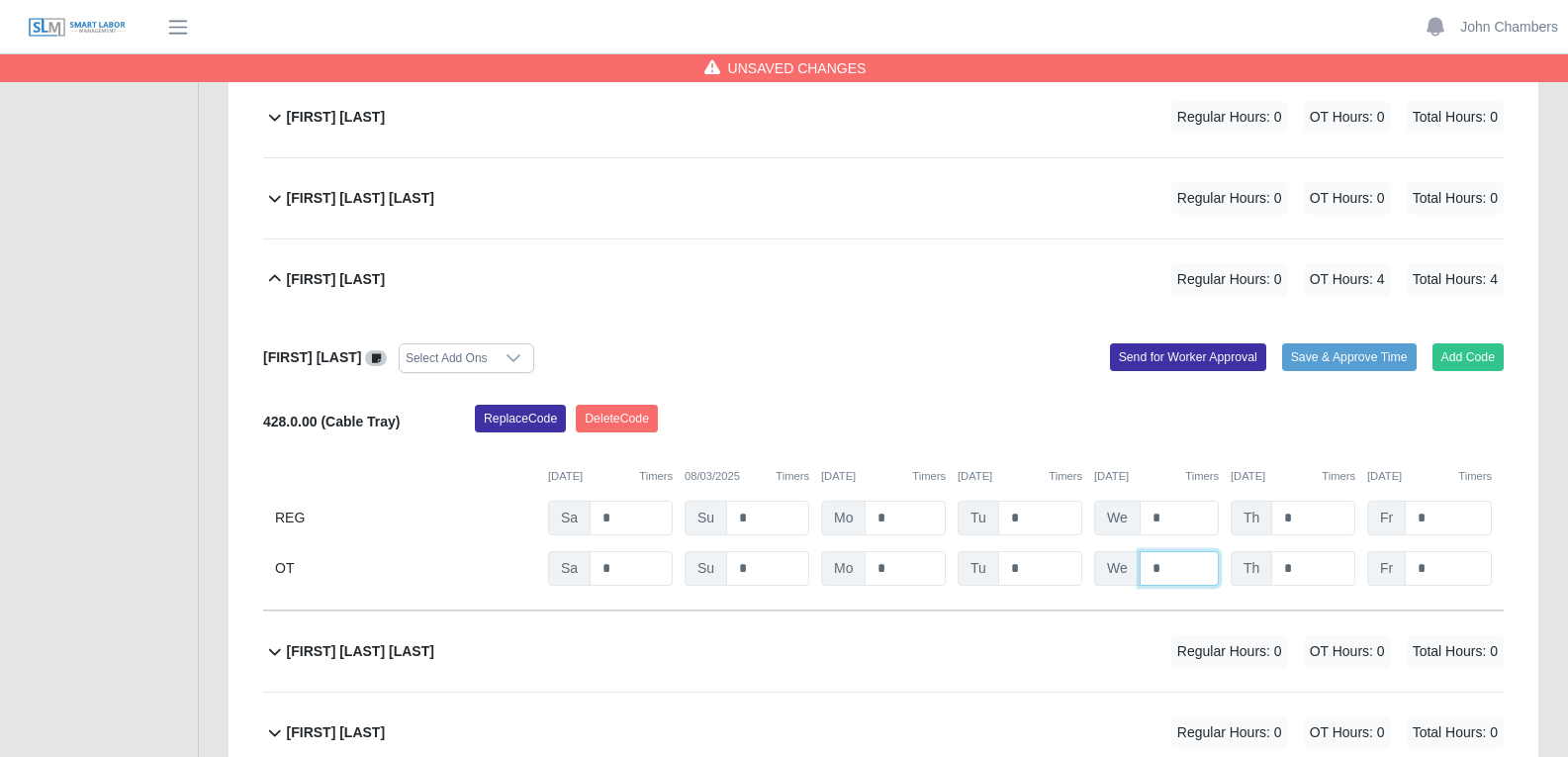 click on "*" at bounding box center (0, 0) 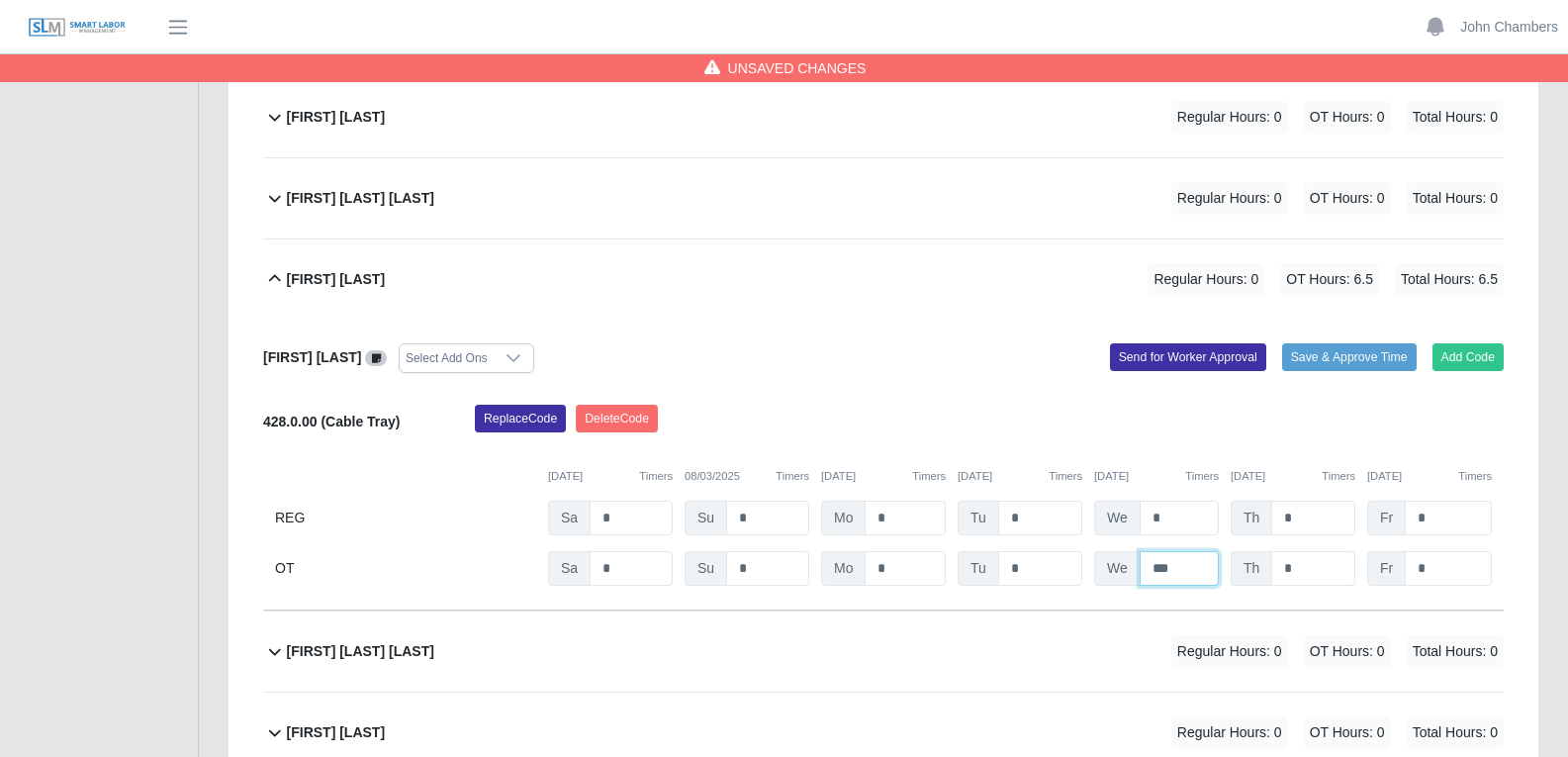 type on "***" 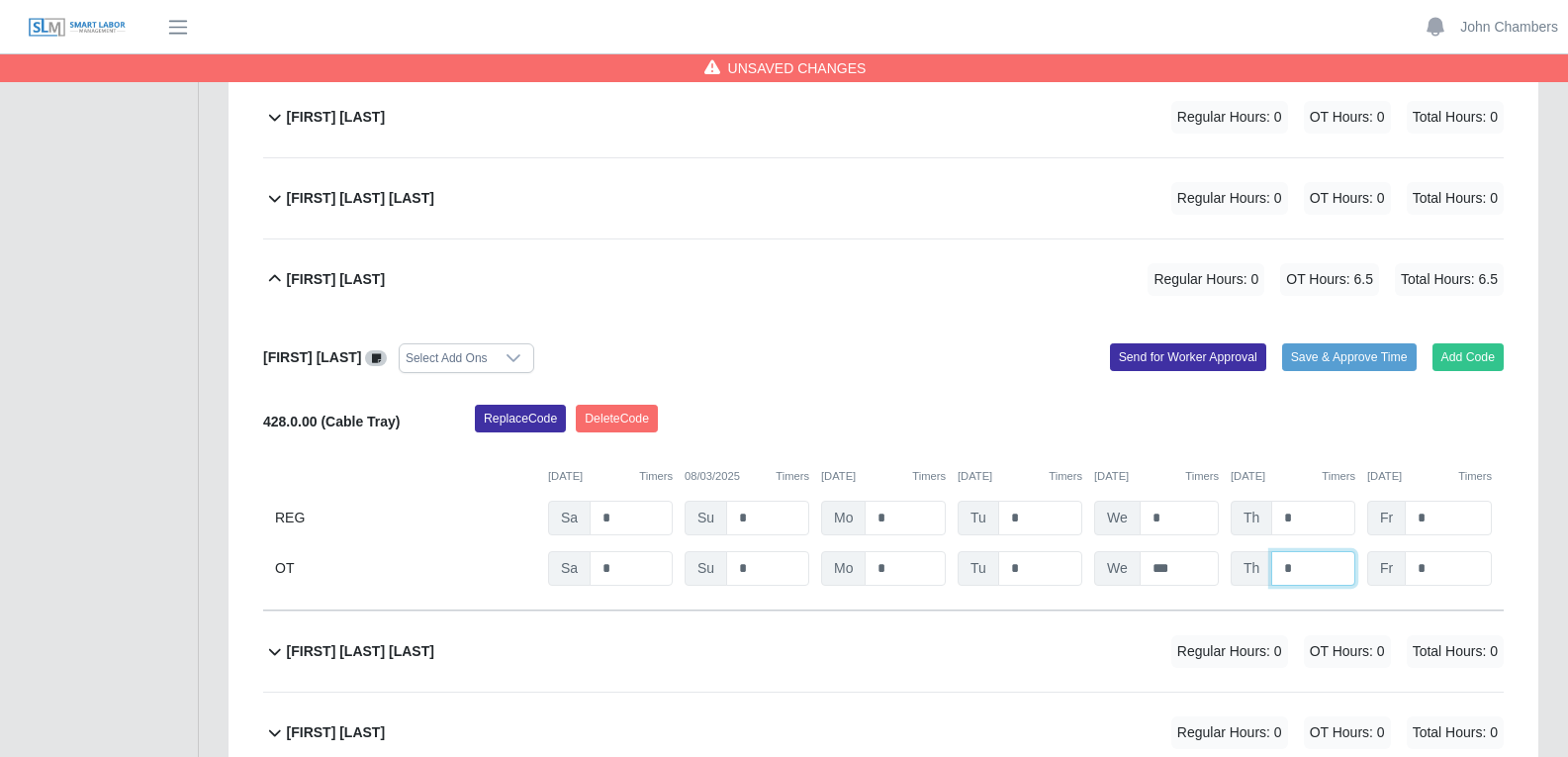 click on "*" at bounding box center (0, 0) 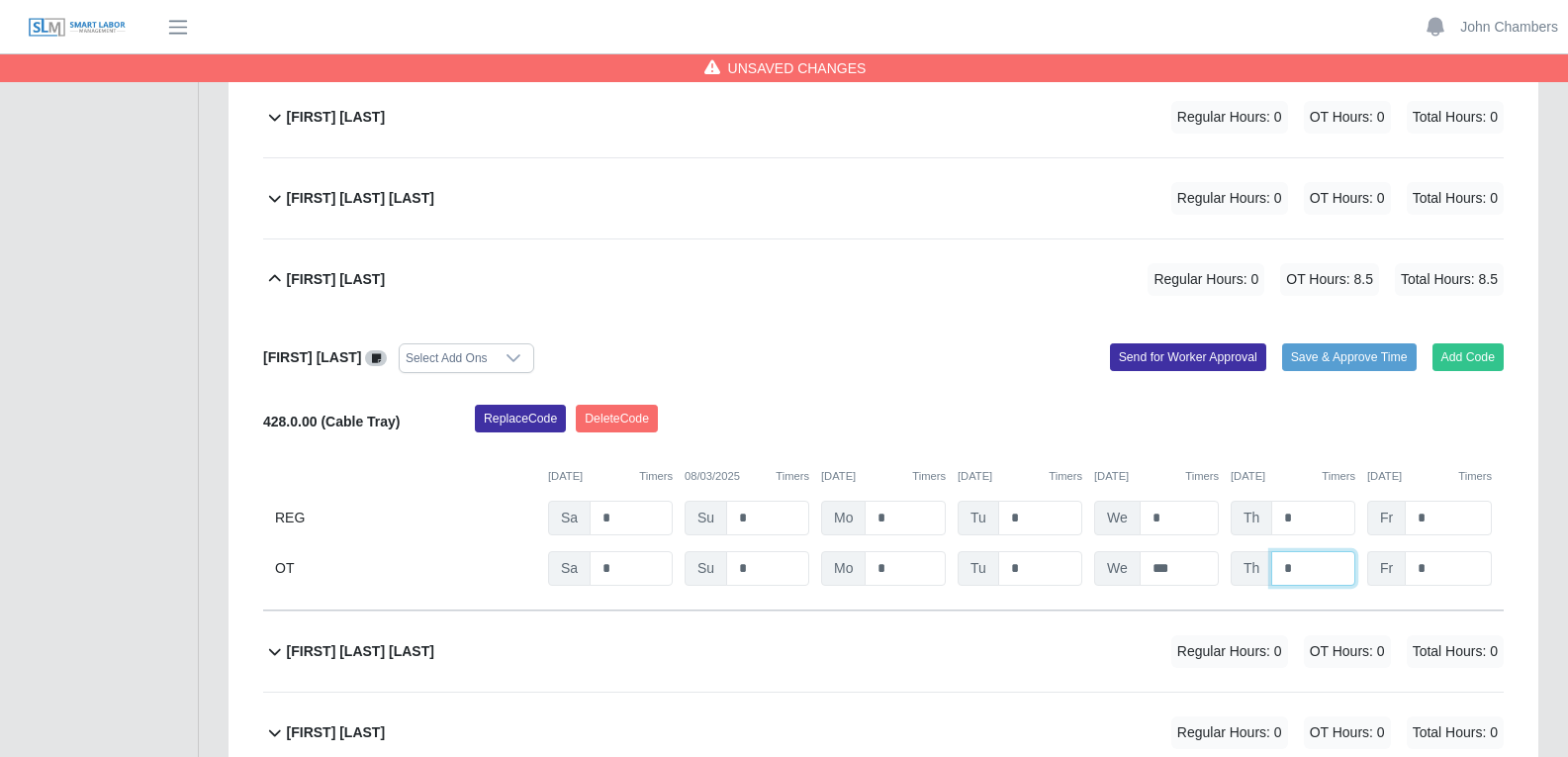 type on "*" 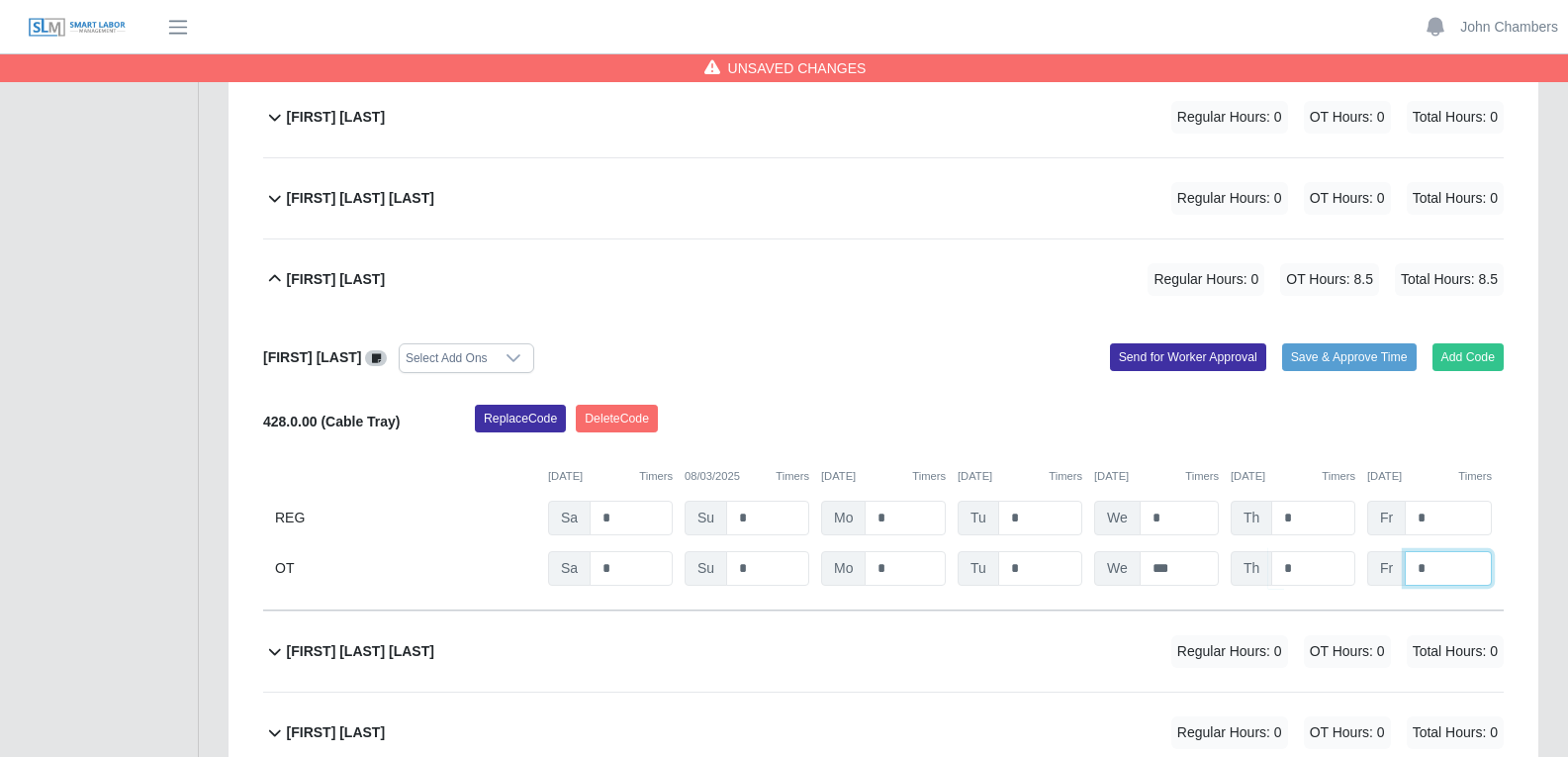 click on "*" at bounding box center (0, 0) 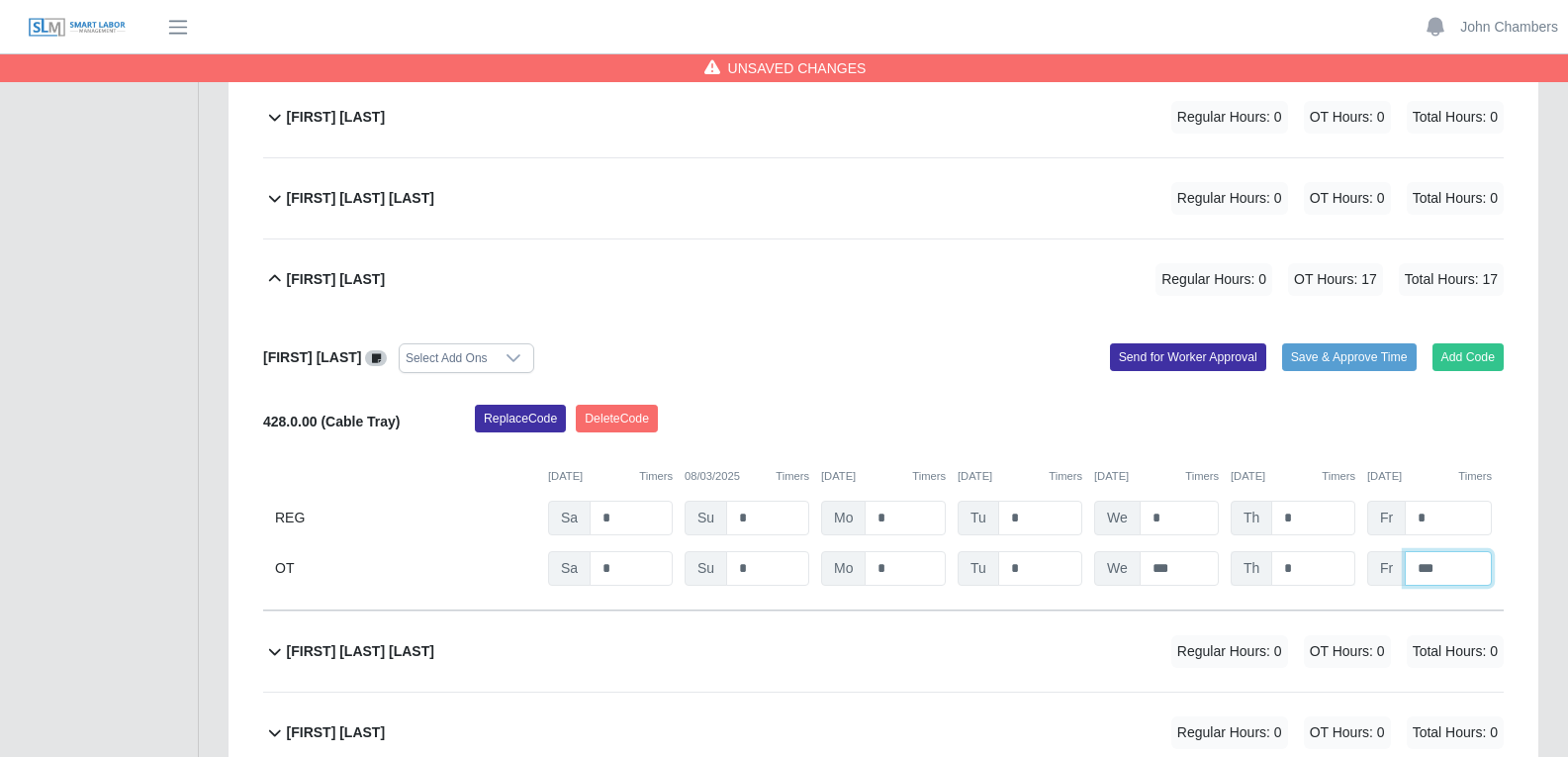 type on "***" 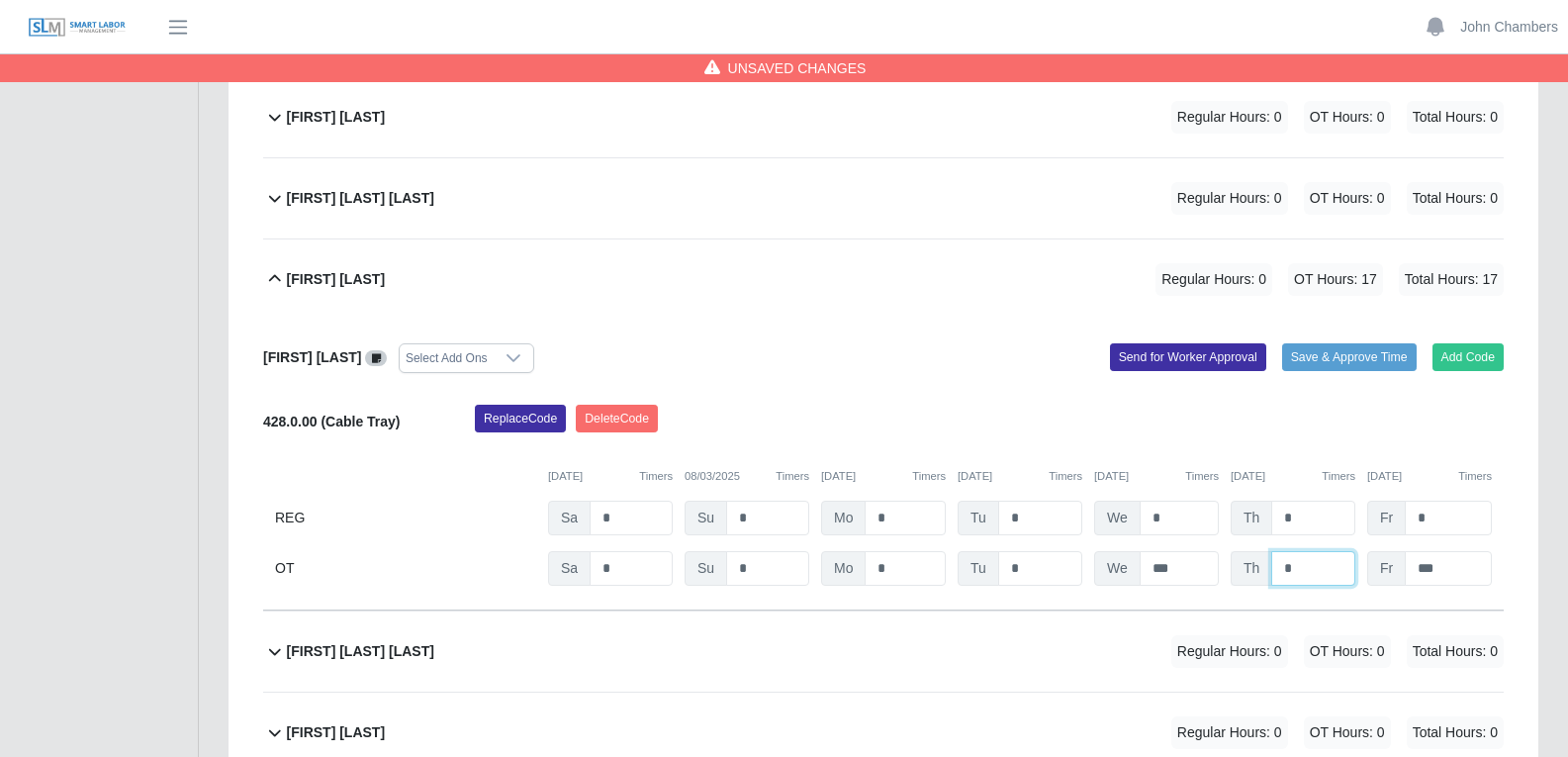 click on "*" at bounding box center (0, 0) 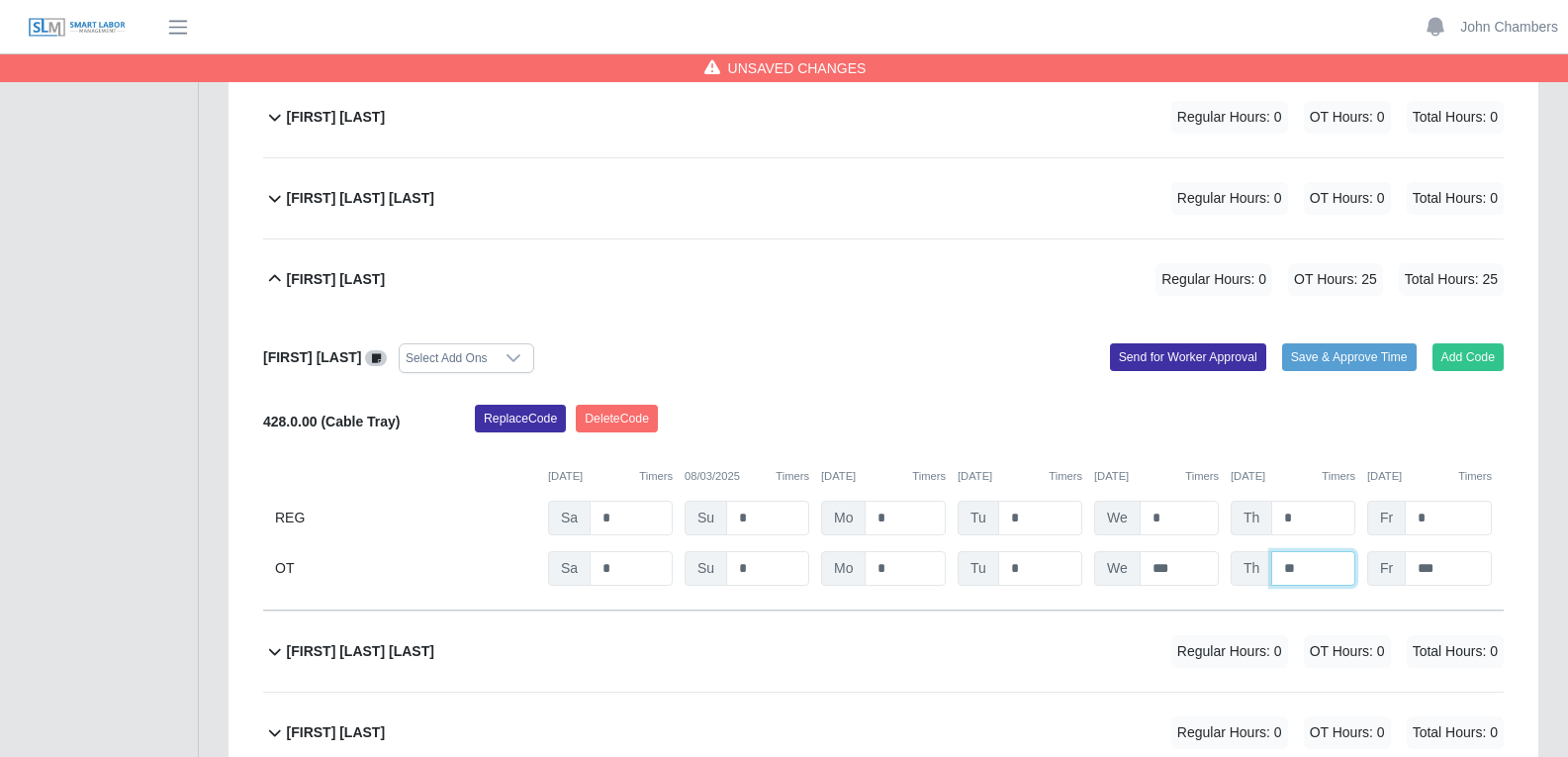 type on "**" 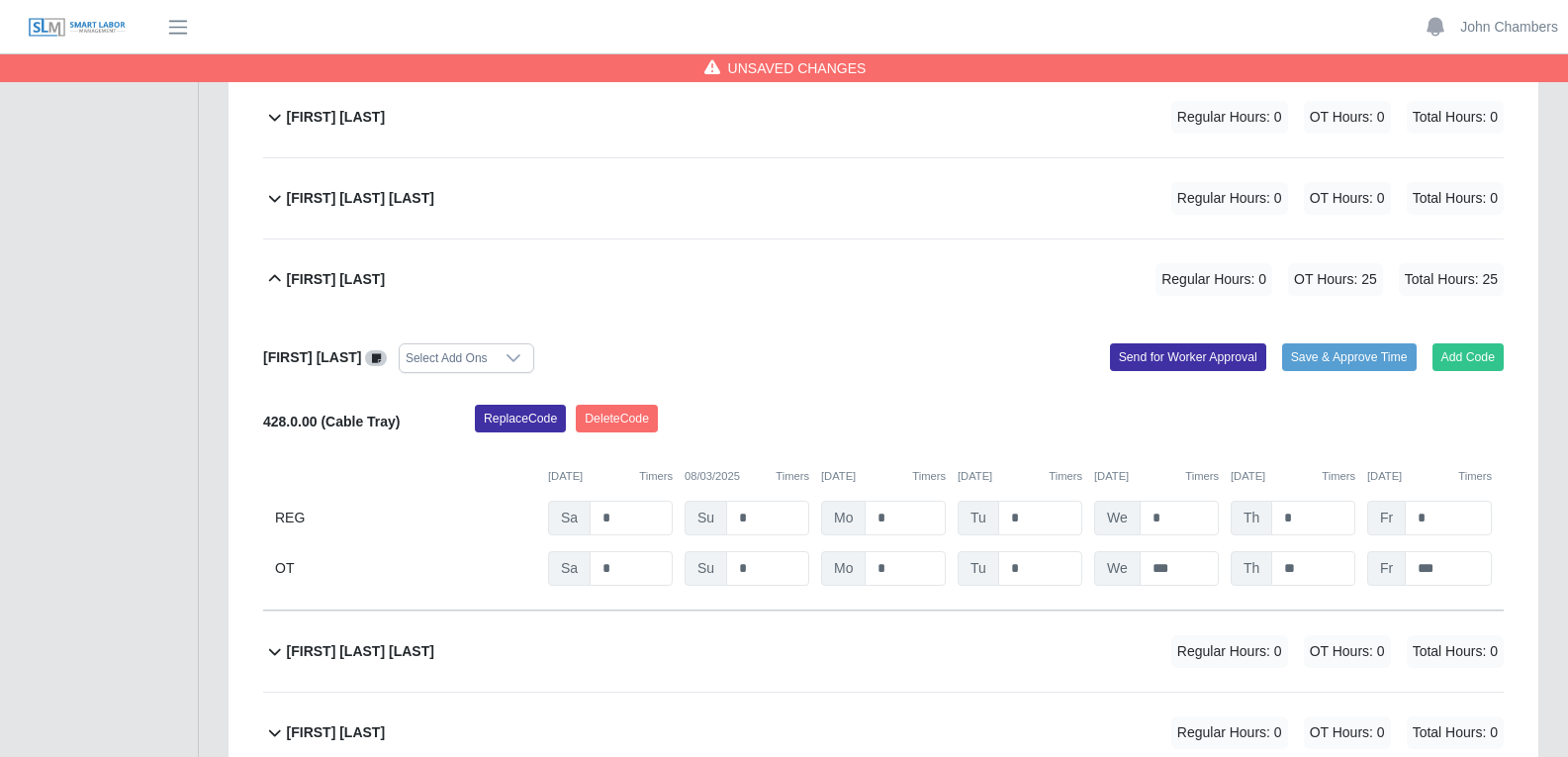 click on "Replace
Code
Delete
Code" at bounding box center [989, 425] 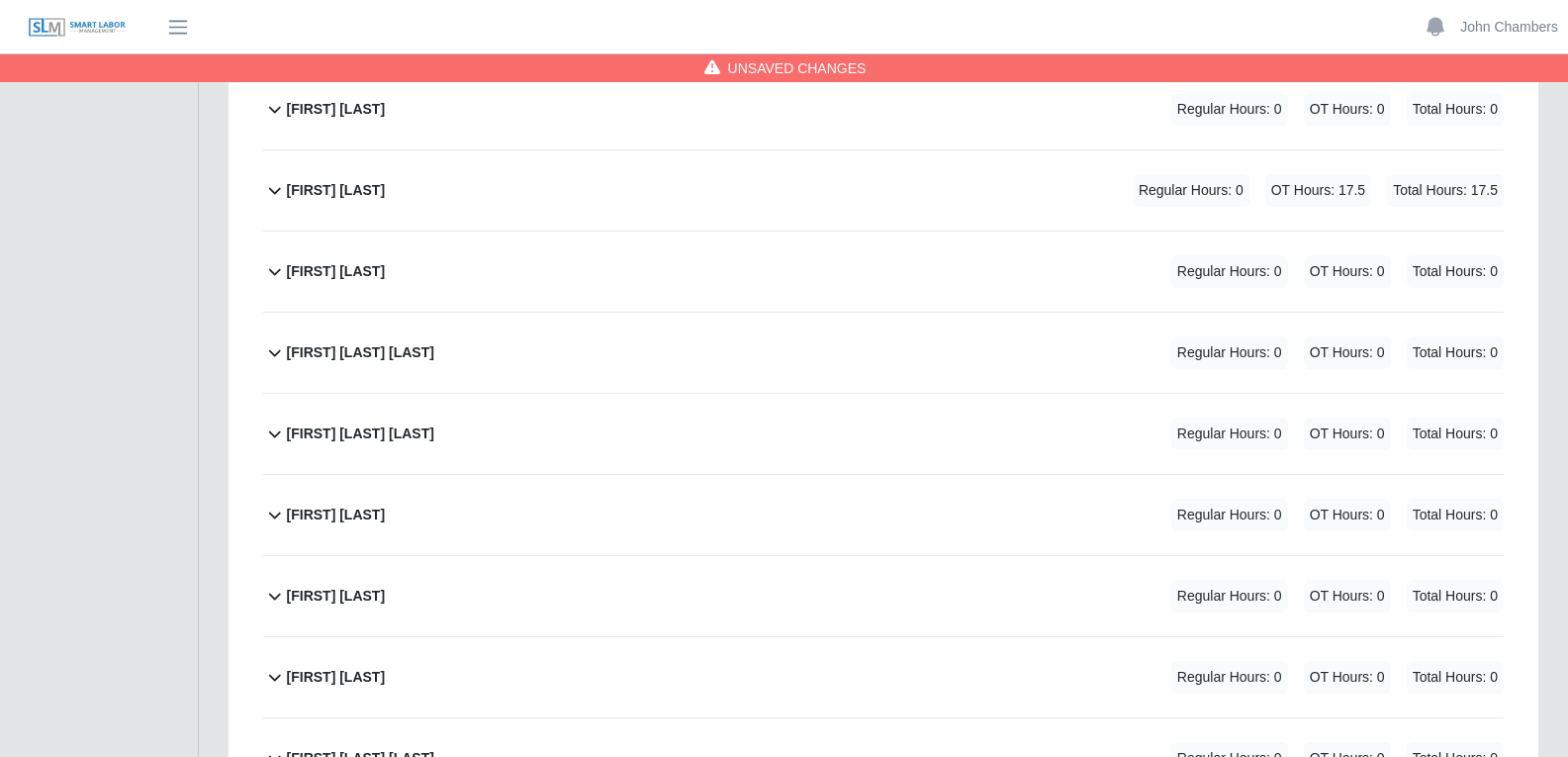 scroll, scrollTop: 0, scrollLeft: 0, axis: both 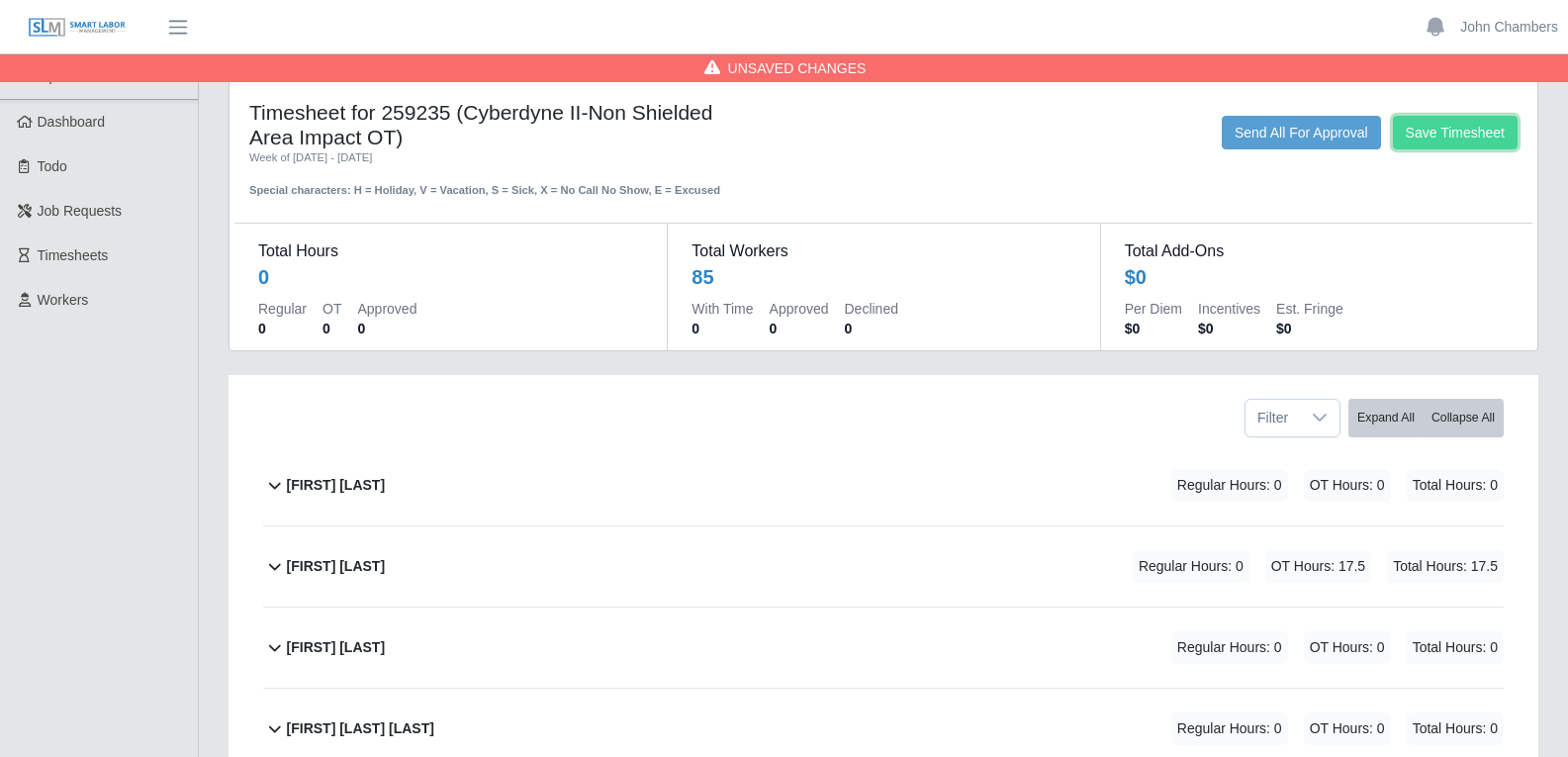 click on "Save Timesheet" at bounding box center (1455, 133) 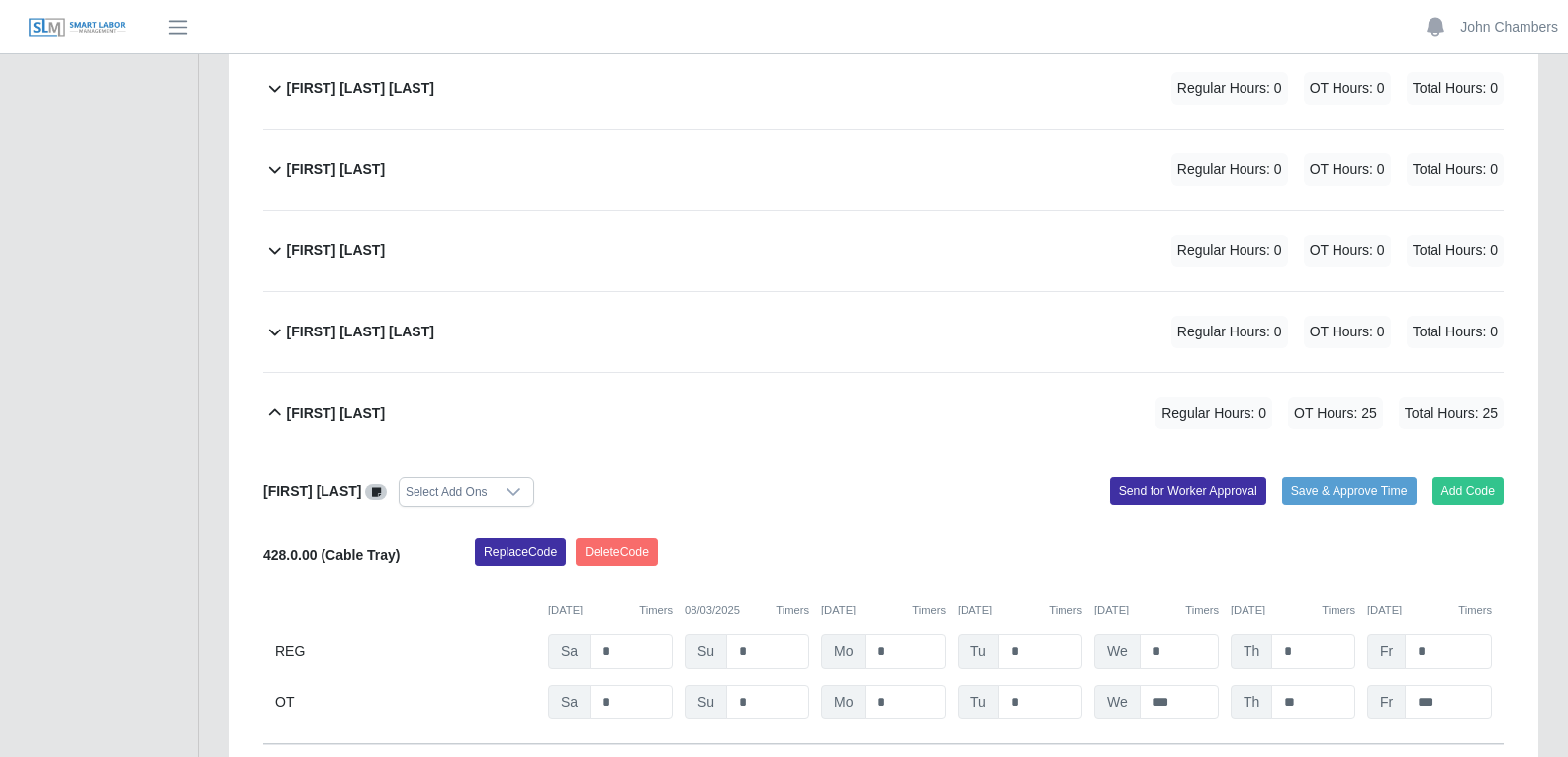 scroll, scrollTop: 4651, scrollLeft: 0, axis: vertical 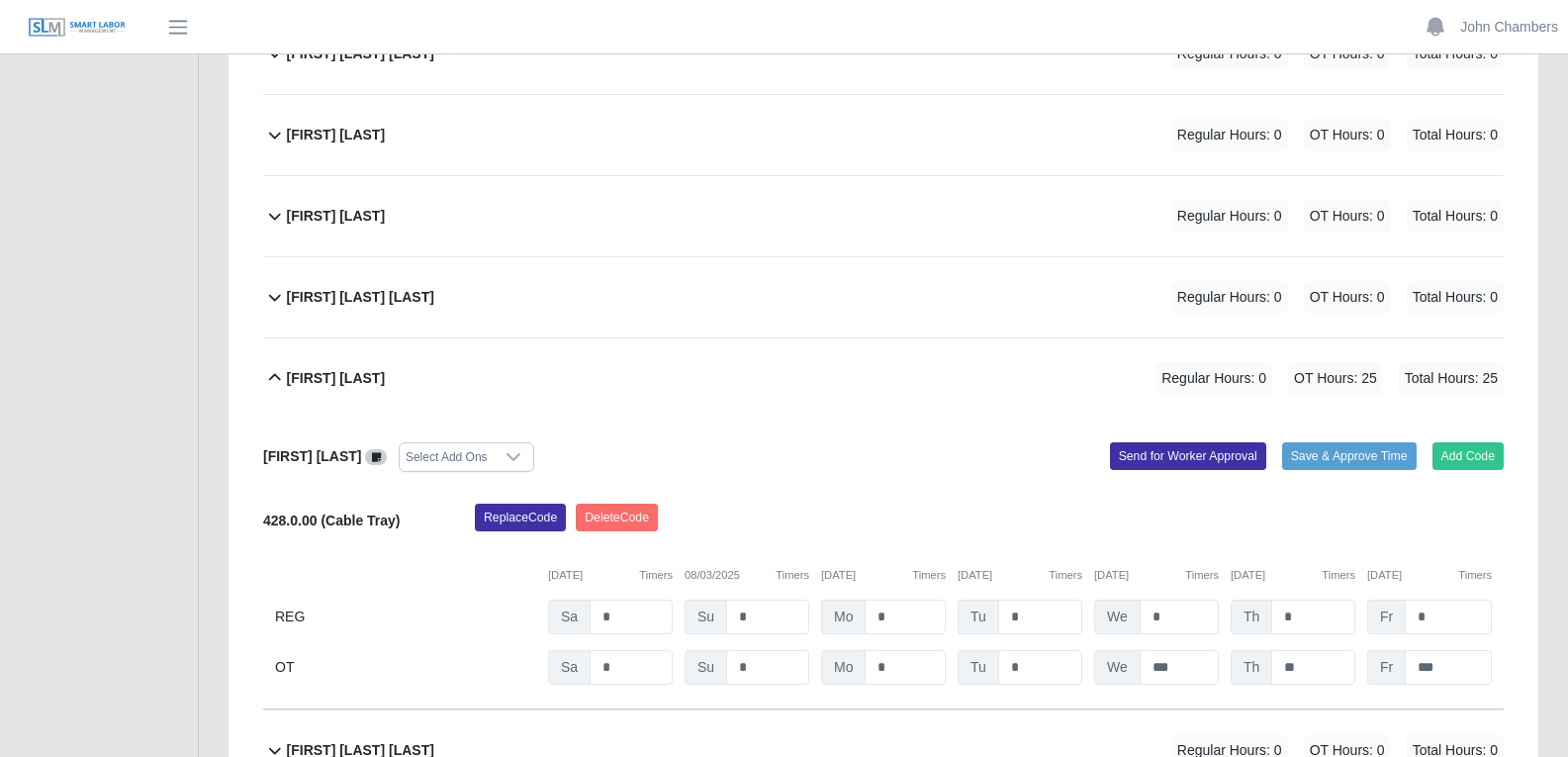 click 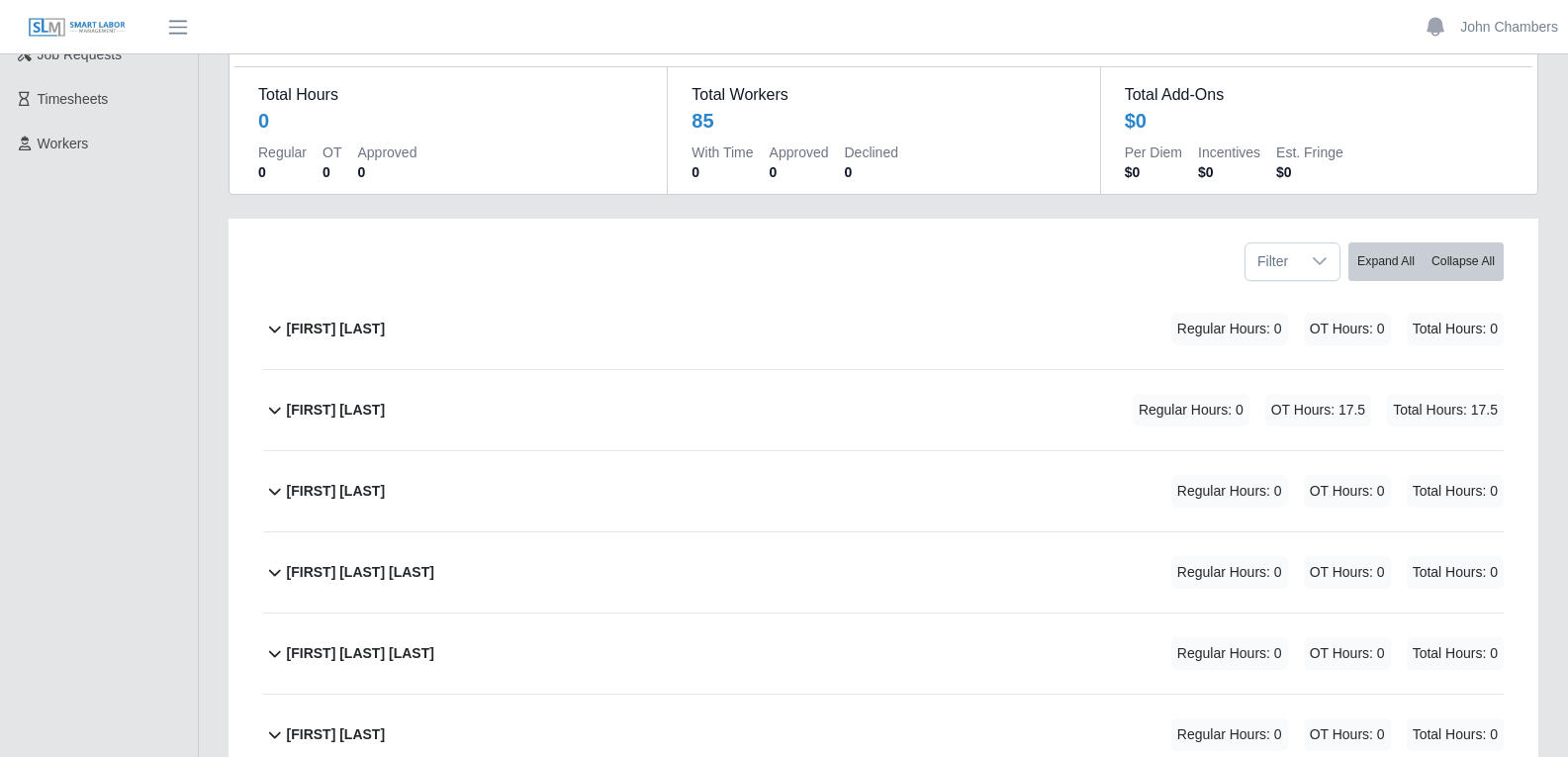 scroll, scrollTop: 396, scrollLeft: 0, axis: vertical 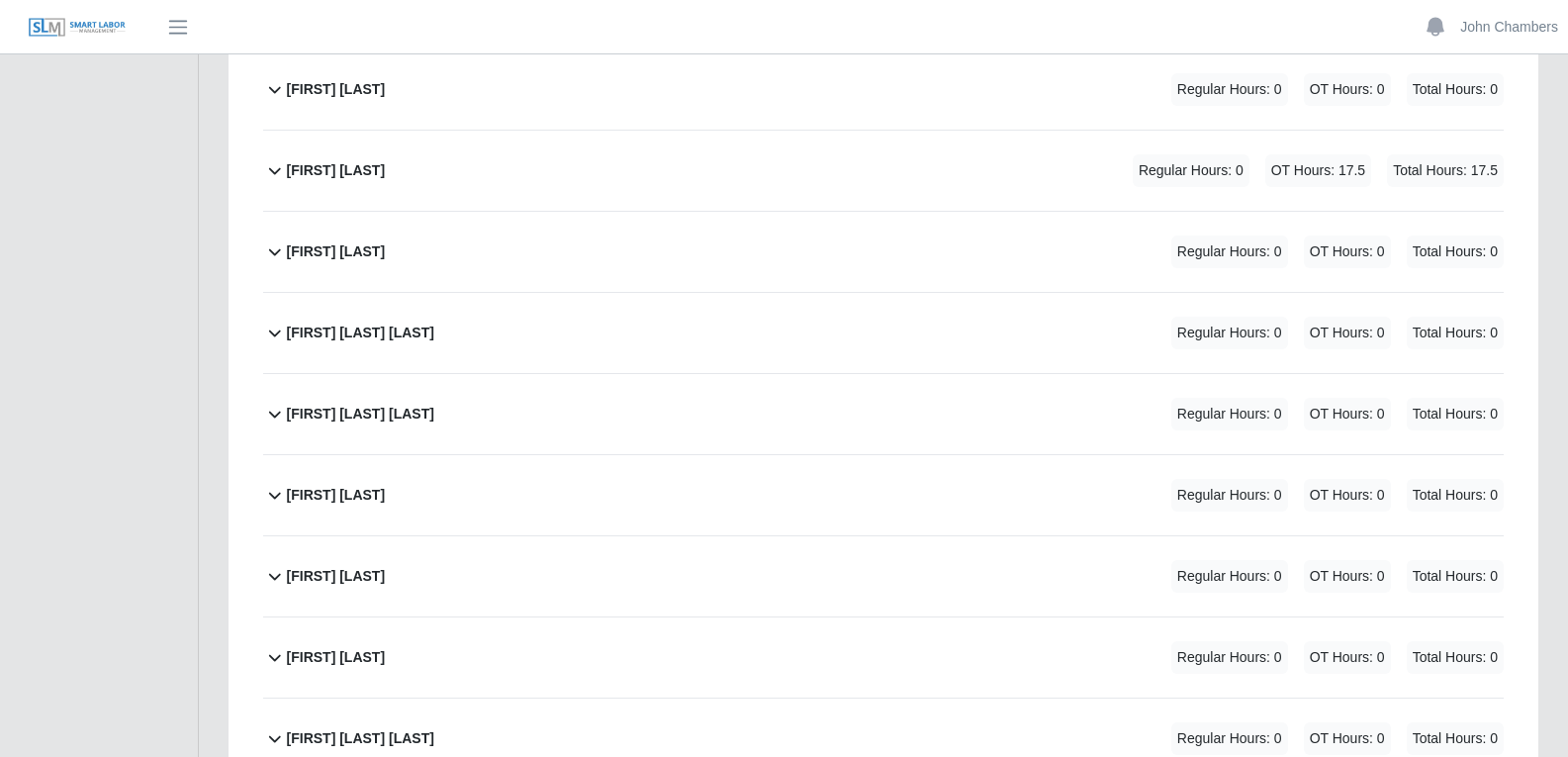 click on "Abiel Martinez             Regular Hours: 0   OT Hours: 0   Total Hours: 0       Abiel Martinez     Select Add Ons
Add Code
Save & Approve Time
Send for Worker Approval                  Adriana Gonzalez             Regular Hours: 0   OT Hours: 17.5   Total Hours: 17.5       Adriana Gonzalez     Select Add Ons
Add Code
Save & Approve Time
Send for Worker Approval              428.0.00
(Cable Tray)
Replace
Code
Delete
Code
08/02/2025
Timers    08/03/2025
Timers    08/04/2025
Timers    08/05/2025
Timers    08/06/2025
Timers    08/07/2025
Timers    08/08/2025
Timers
REG
Sa   *" at bounding box center (883, 3497) 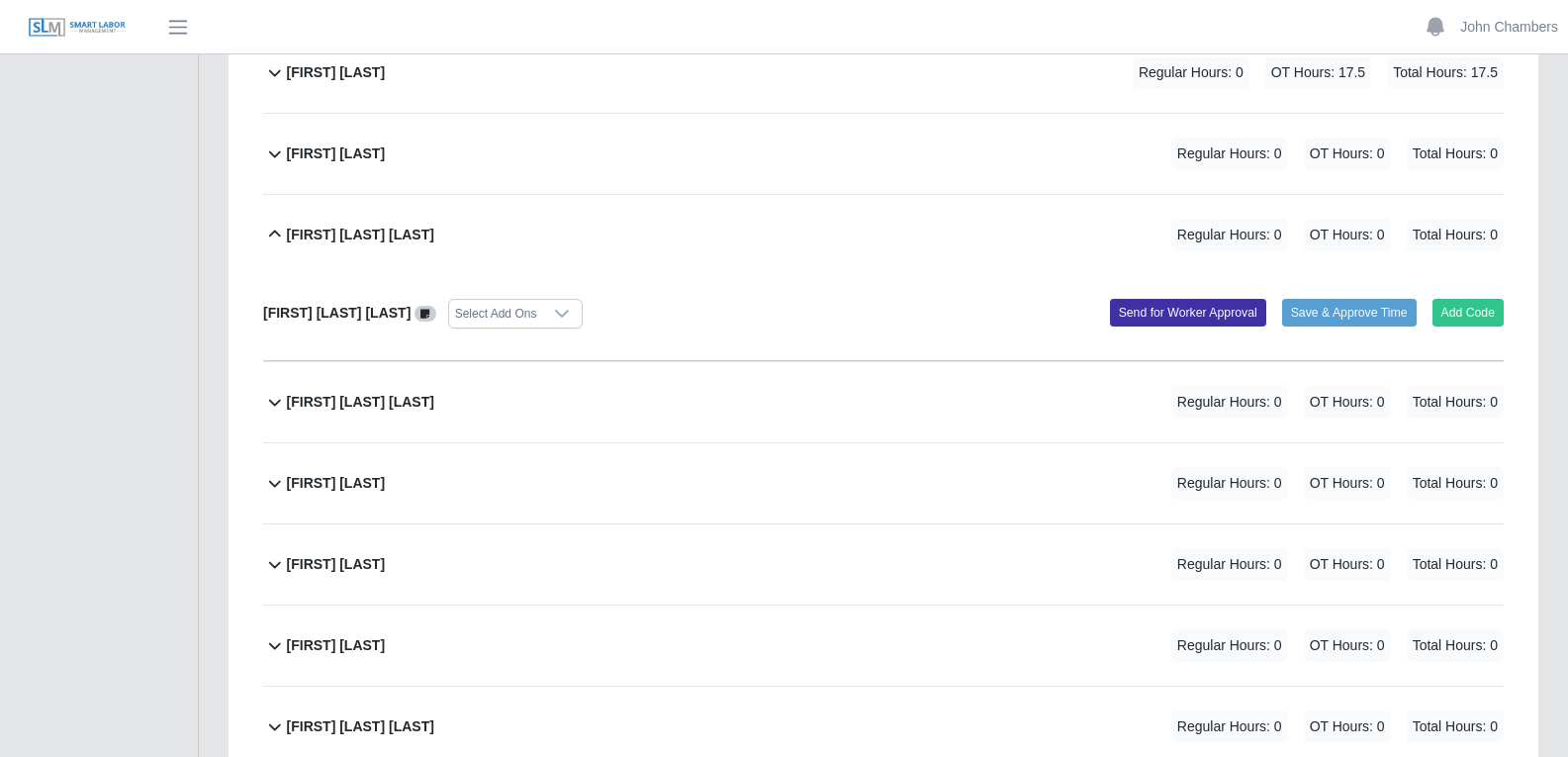 scroll, scrollTop: 495, scrollLeft: 0, axis: vertical 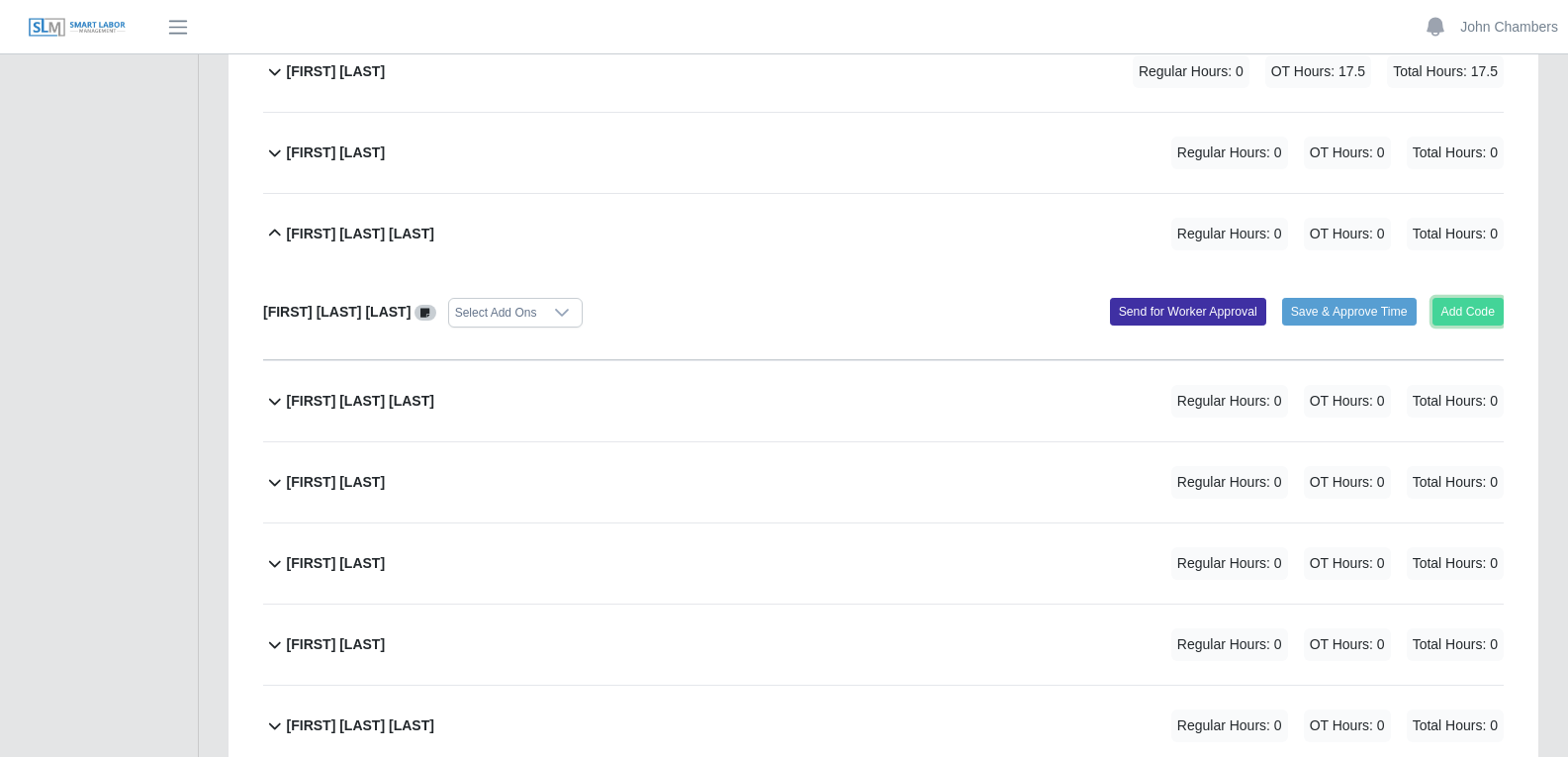 click on "Add Code" 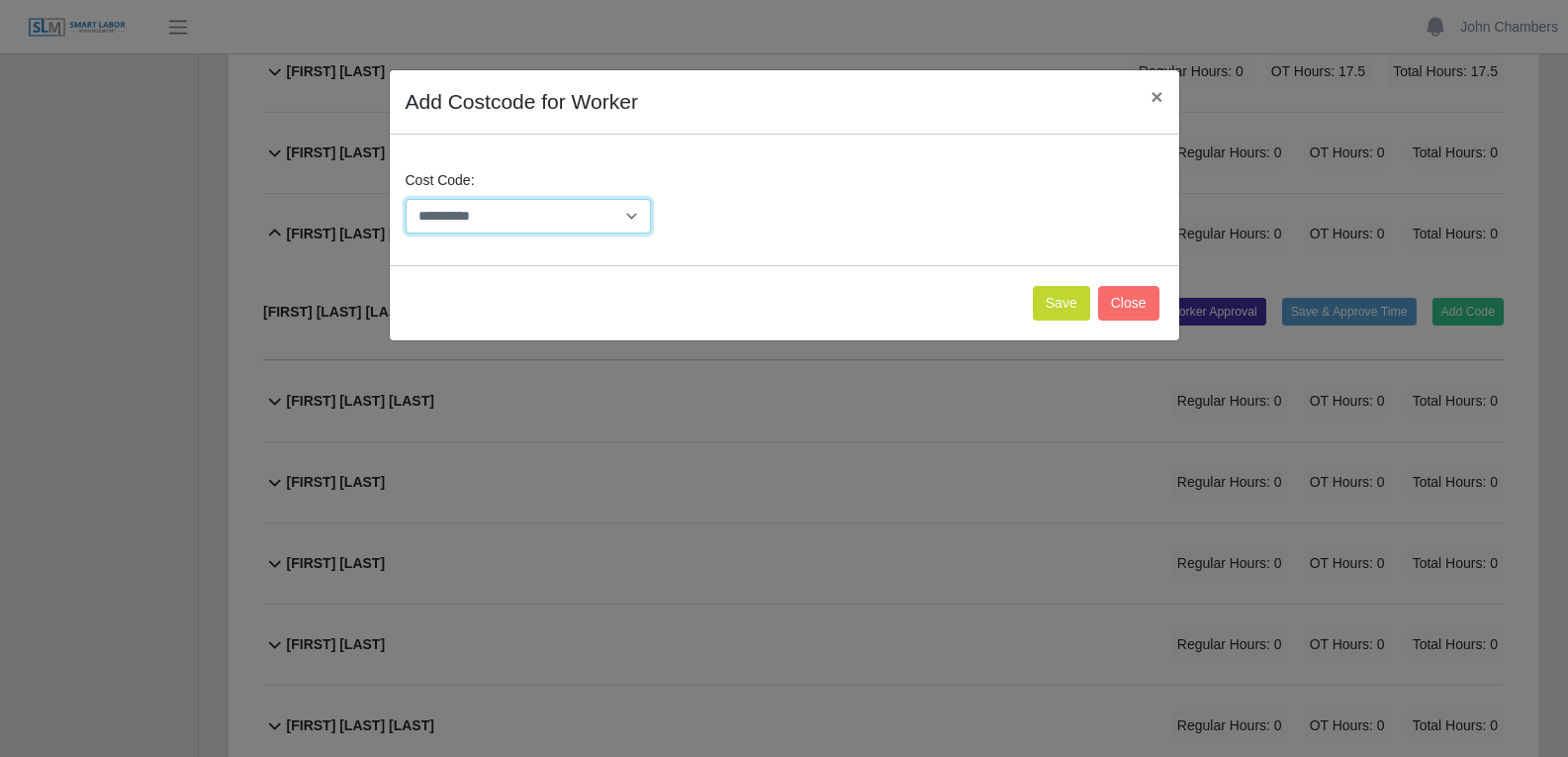 click on "**********" at bounding box center (528, 216) 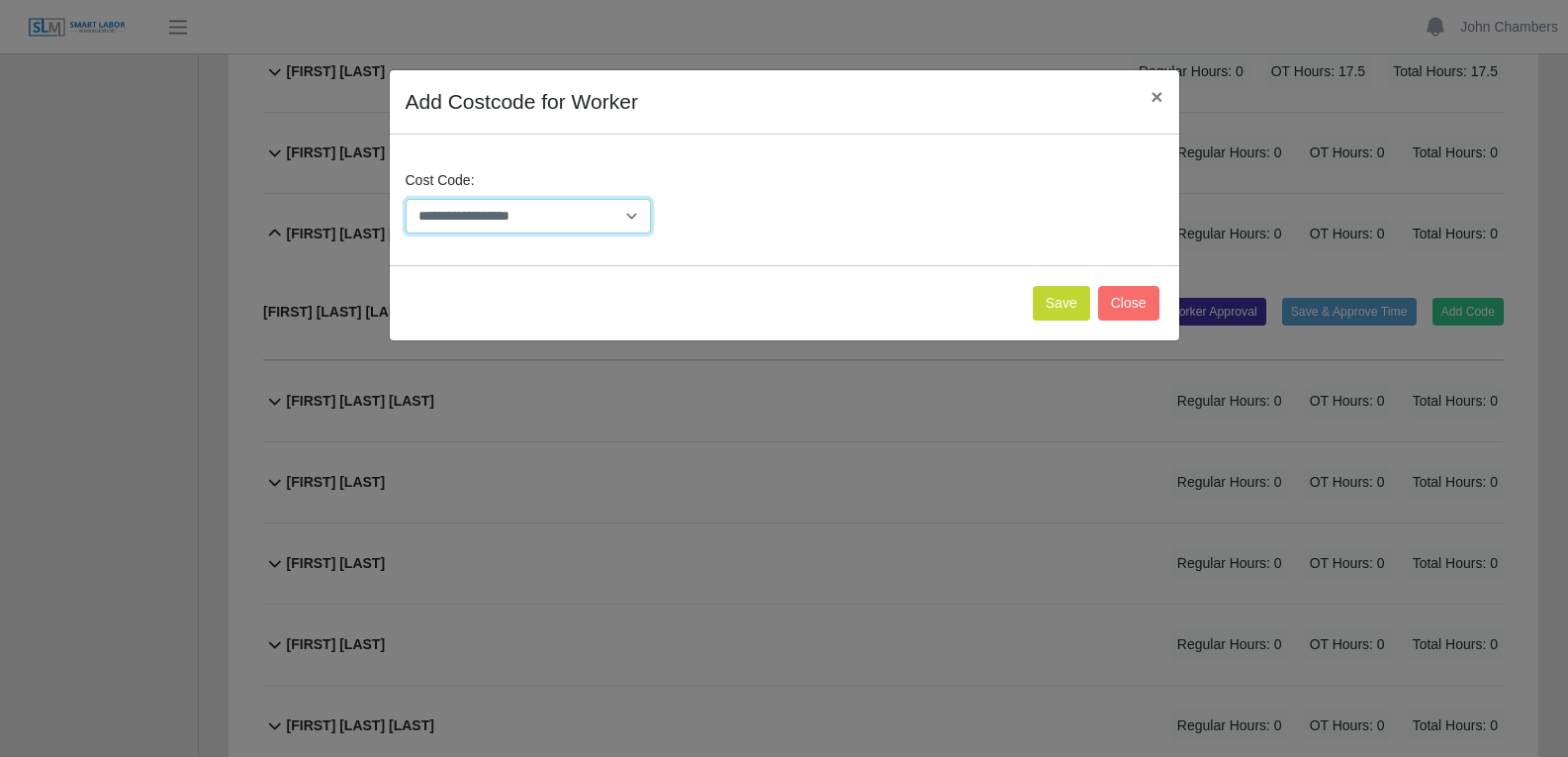 click on "**********" at bounding box center [528, 216] 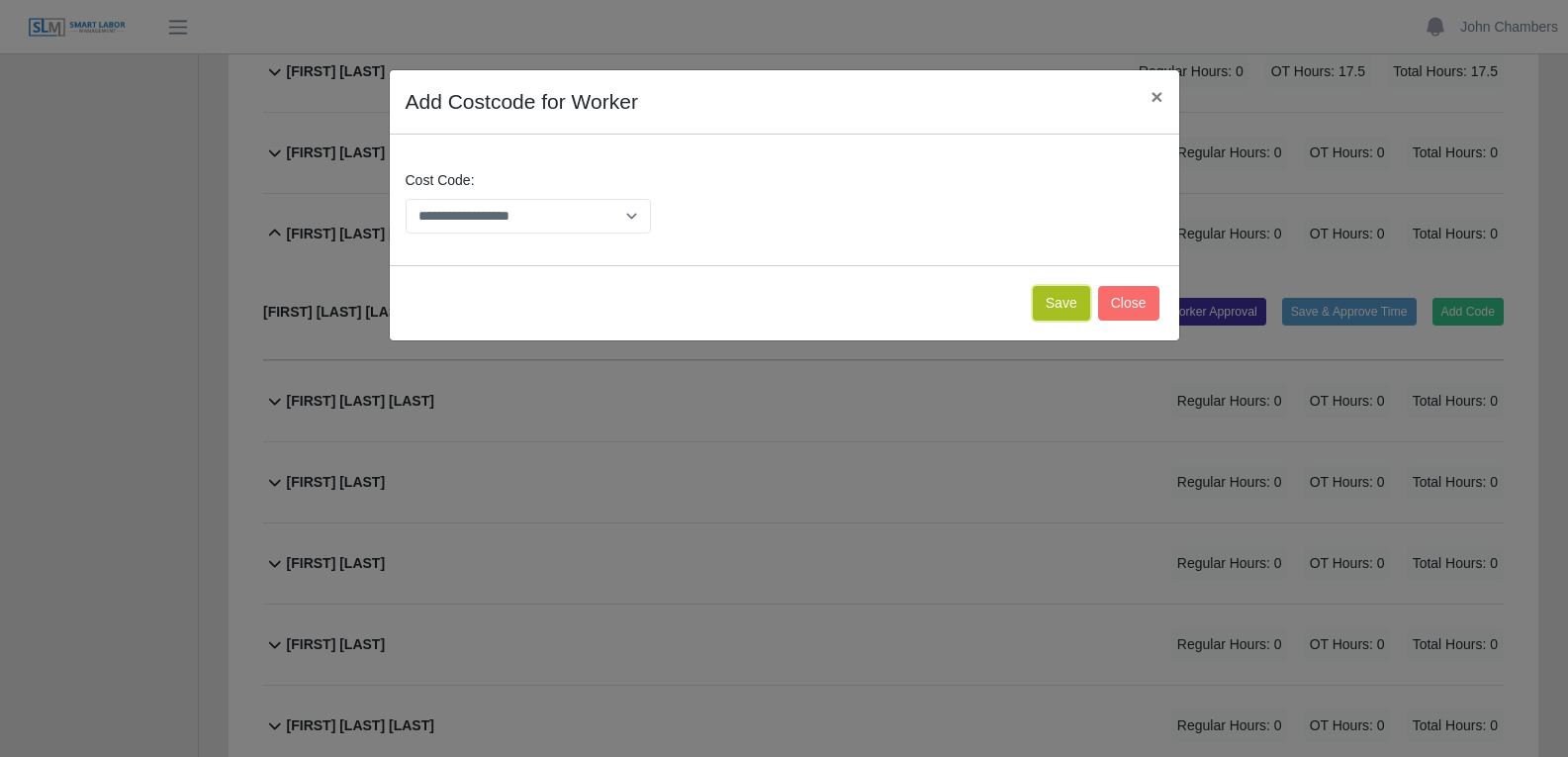 click on "Save" 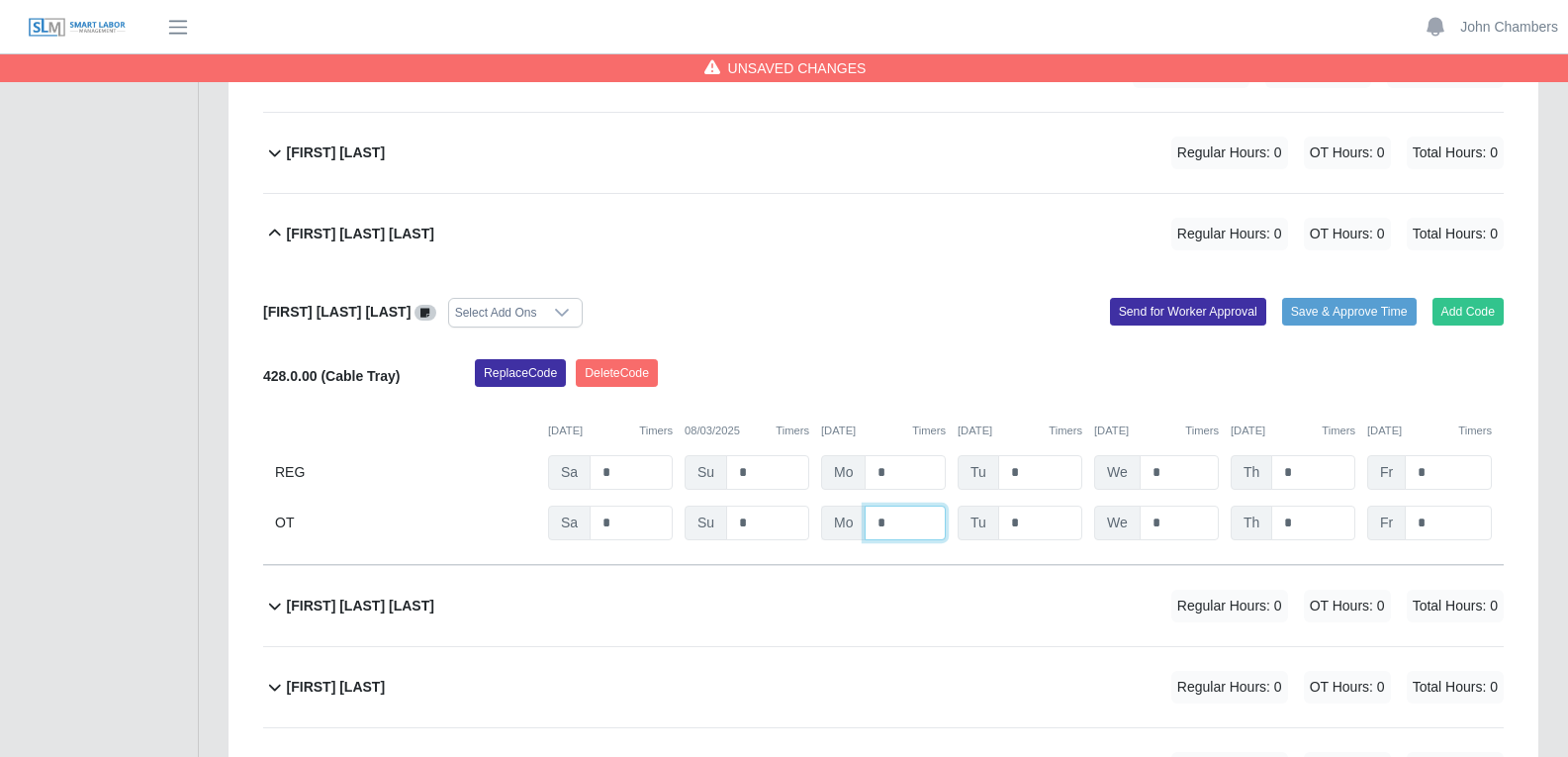 click on "*" at bounding box center (0, 0) 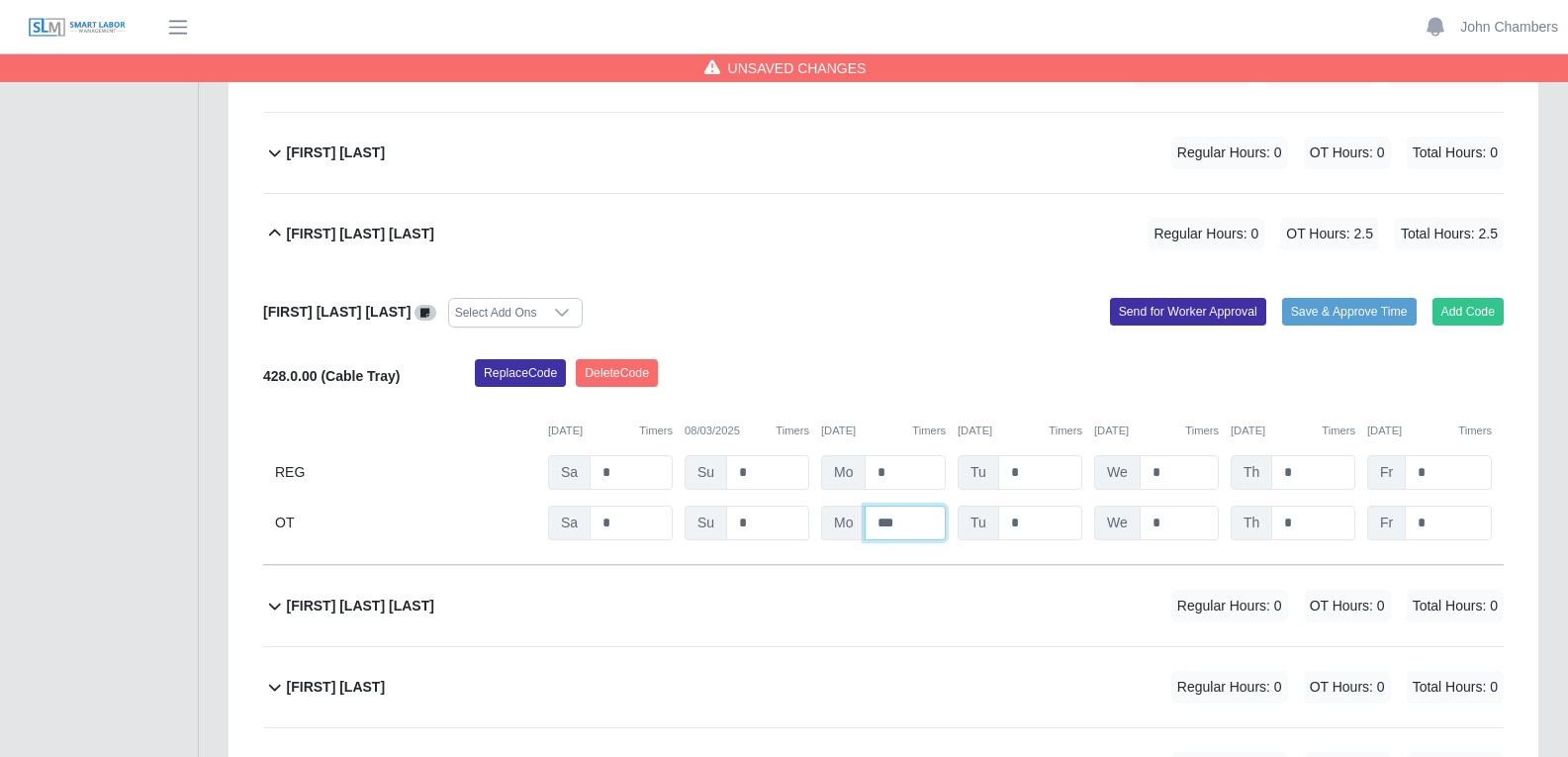 type on "***" 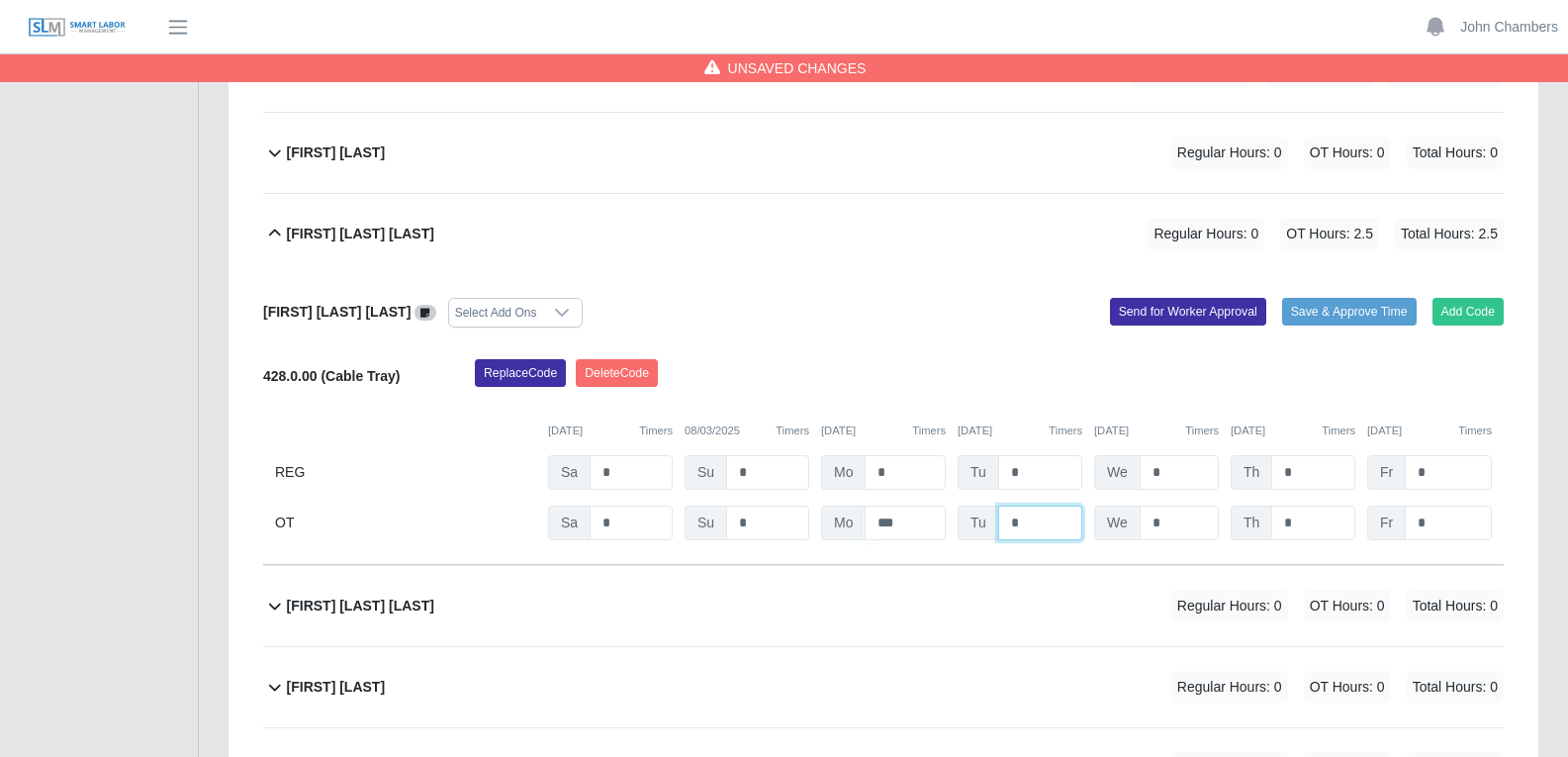 click on "*" at bounding box center (0, 0) 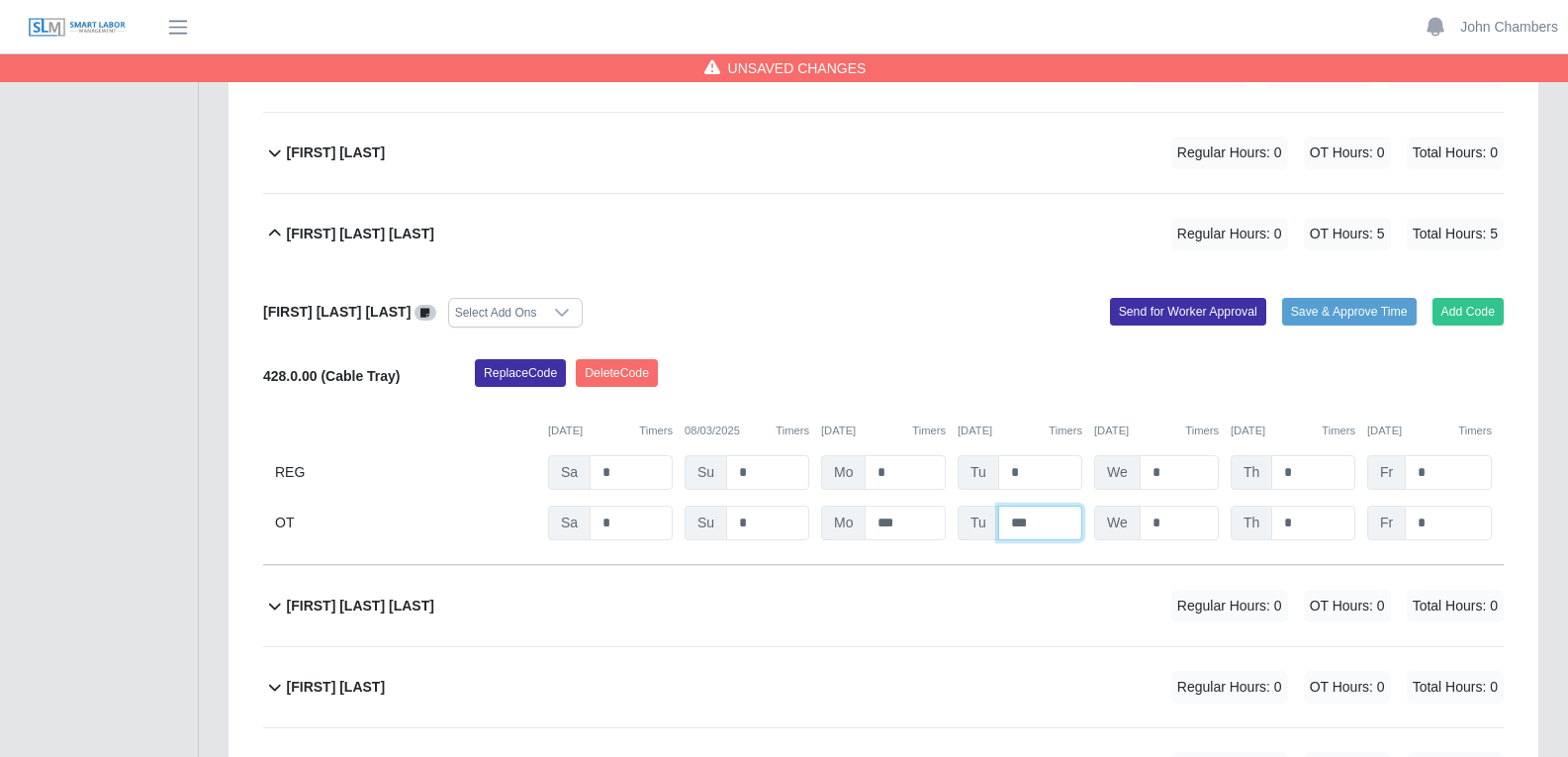 type on "***" 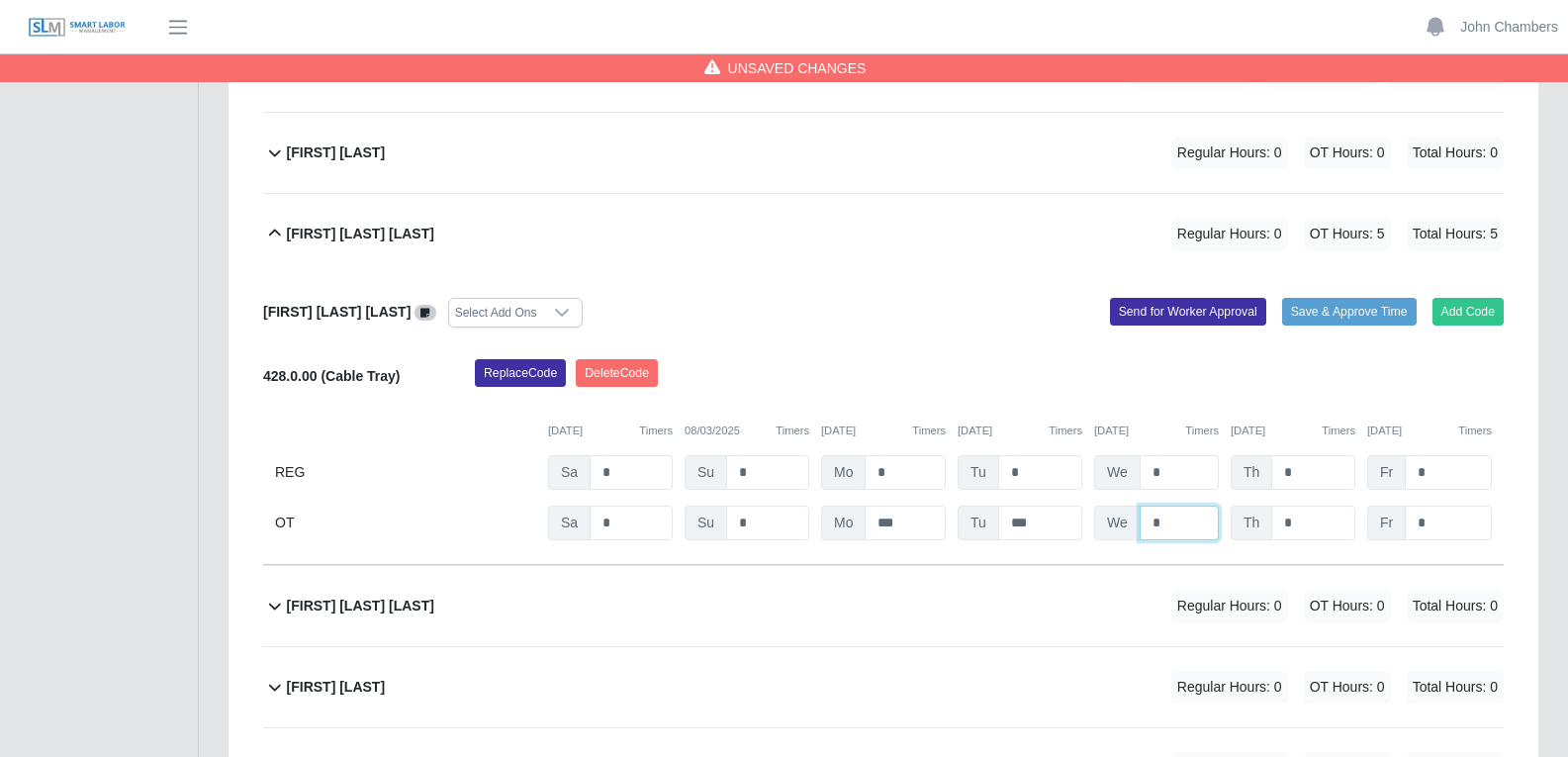 click on "*" at bounding box center [0, 0] 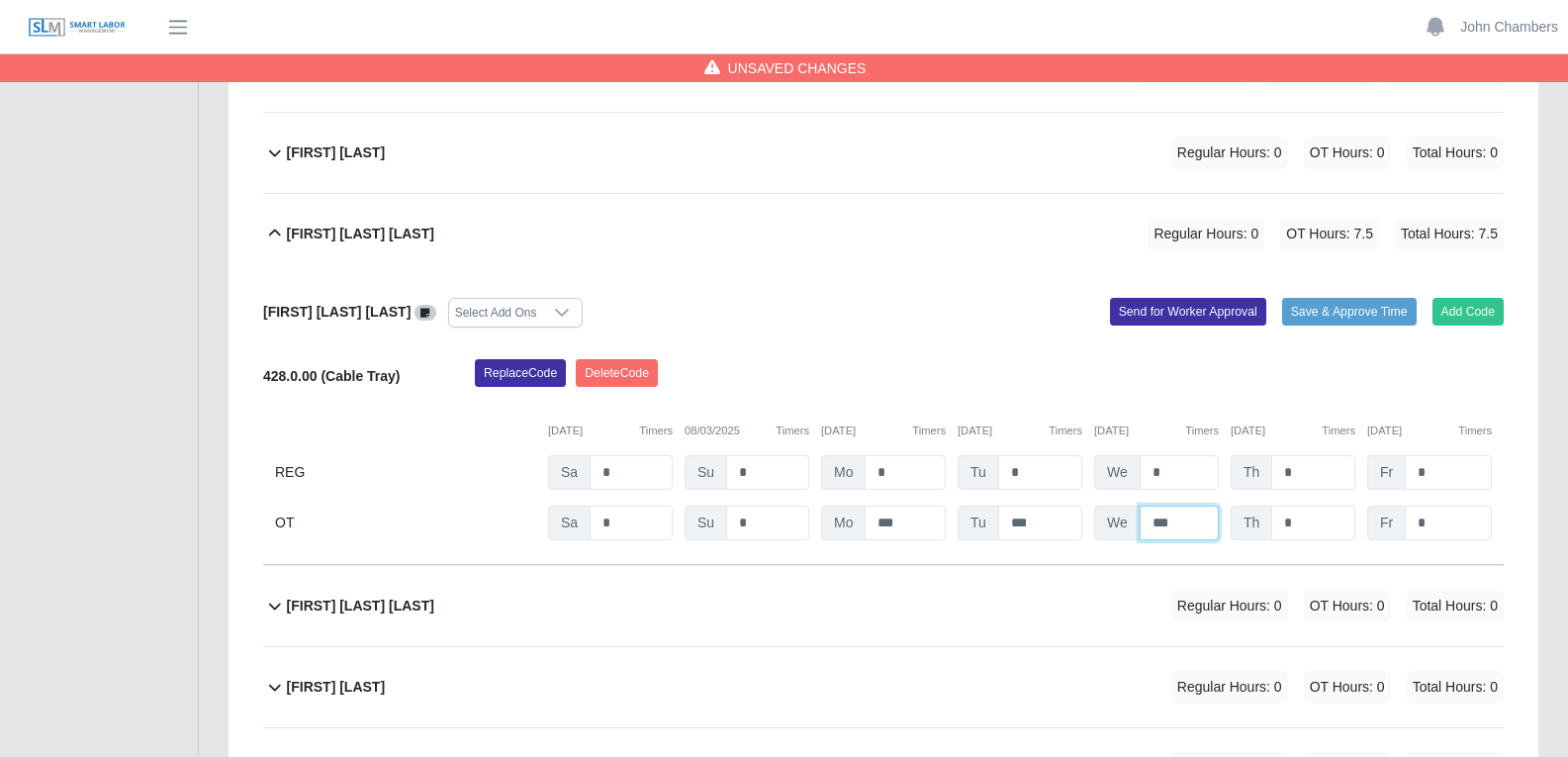 type on "***" 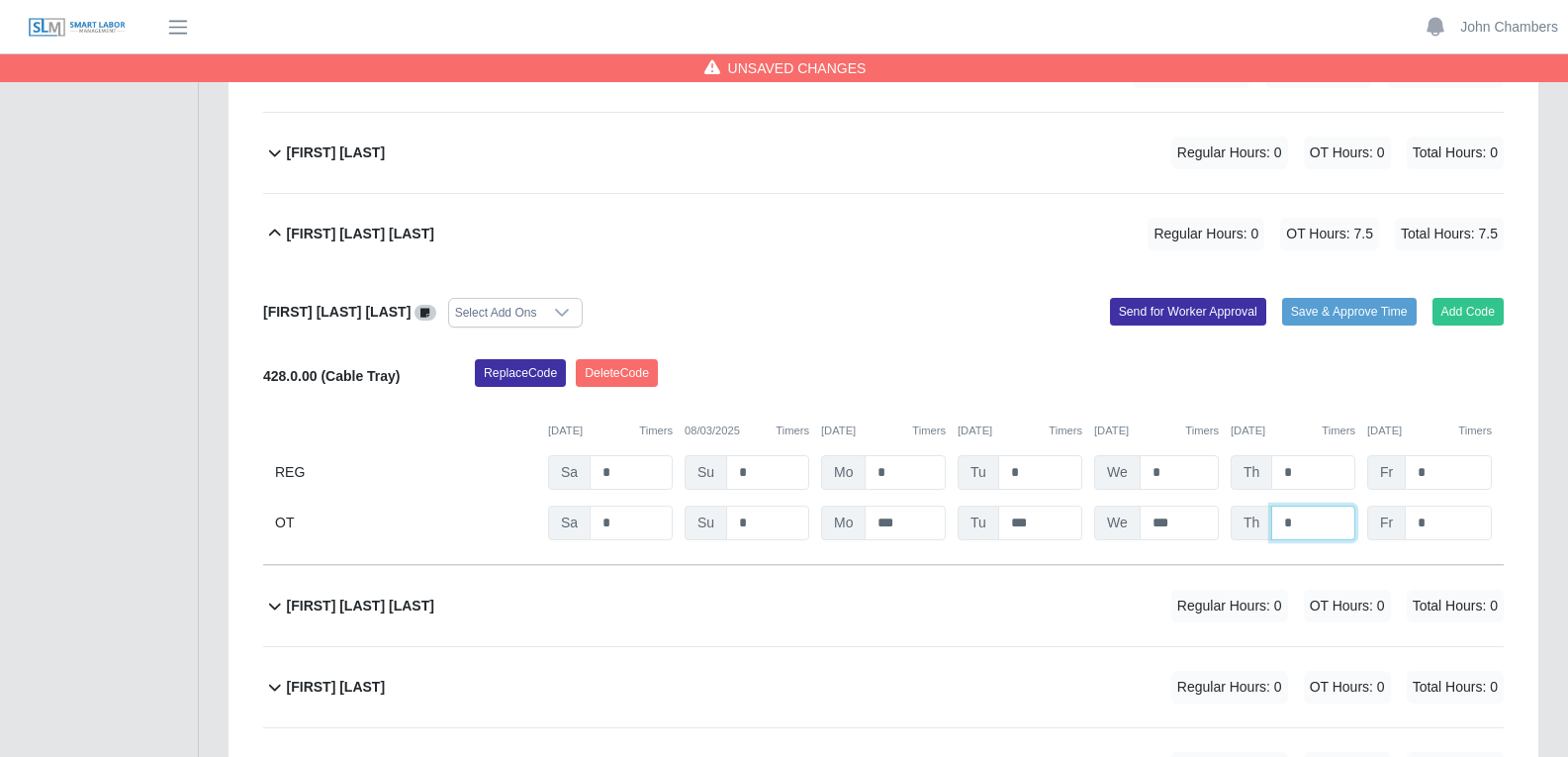 click on "*" at bounding box center [0, 0] 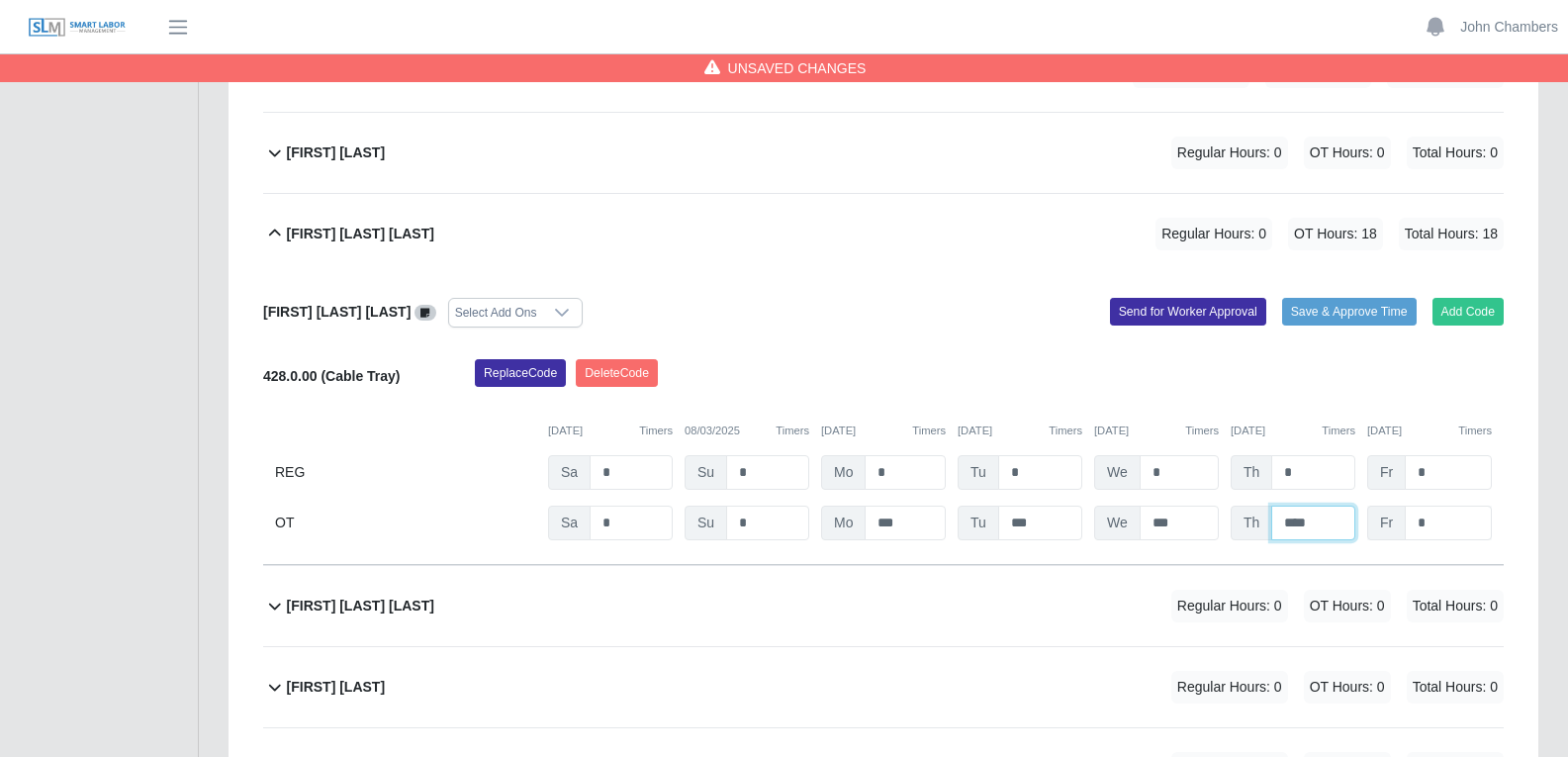 type on "****" 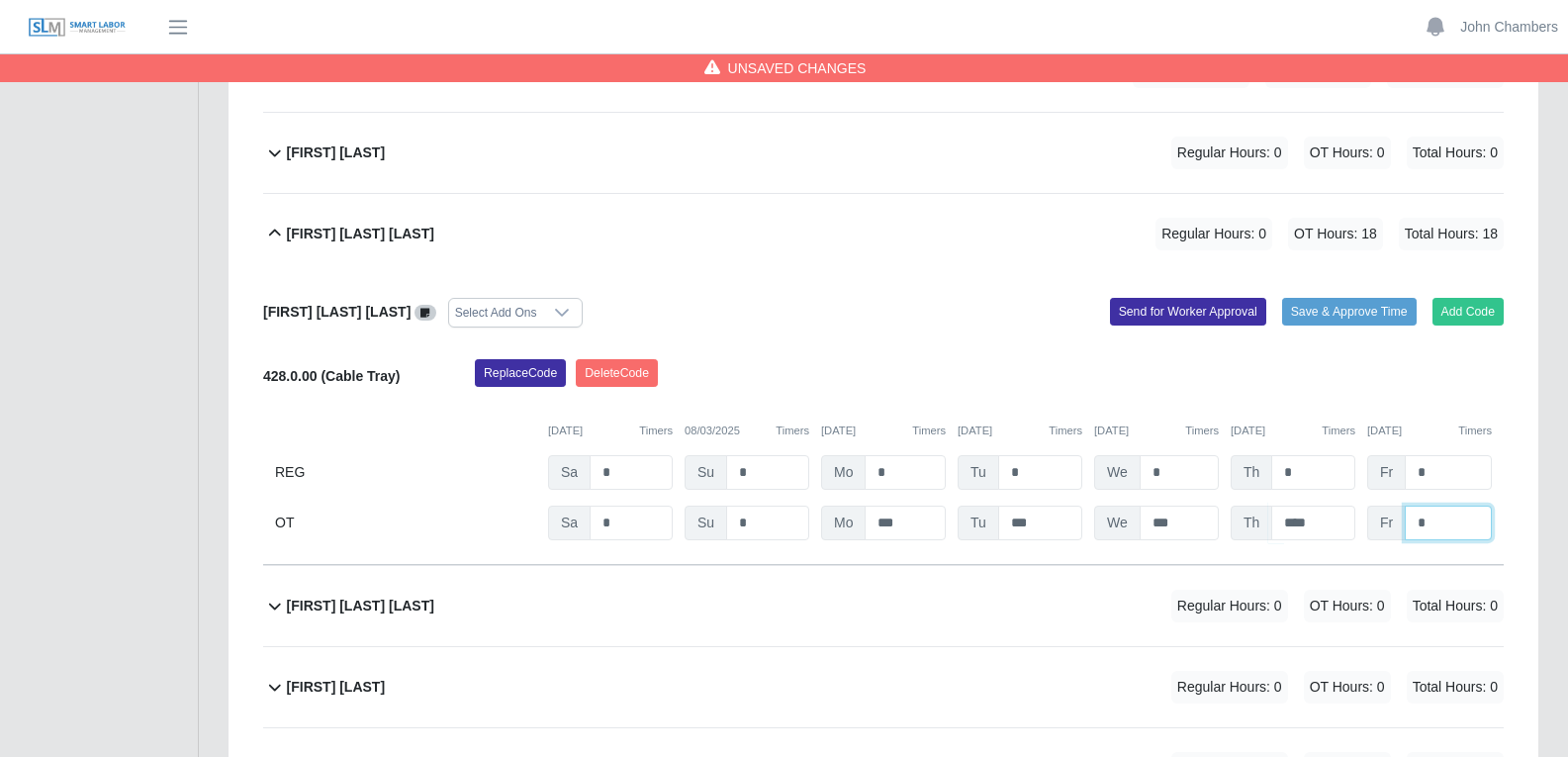 click on "*" at bounding box center (0, 0) 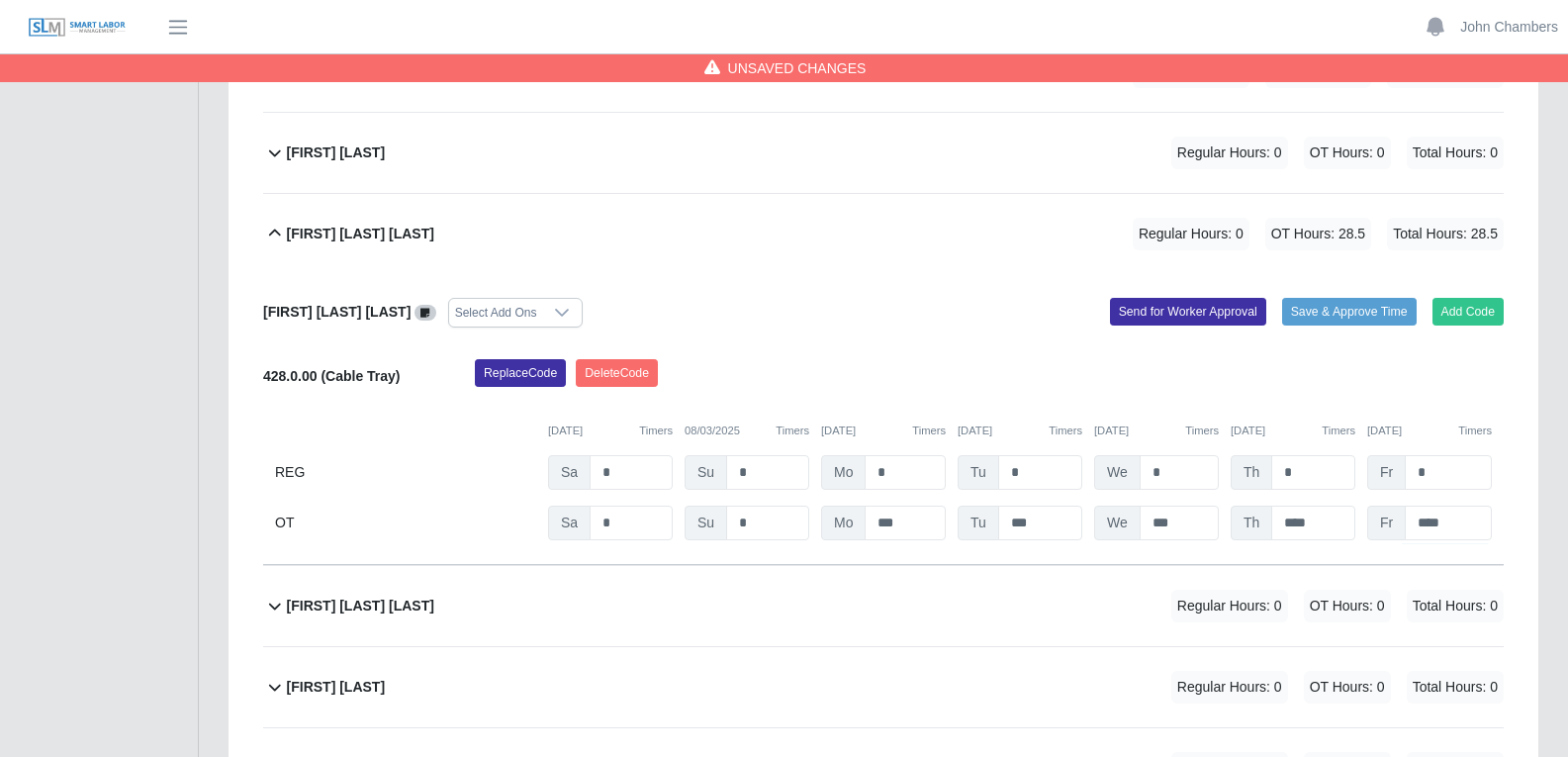 click on "Add Code
Save & Approve Time
Send for Worker Approval" at bounding box center [1201, 313] 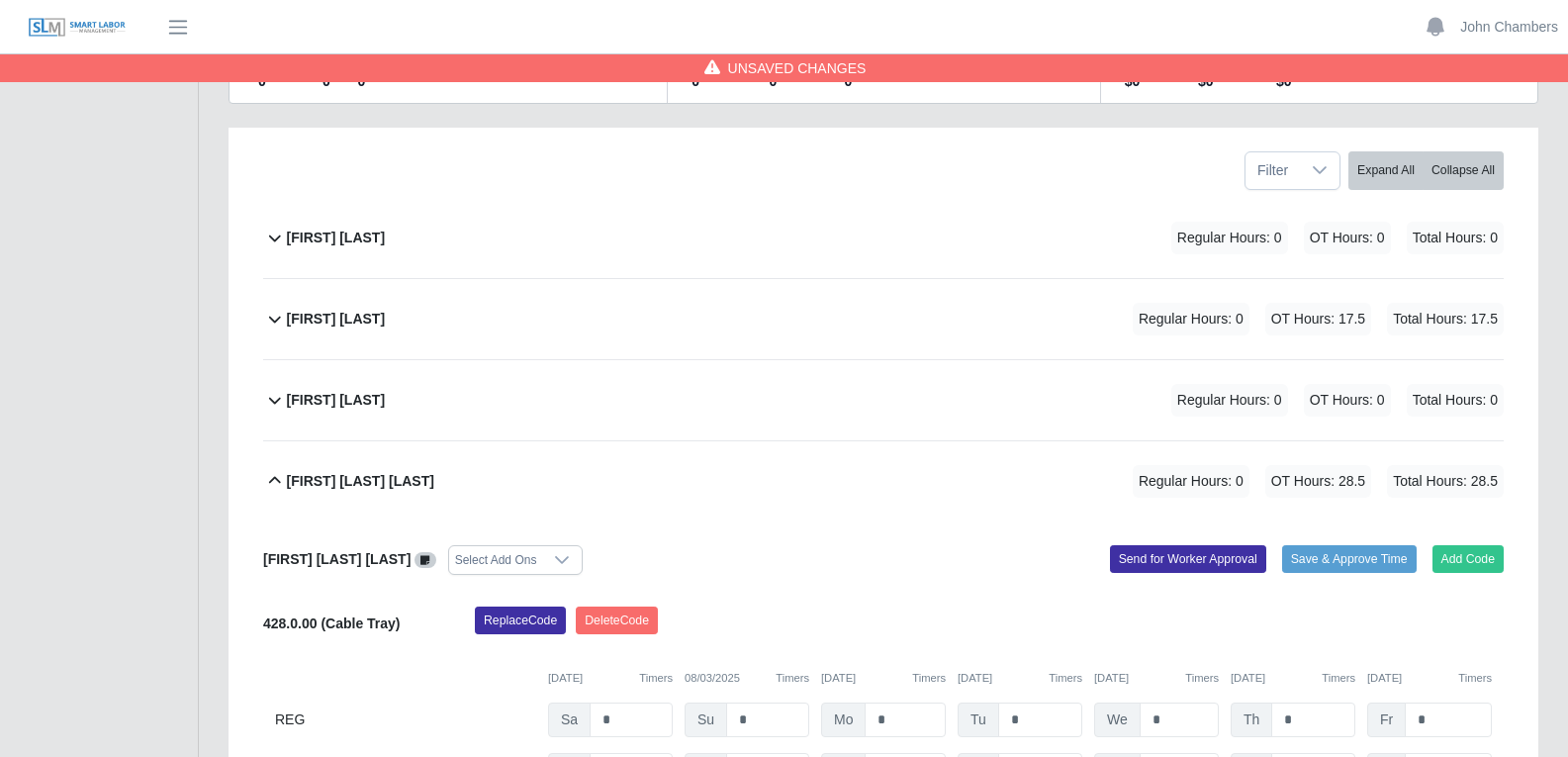 scroll, scrollTop: 0, scrollLeft: 0, axis: both 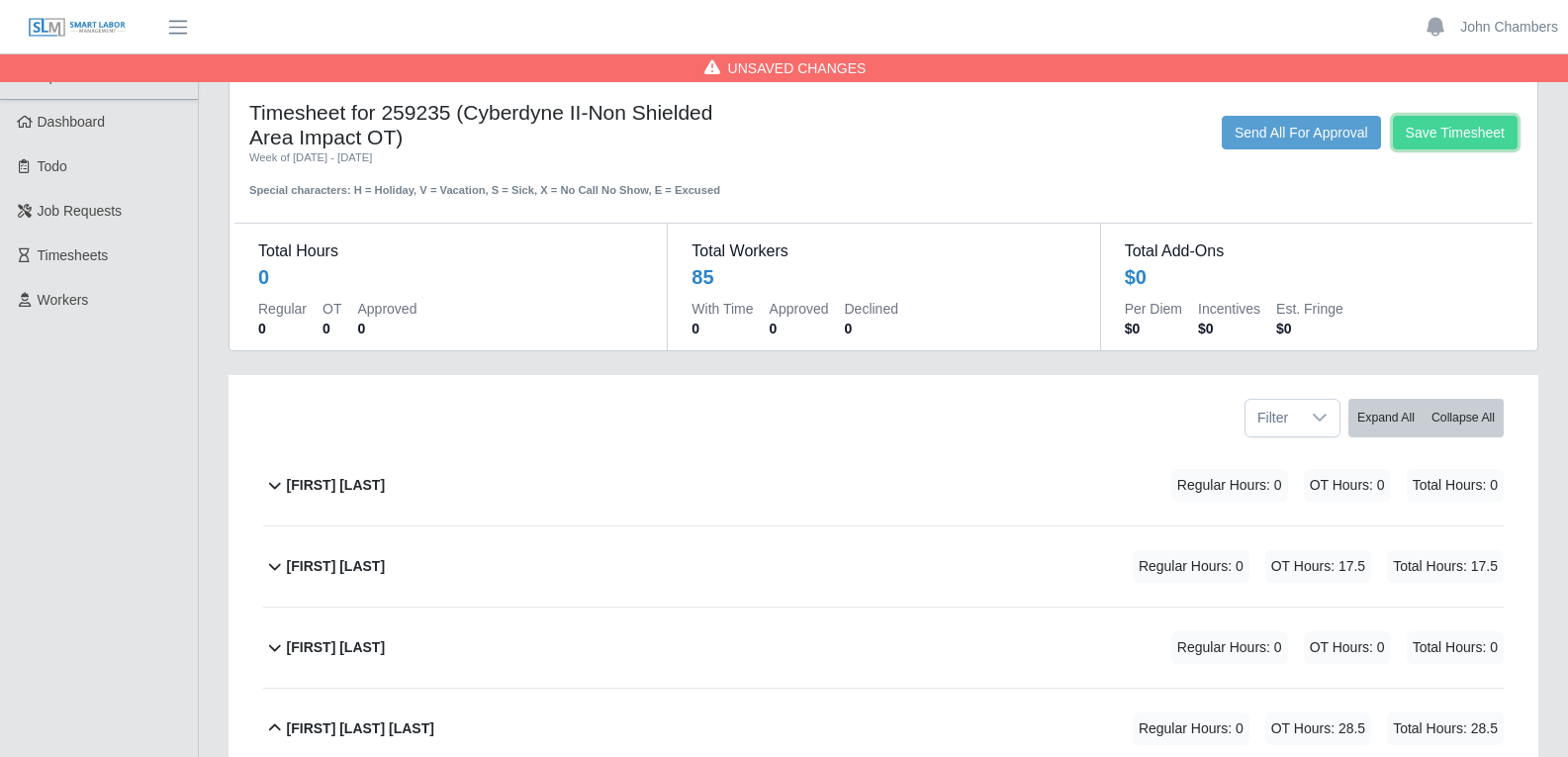 click on "Save Timesheet" at bounding box center (1455, 133) 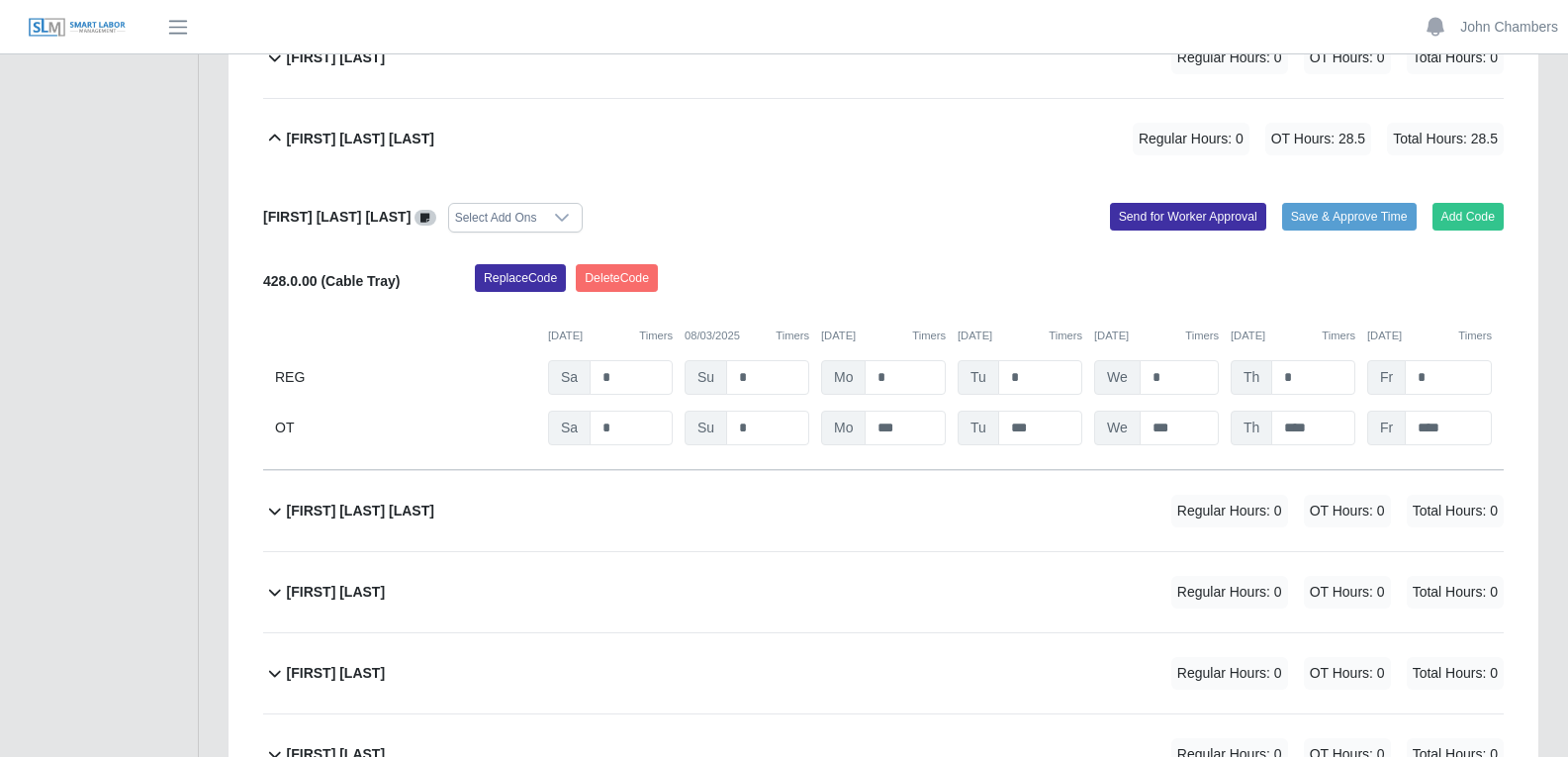 scroll, scrollTop: 594, scrollLeft: 0, axis: vertical 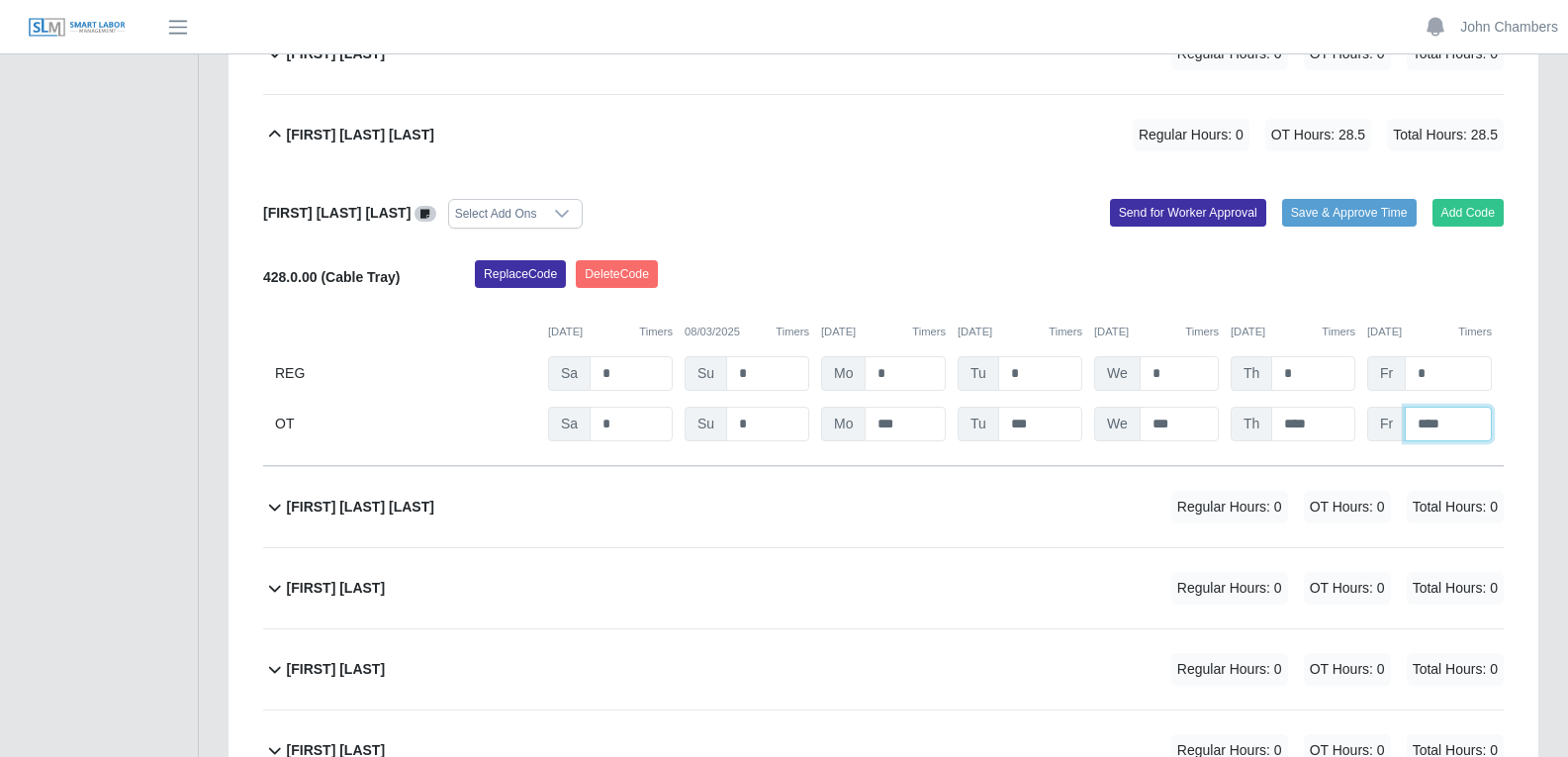 drag, startPoint x: 1451, startPoint y: 422, endPoint x: 1410, endPoint y: 442, distance: 45.617979 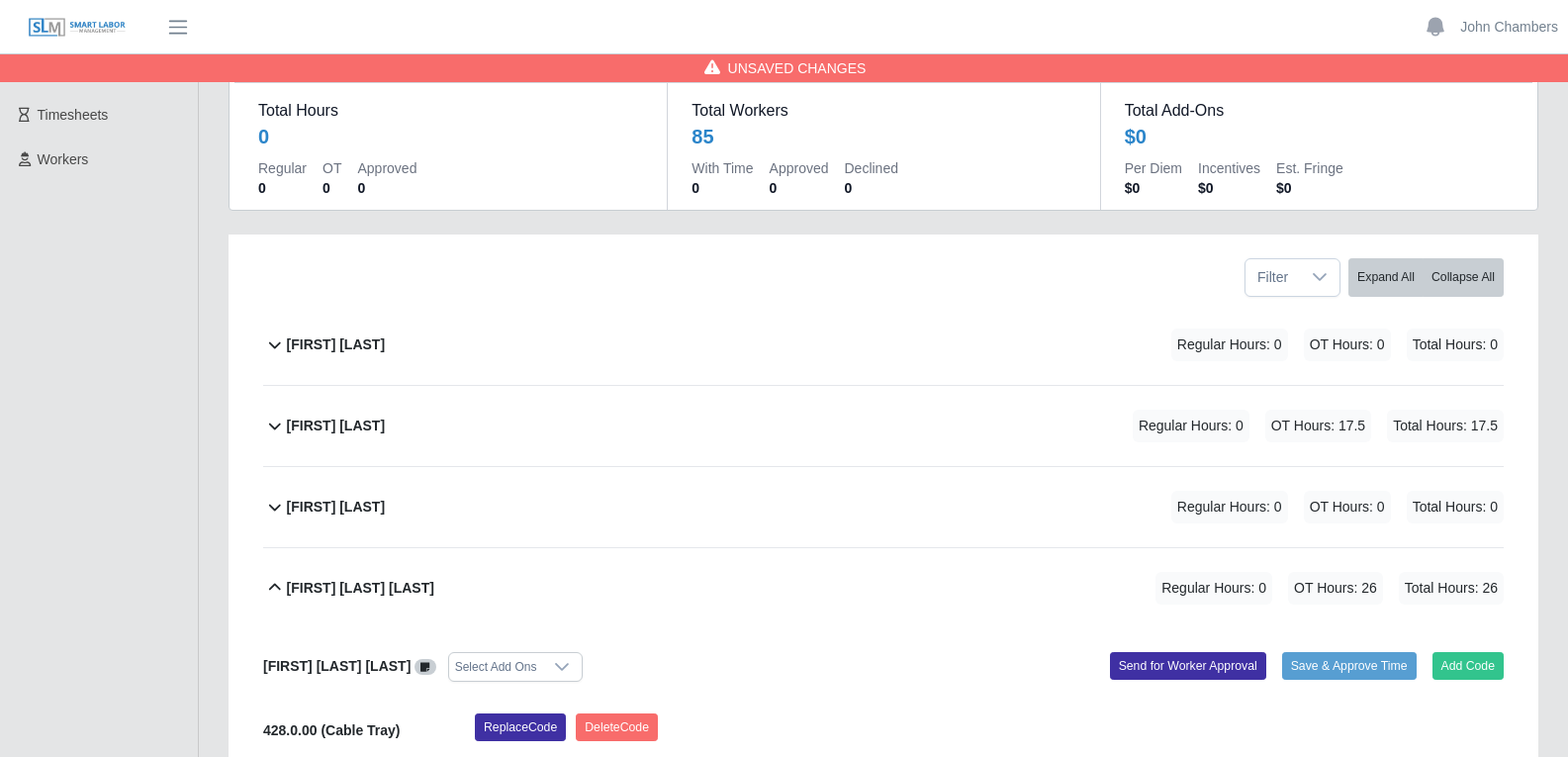 scroll, scrollTop: 0, scrollLeft: 0, axis: both 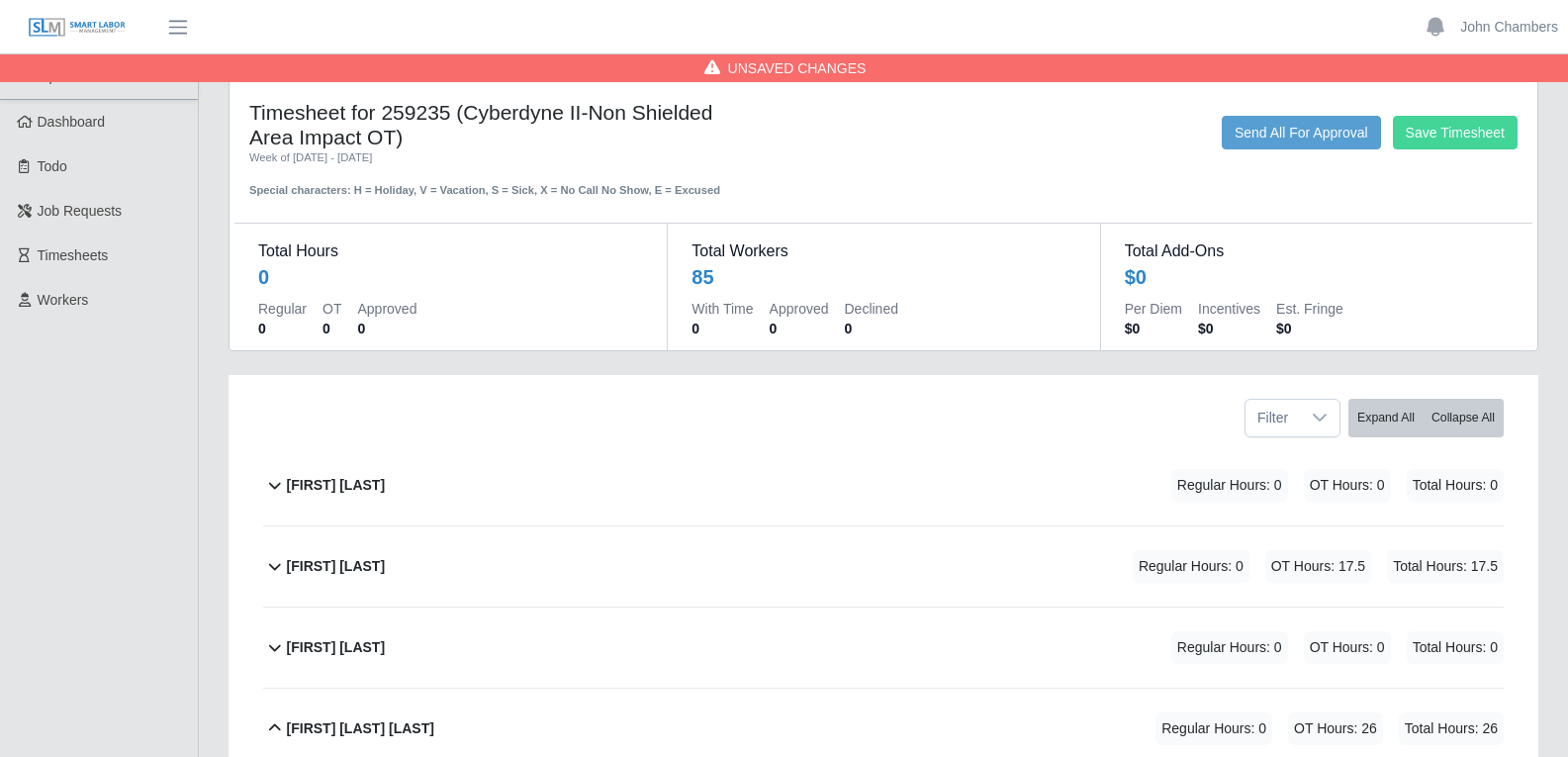 type on "*" 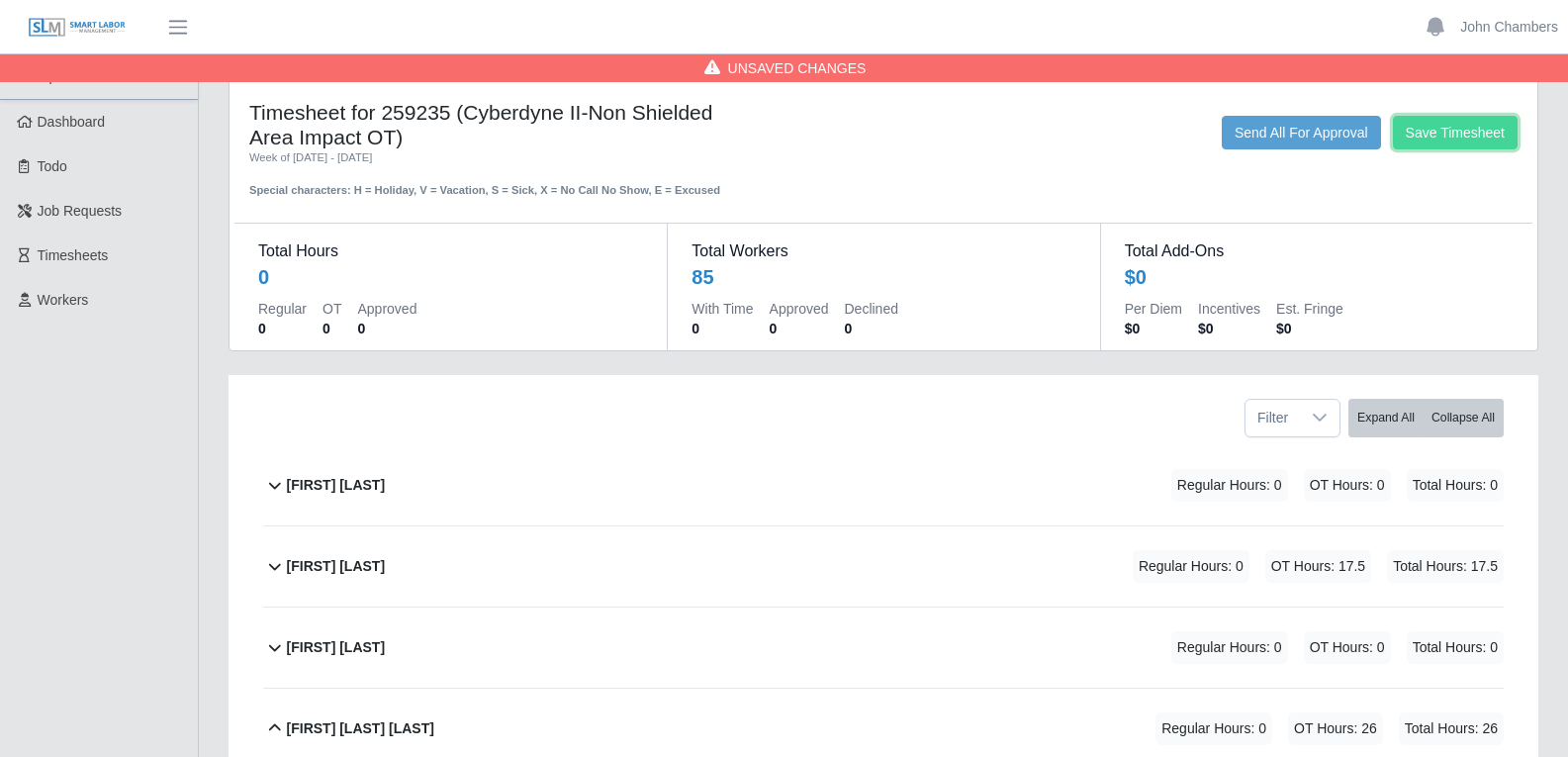 click on "Save Timesheet" at bounding box center [1455, 133] 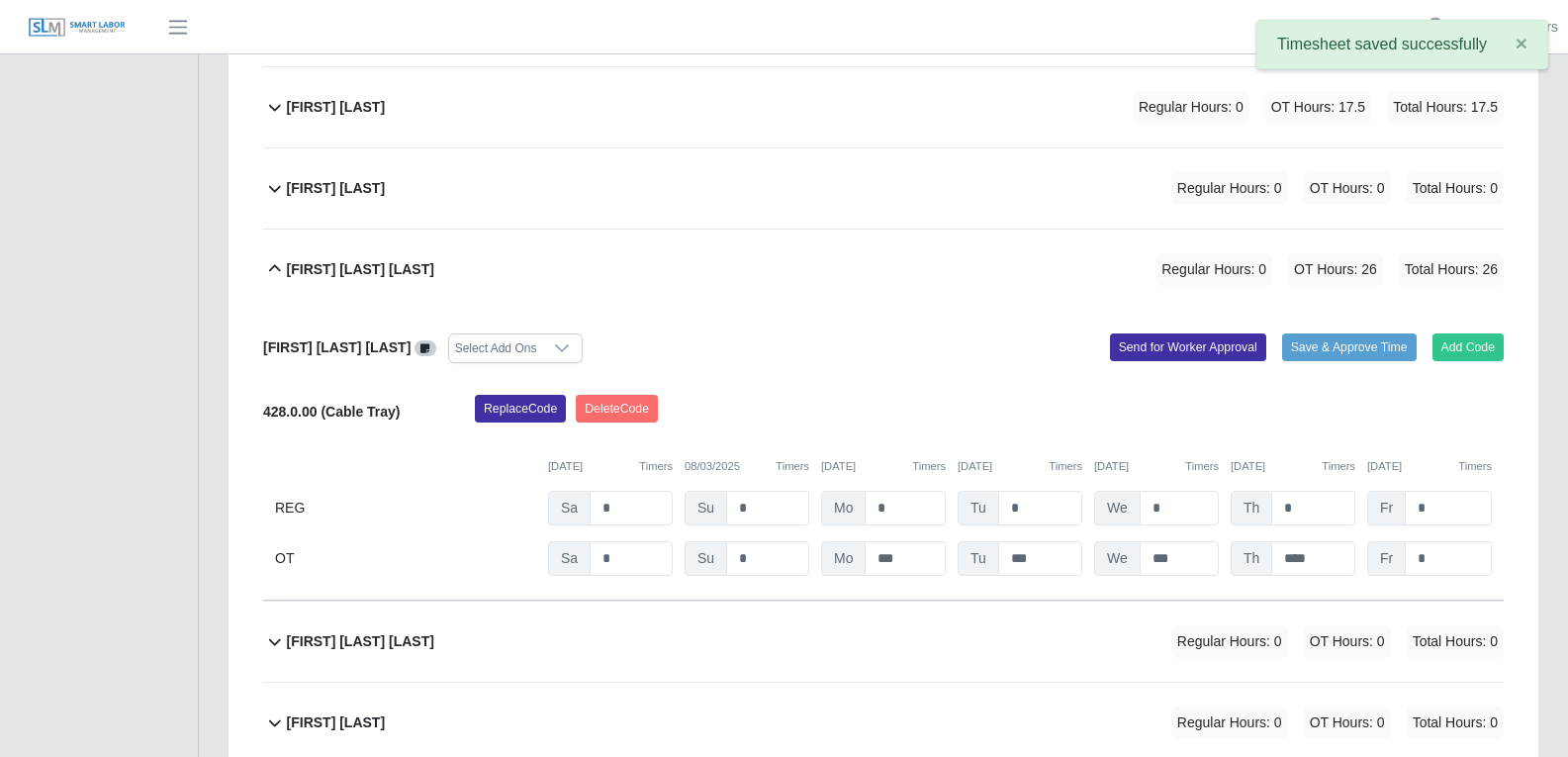 scroll, scrollTop: 495, scrollLeft: 0, axis: vertical 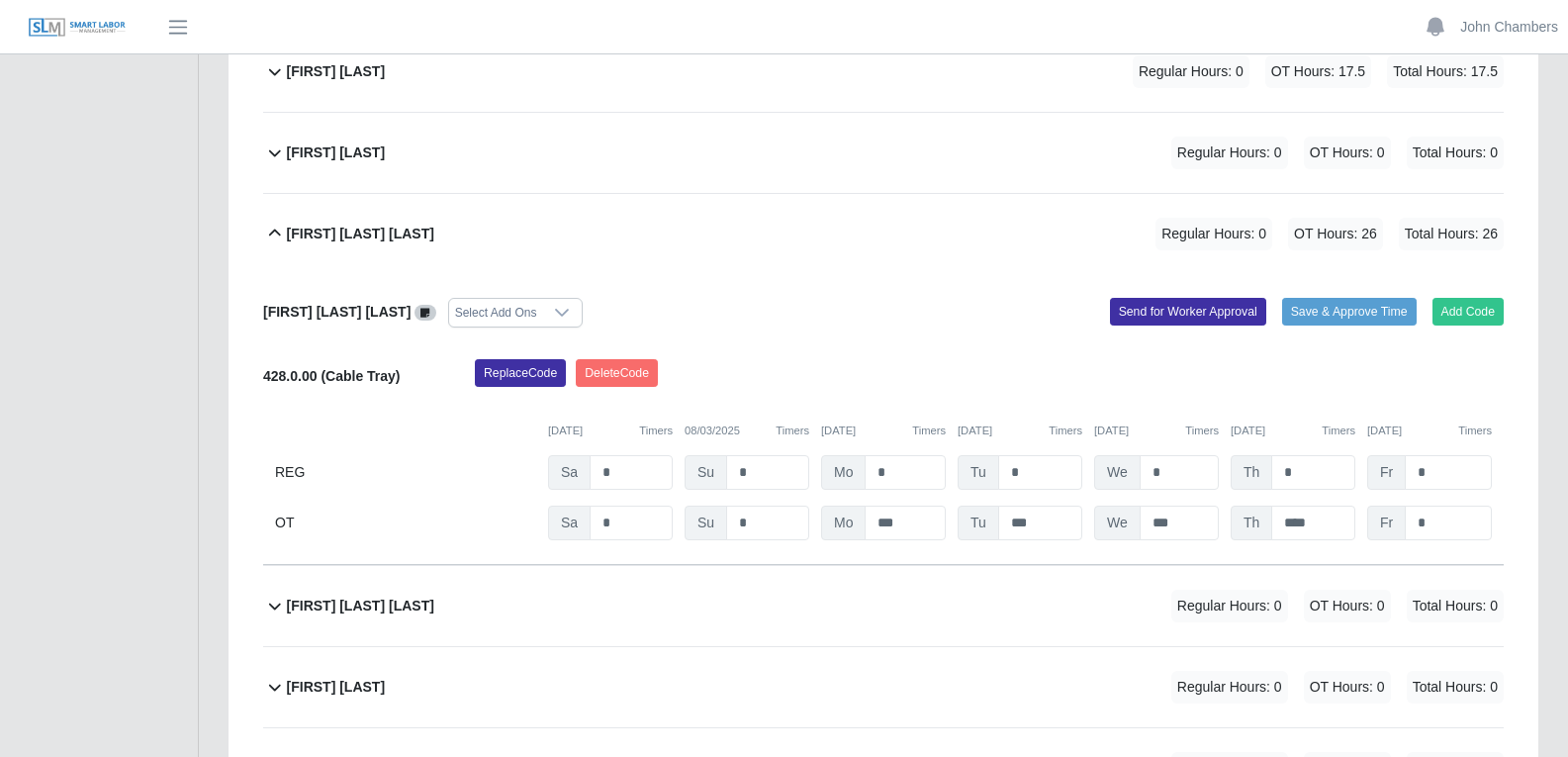 click 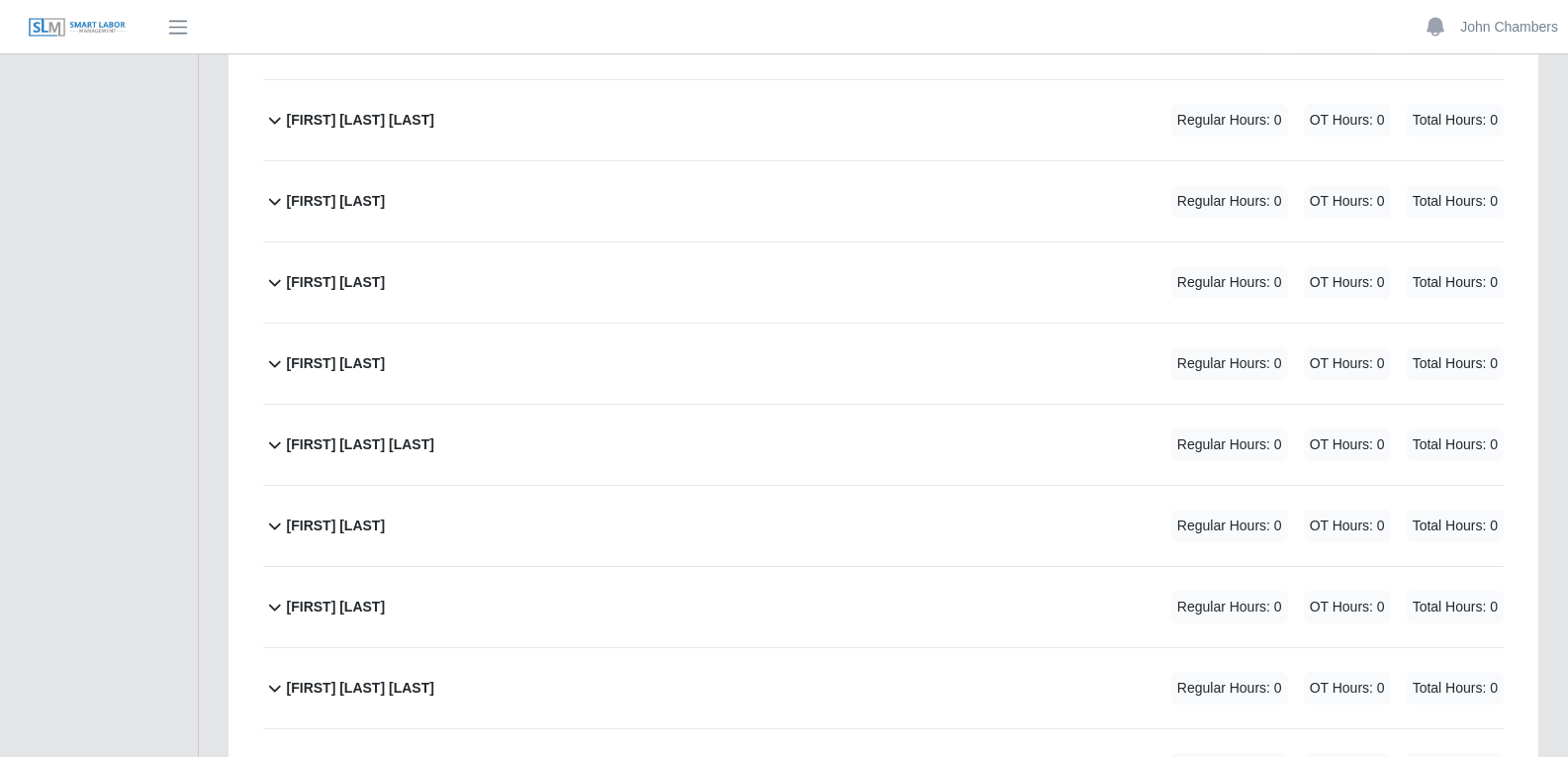 scroll, scrollTop: 693, scrollLeft: 0, axis: vertical 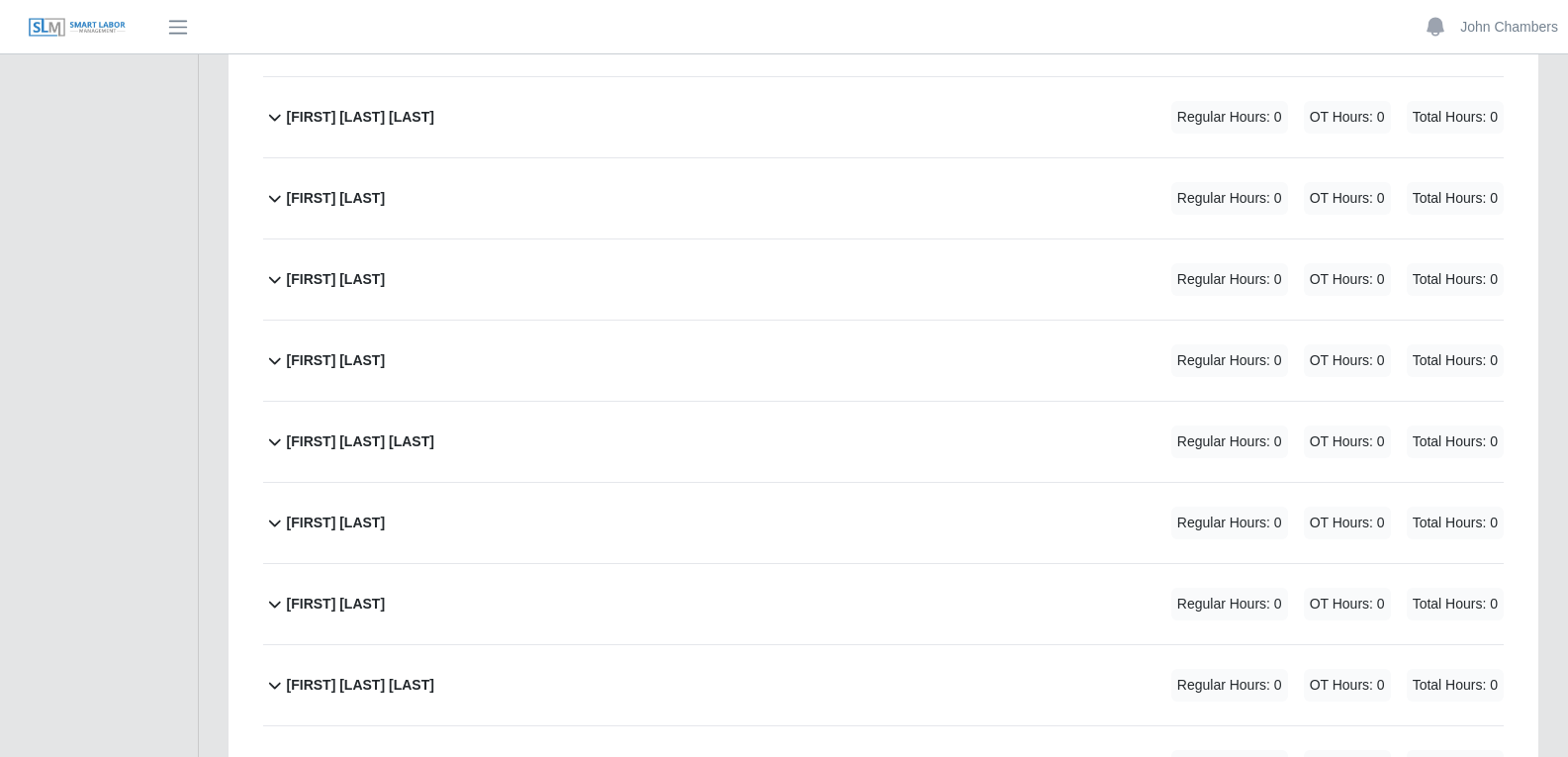 click 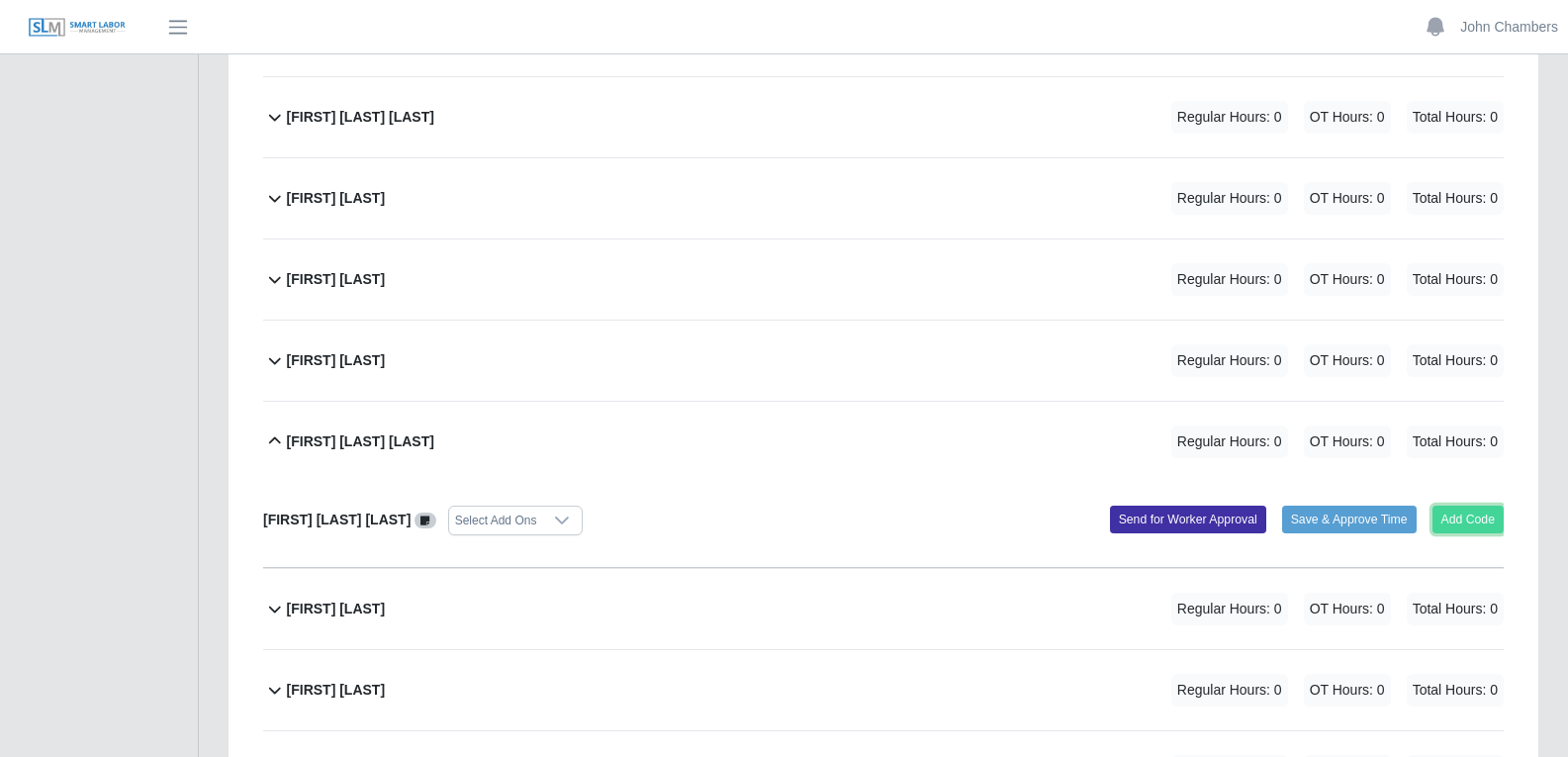 click on "Add Code" 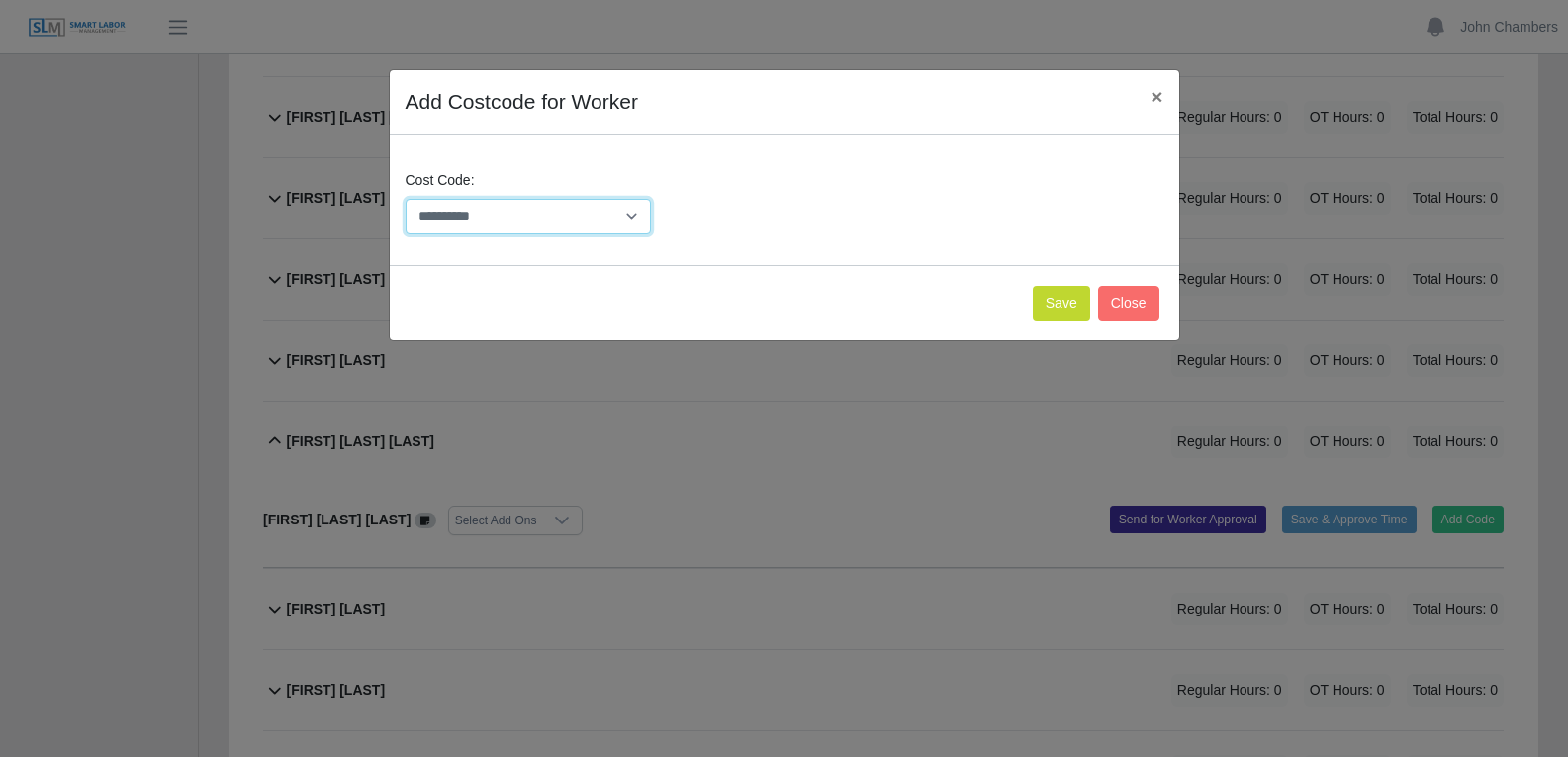click on "**********" at bounding box center (528, 216) 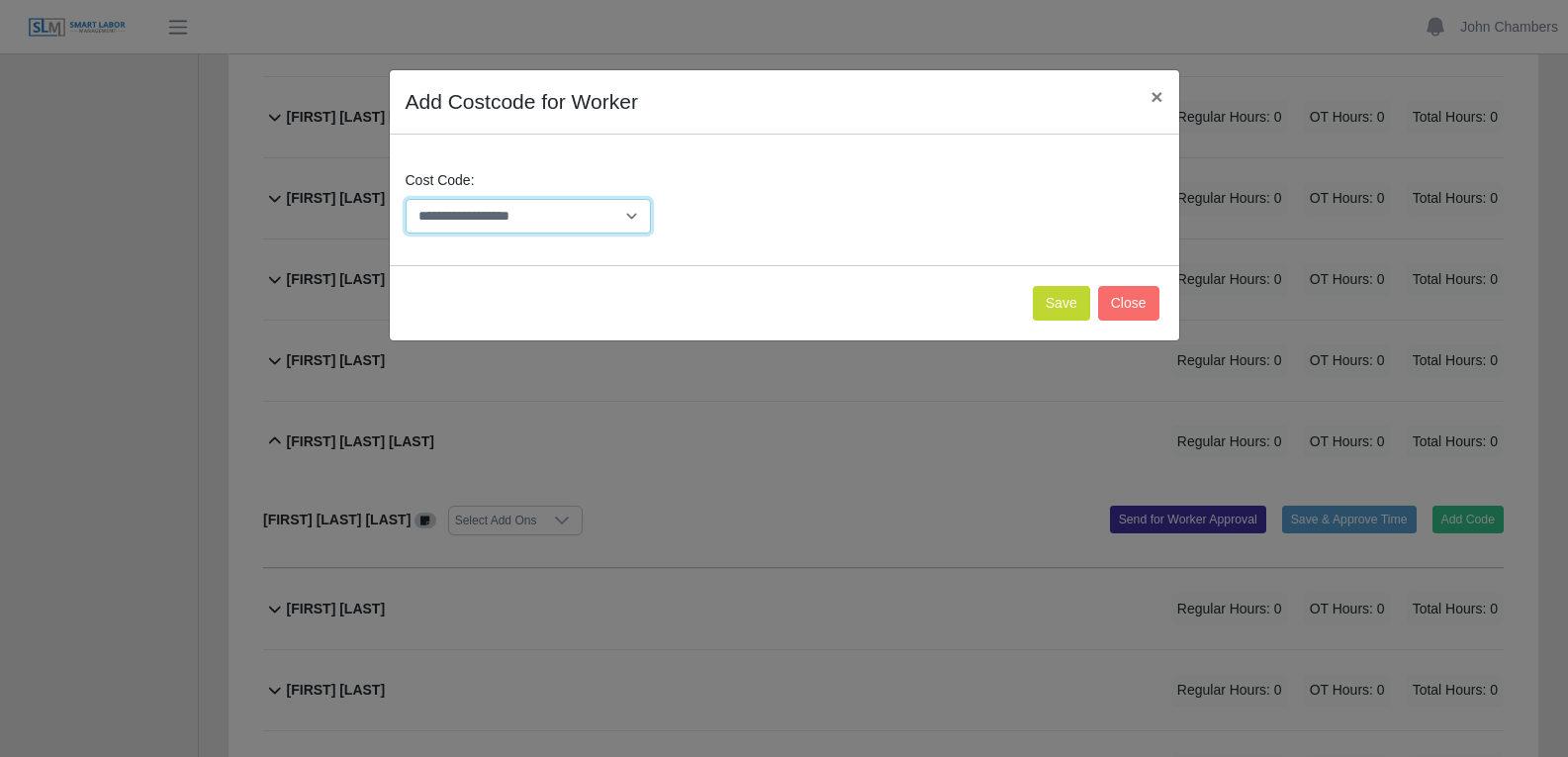 click on "**********" at bounding box center (528, 216) 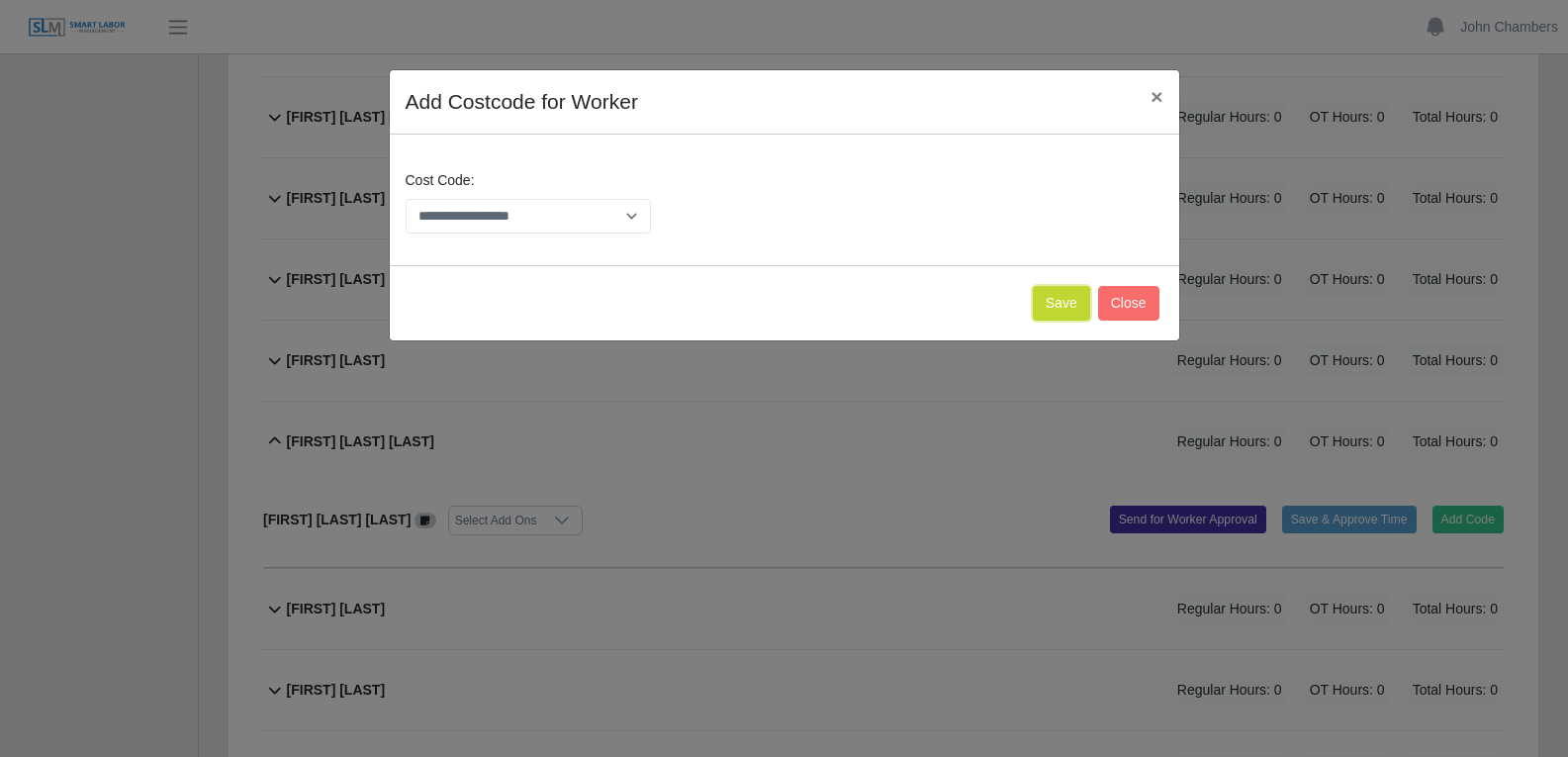 click on "Save" 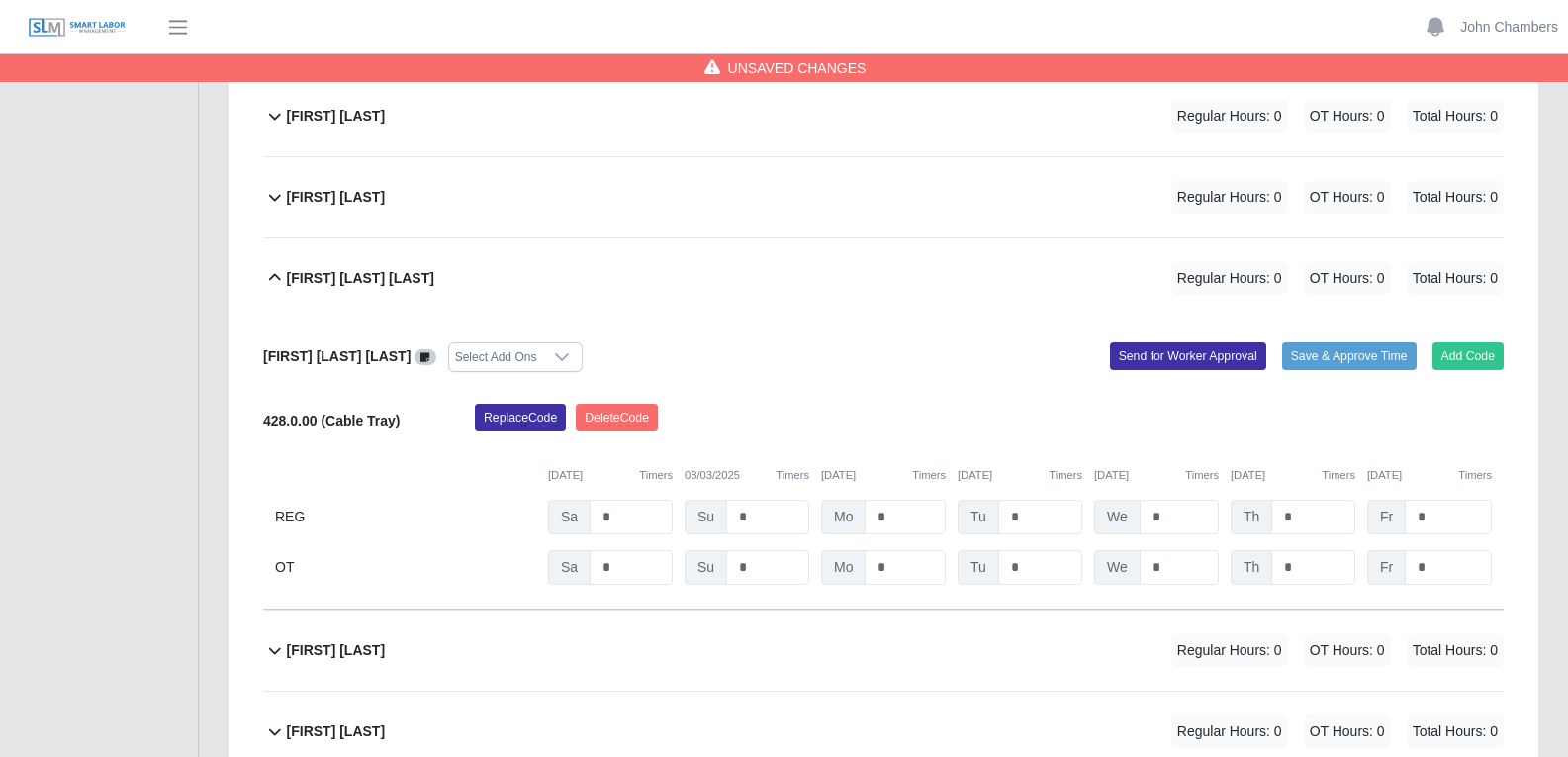 scroll, scrollTop: 891, scrollLeft: 0, axis: vertical 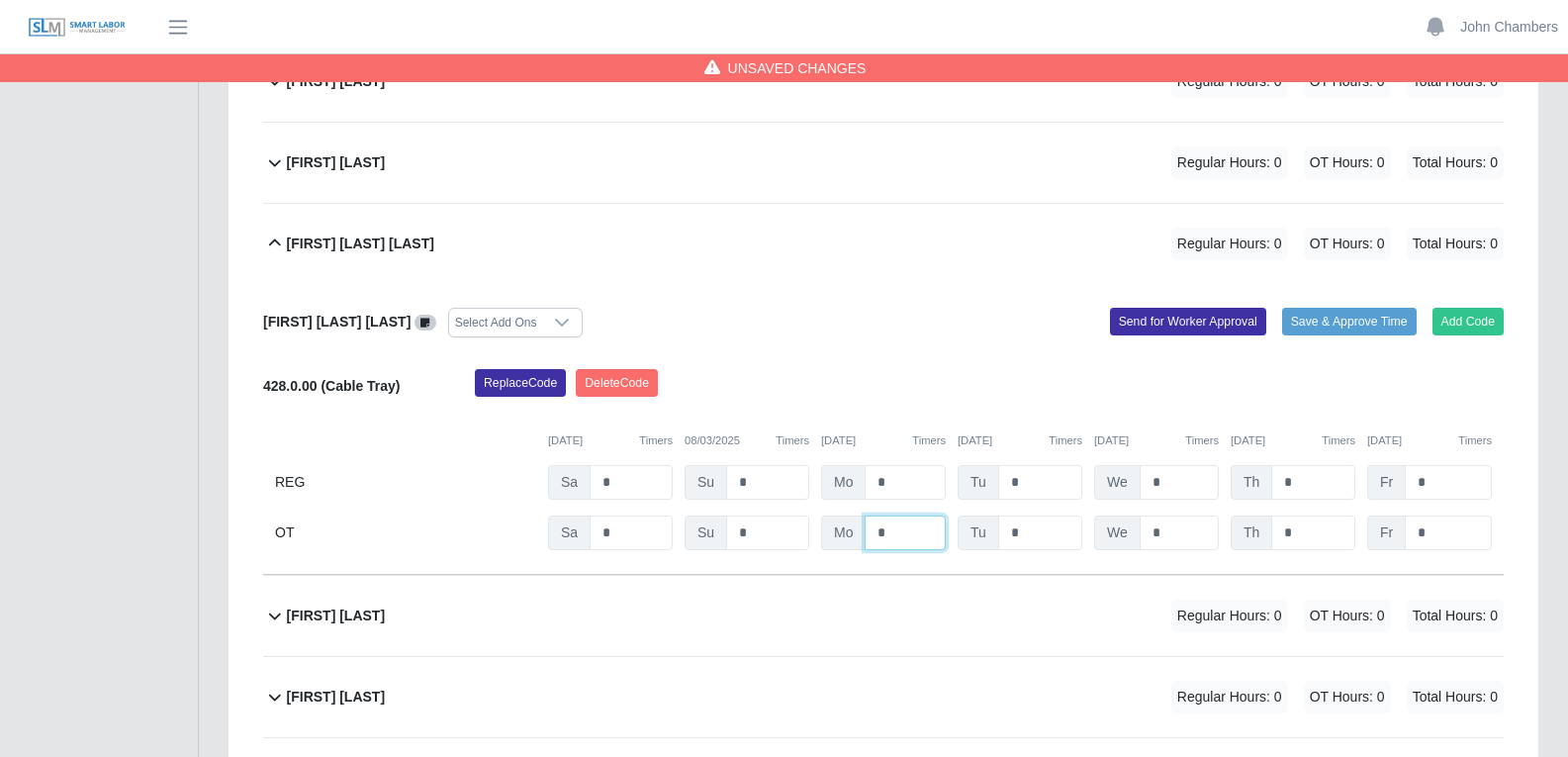 click on "*" at bounding box center (0, 0) 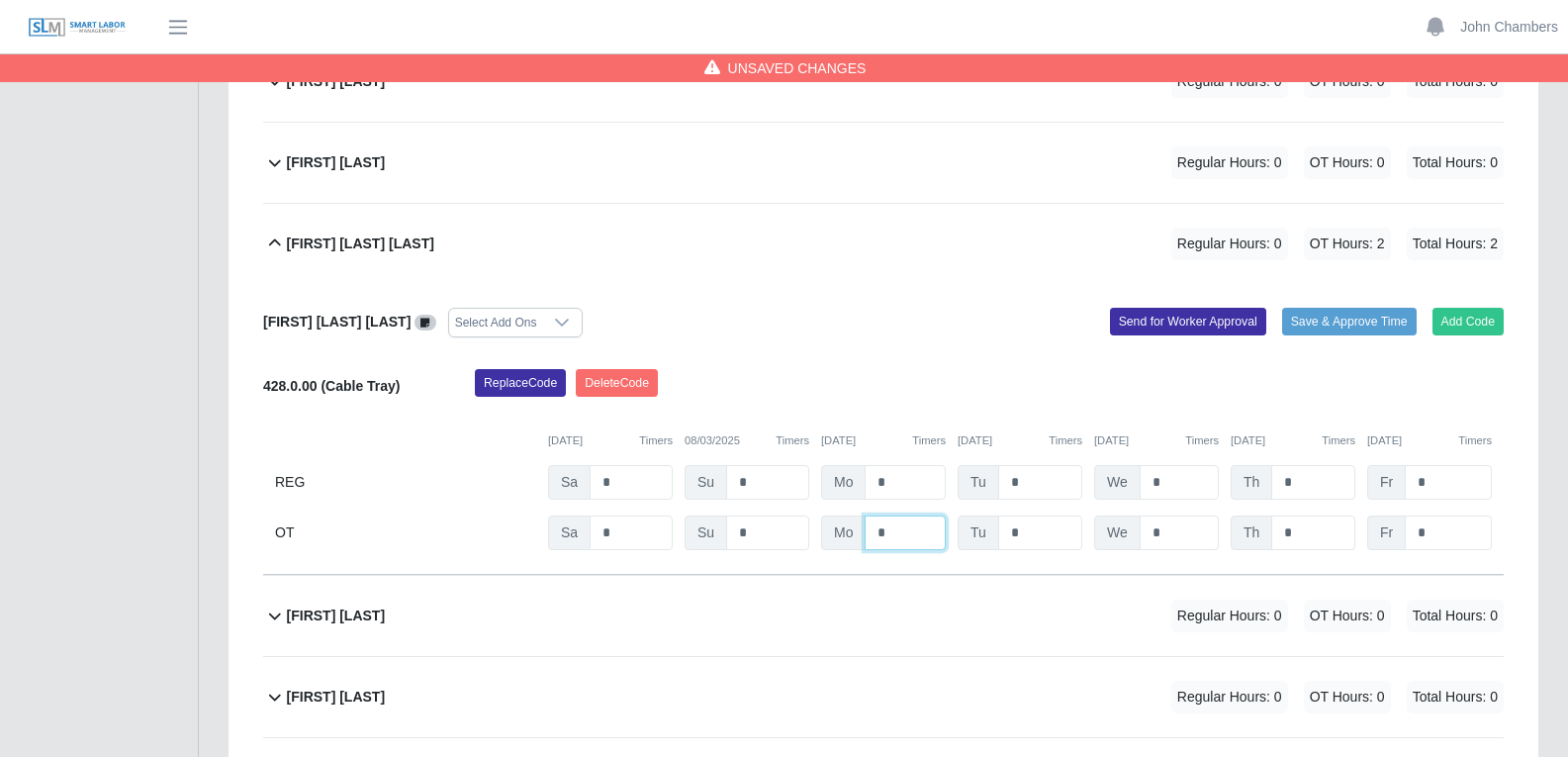 type on "*" 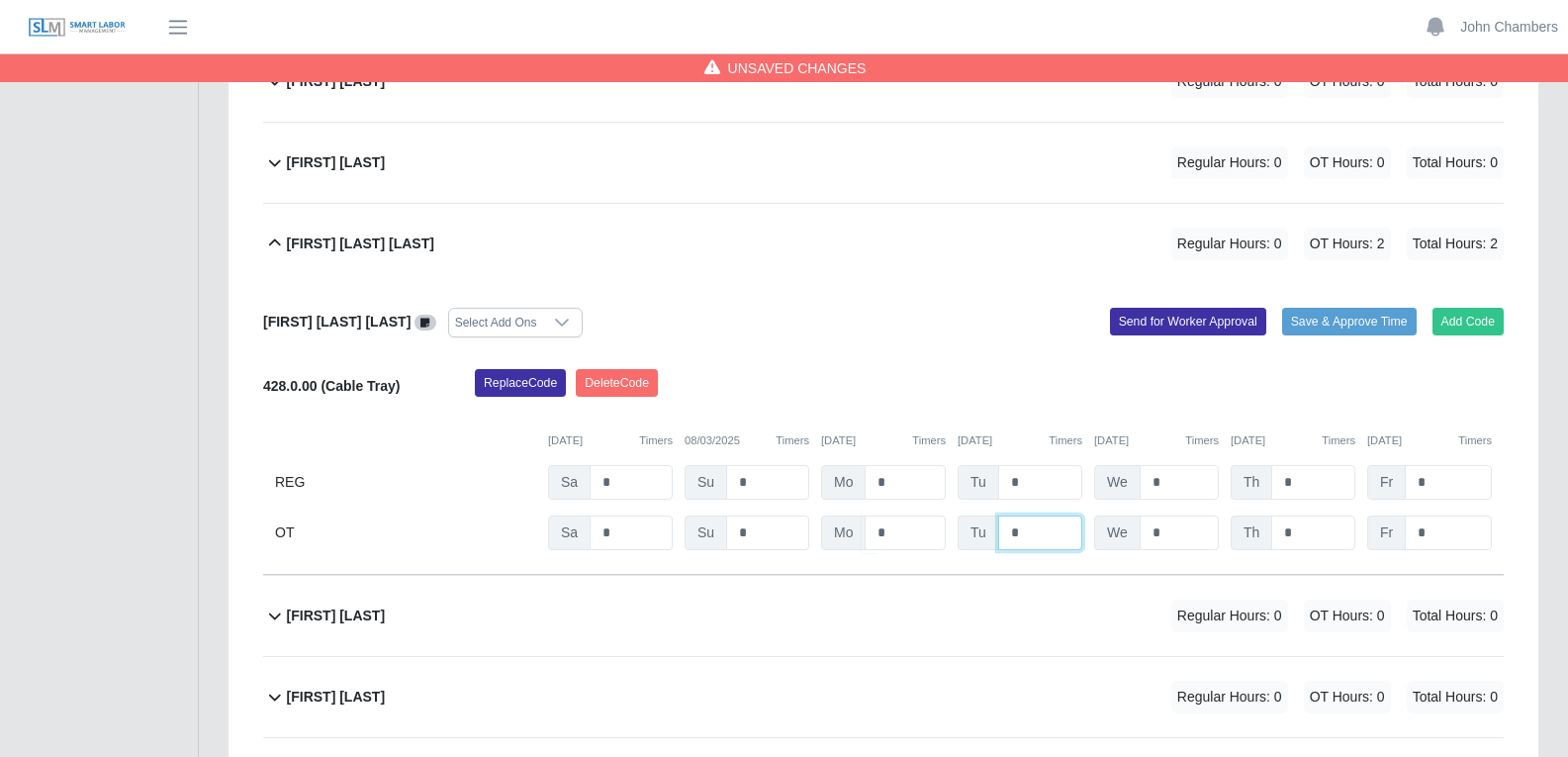 click on "*" at bounding box center [0, 0] 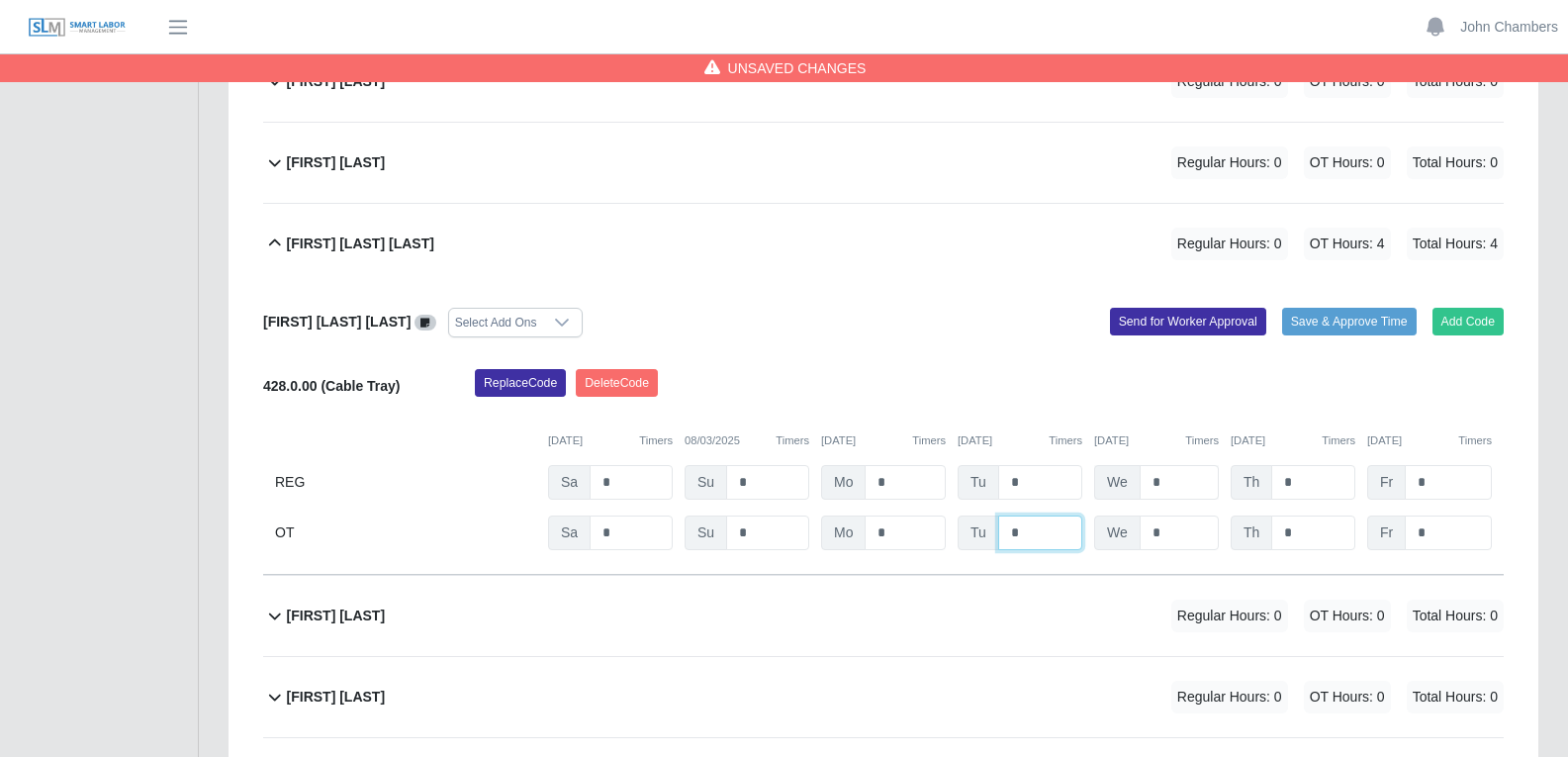type on "*" 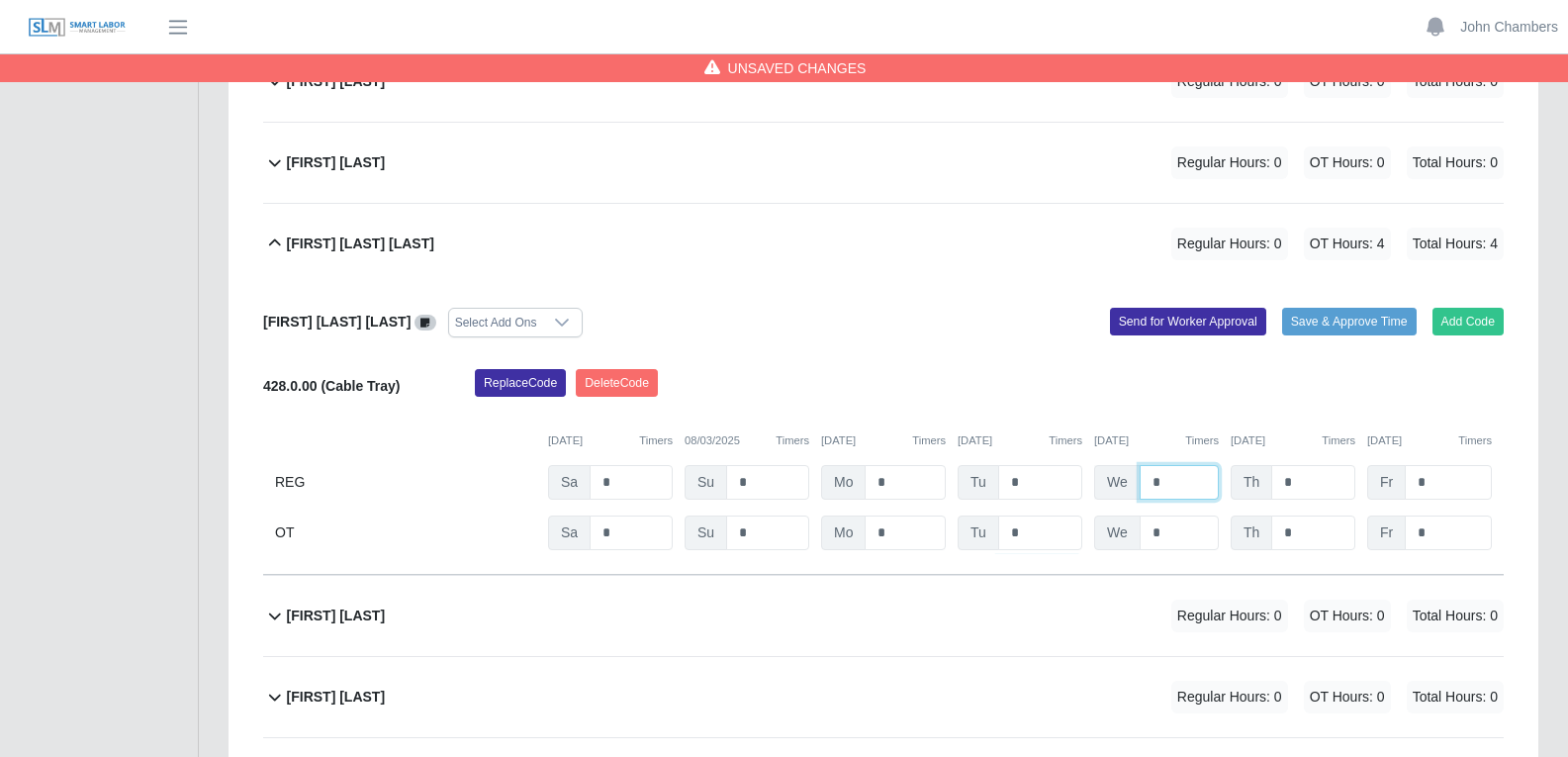 click on "*" at bounding box center (0, 0) 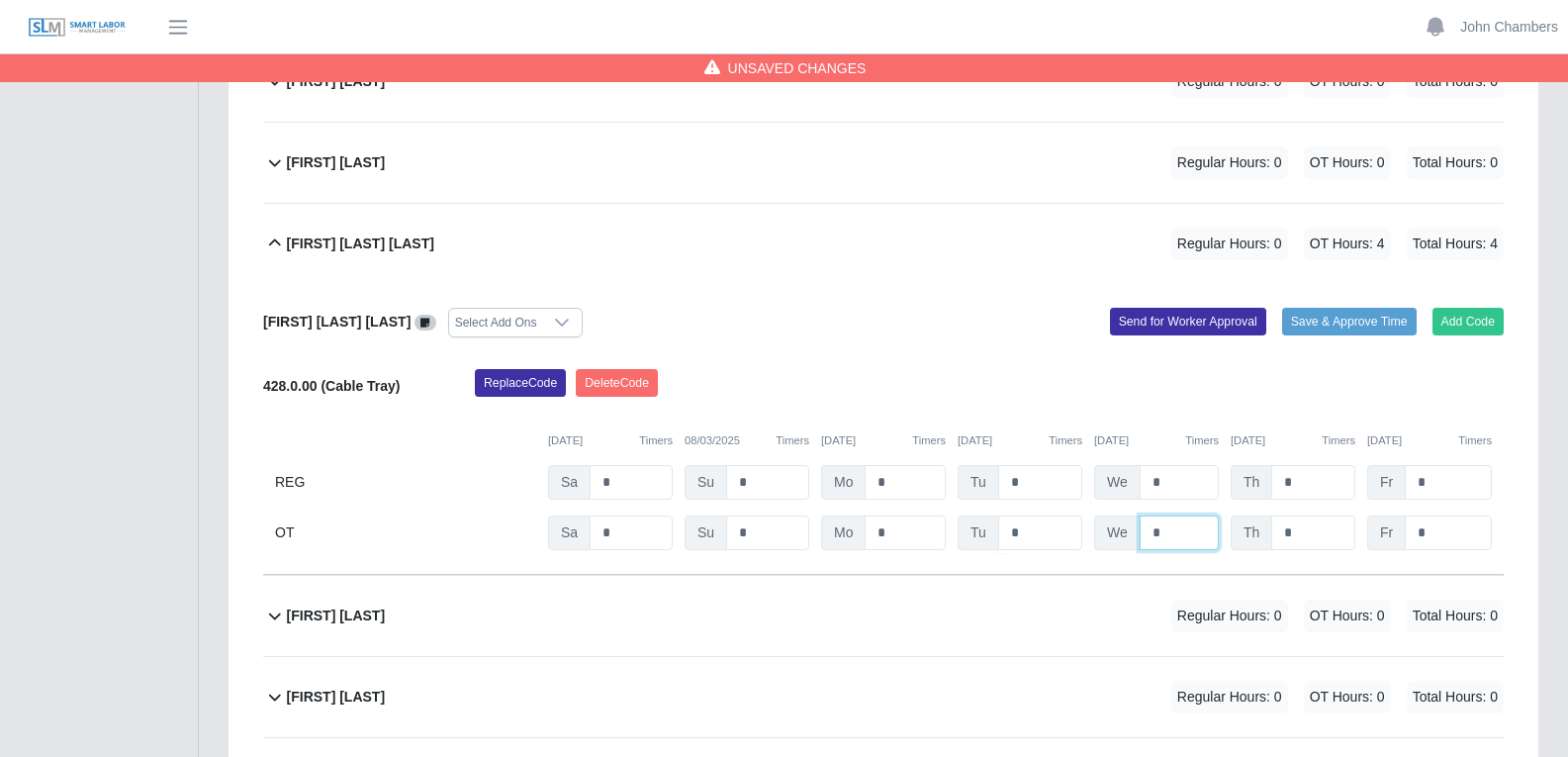 click on "*" at bounding box center [0, 0] 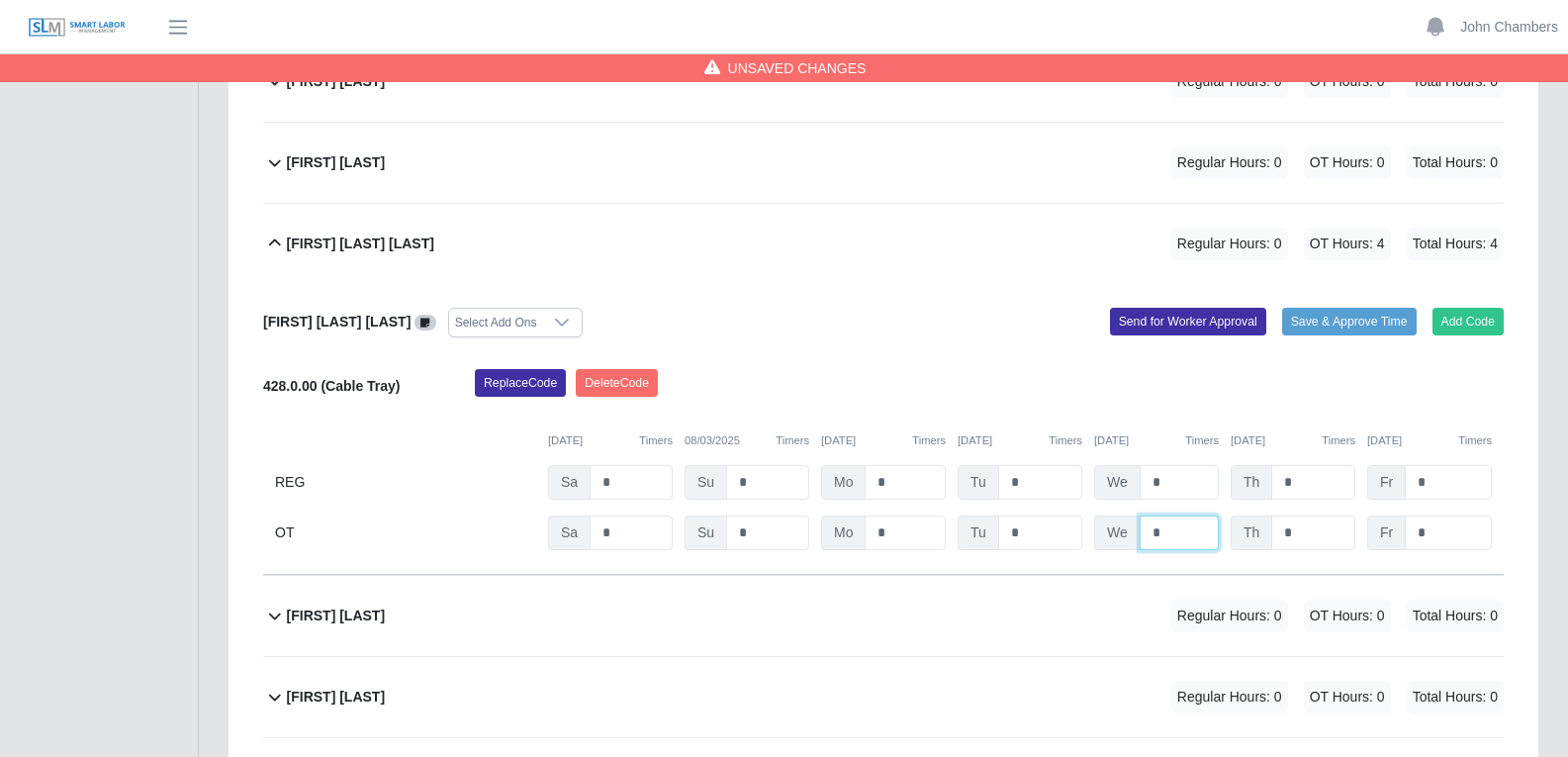 click on "*" at bounding box center (0, 0) 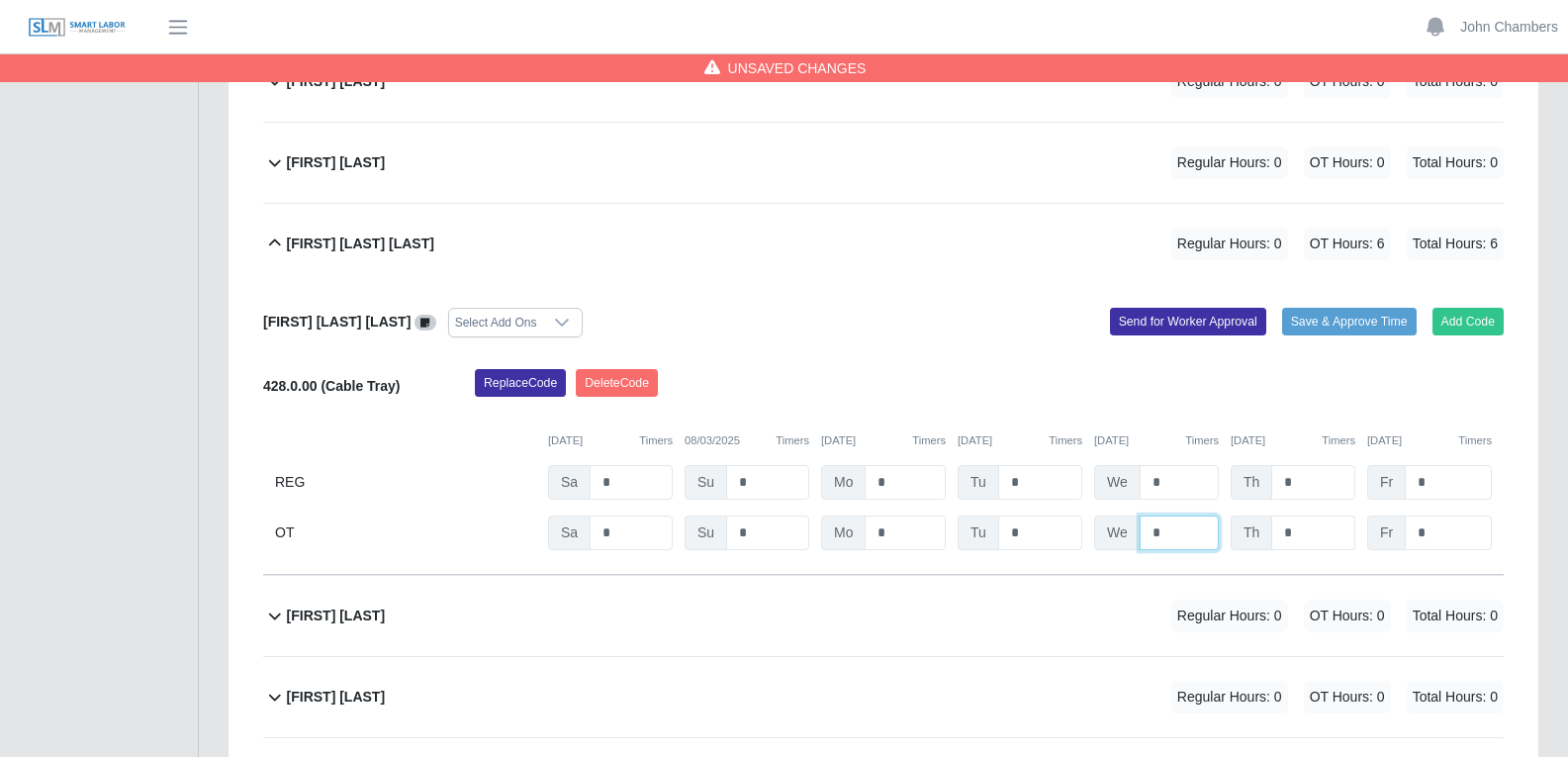 type on "*" 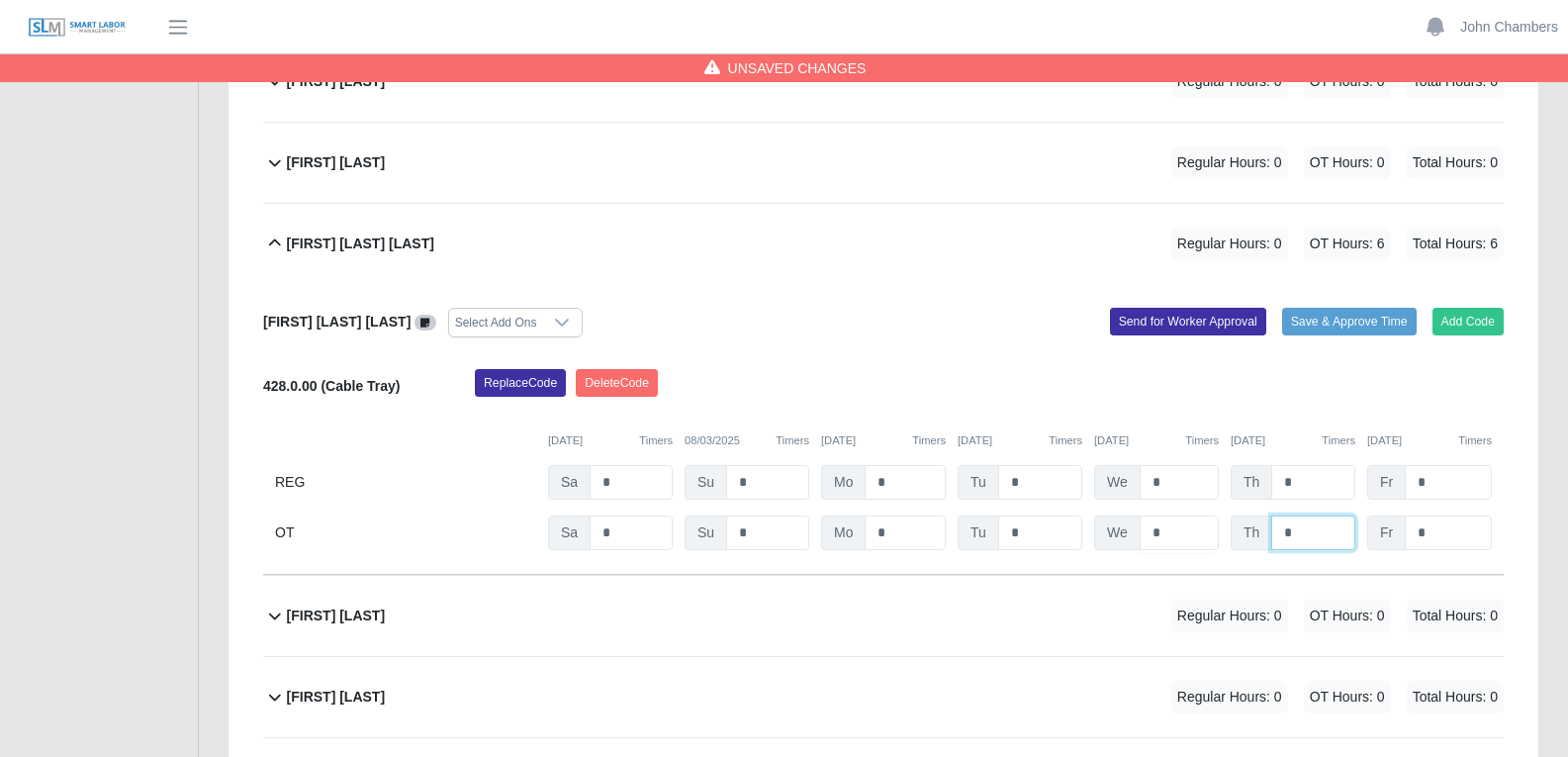 click on "*" at bounding box center [0, 0] 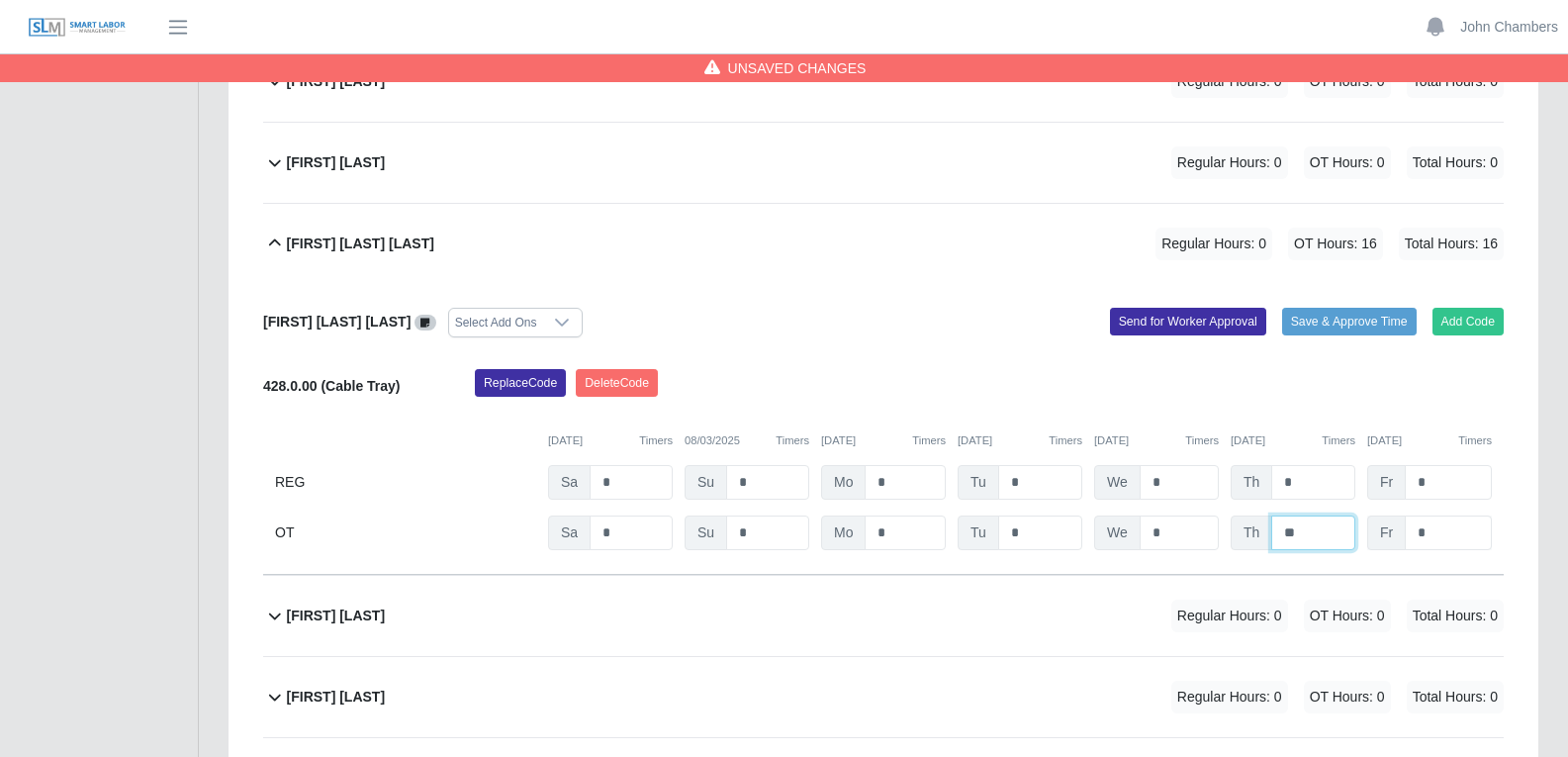 type on "**" 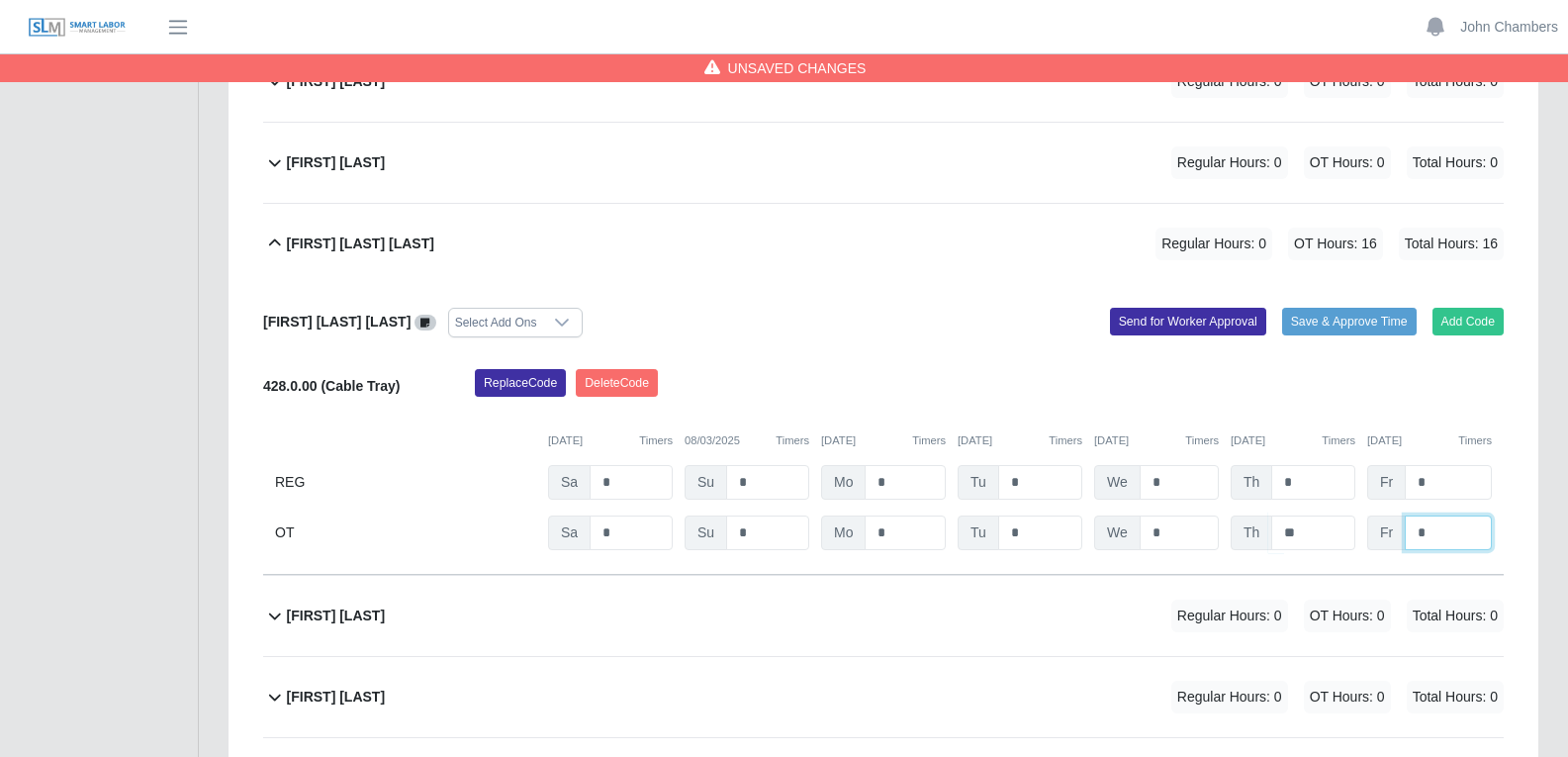 click on "*" at bounding box center (0, 0) 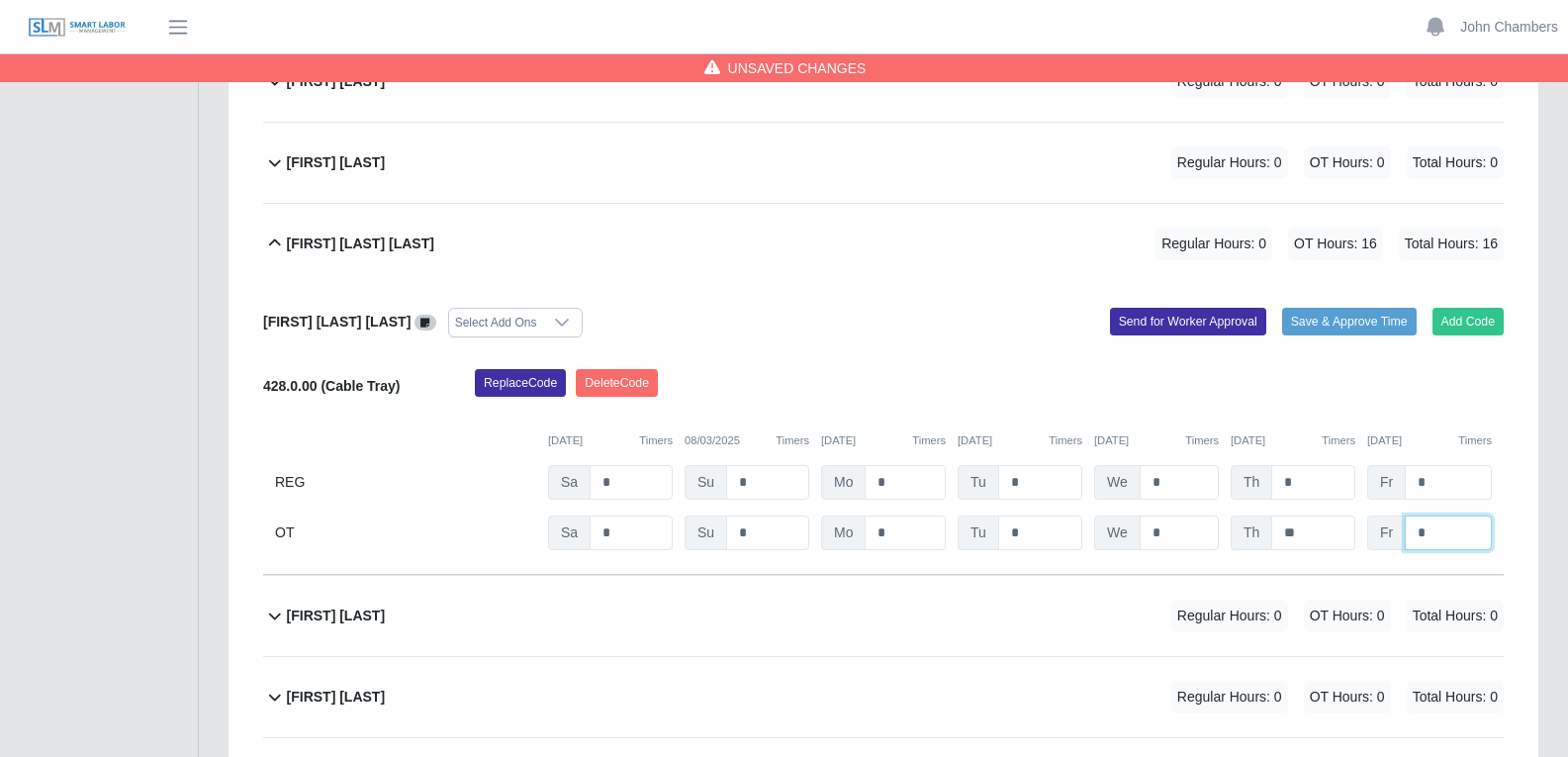 click on "*" at bounding box center [0, 0] 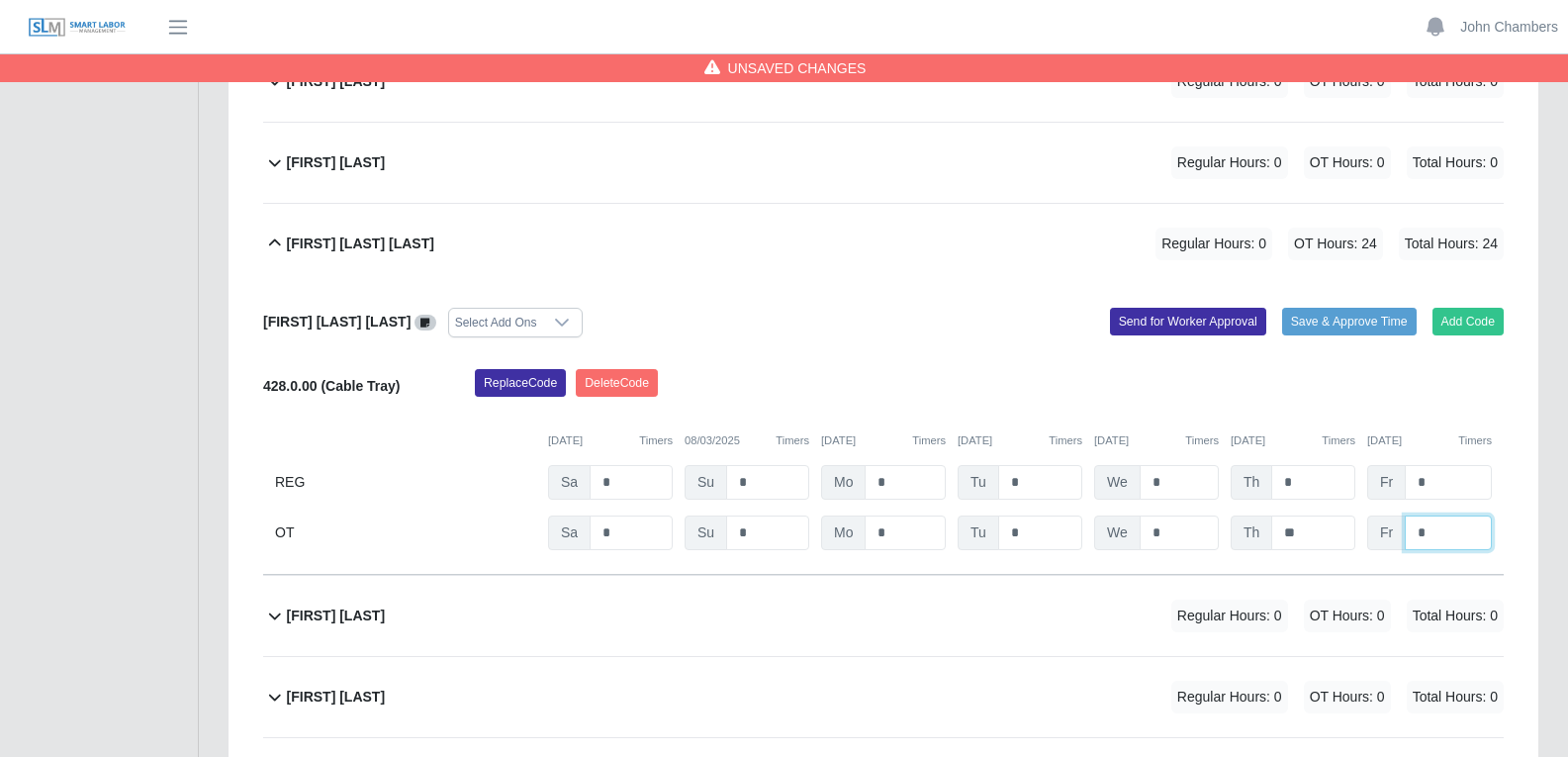 type on "*" 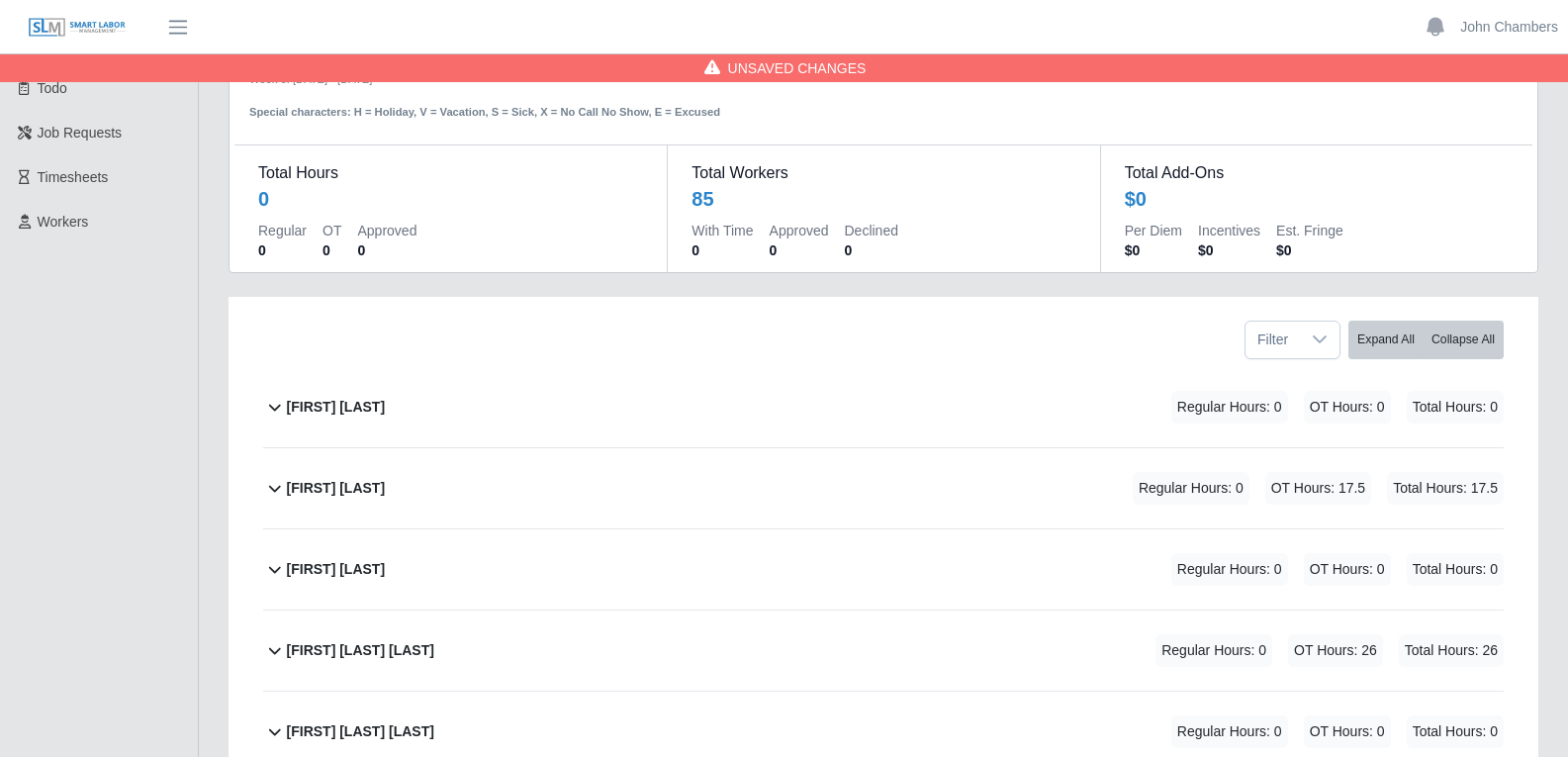 scroll, scrollTop: 0, scrollLeft: 0, axis: both 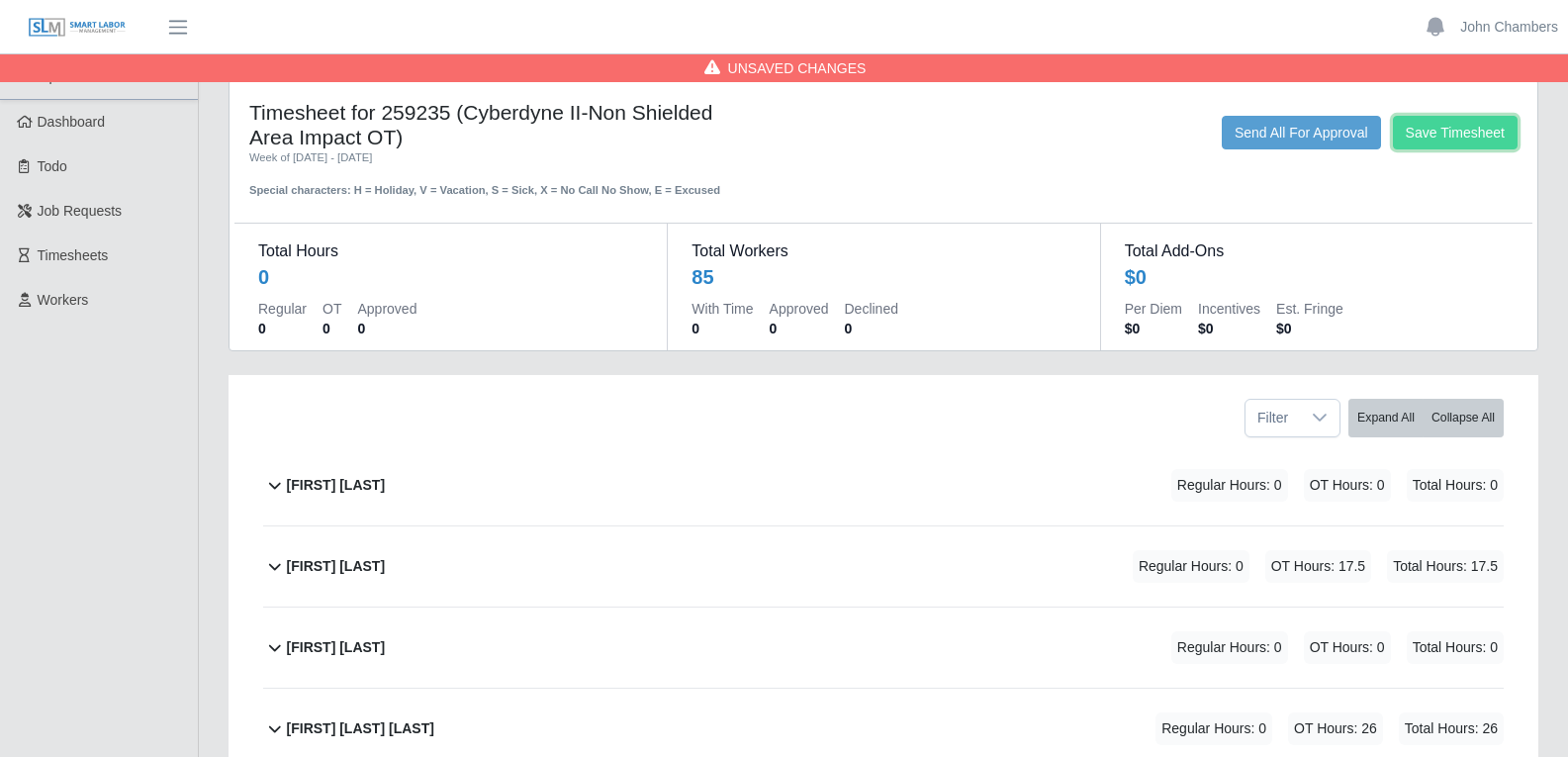 click on "Save Timesheet" at bounding box center (1455, 133) 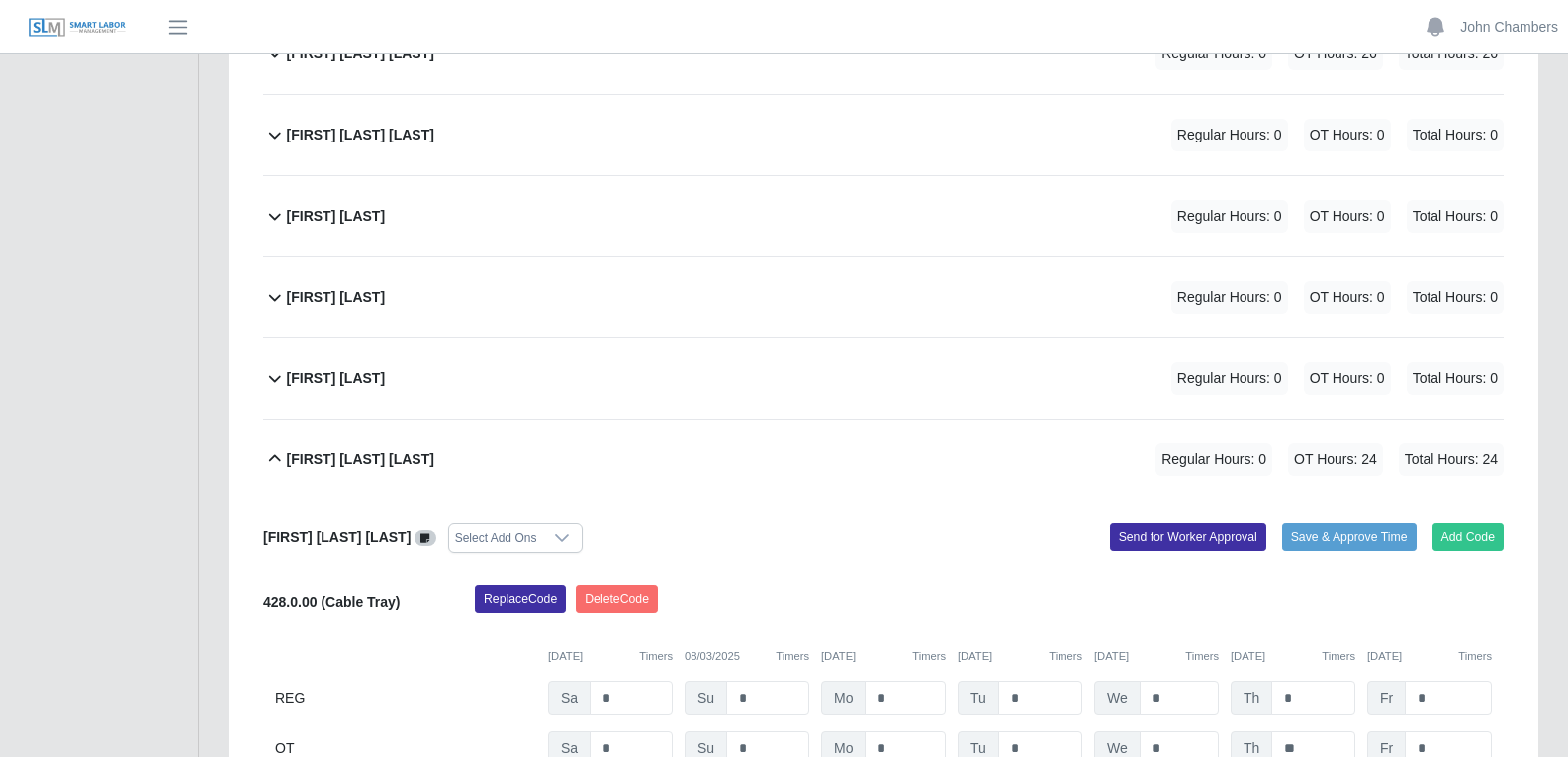 scroll, scrollTop: 693, scrollLeft: 0, axis: vertical 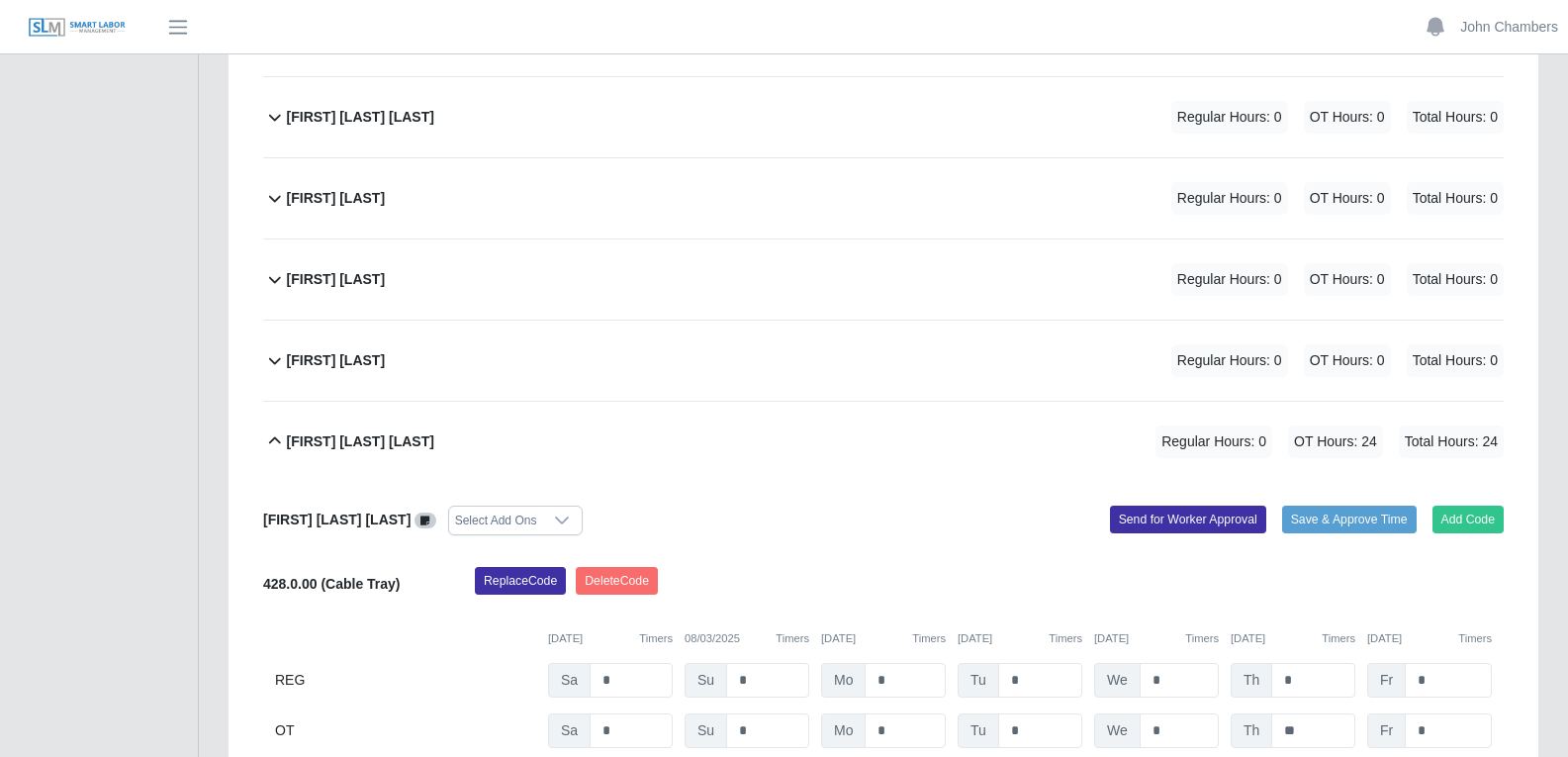 click 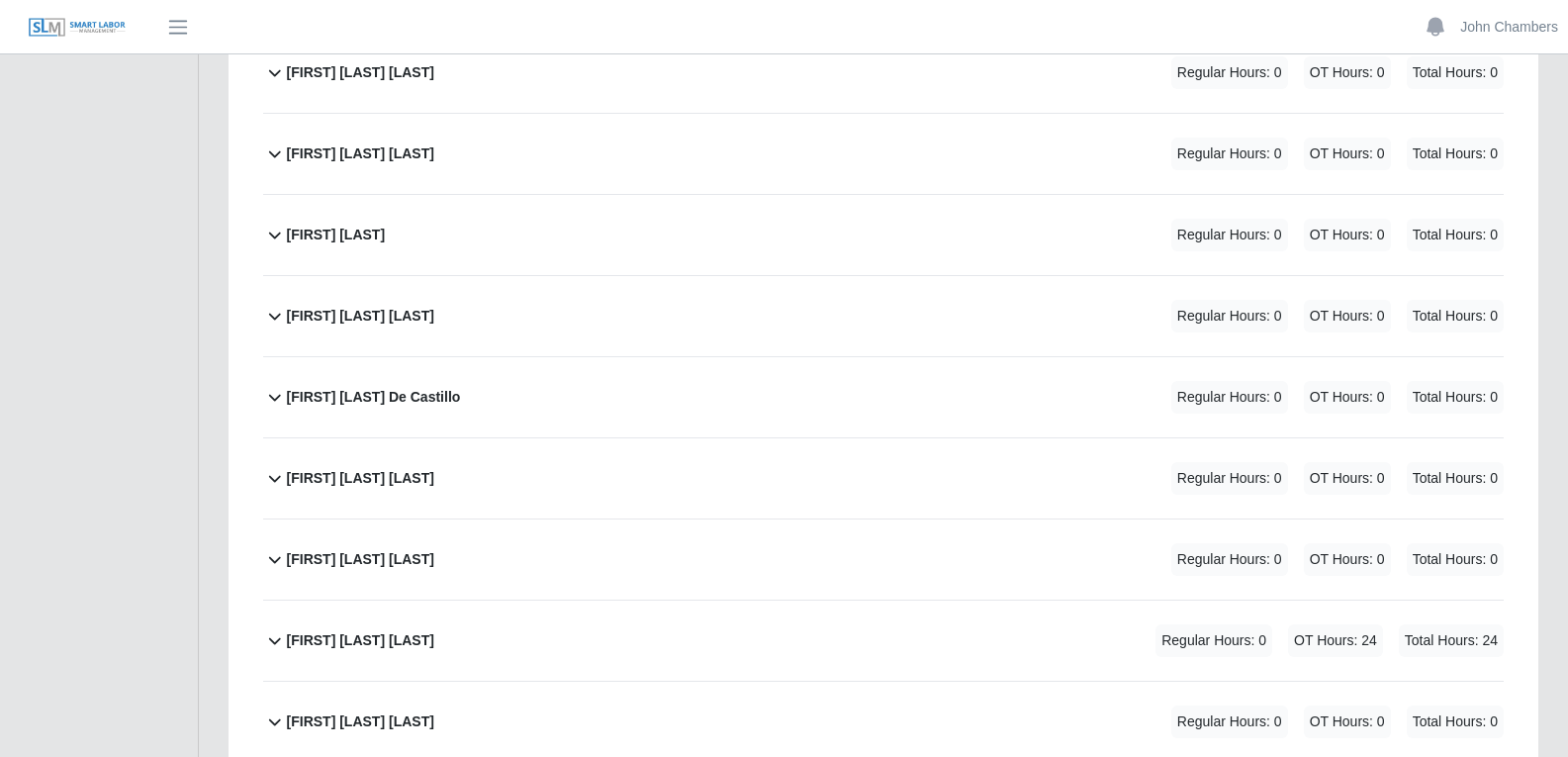 scroll, scrollTop: 2771, scrollLeft: 0, axis: vertical 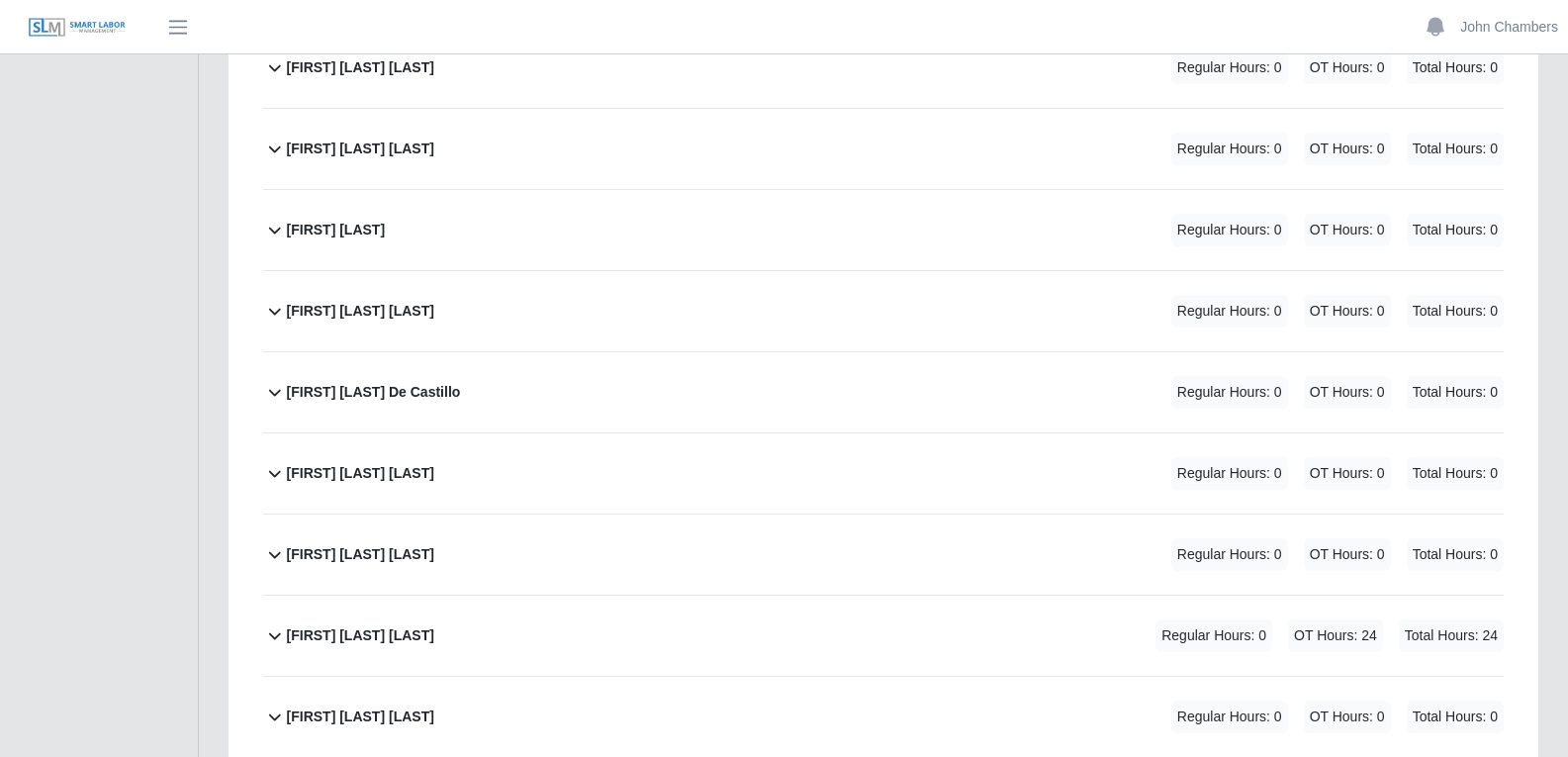 click 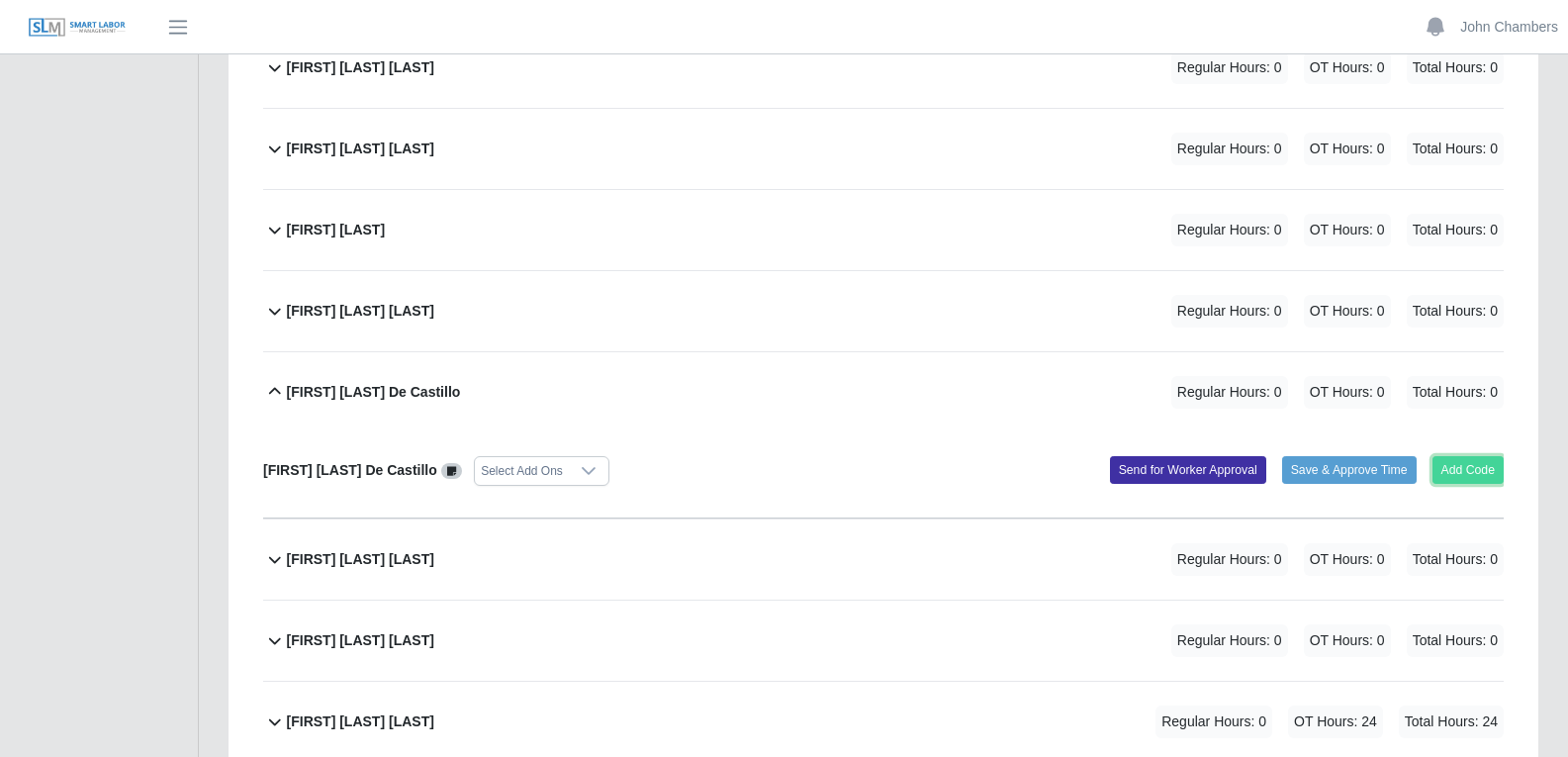 click on "Add Code" 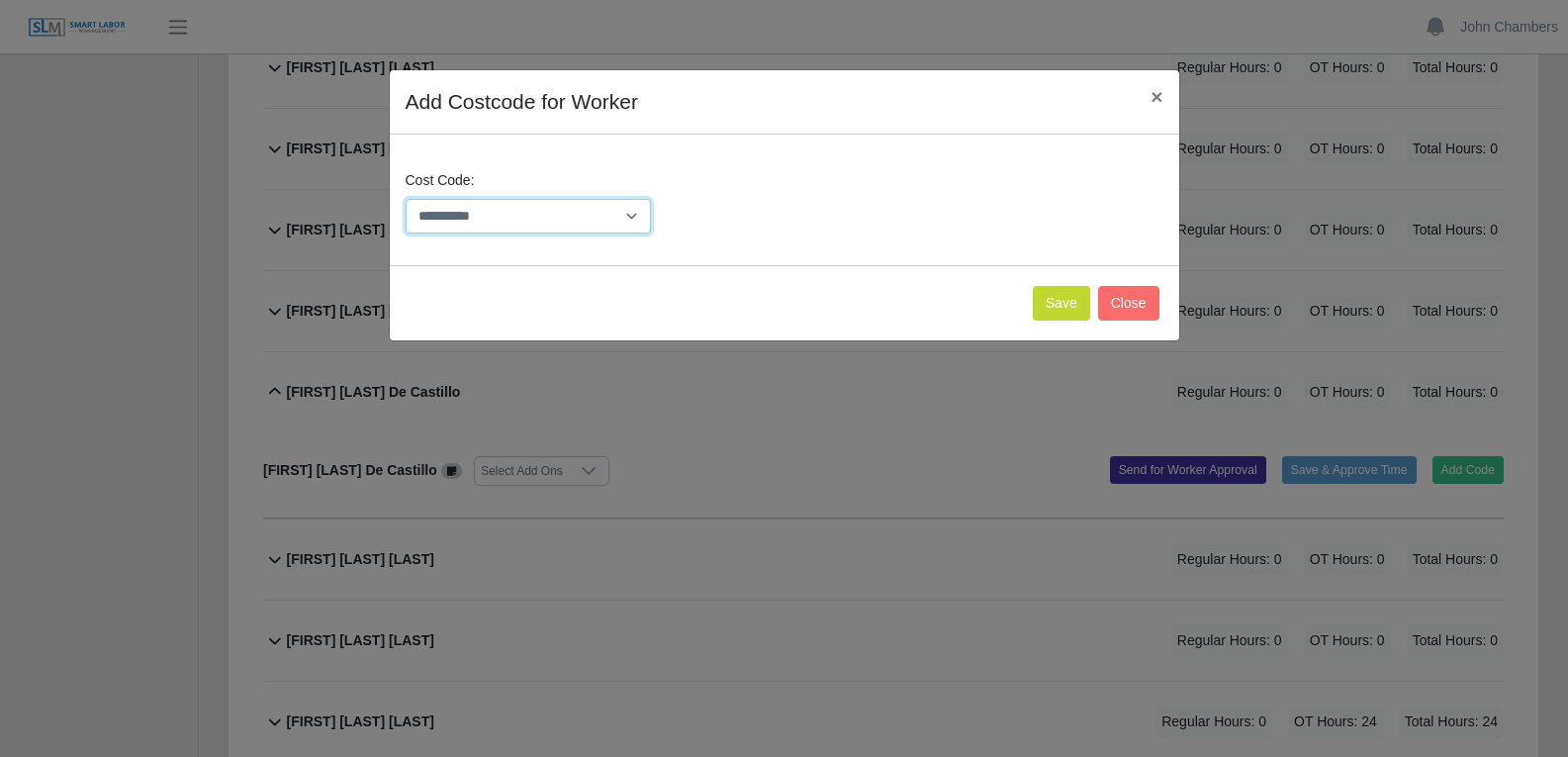 click on "**********" at bounding box center (528, 216) 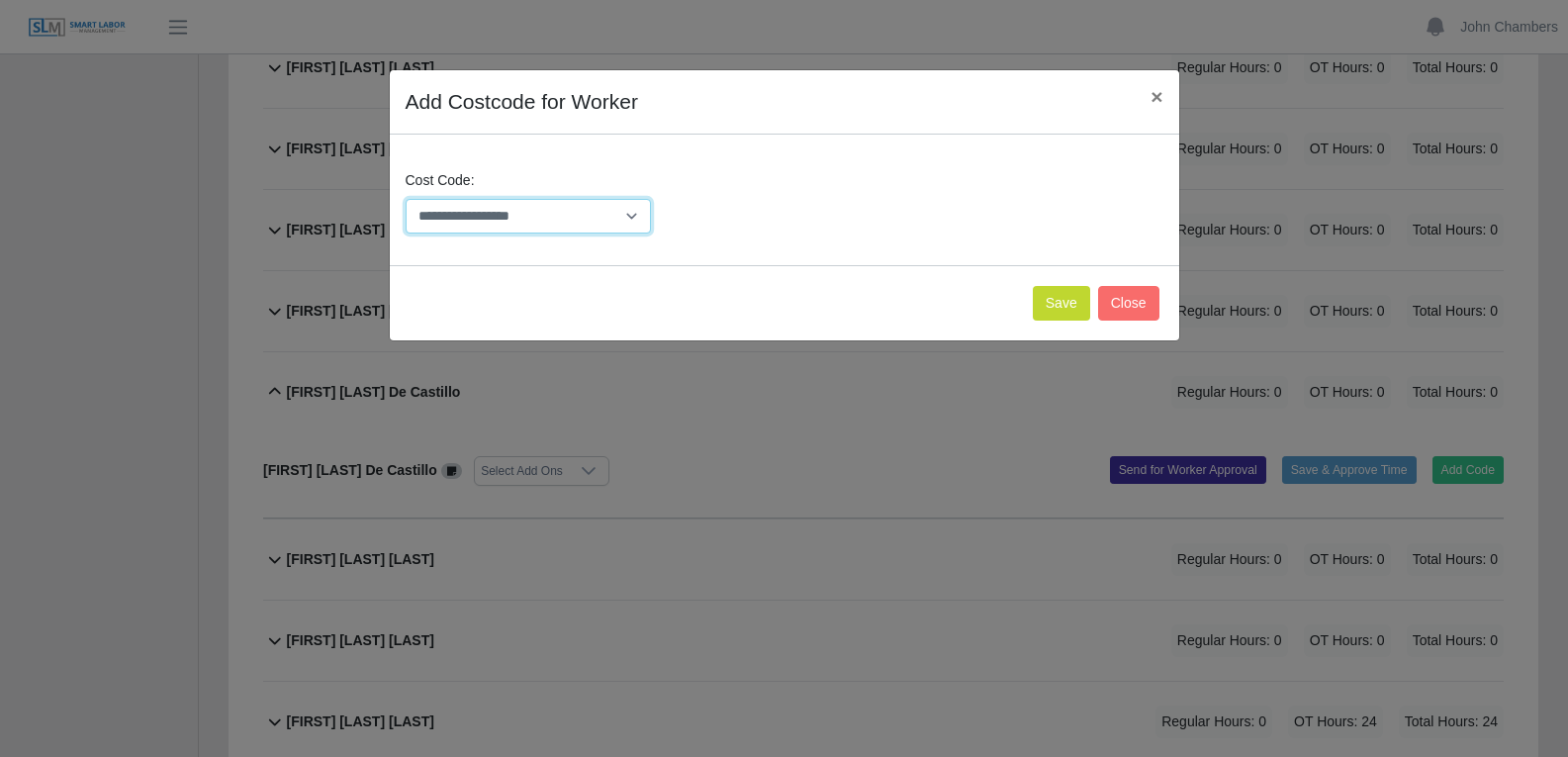 click on "**********" at bounding box center [528, 216] 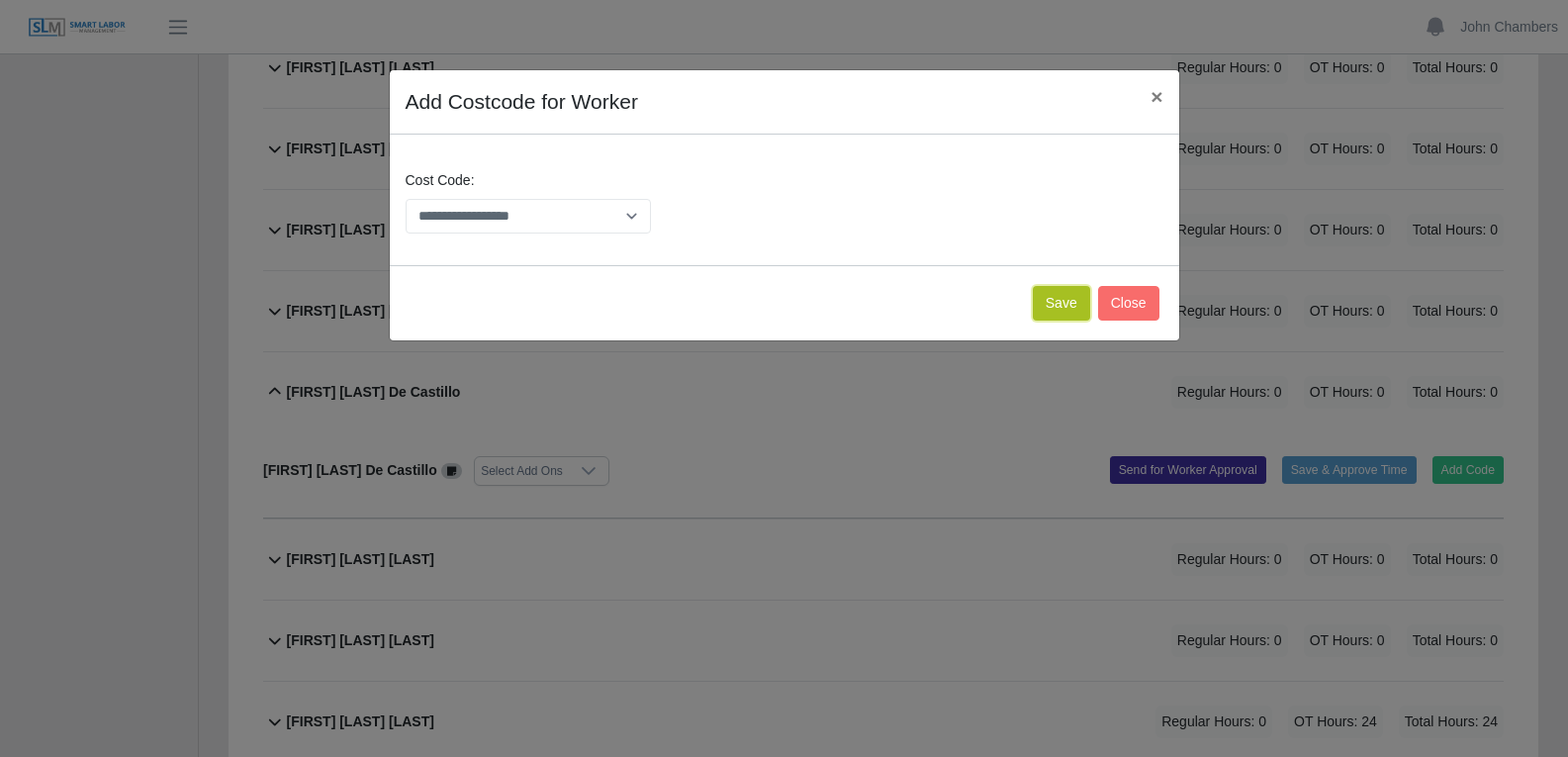 click on "Save" 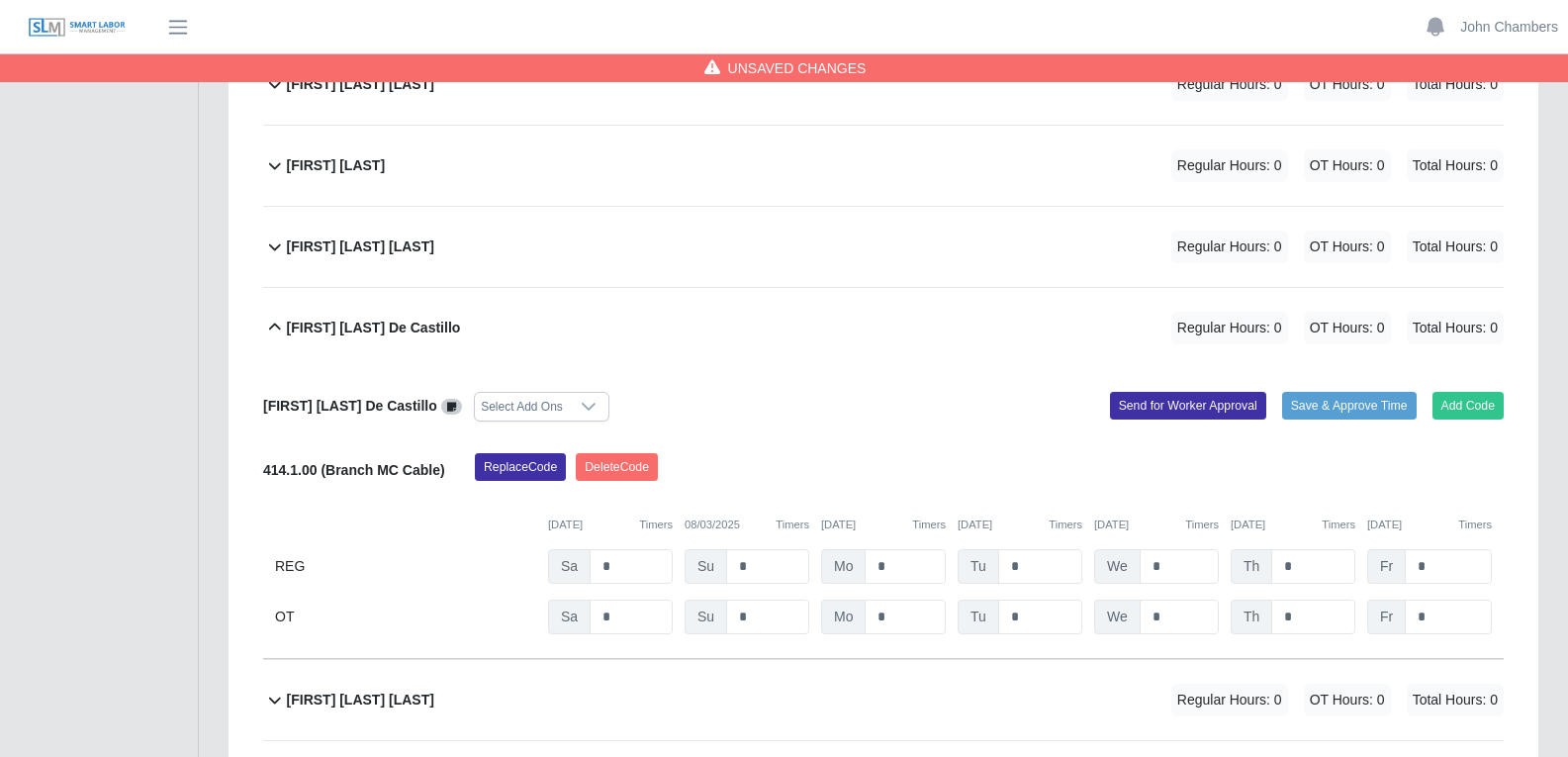 scroll, scrollTop: 2870, scrollLeft: 0, axis: vertical 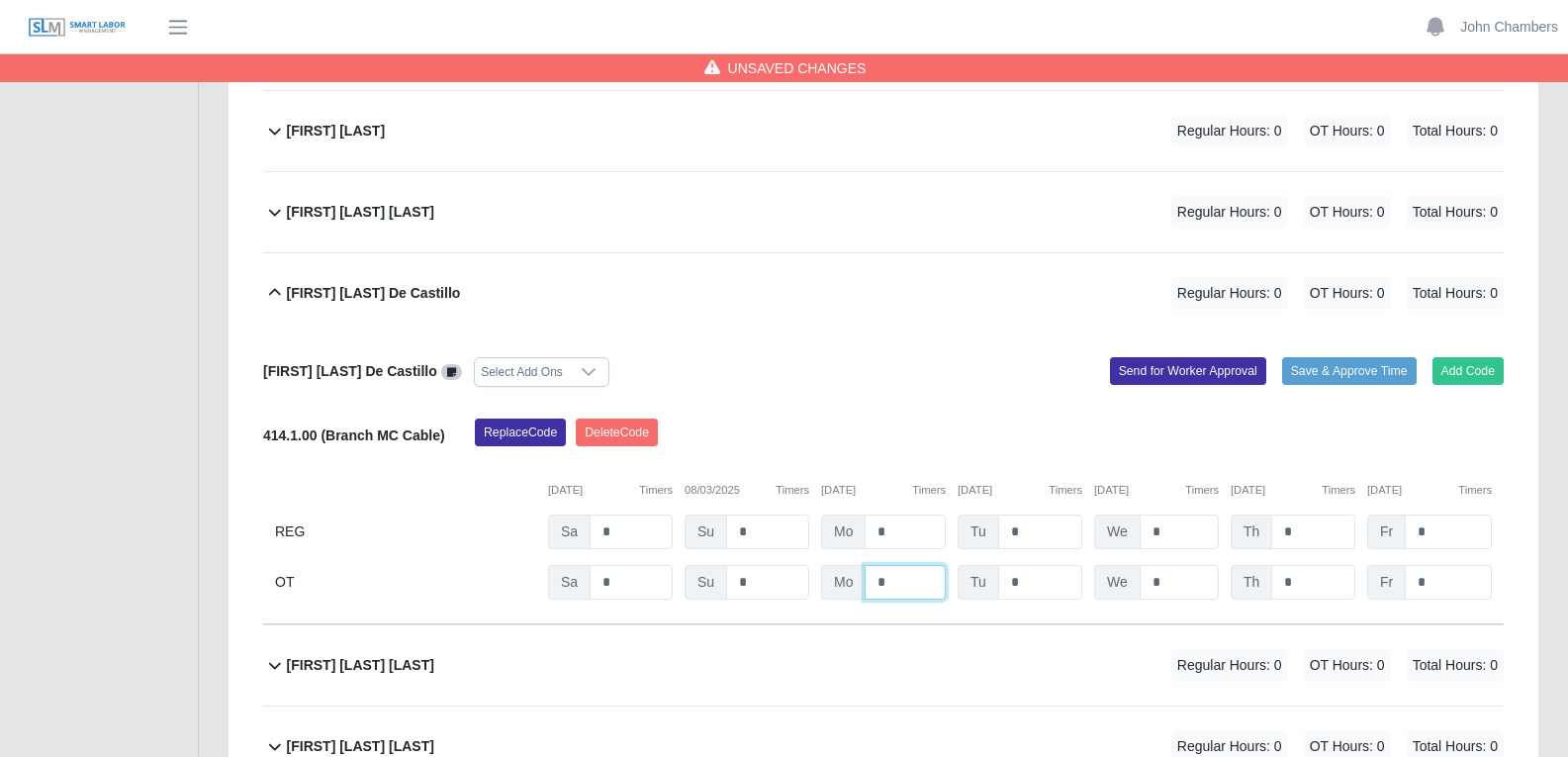 click on "*" at bounding box center (0, 0) 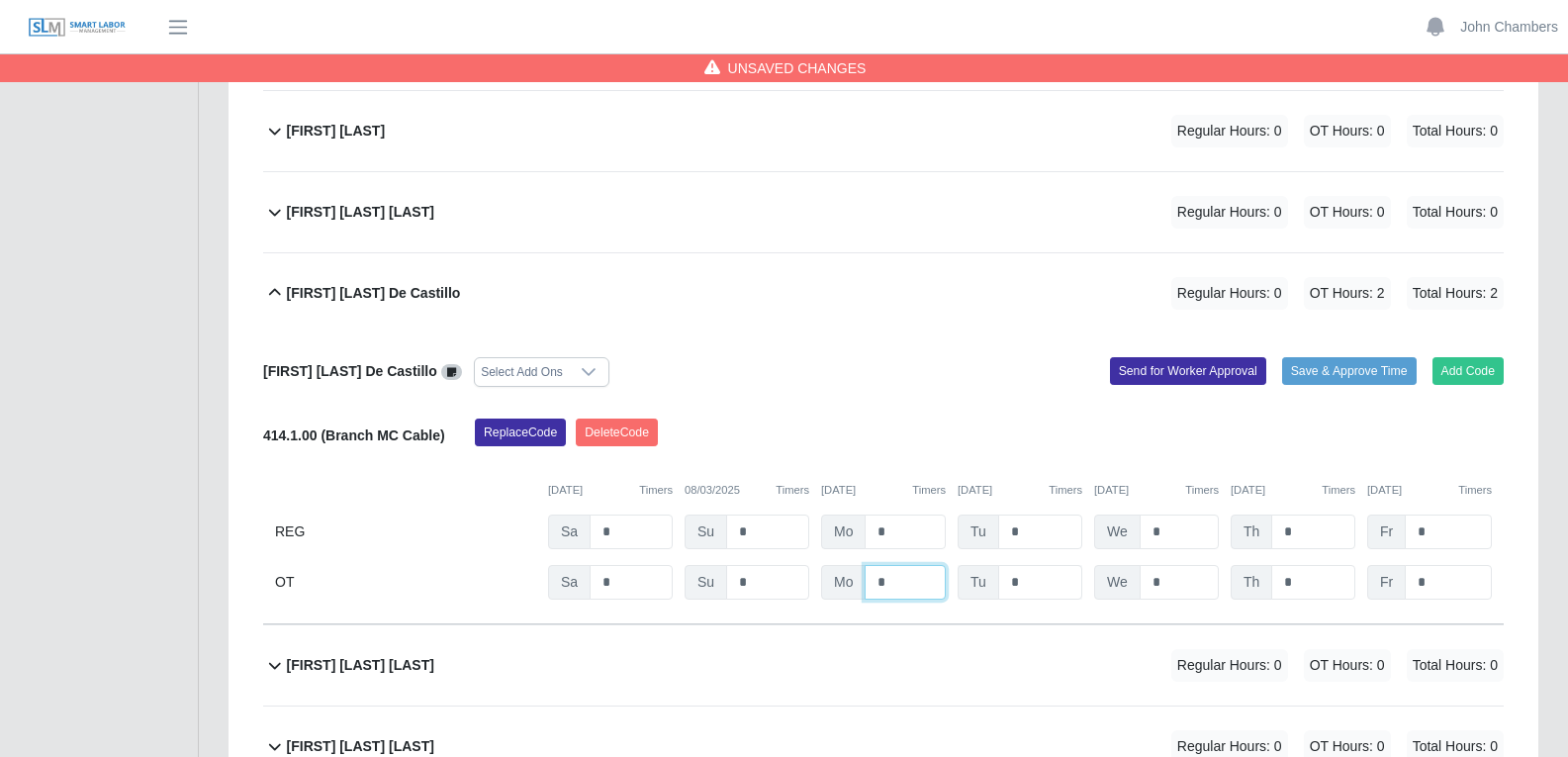type on "*" 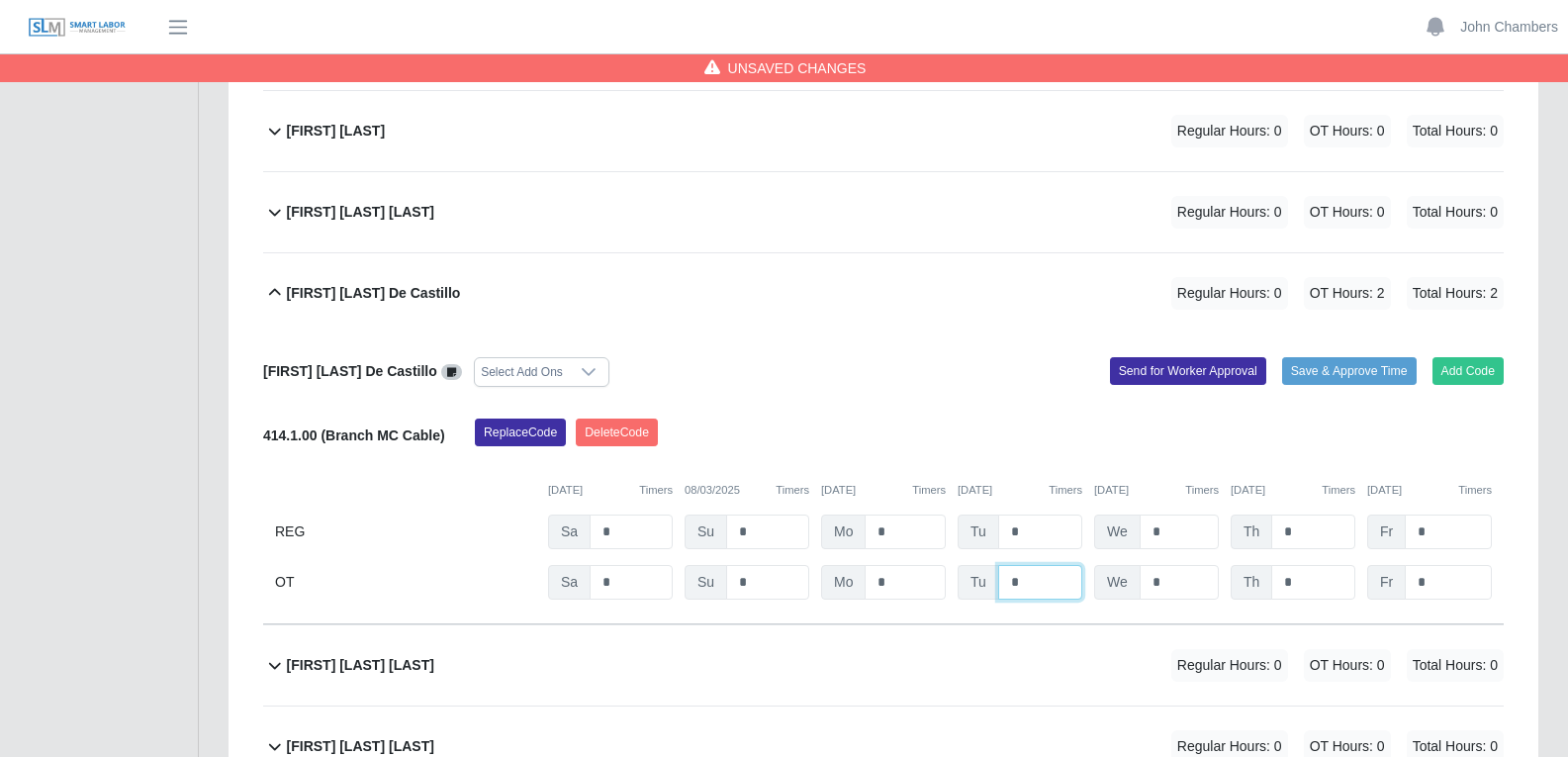 click on "*" at bounding box center [0, 0] 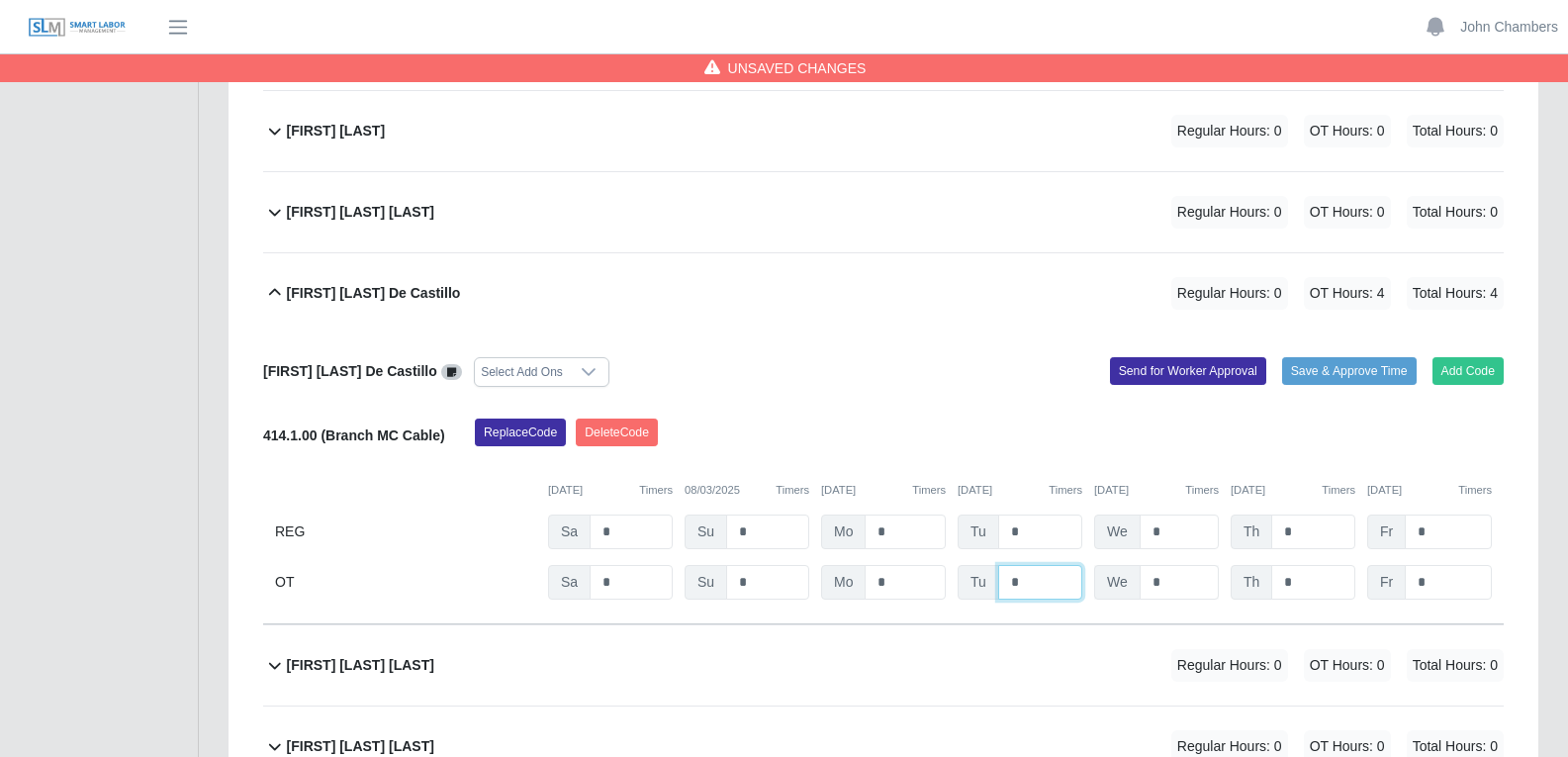 type on "*" 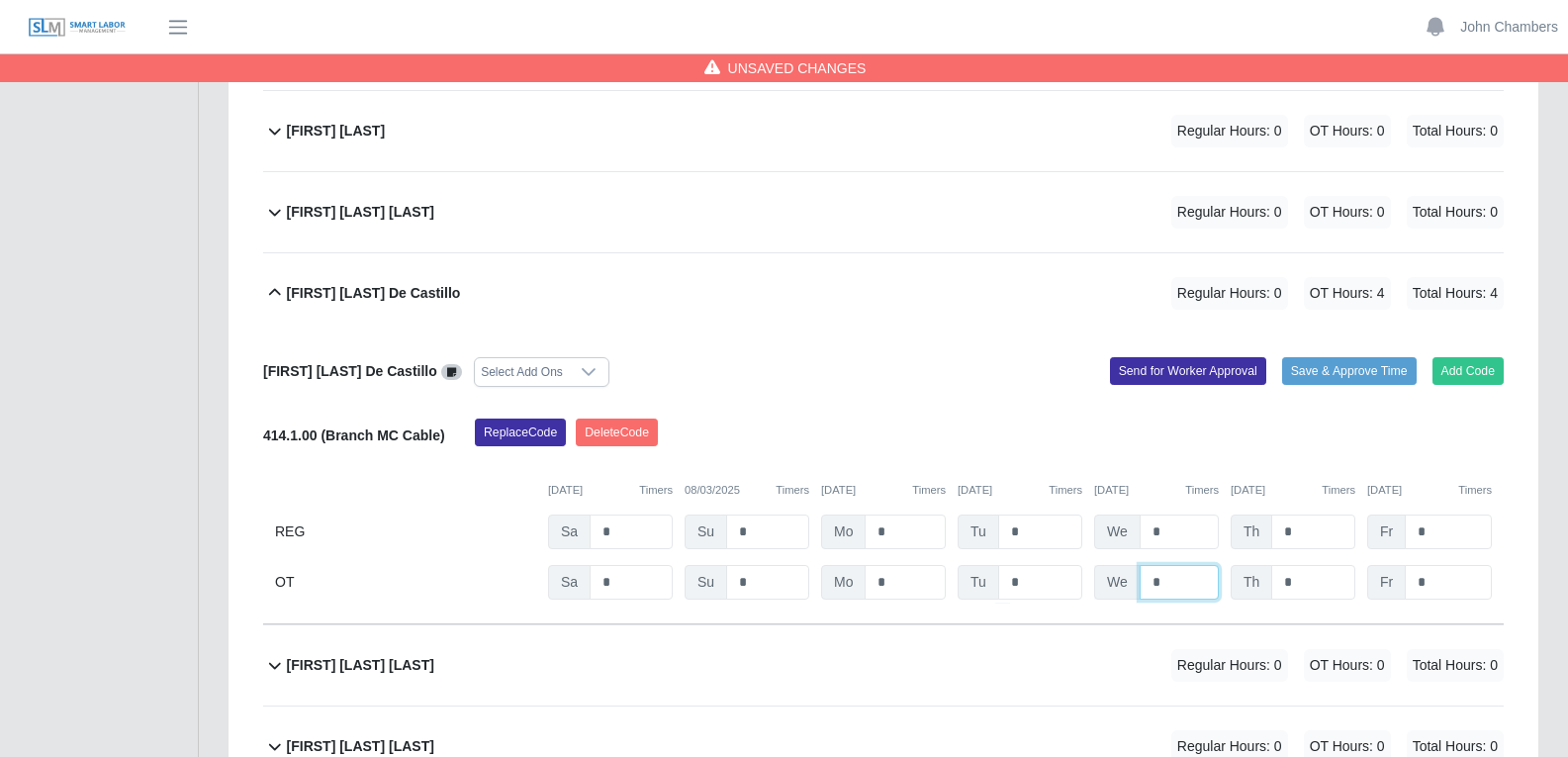 click on "*" at bounding box center (0, 0) 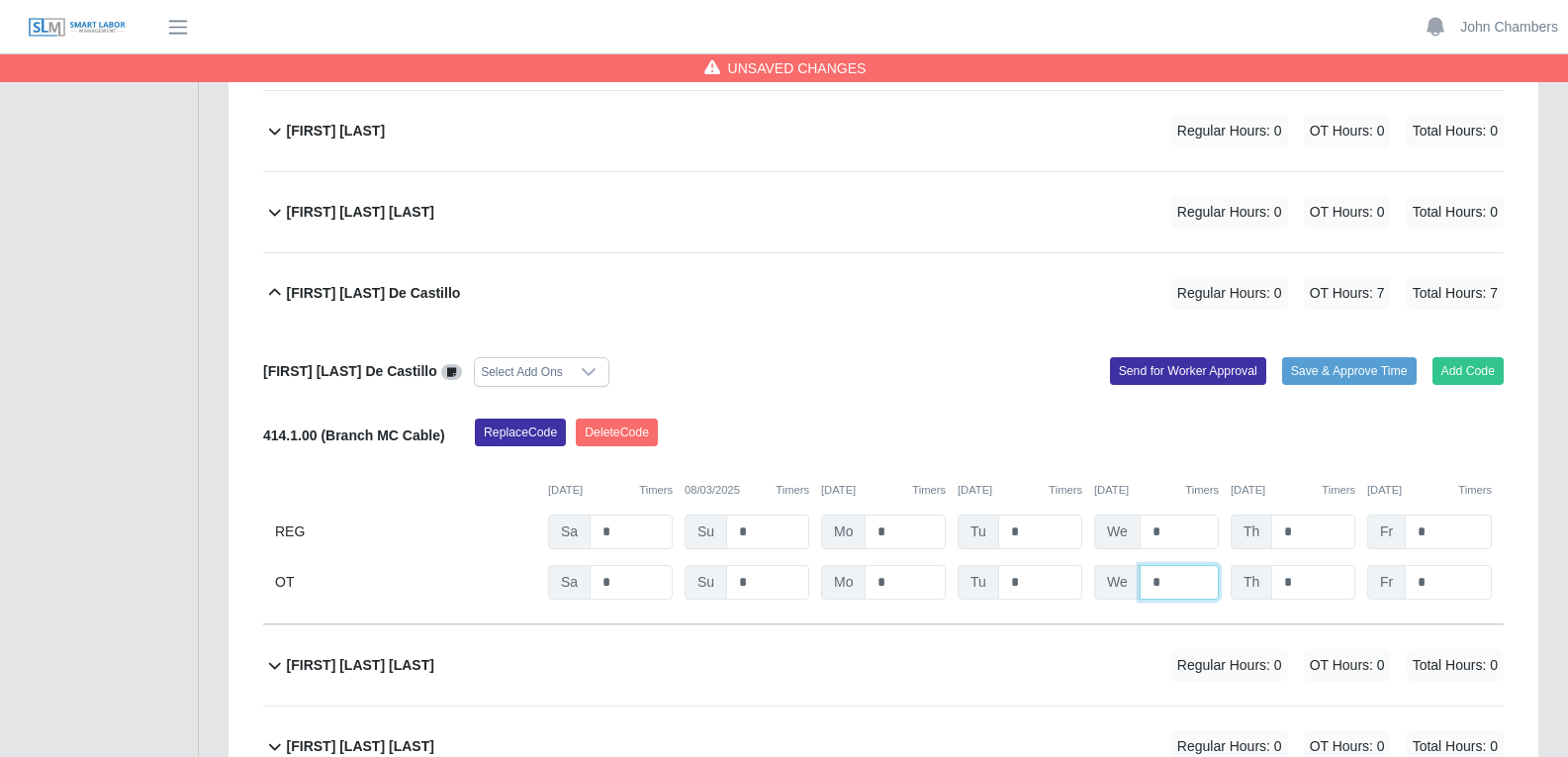 type on "*" 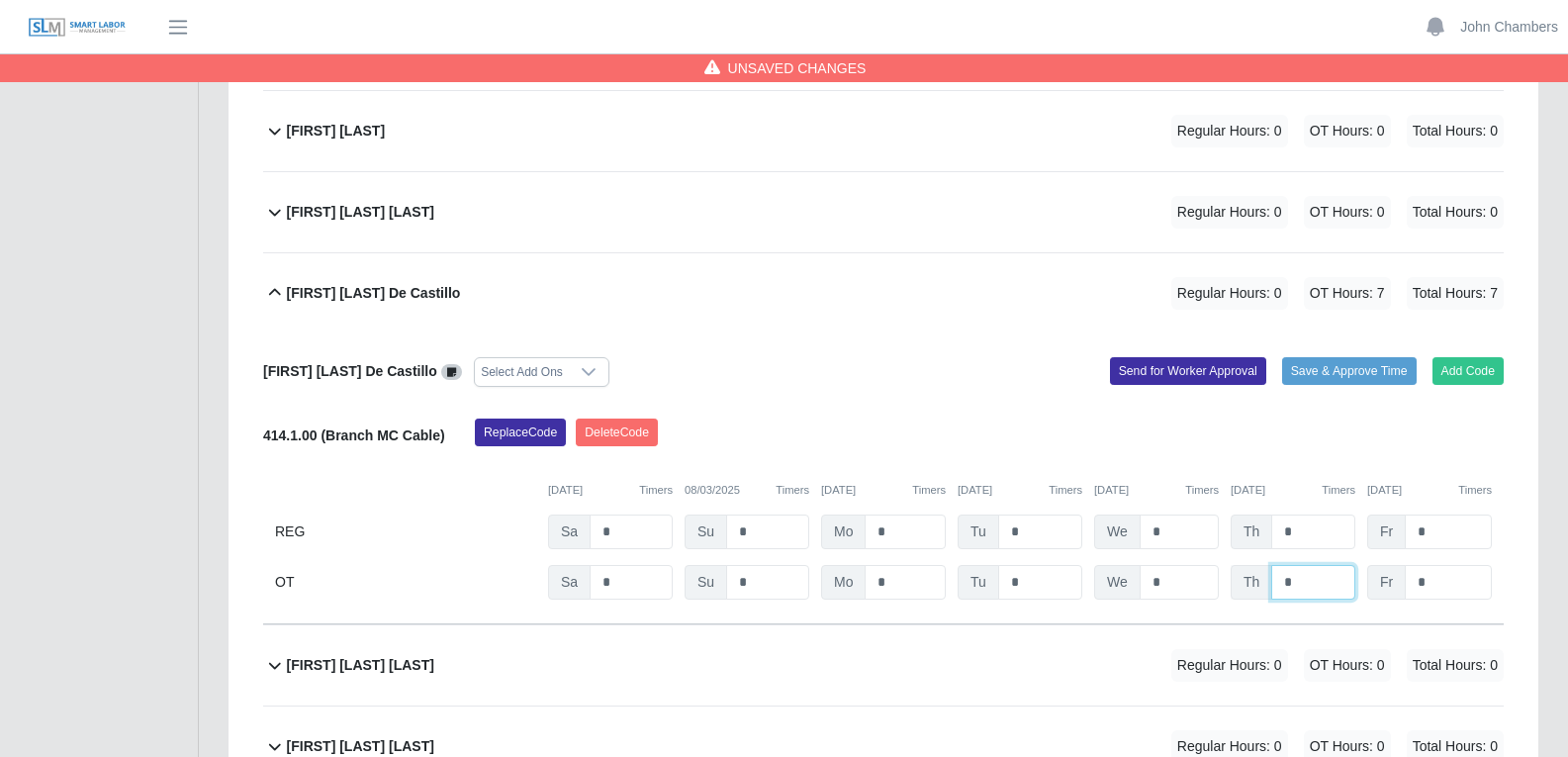 click on "*" at bounding box center [0, 0] 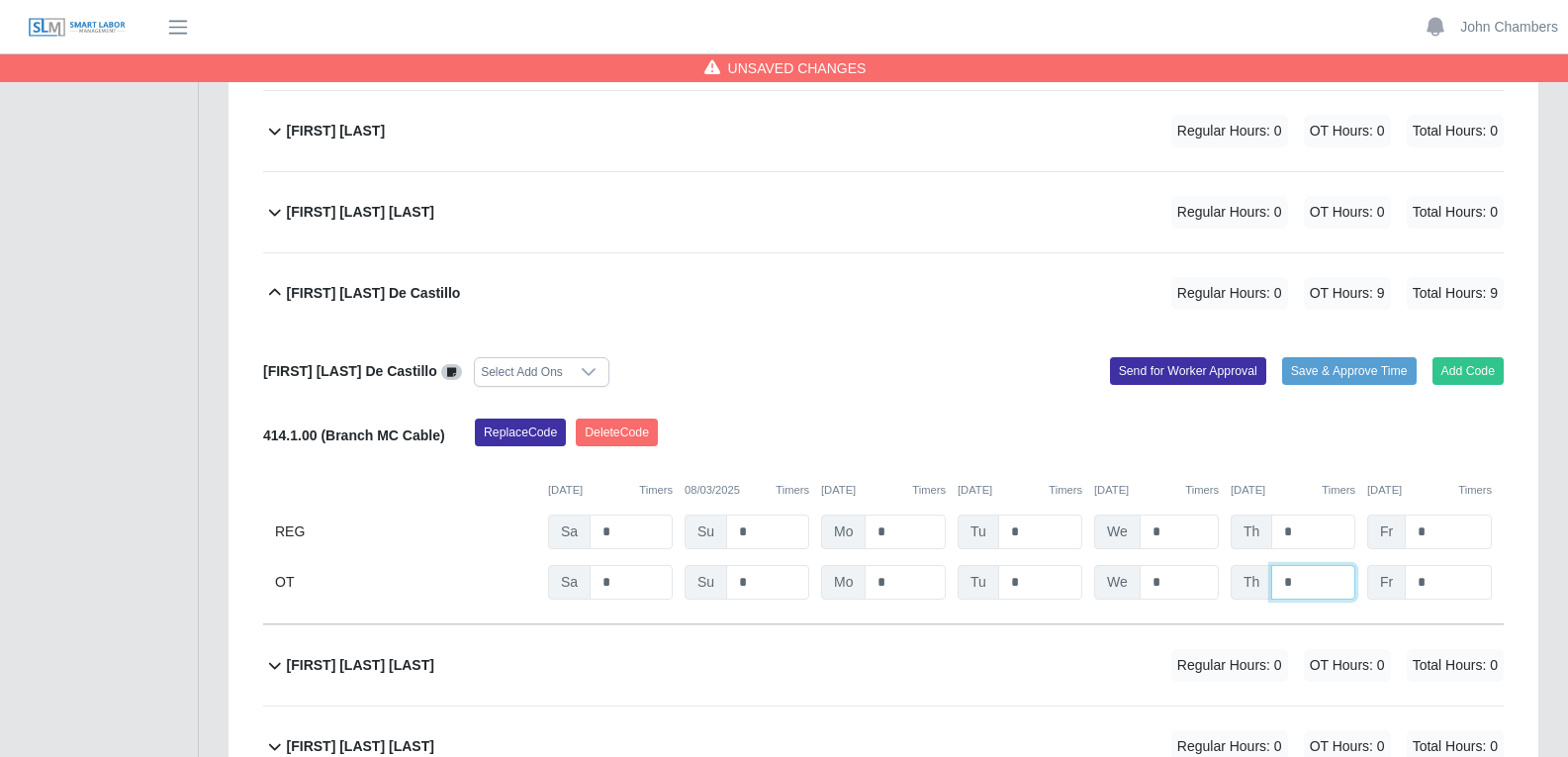 type on "*" 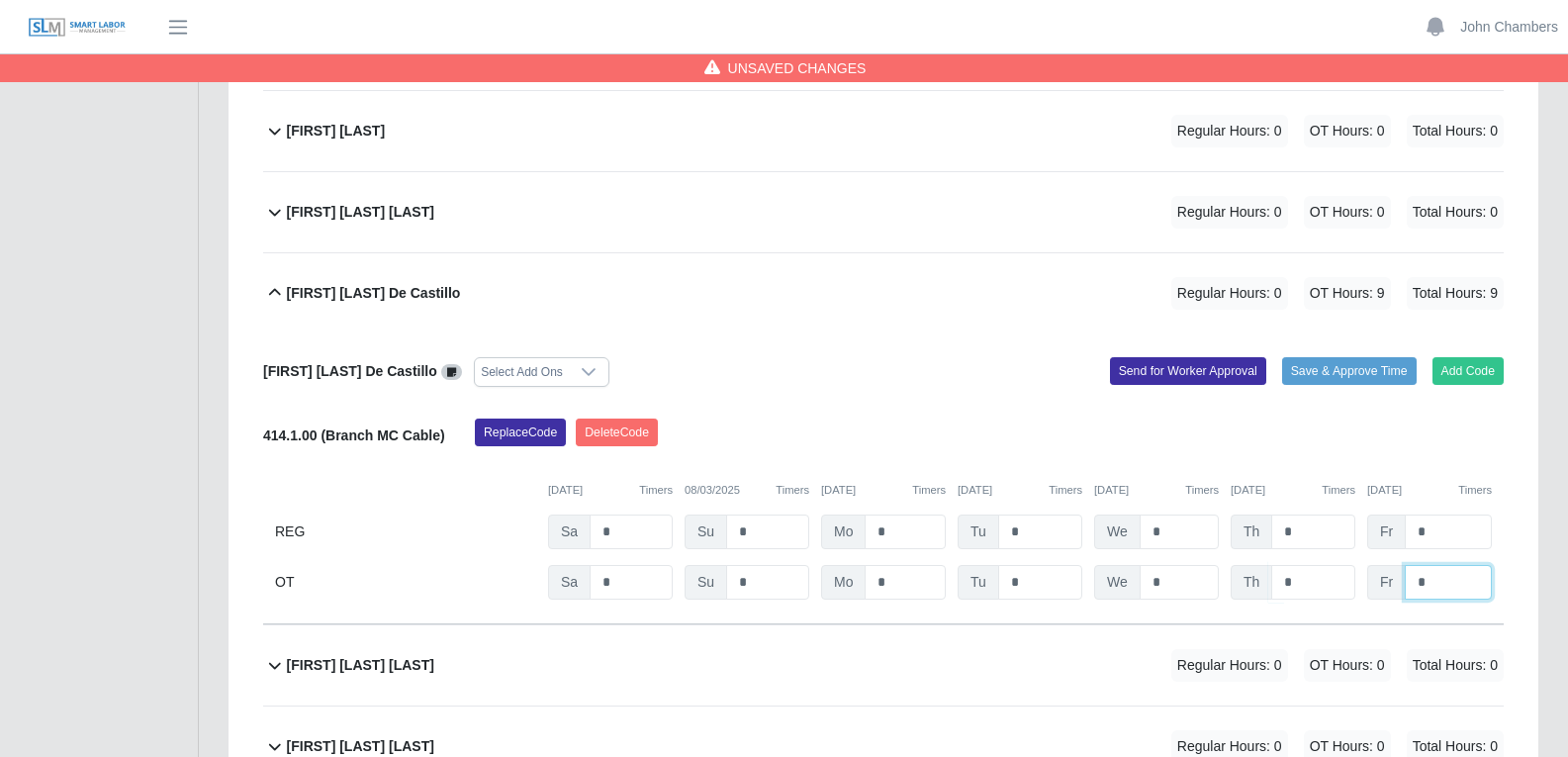 click on "*" at bounding box center [0, 0] 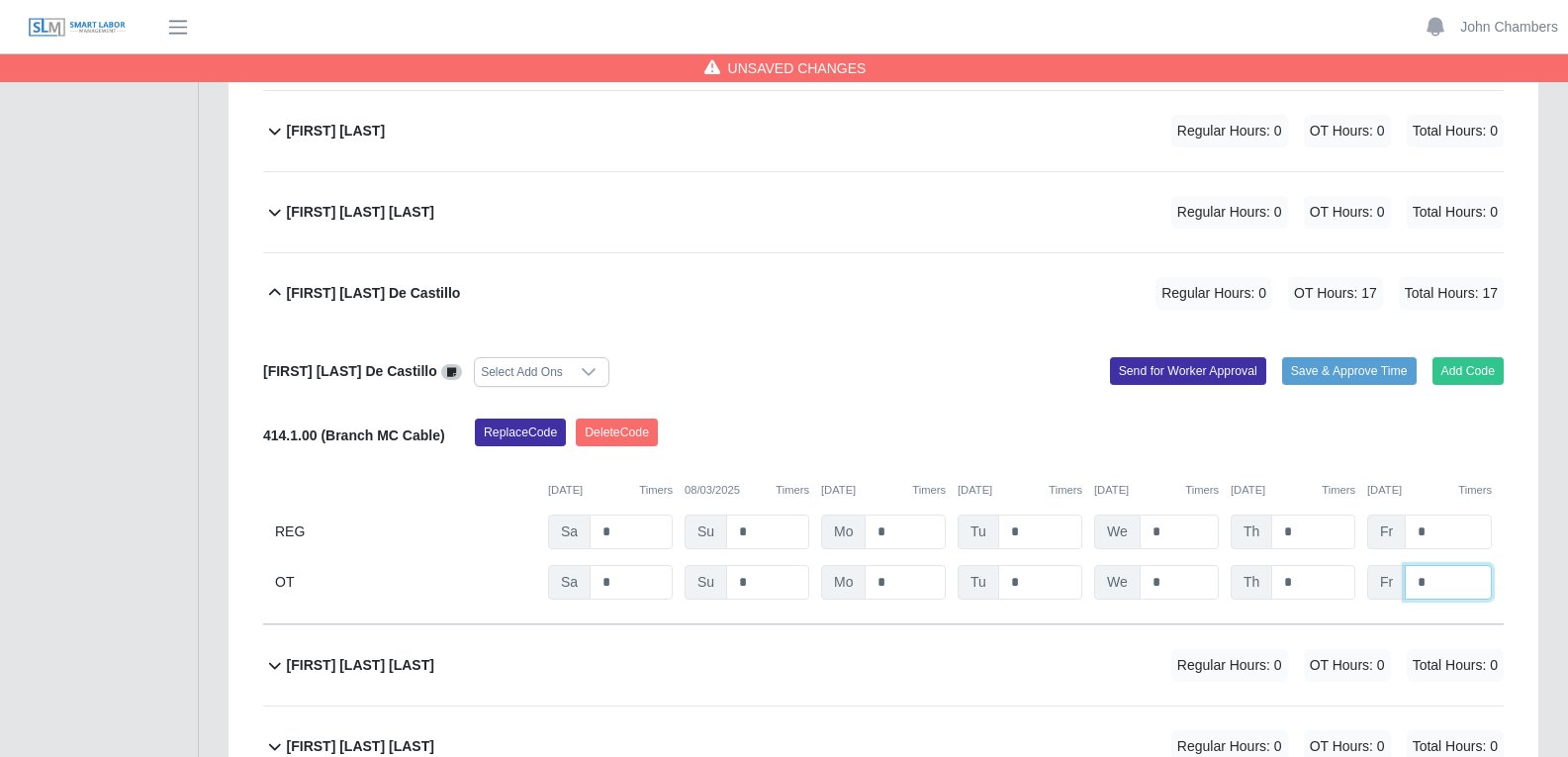 type on "*" 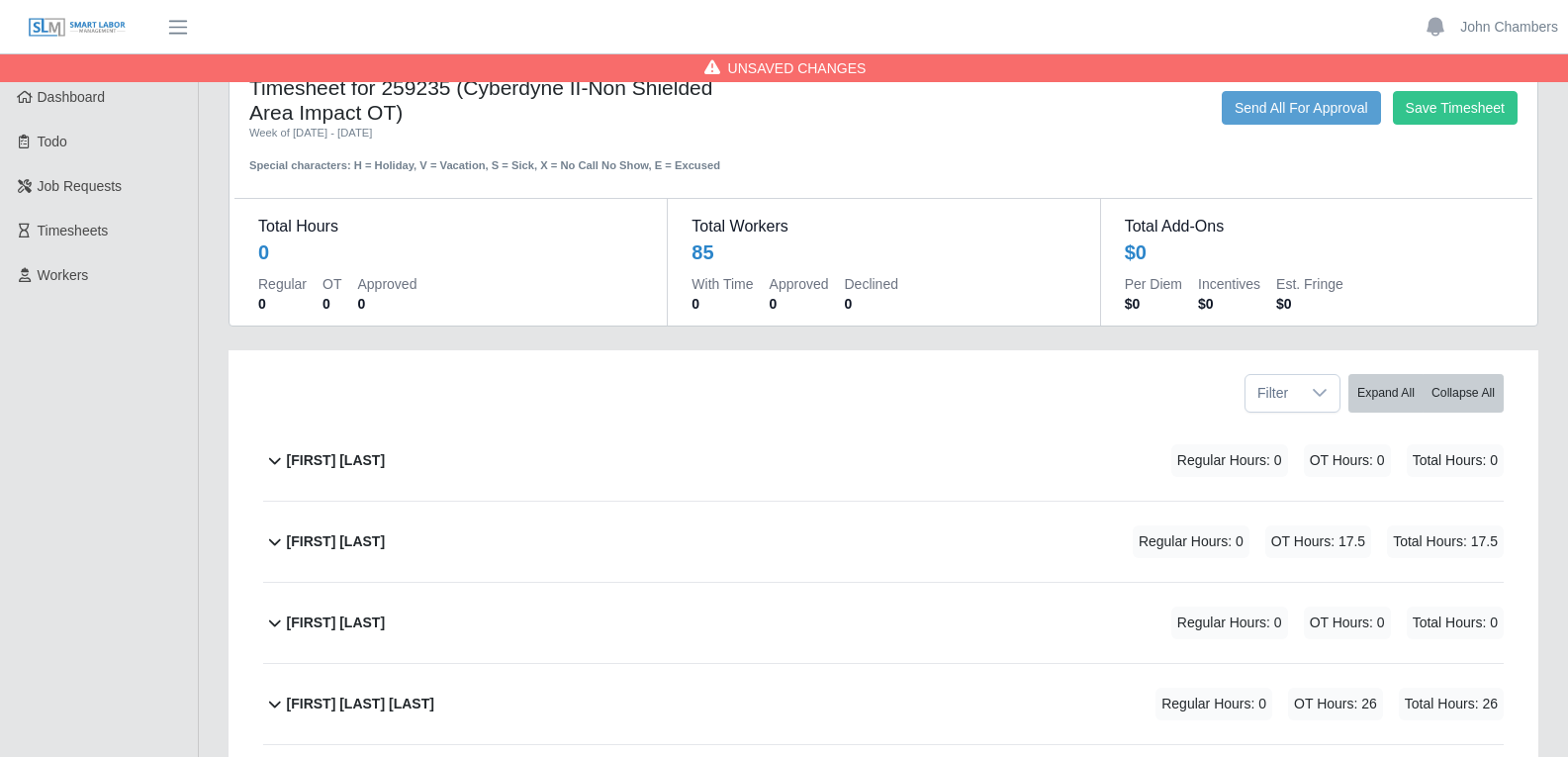 scroll, scrollTop: 0, scrollLeft: 0, axis: both 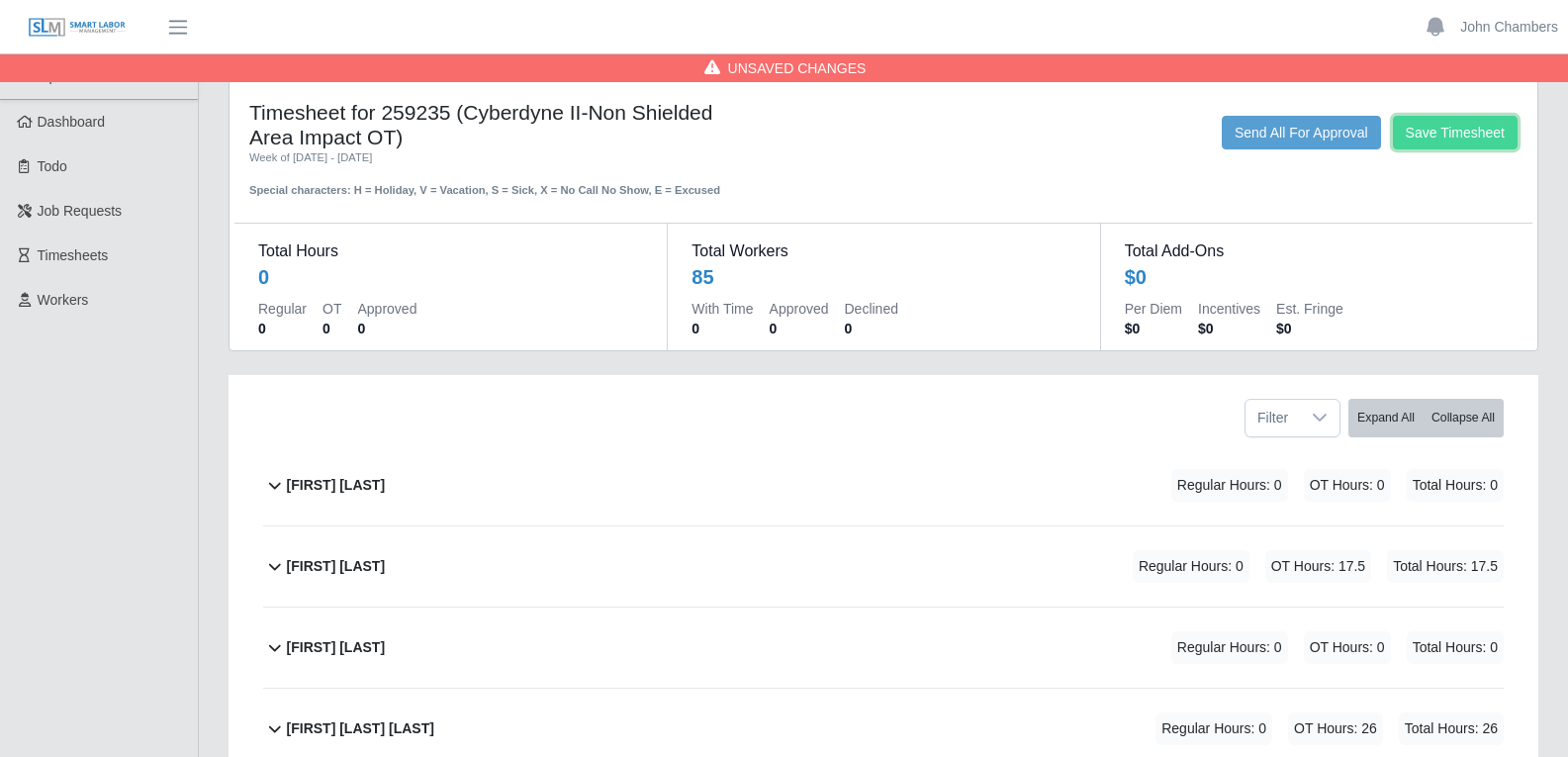 click on "Save Timesheet" at bounding box center [1455, 133] 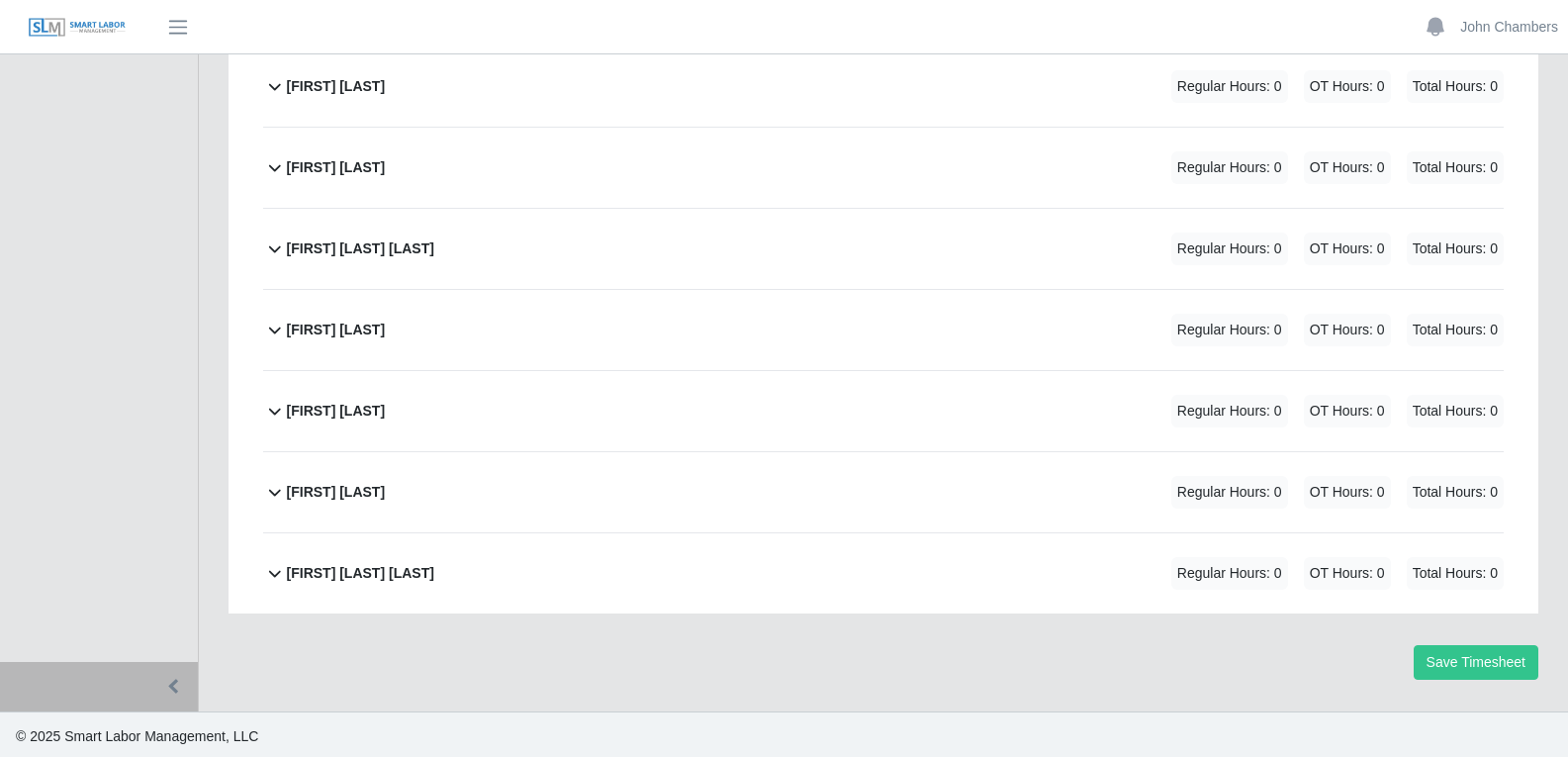scroll, scrollTop: 7023, scrollLeft: 0, axis: vertical 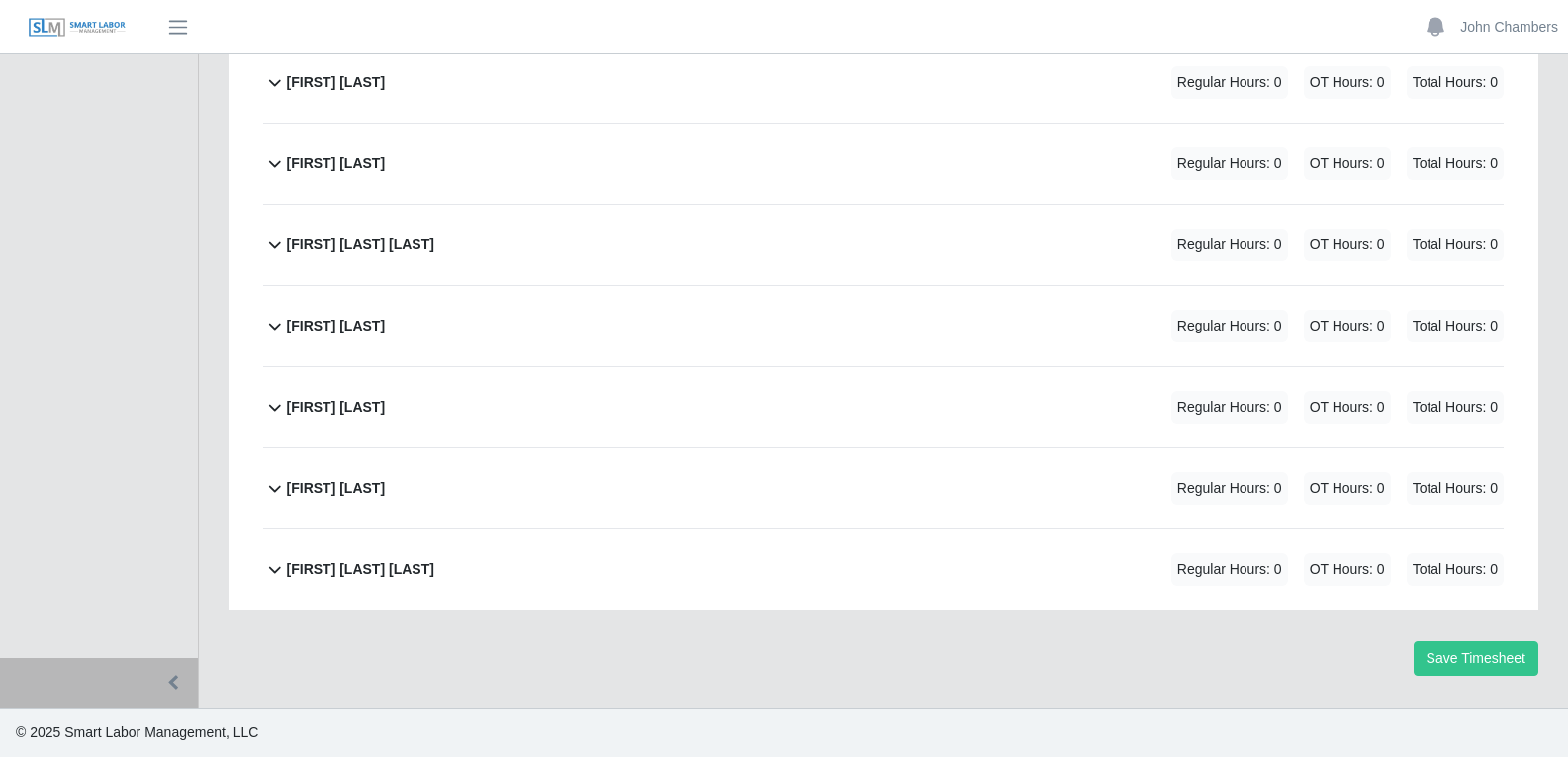 click 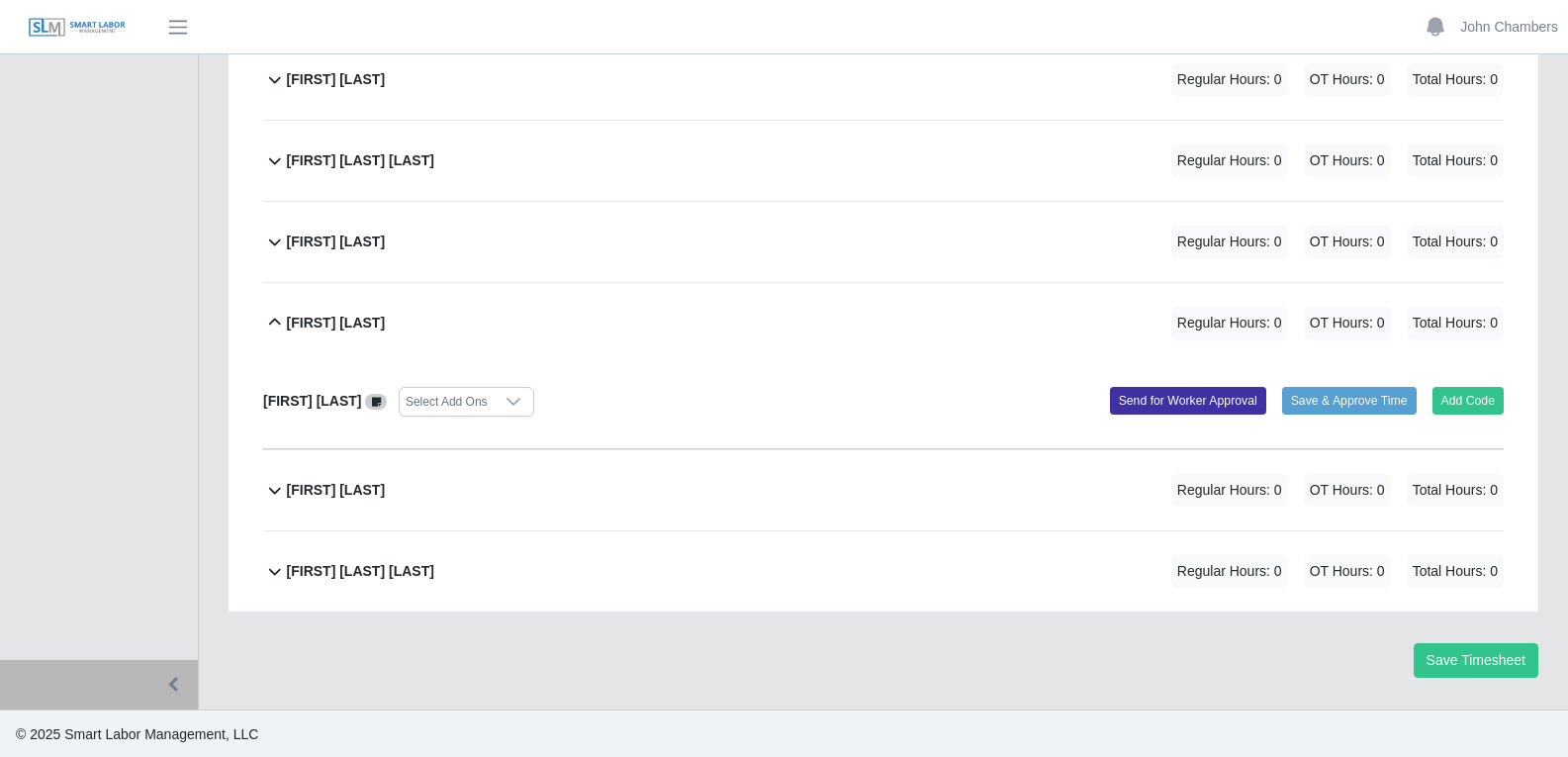 scroll, scrollTop: 7109, scrollLeft: 0, axis: vertical 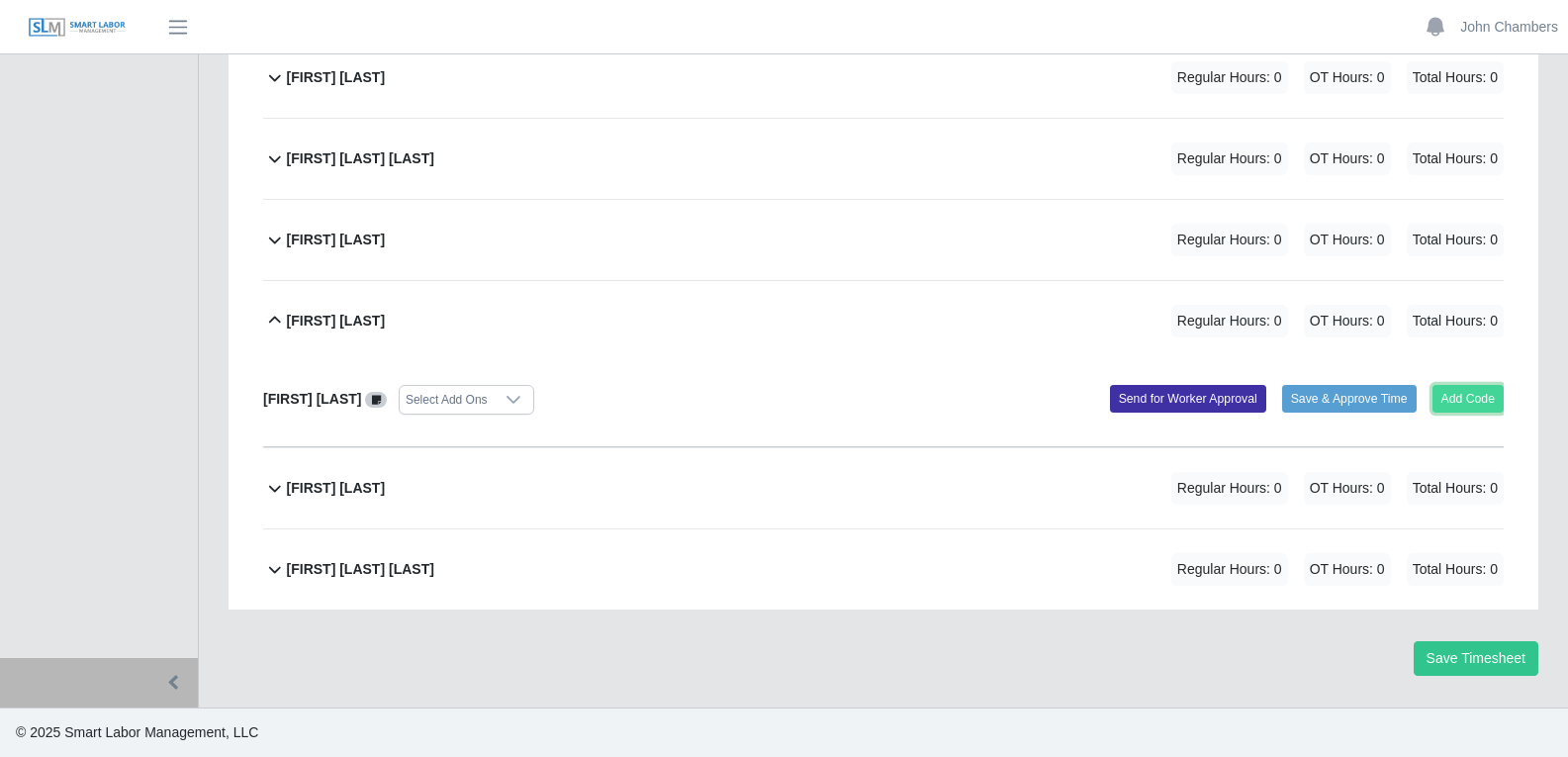 click on "Add Code" 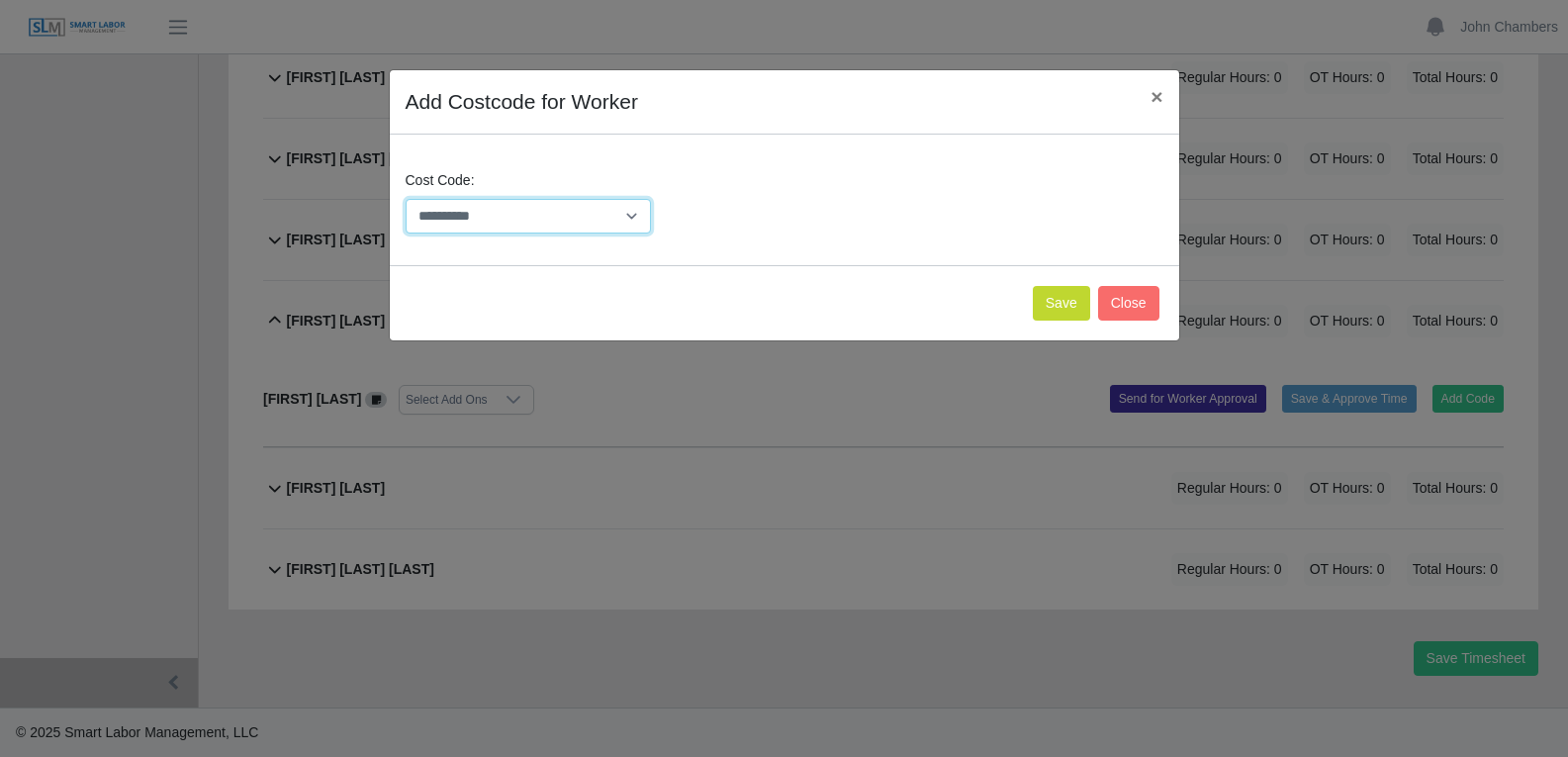 click on "**********" at bounding box center [528, 216] 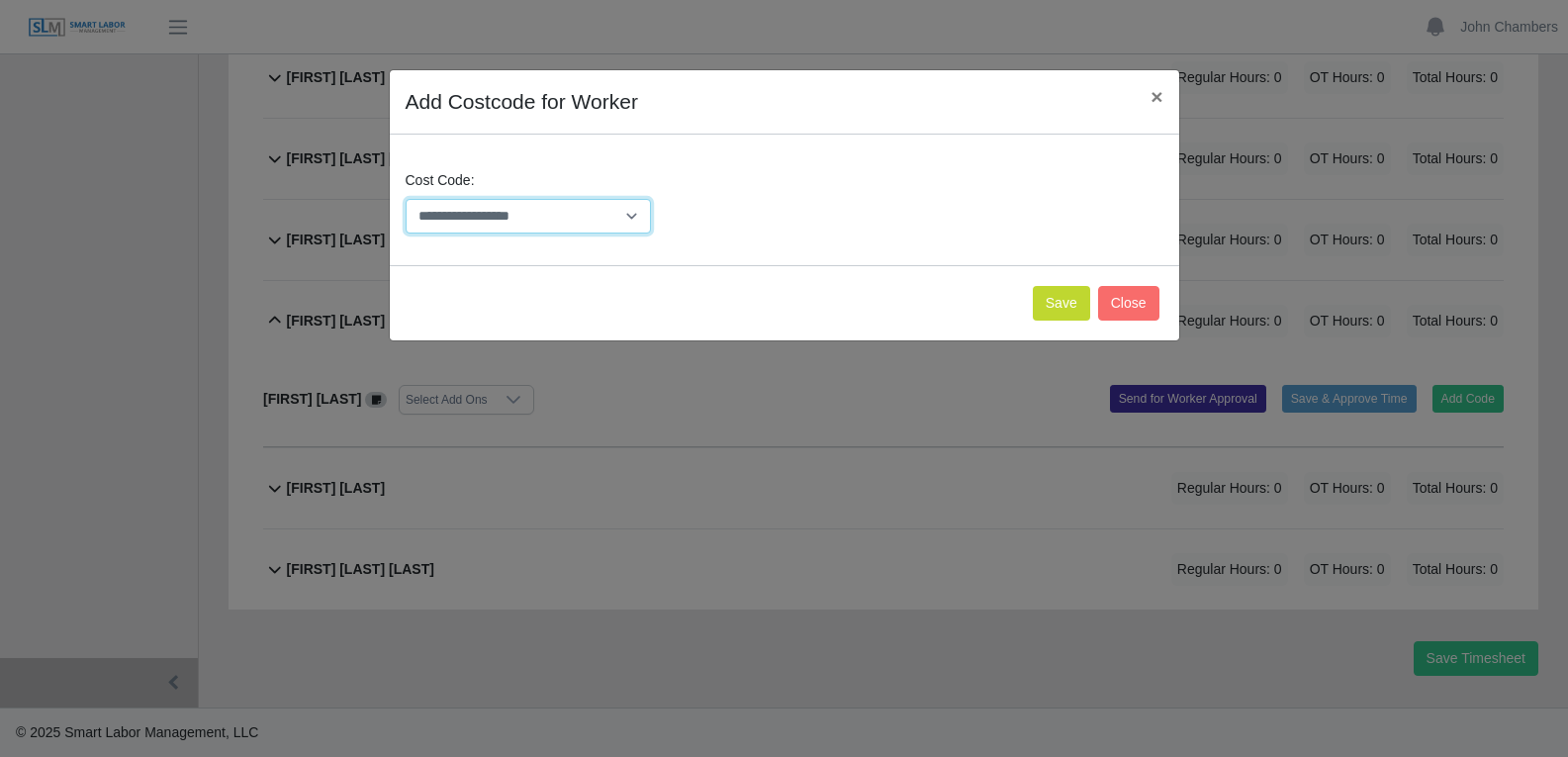 click on "**********" at bounding box center [528, 216] 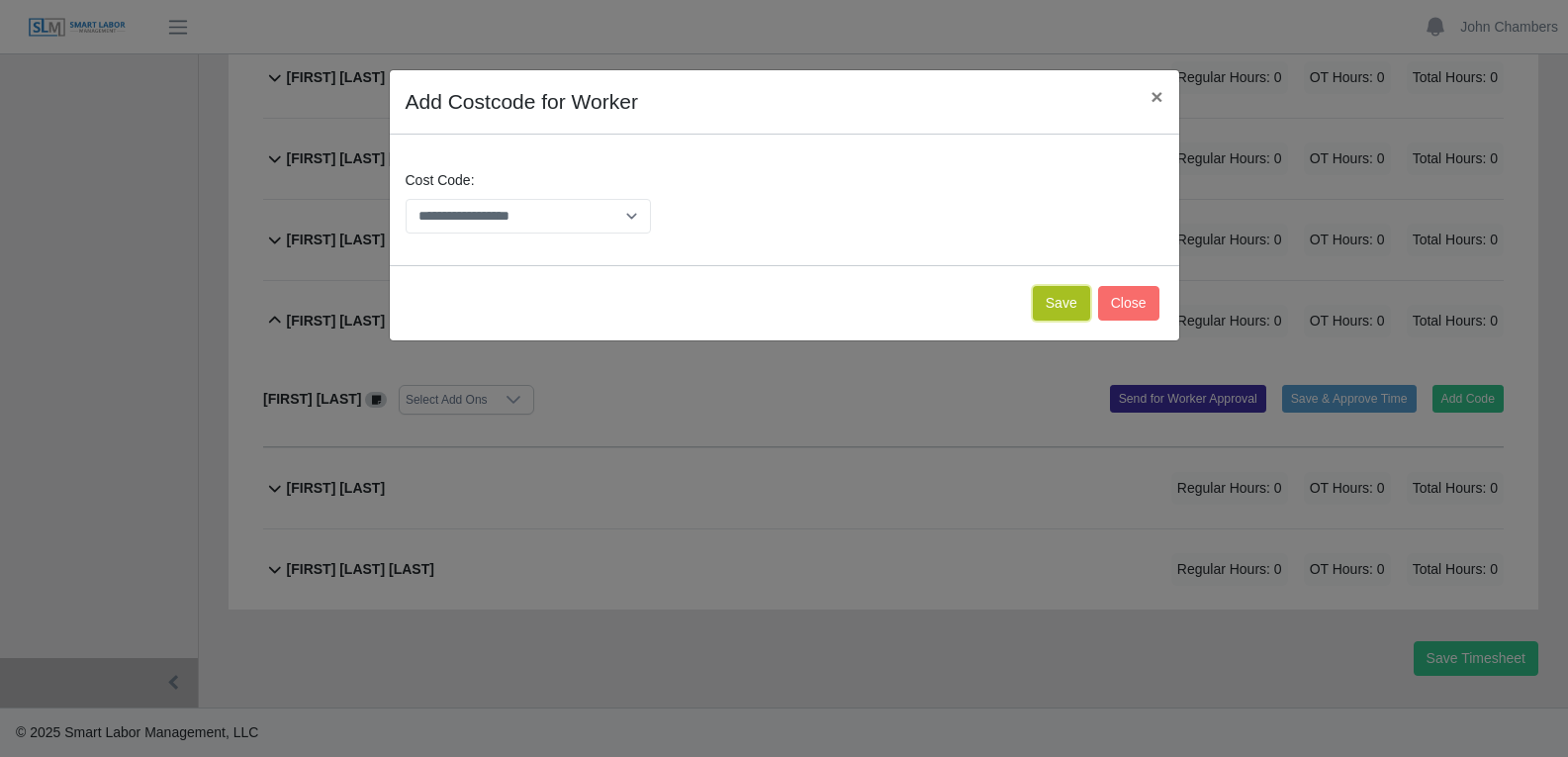 click on "Save" 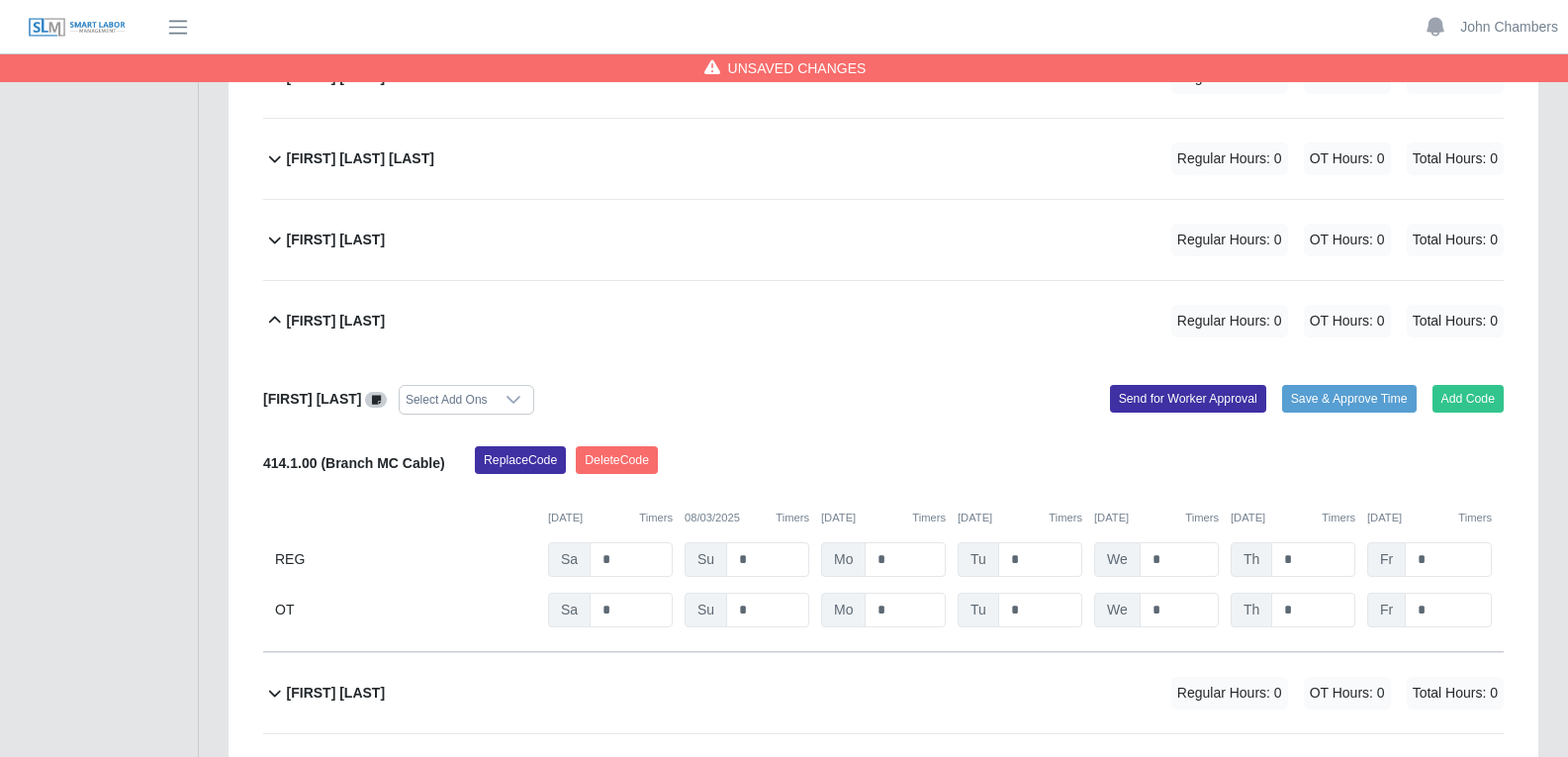 scroll, scrollTop: 7314, scrollLeft: 0, axis: vertical 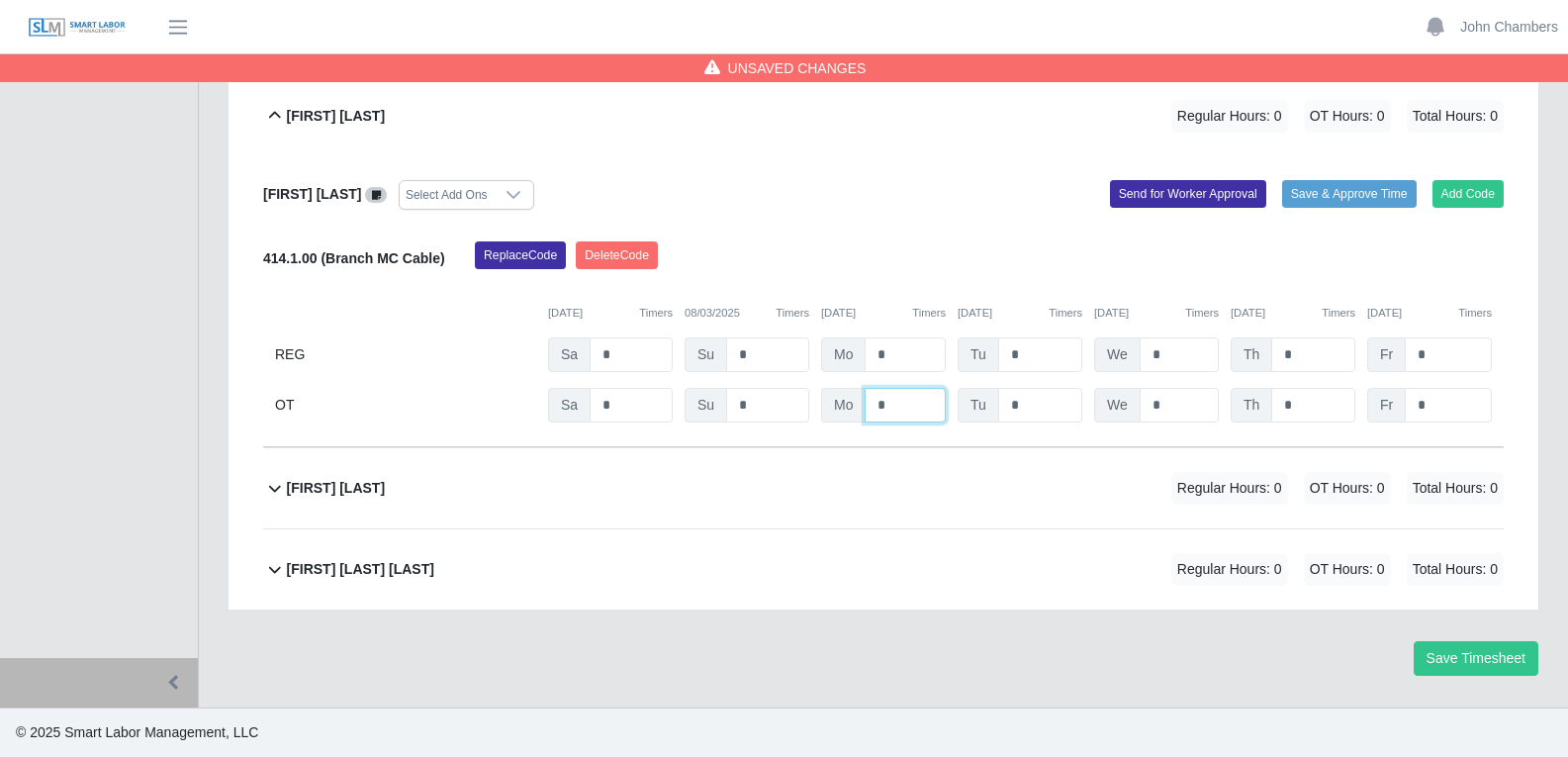 click on "*" at bounding box center [0, 0] 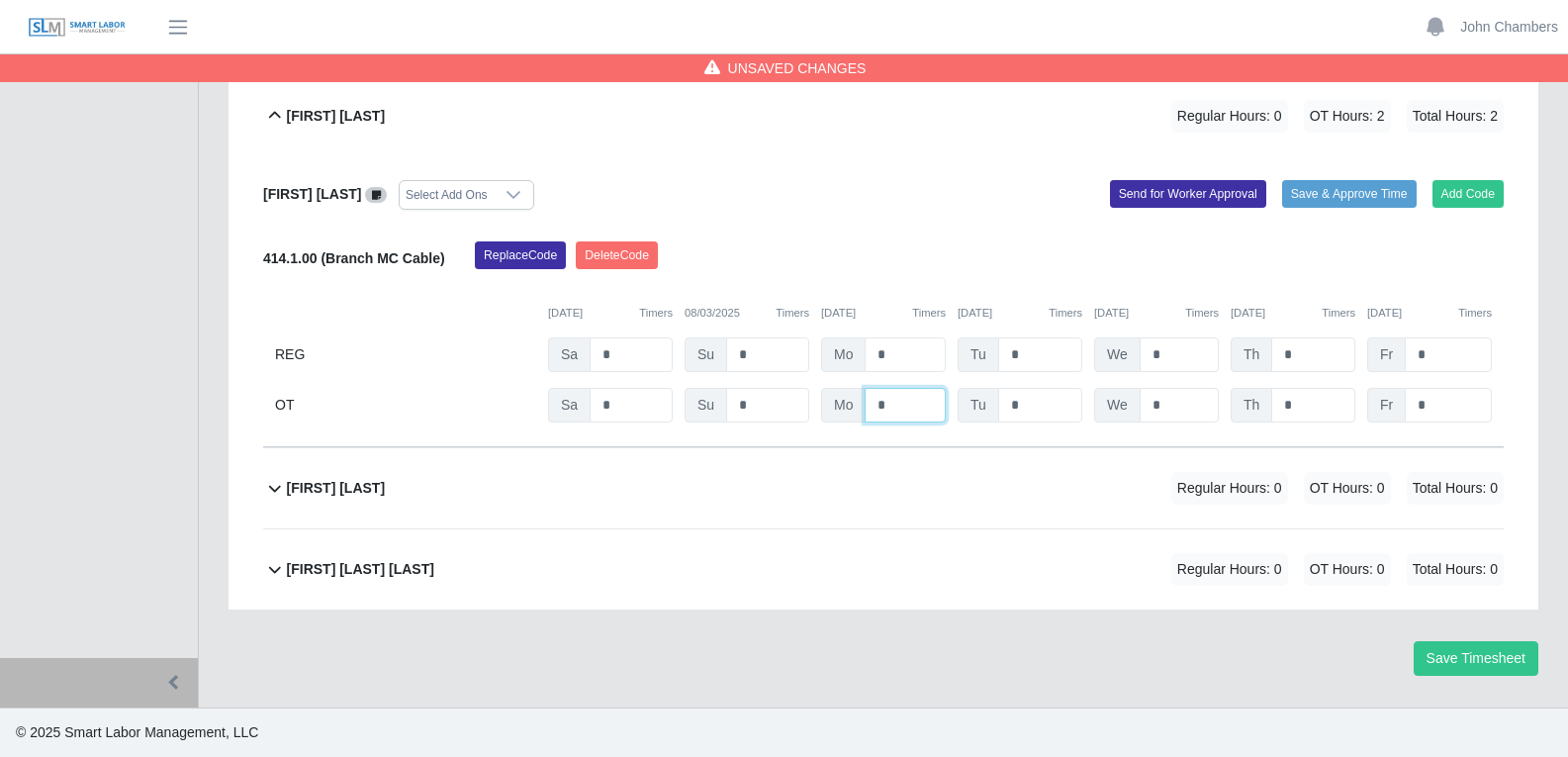 type on "*" 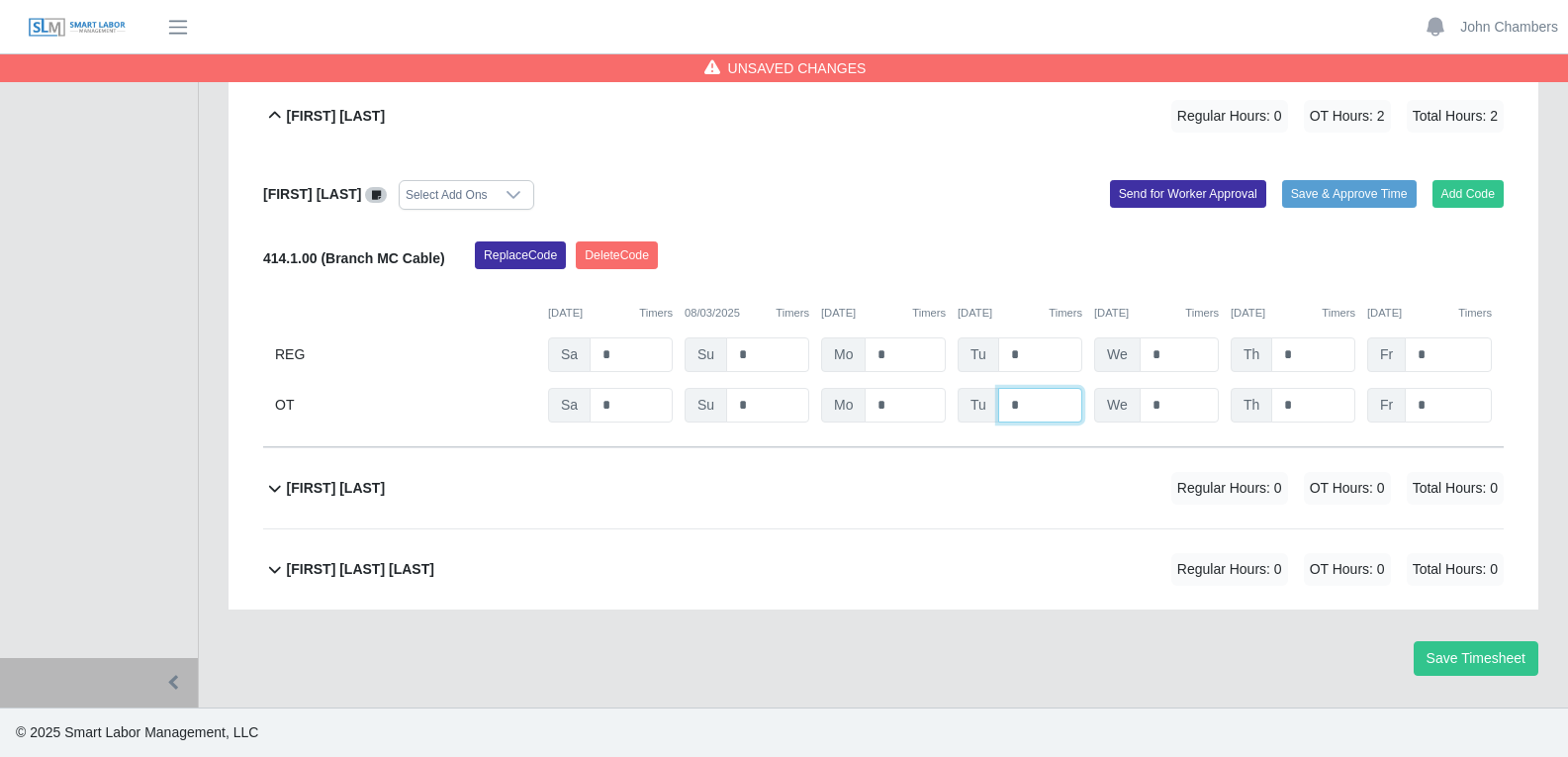 click on "*" at bounding box center [0, 0] 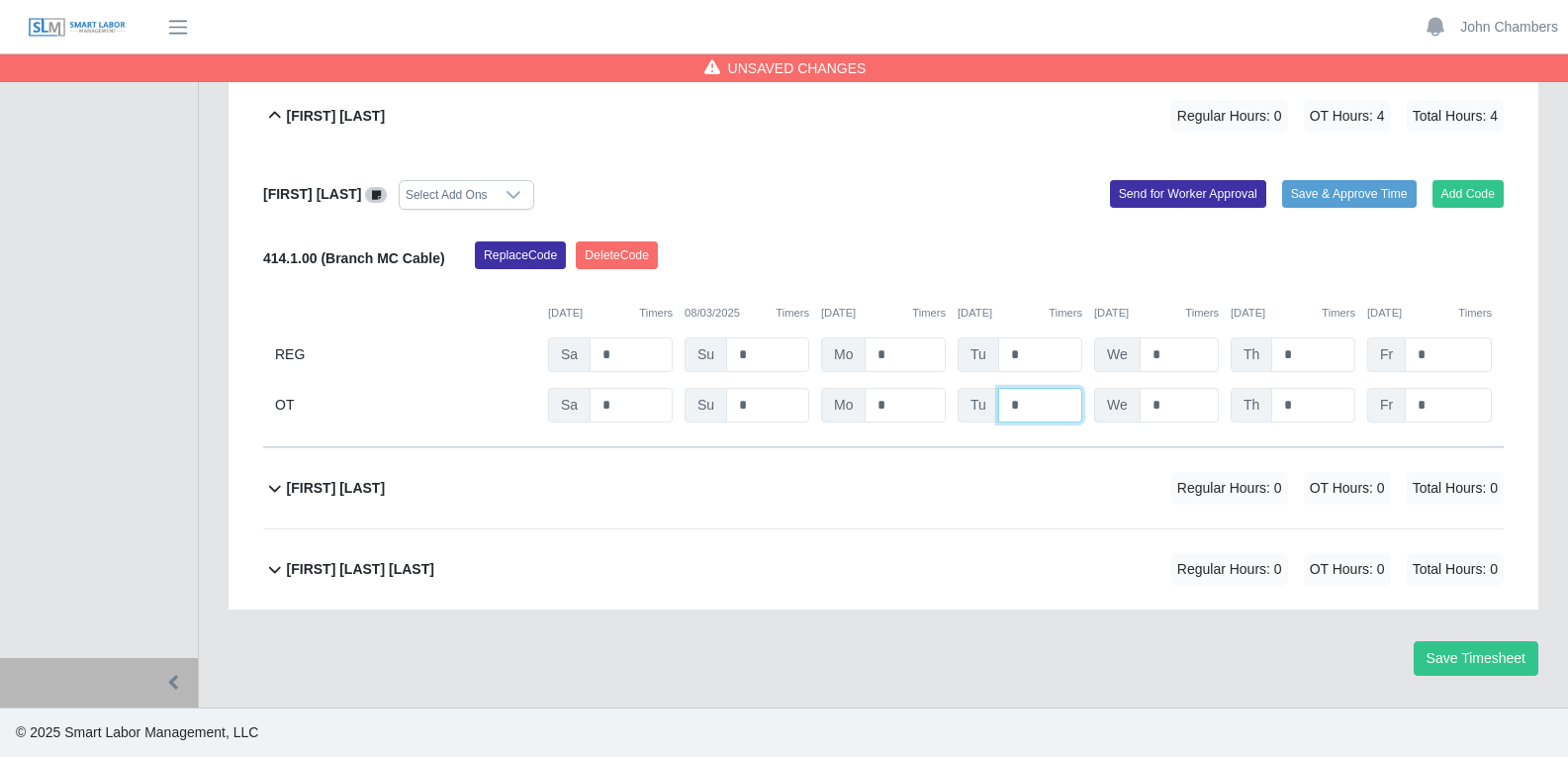 type on "*" 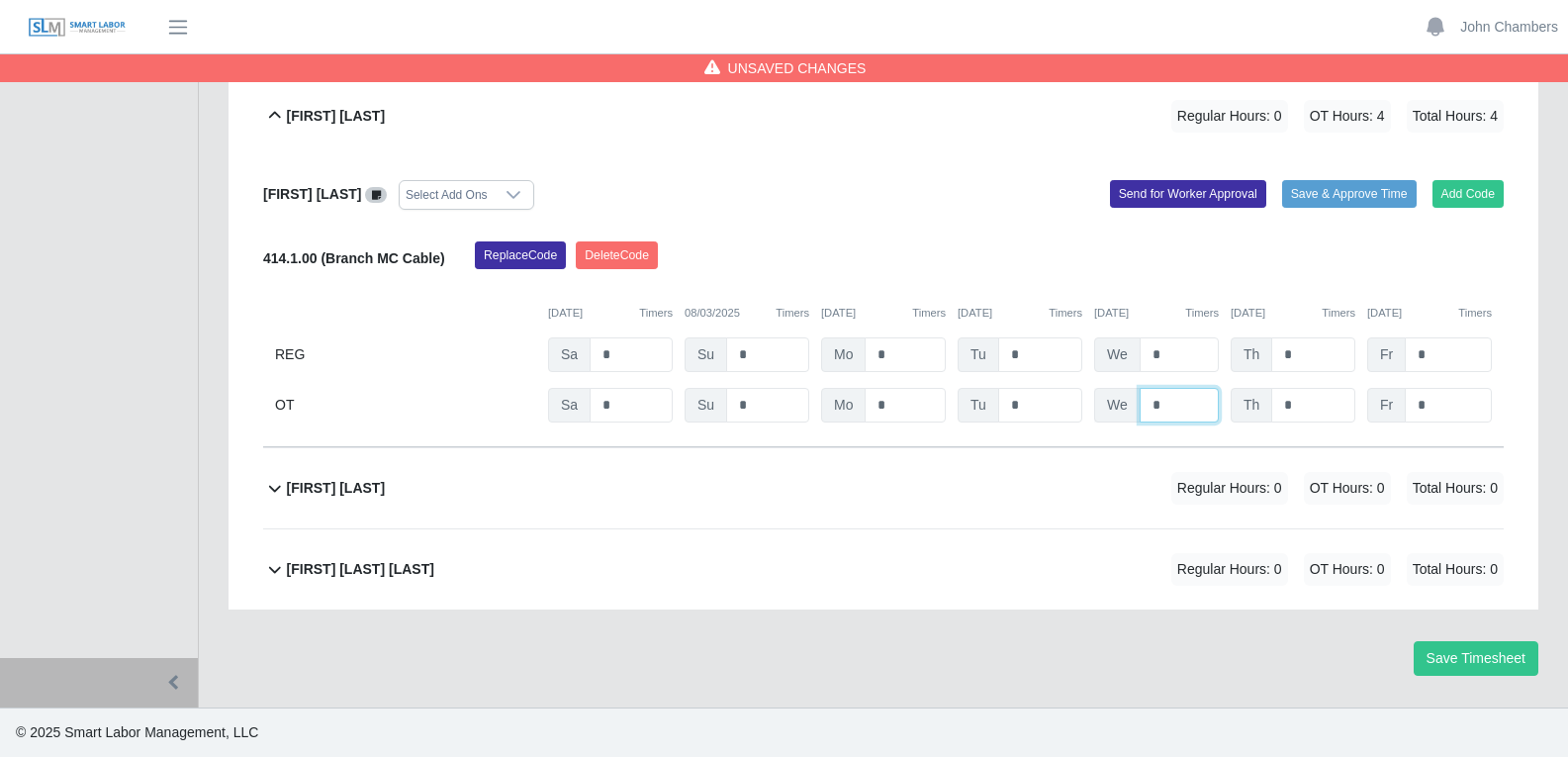 click on "*" at bounding box center (0, 0) 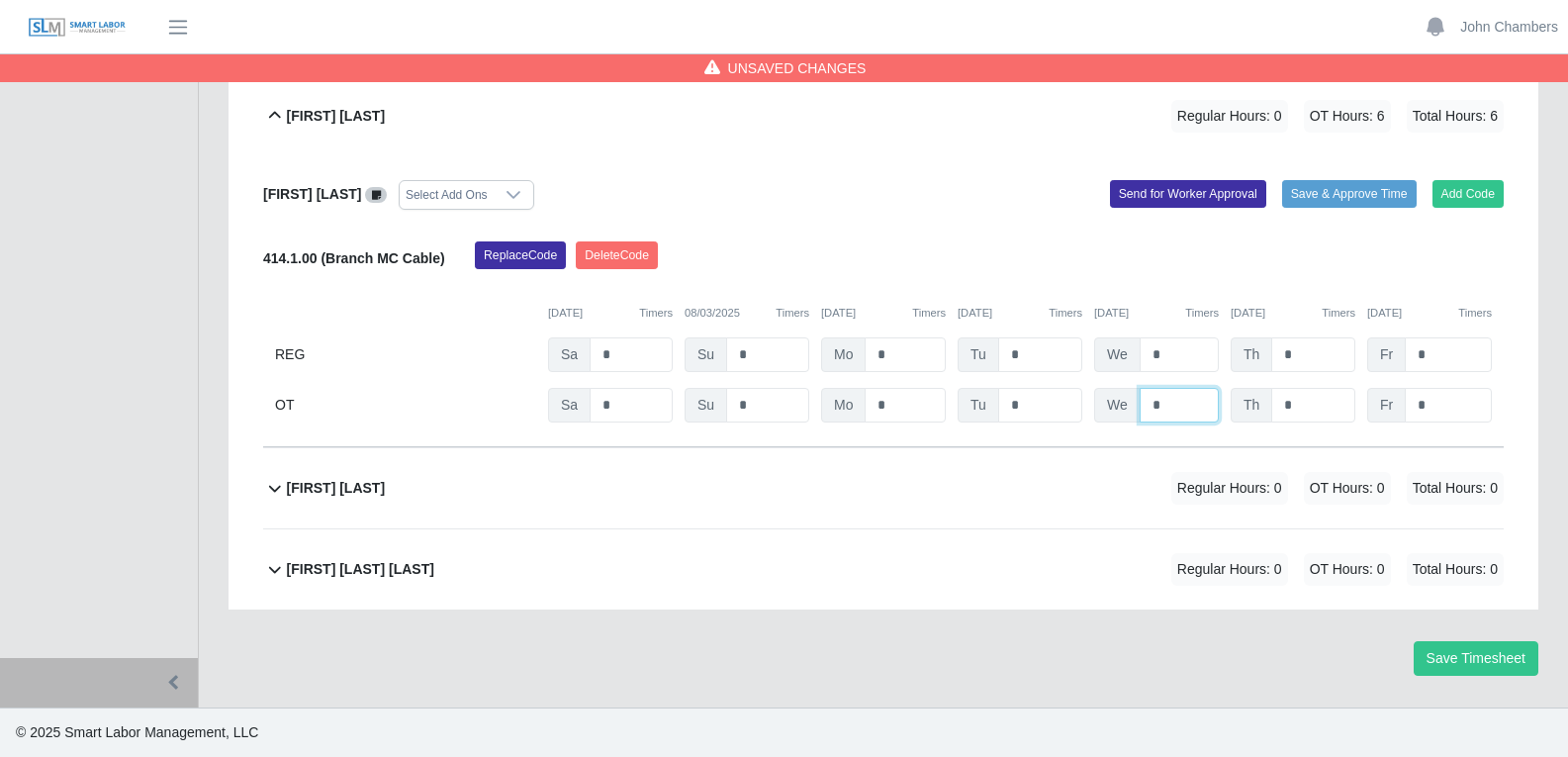 type on "*" 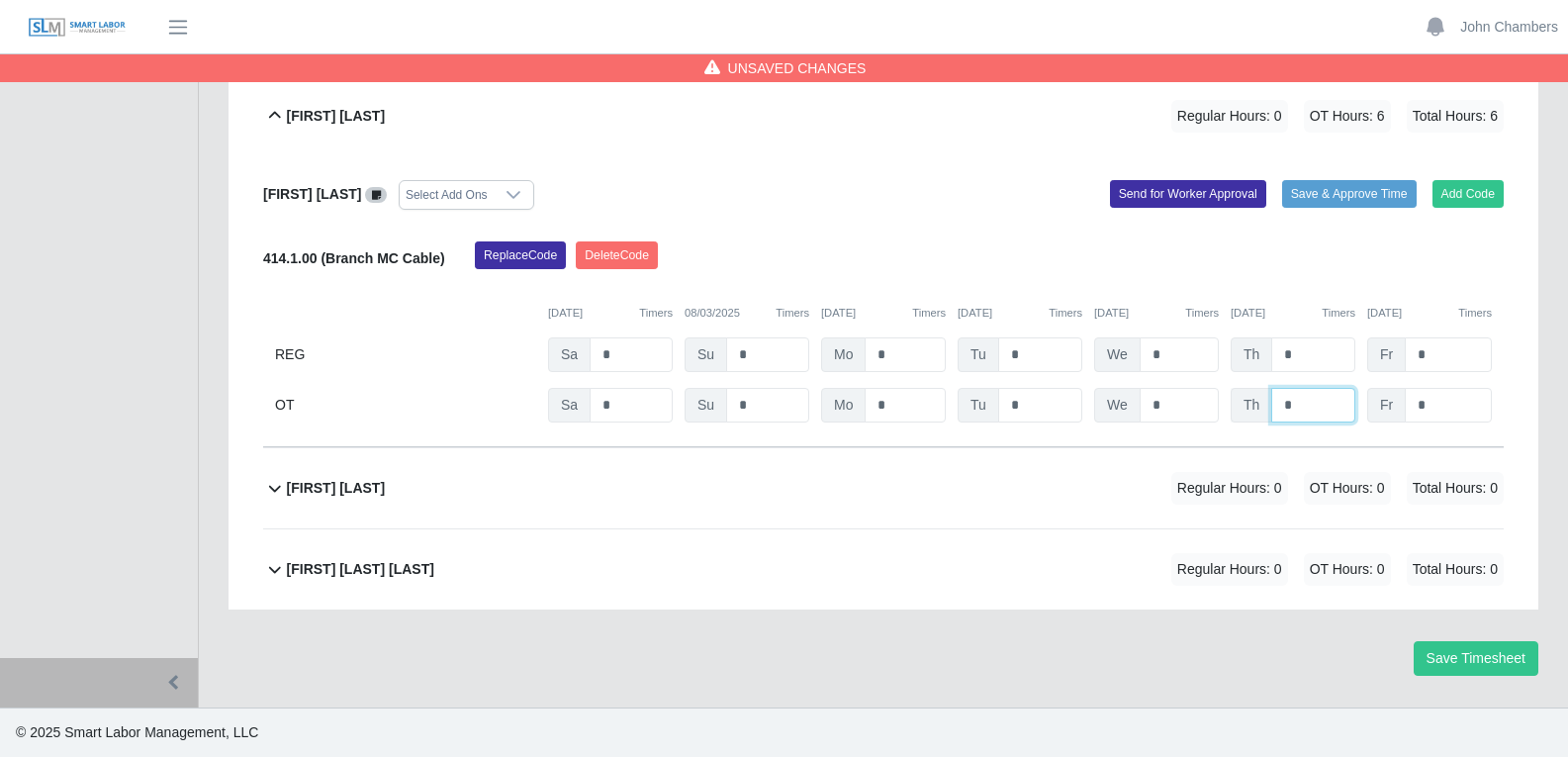click on "*" at bounding box center [0, 0] 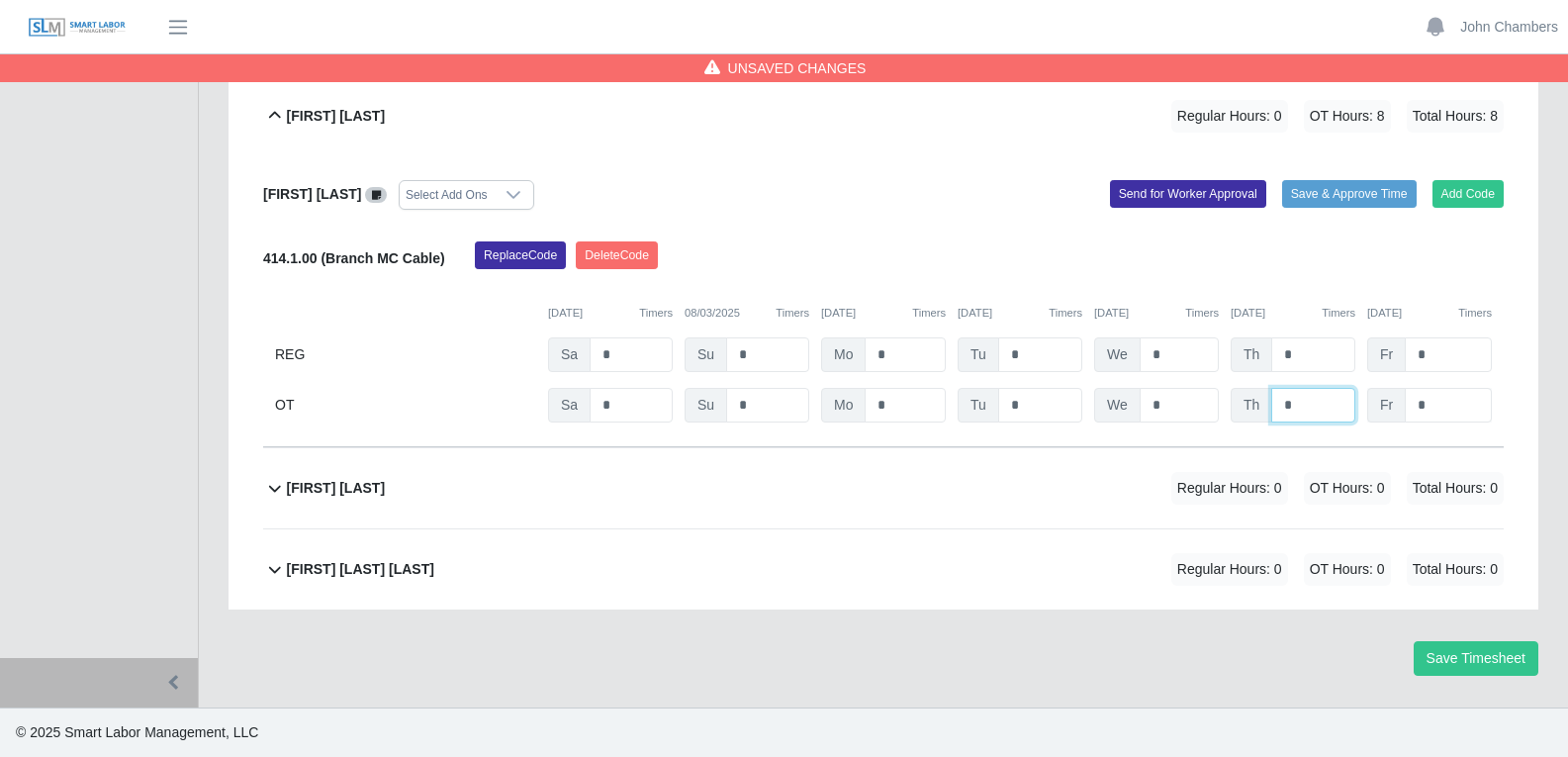 type on "*" 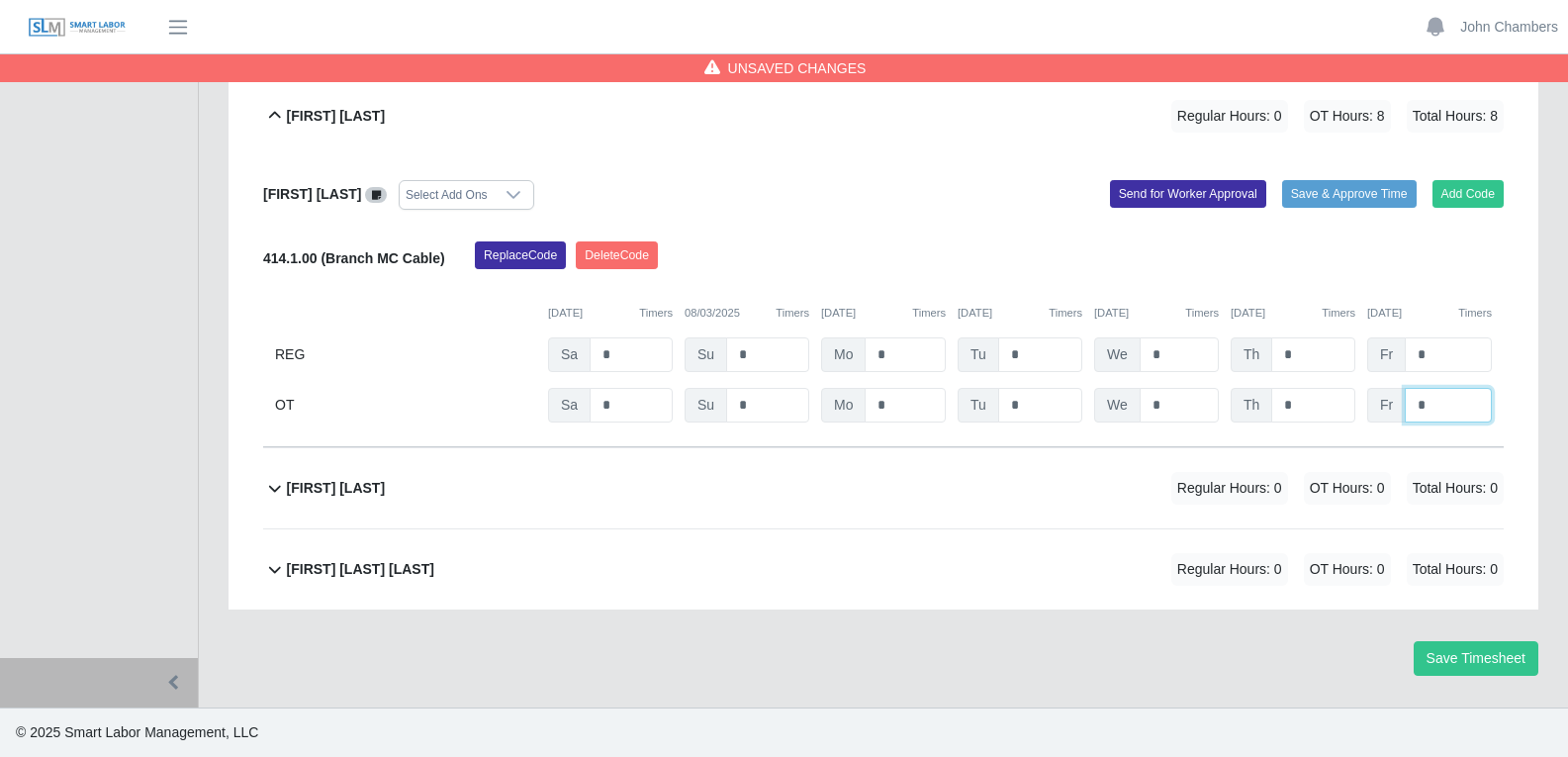 click on "*" at bounding box center (0, 0) 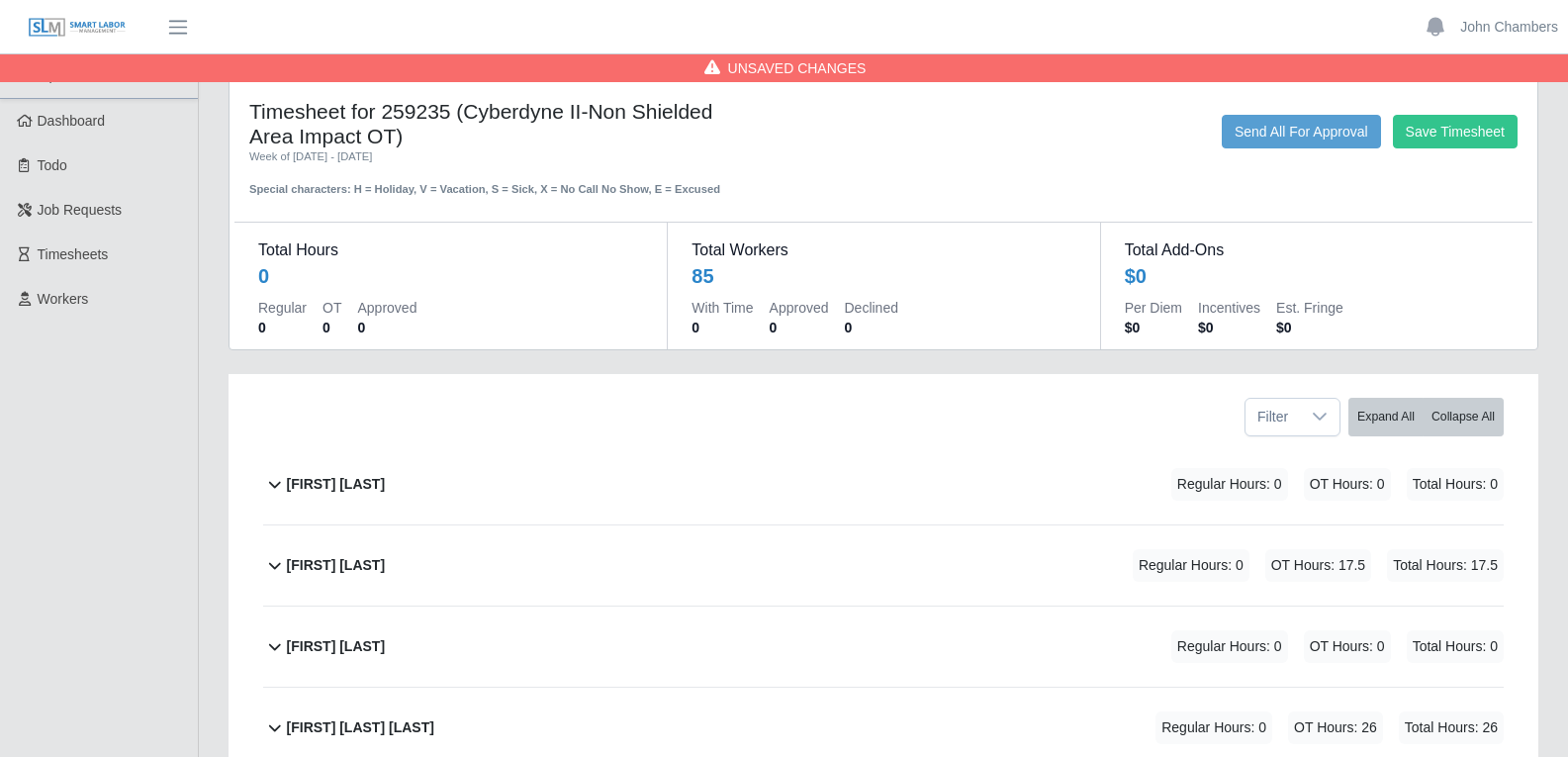 scroll, scrollTop: 0, scrollLeft: 0, axis: both 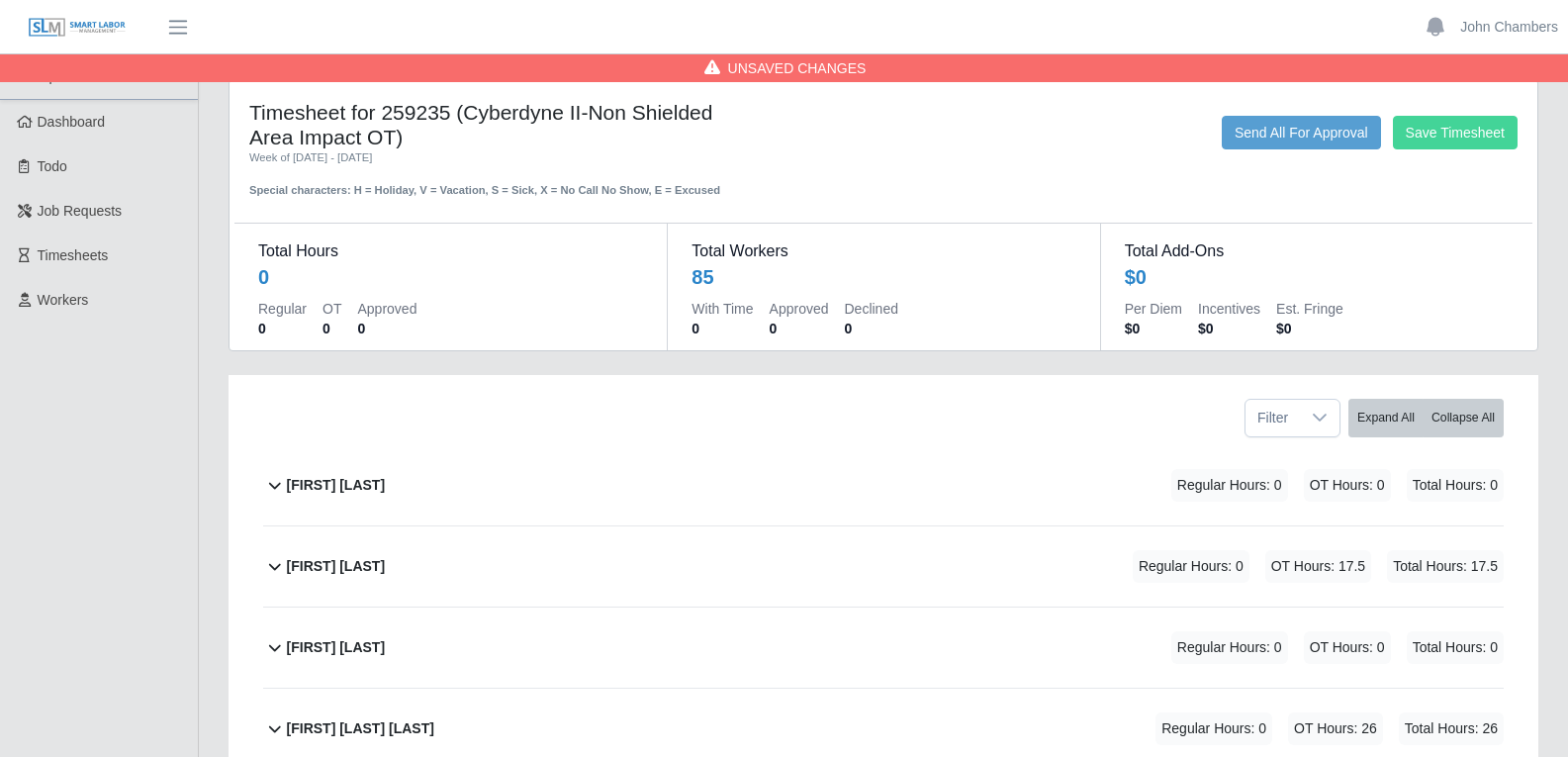 type on "*" 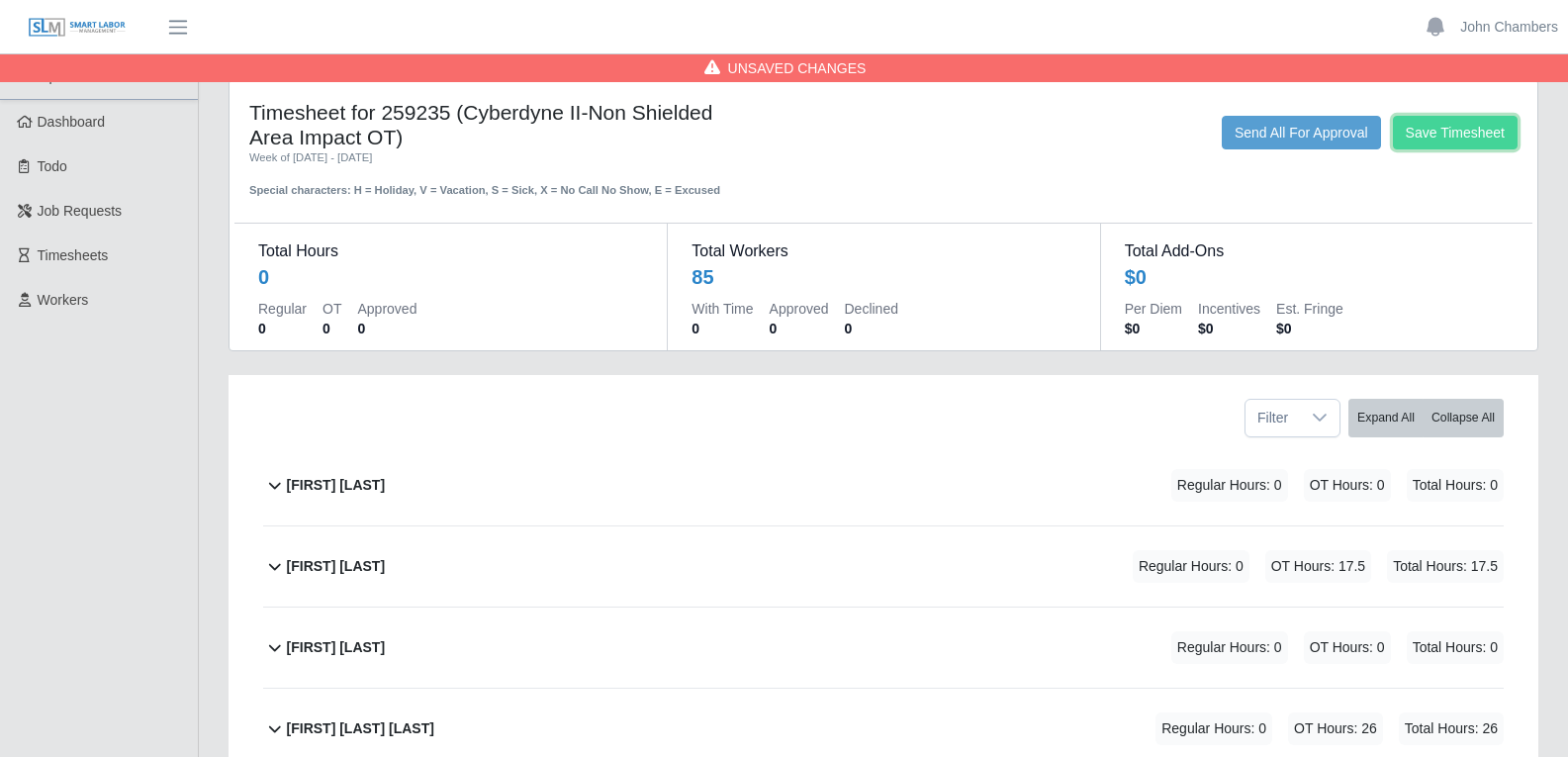 click on "Save Timesheet" at bounding box center (1455, 133) 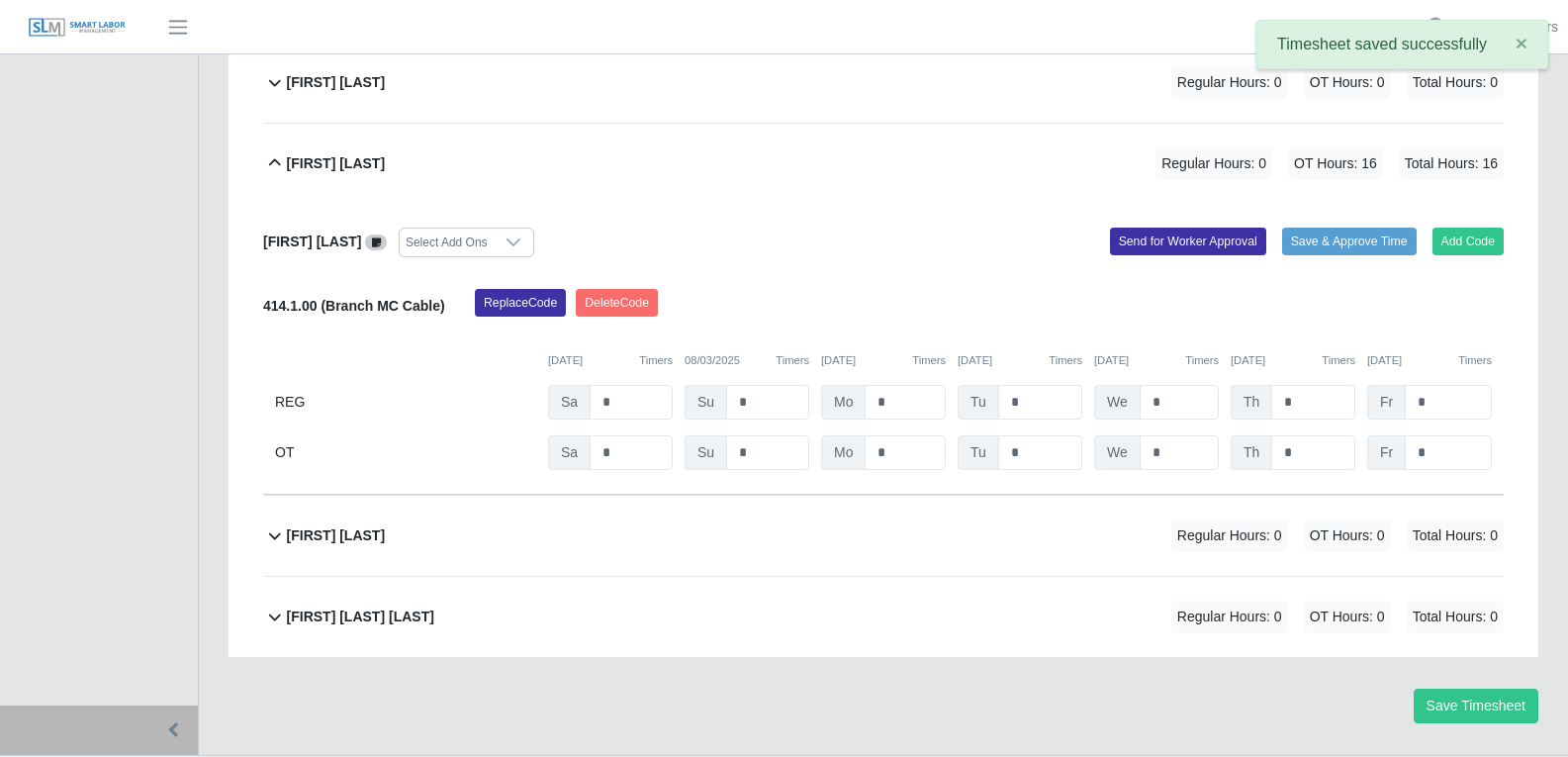 scroll, scrollTop: 7314, scrollLeft: 0, axis: vertical 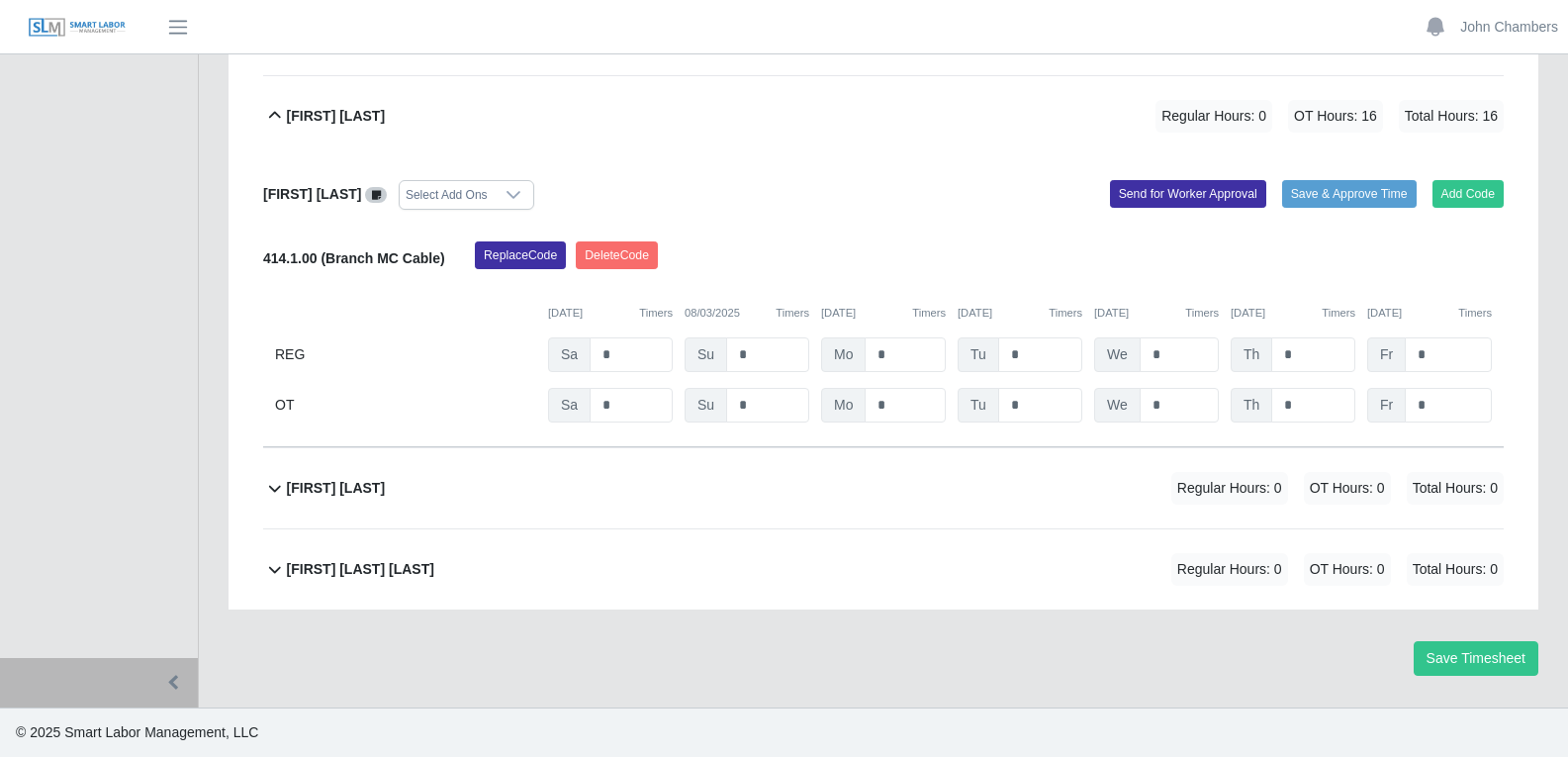 click 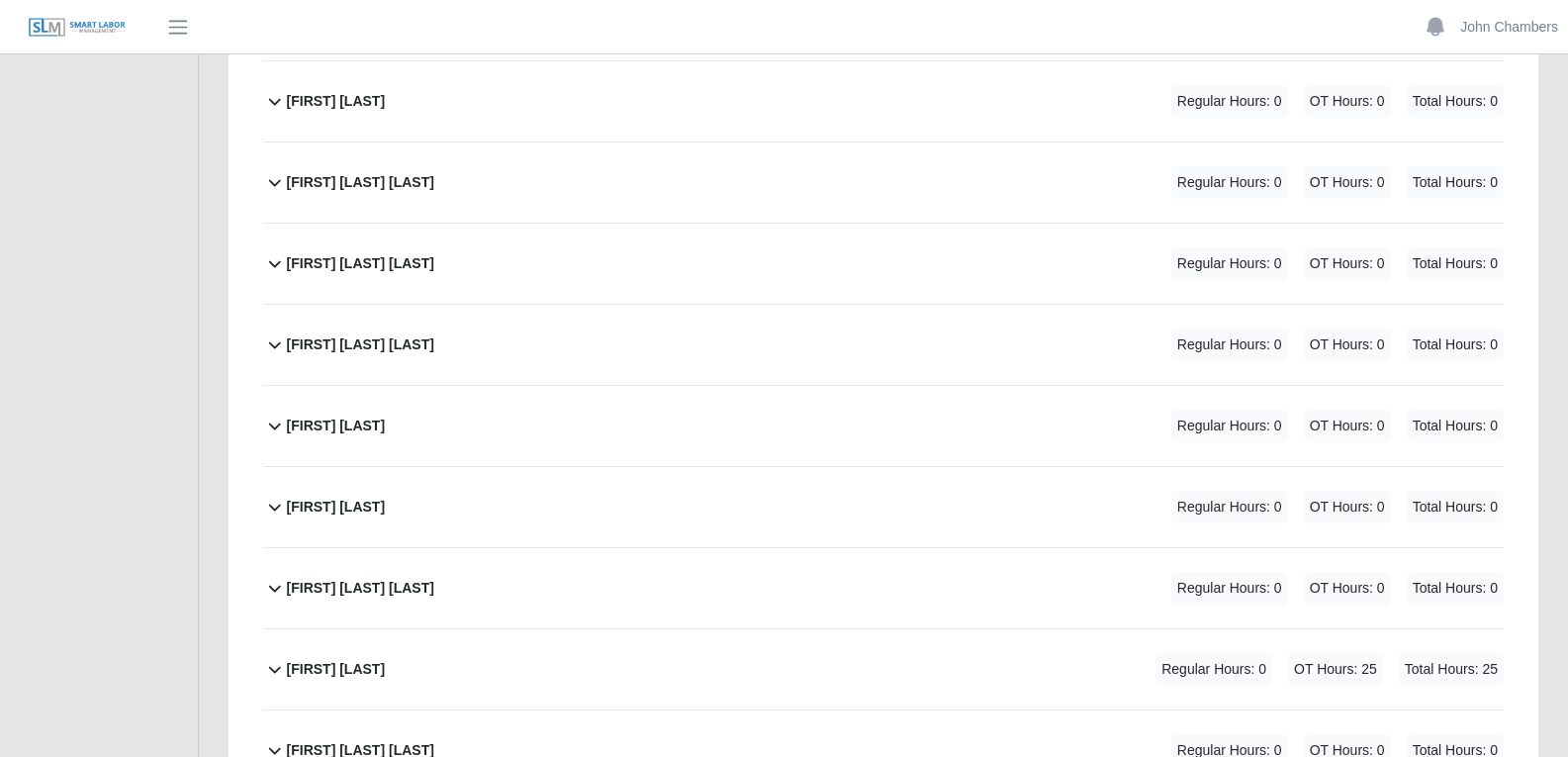 scroll, scrollTop: 4648, scrollLeft: 0, axis: vertical 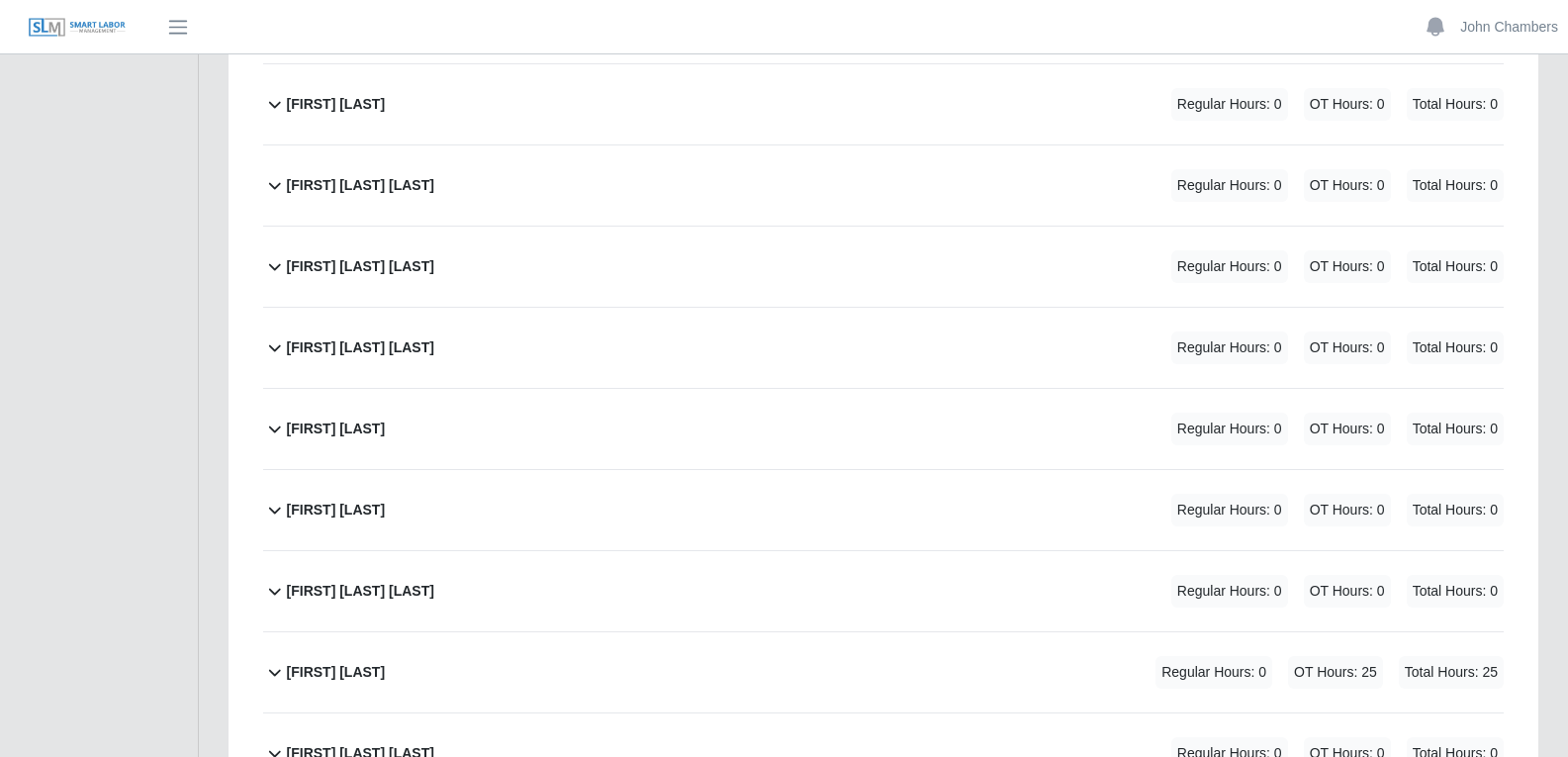 click 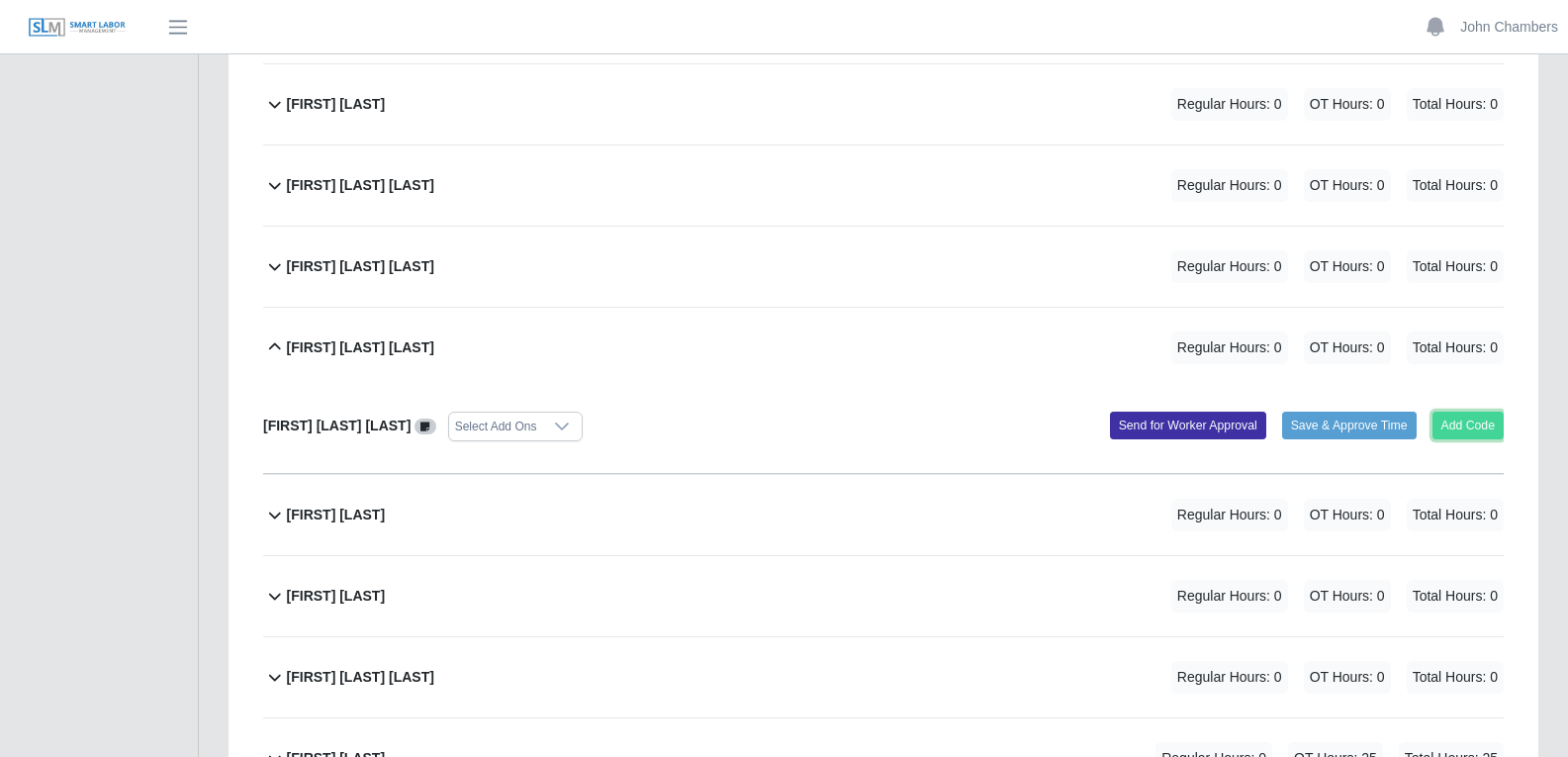 click on "Add Code" 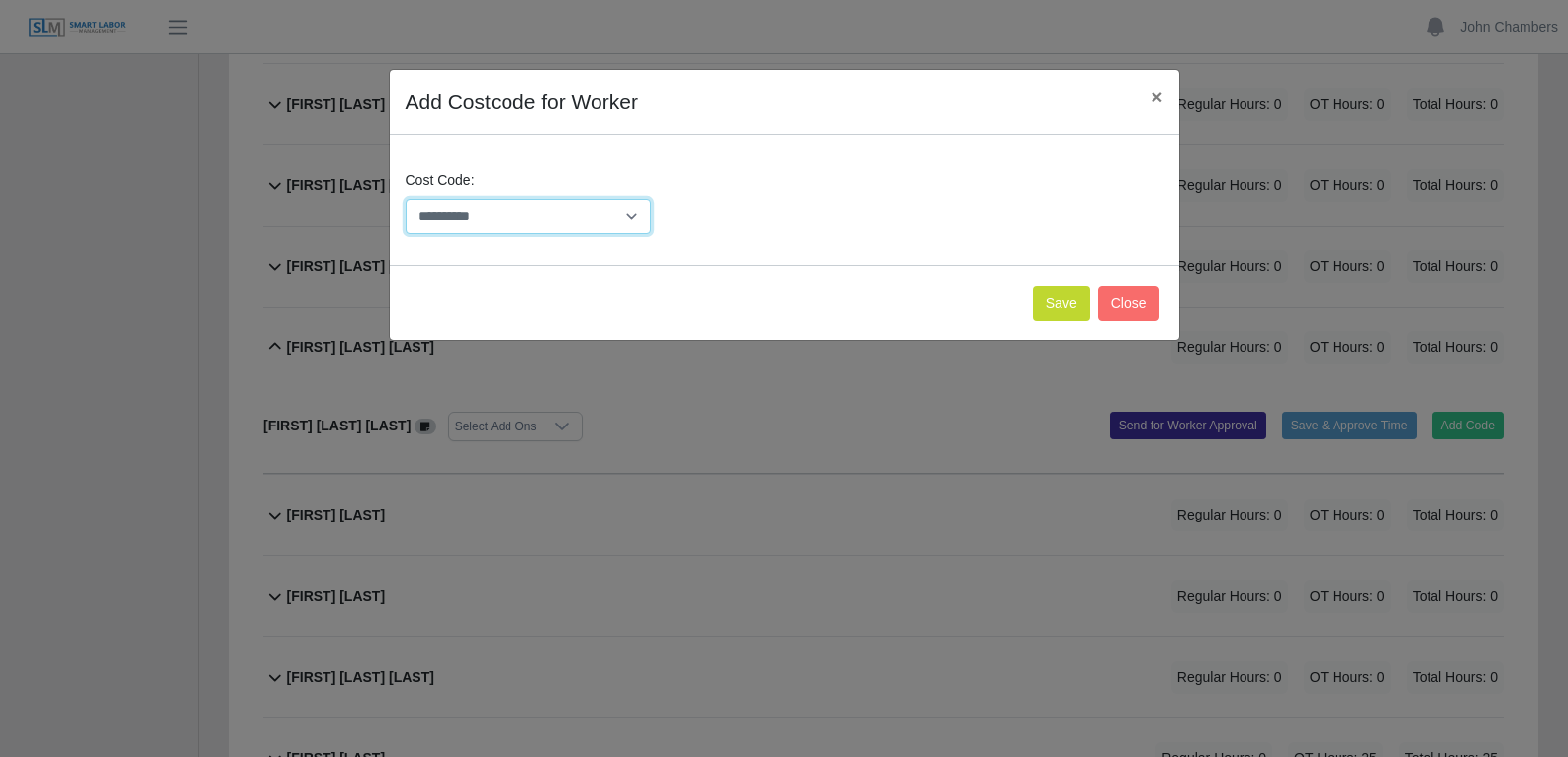 click on "**********" at bounding box center [528, 216] 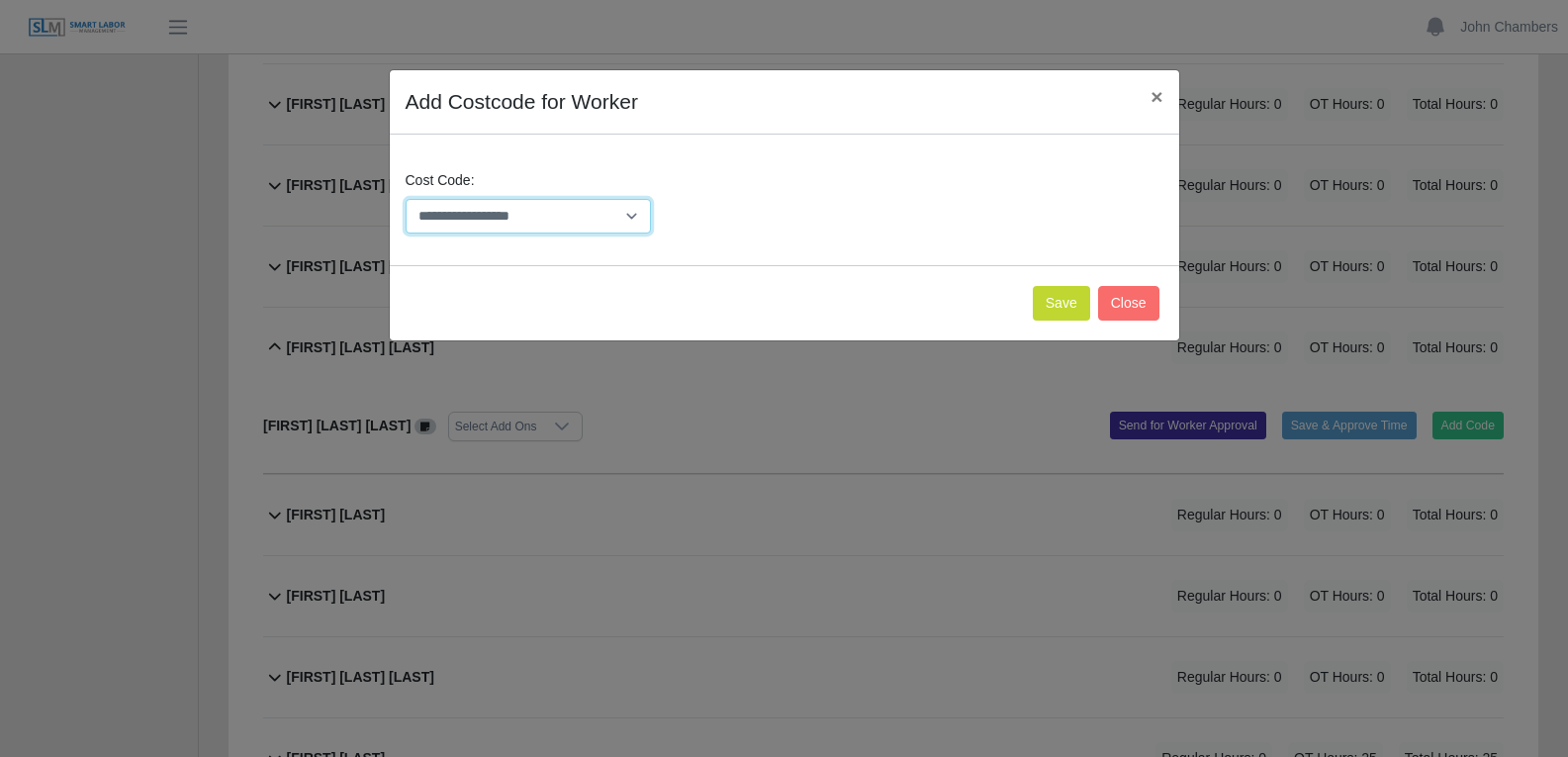click on "**********" at bounding box center (528, 216) 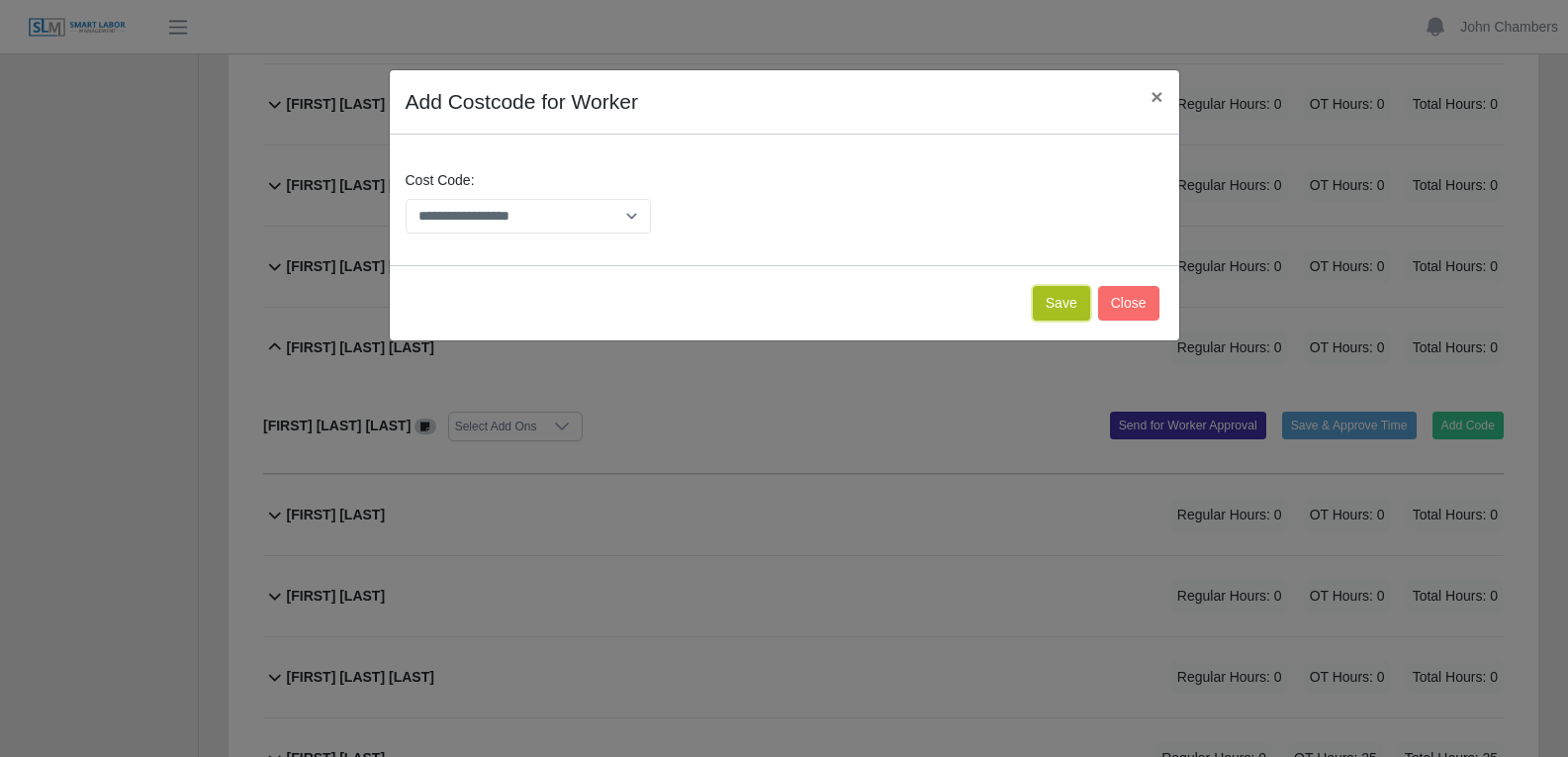 click on "Save" 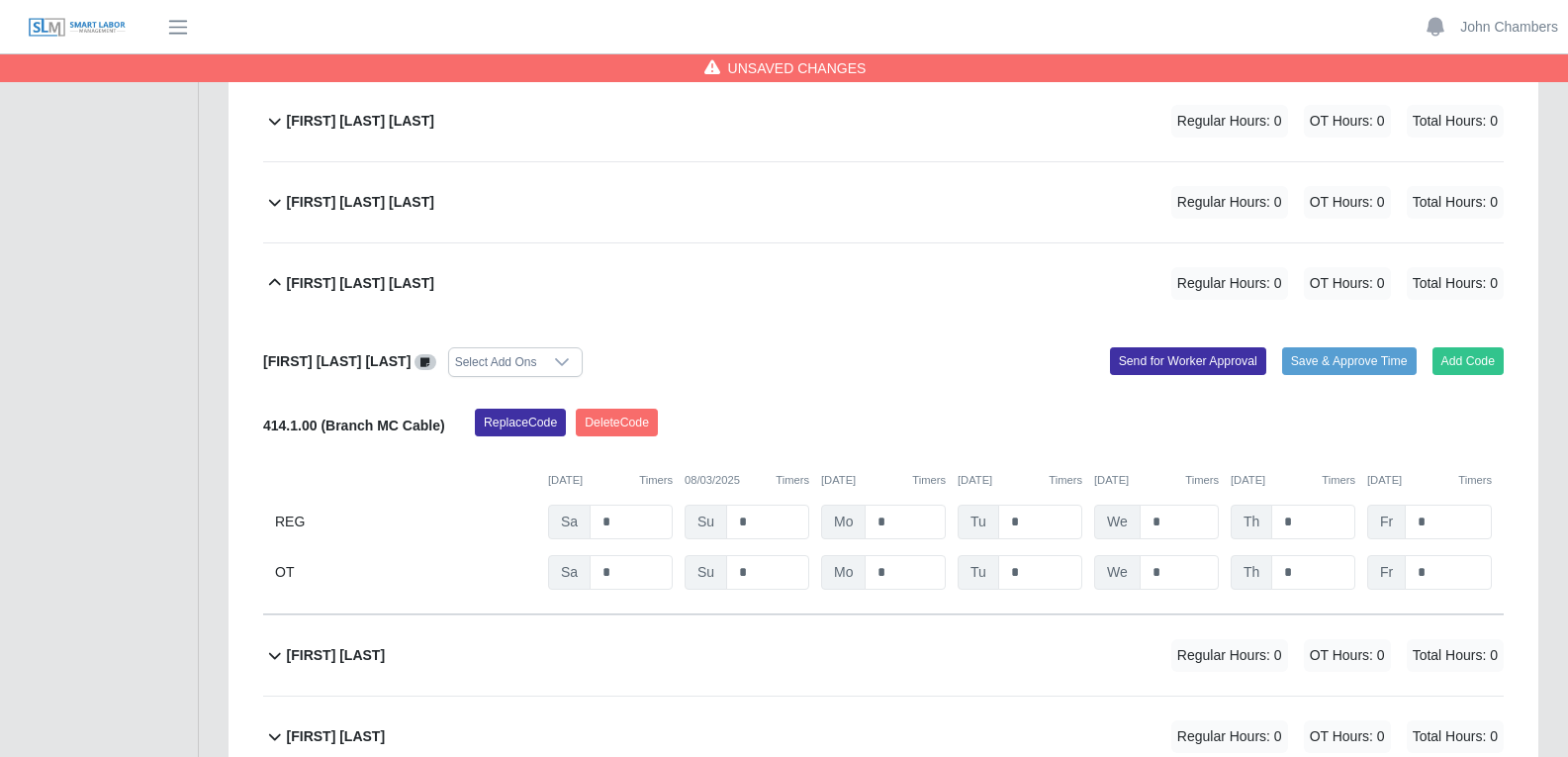 scroll, scrollTop: 4747, scrollLeft: 0, axis: vertical 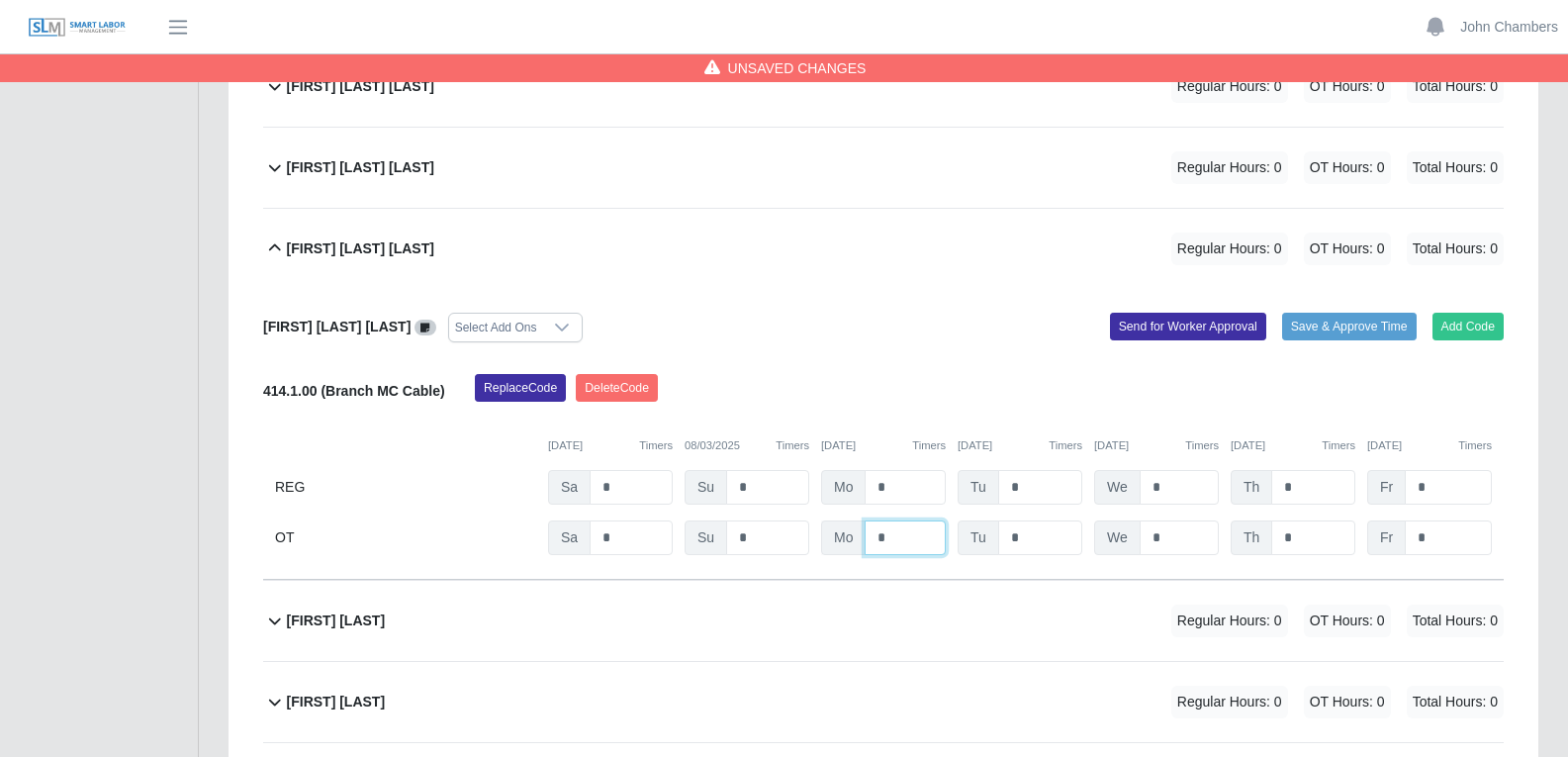 click on "*" at bounding box center (0, 0) 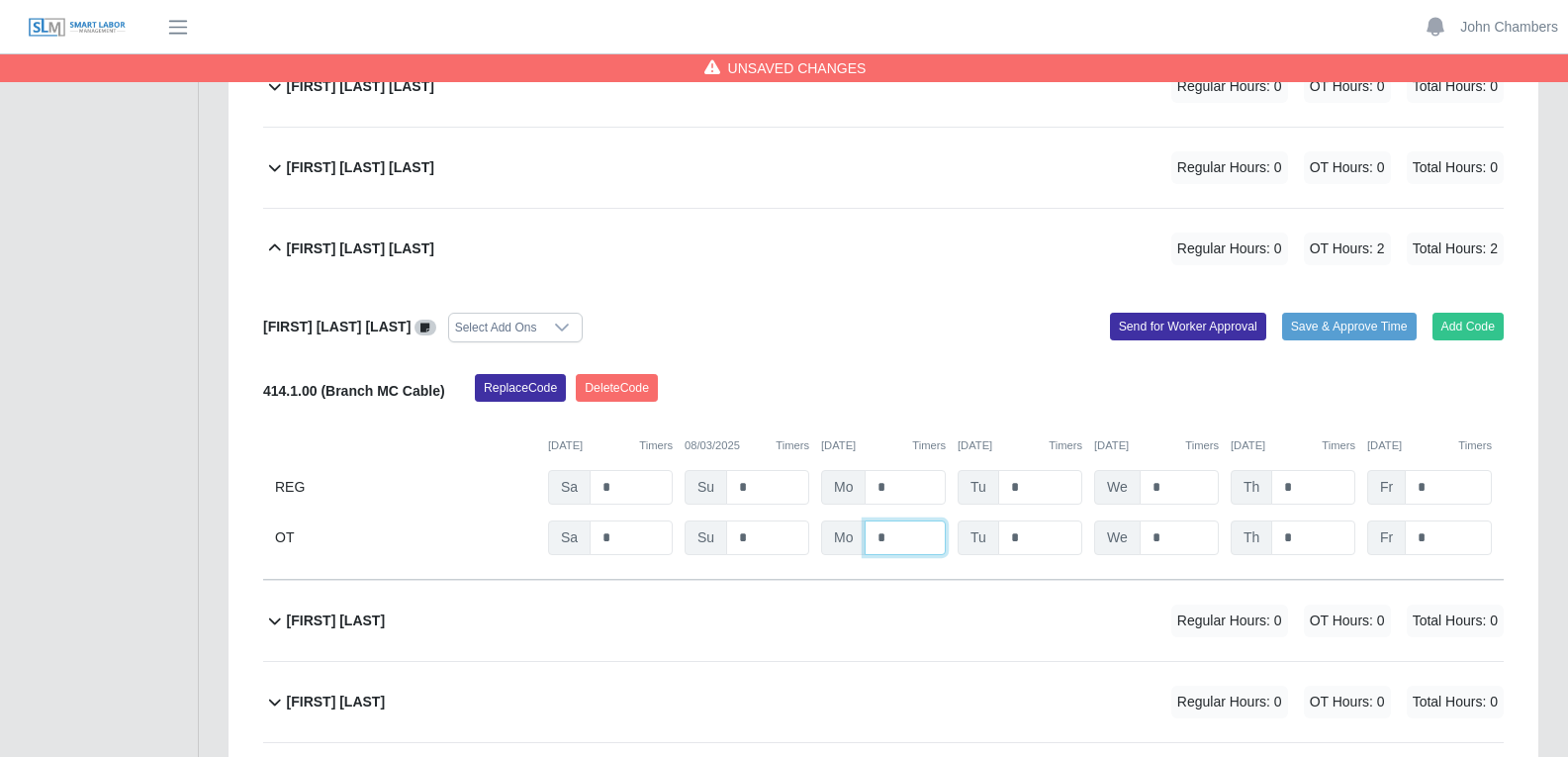 type on "*" 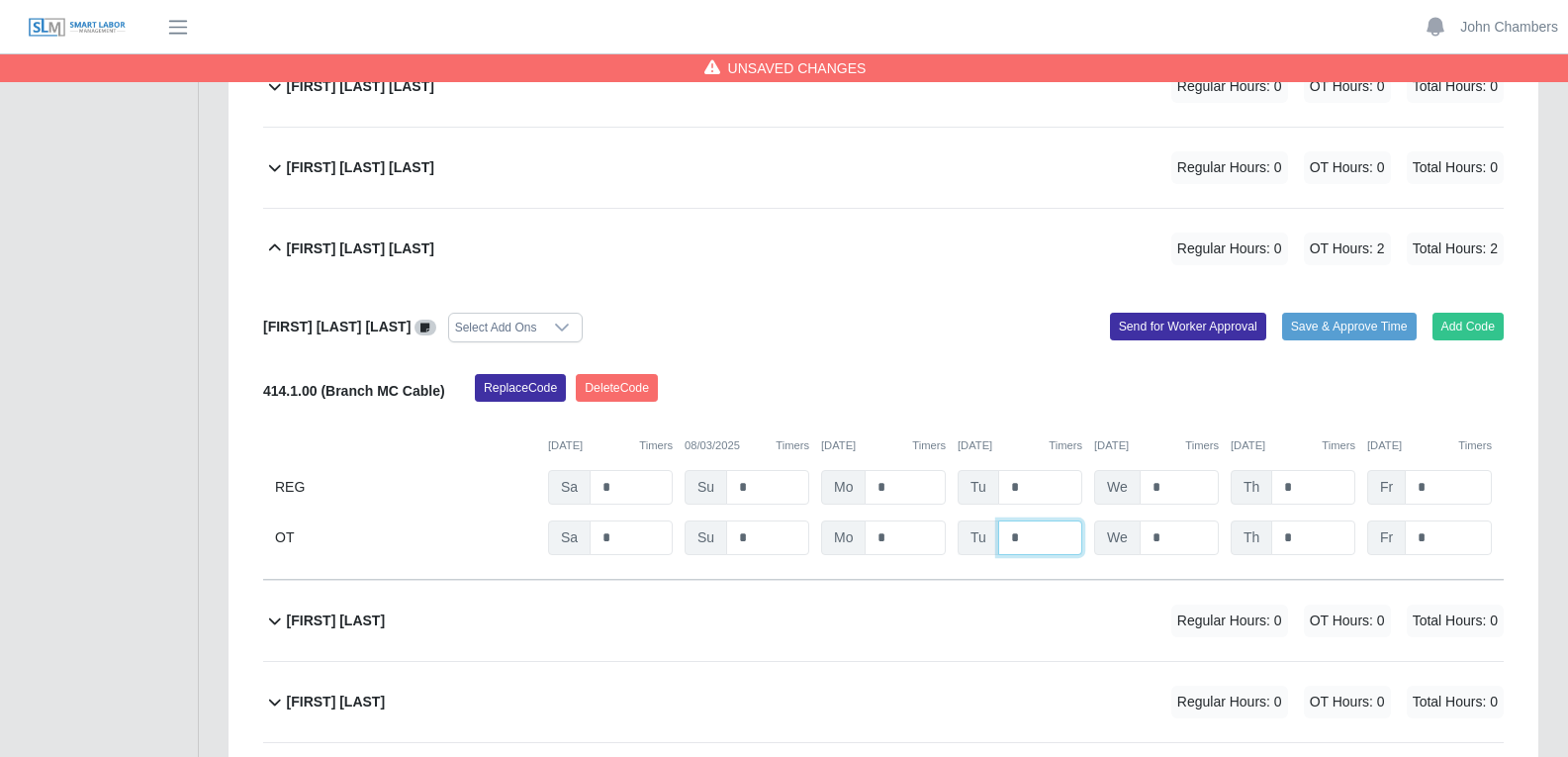 click on "*" at bounding box center [0, 0] 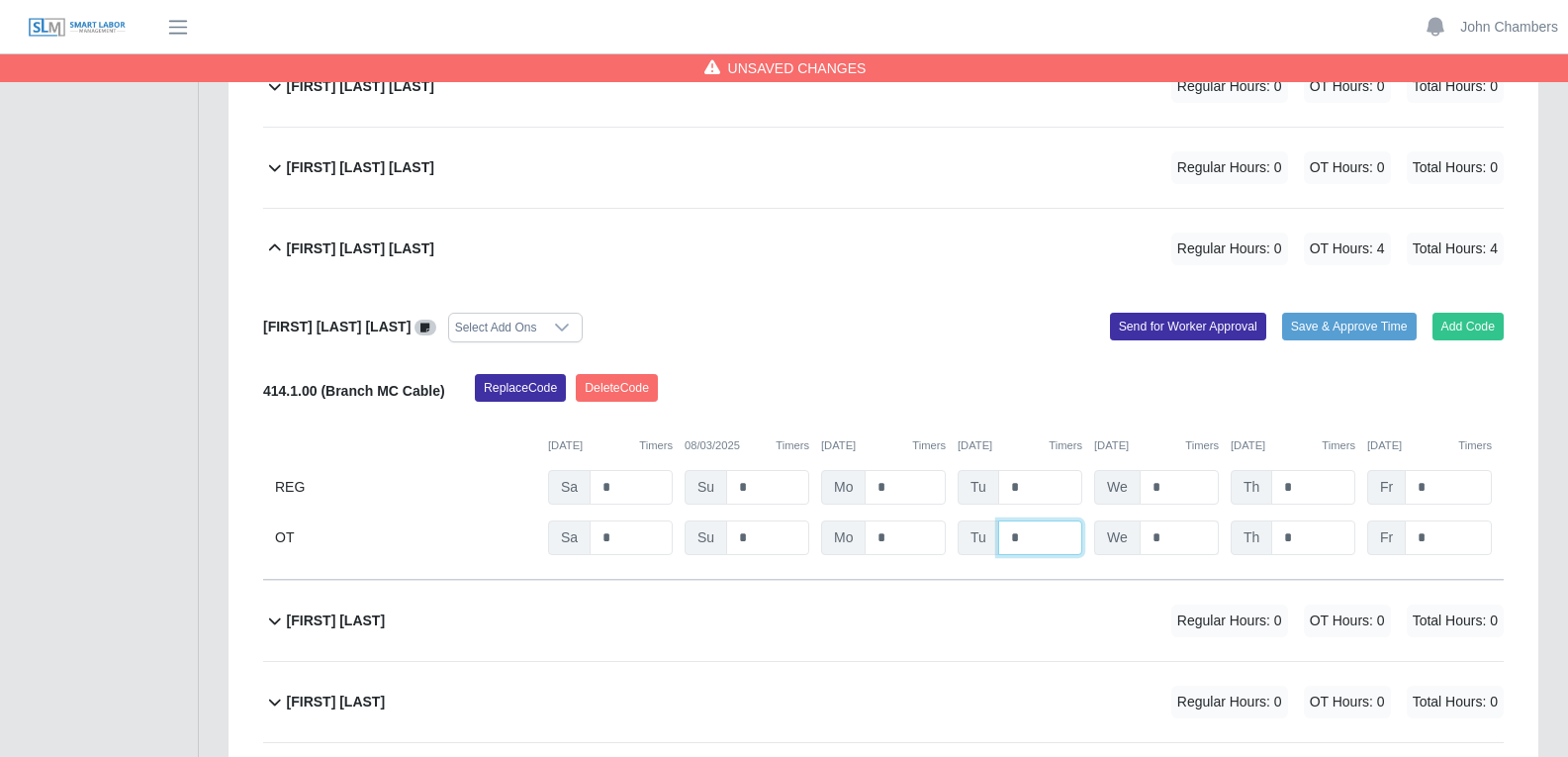 type on "*" 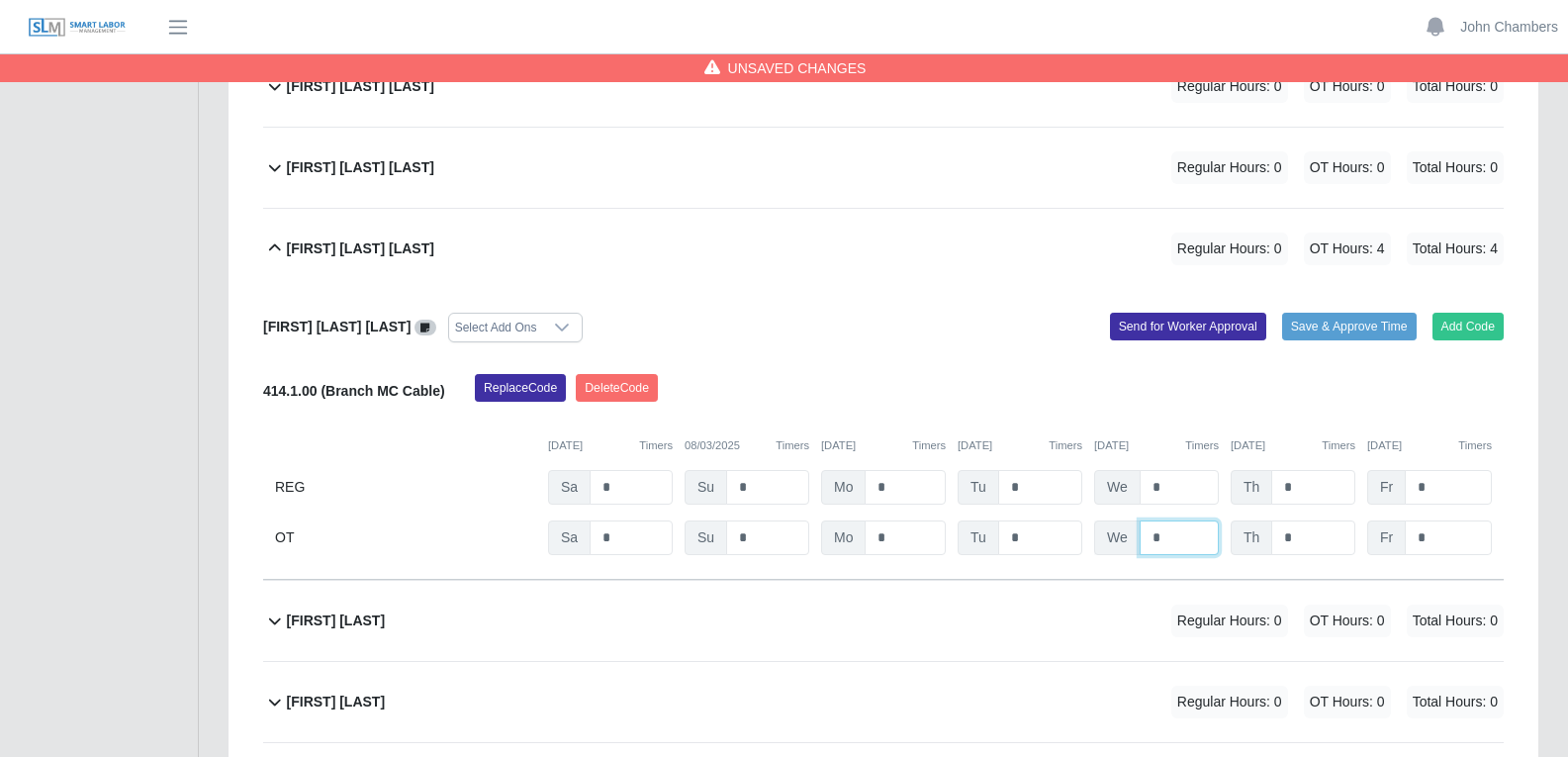 click on "*" at bounding box center [0, 0] 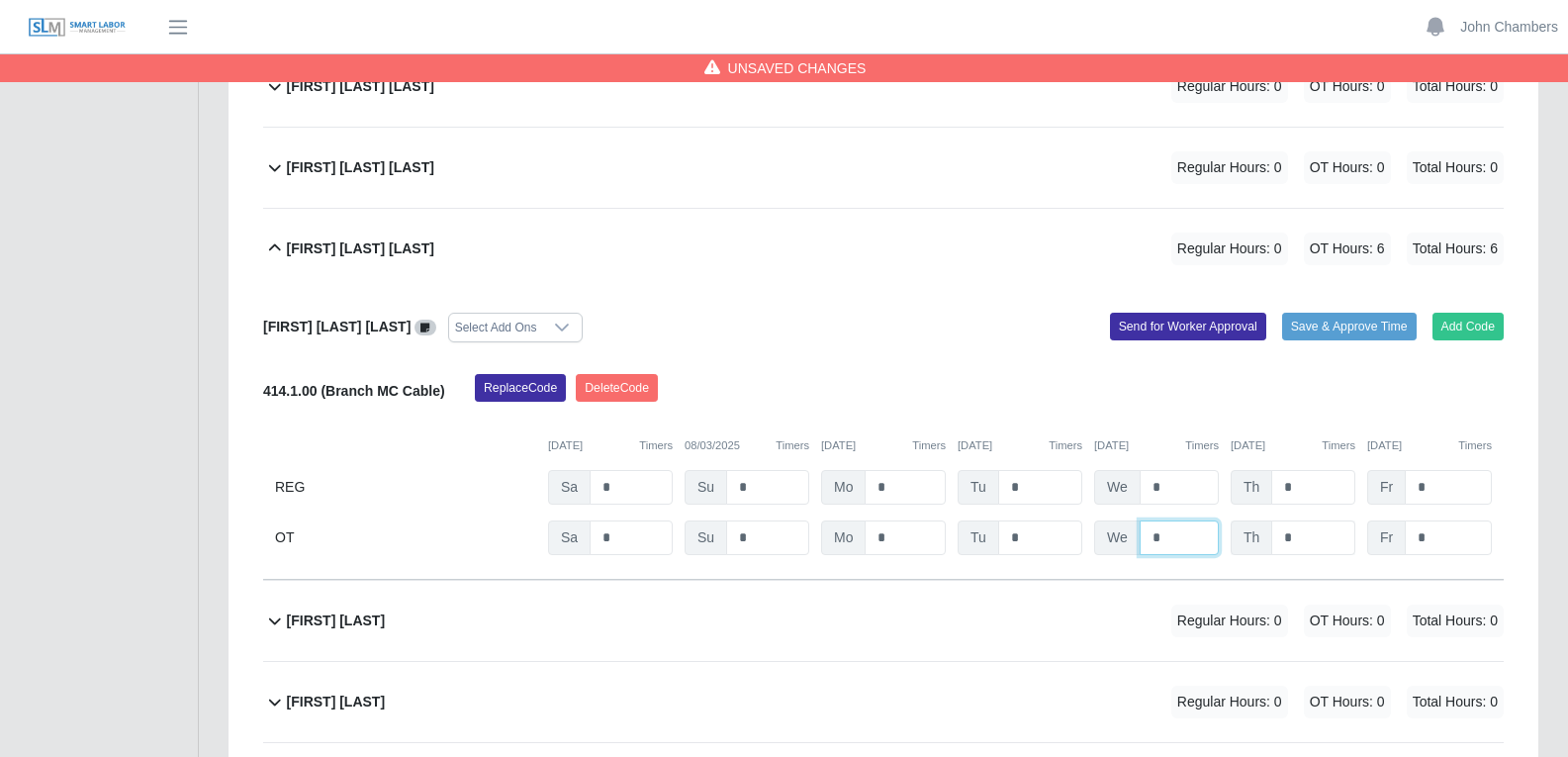 type on "*" 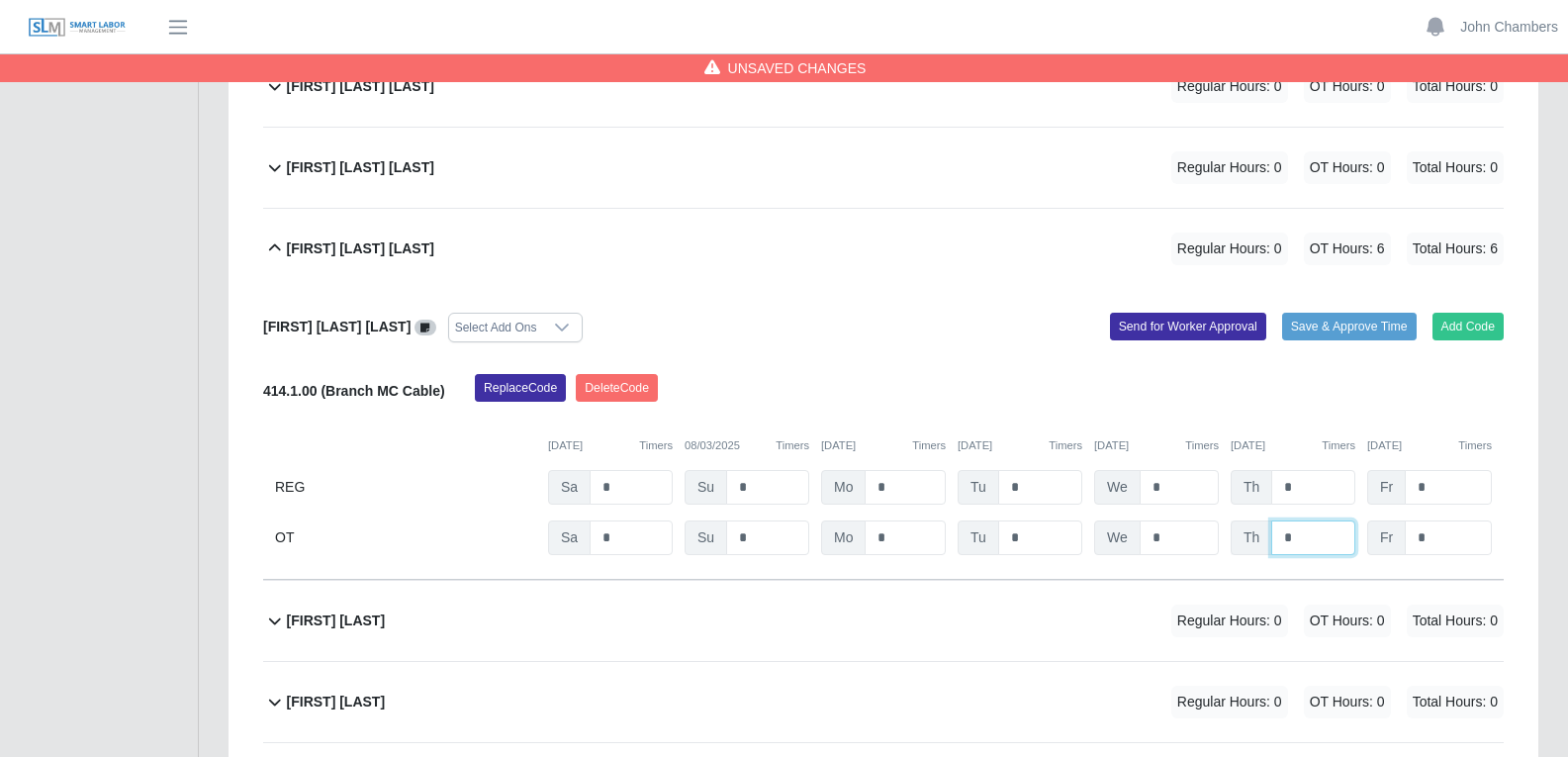 click on "*" at bounding box center [0, 0] 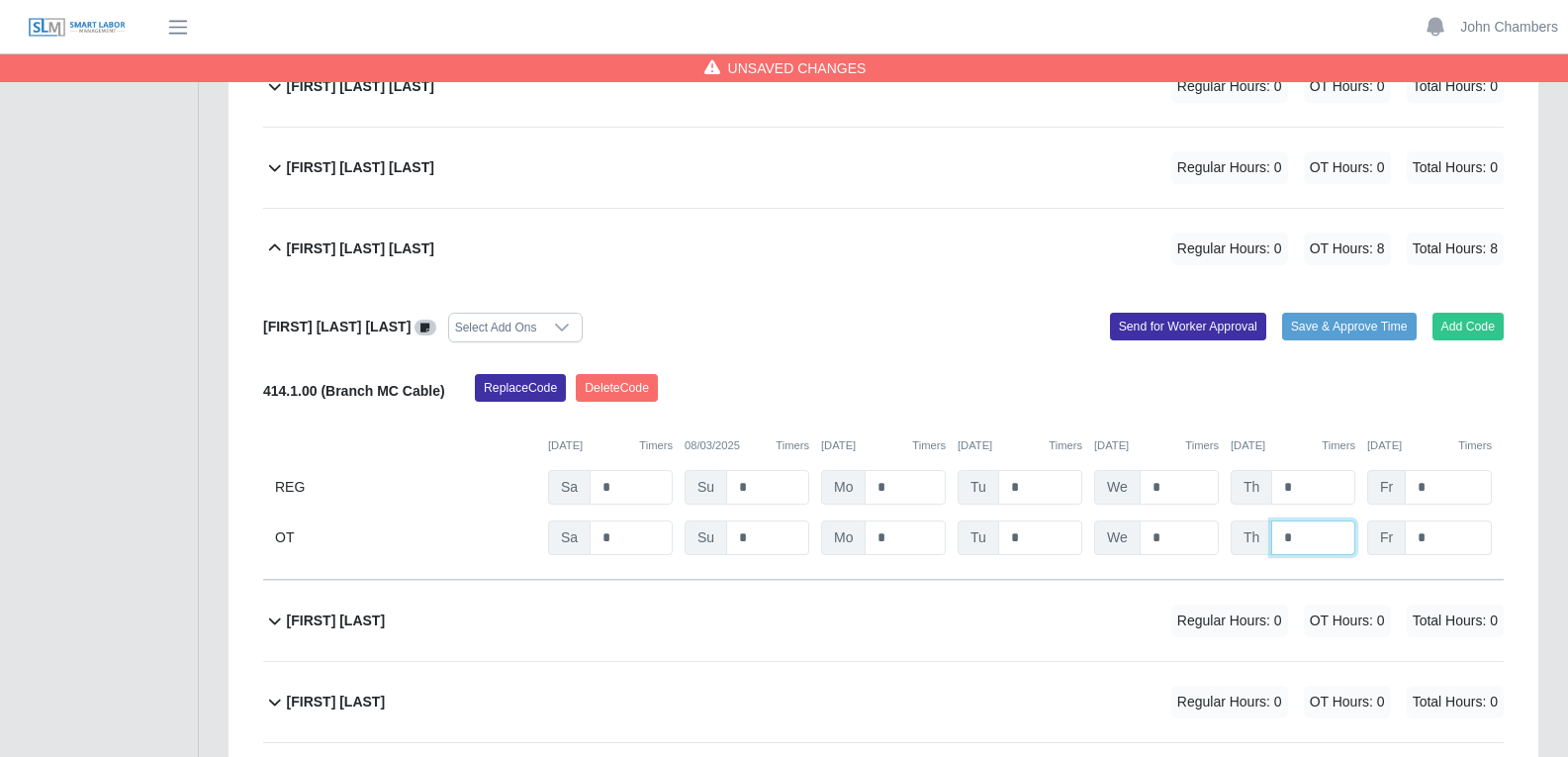 type on "*" 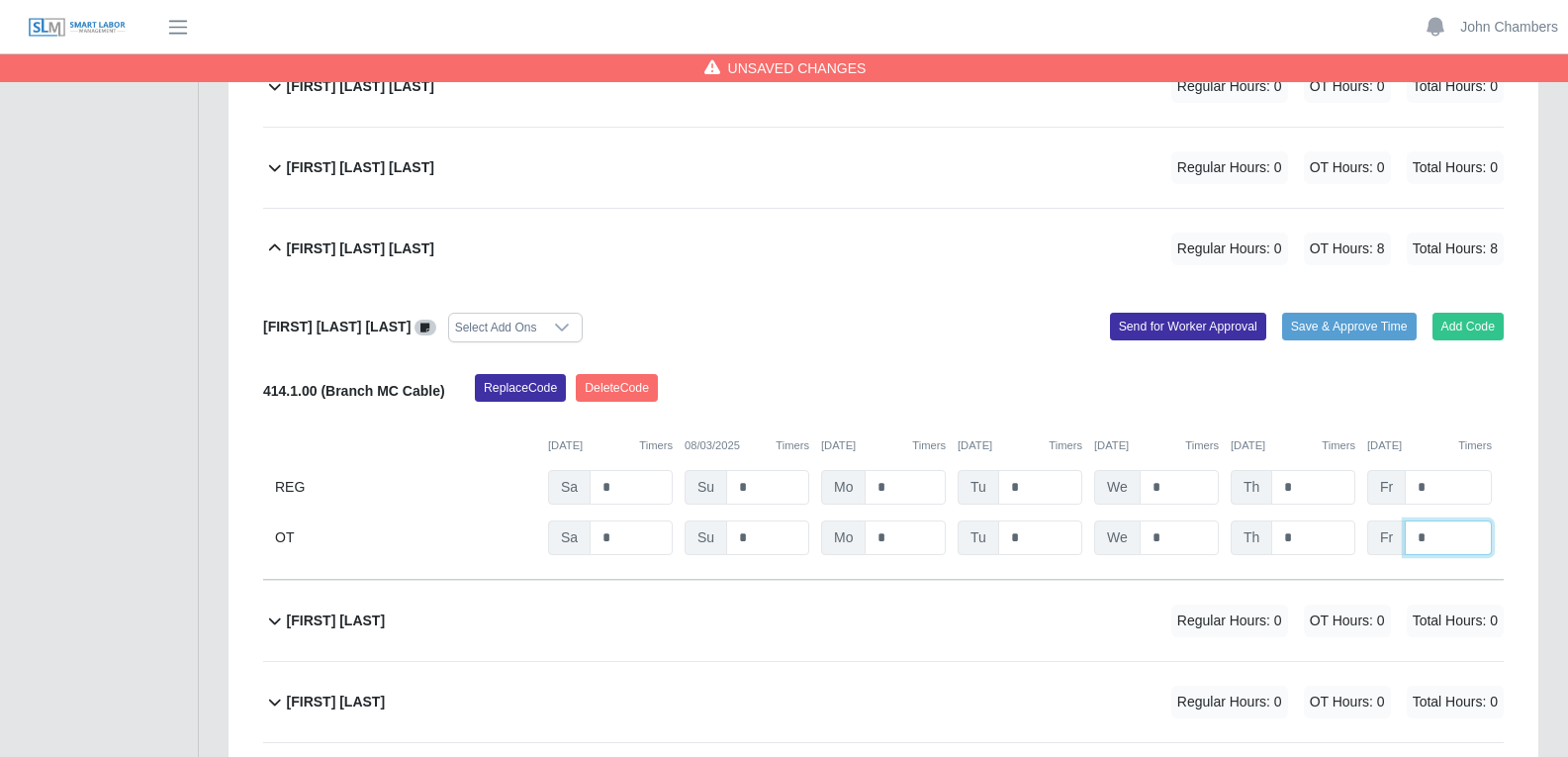 click on "*" at bounding box center (0, 0) 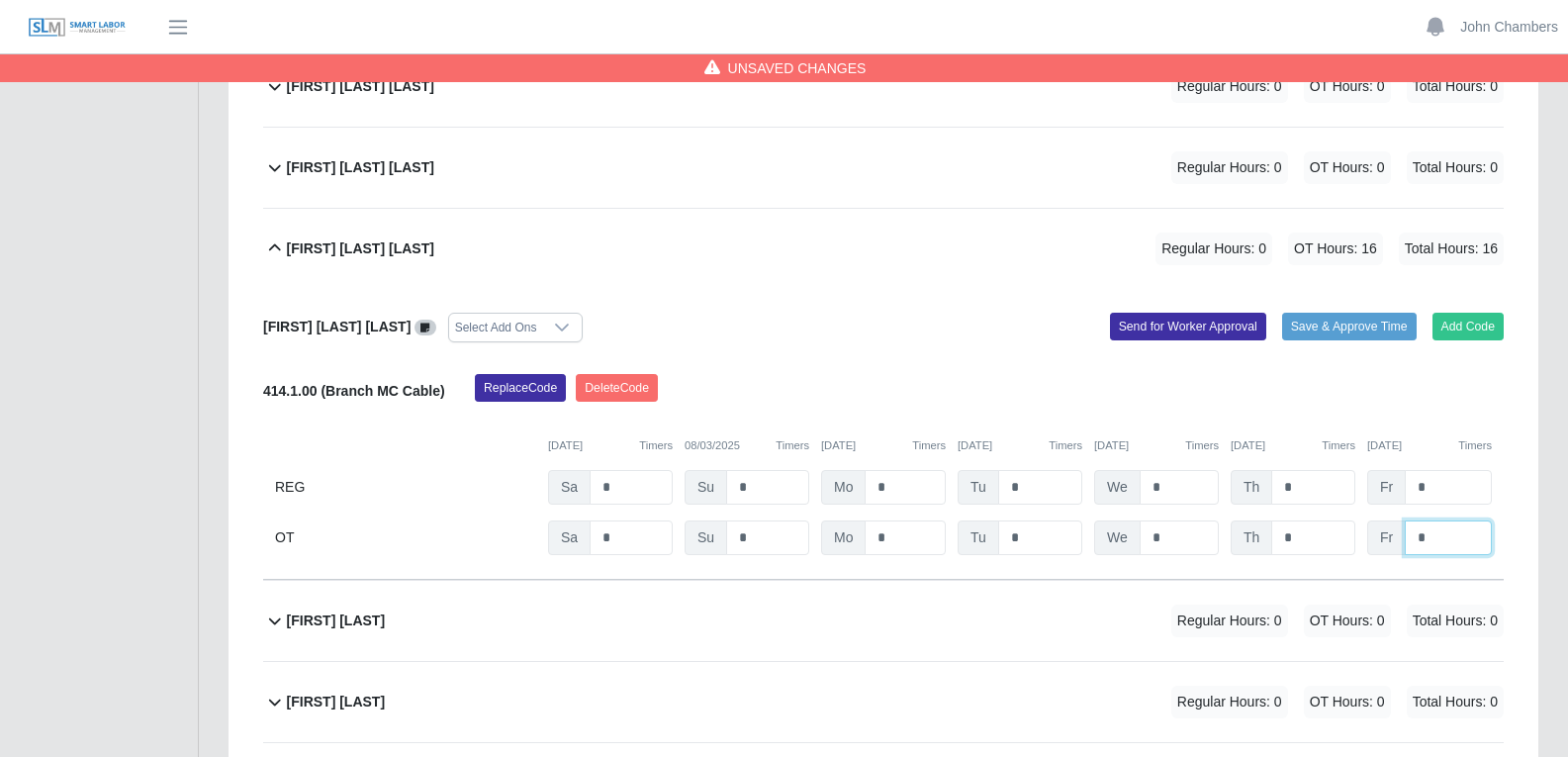 type on "*" 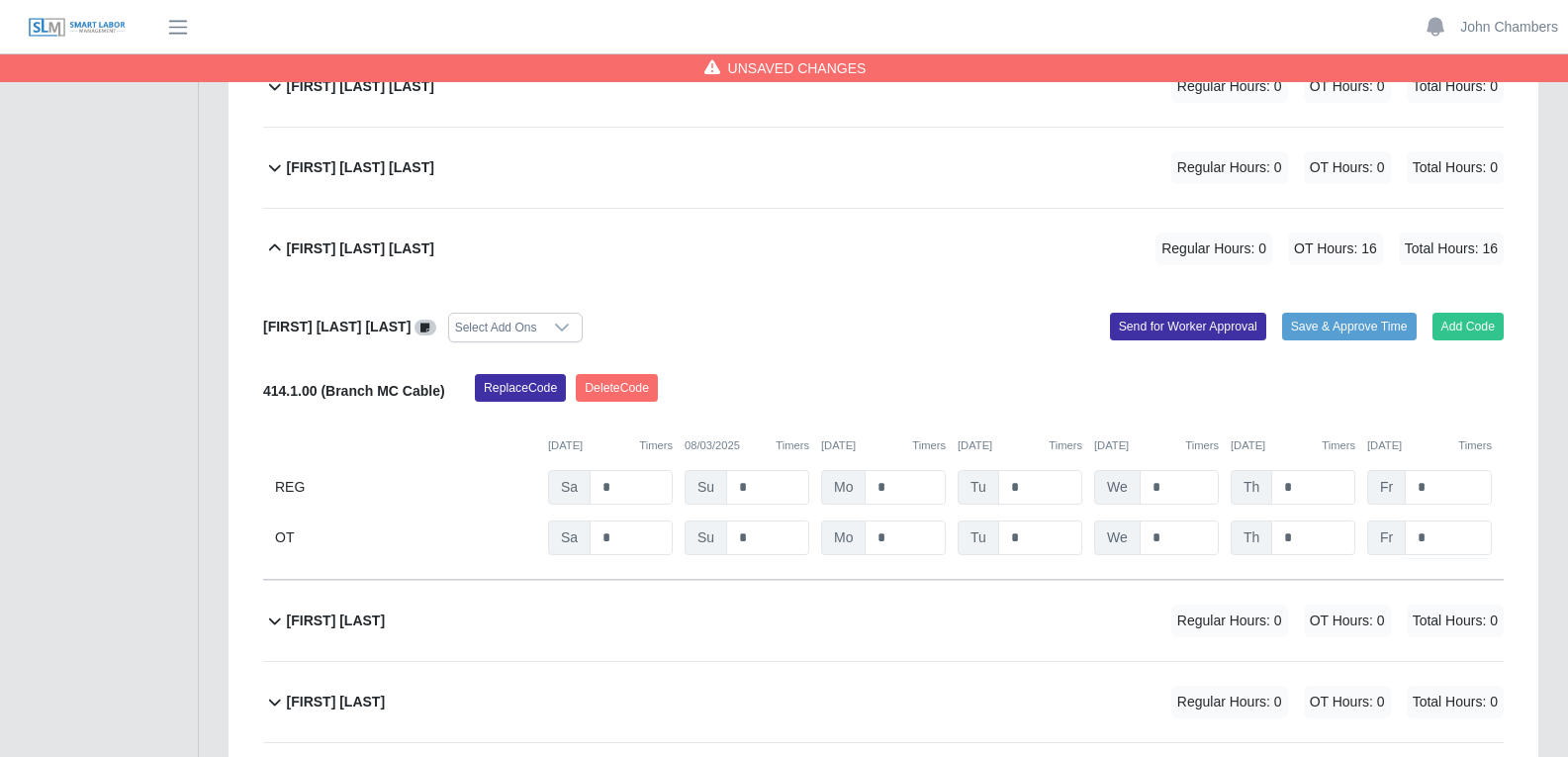 click on "Replace
Code
Delete
Code" at bounding box center [989, 394] 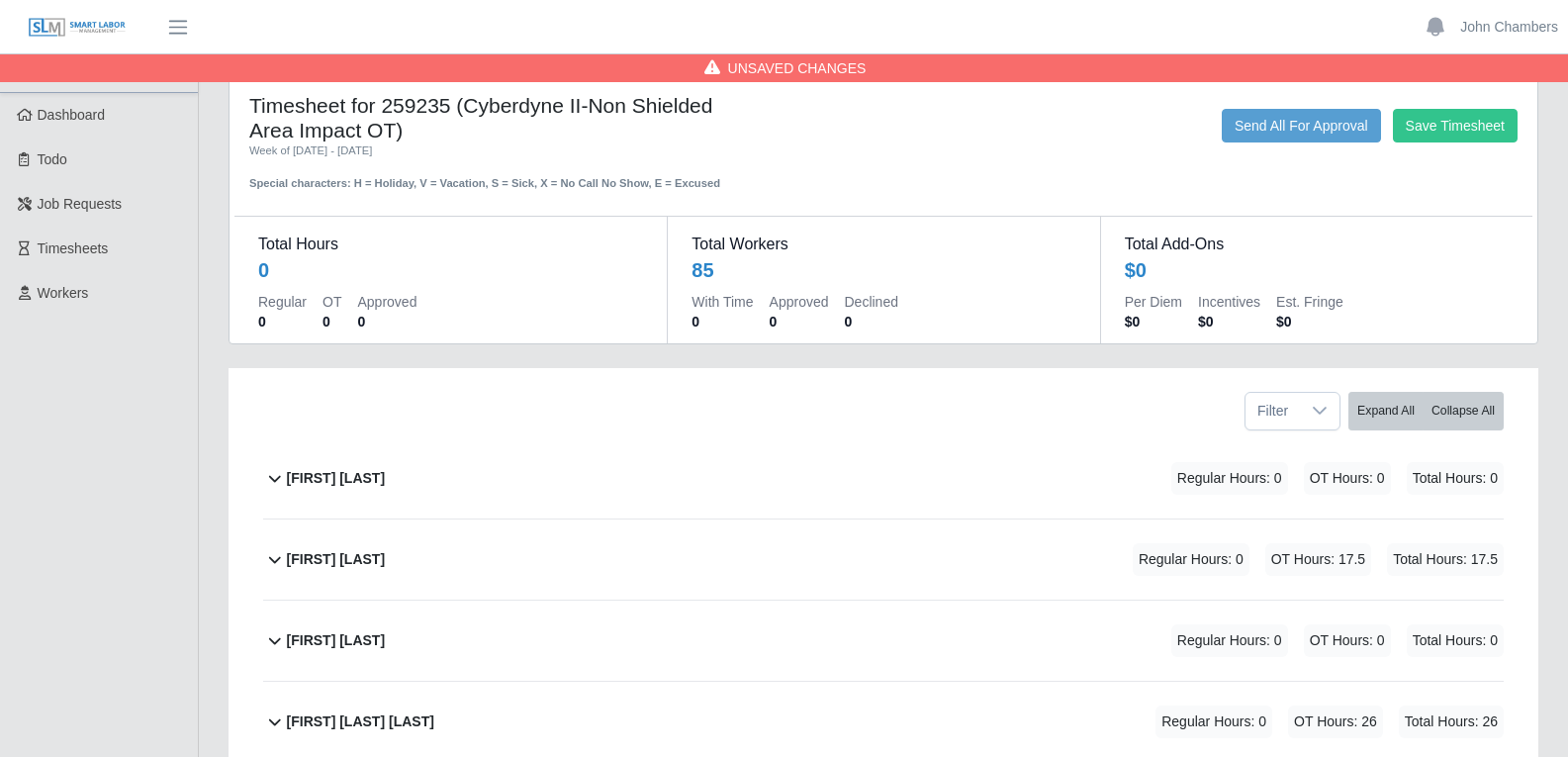 scroll, scrollTop: 0, scrollLeft: 0, axis: both 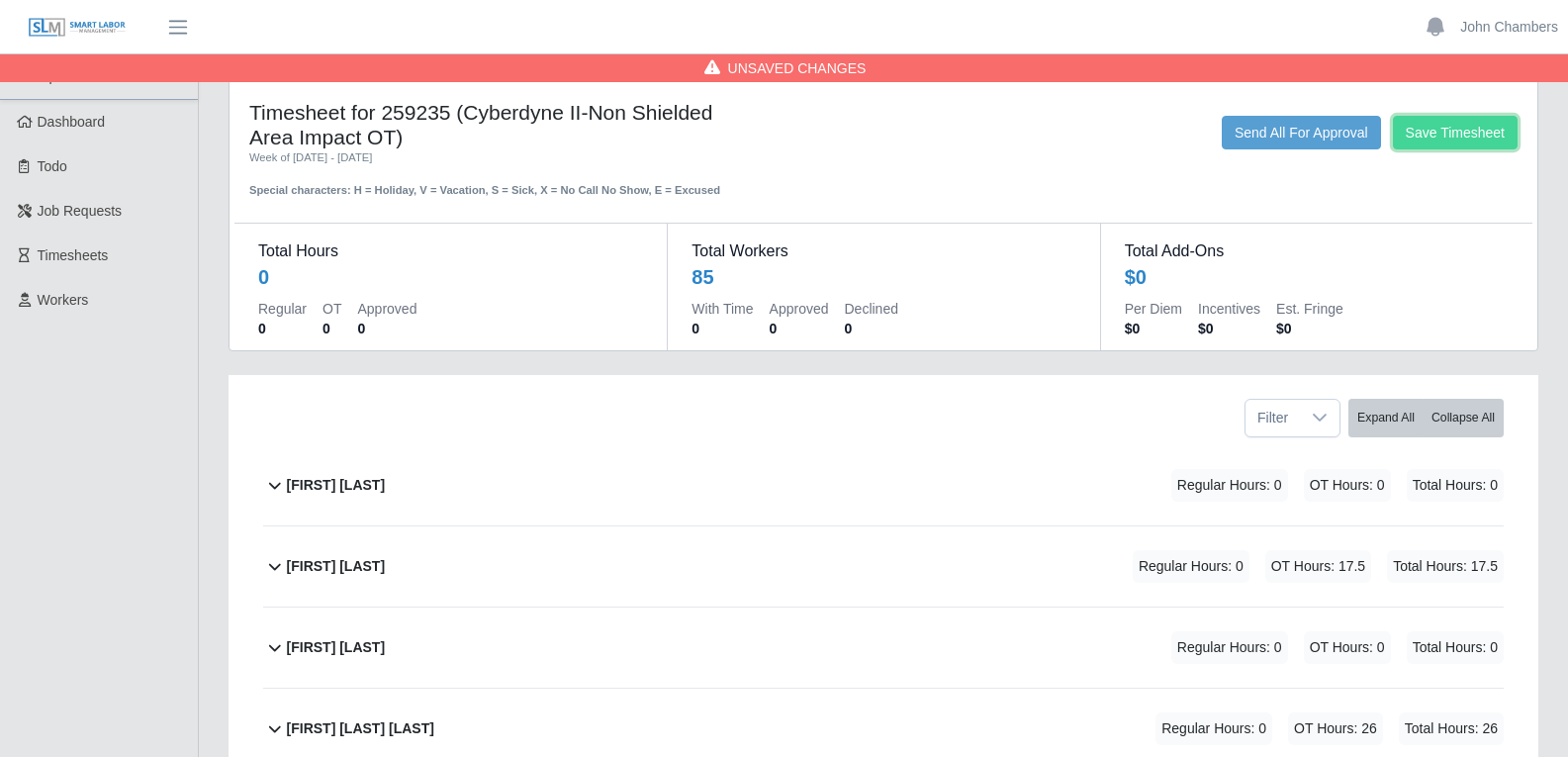 click on "Save Timesheet" at bounding box center (1455, 133) 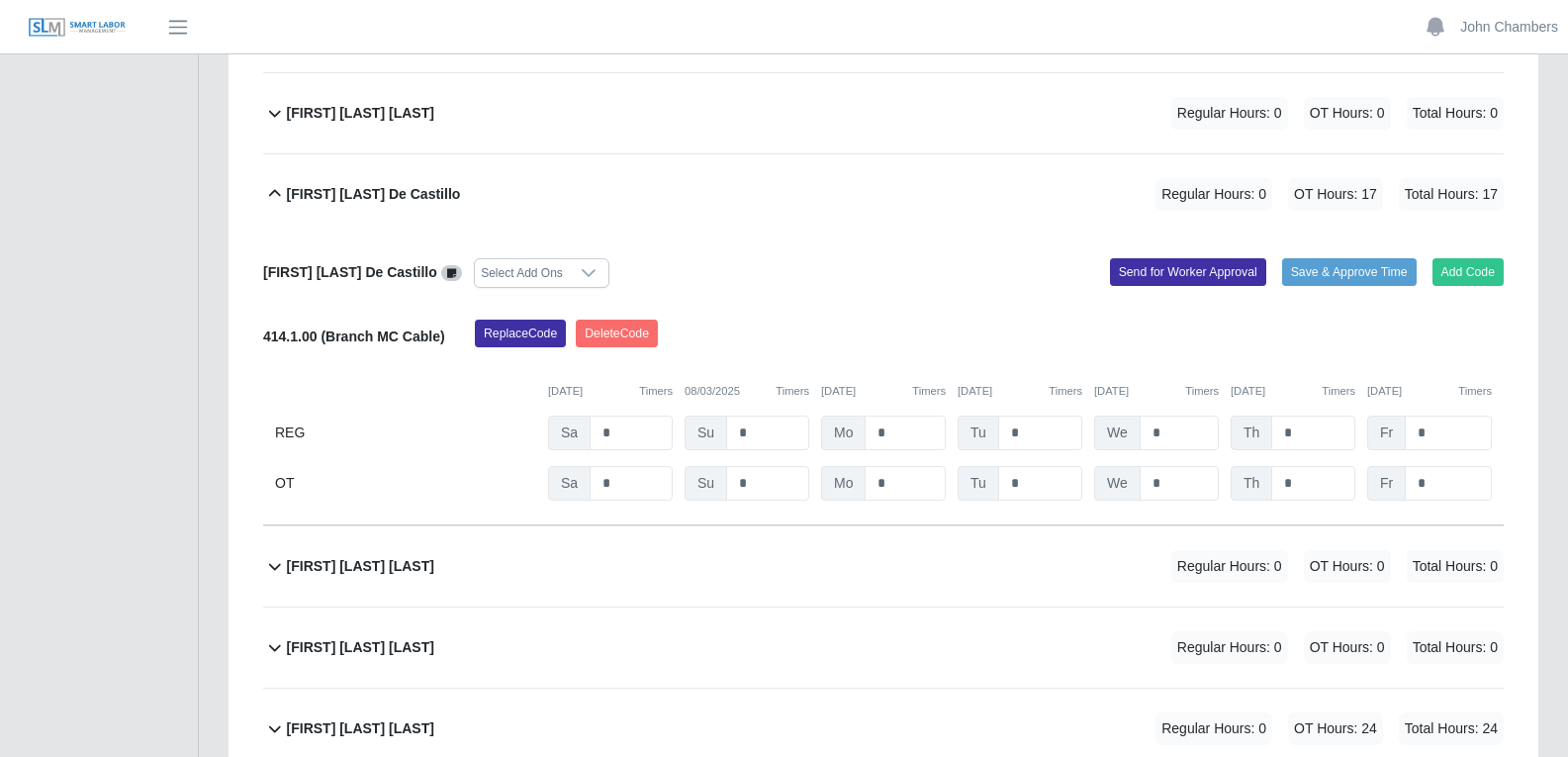 scroll, scrollTop: 2771, scrollLeft: 0, axis: vertical 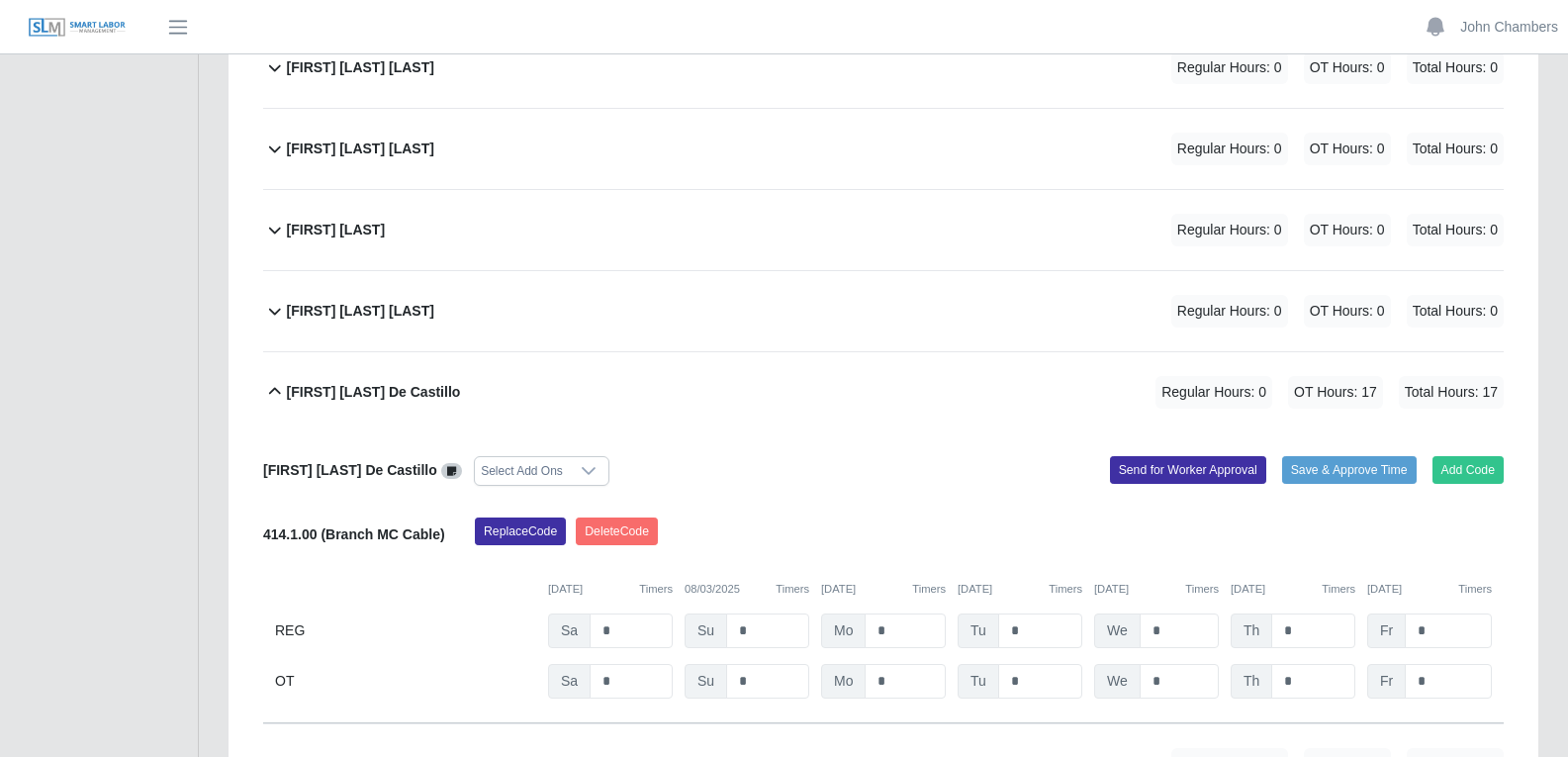 click 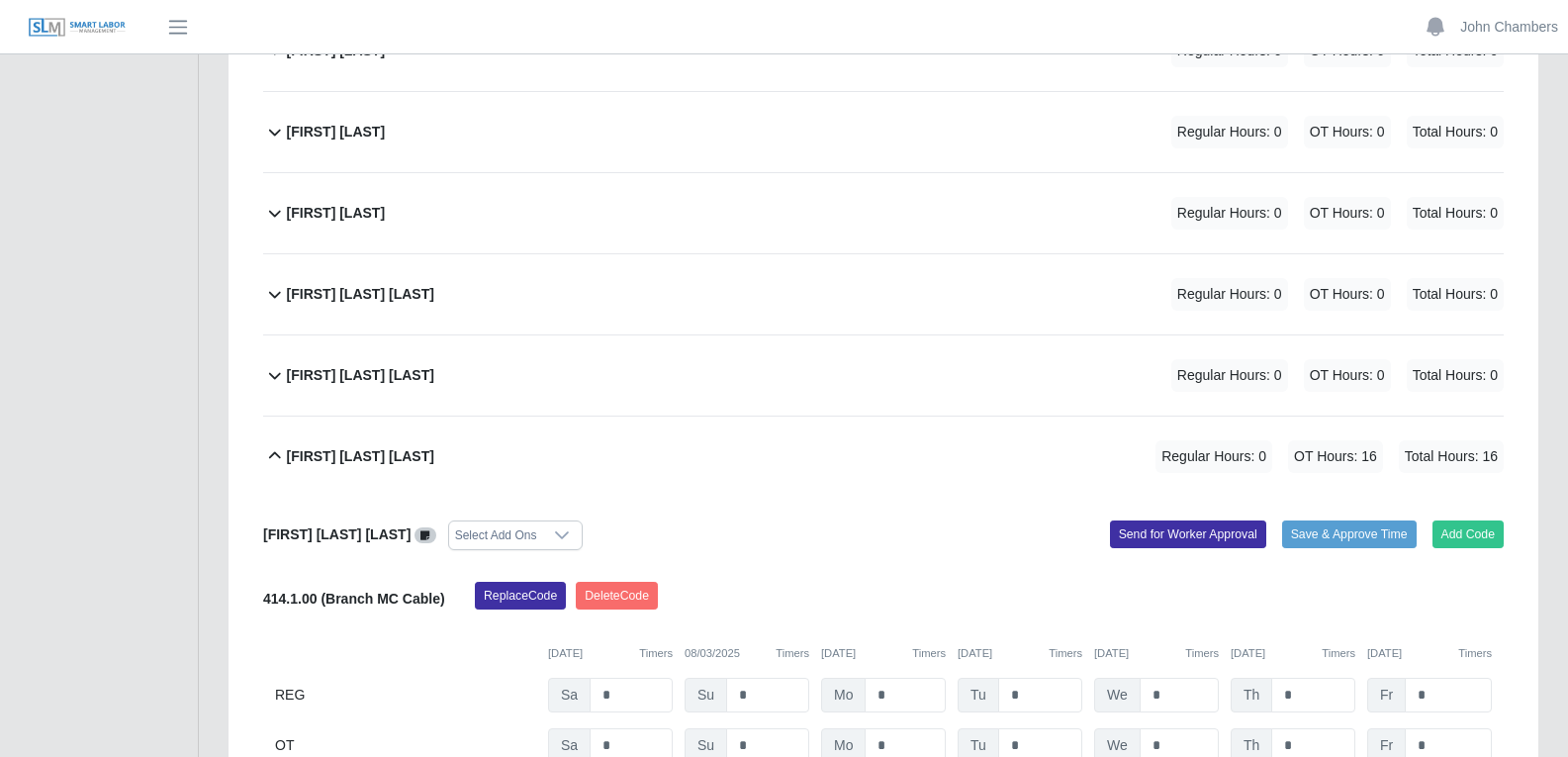 scroll, scrollTop: 4255, scrollLeft: 0, axis: vertical 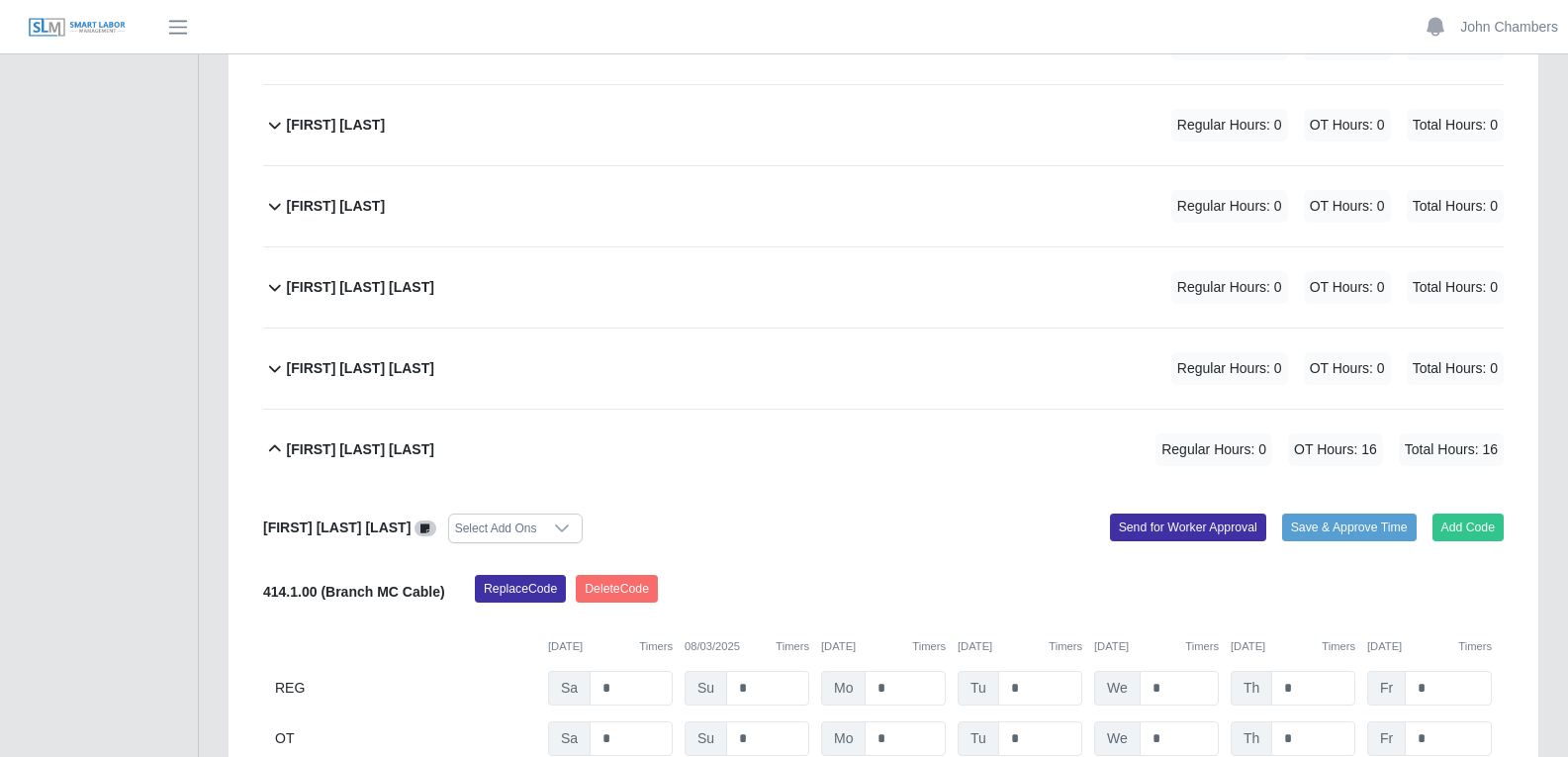 click 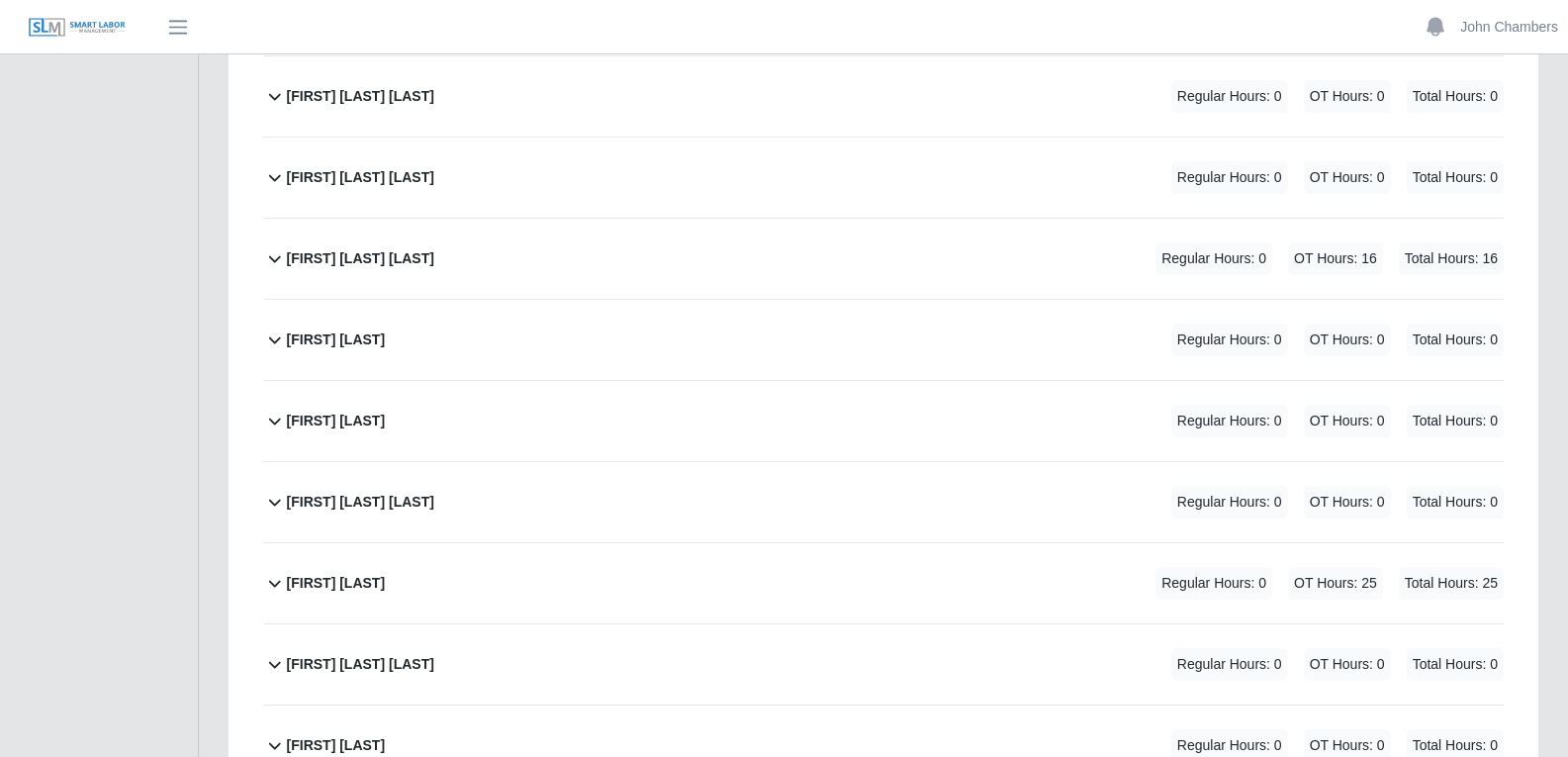 scroll, scrollTop: 4453, scrollLeft: 0, axis: vertical 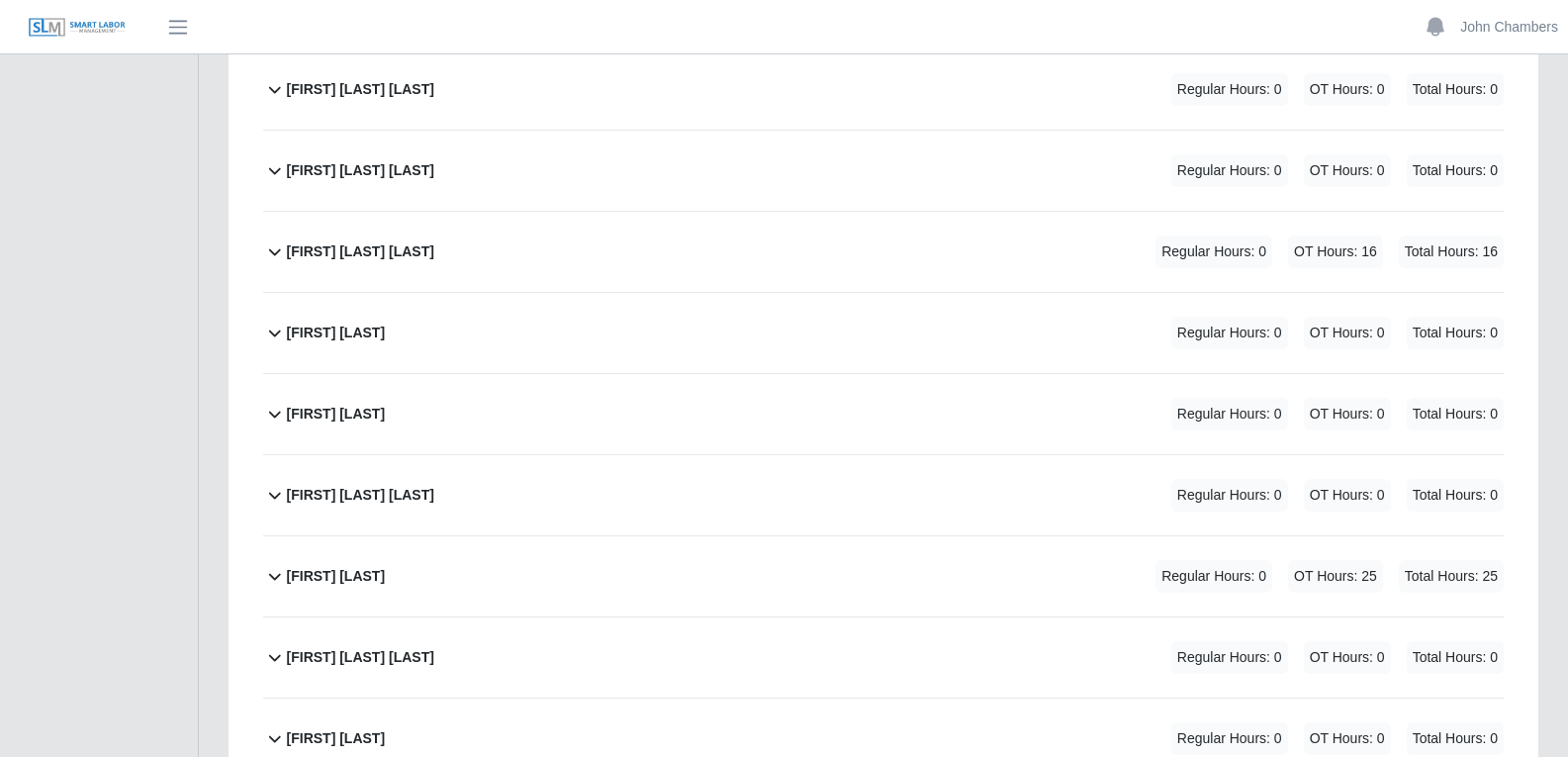 click 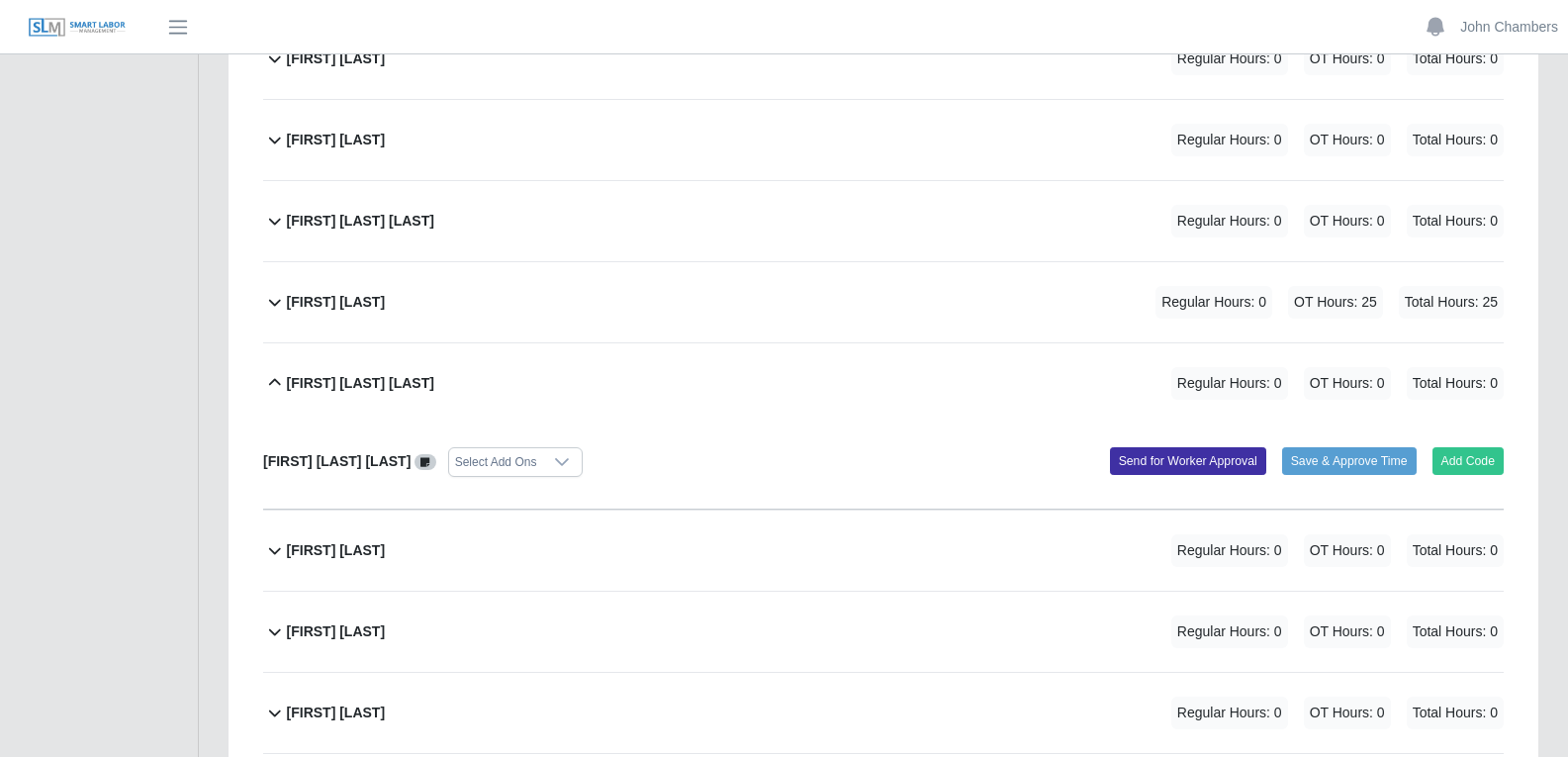 scroll, scrollTop: 4750, scrollLeft: 0, axis: vertical 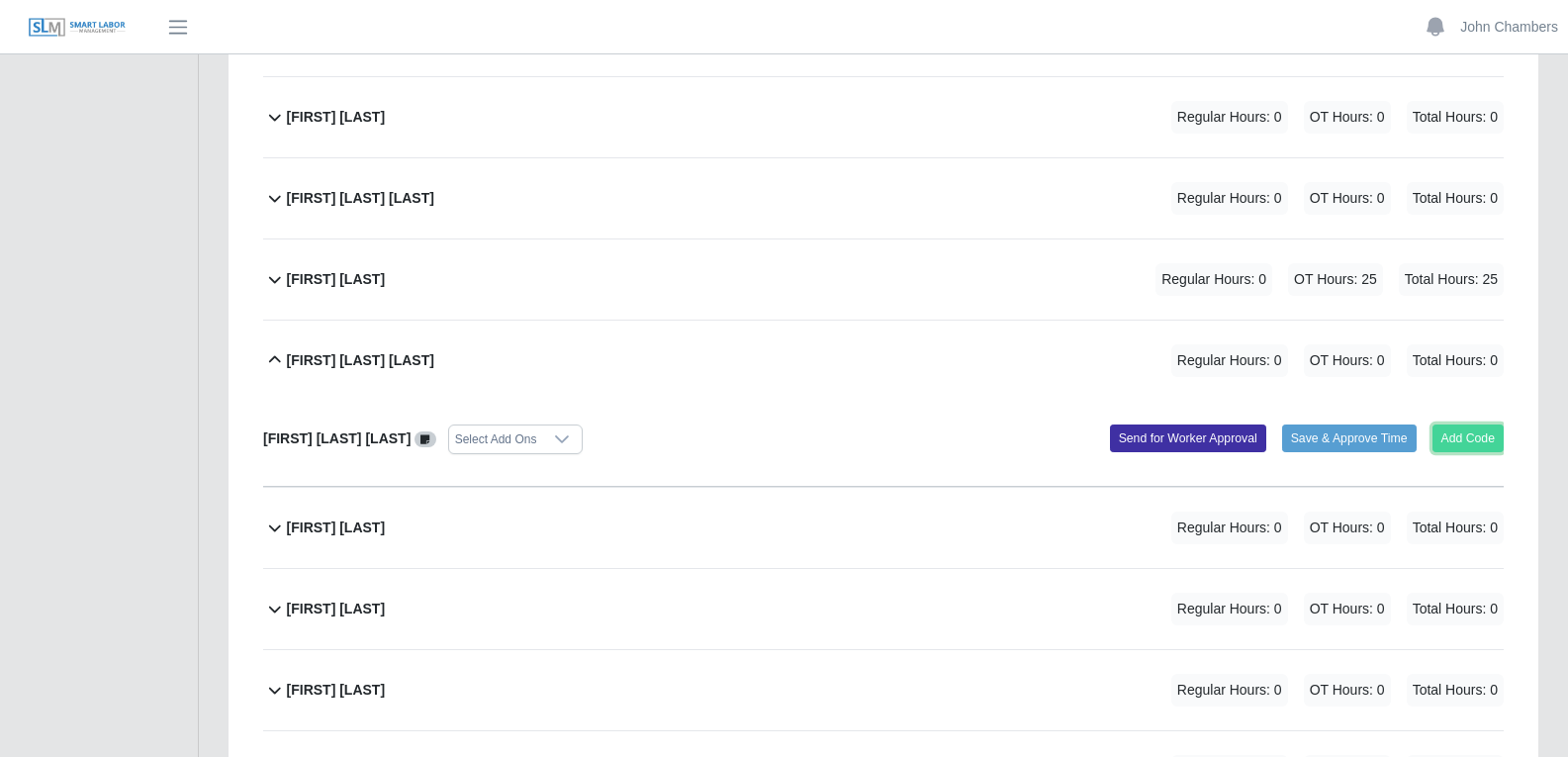 click on "Add Code" 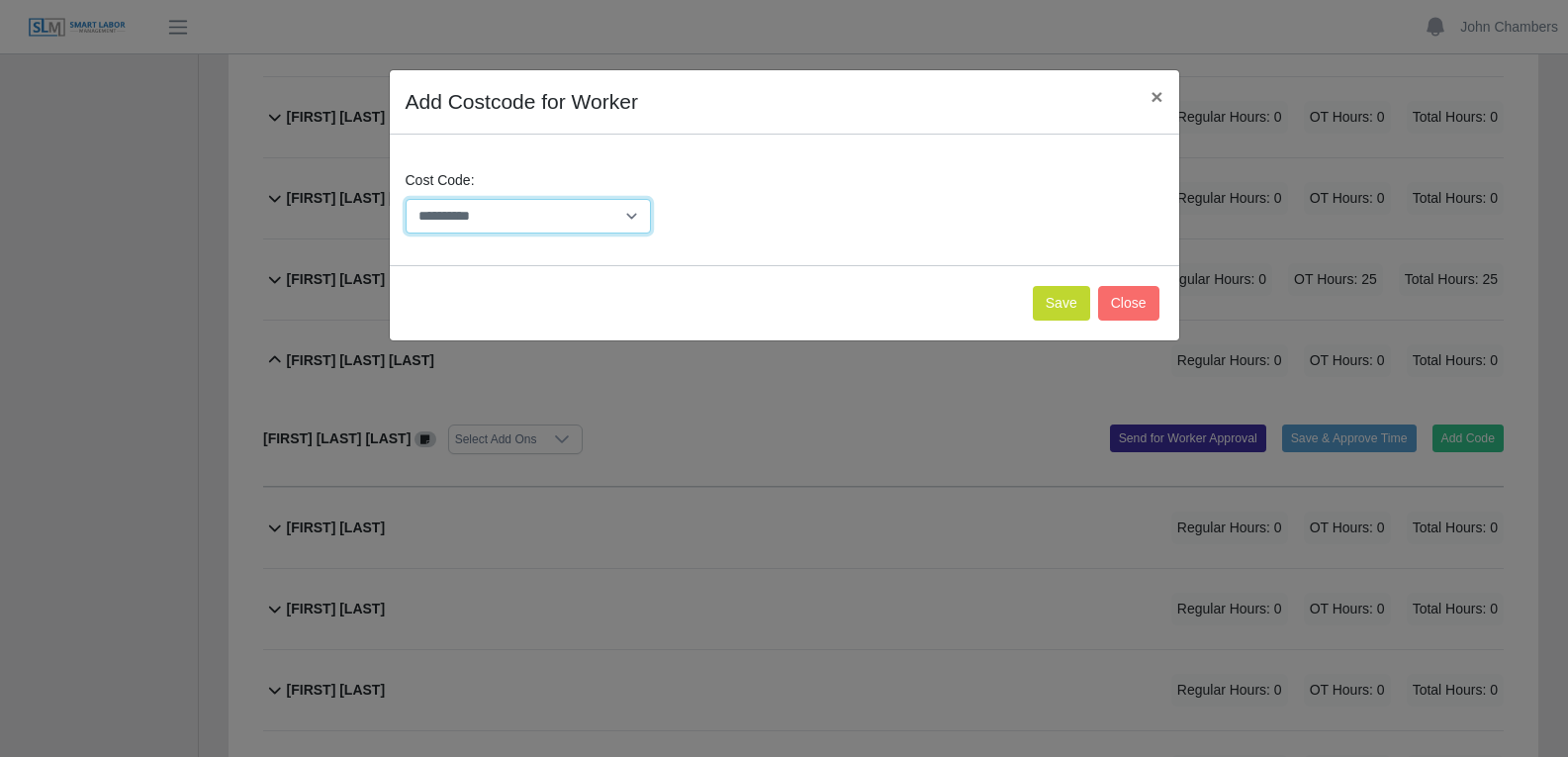 click on "**********" at bounding box center (528, 216) 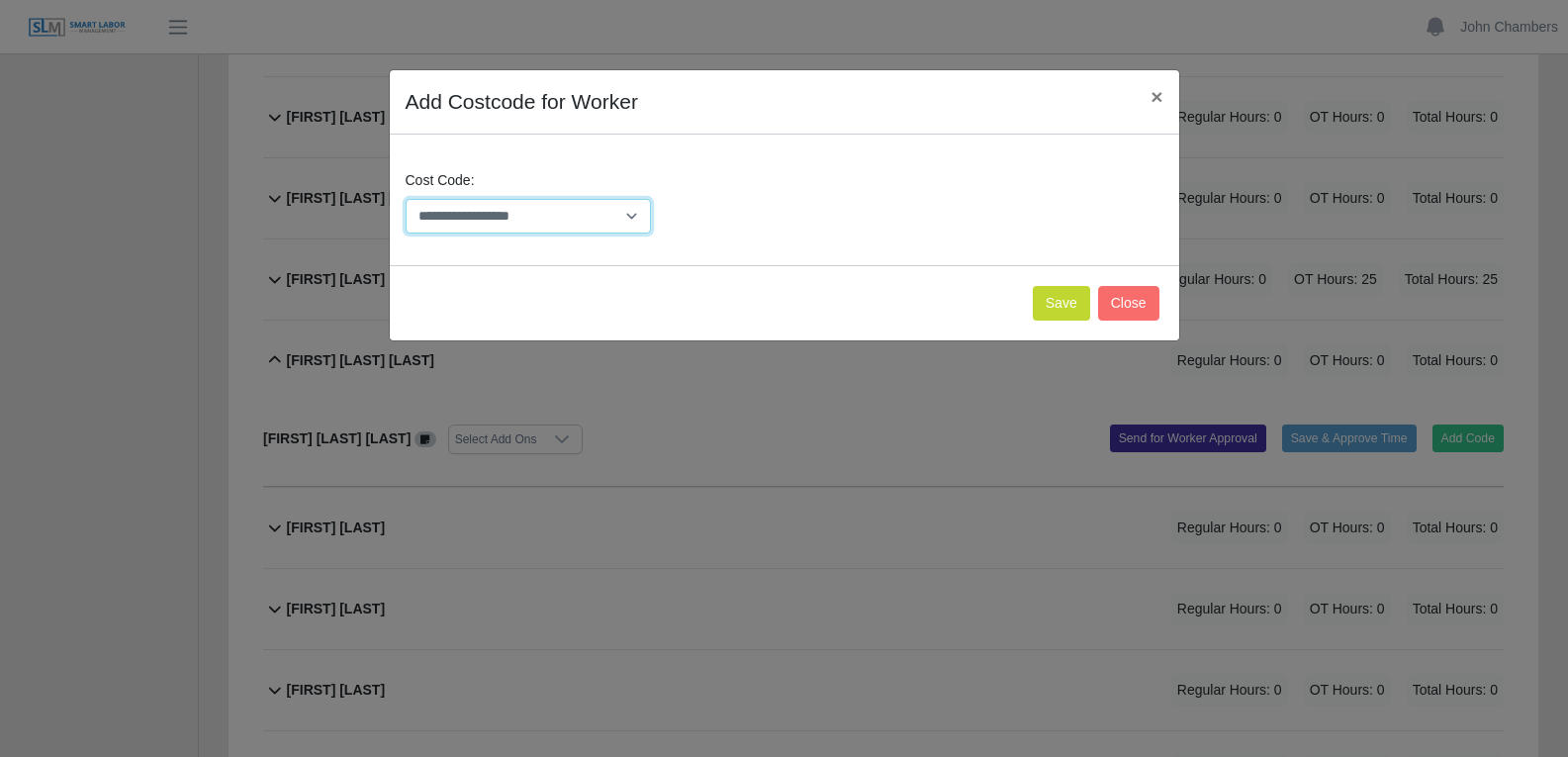 click on "**********" at bounding box center (528, 216) 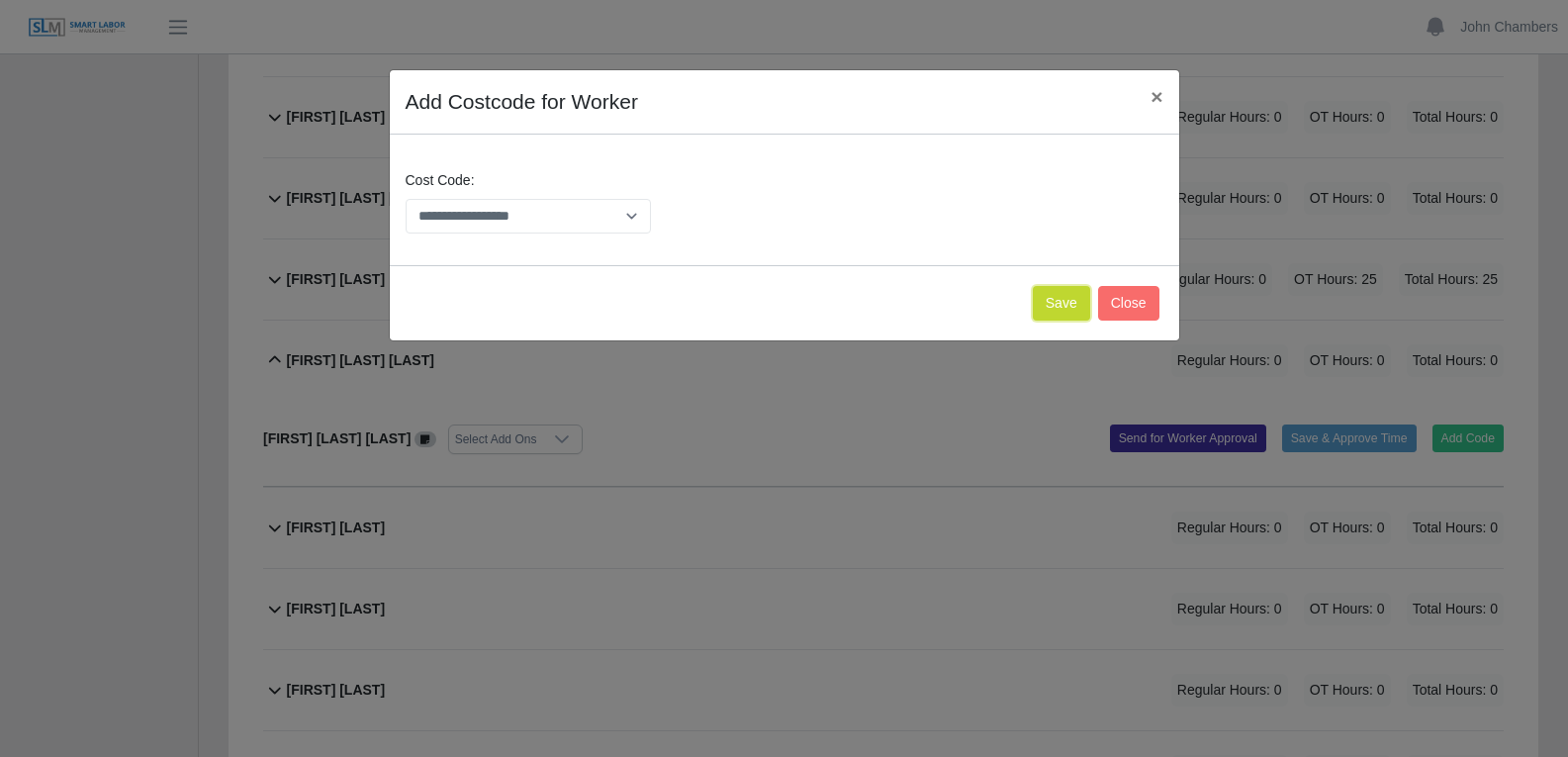 click on "Save" 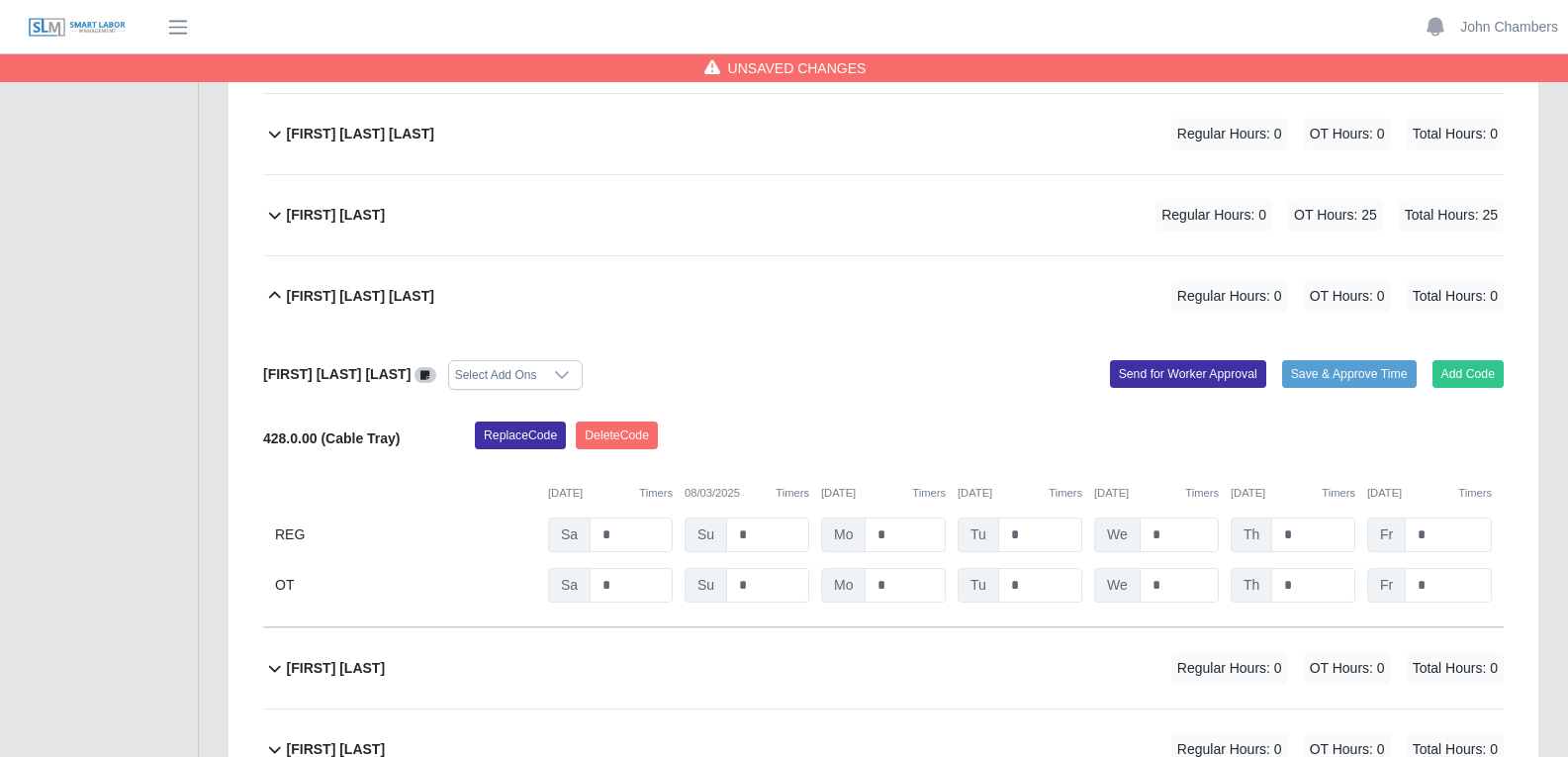 scroll, scrollTop: 4849, scrollLeft: 0, axis: vertical 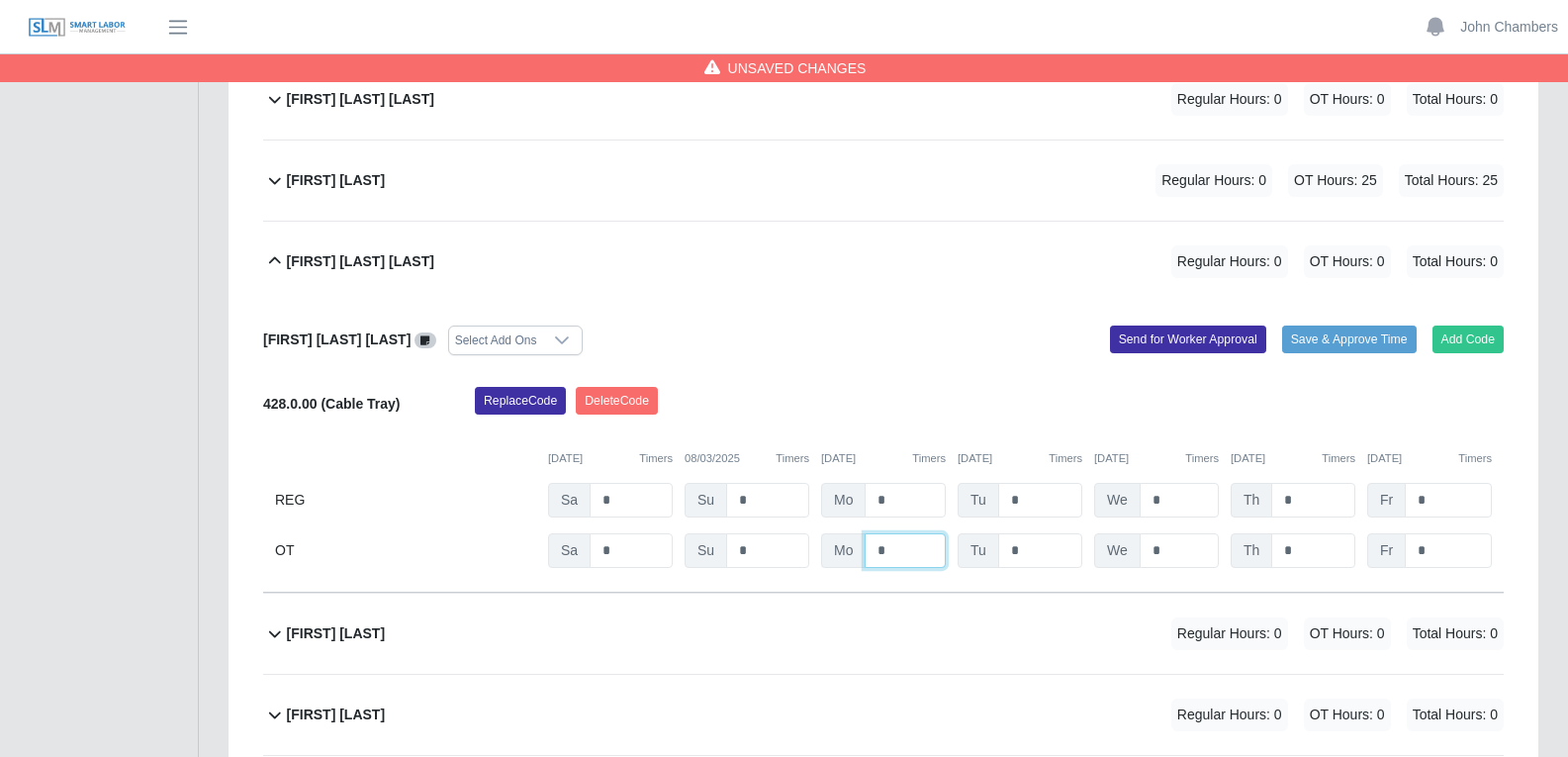 click on "*" at bounding box center (0, 0) 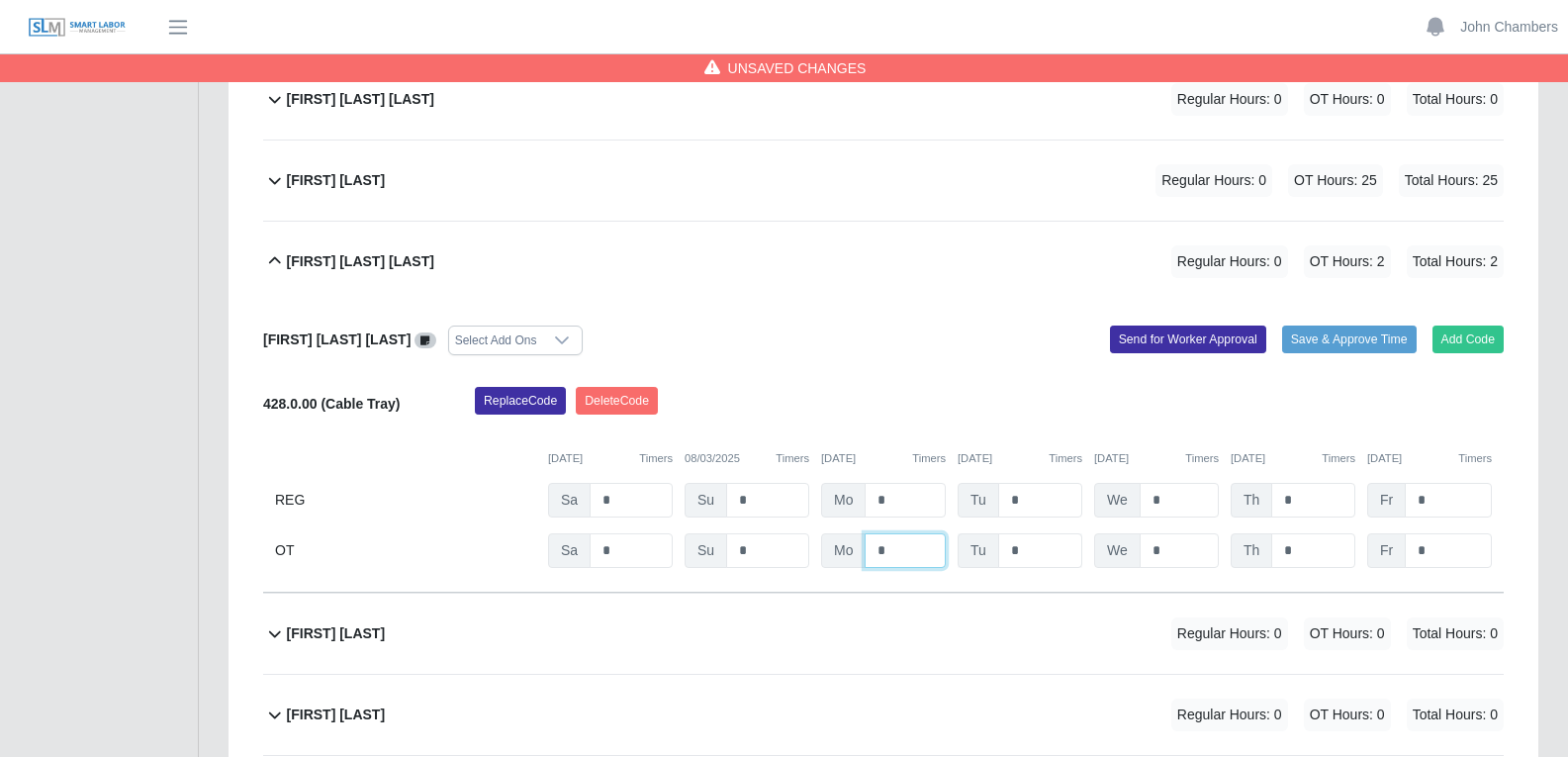 type on "*" 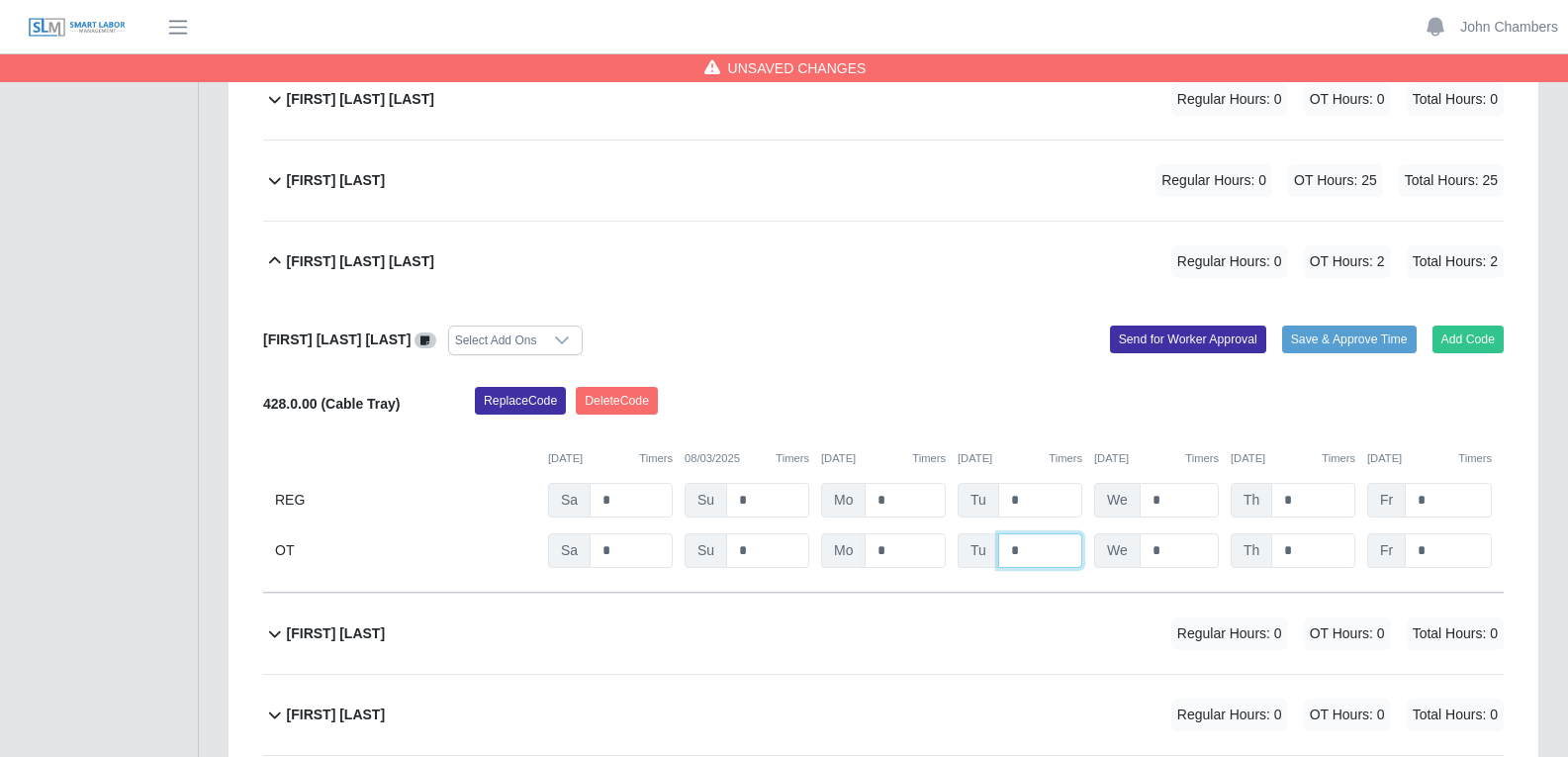 click on "*" at bounding box center [0, 0] 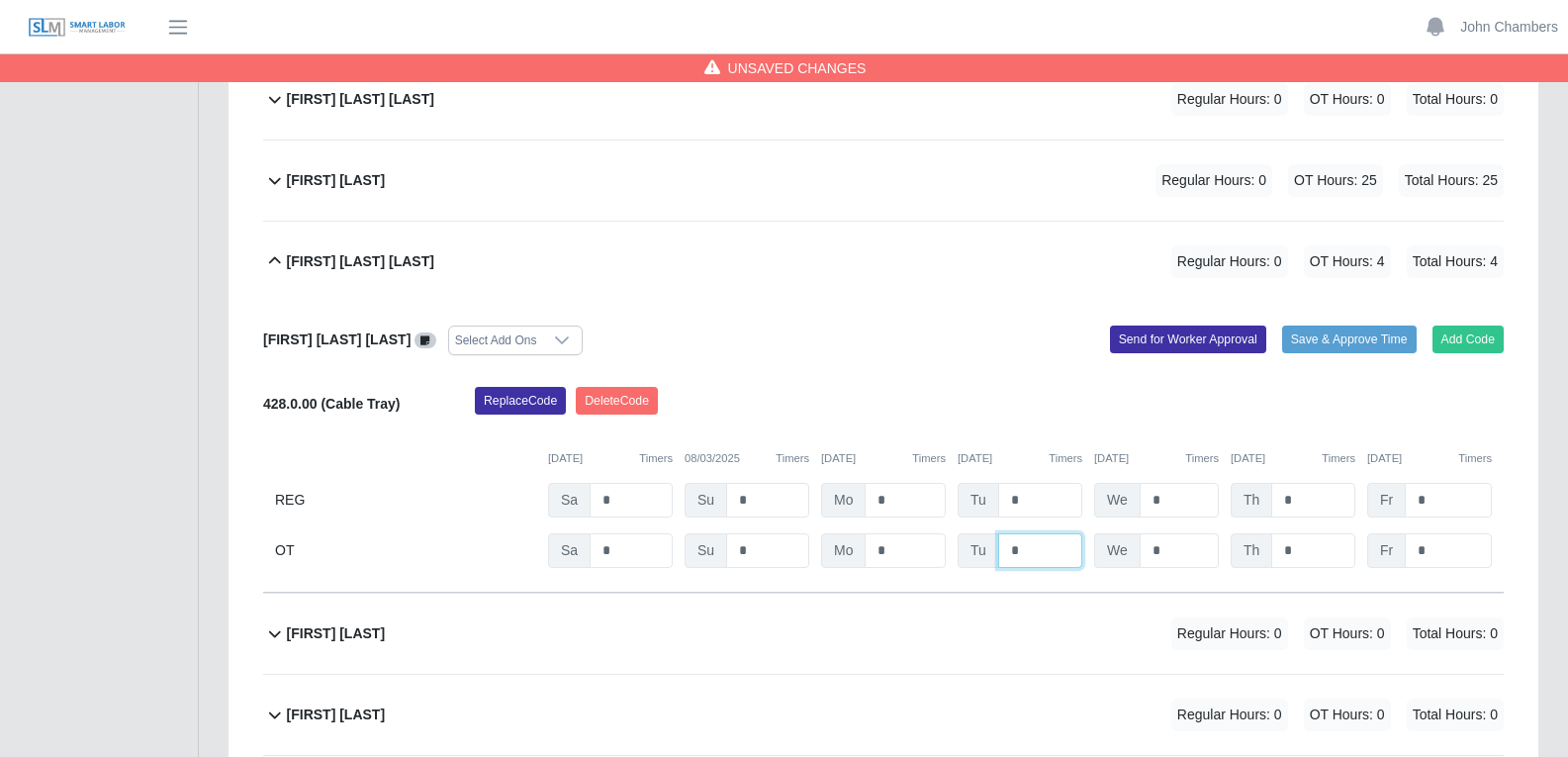 type on "*" 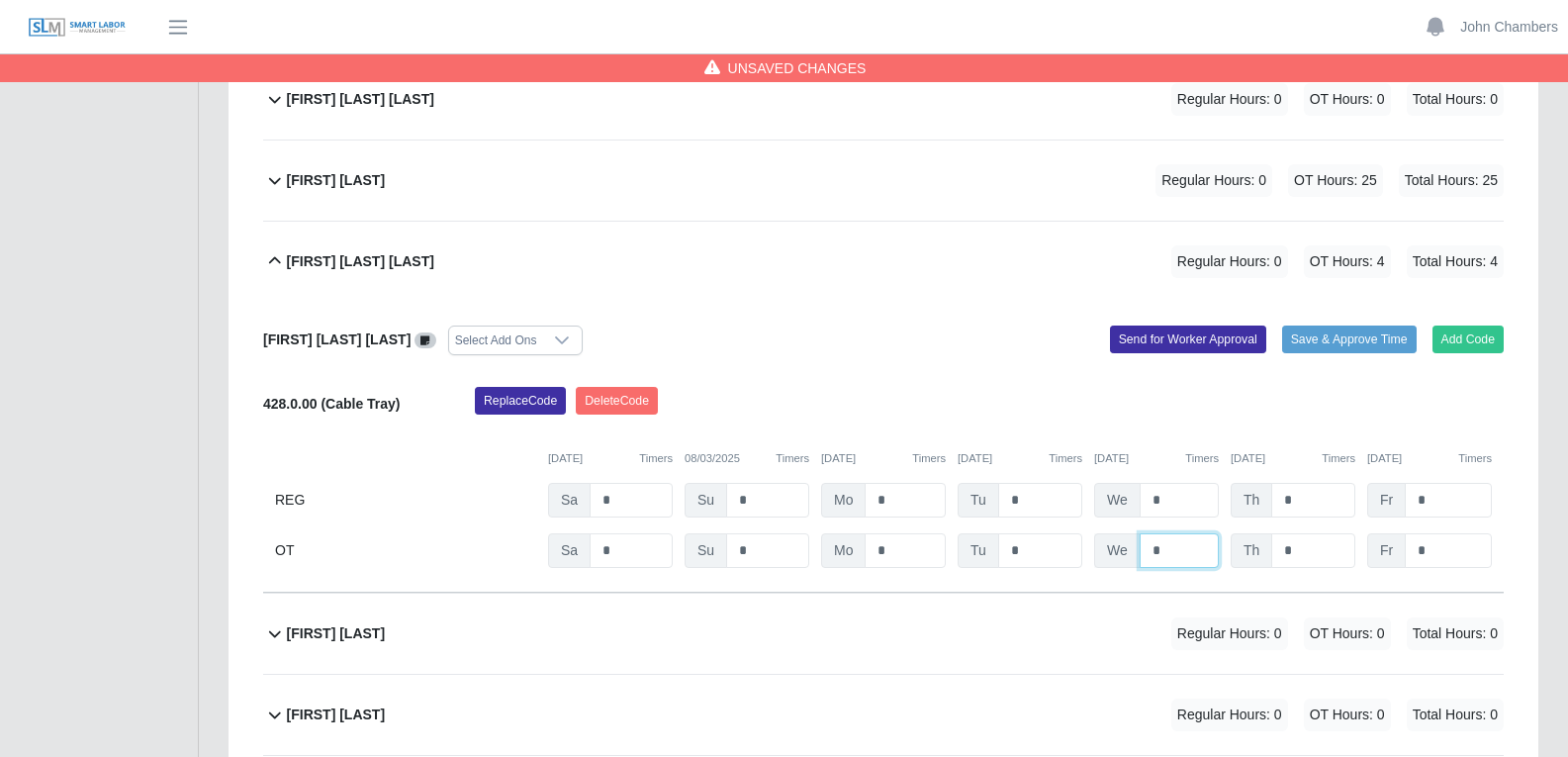 click on "*" at bounding box center (0, 0) 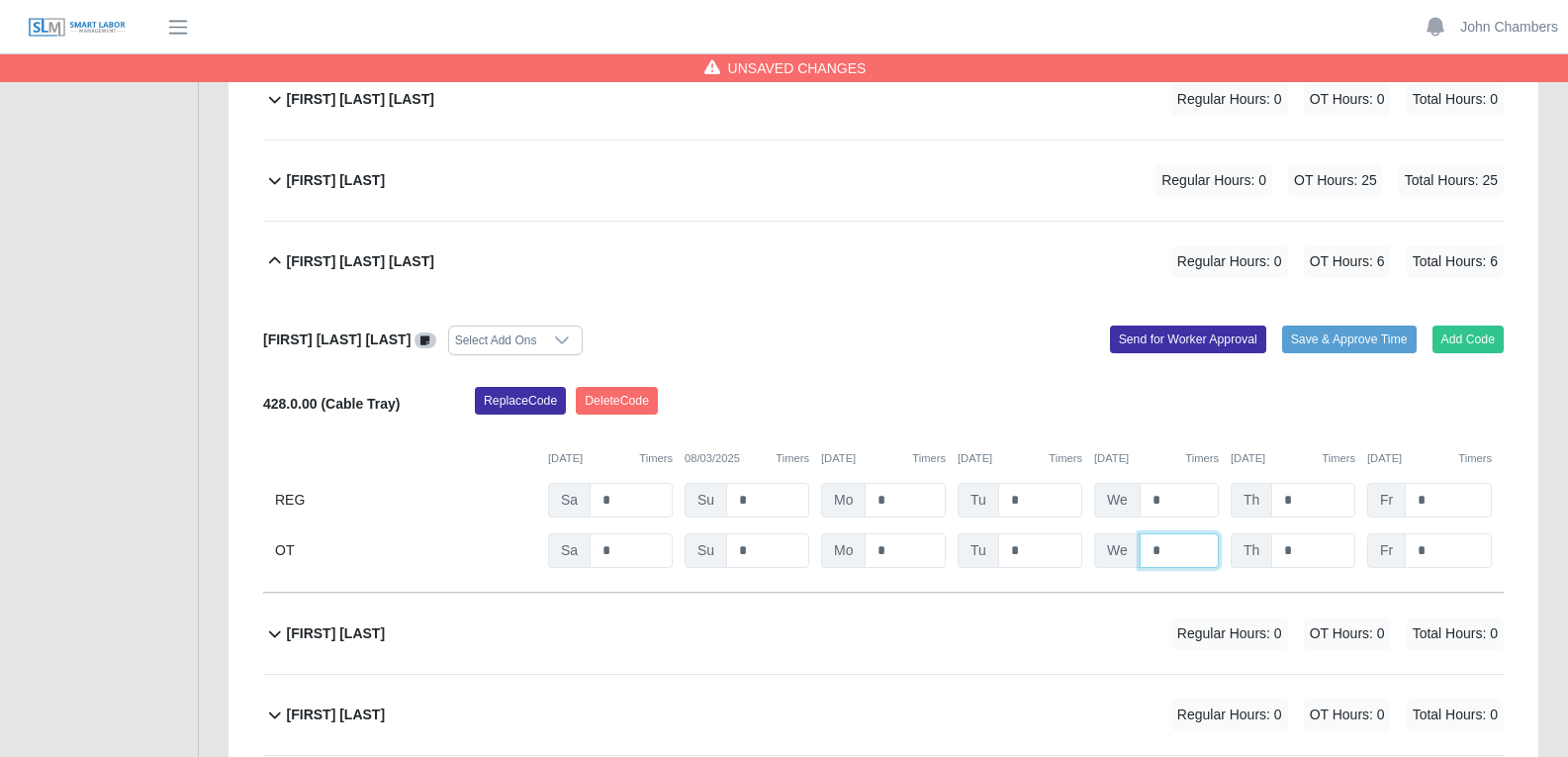 type on "*" 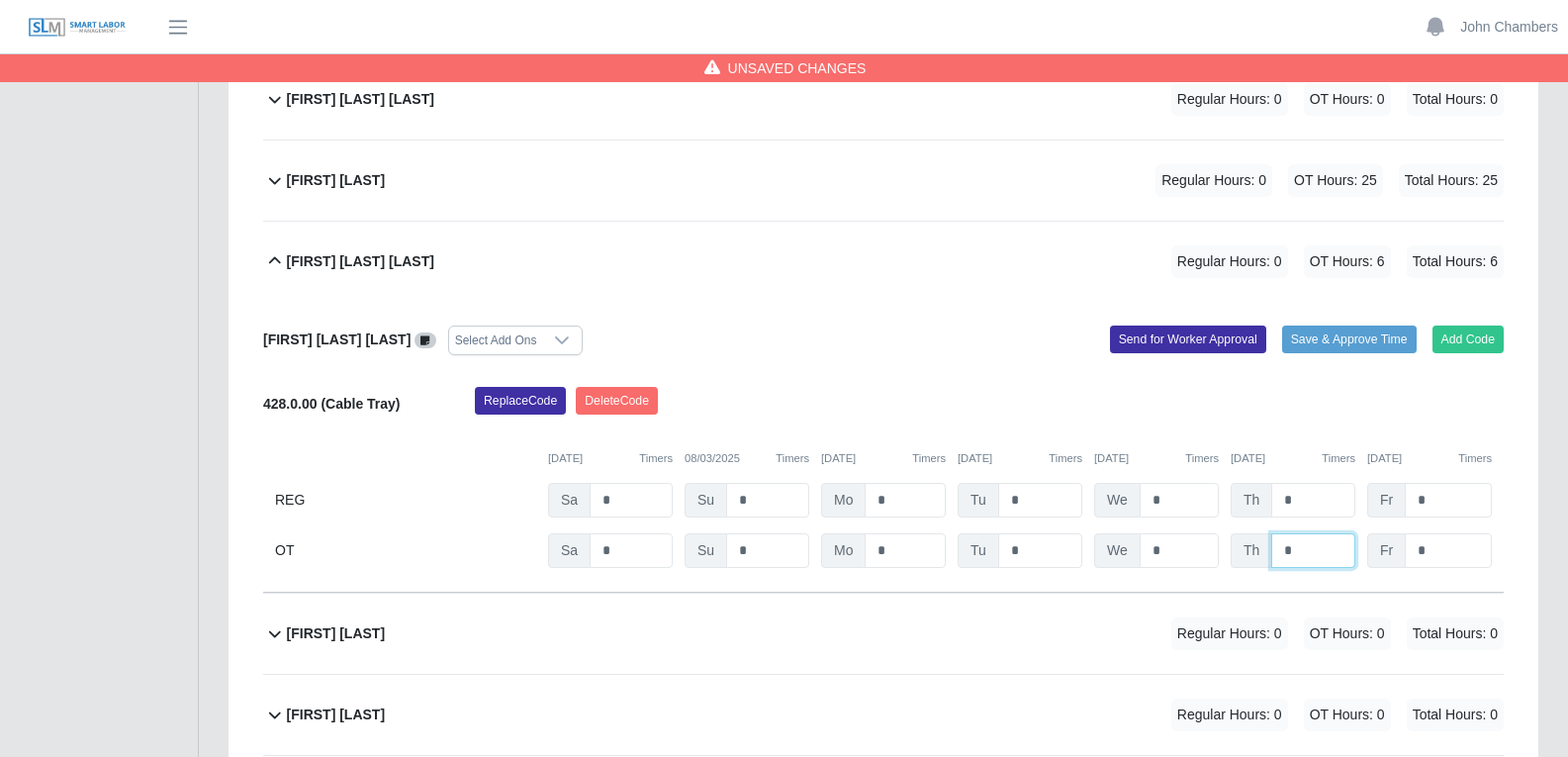 click on "*" at bounding box center (0, 0) 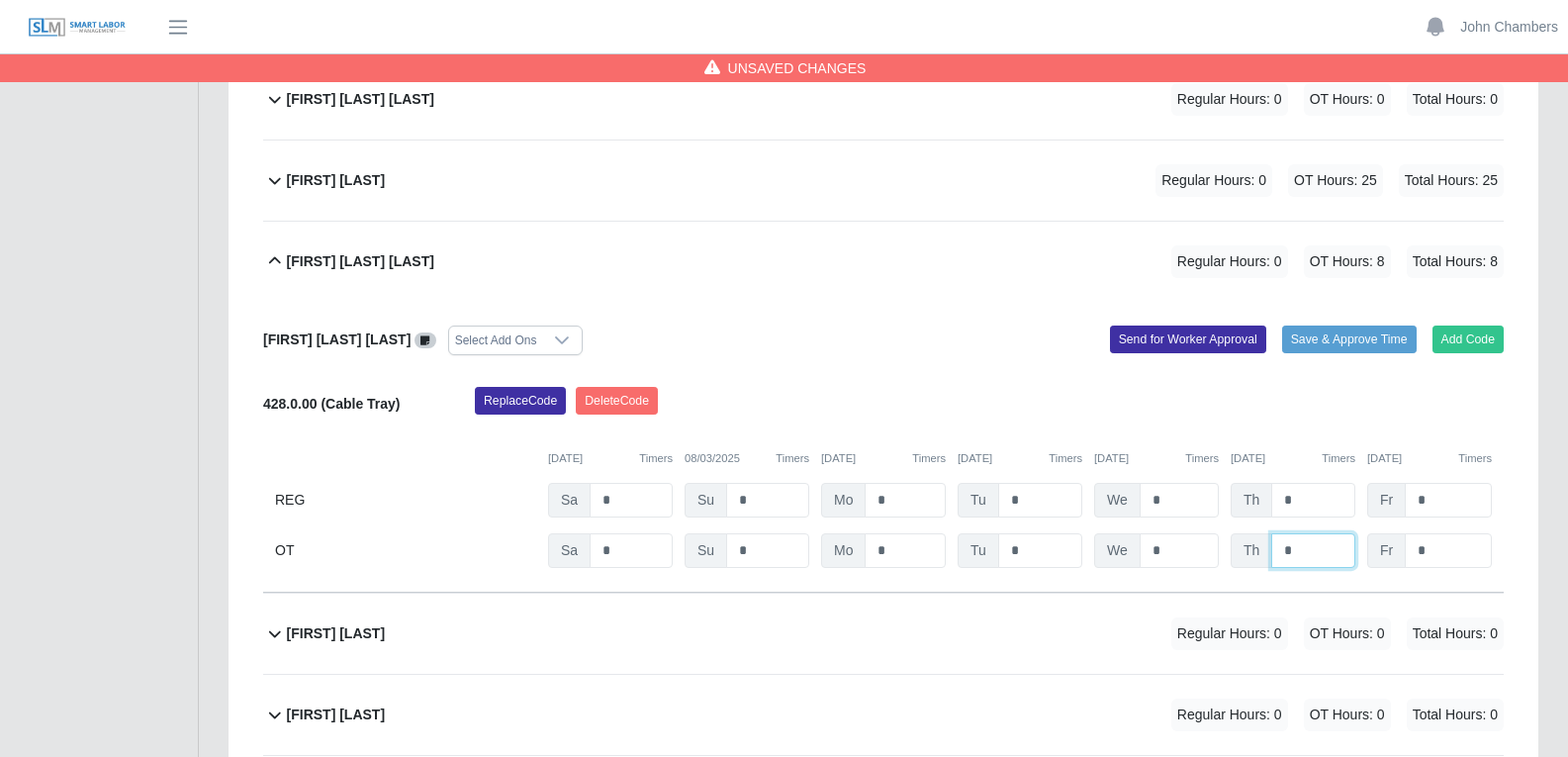 type on "*" 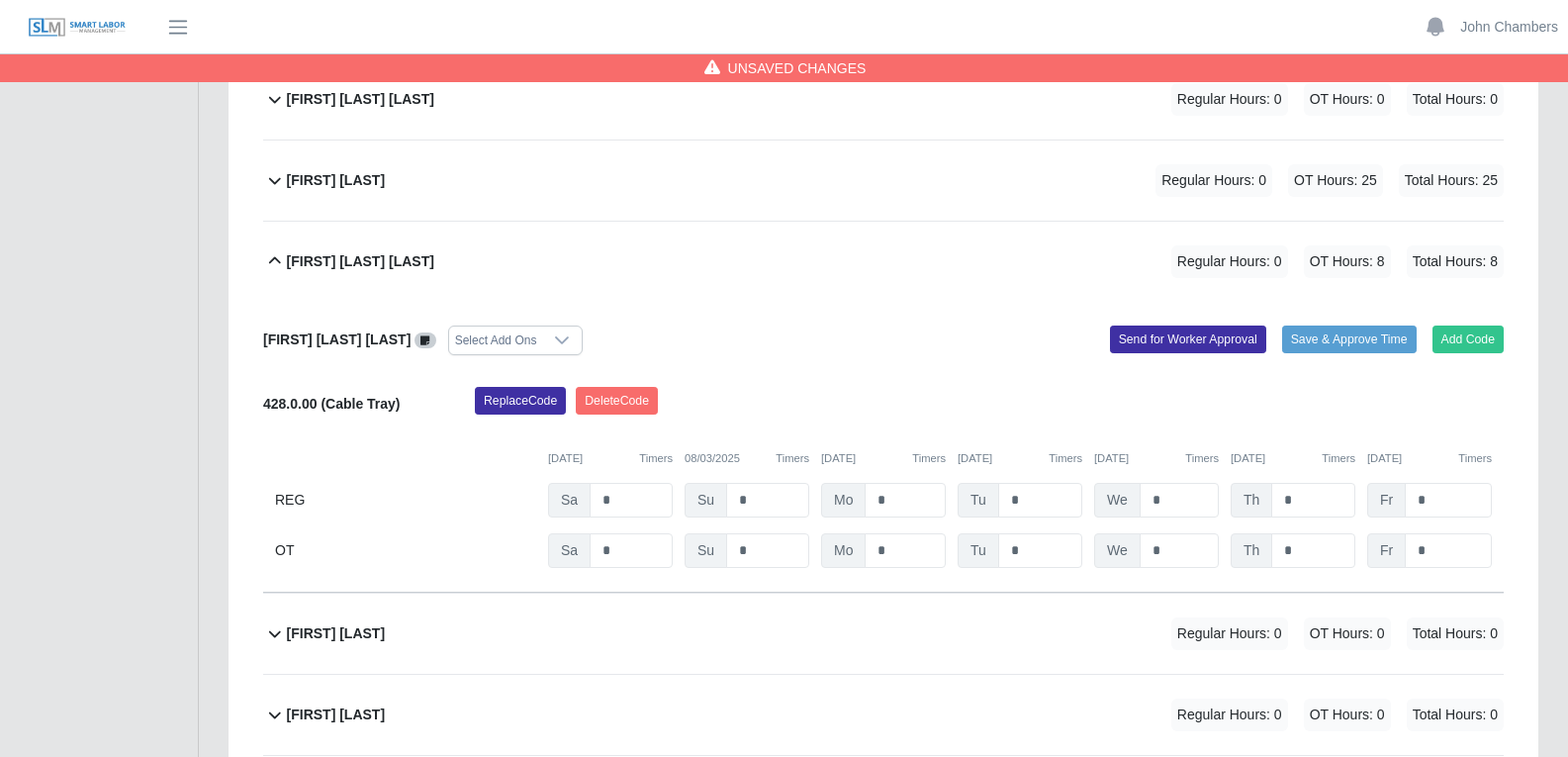 click on "Replace
Code
Delete
Code" at bounding box center (989, 407) 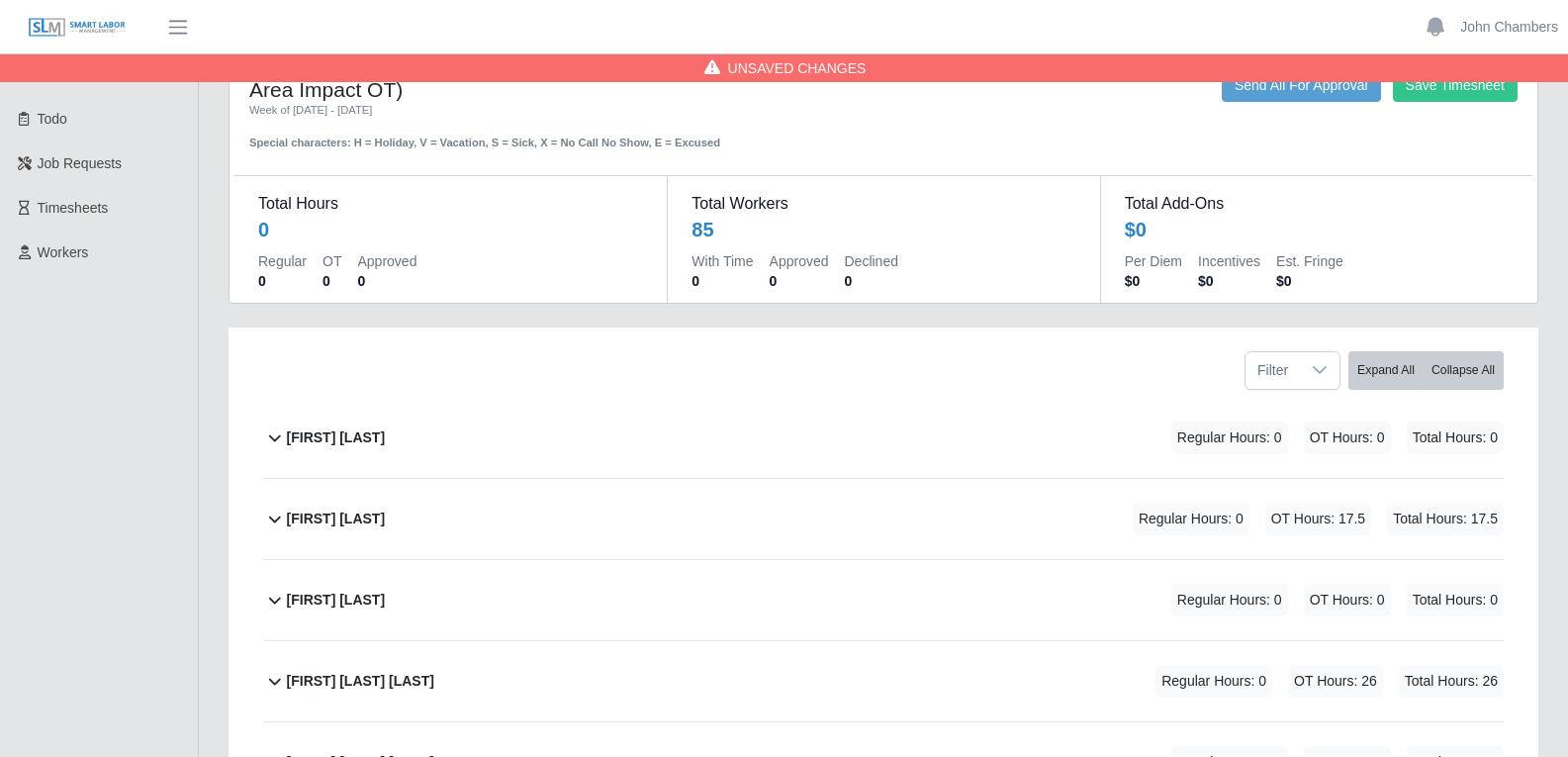 scroll, scrollTop: 0, scrollLeft: 0, axis: both 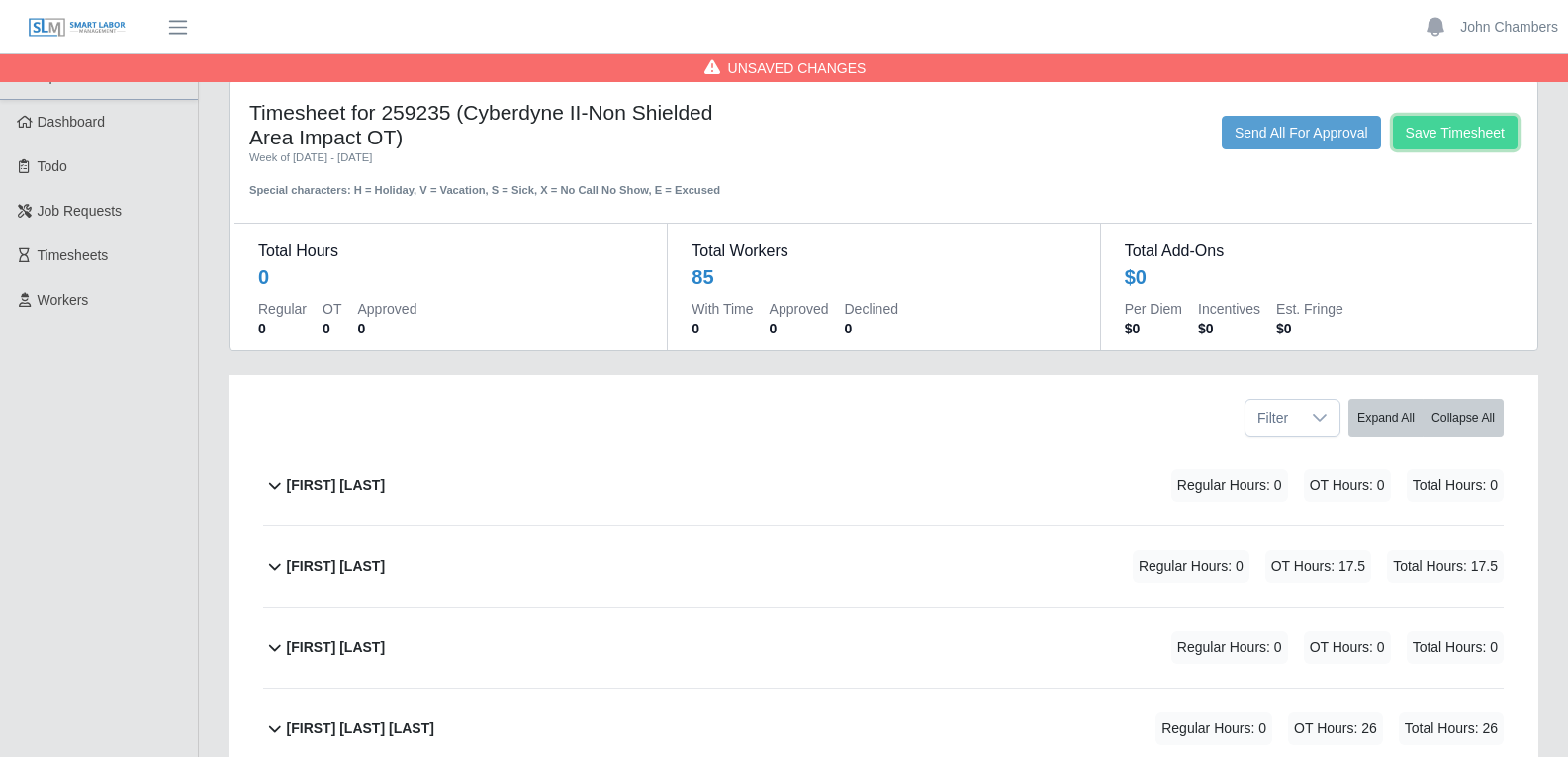 click on "Save Timesheet" at bounding box center (1455, 133) 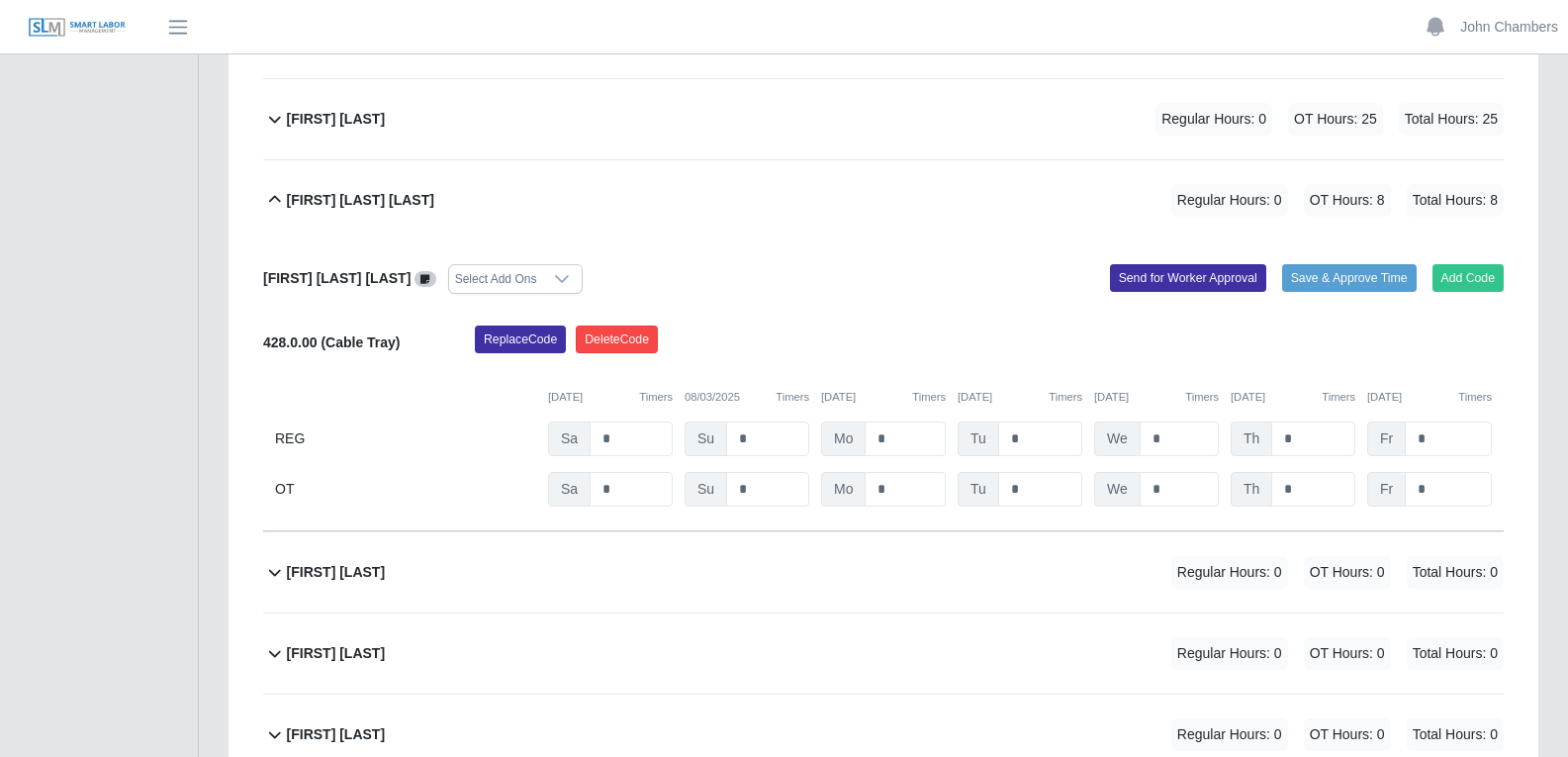 scroll, scrollTop: 4849, scrollLeft: 0, axis: vertical 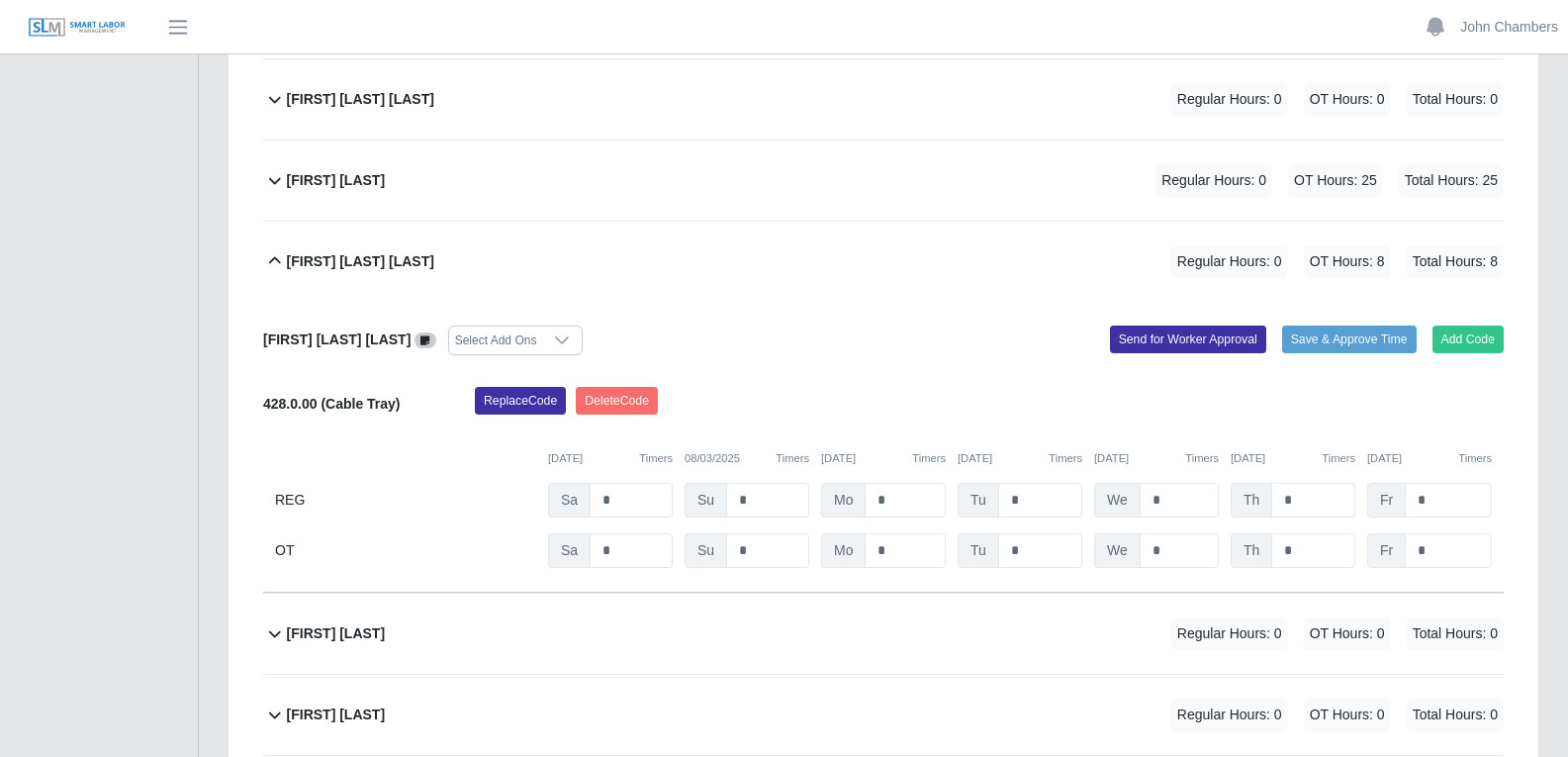 click 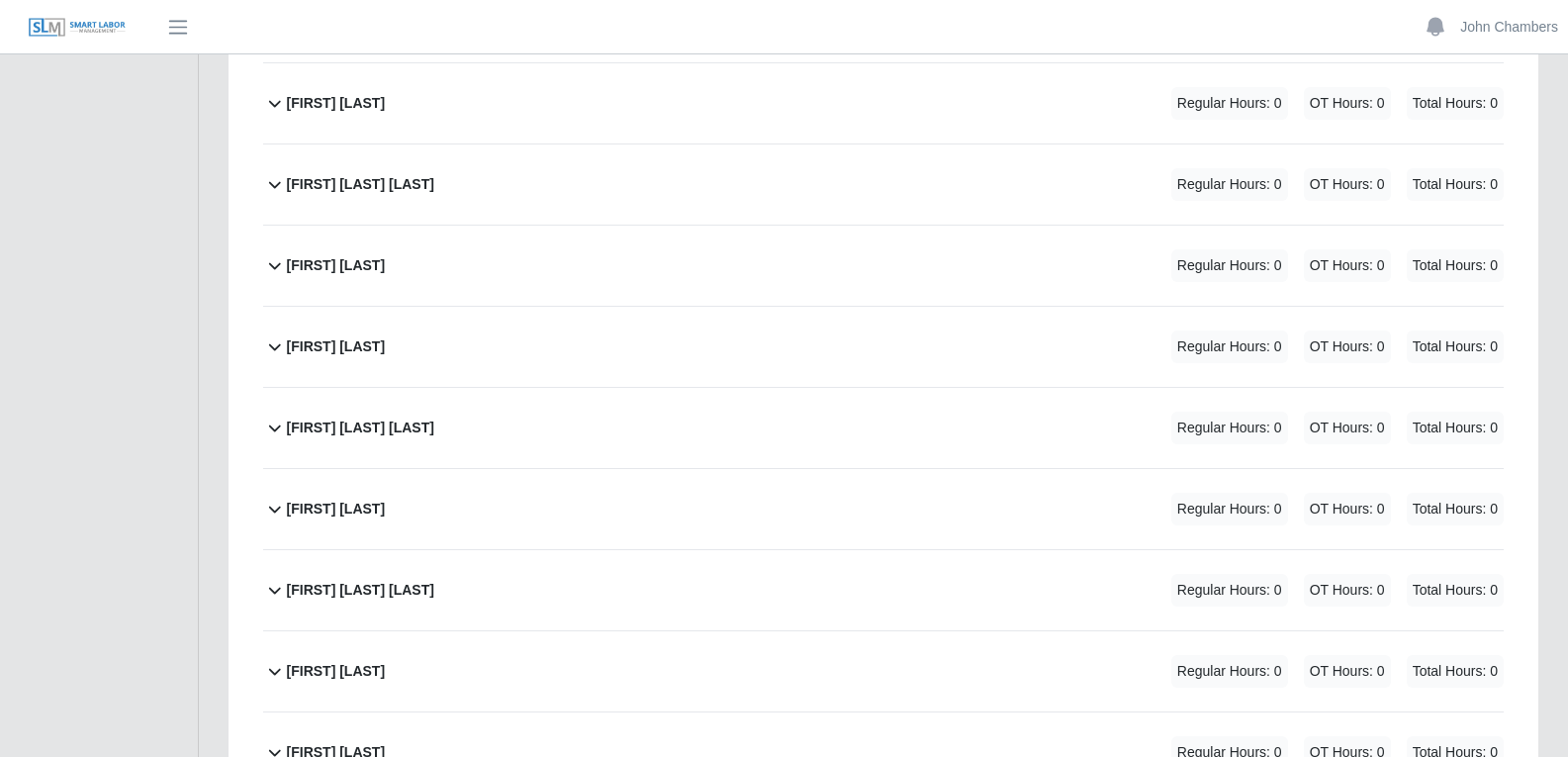 scroll, scrollTop: 5937, scrollLeft: 0, axis: vertical 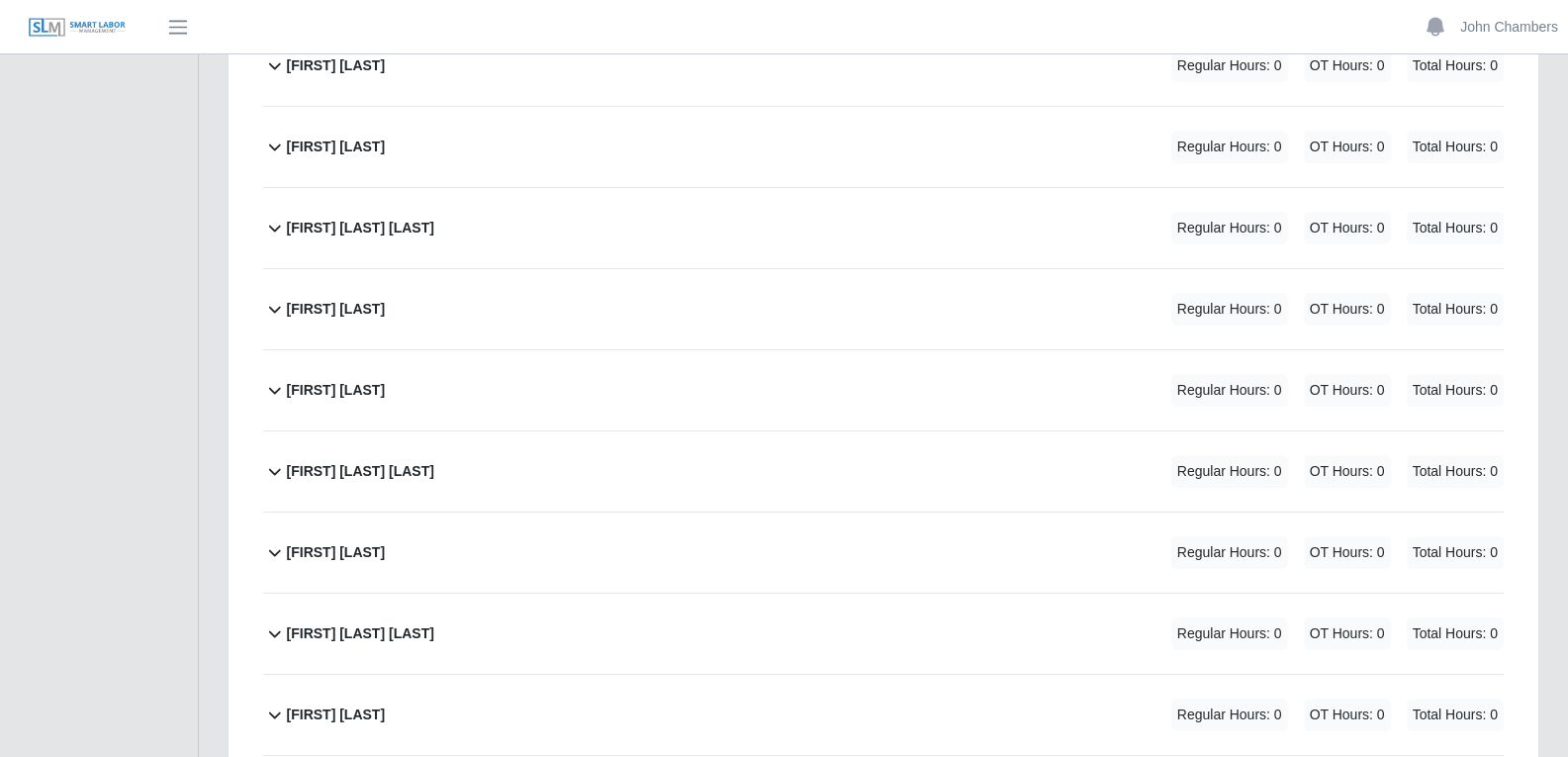 click 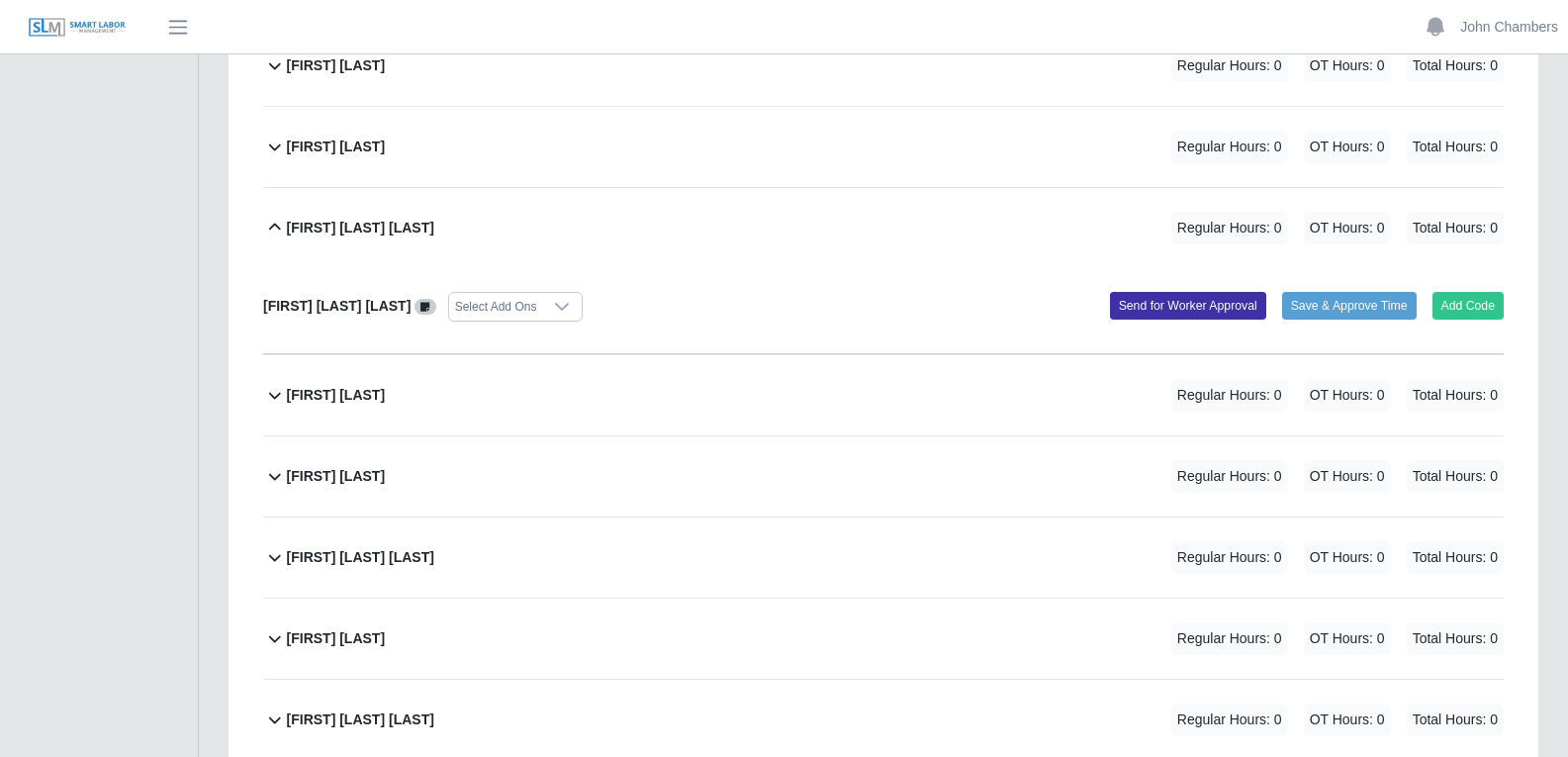 click 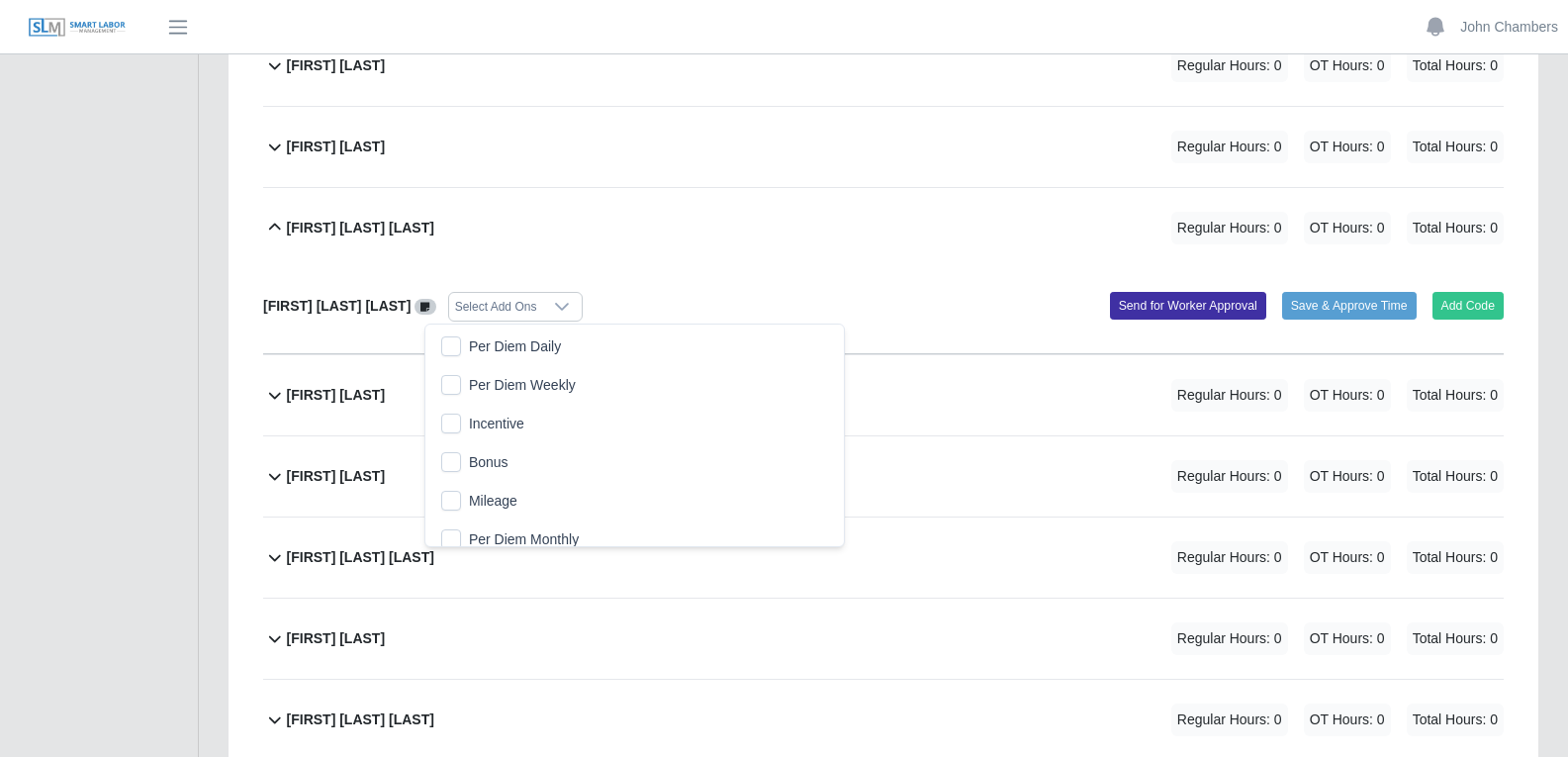 click on "[FIRST] [LAST] [LAST] Regular Hours: 0   OT Hours: 0   Total Hours: 0" 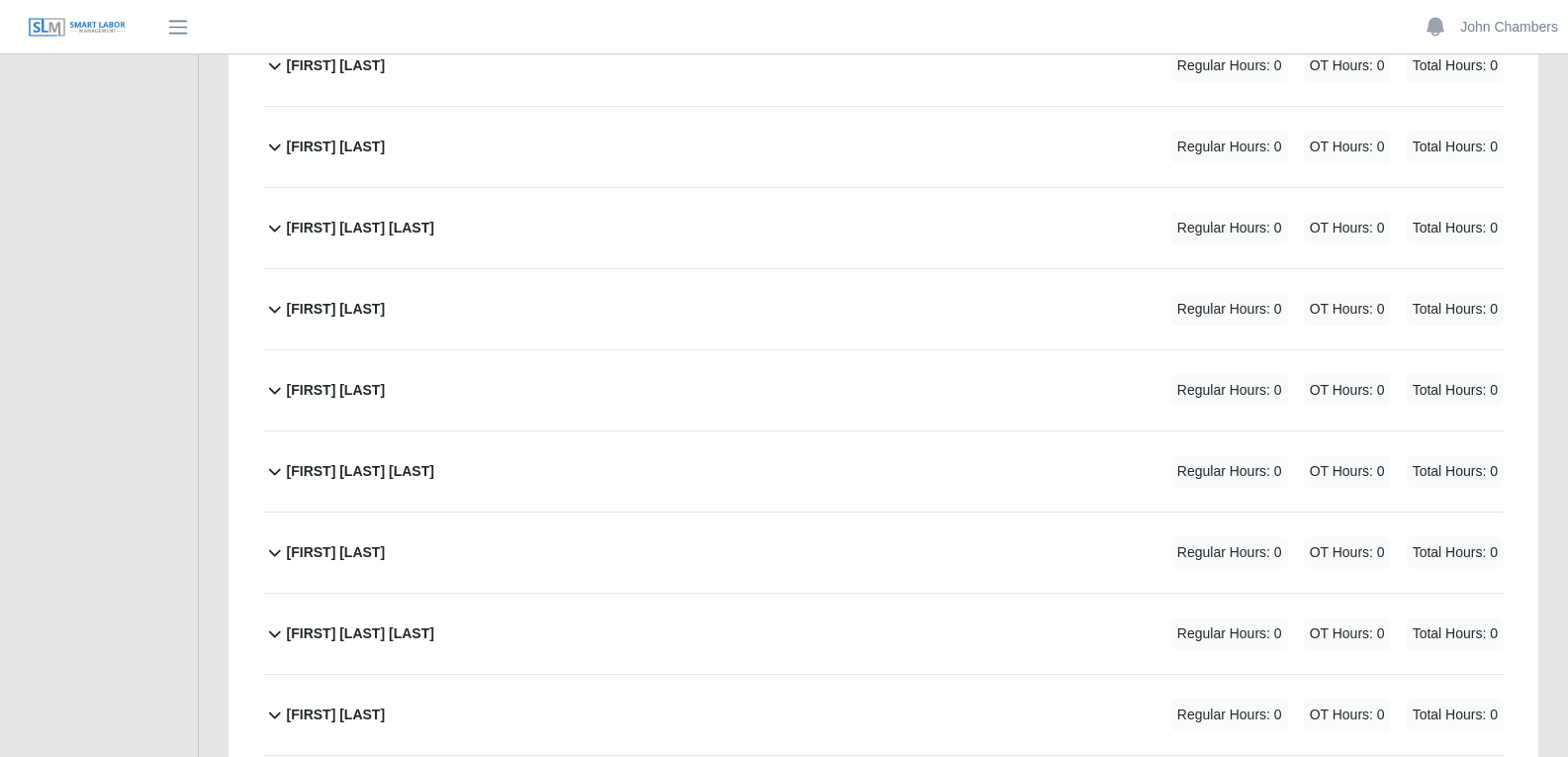 click 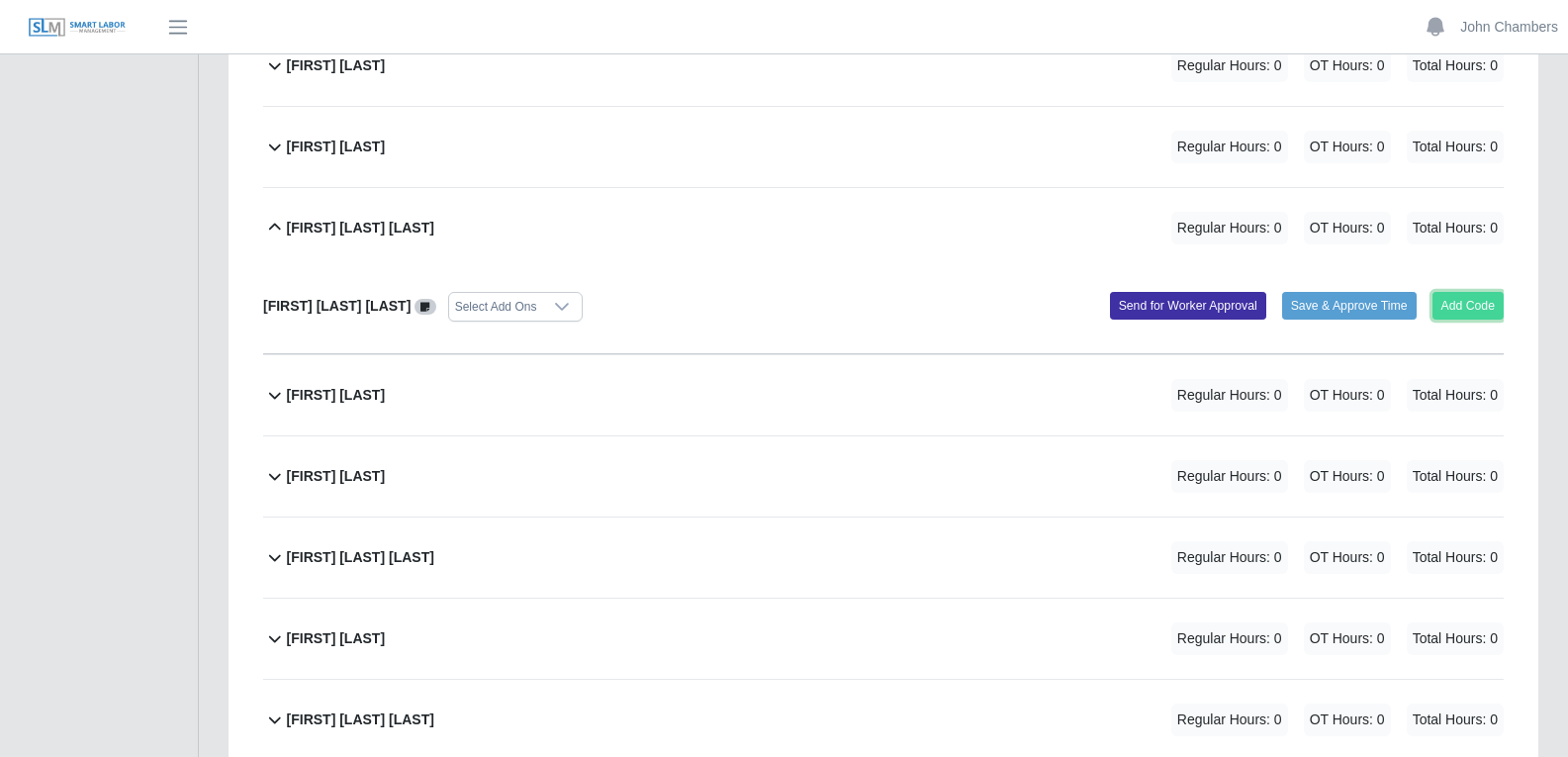 click on "Add Code" 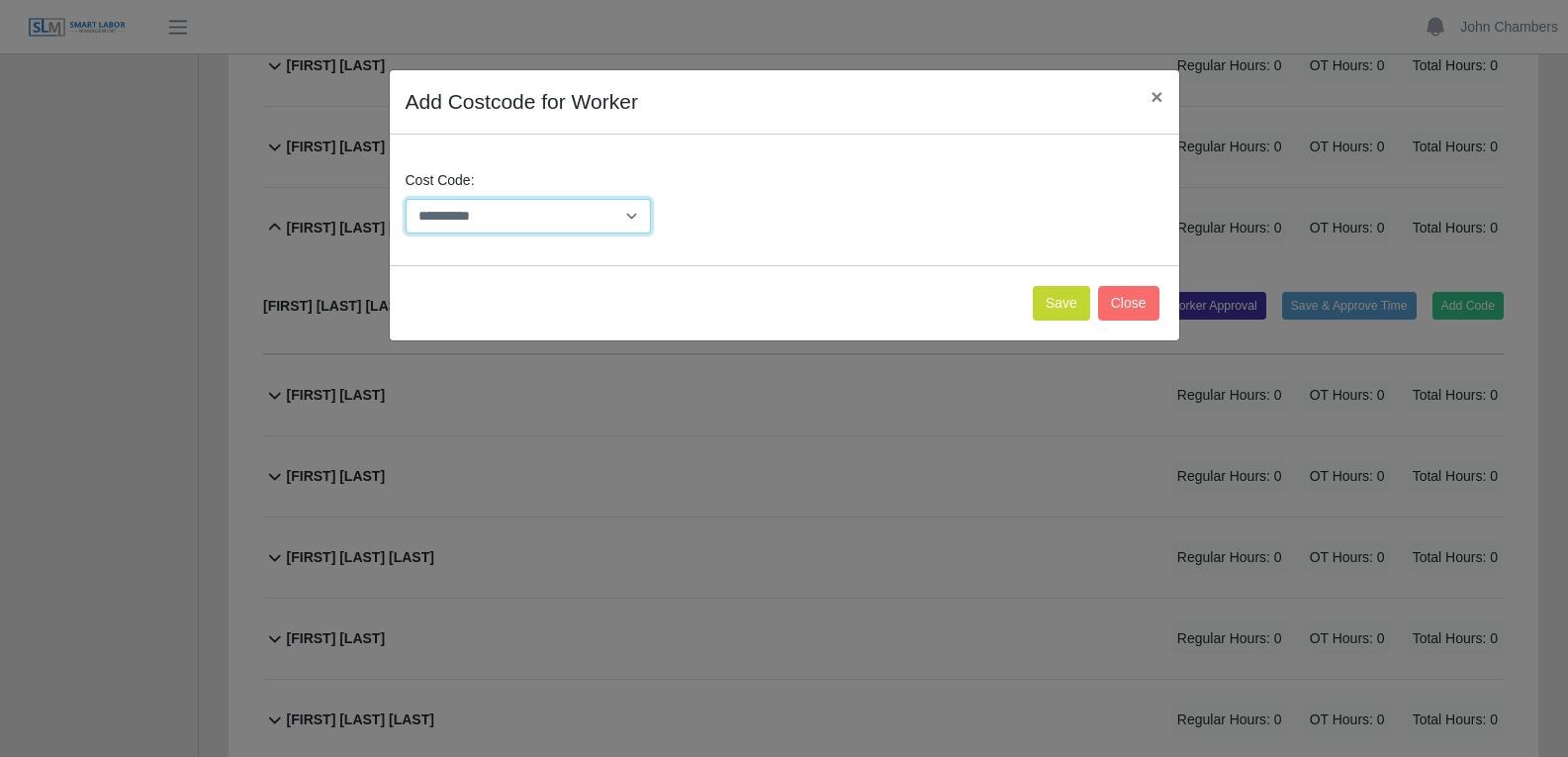 click on "**********" at bounding box center [528, 216] 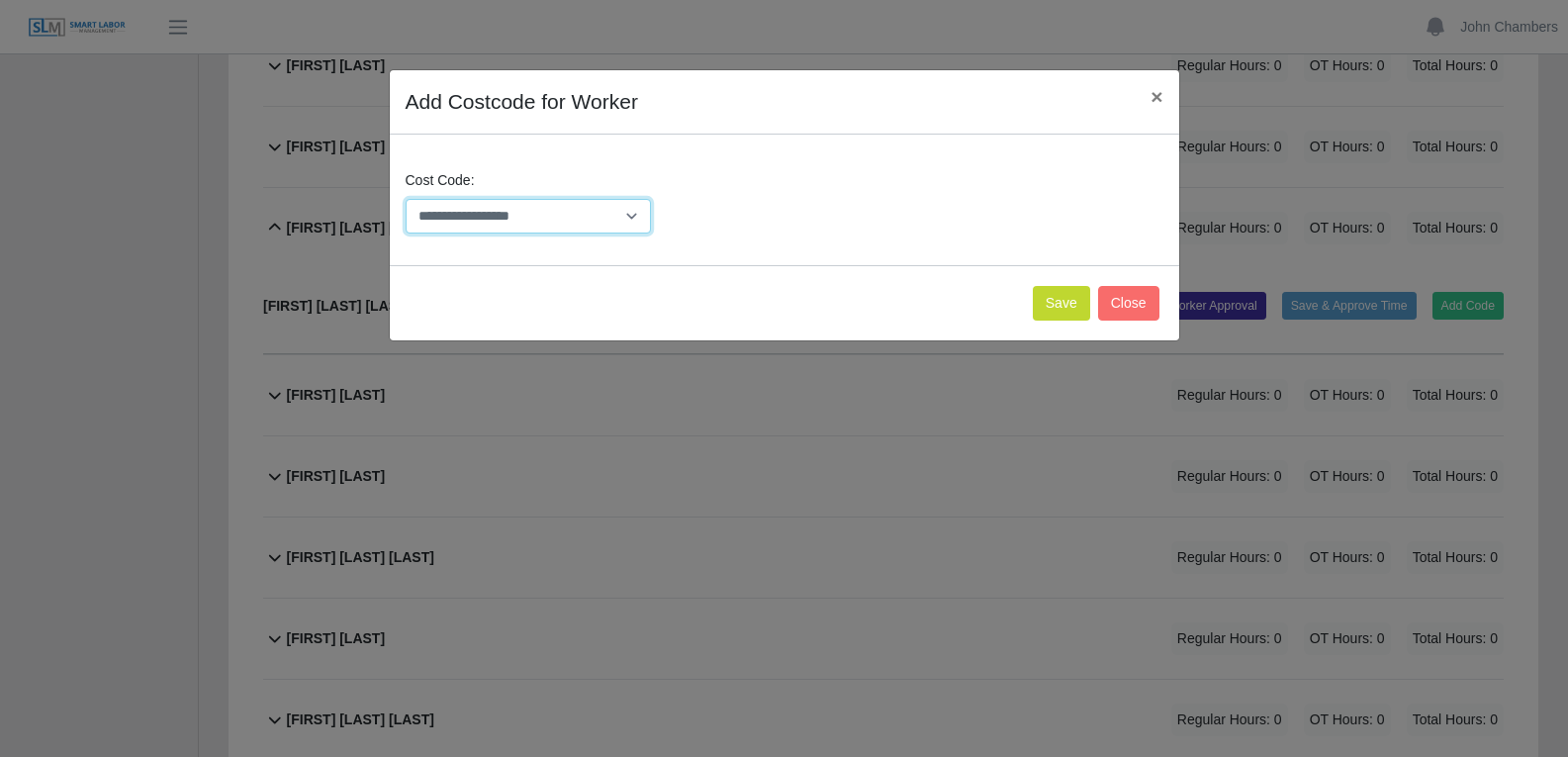 click on "**********" at bounding box center [528, 216] 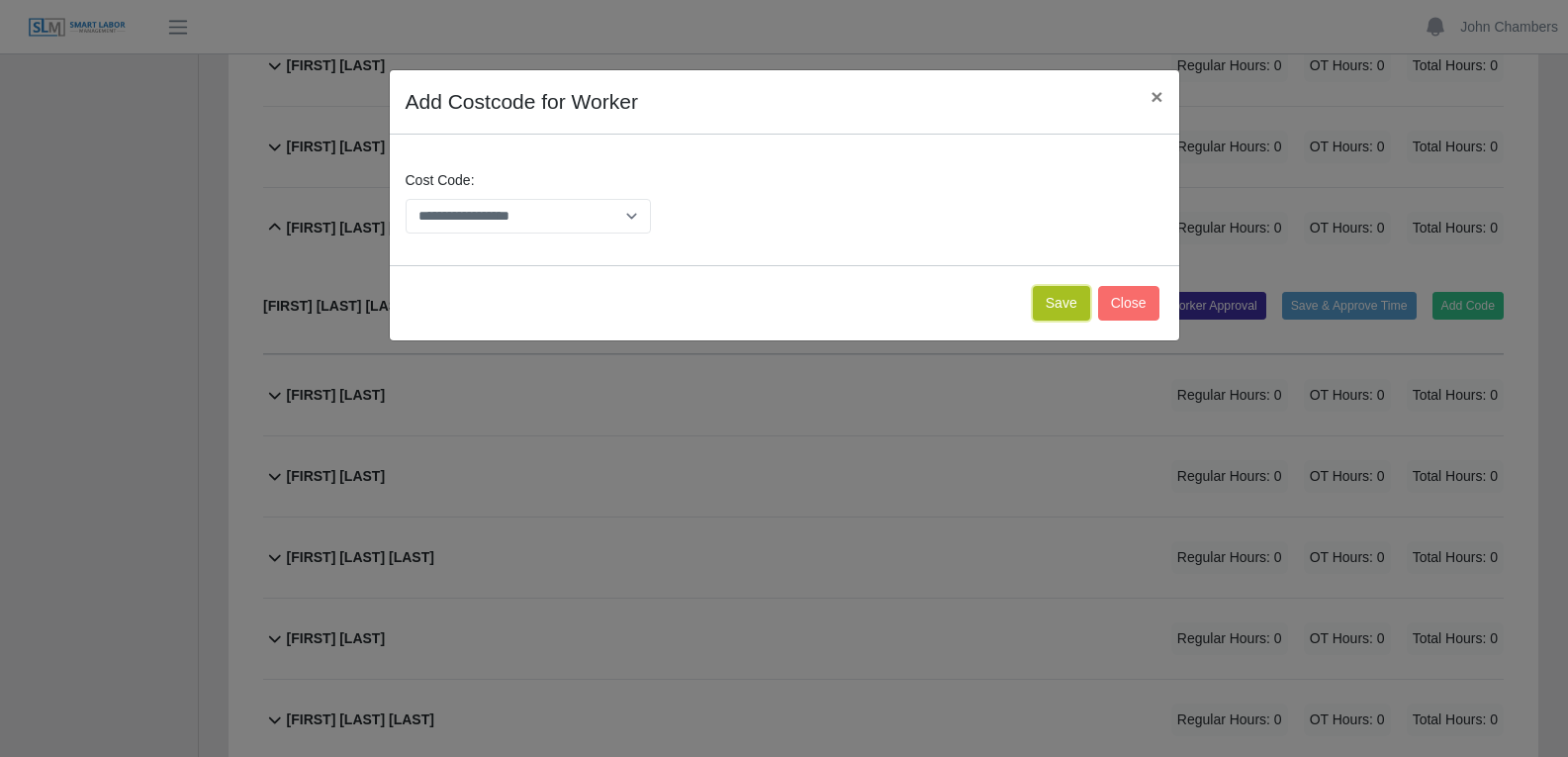 click on "Save" 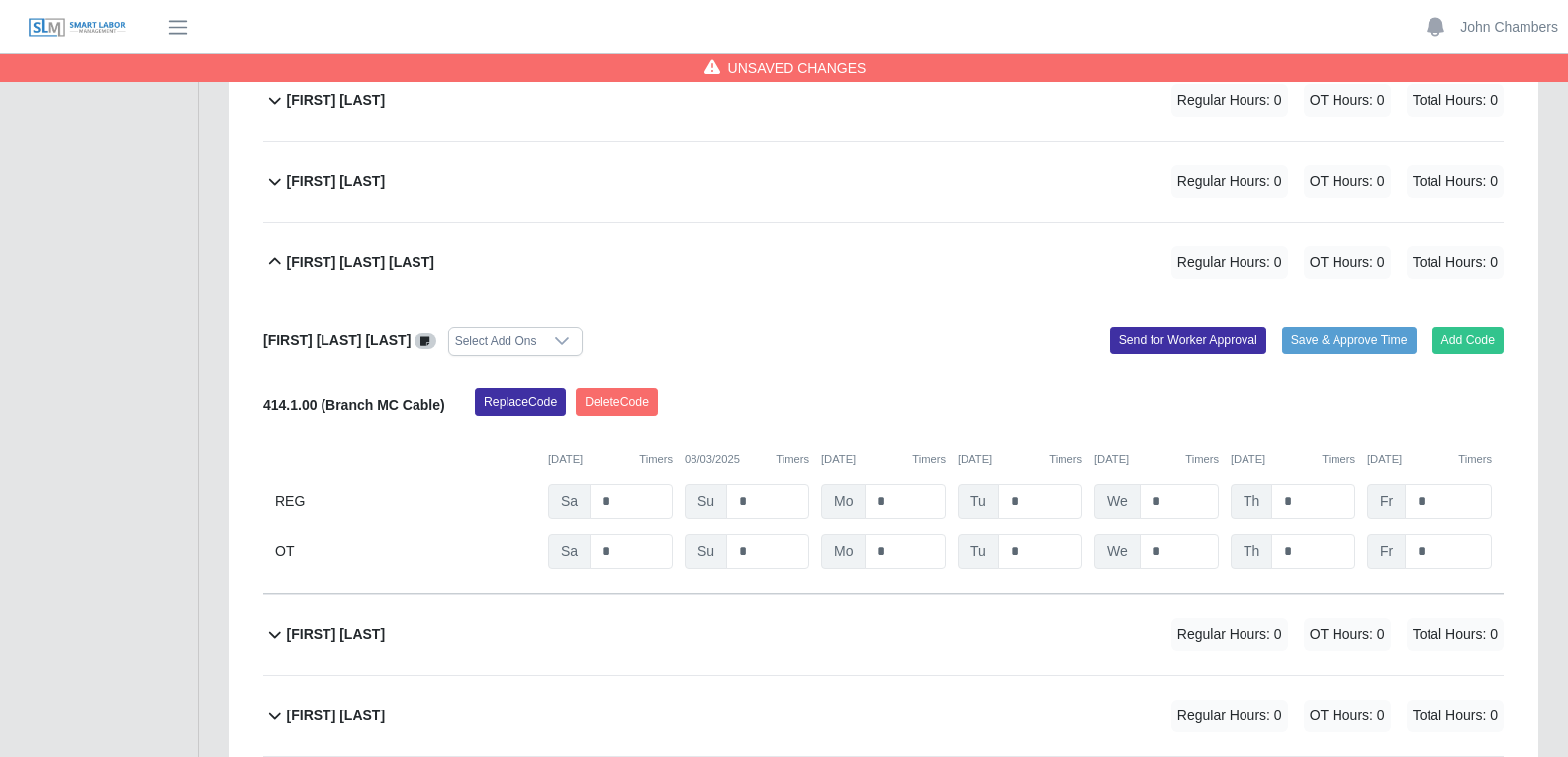 scroll, scrollTop: 5937, scrollLeft: 0, axis: vertical 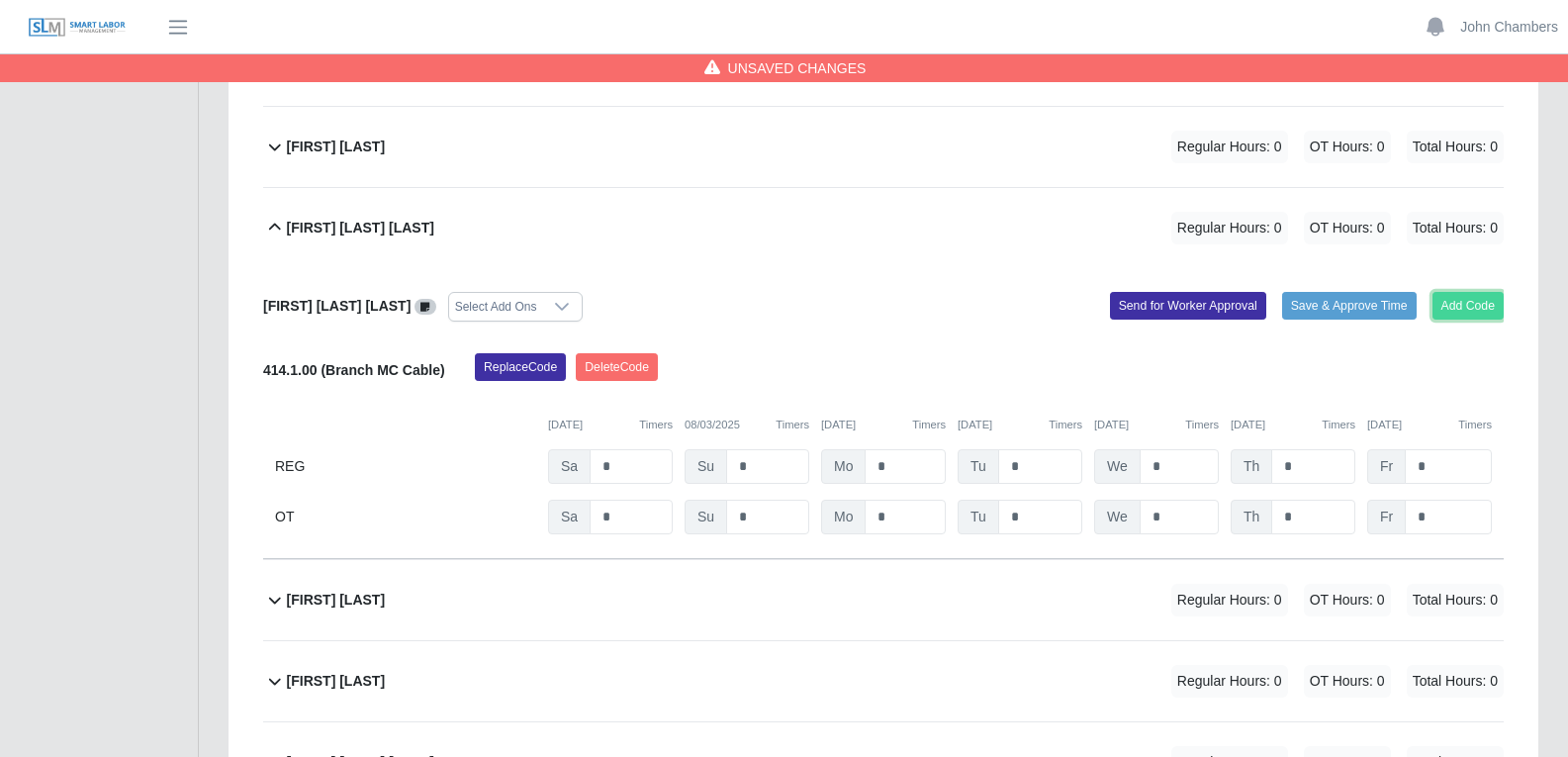click on "Add Code" 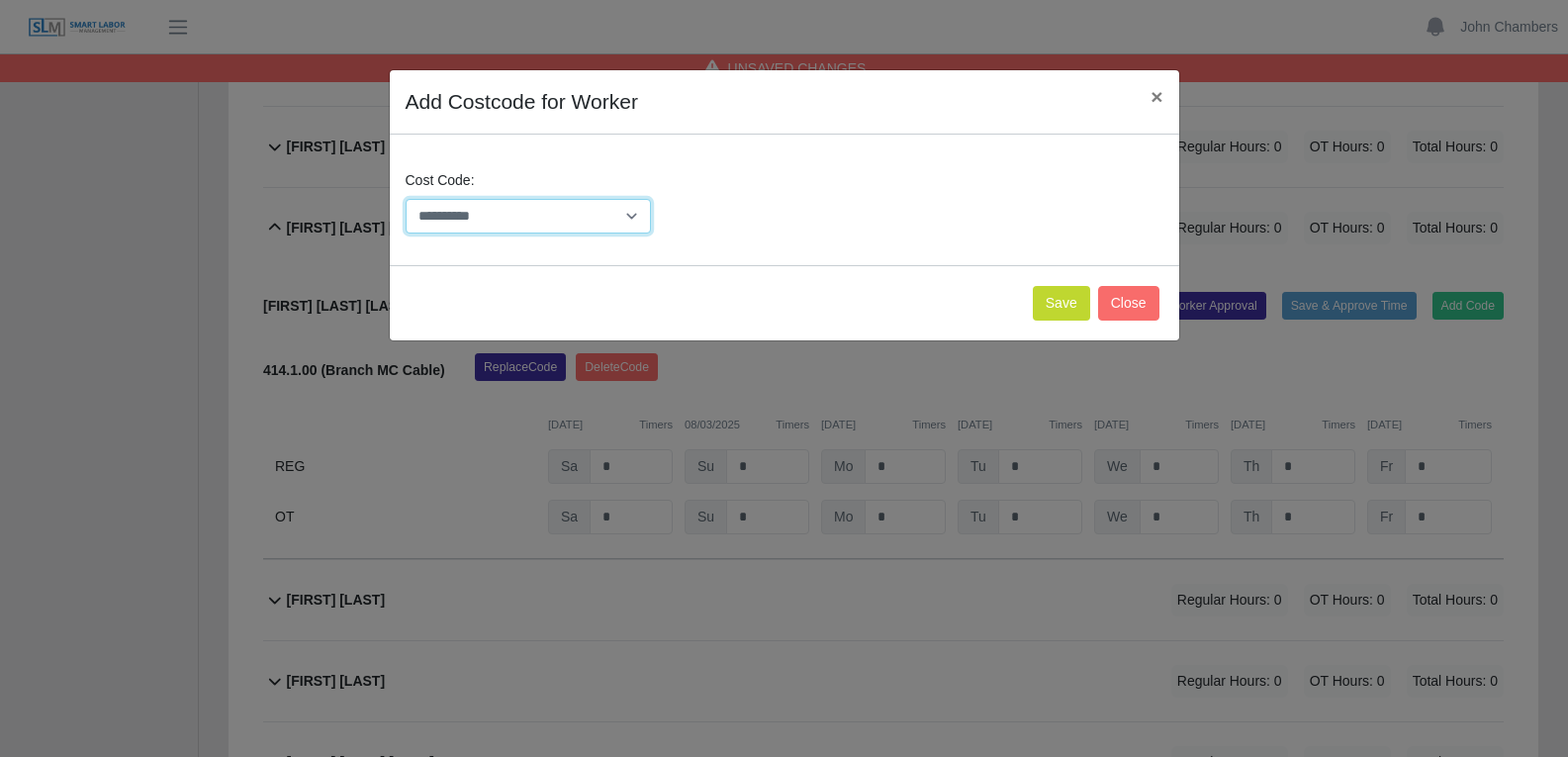 click on "**********" at bounding box center [528, 216] 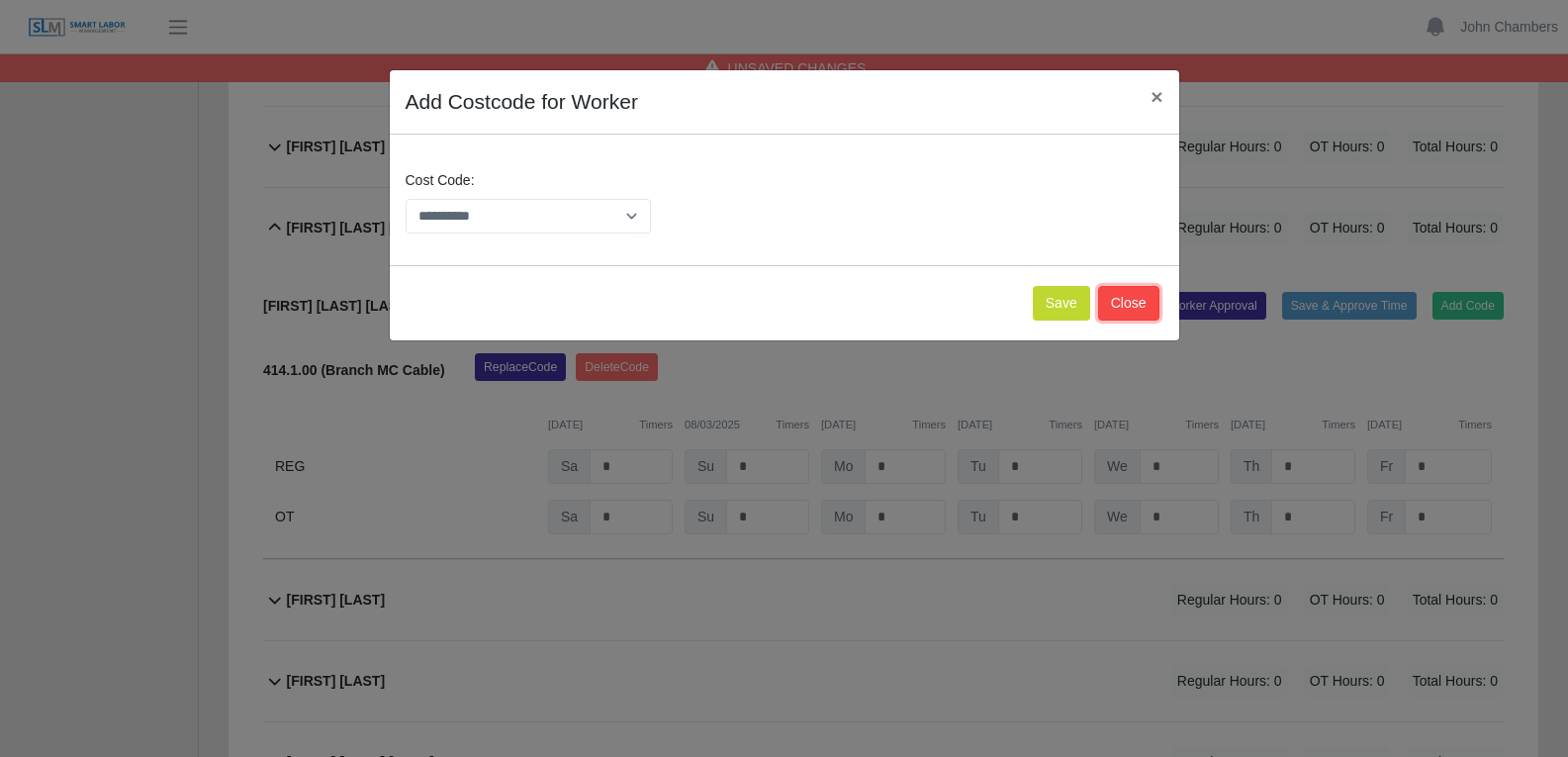 click on "Close" 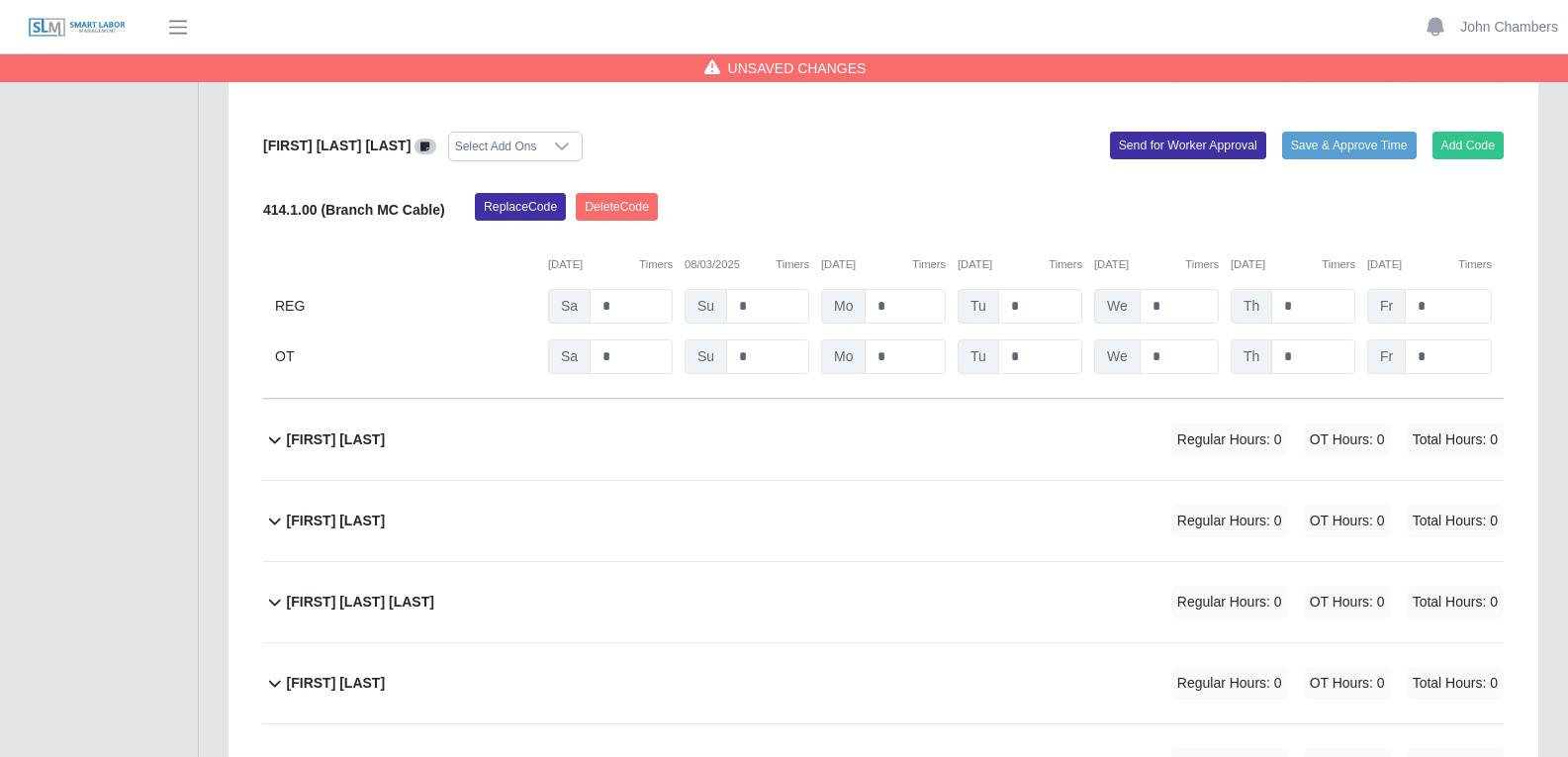 scroll, scrollTop: 6135, scrollLeft: 0, axis: vertical 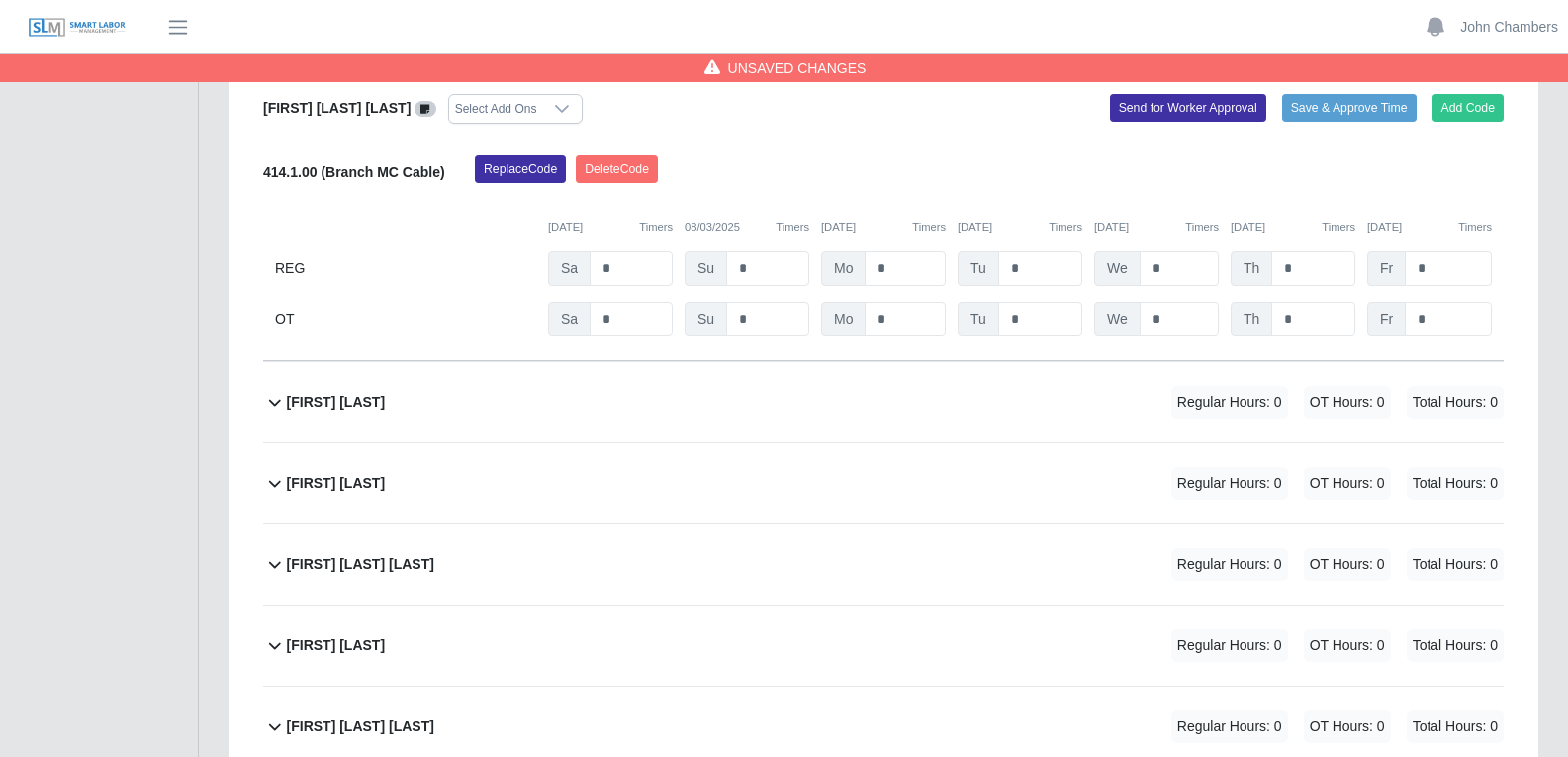 click 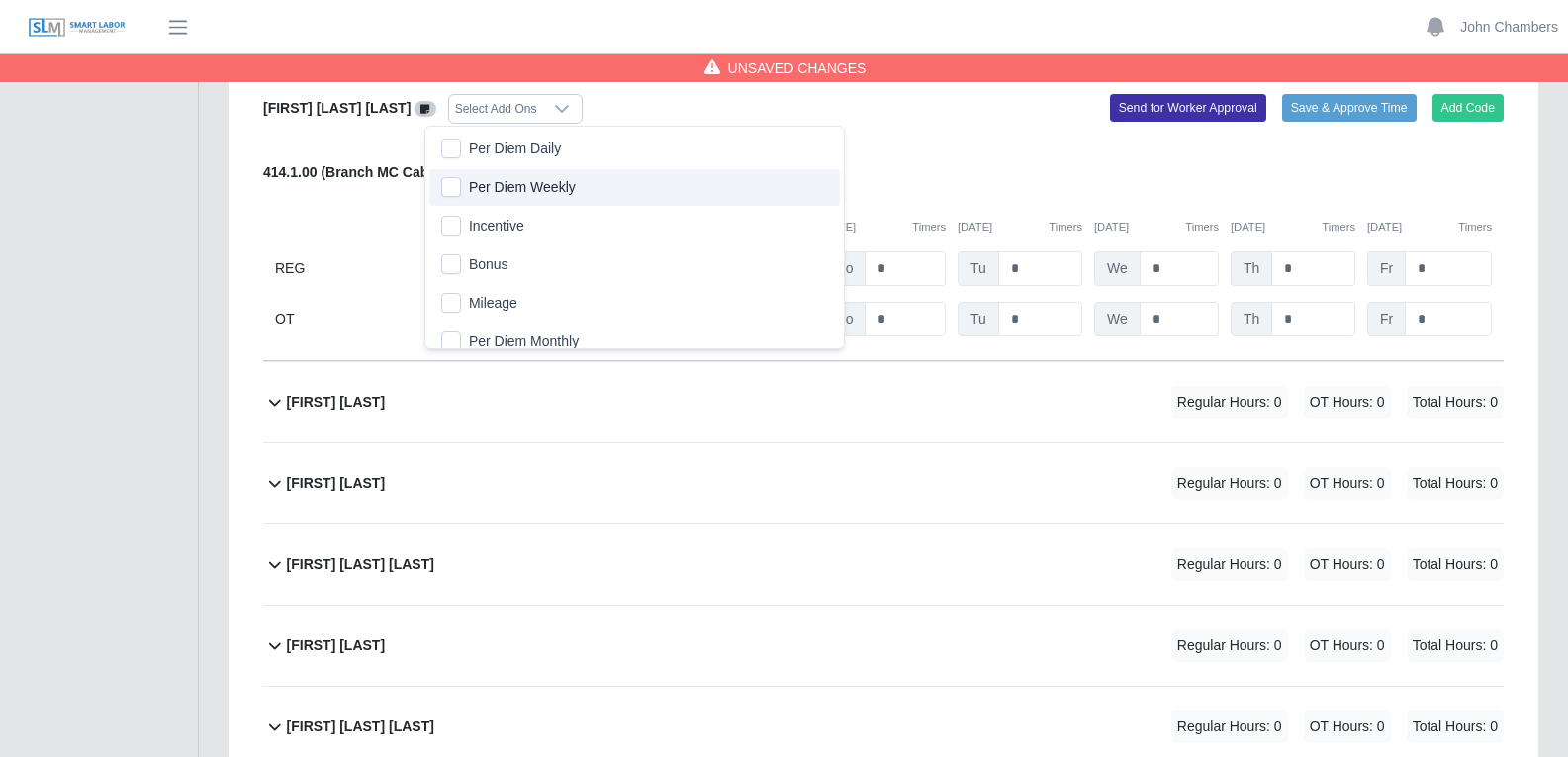 click on "Replace
Code
Delete
Code" at bounding box center [989, 175] 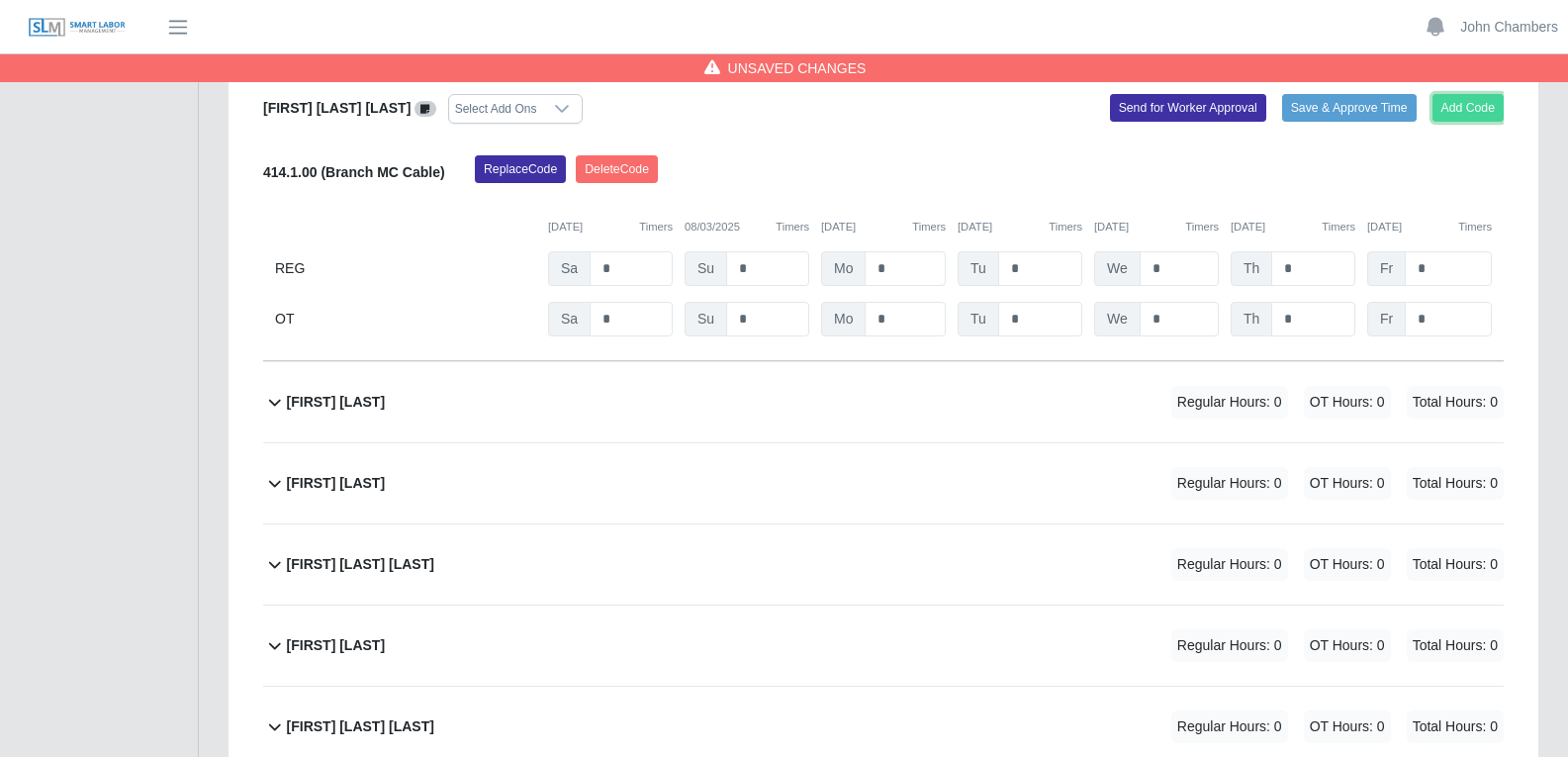 click on "Add Code" 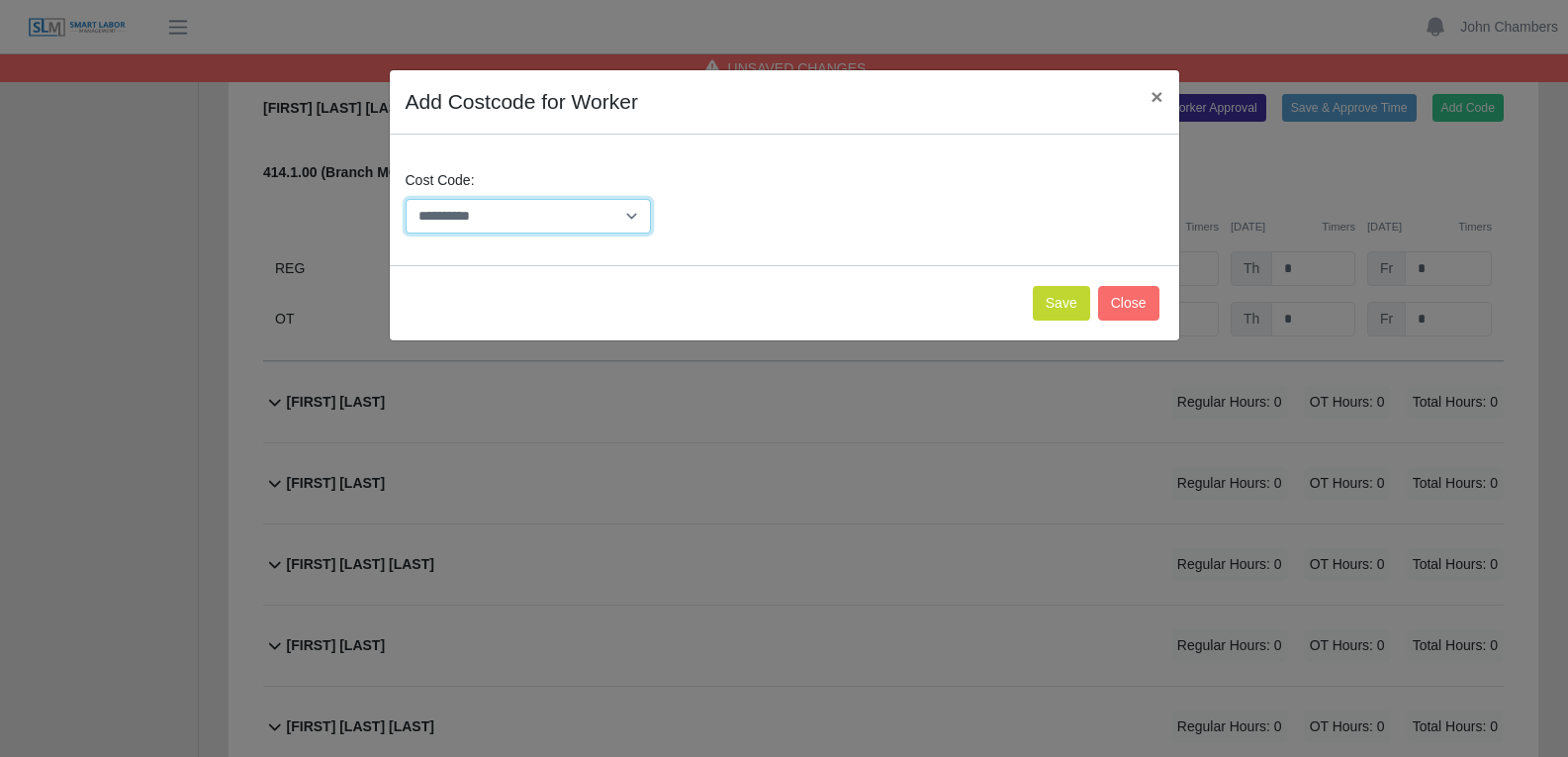 click on "**********" at bounding box center [528, 216] 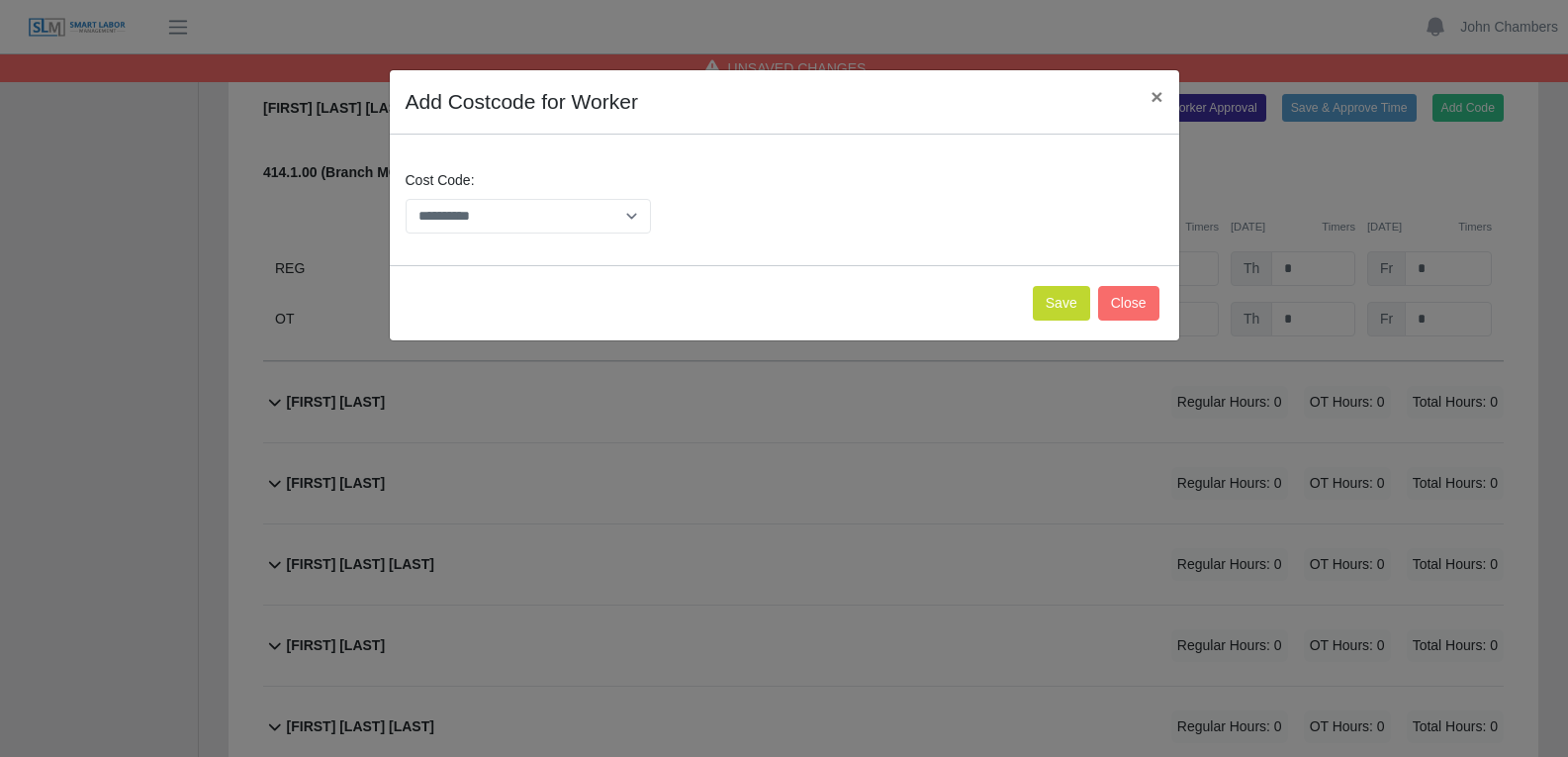 click on "**********" at bounding box center (784, 210) 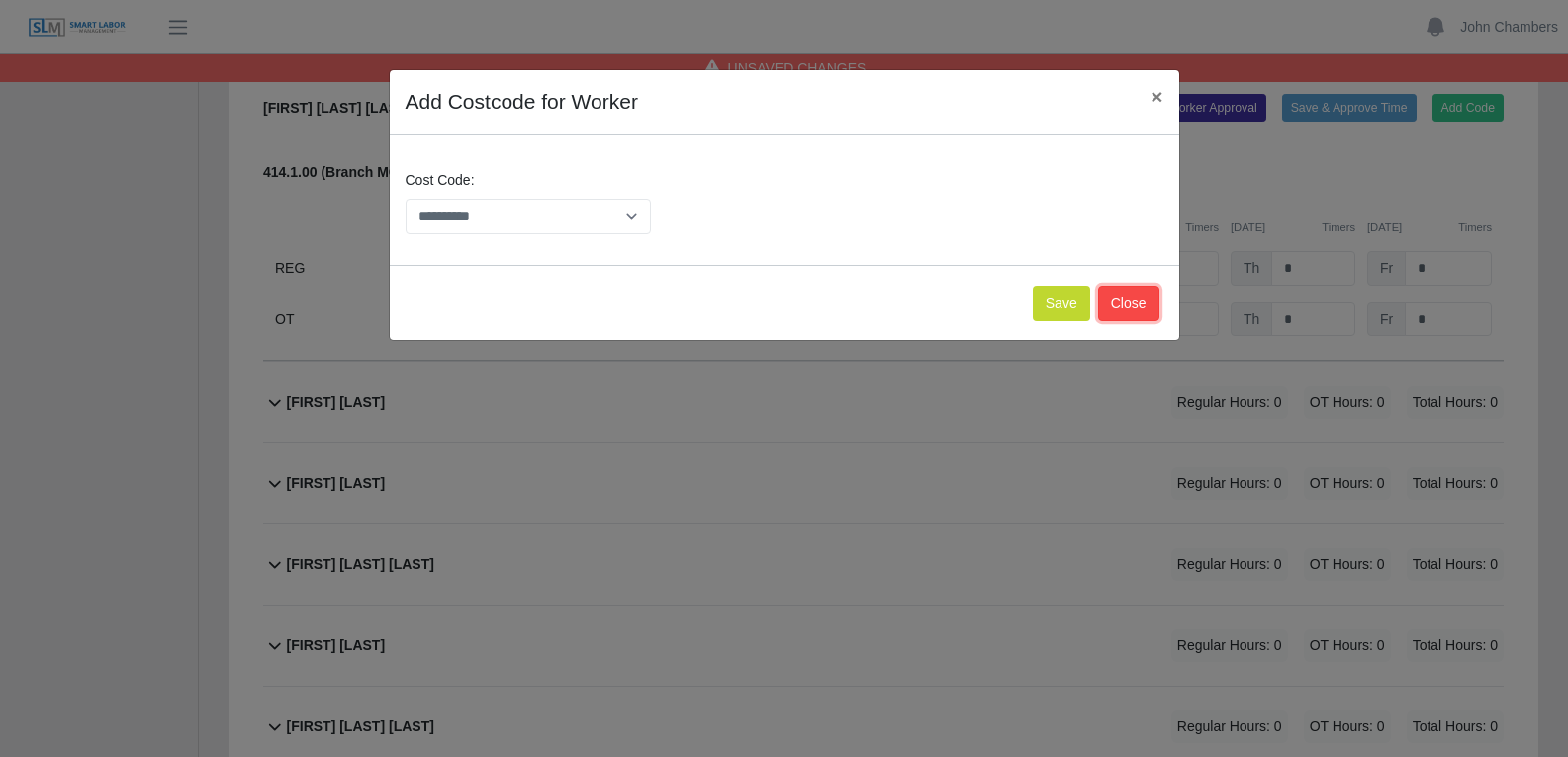 click on "Close" 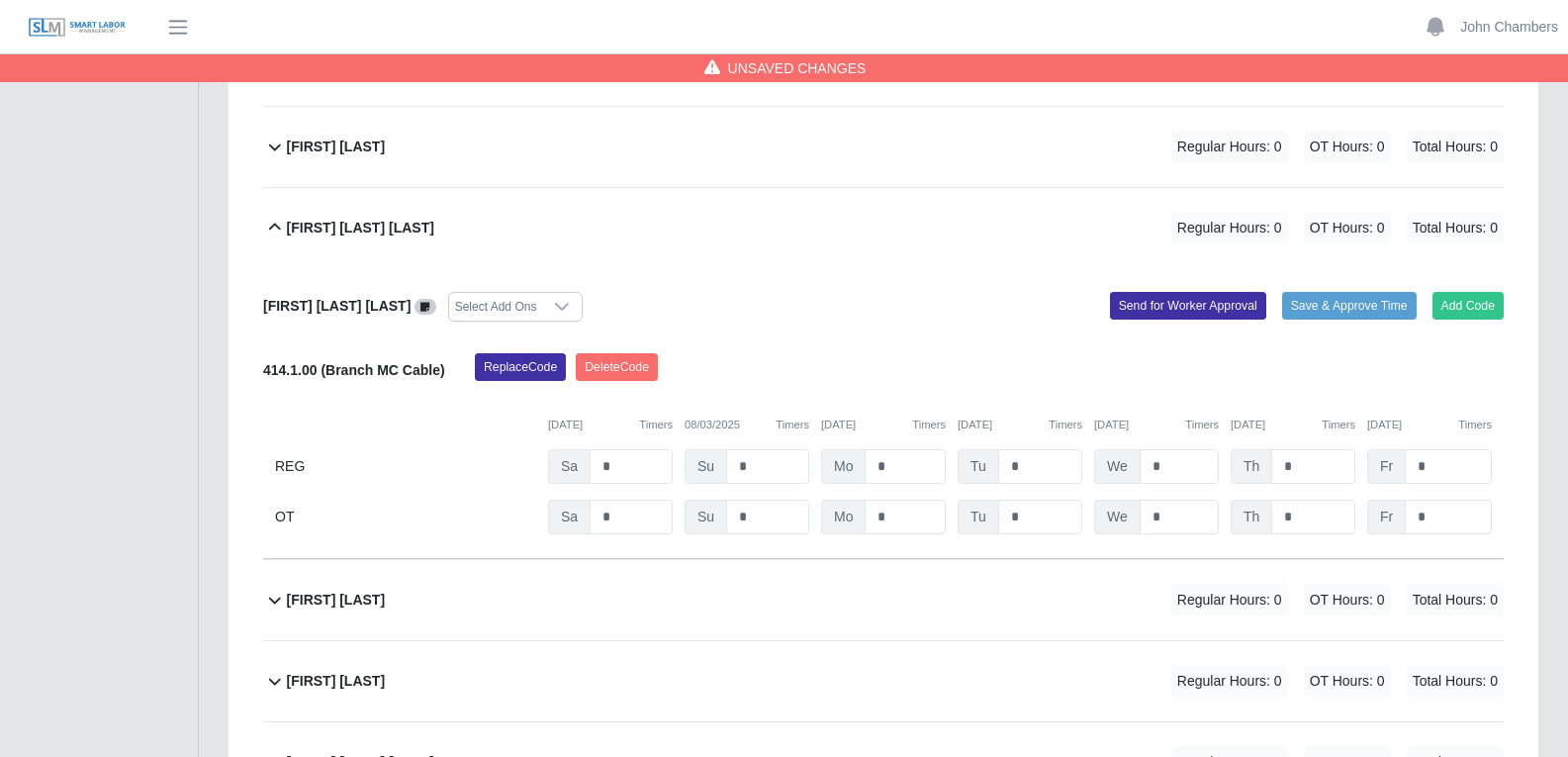 scroll, scrollTop: 6036, scrollLeft: 0, axis: vertical 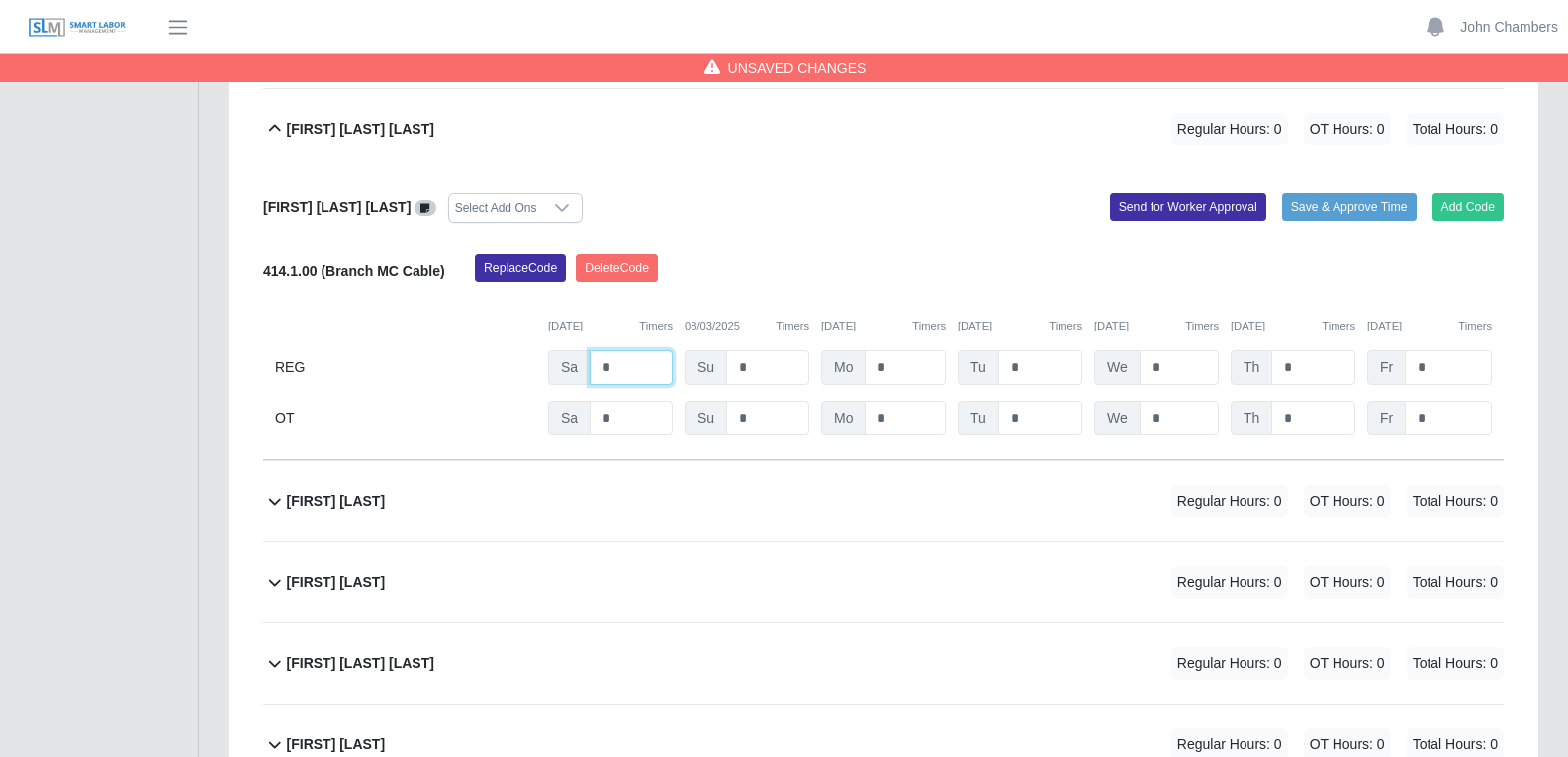 drag, startPoint x: 623, startPoint y: 363, endPoint x: 574, endPoint y: 366, distance: 49.09175 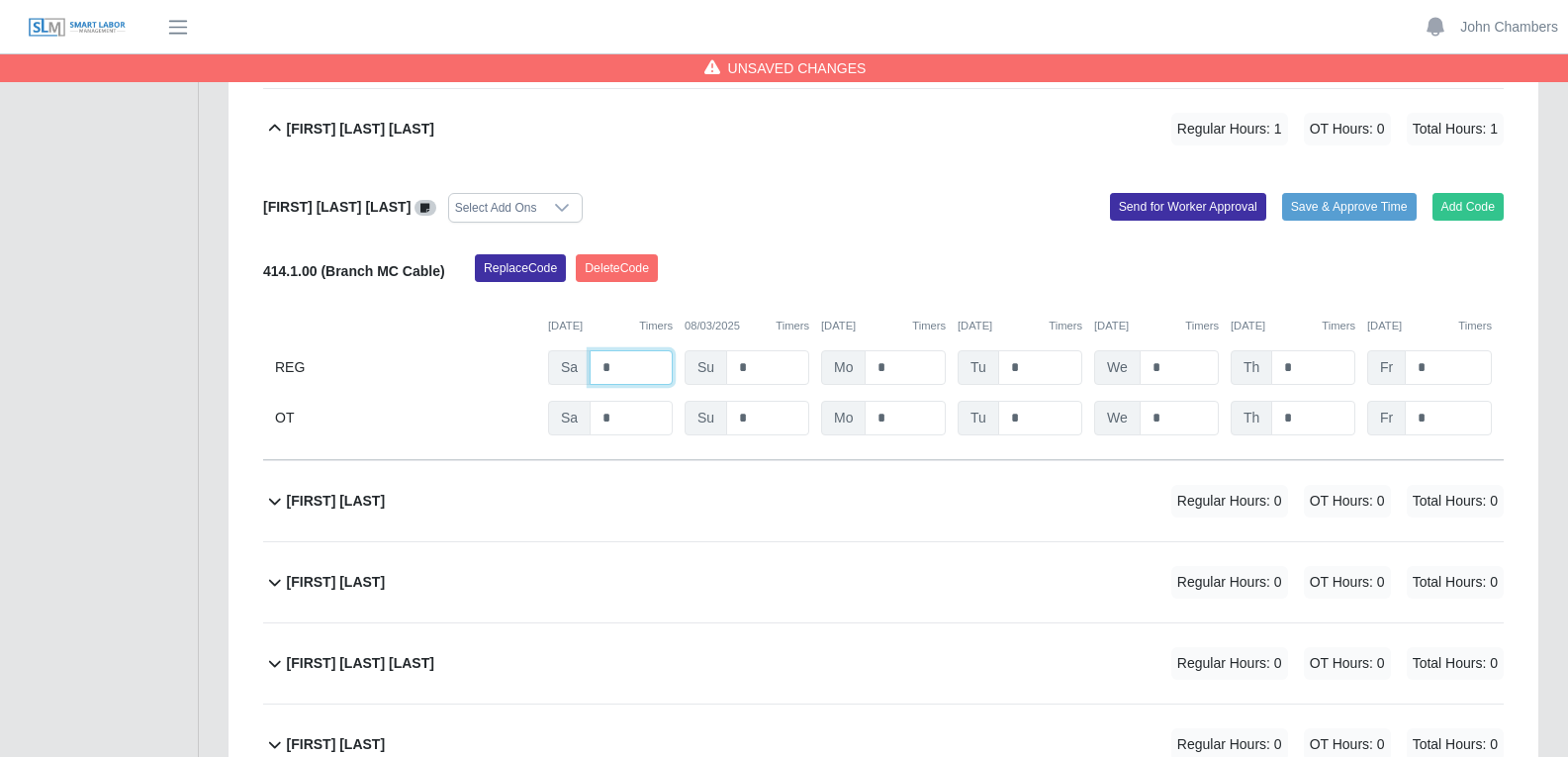 click on "*" at bounding box center (0, 0) 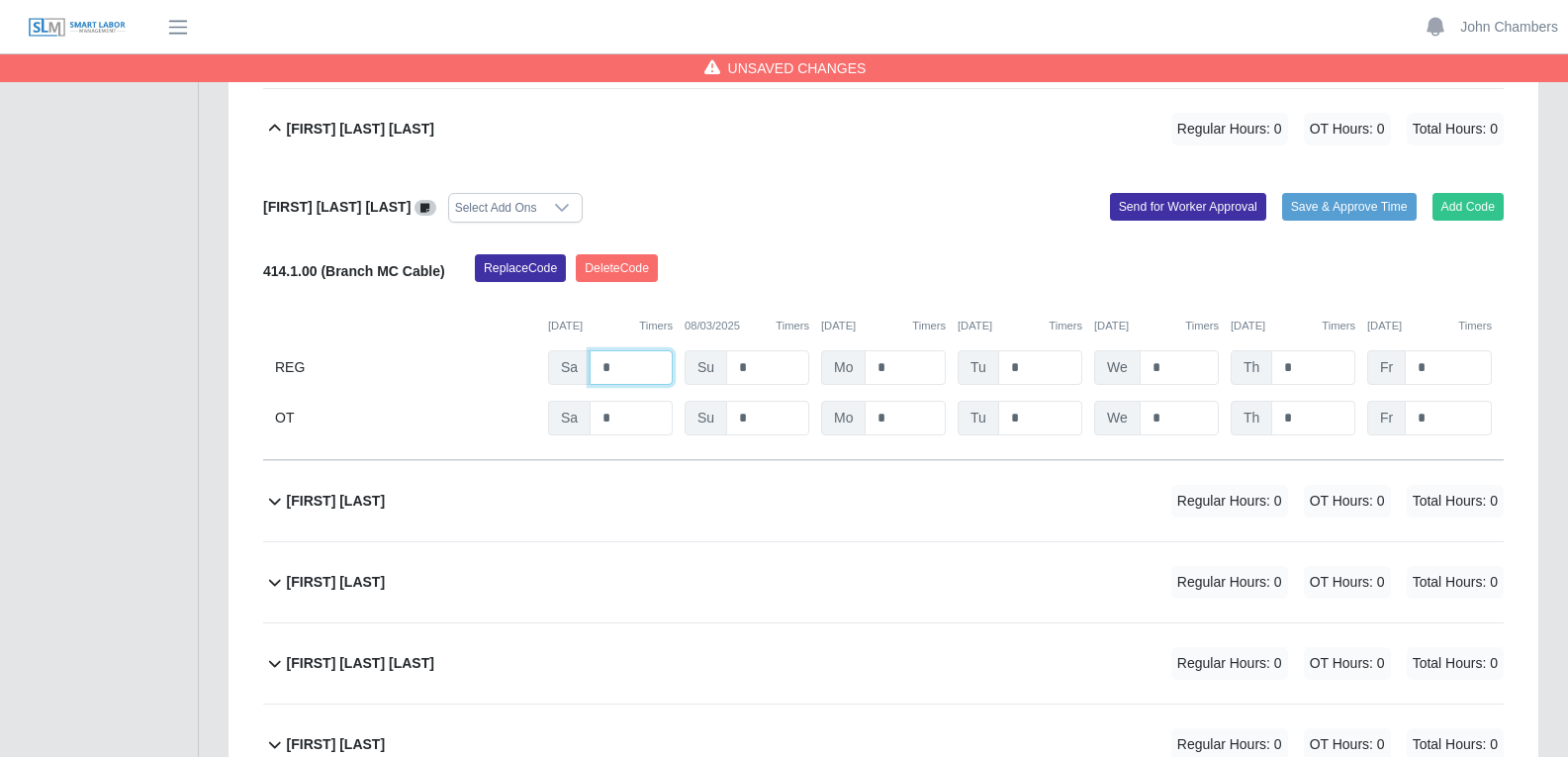 type on "*" 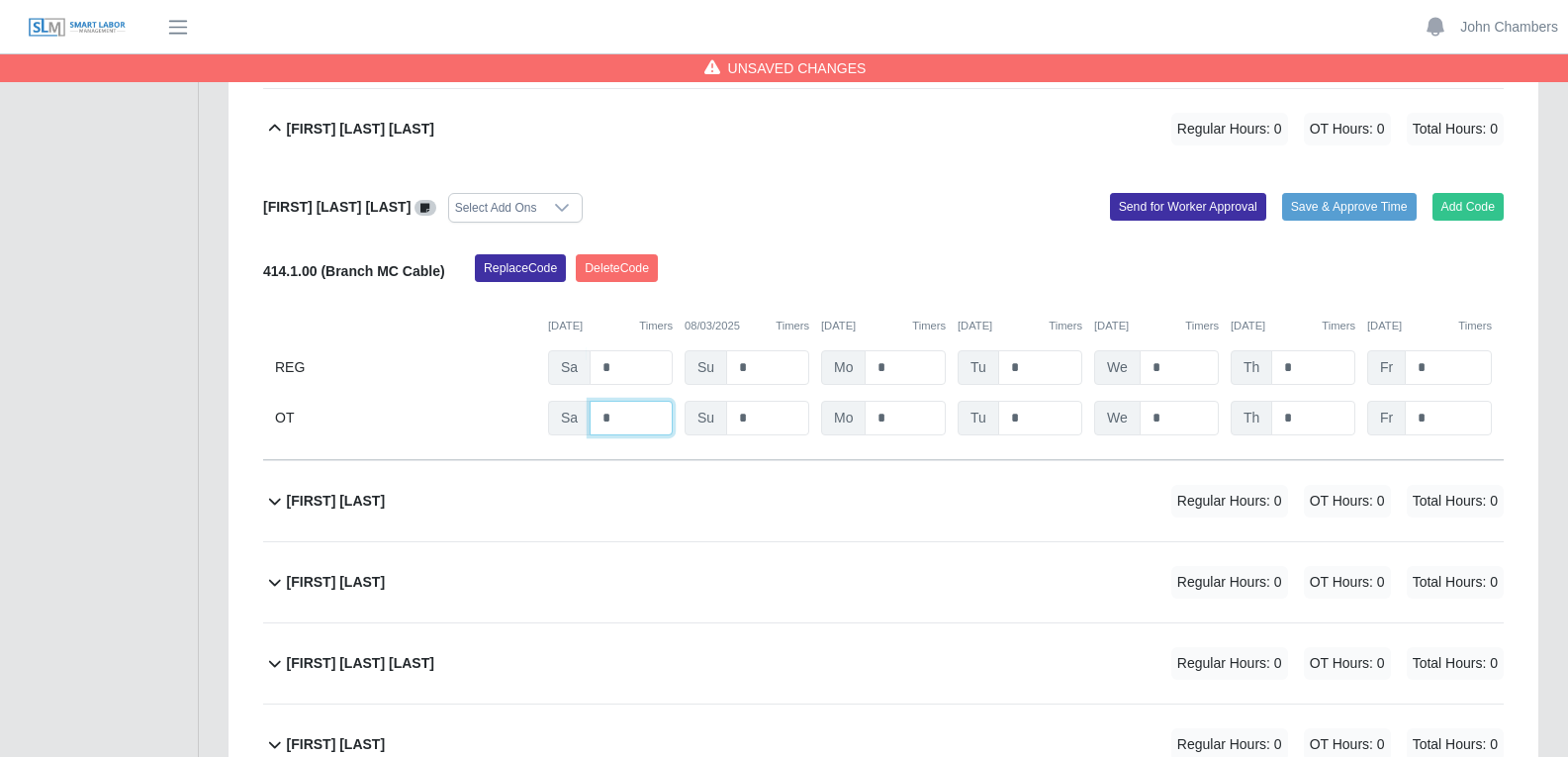 click on "*" at bounding box center (0, 0) 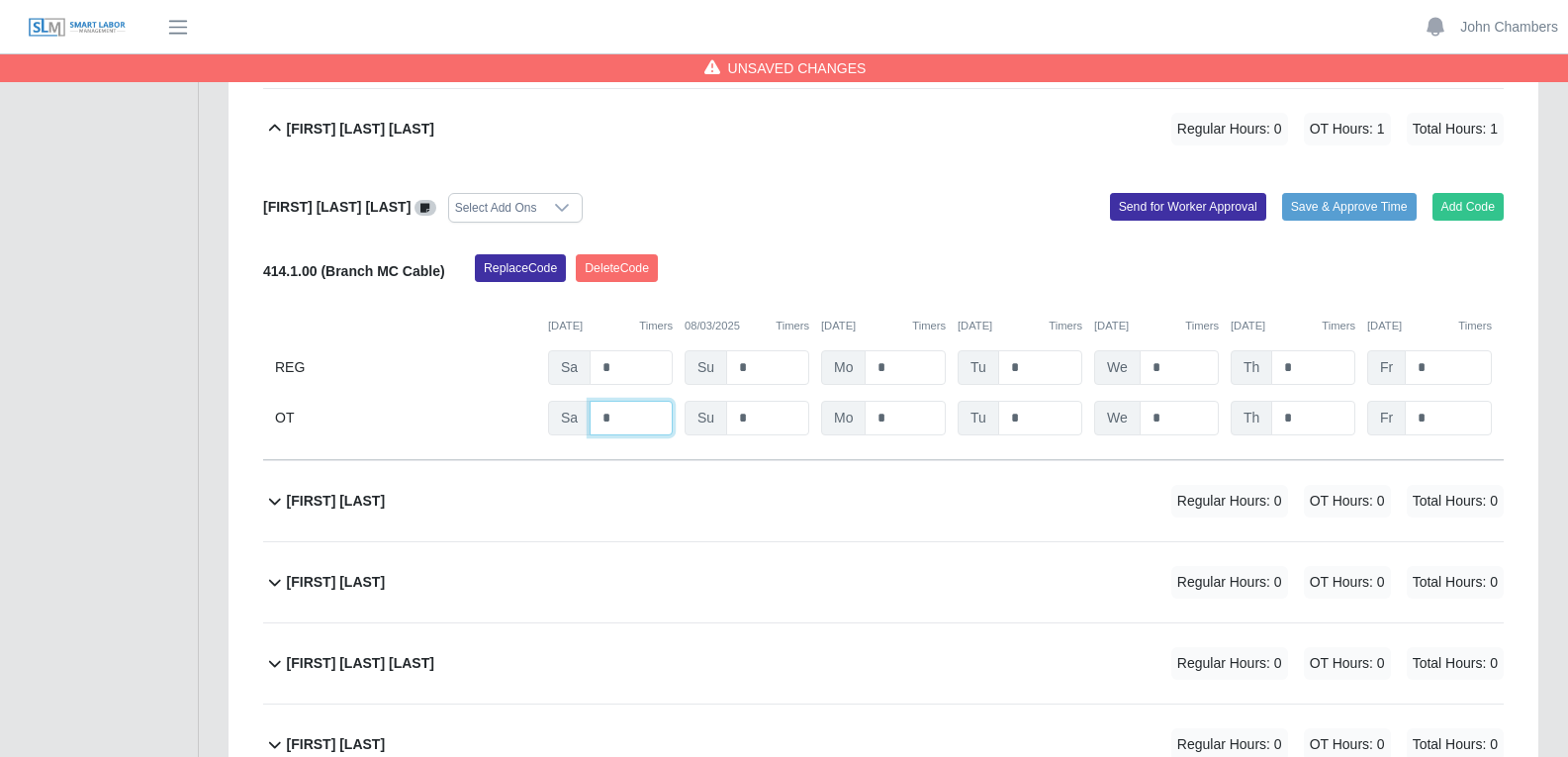 type on "*" 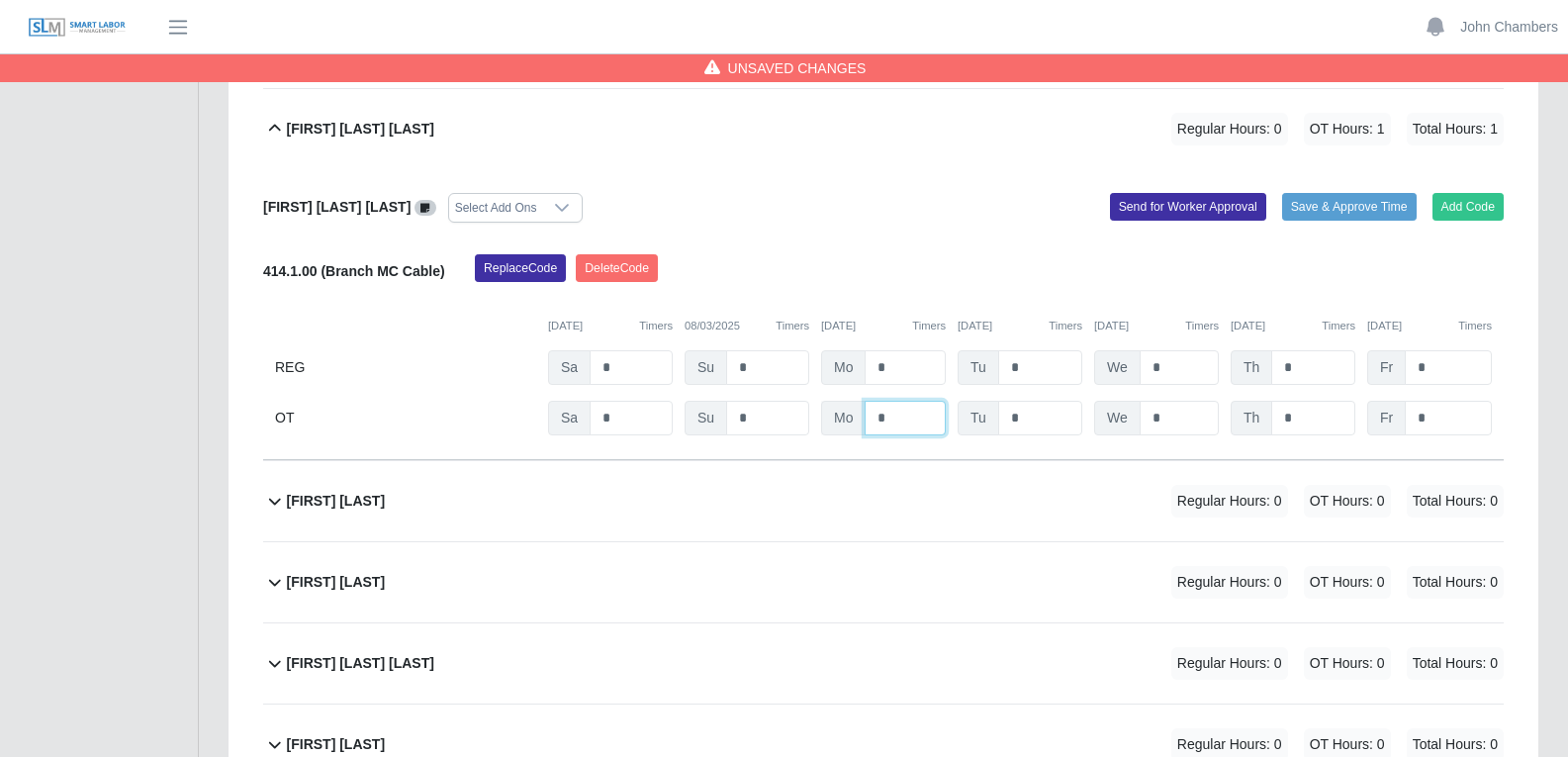 click on "*" at bounding box center (0, 0) 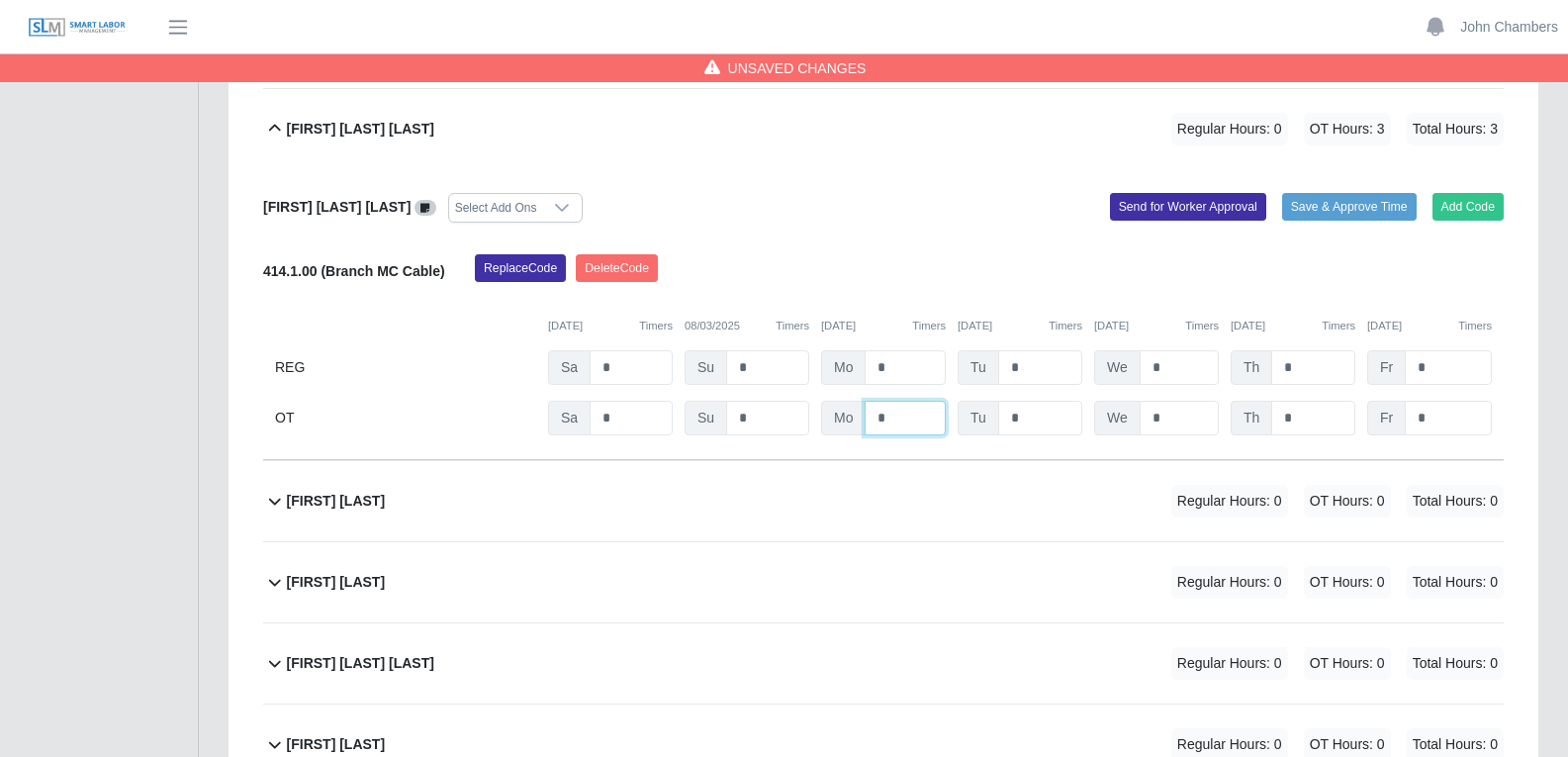 type on "*" 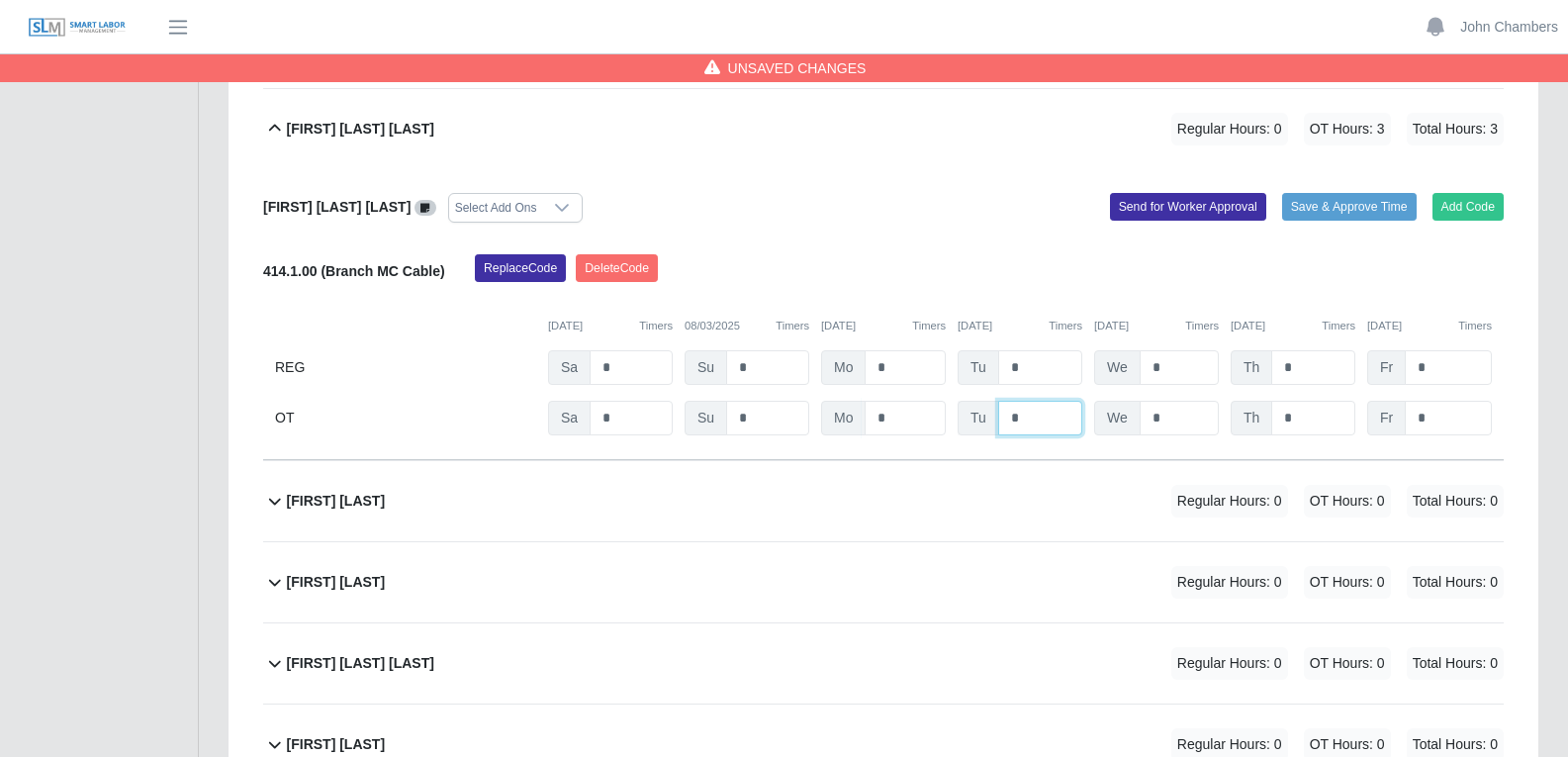 click on "*" at bounding box center (0, 0) 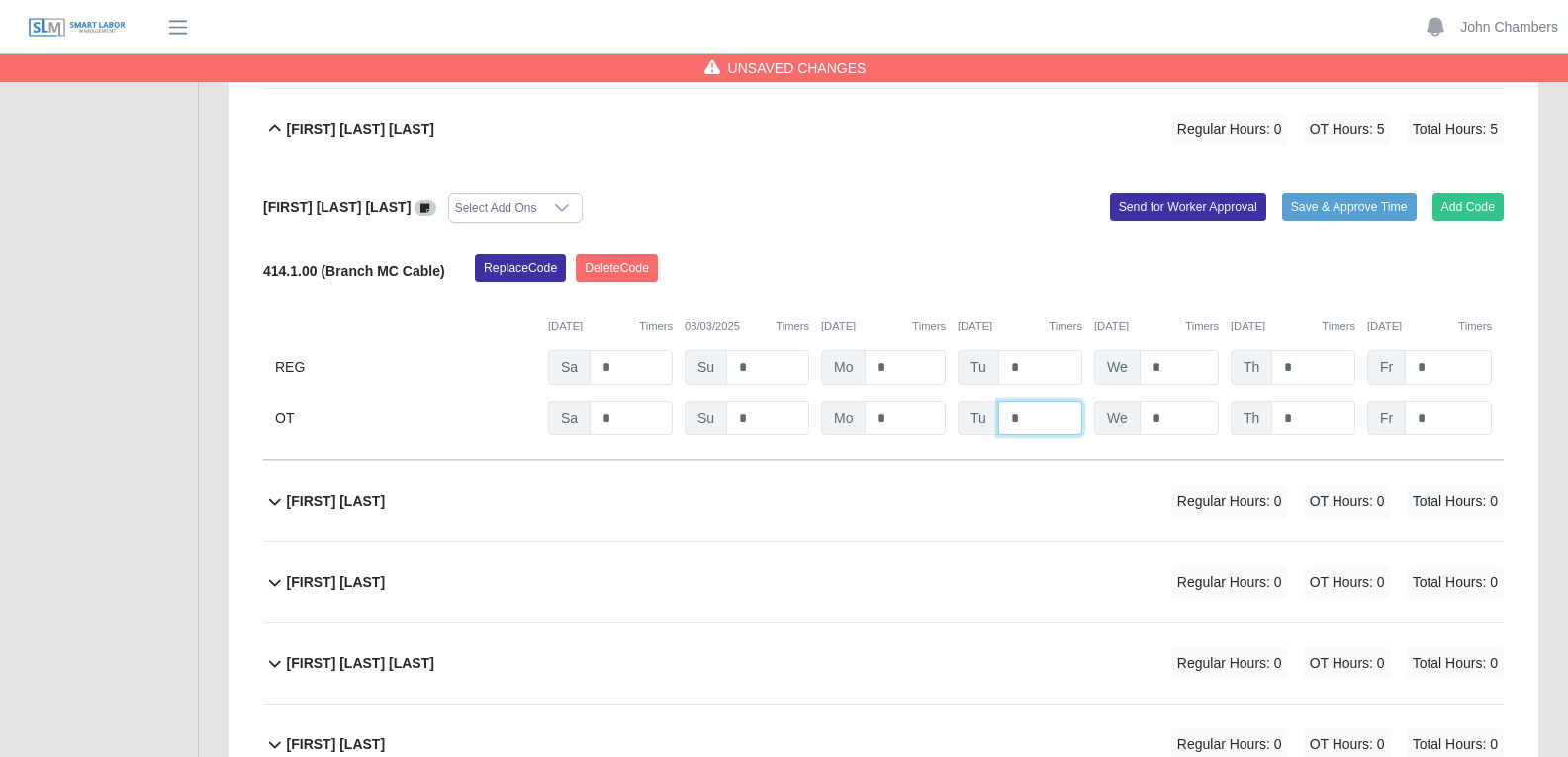 type on "*" 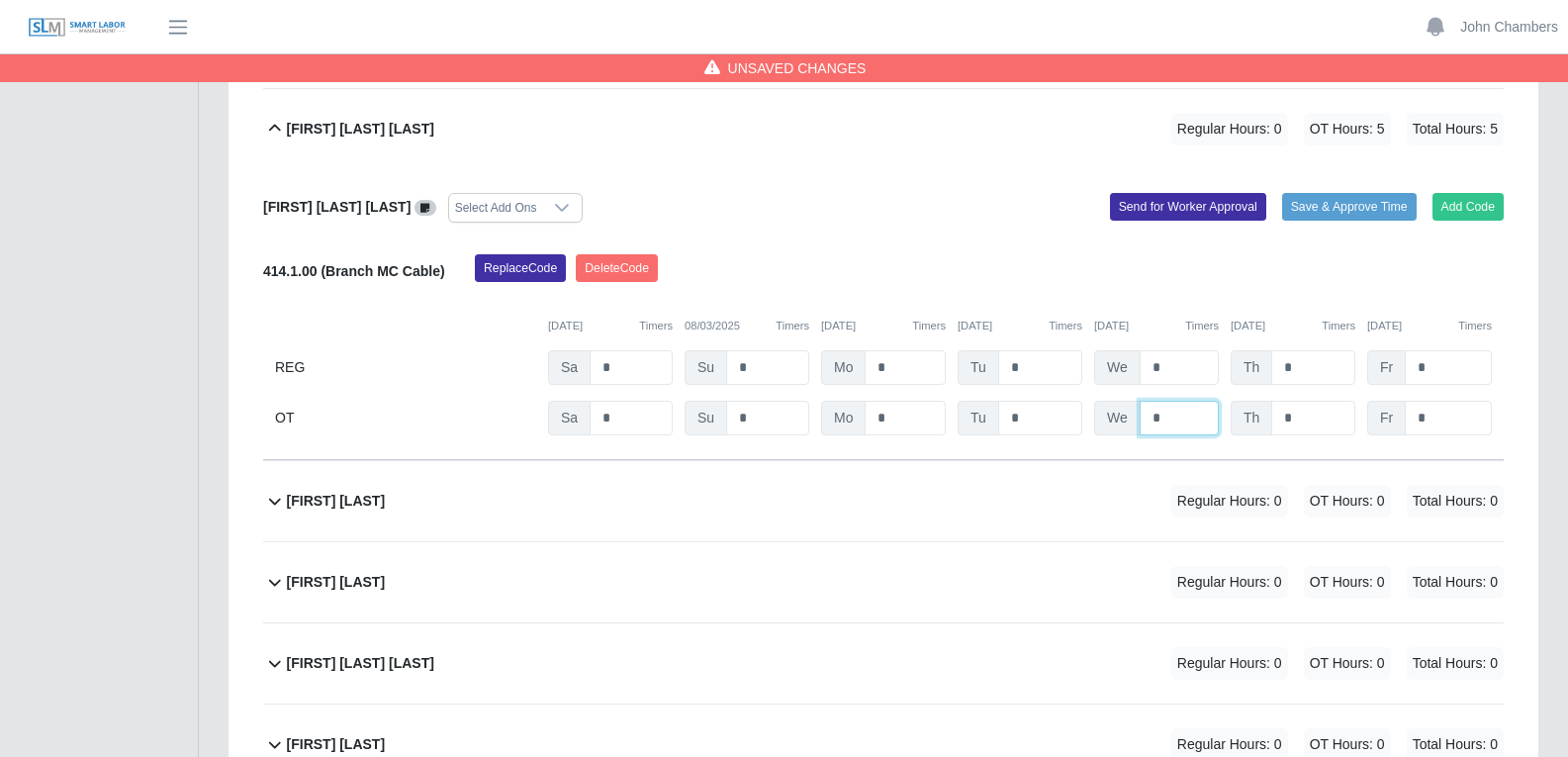 click on "*" at bounding box center [0, 0] 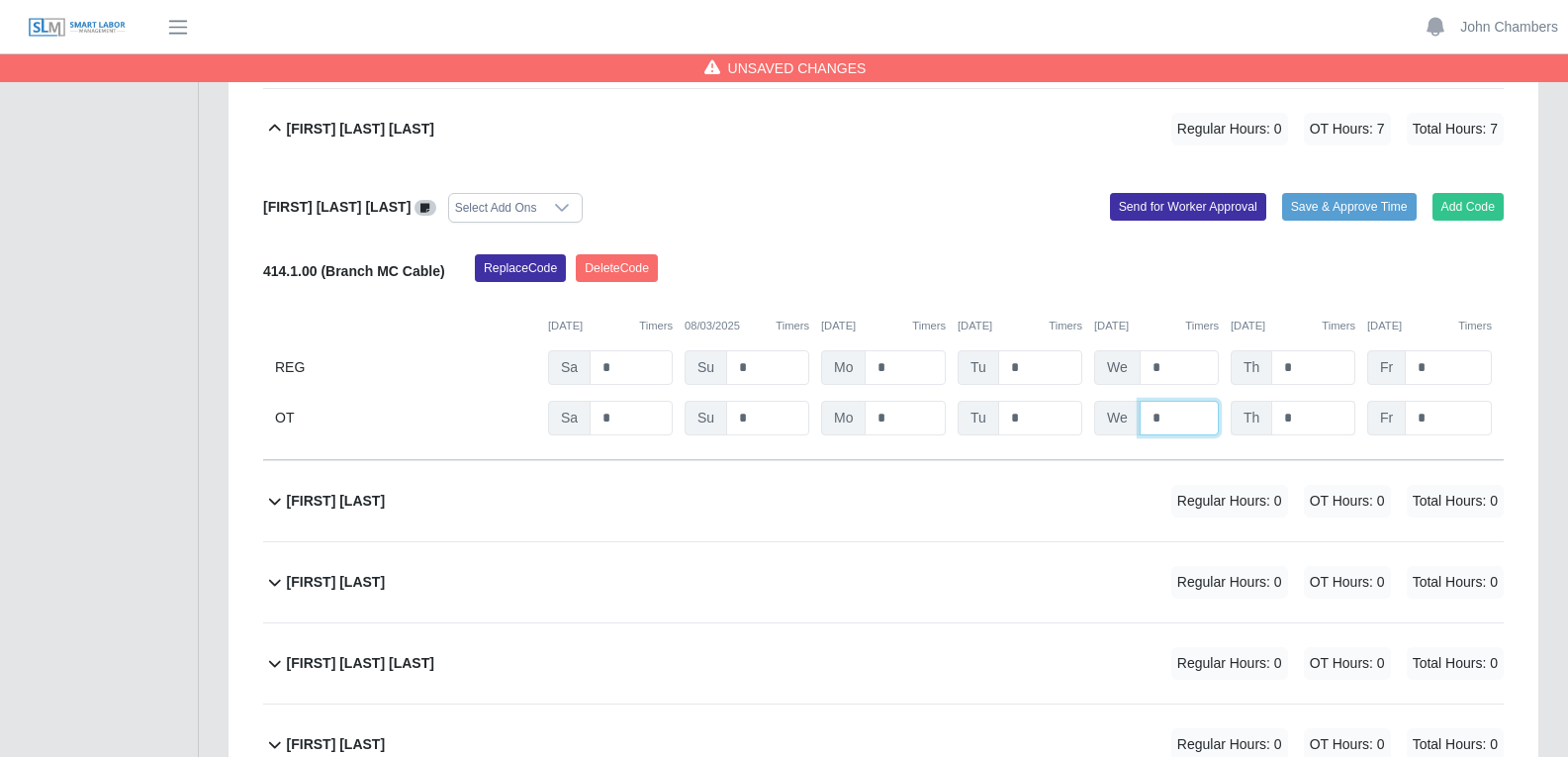 type on "*" 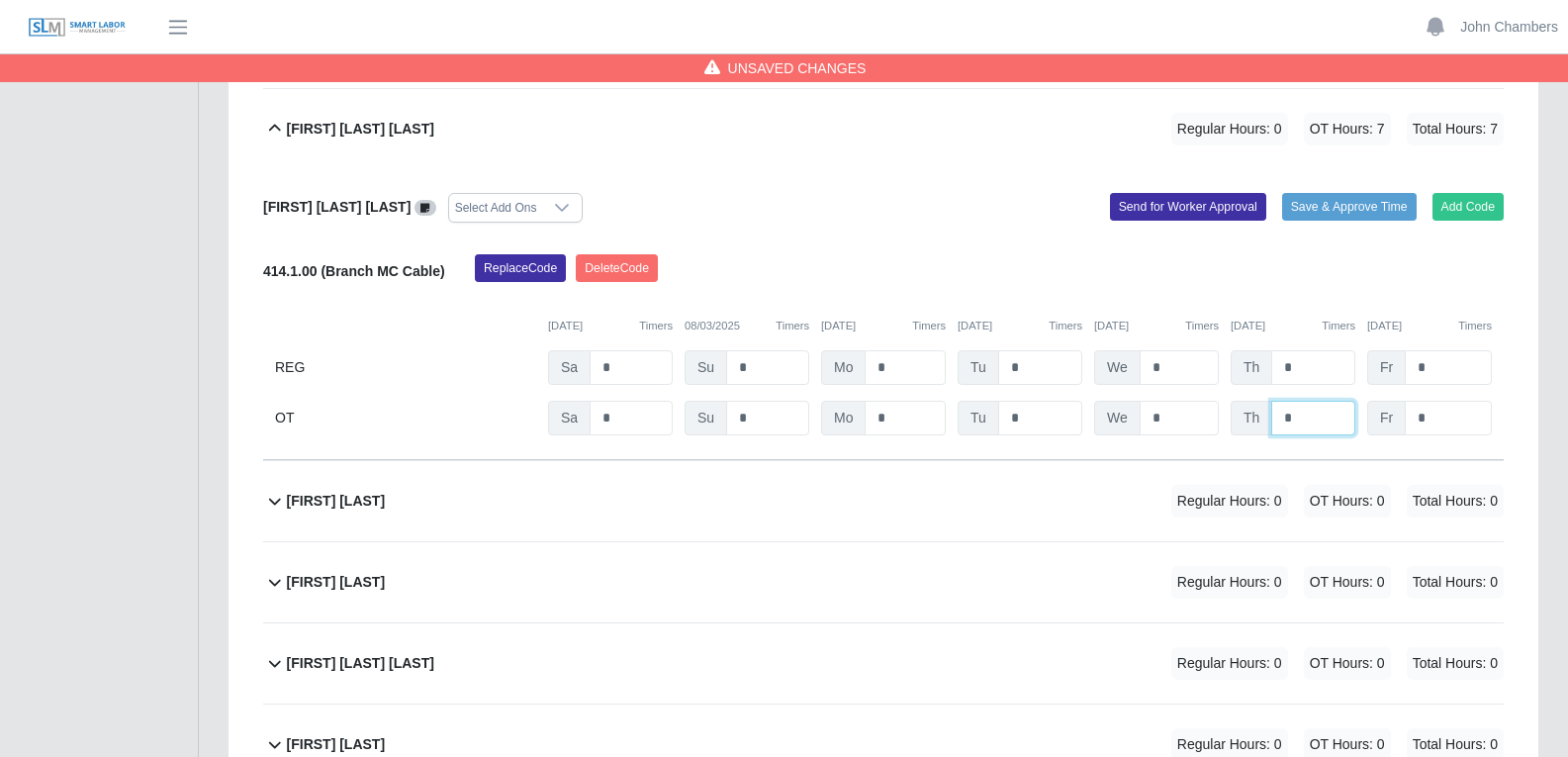 click on "*" at bounding box center [0, 0] 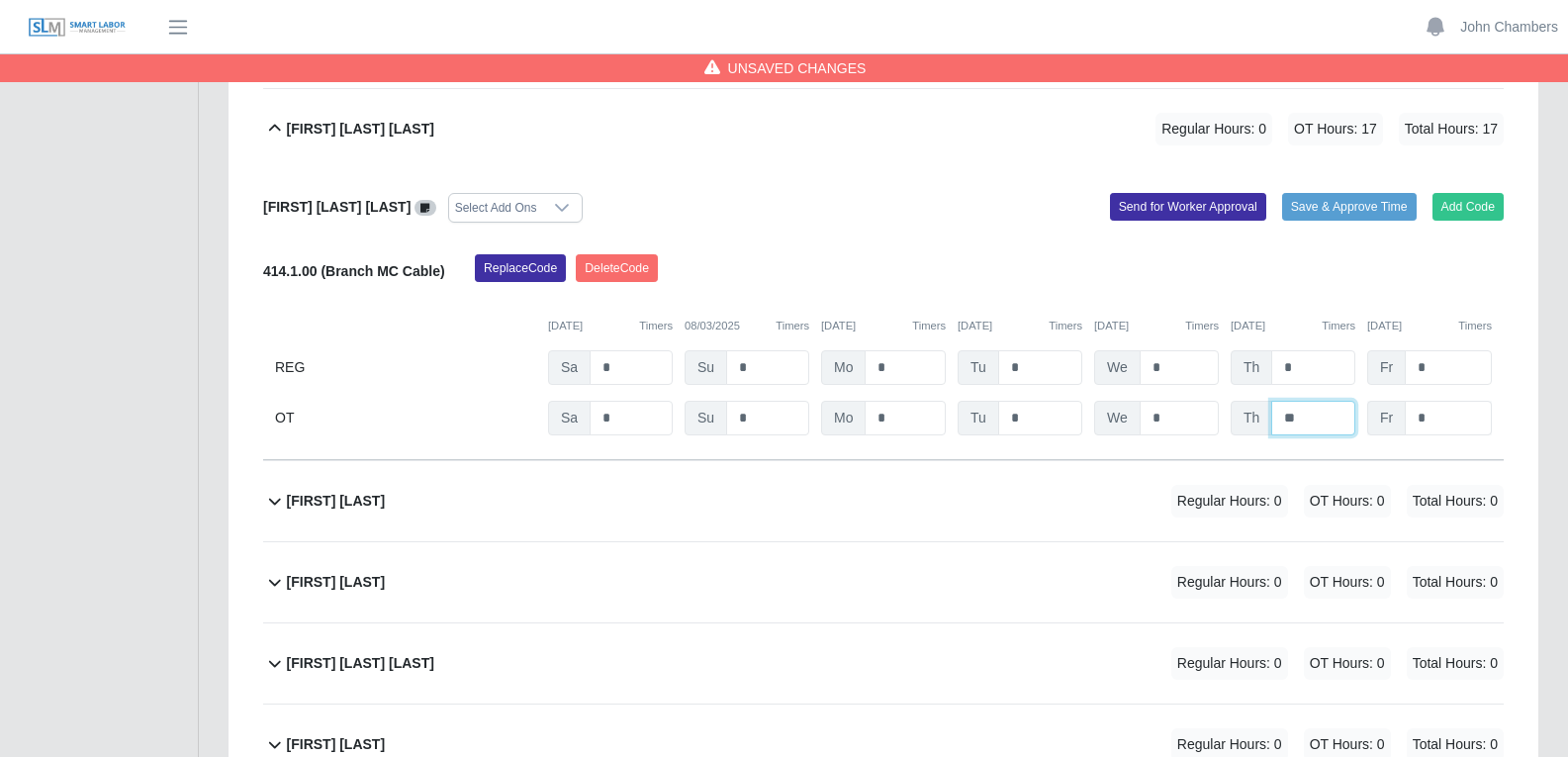 type on "**" 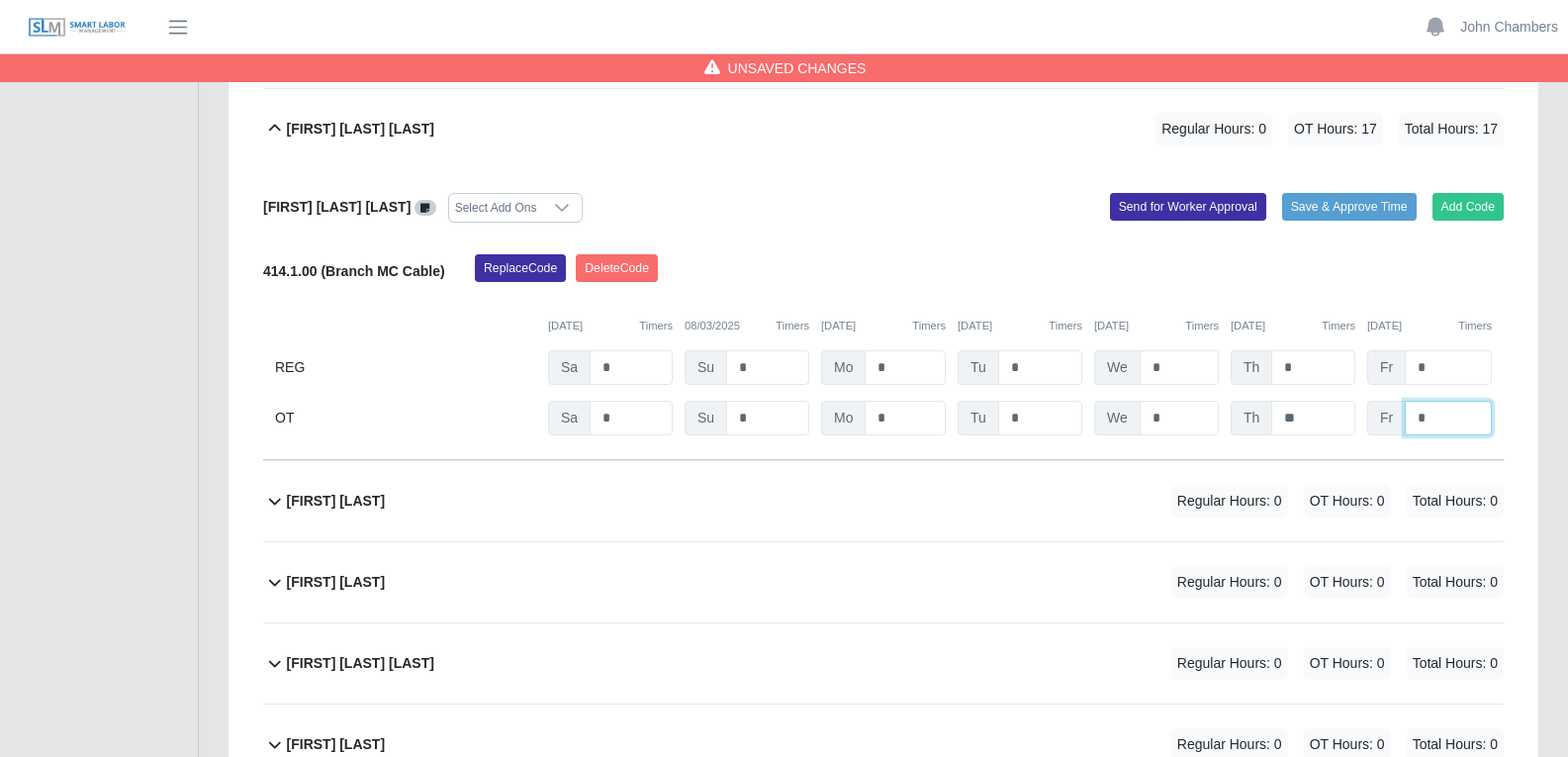 click on "*" at bounding box center (0, 0) 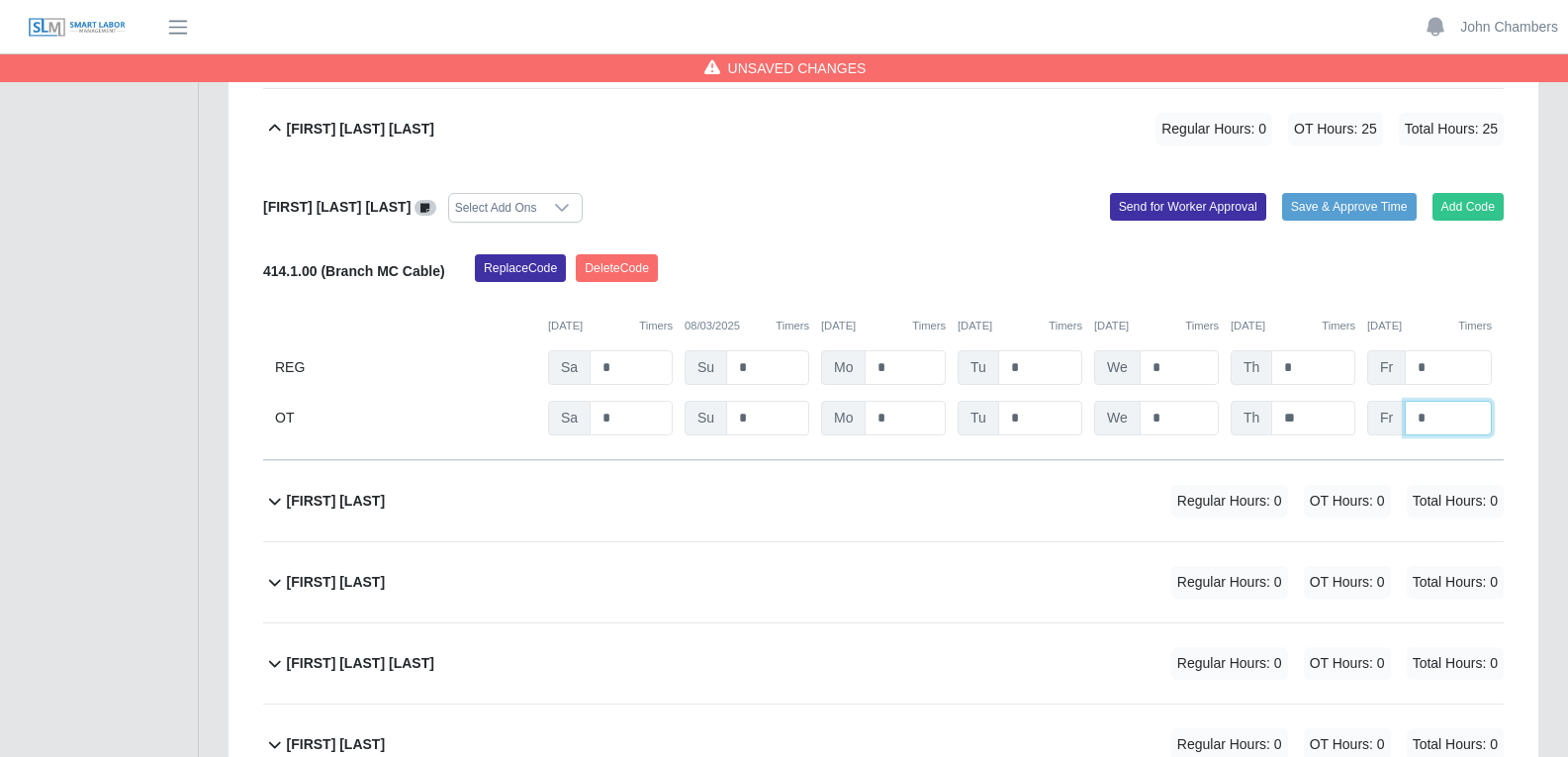 type on "*" 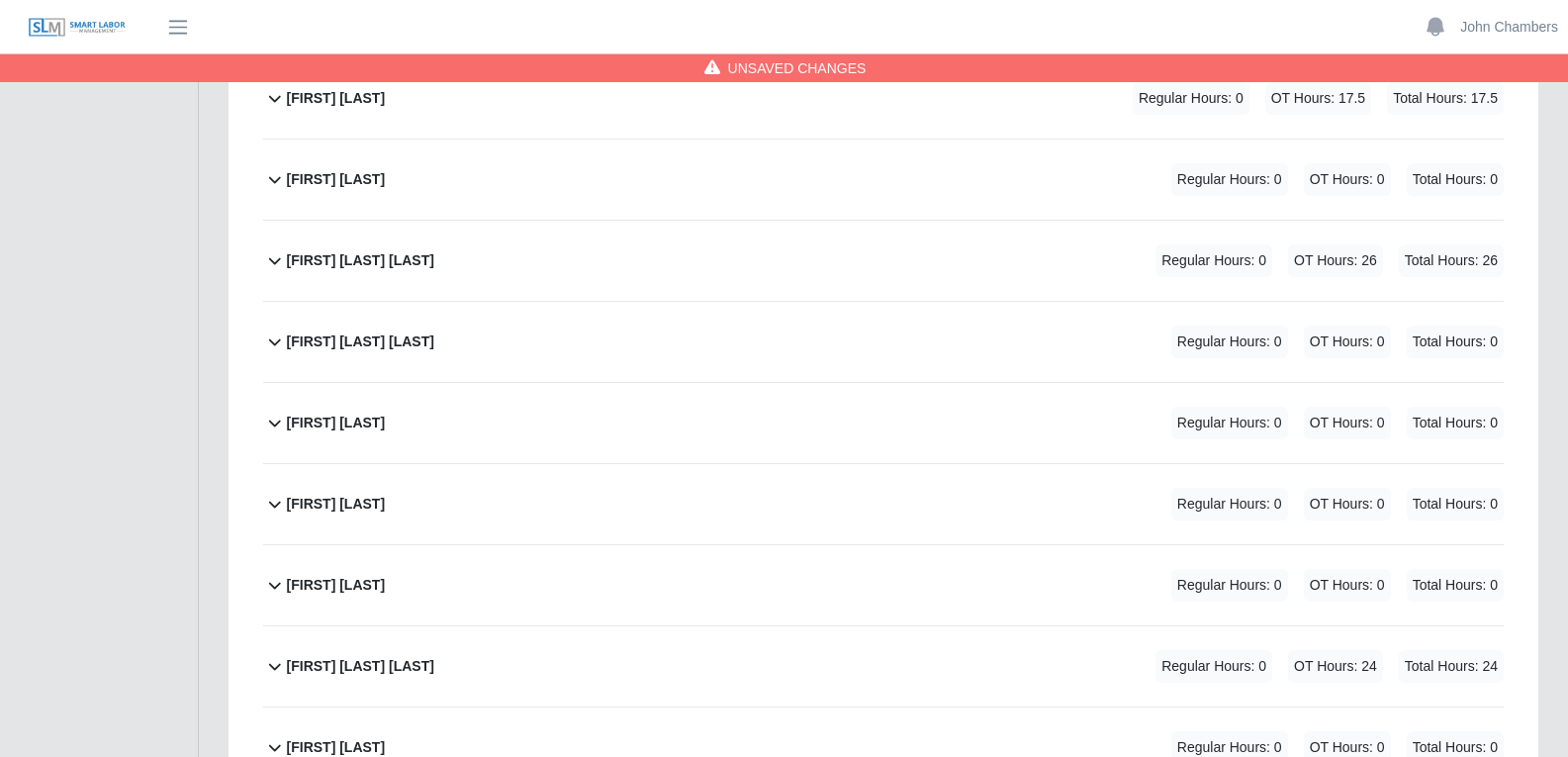scroll, scrollTop: 0, scrollLeft: 0, axis: both 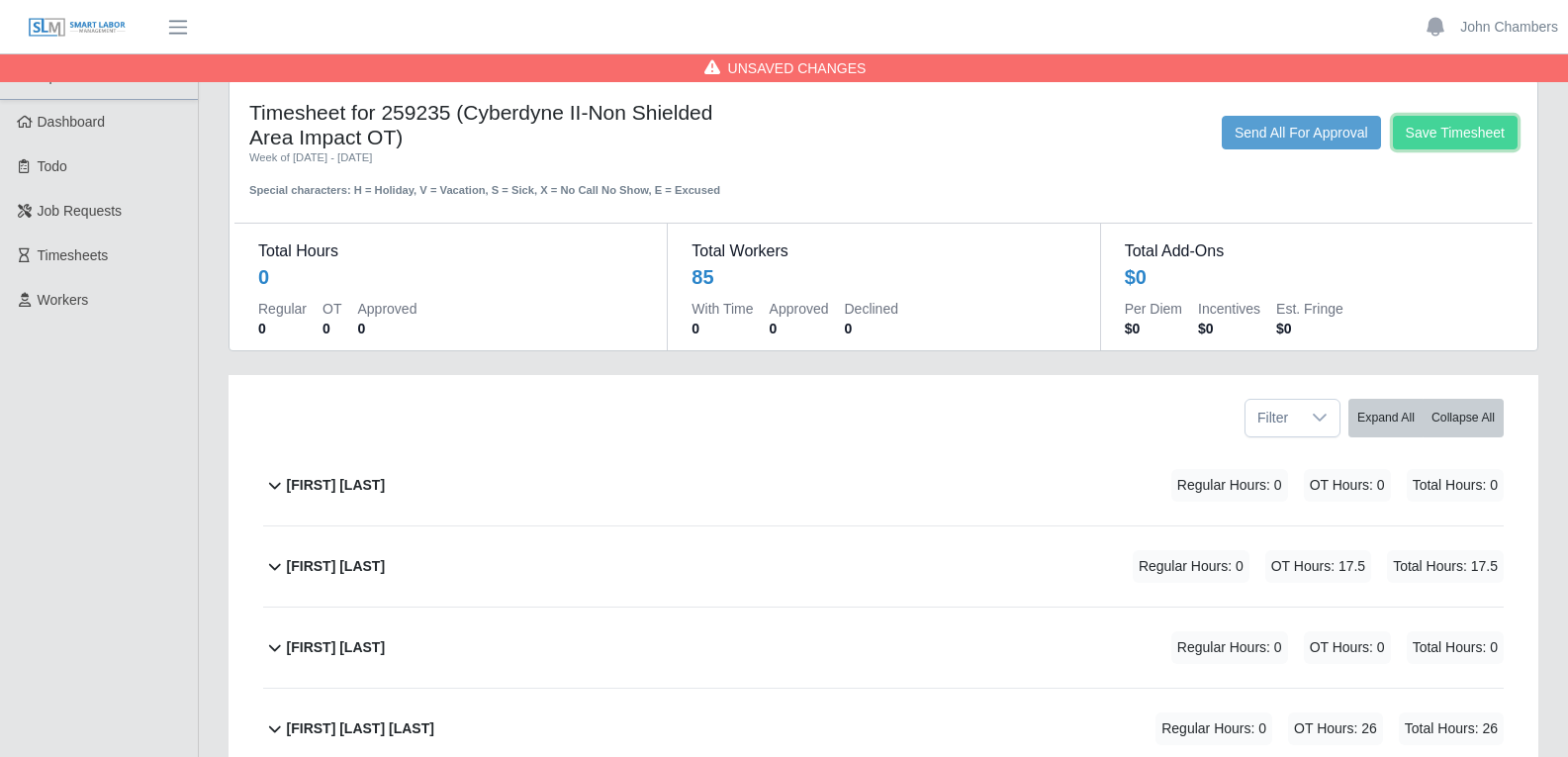 click on "Save Timesheet" at bounding box center [1455, 133] 